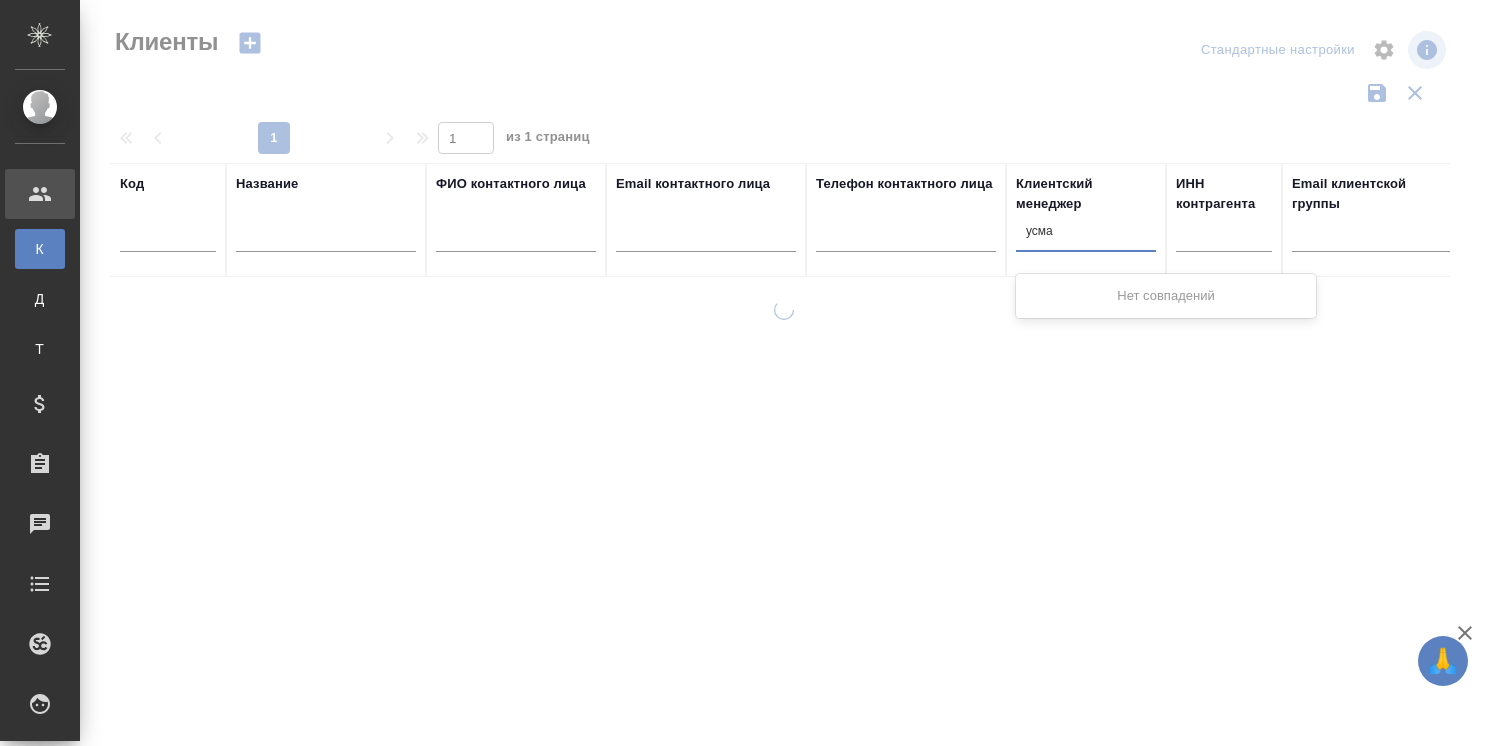 select on "RU" 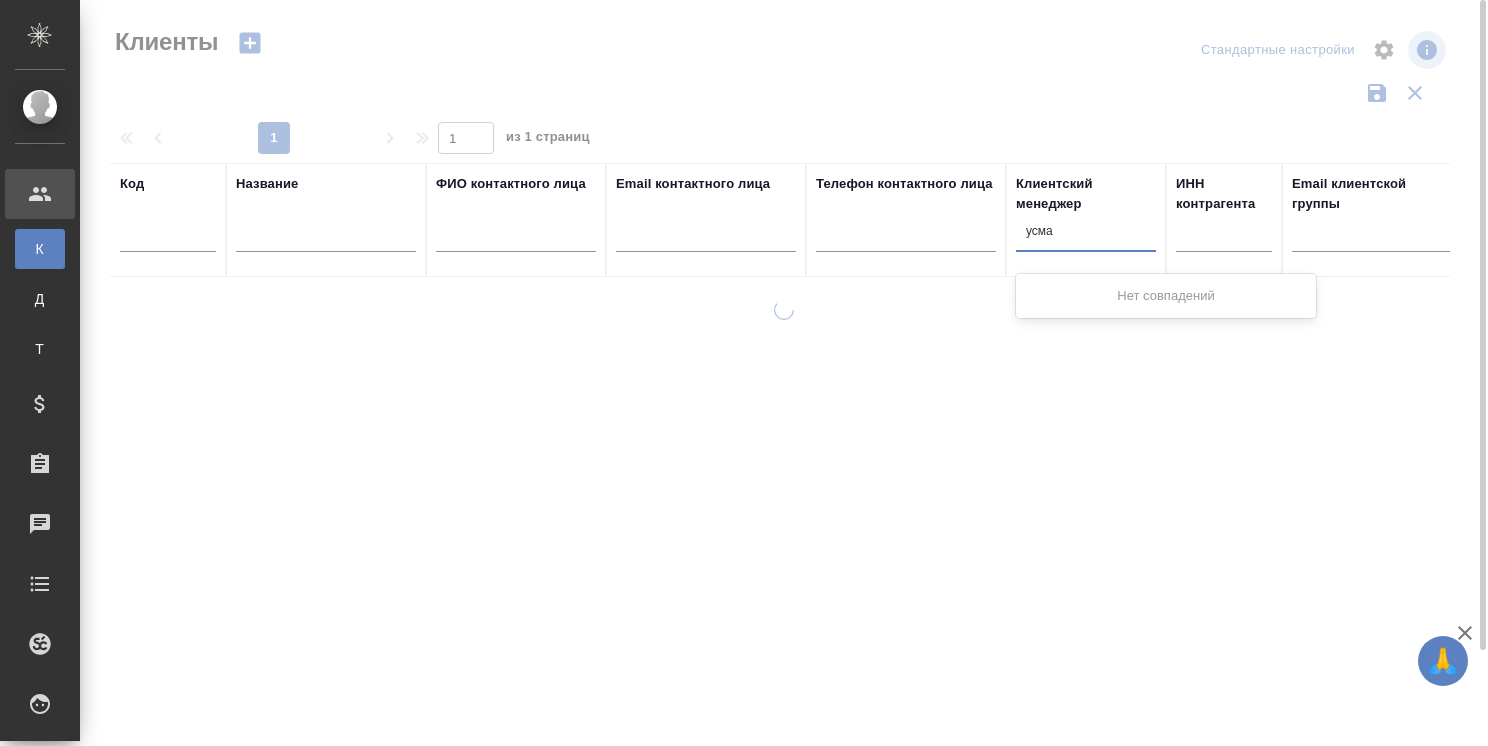 scroll, scrollTop: 0, scrollLeft: 0, axis: both 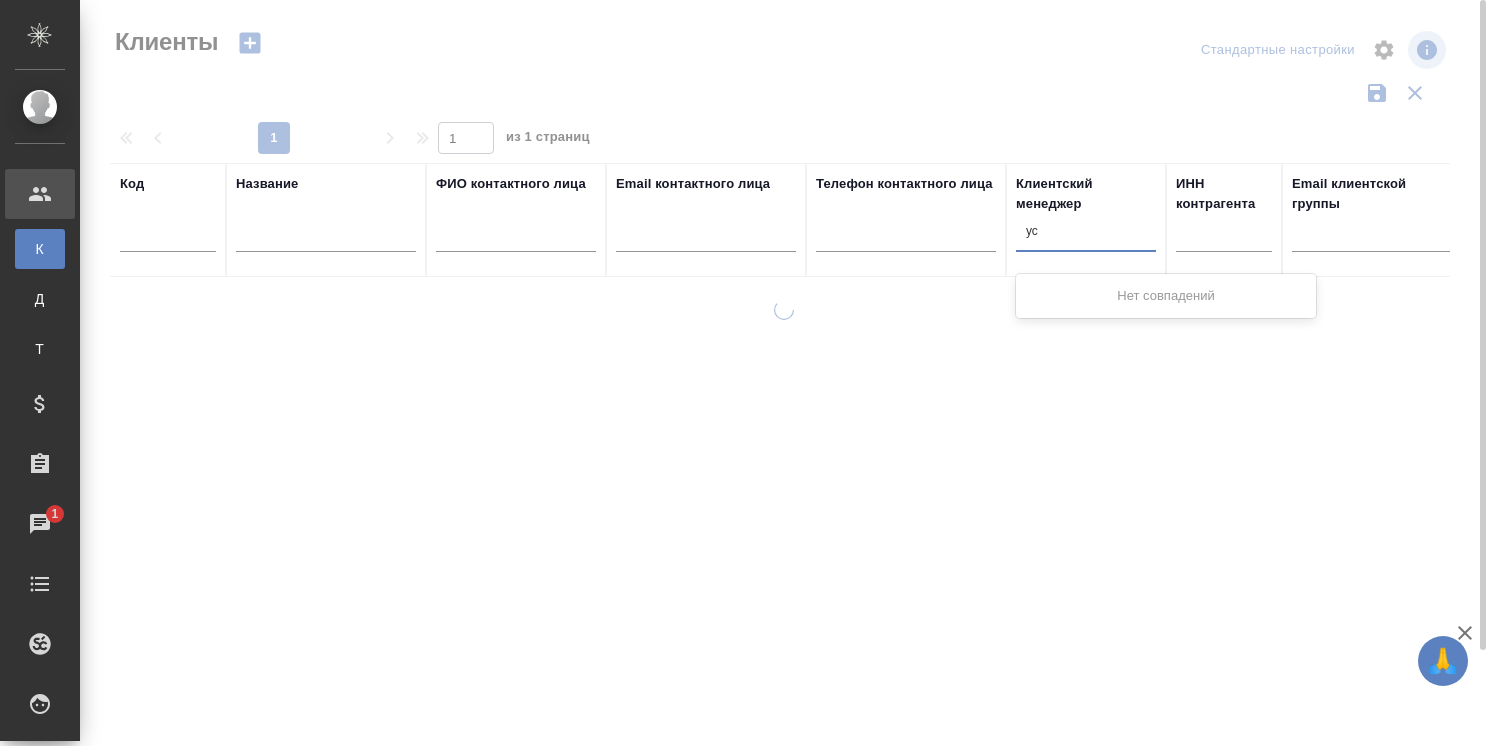 type on "ус" 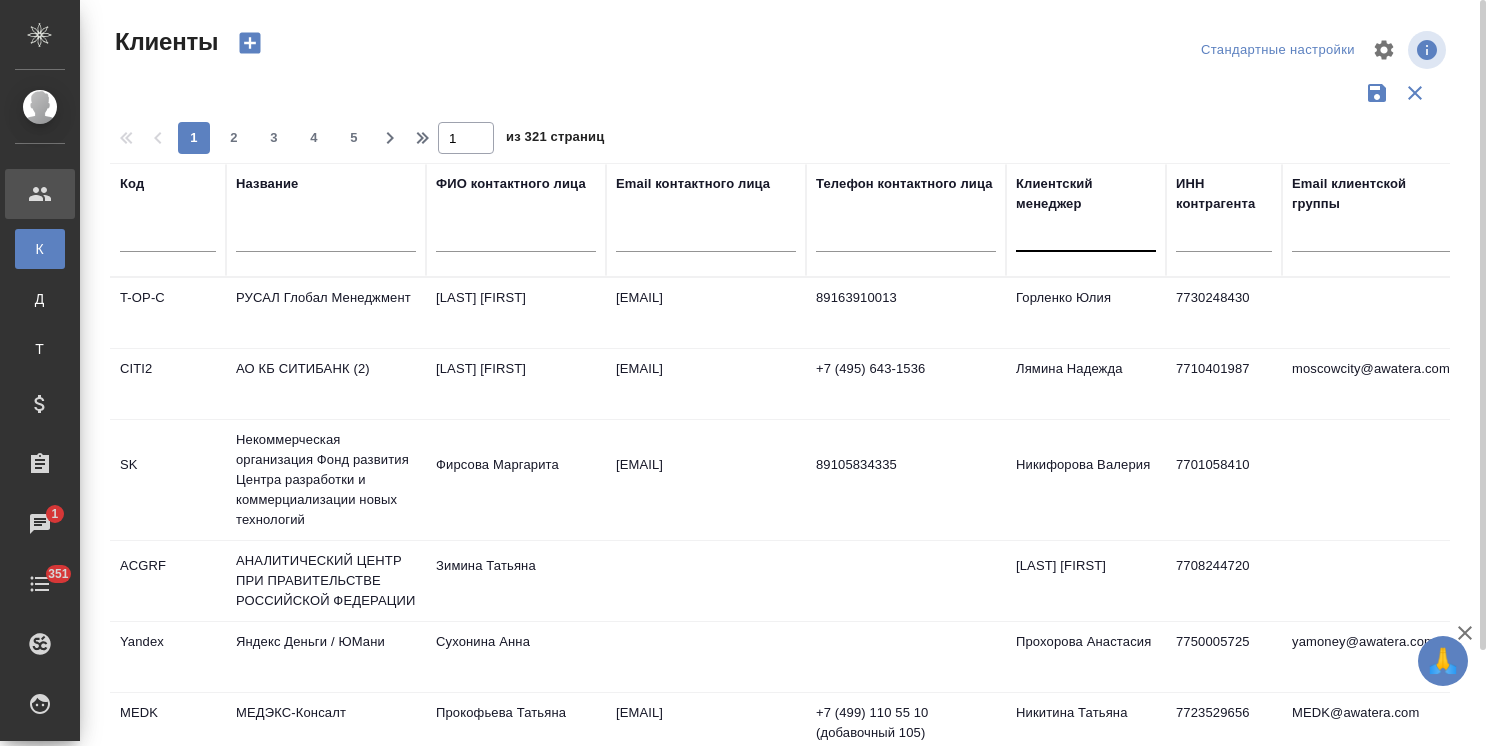 click at bounding box center (1086, 231) 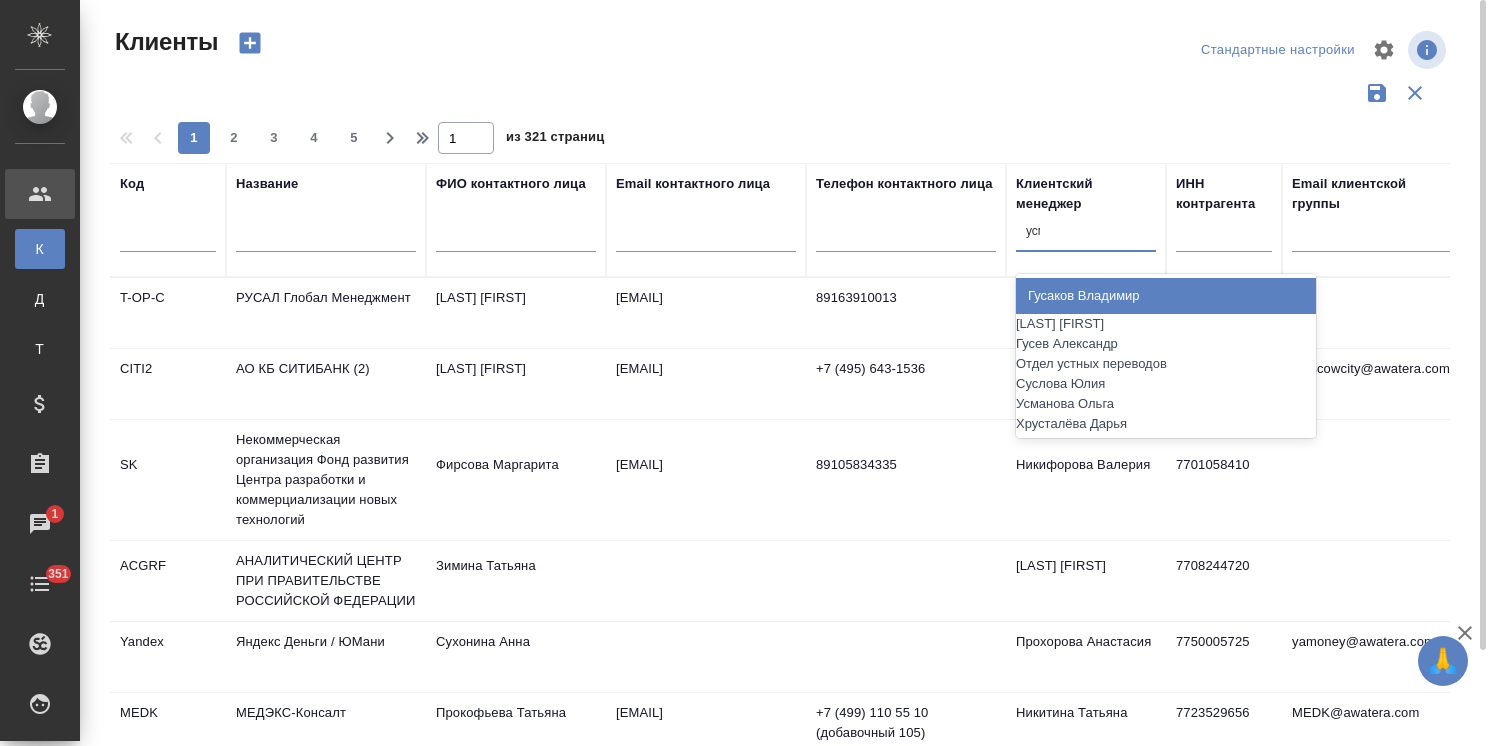type on "усма" 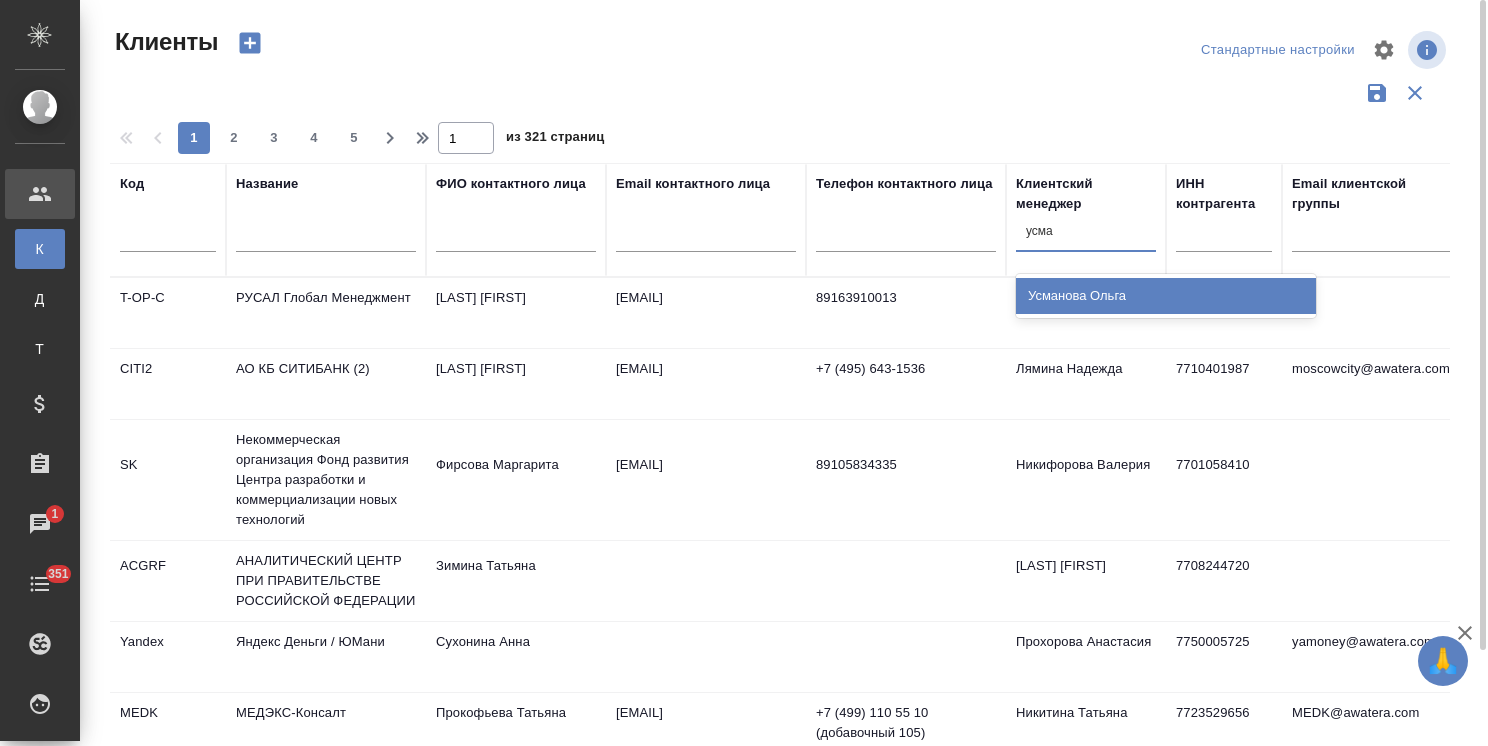 click on "Усманова Ольга" at bounding box center (1166, 296) 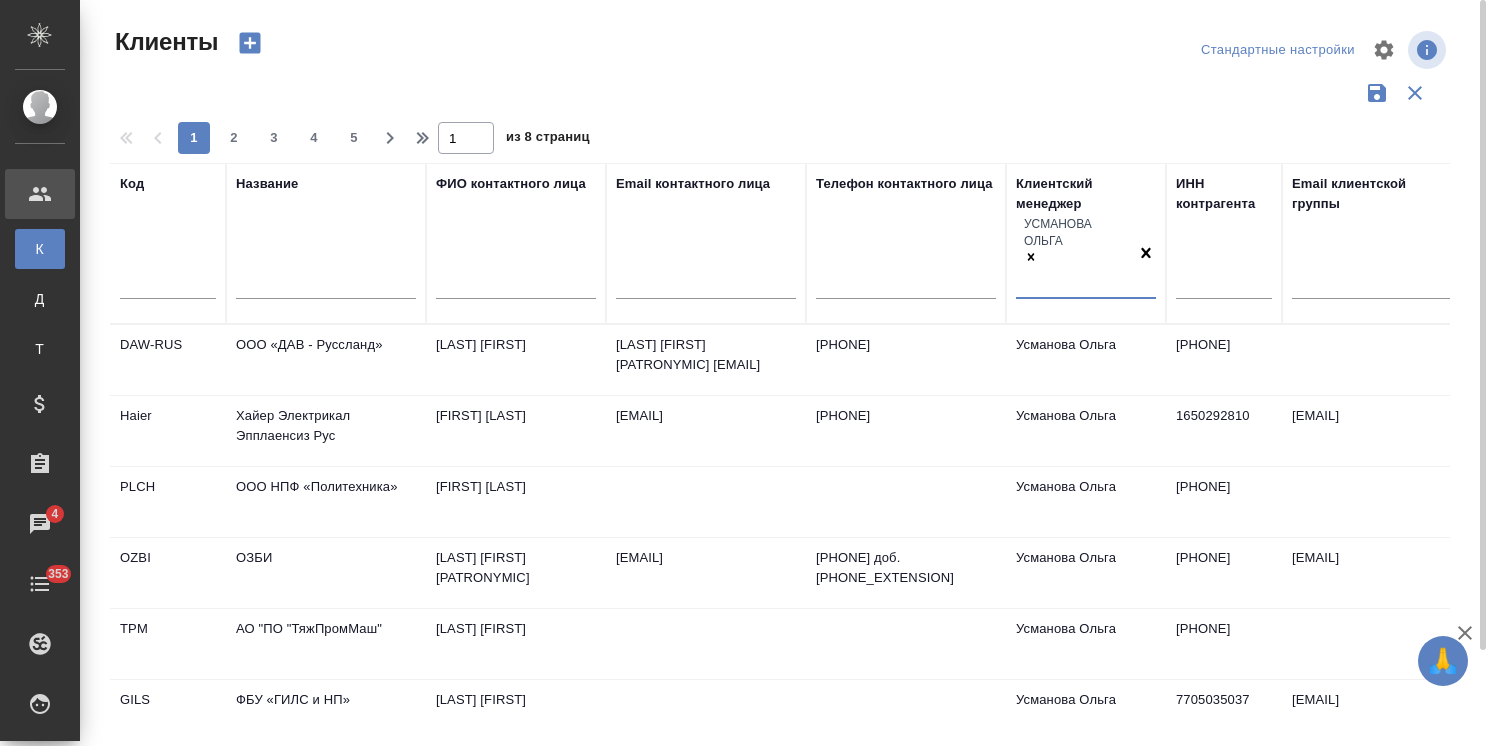 click at bounding box center [326, 285] 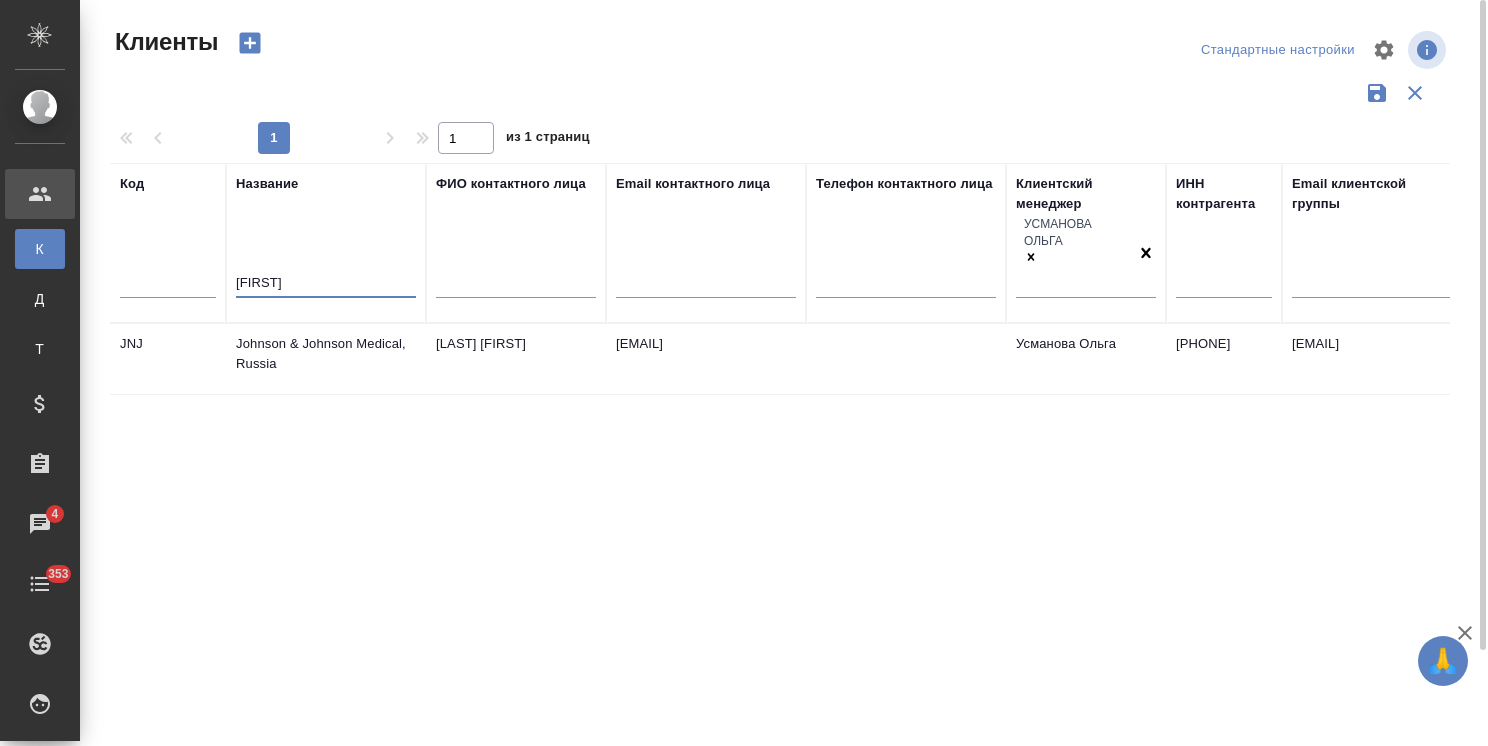 click on "Johnson & Johnson Medical, Russia" at bounding box center [326, 359] 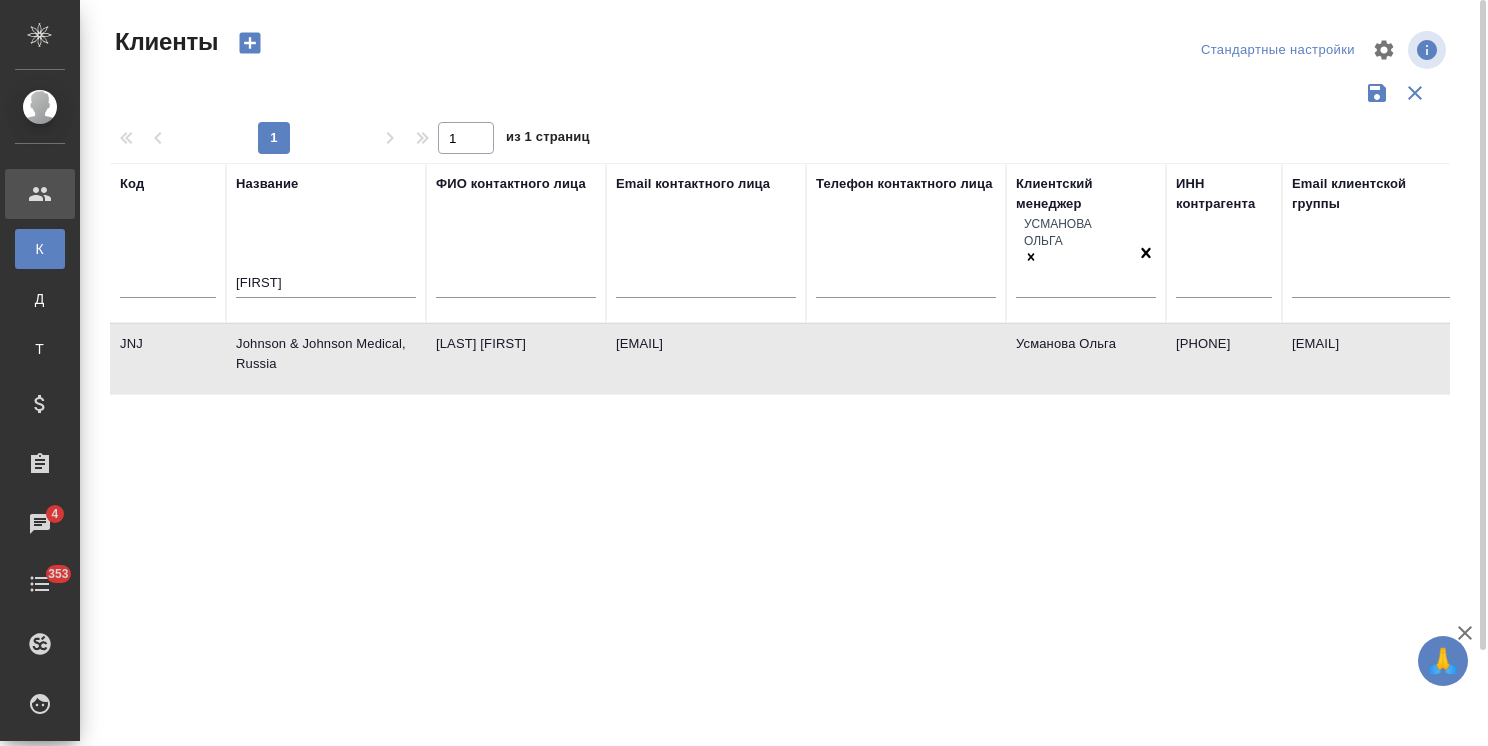 click on "Johnson & Johnson Medical, Russia" at bounding box center [326, 359] 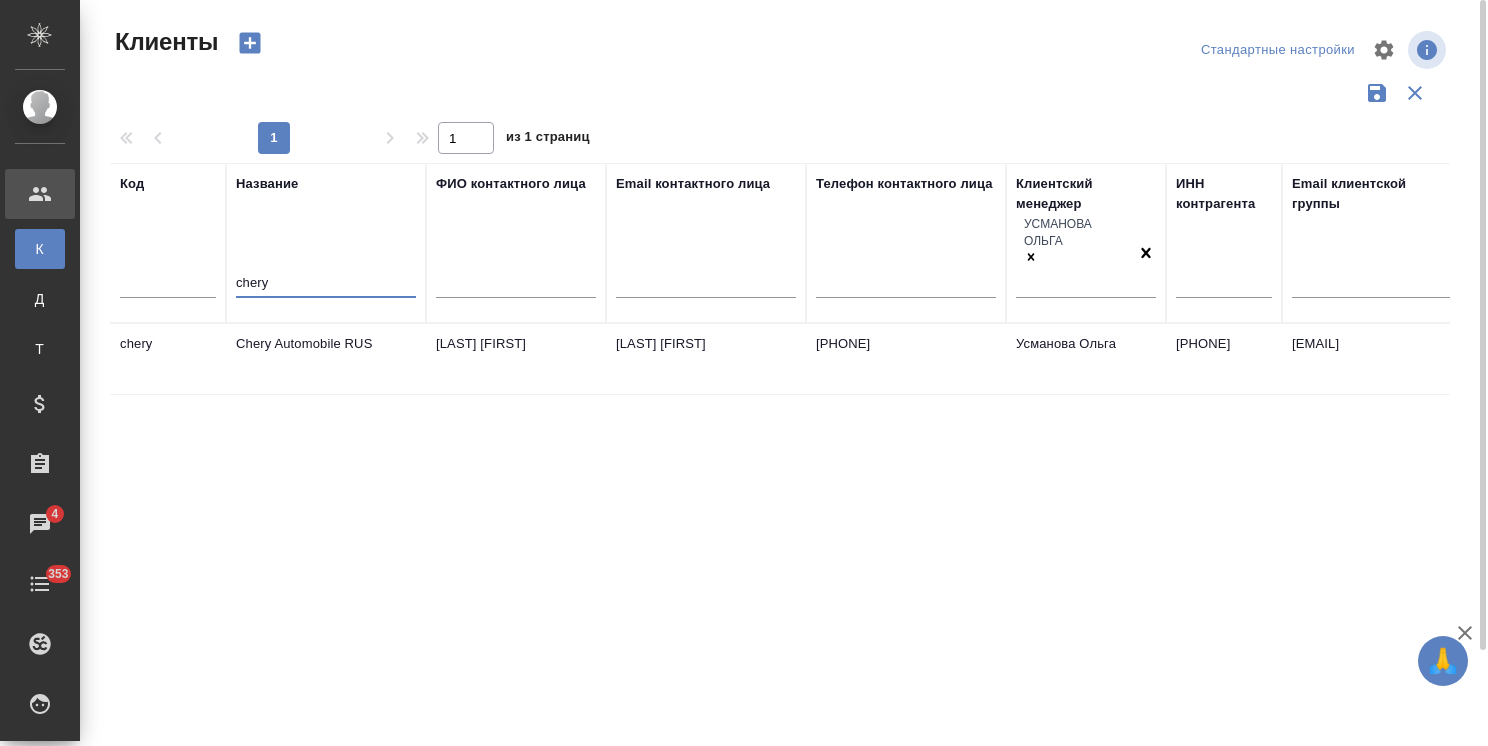 type on "chery" 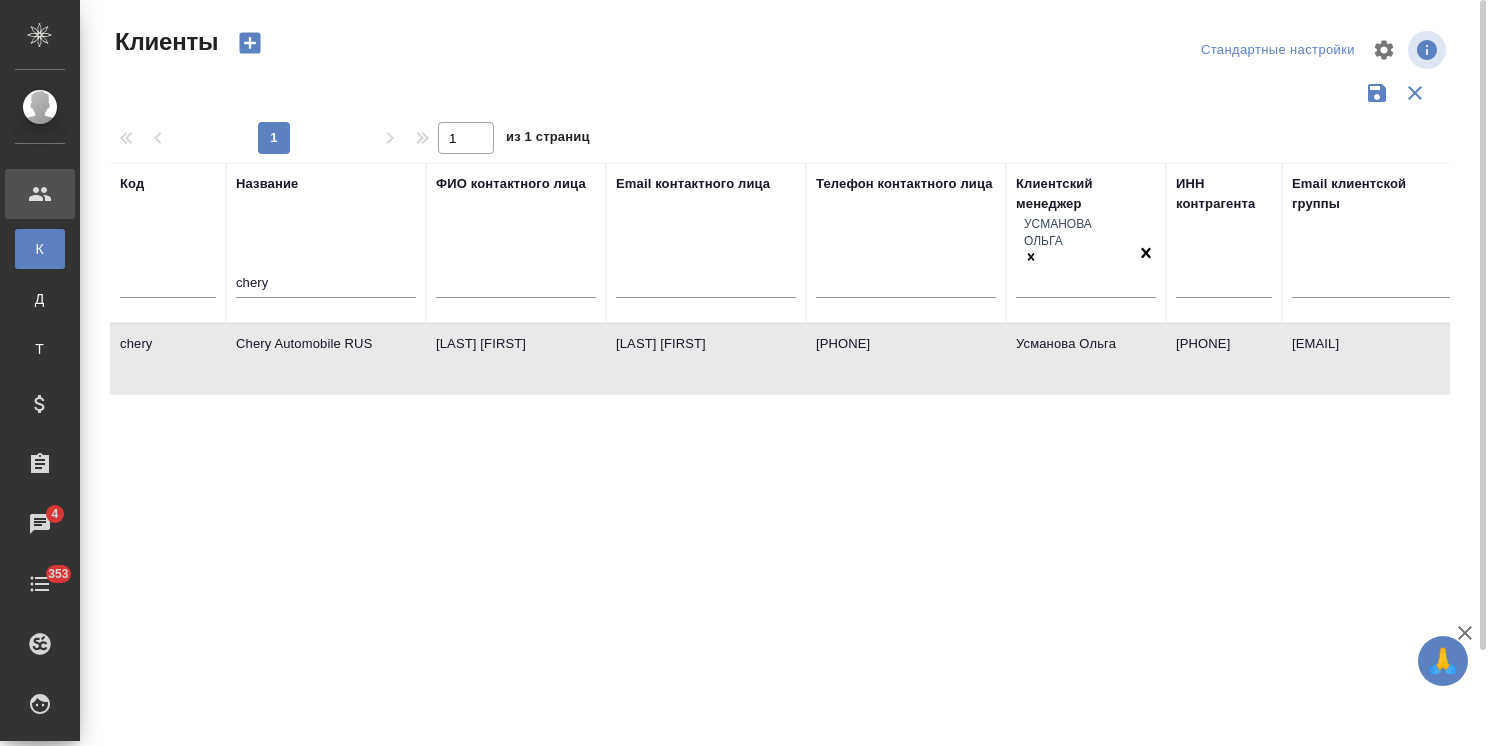 click on "Chery Automobile RUS" at bounding box center [326, 359] 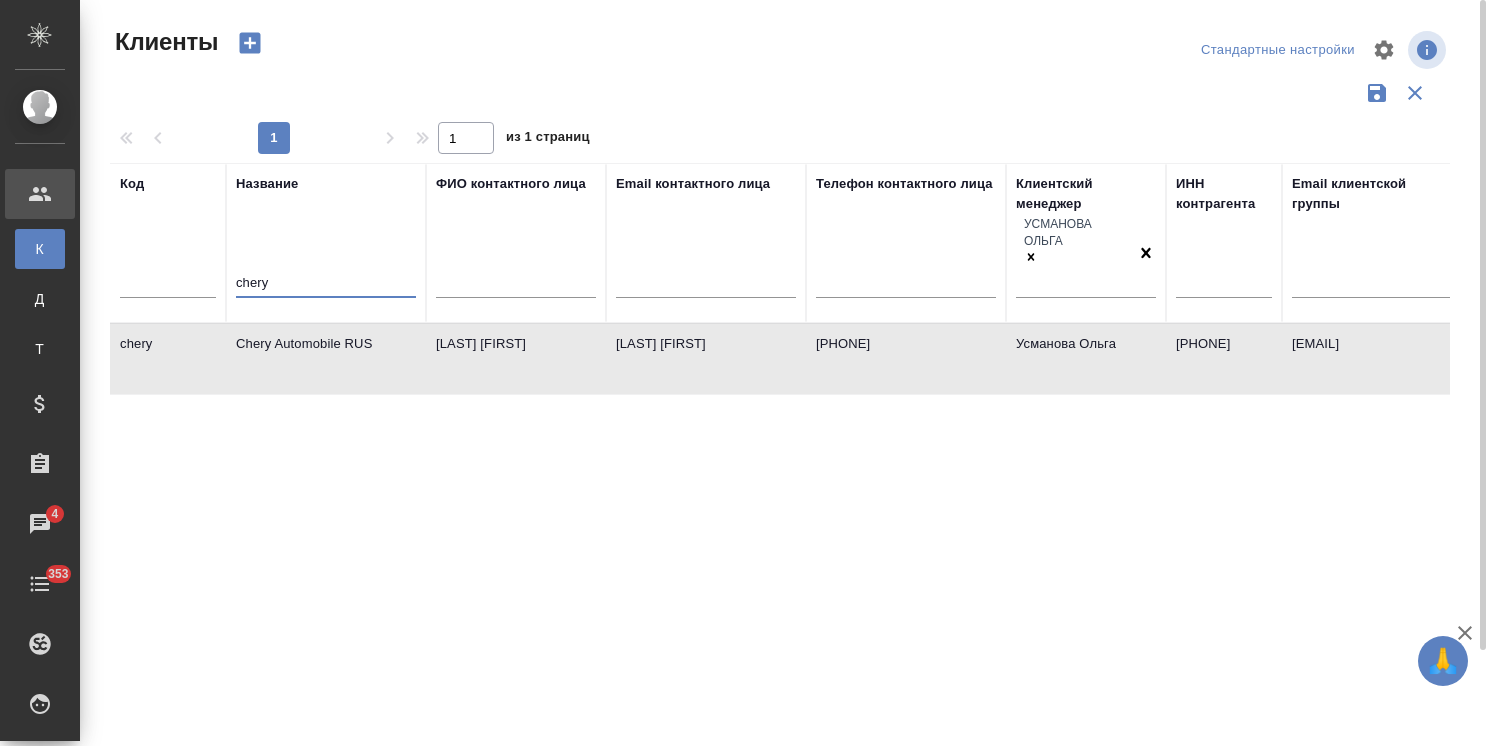 drag, startPoint x: 331, startPoint y: 260, endPoint x: 167, endPoint y: 254, distance: 164.10973 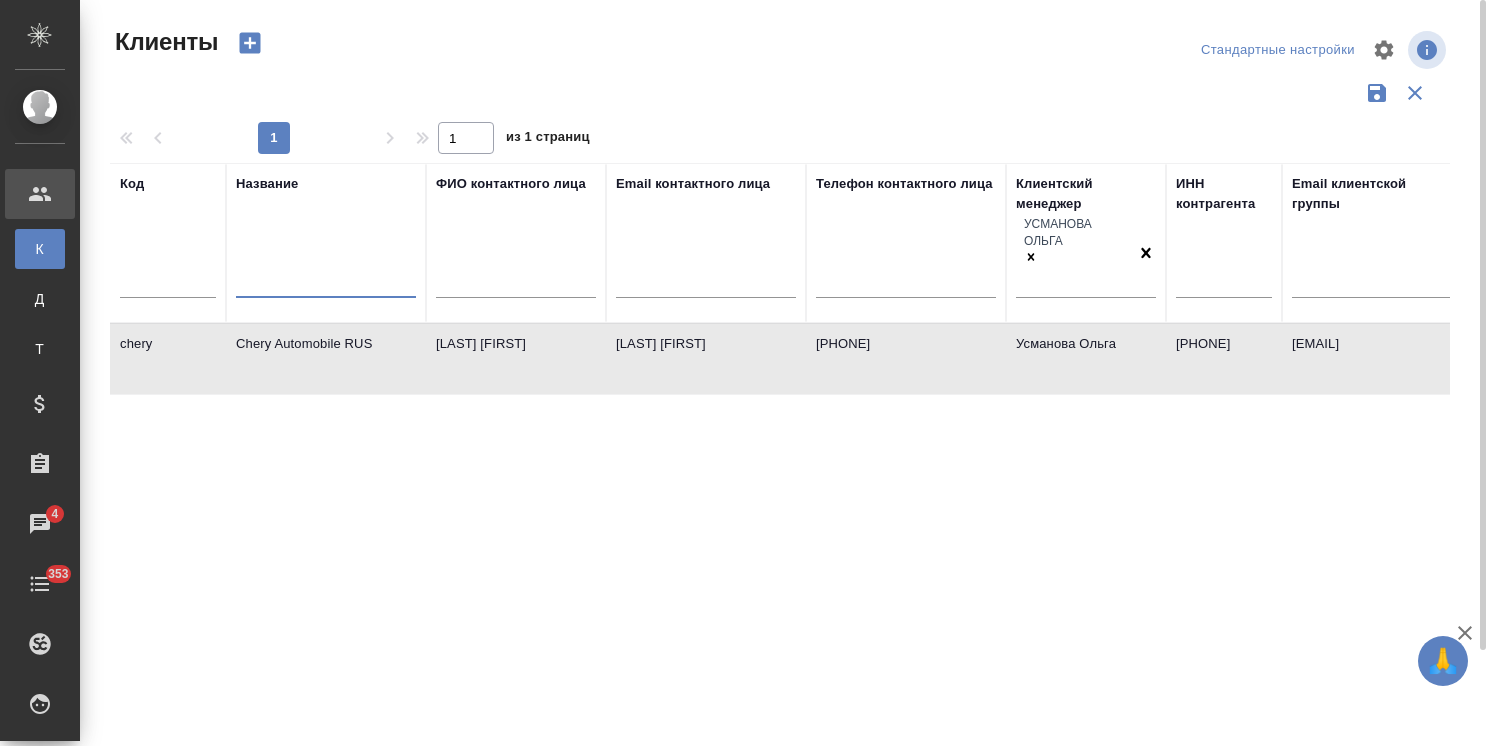type 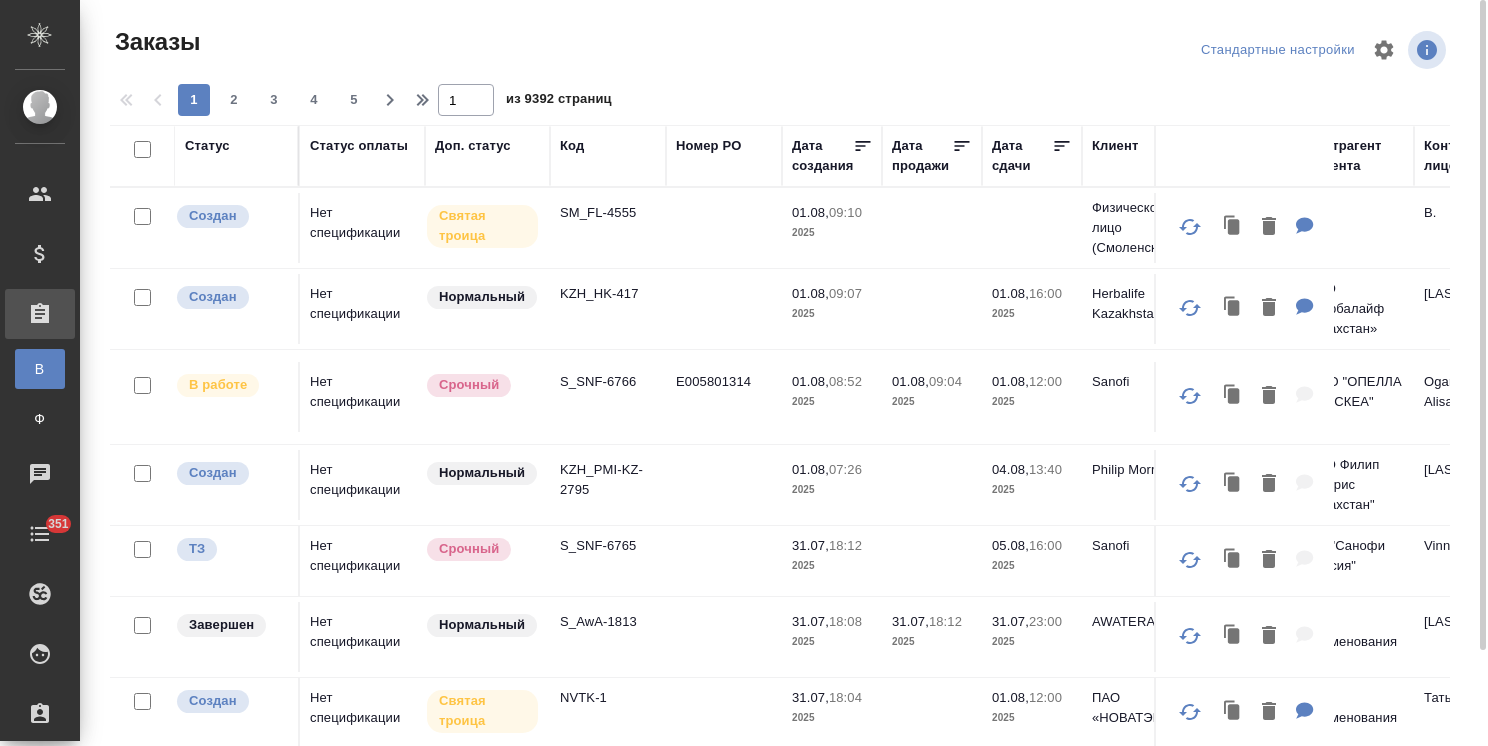 scroll, scrollTop: 0, scrollLeft: 0, axis: both 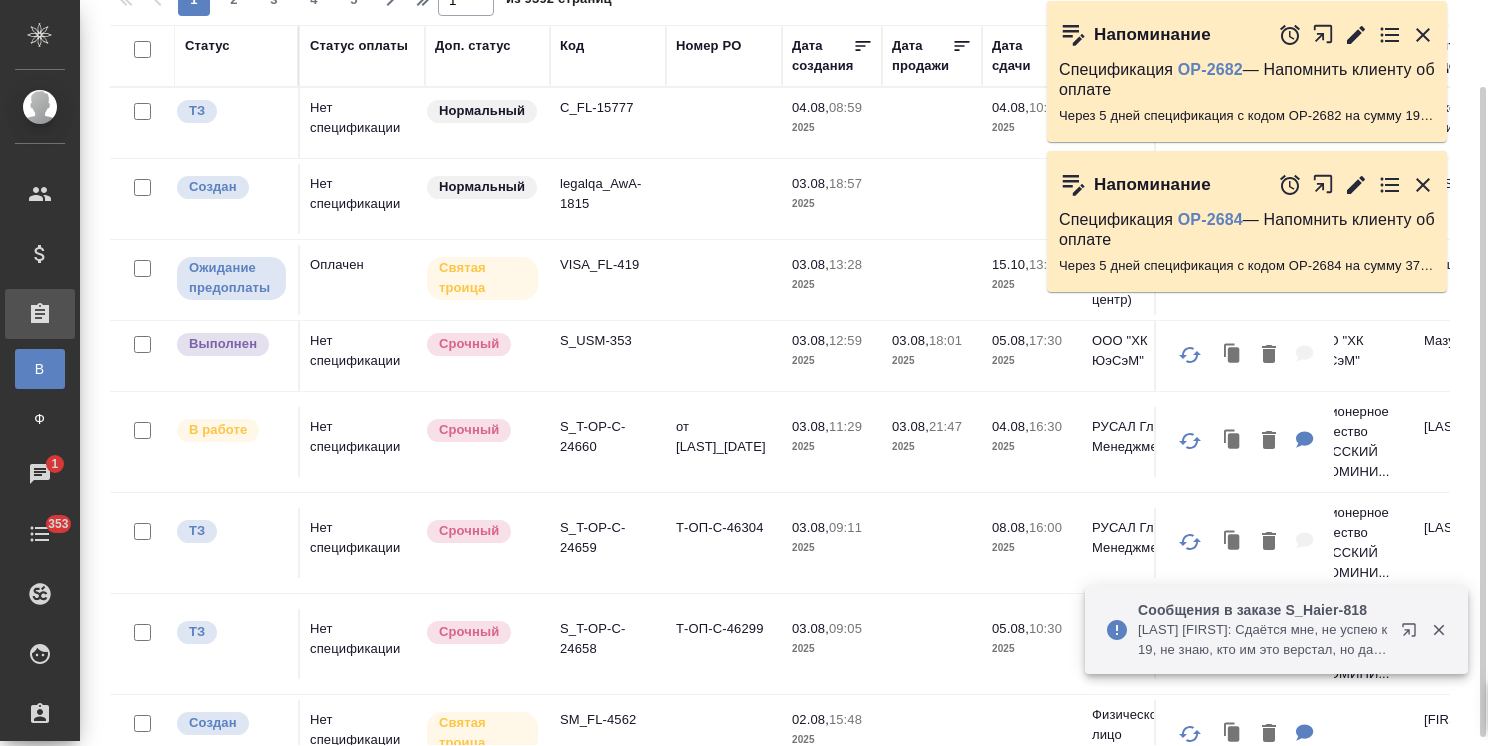 click 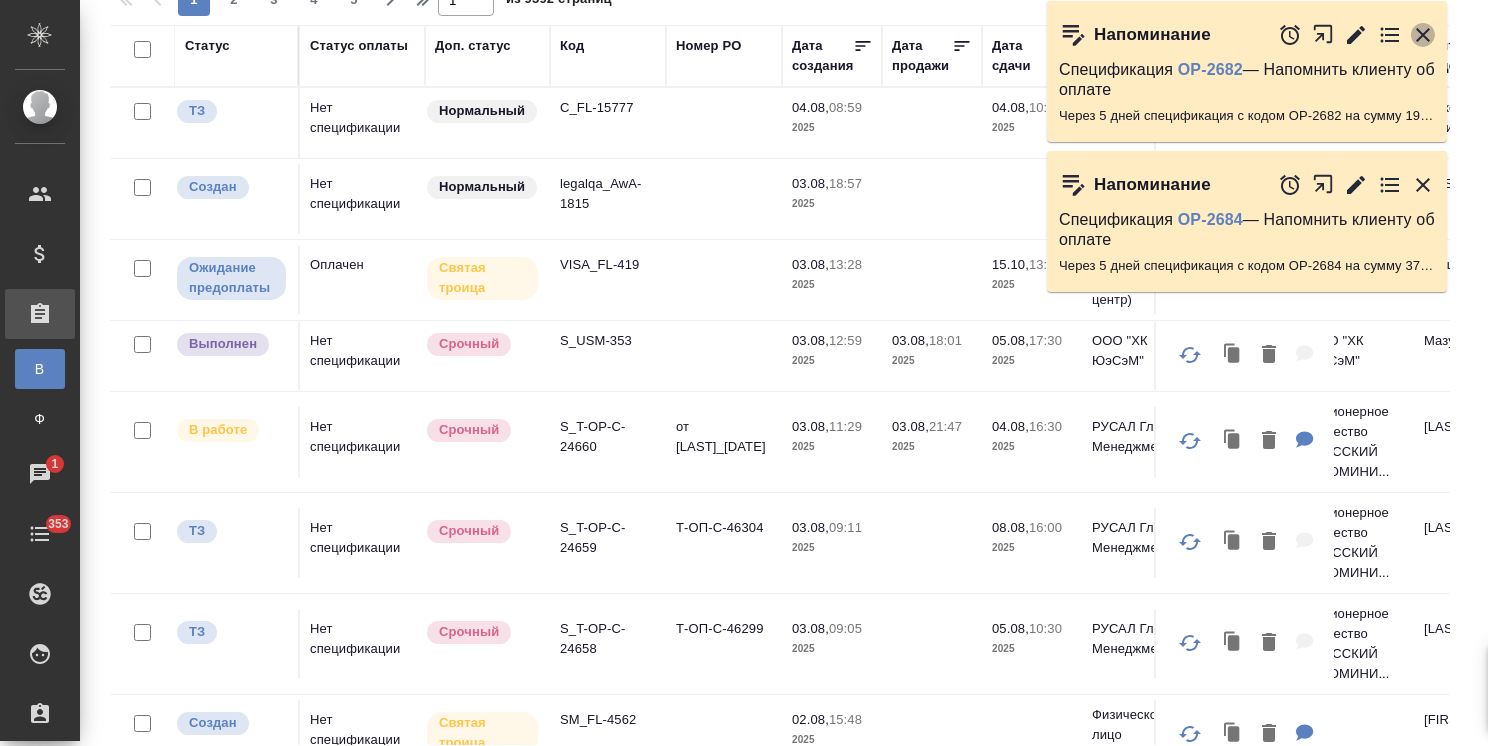 click 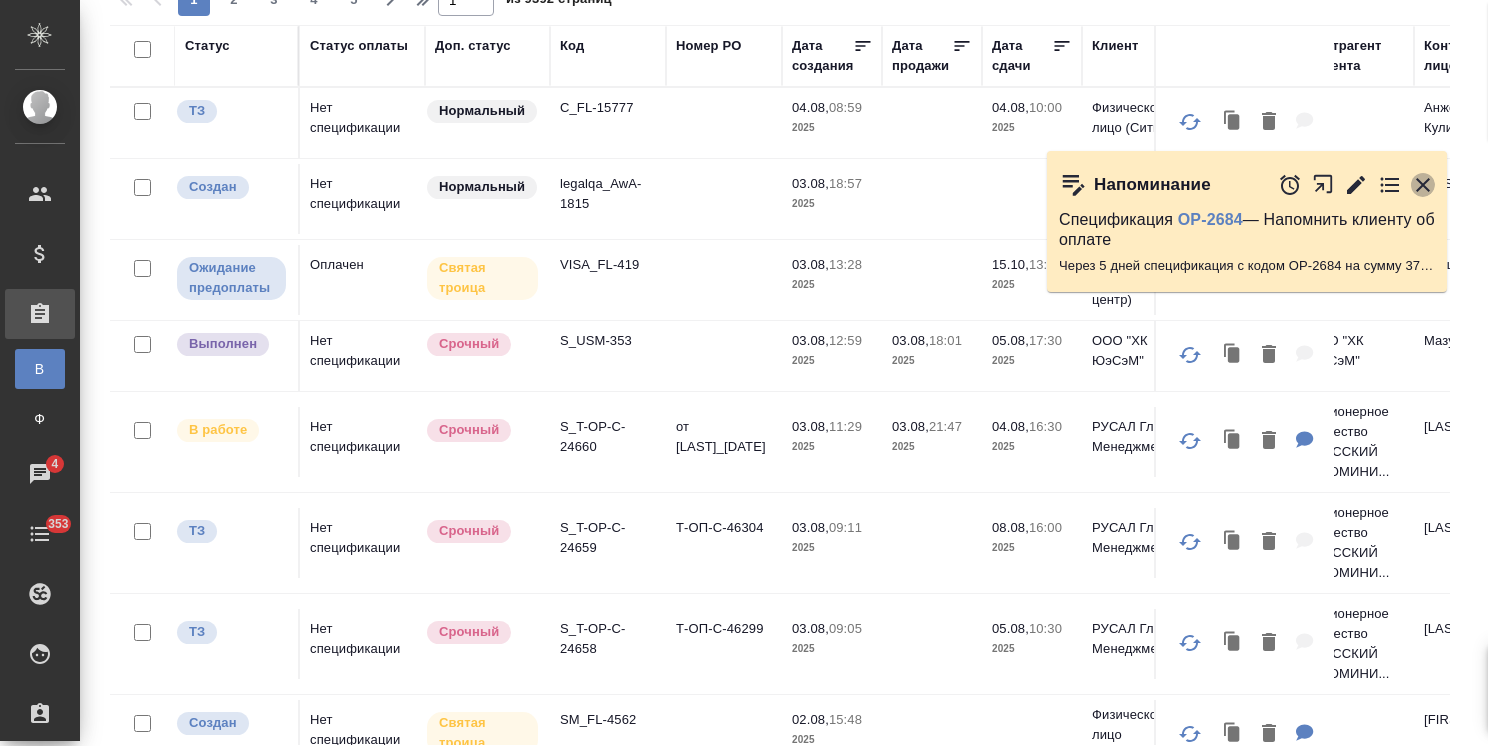 click 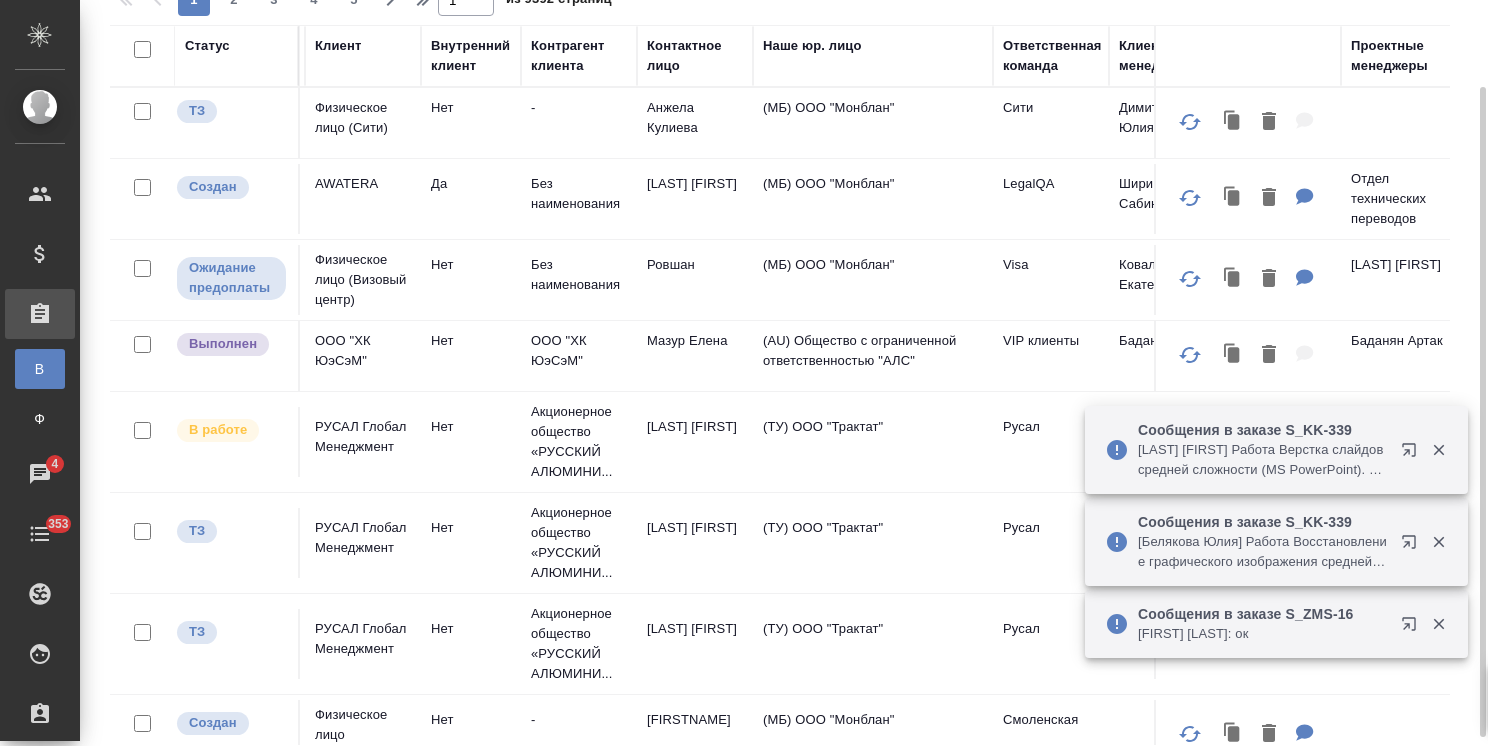scroll, scrollTop: 0, scrollLeft: 896, axis: horizontal 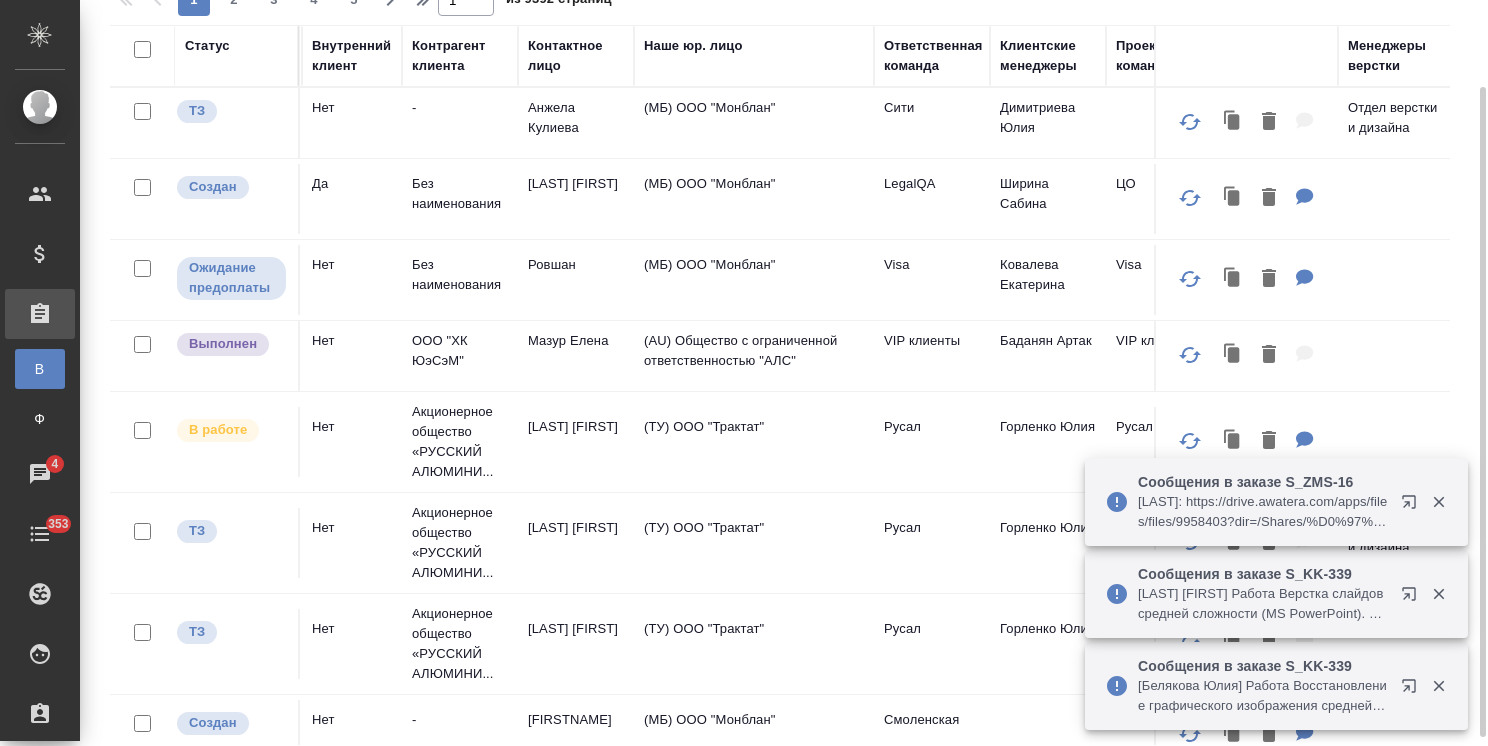 click on "Клиентские менеджеры" at bounding box center (1048, 56) 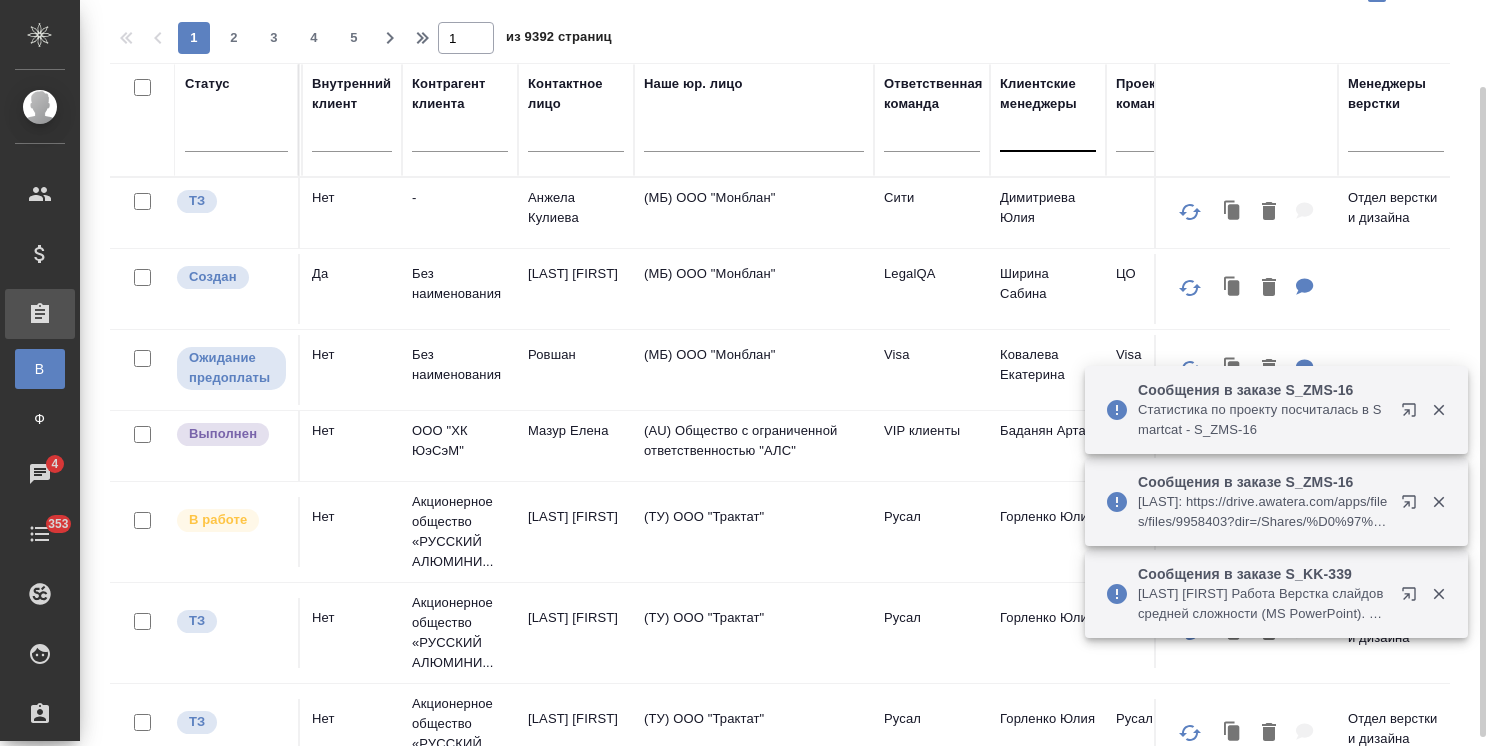 click at bounding box center [1048, 131] 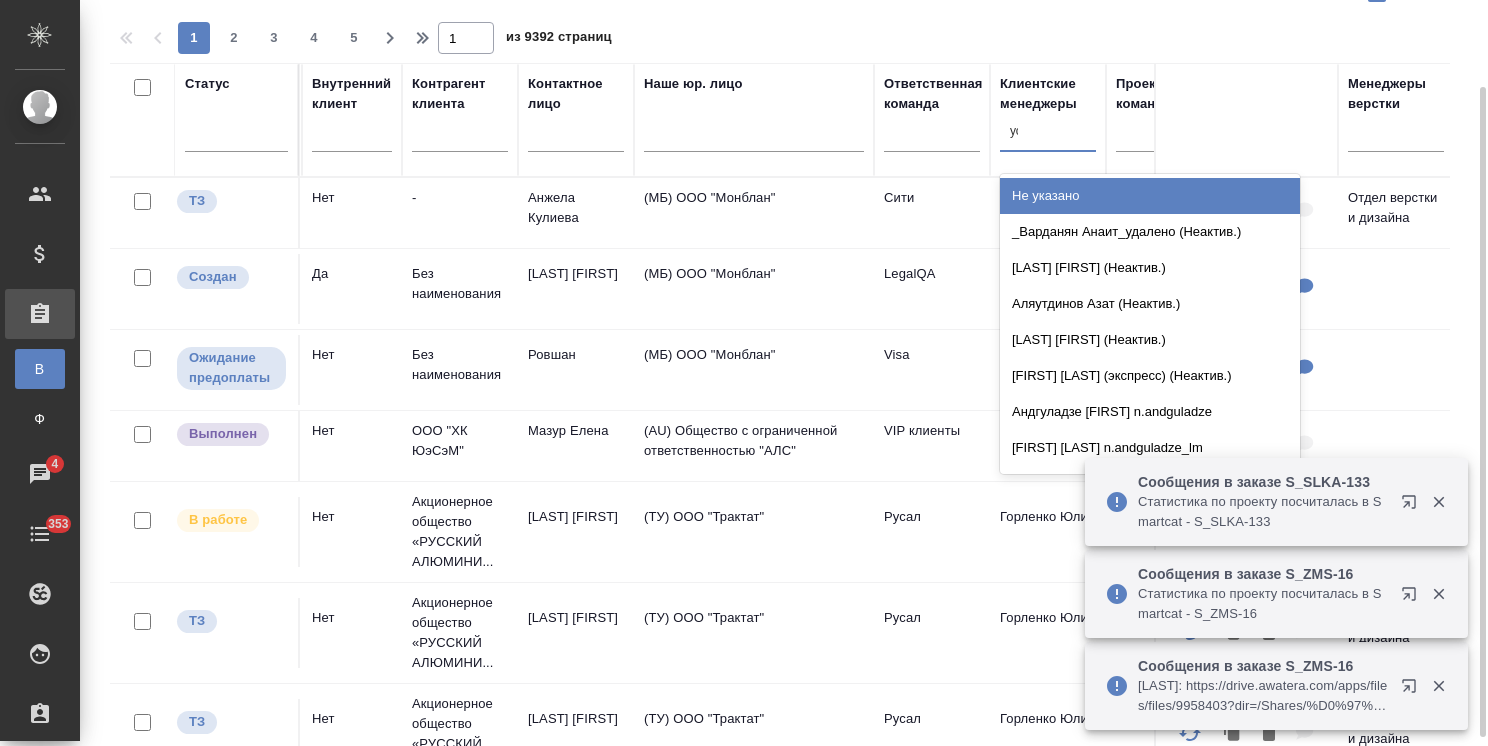 type on "усма" 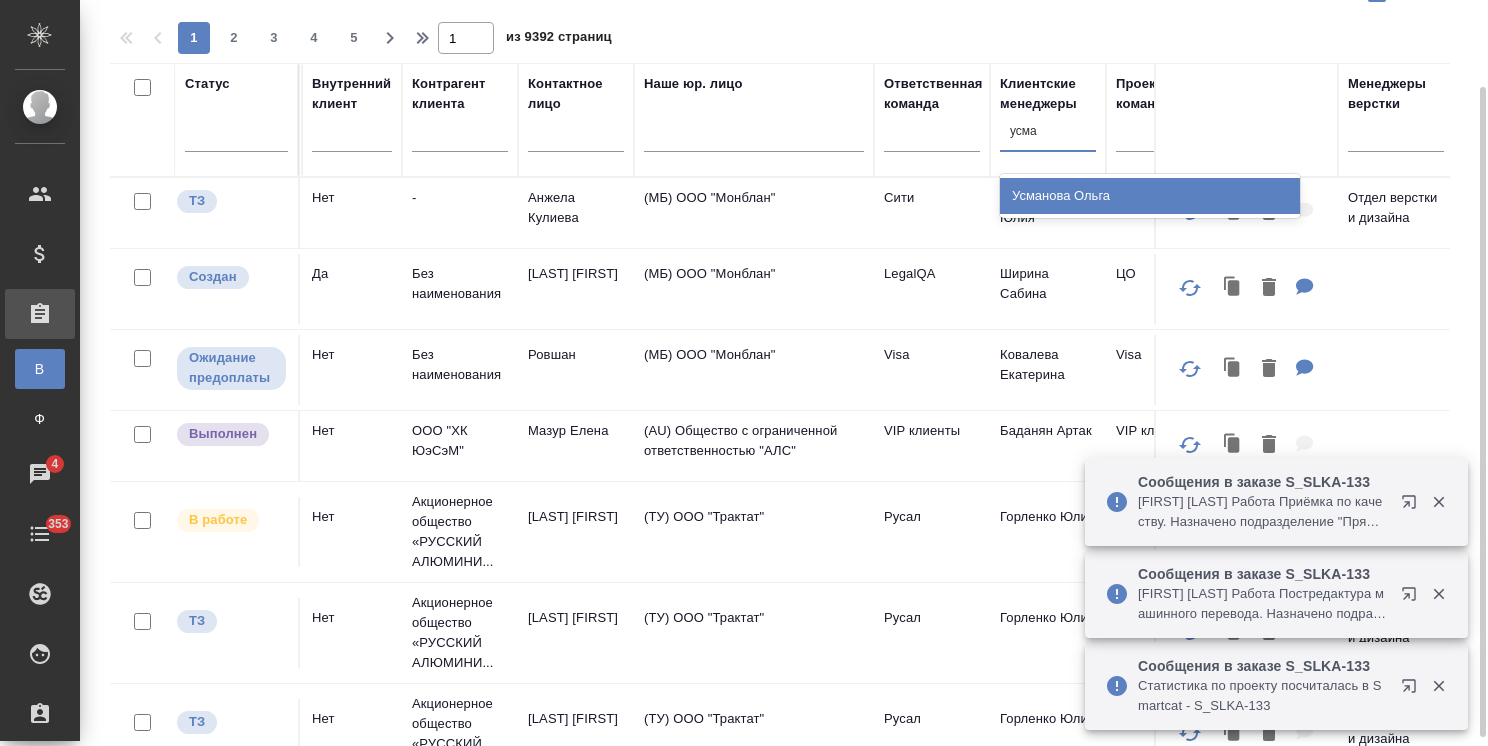 click on "Усманова Ольга" at bounding box center (1150, 196) 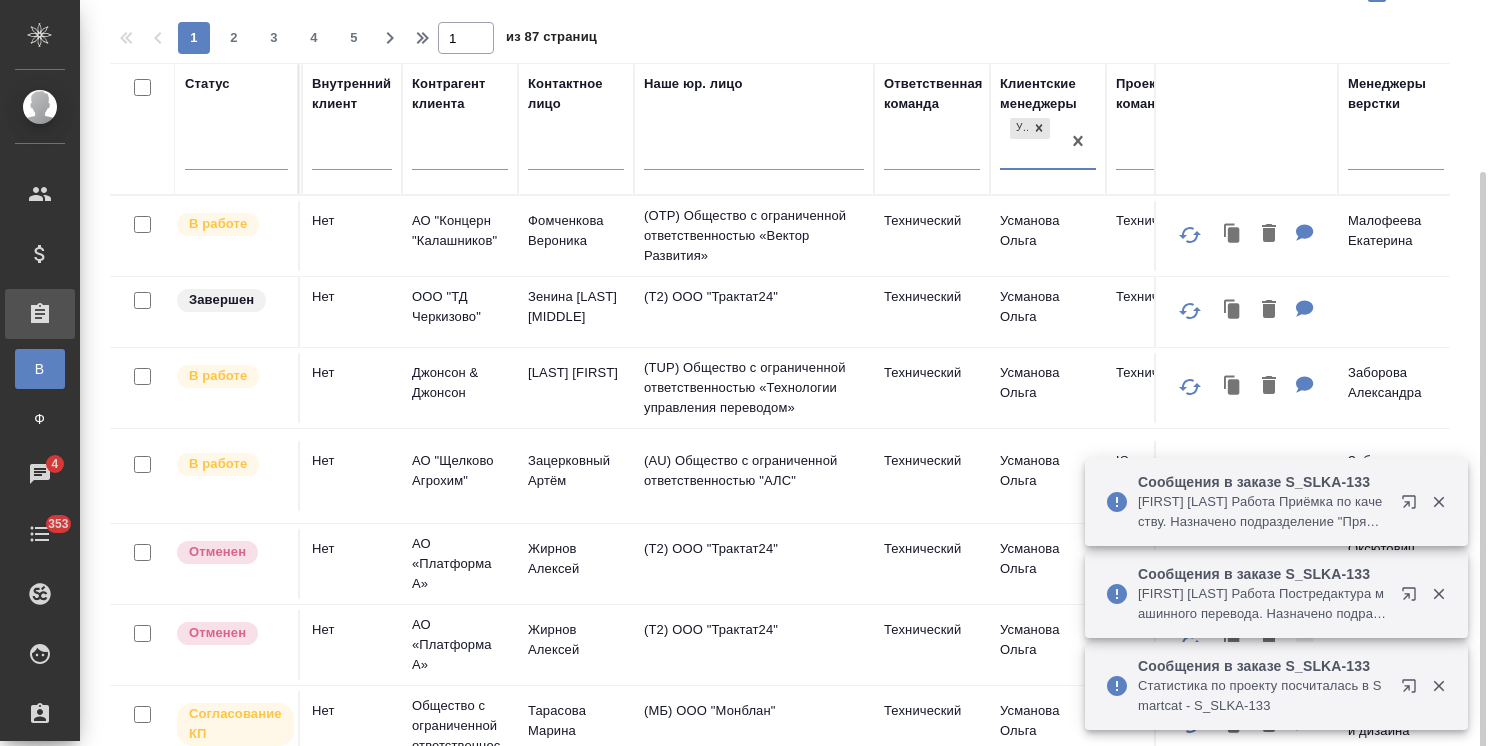 scroll, scrollTop: 148, scrollLeft: 0, axis: vertical 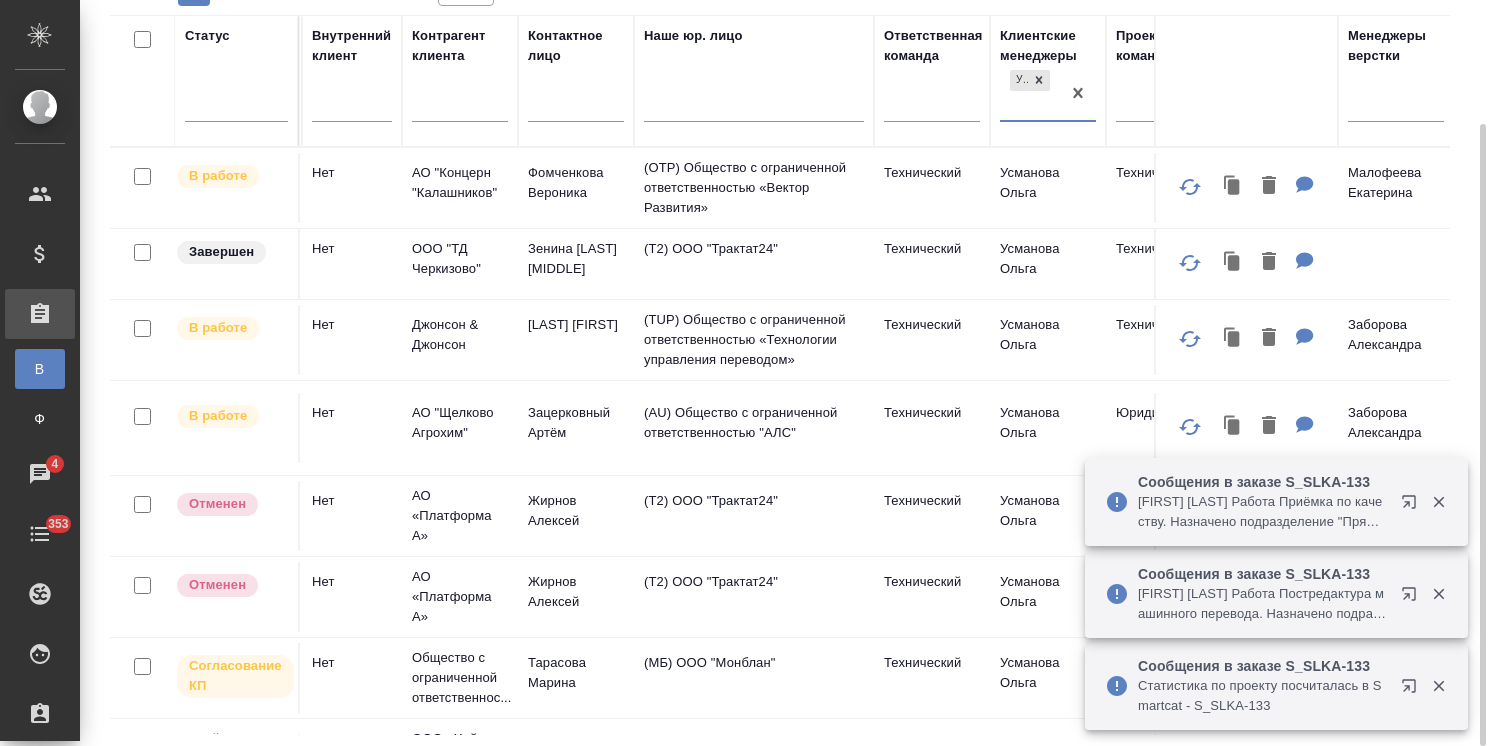 click 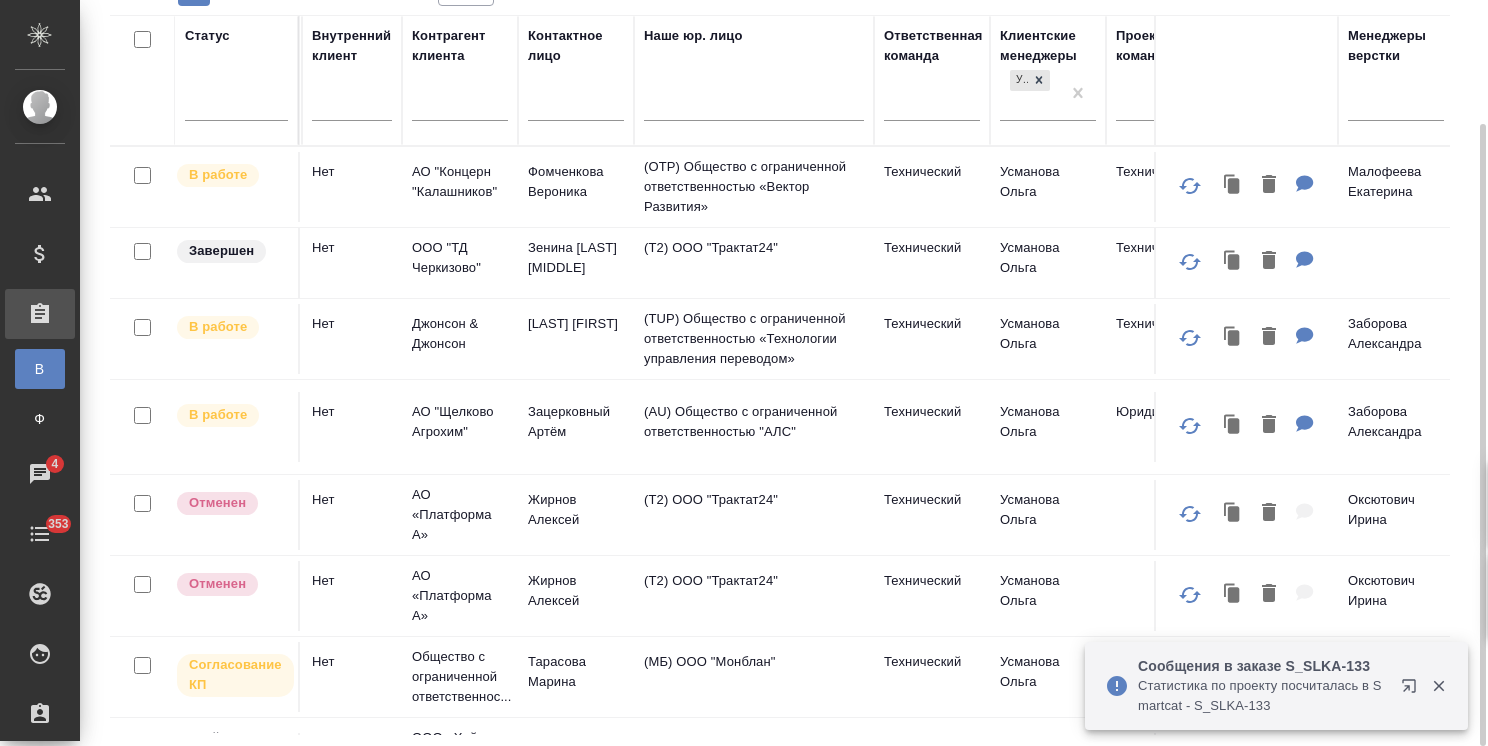 click at bounding box center [-288, 107] 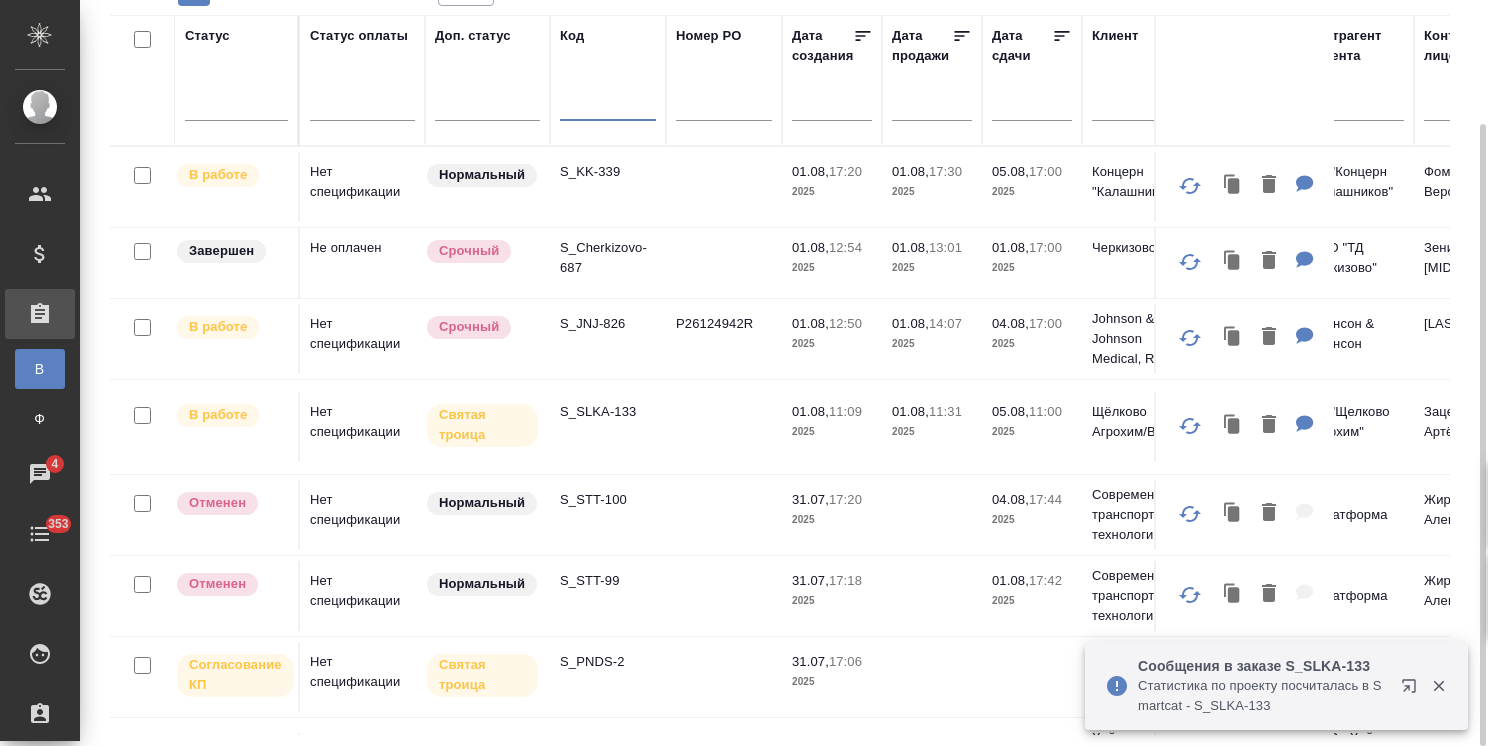 paste on "S_Haier-815" 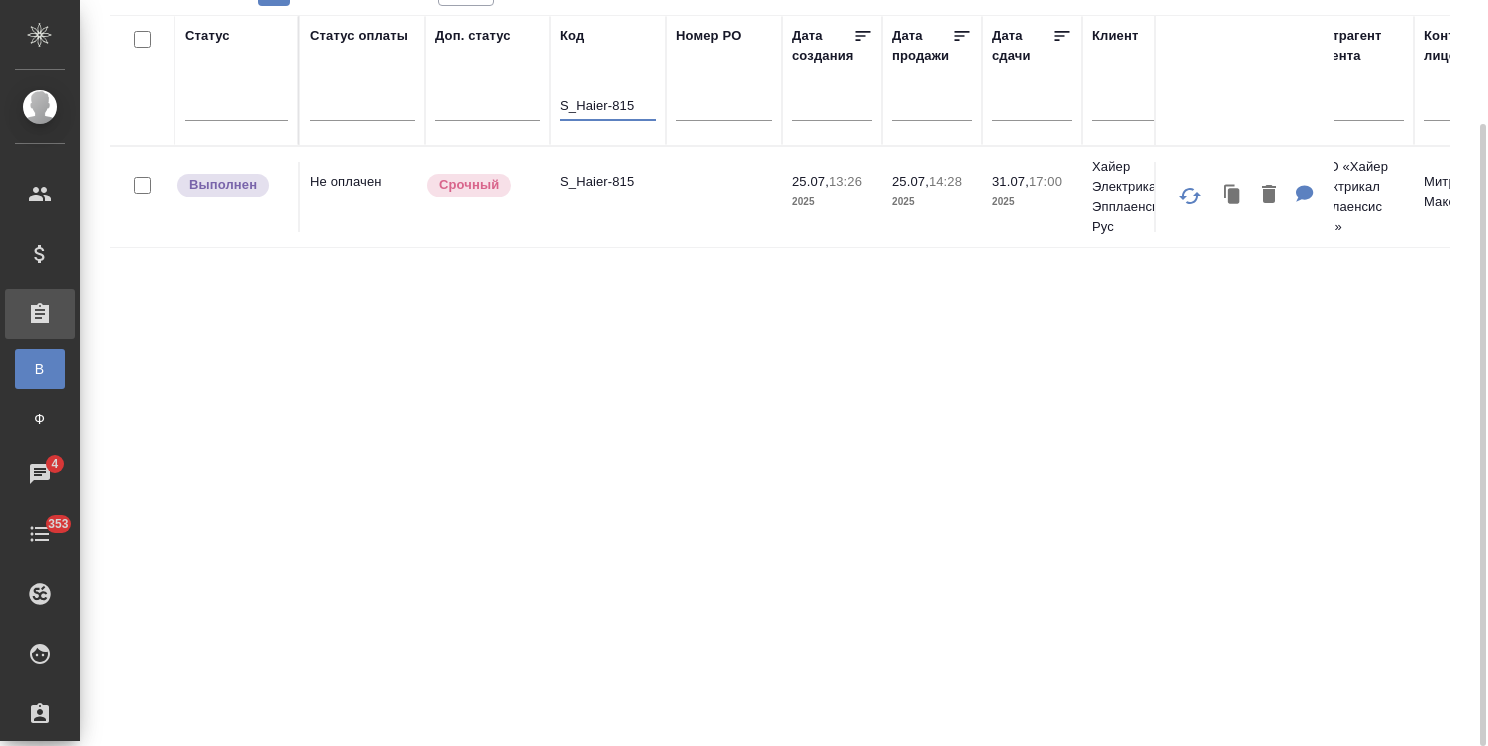 type on "S_Haier-815" 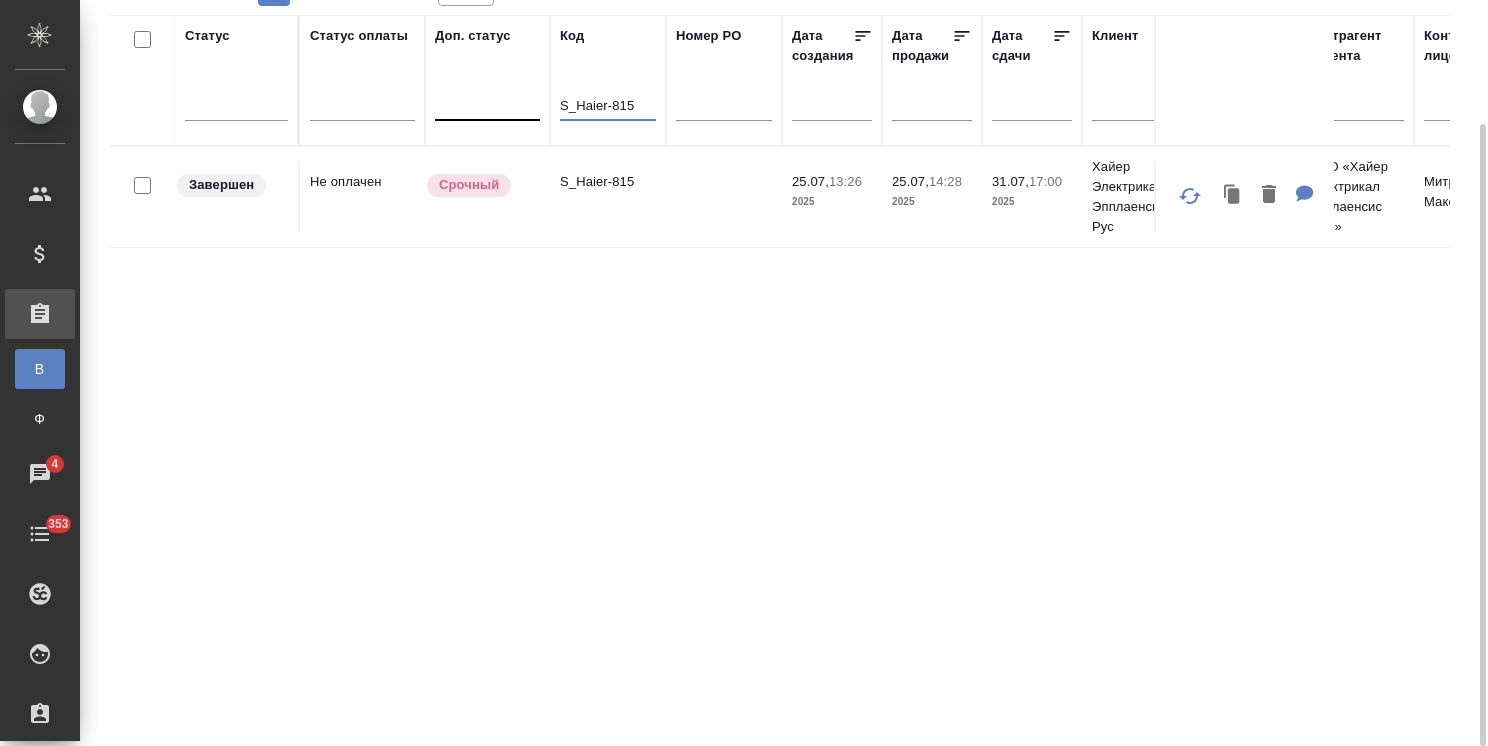 drag, startPoint x: 648, startPoint y: 108, endPoint x: 494, endPoint y: 98, distance: 154.32434 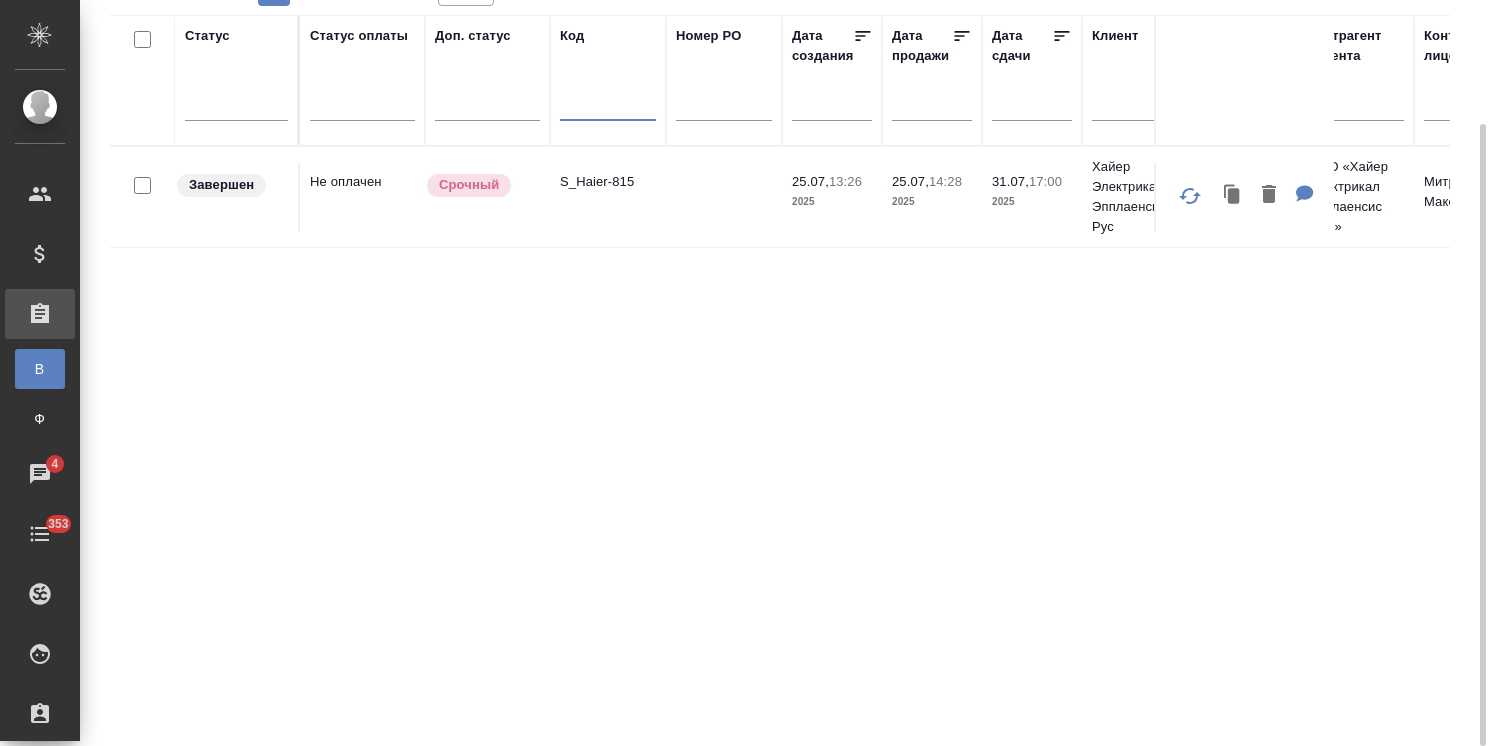 type 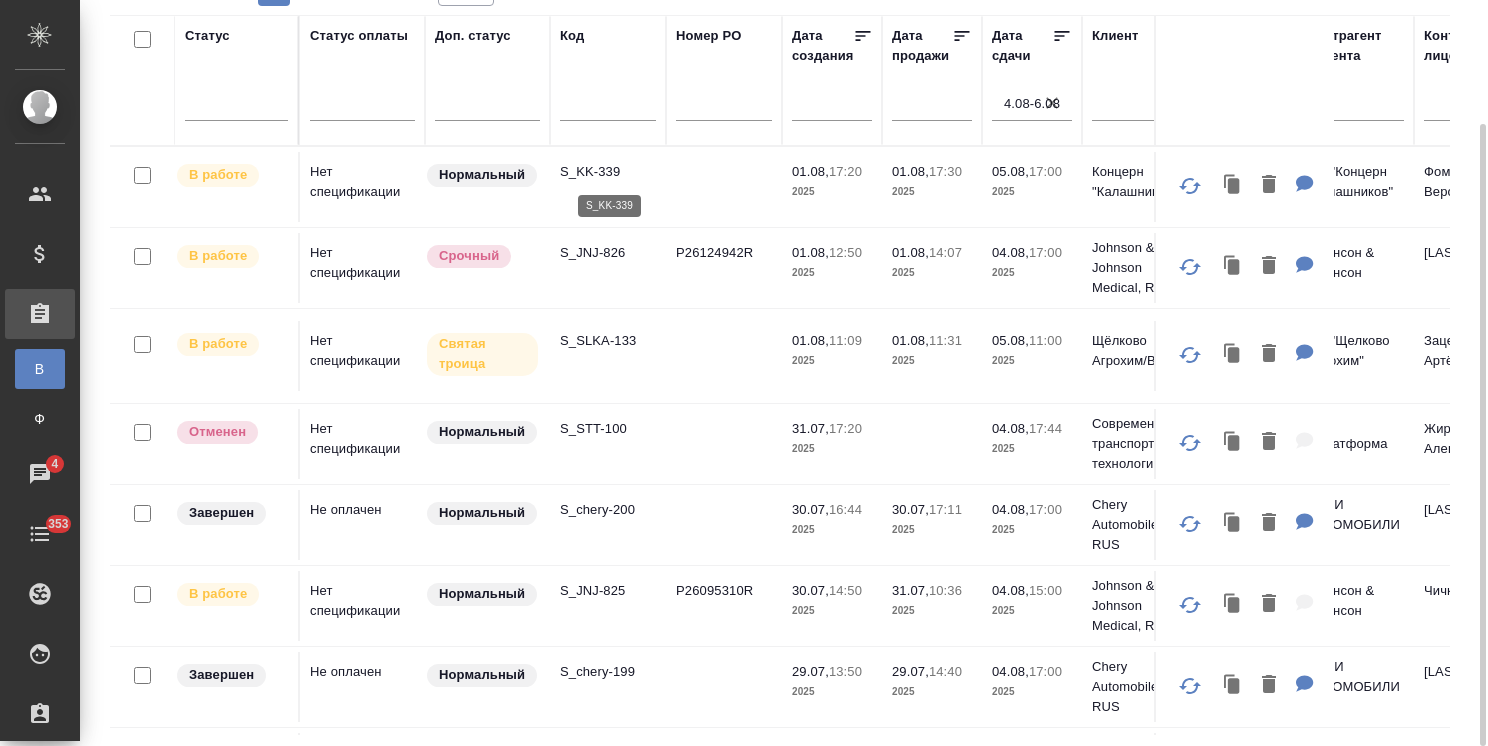 click on "S_KK-339" at bounding box center (608, 172) 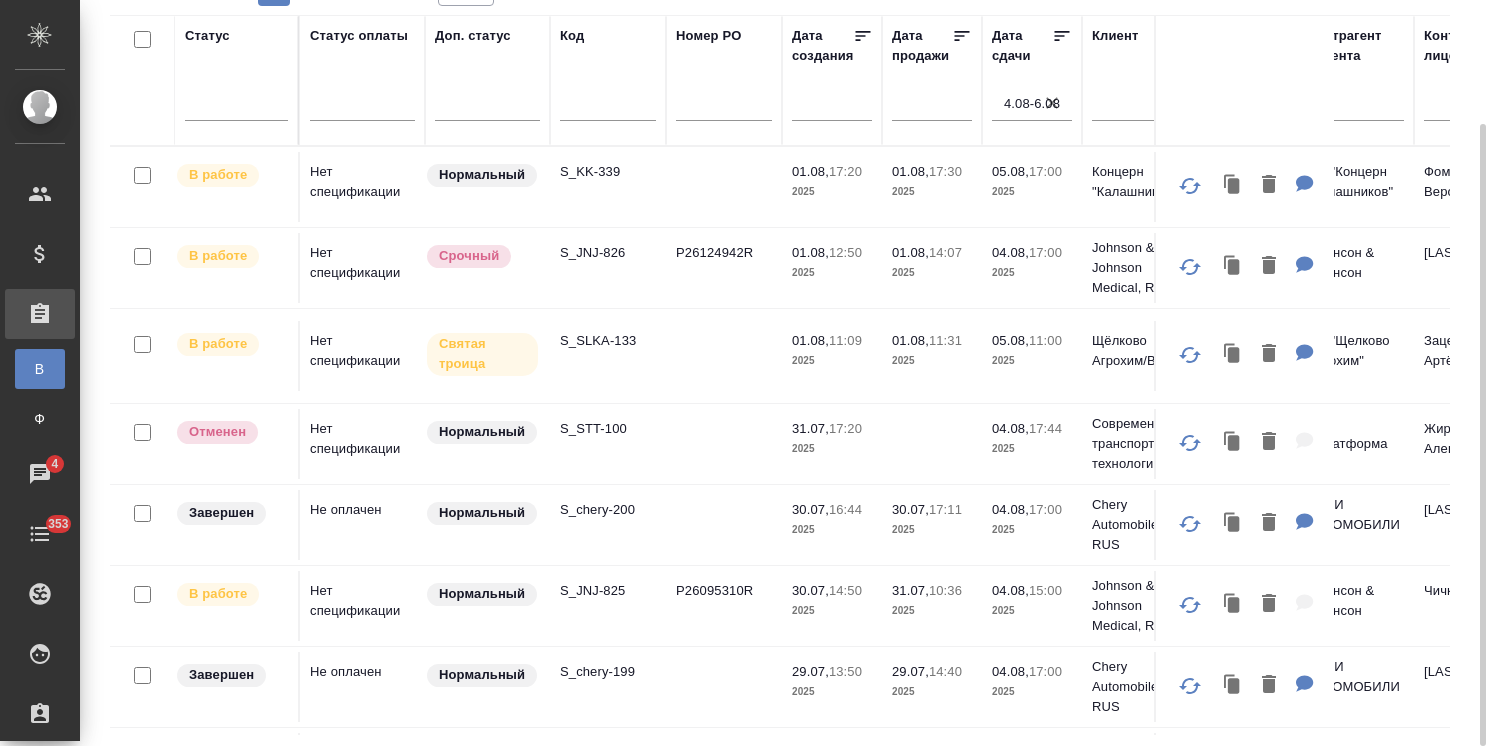 click on "S_SLKA-133" at bounding box center [608, 341] 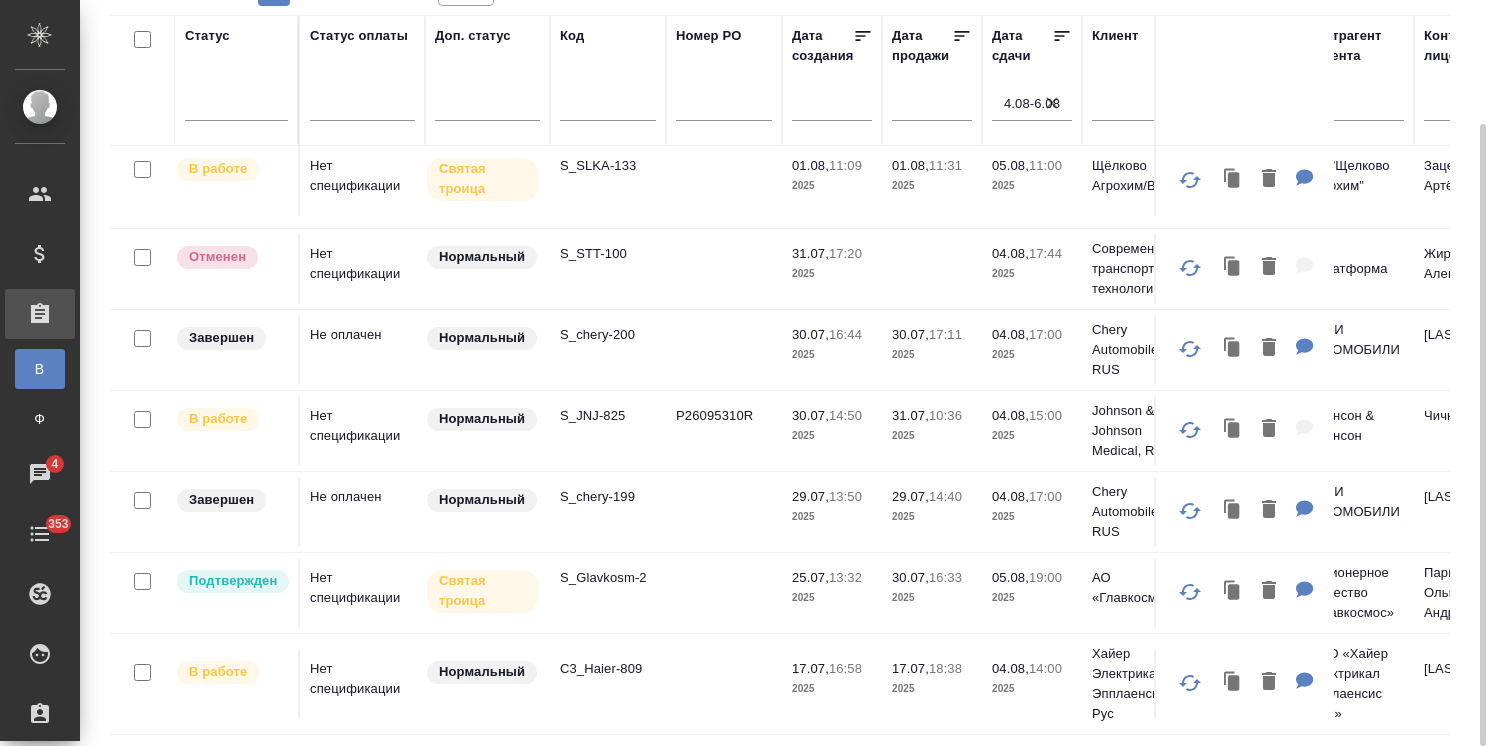 scroll, scrollTop: 187, scrollLeft: 0, axis: vertical 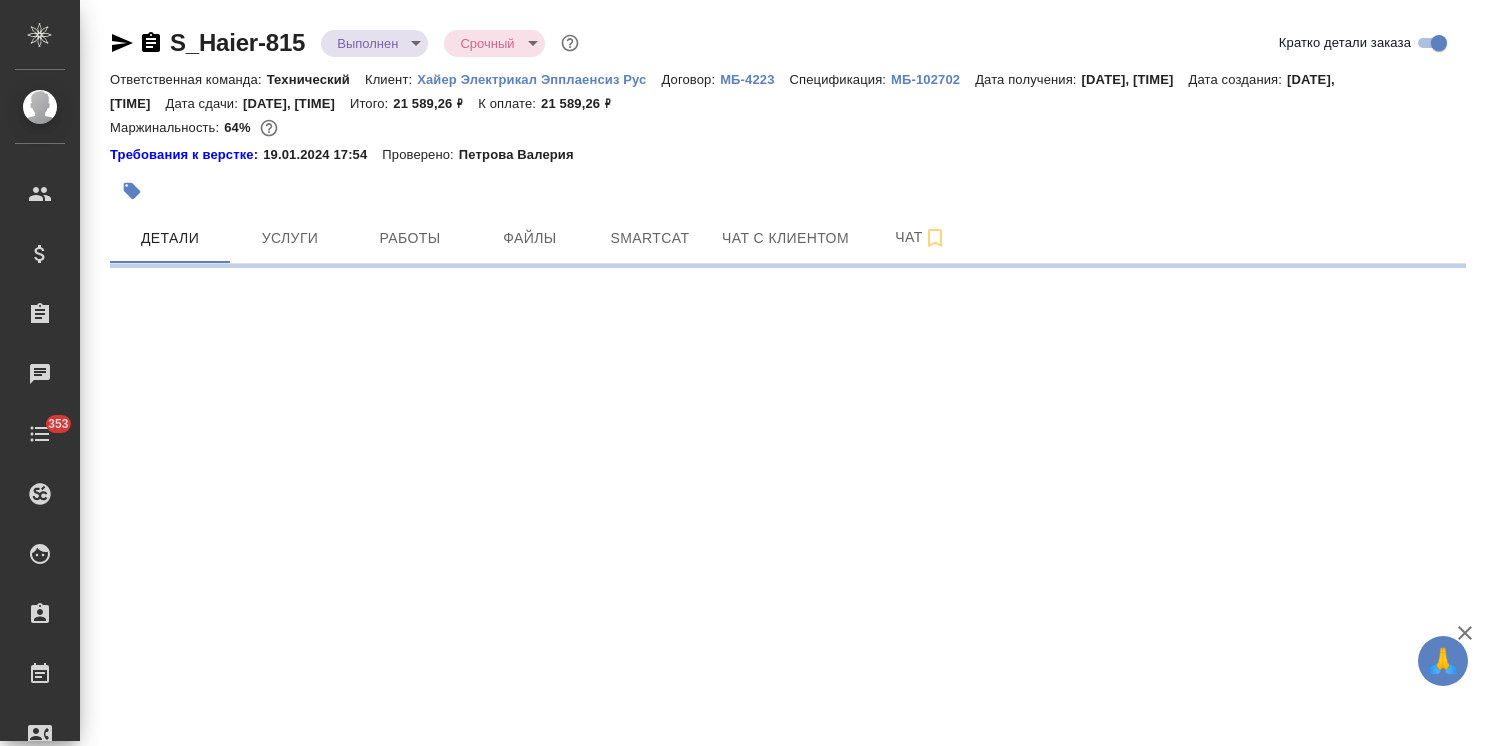 select on "RU" 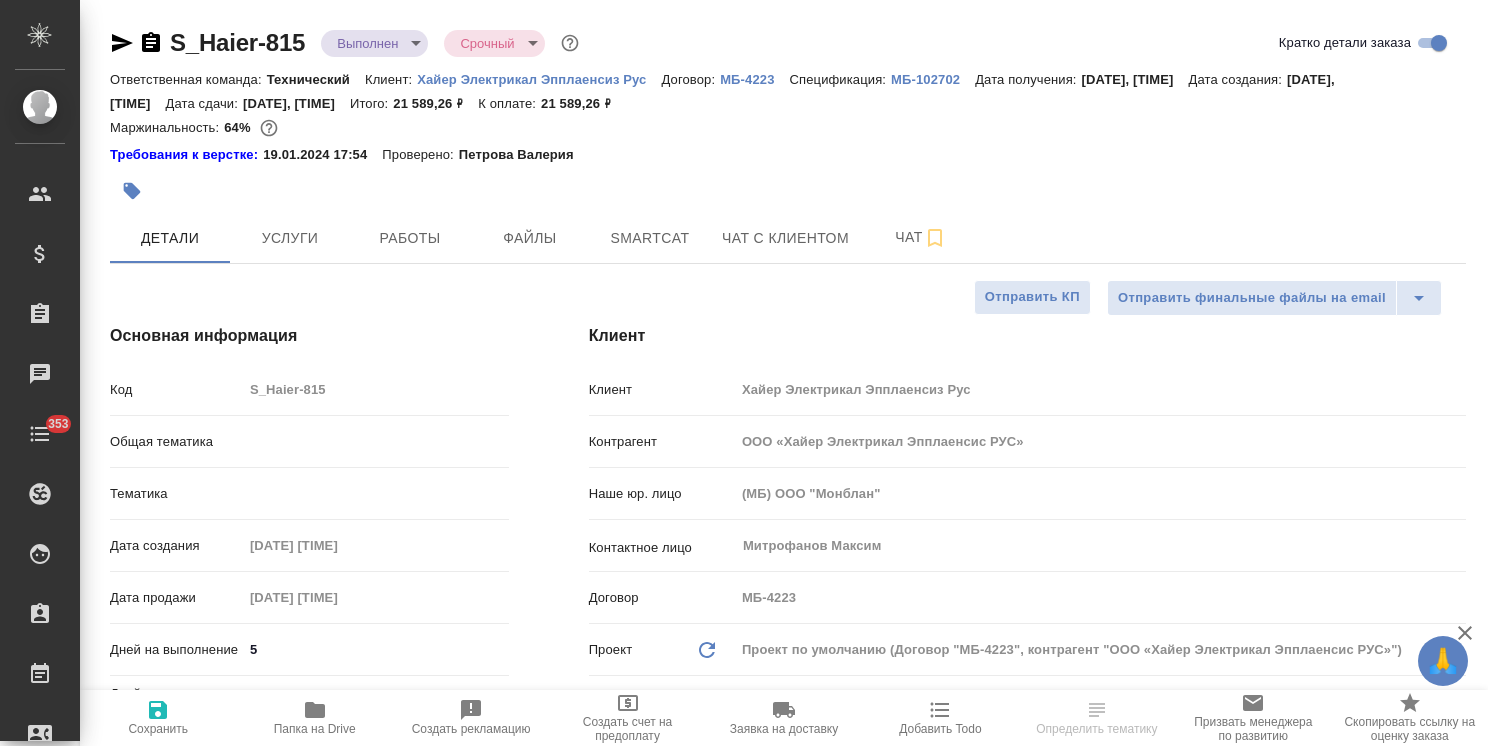 type on "x" 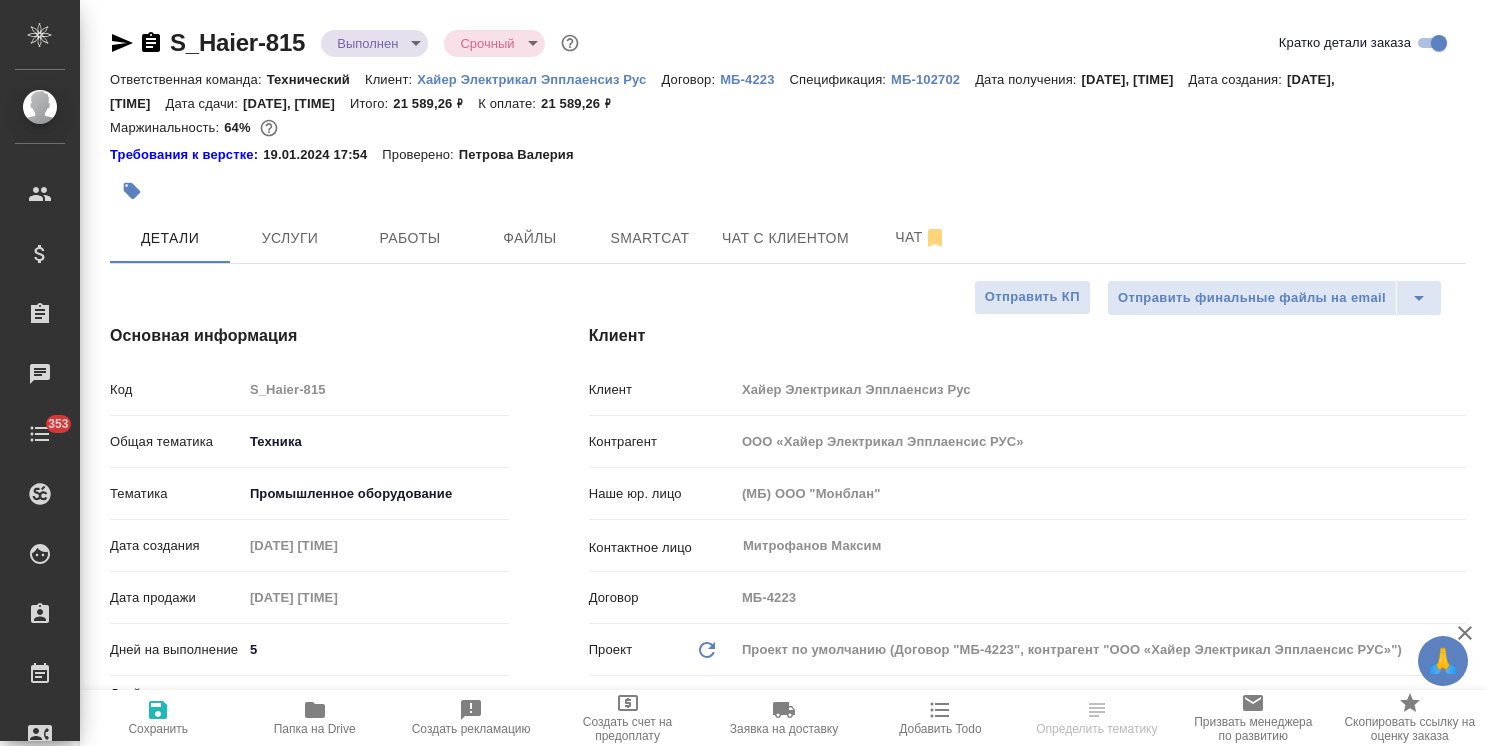 type on "x" 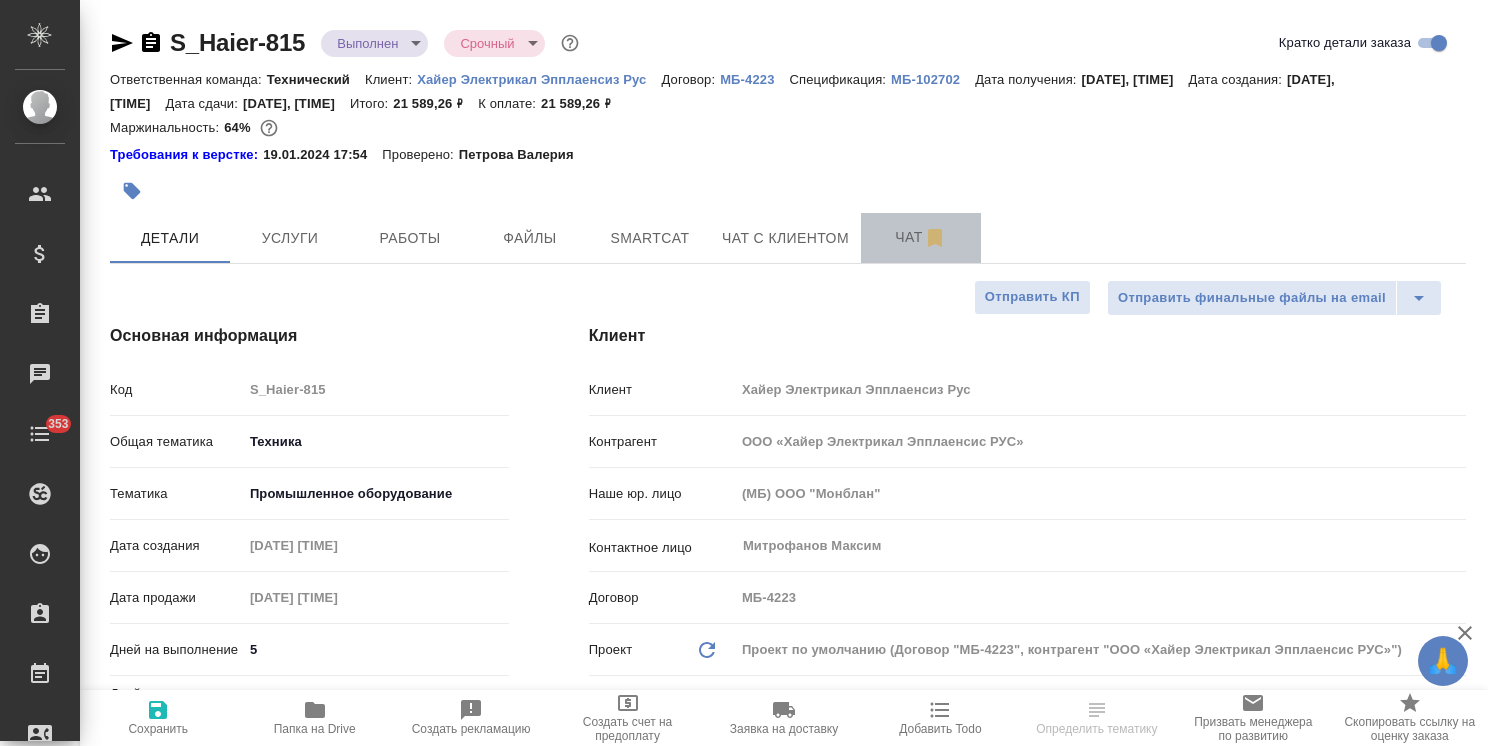 click on "Чат" at bounding box center (921, 237) 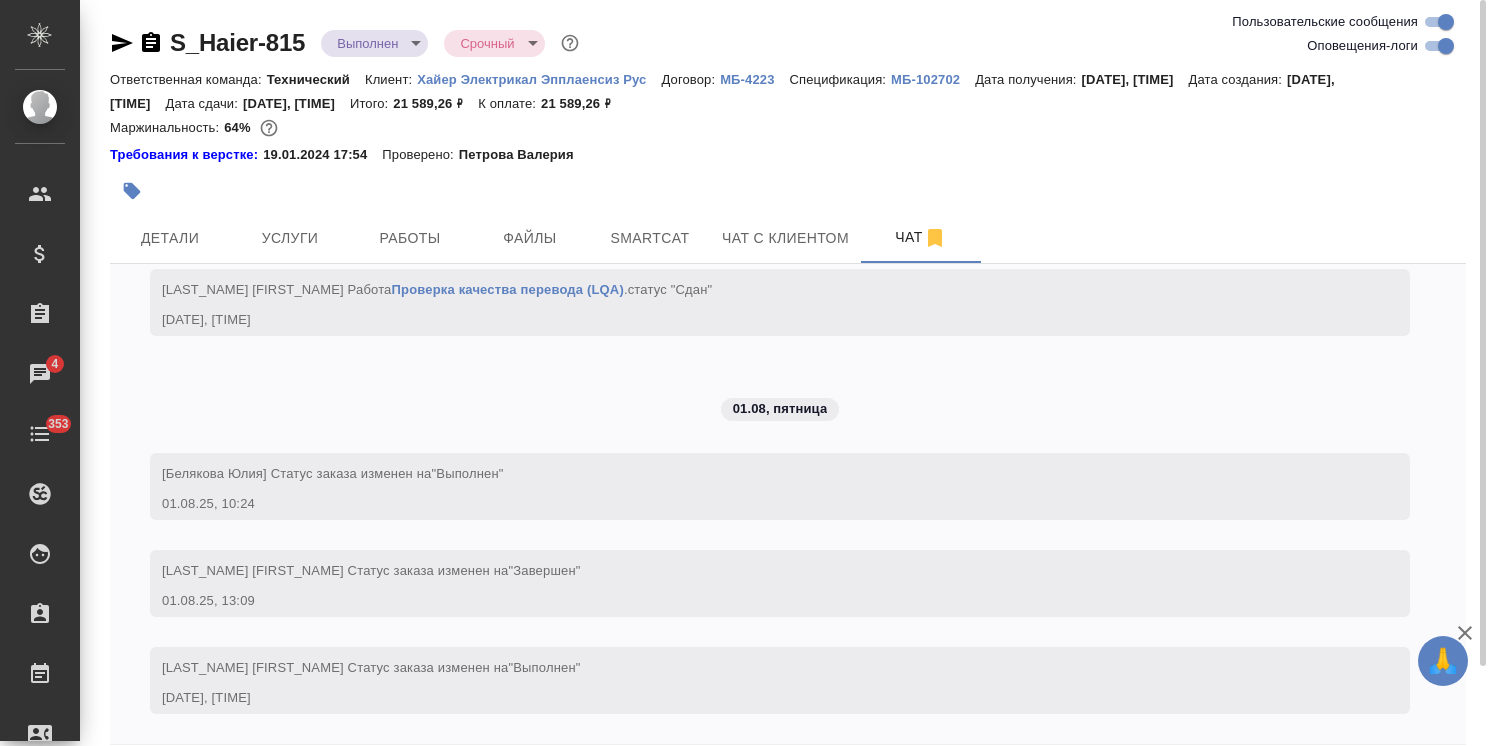 scroll, scrollTop: 13592, scrollLeft: 0, axis: vertical 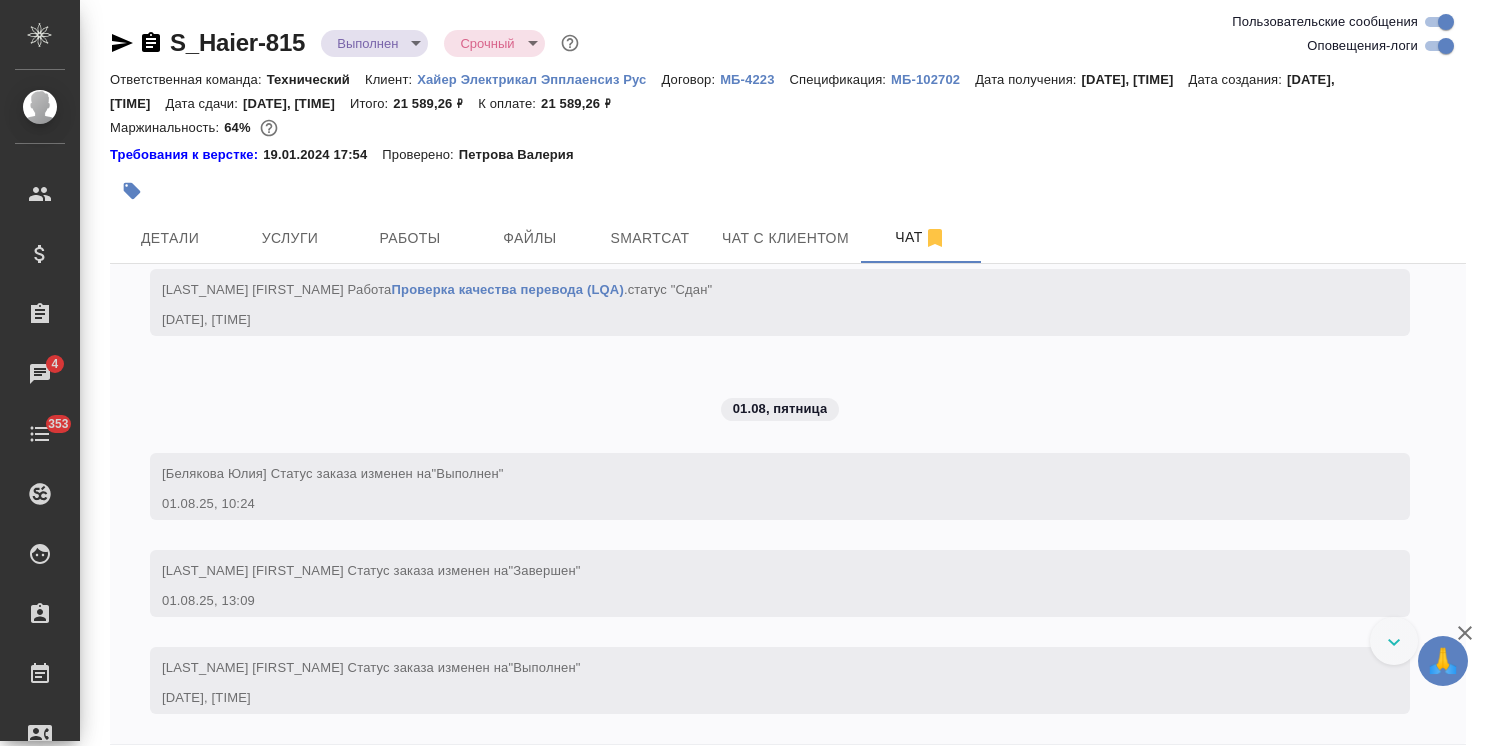 click 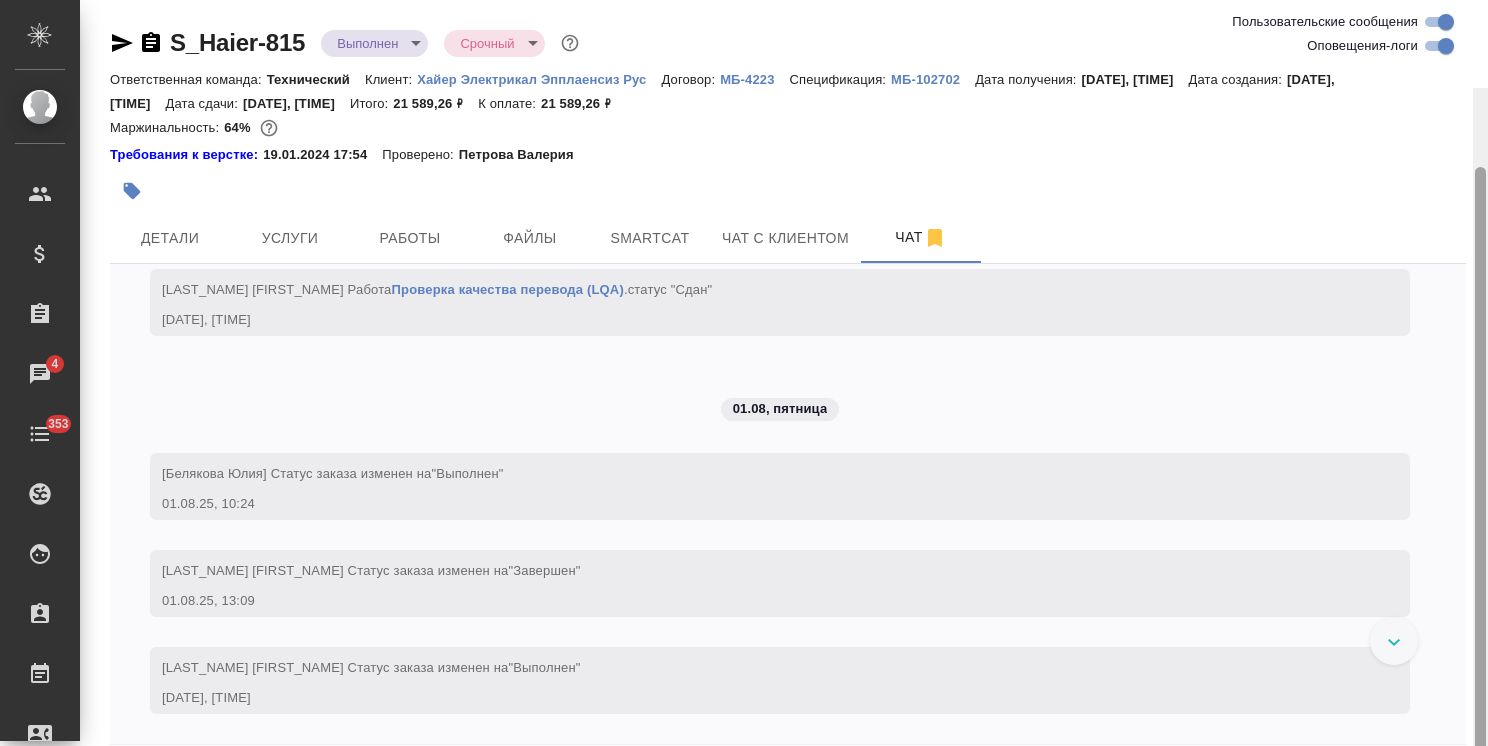 scroll, scrollTop: 88, scrollLeft: 0, axis: vertical 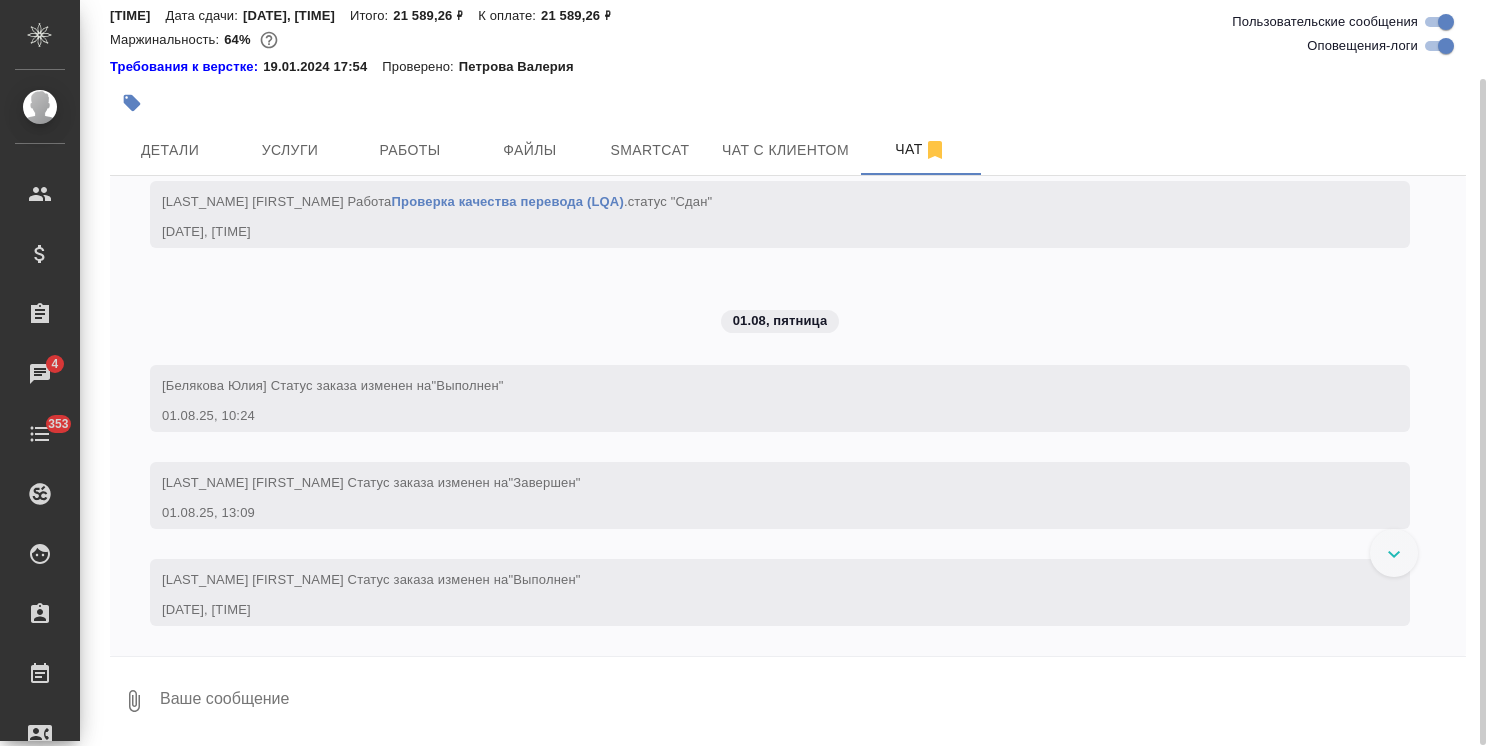 click at bounding box center [812, 701] 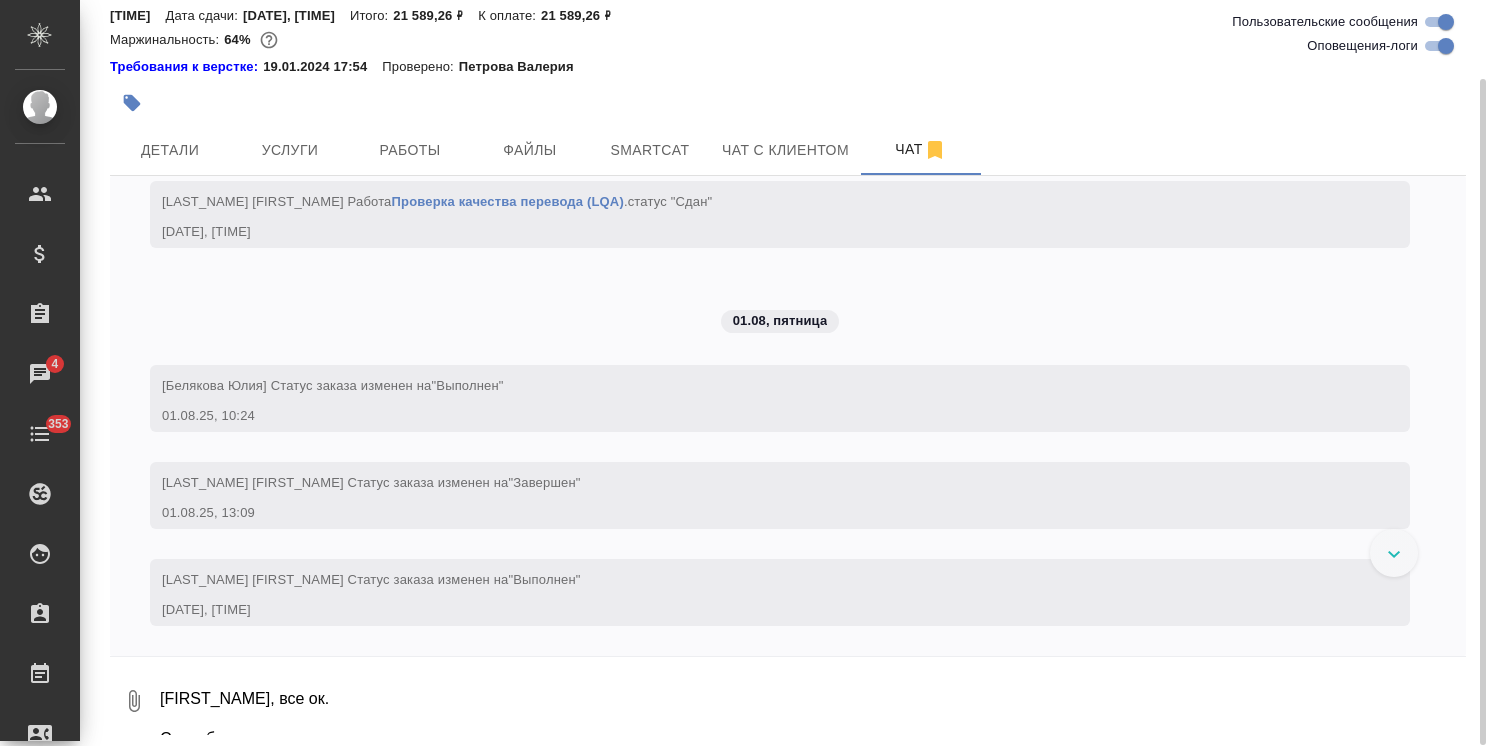 scroll, scrollTop: 152, scrollLeft: 0, axis: vertical 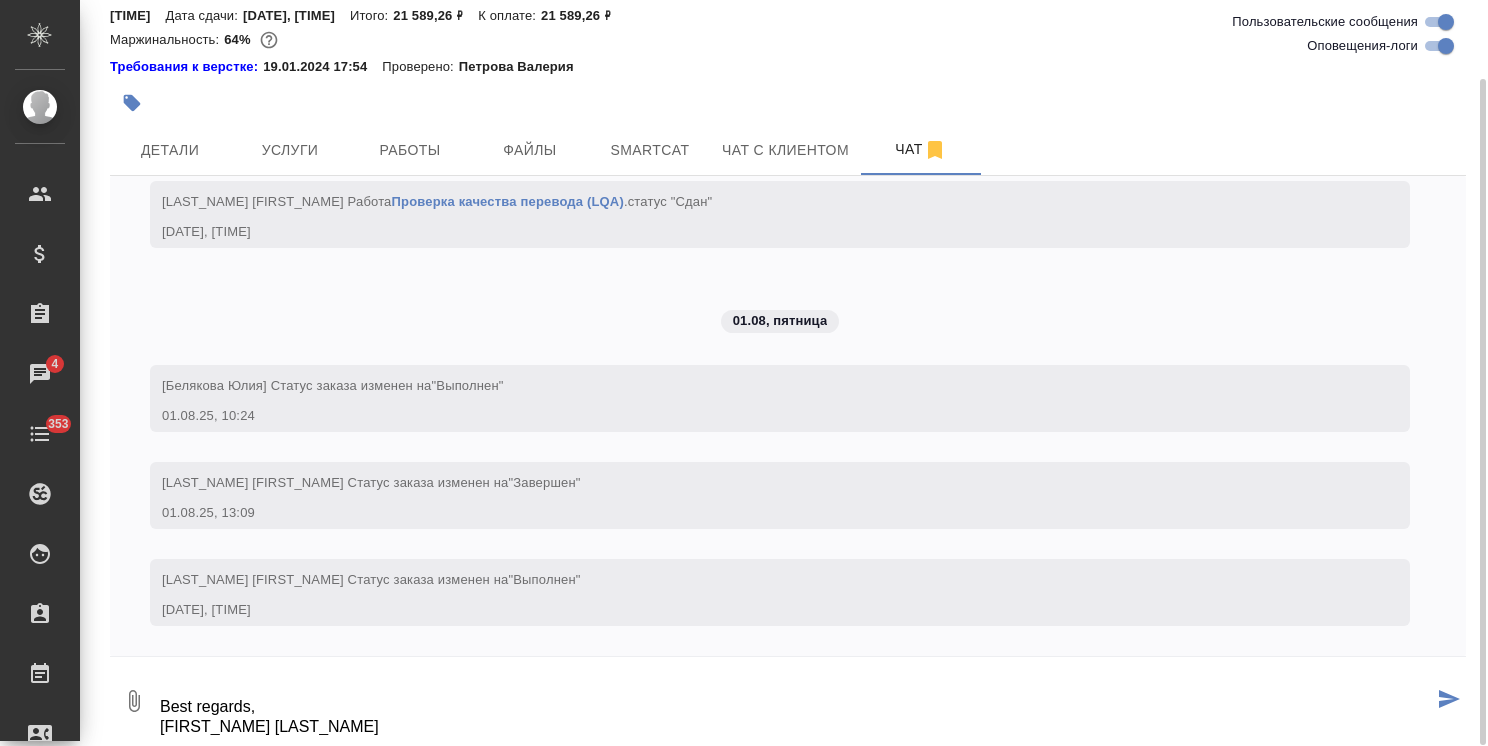 type on "[FIRST_NAME], все ок.
Спасибо, закрываем
Best regards,
[FIRST_NAME] [LAST_NAME]" 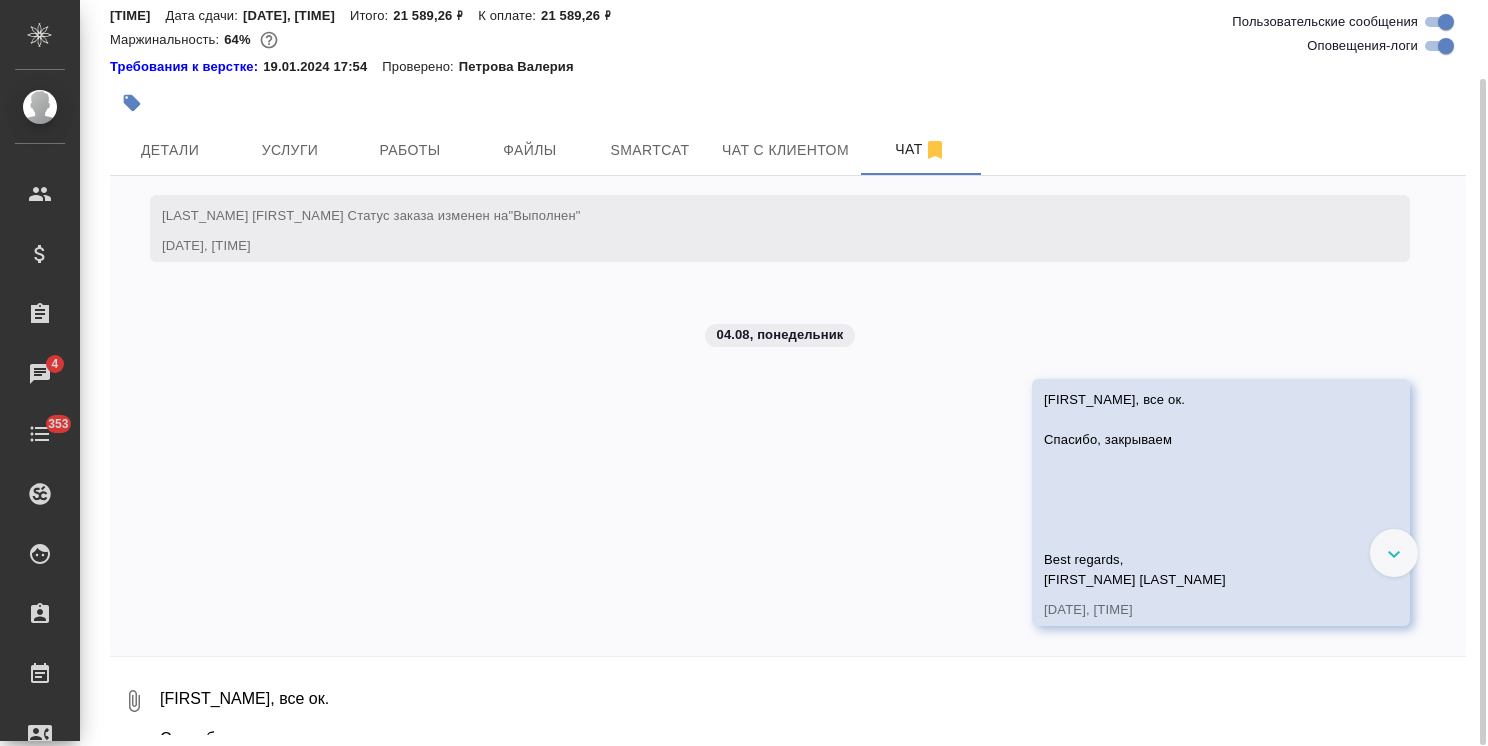 scroll, scrollTop: 14056, scrollLeft: 0, axis: vertical 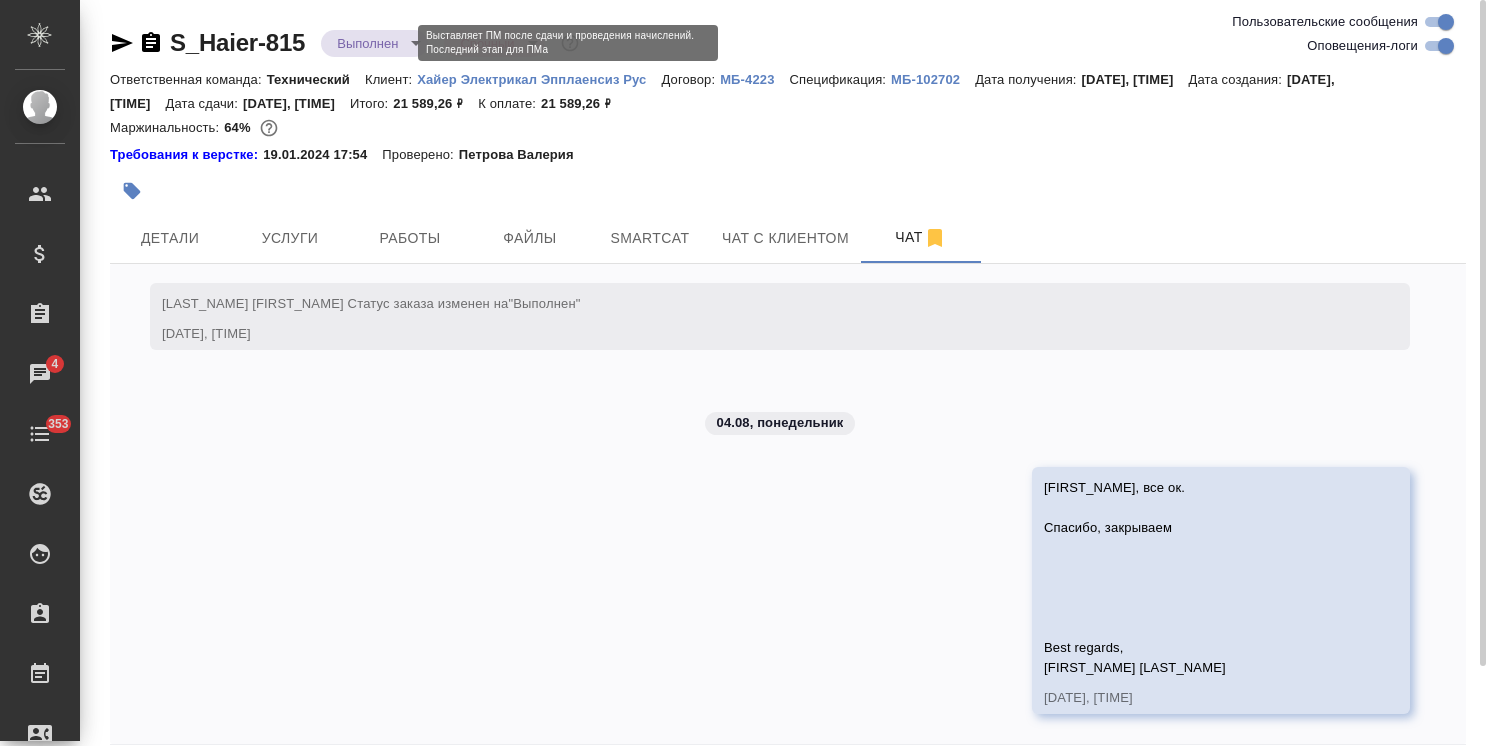 click on ".cls-1
fill:#fff;
AWATERA [LAST_NAME] [FIRST_NAME] Клиенты Спецификации Заказы 4 Чаты 353 Todo Проекты SC Исполнители Кандидаты Работы Входящие заявки Заявки на доставку Рекламации Проекты процессинга Конференции Выйти S_Haier-815 Выполнен completed Срочный urgent Ответственная команда: Технический Клиент: Хайер Электрикал Эпплаенсиз Рус Договор: МБ-4223 Спецификация: МБ-102702 Дата получения: [DATE], [TIME] Дата создания: [DATE], [TIME] Дата сдачи: [DATE], [TIME] Итого: 21 589,26 ₽ К оплате: 21 589,26 ₽ Маржинальность: 64% Требования к верстке: [DATE] [TIME] Проверено: [LAST_NAME] [FIRST_NAME] Детали Услуги Работы Файлы "" at bounding box center (744, 373) 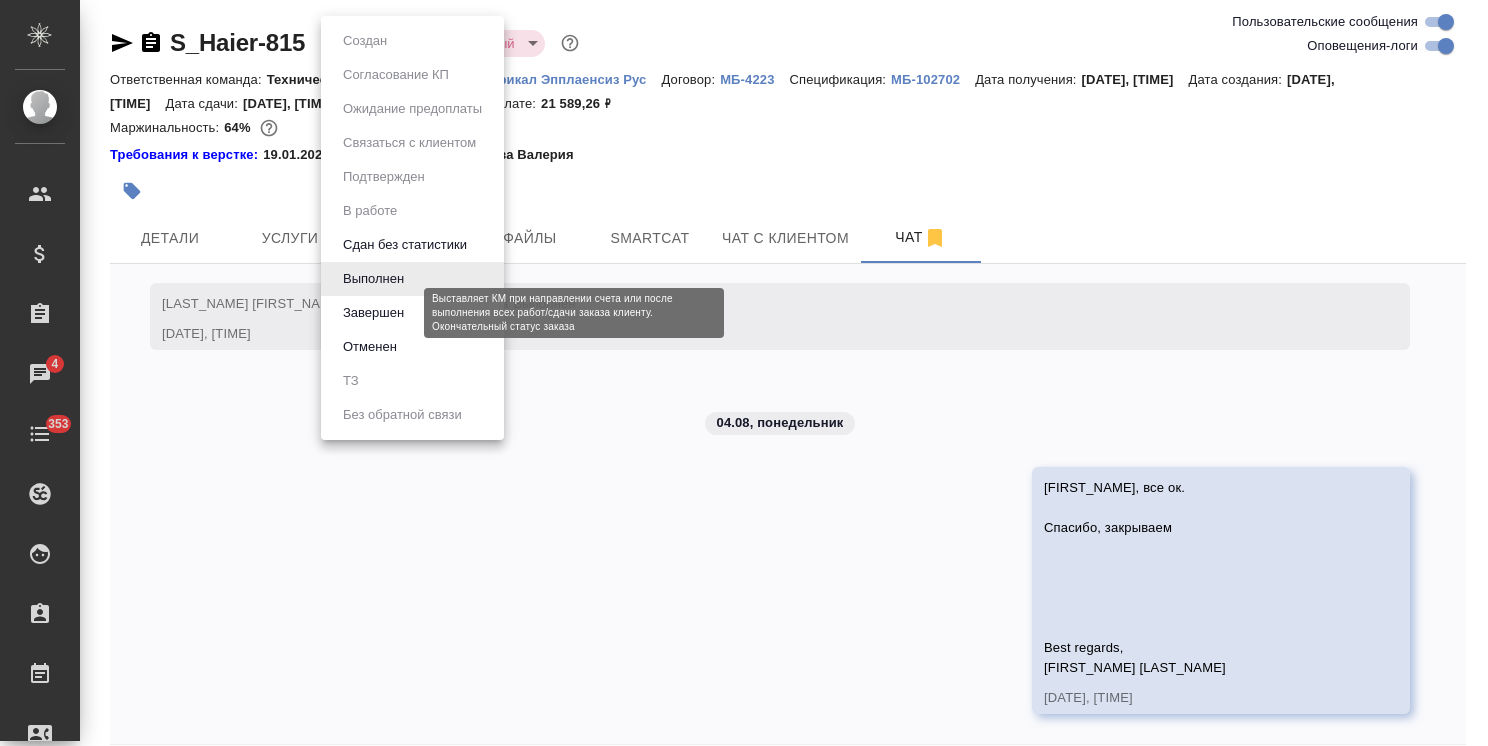 click on "Завершен" at bounding box center (373, 313) 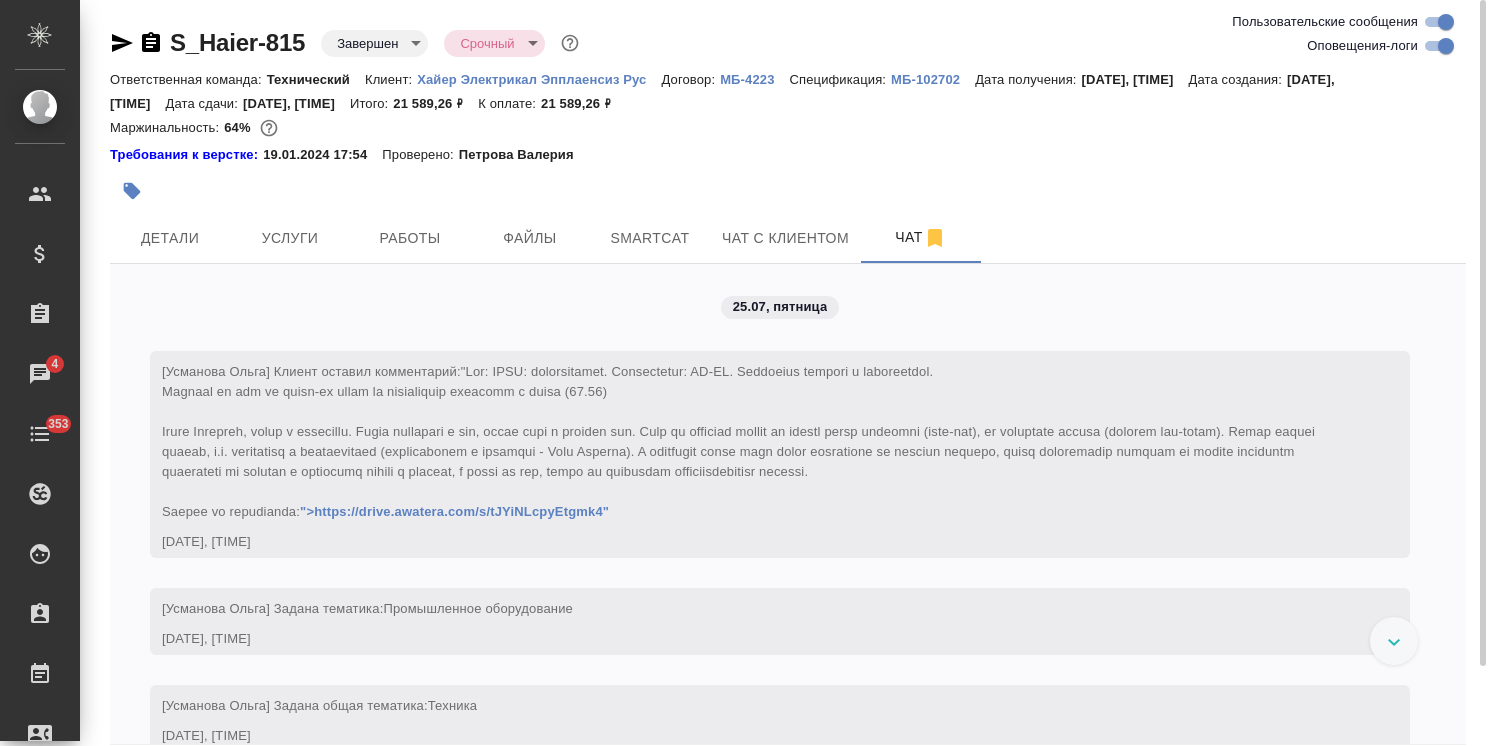 scroll, scrollTop: 5353, scrollLeft: 0, axis: vertical 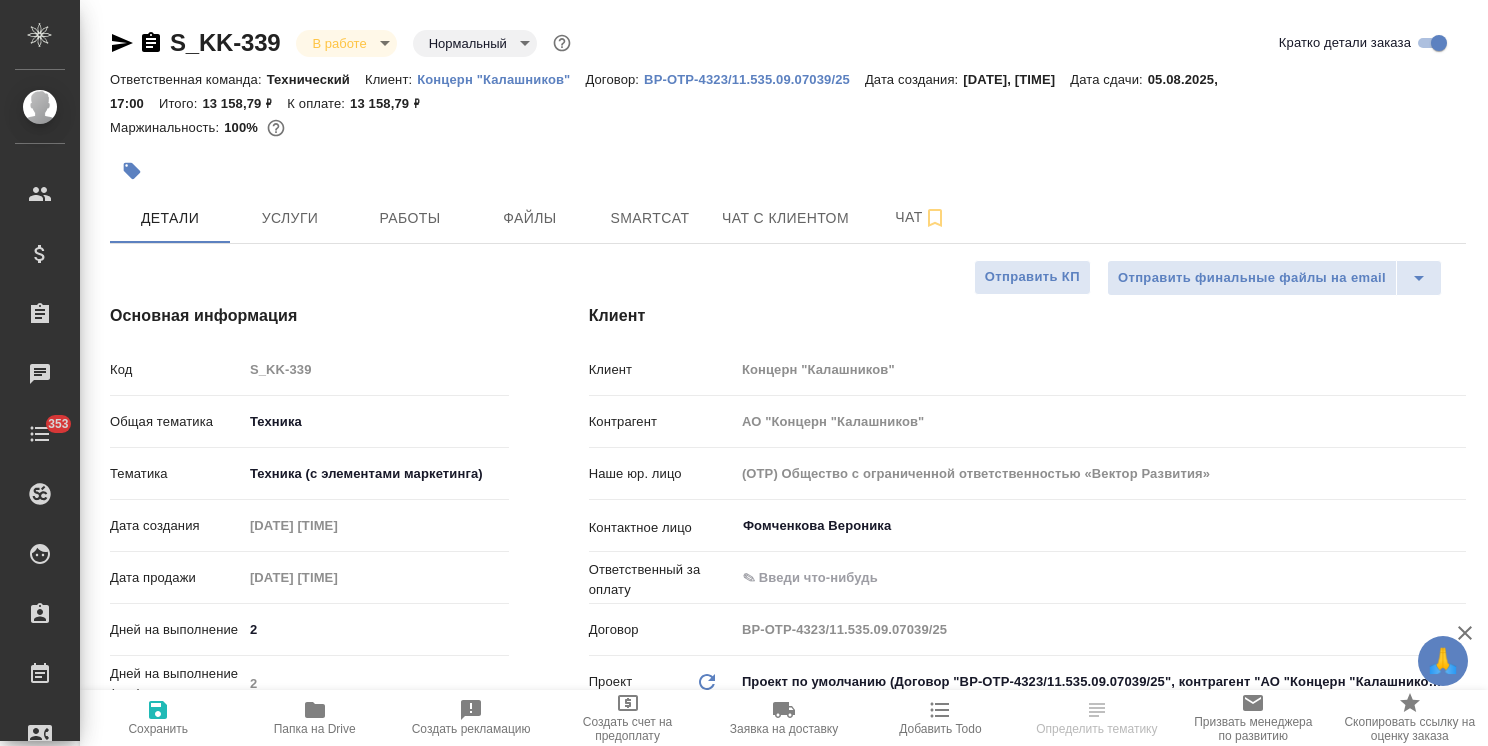 select on "RU" 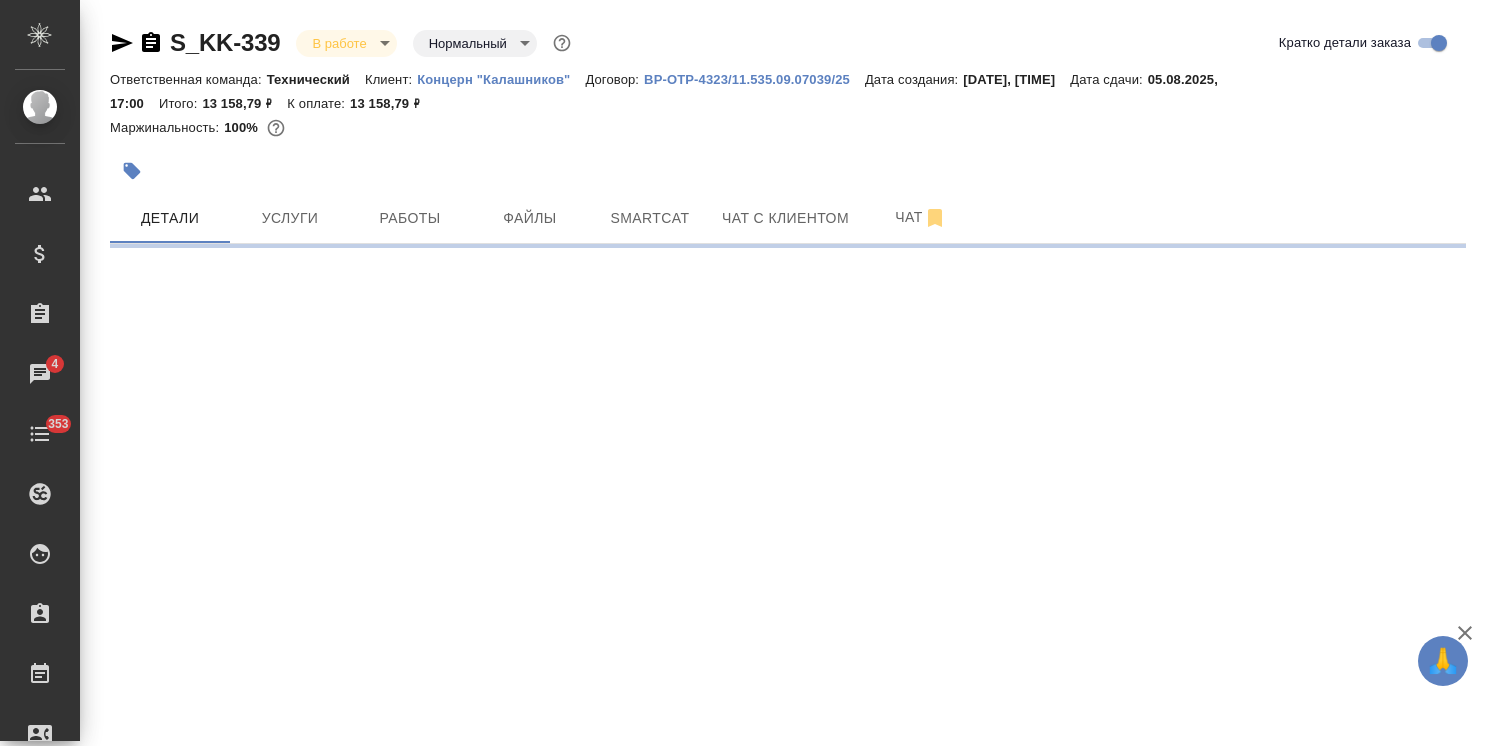 select on "RU" 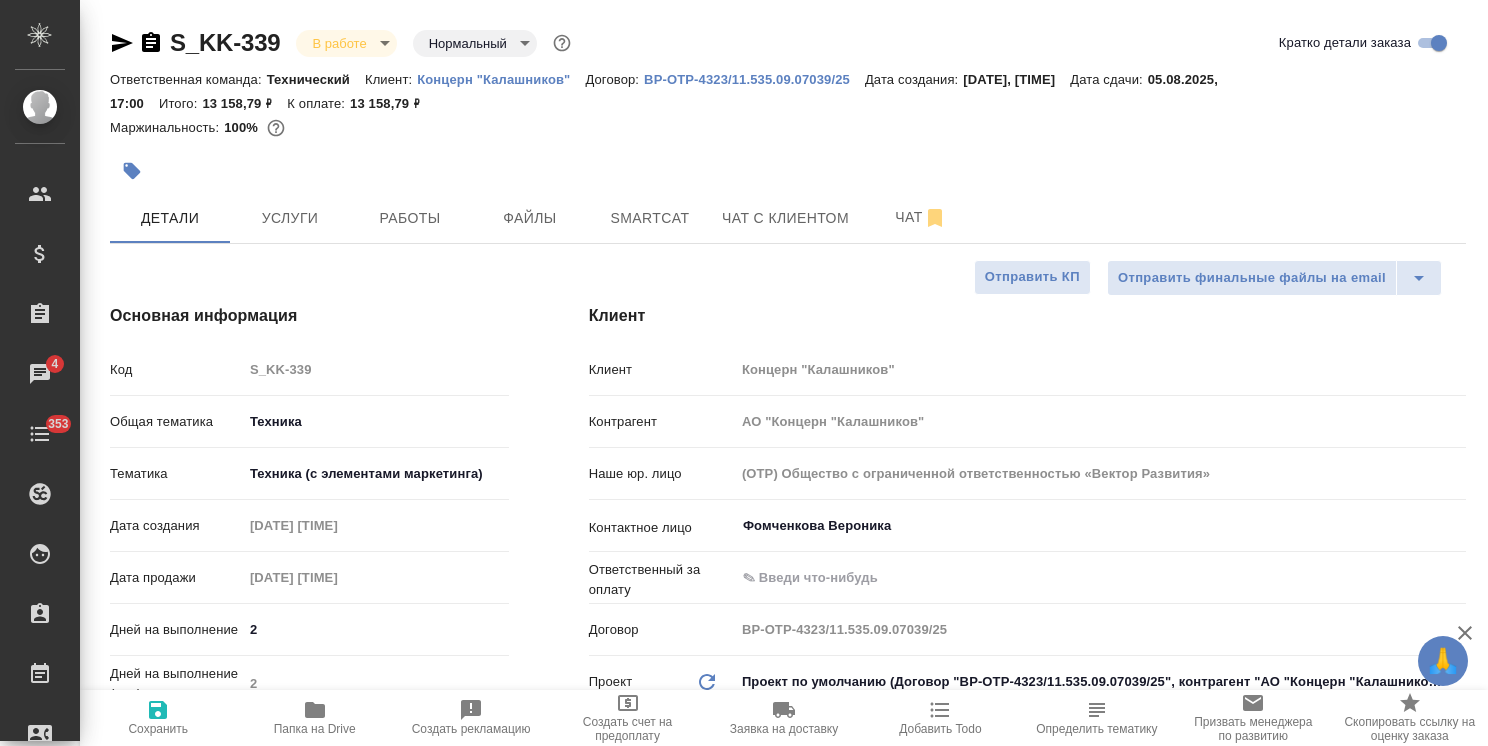 type on "x" 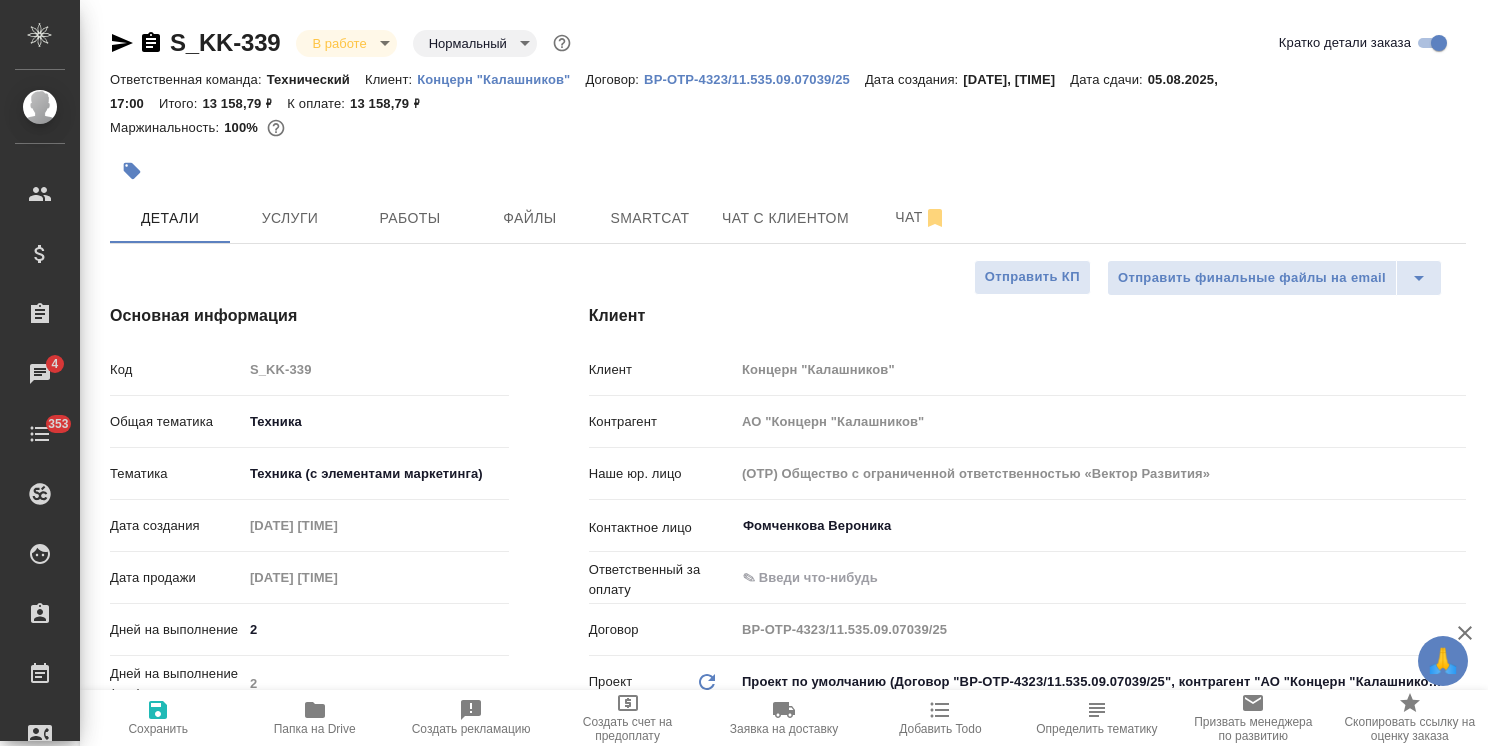 type on "x" 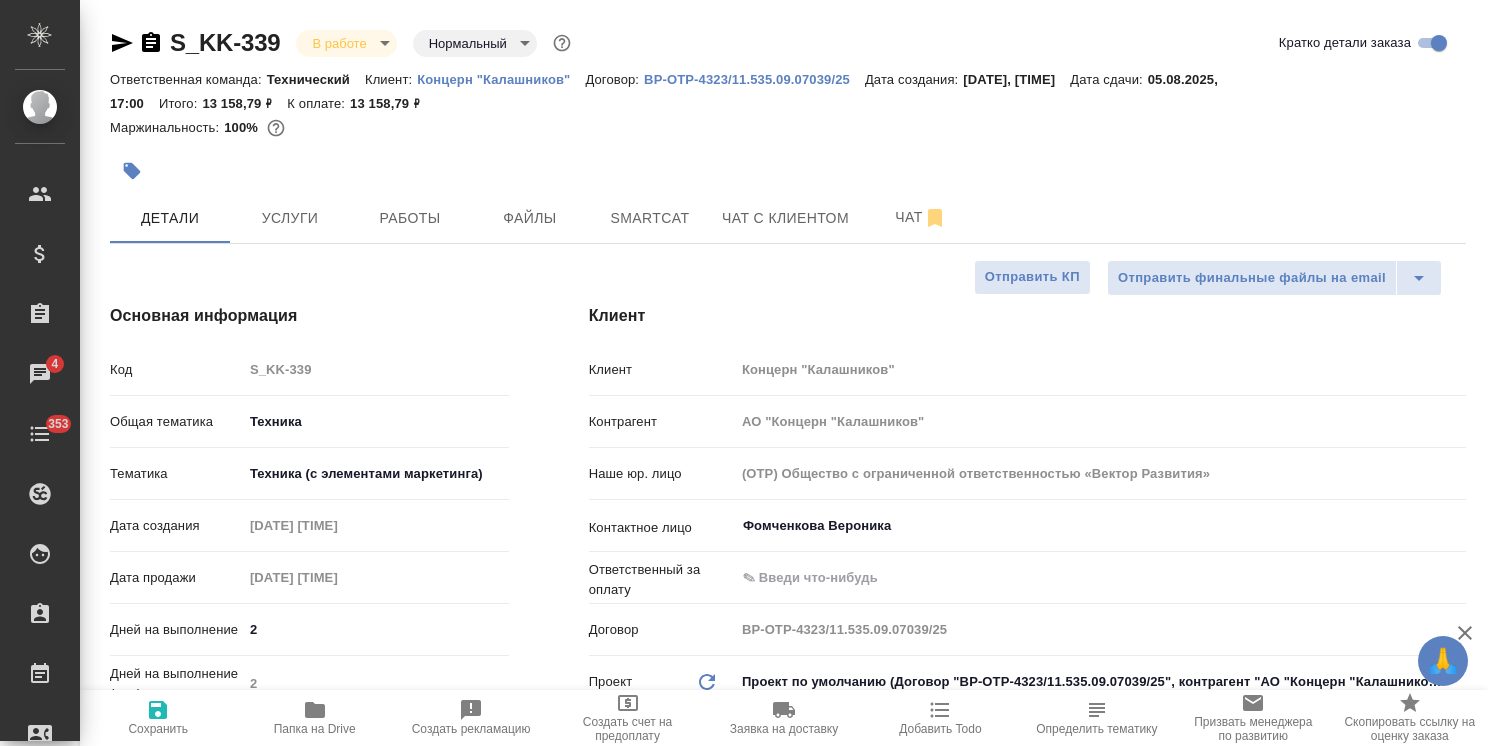 scroll, scrollTop: 0, scrollLeft: 0, axis: both 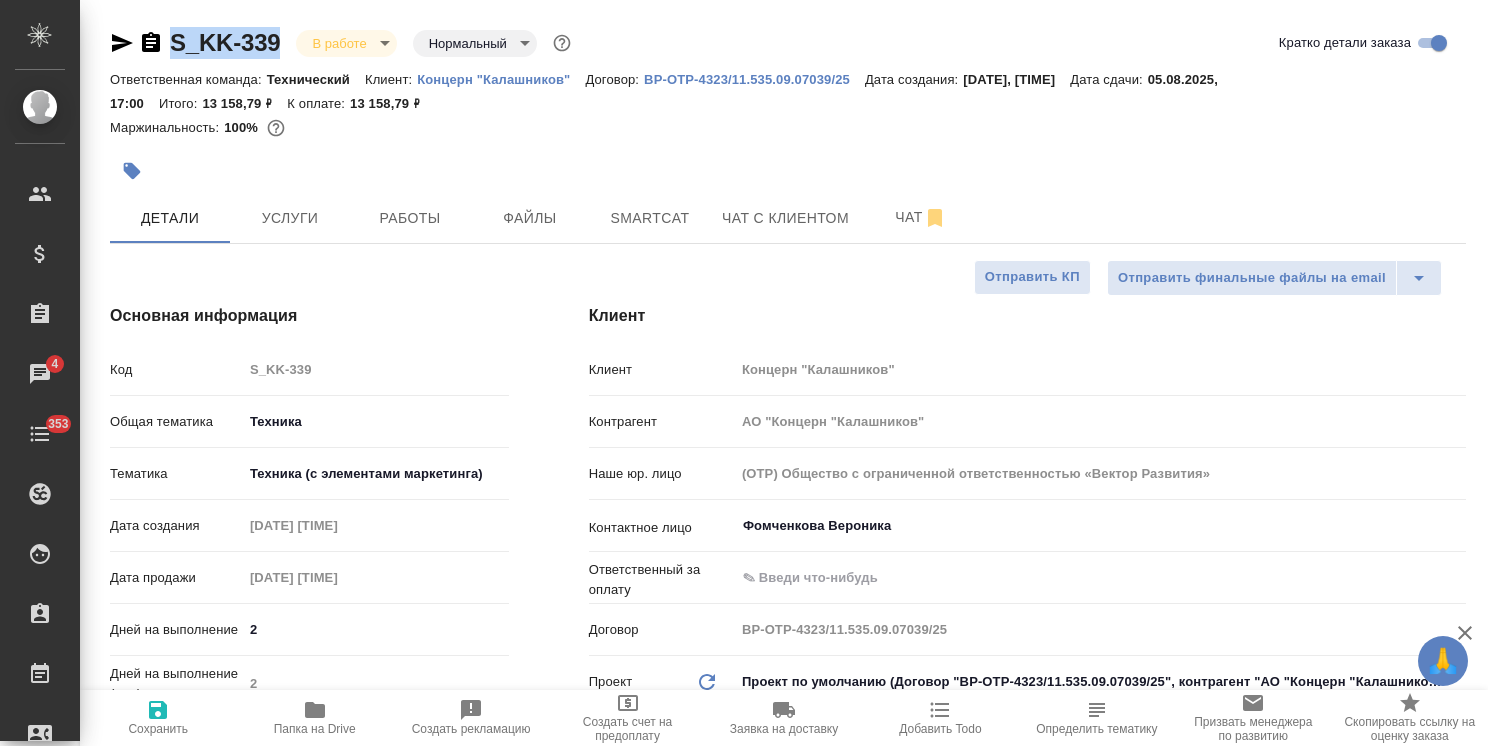 drag, startPoint x: 290, startPoint y: 25, endPoint x: 148, endPoint y: 39, distance: 142.68848 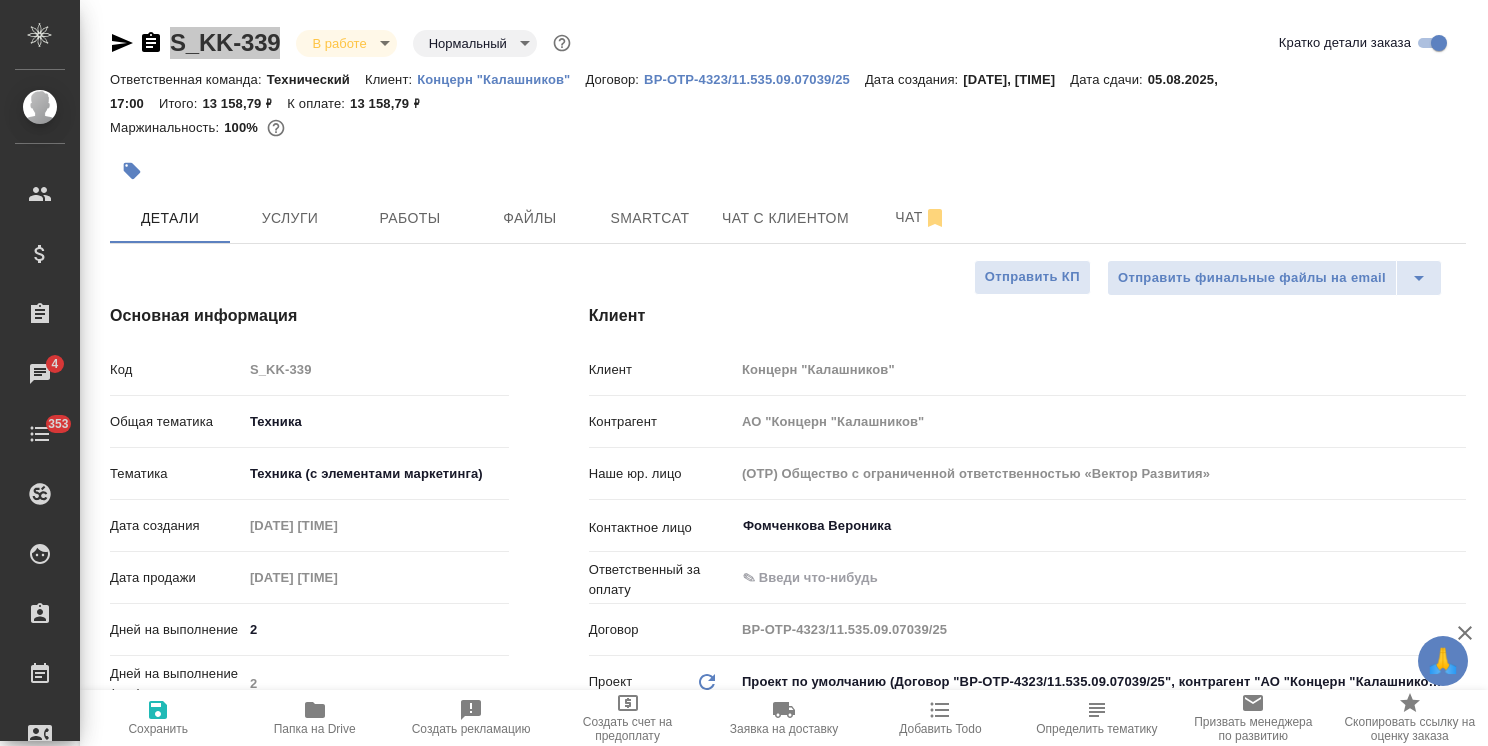 type on "x" 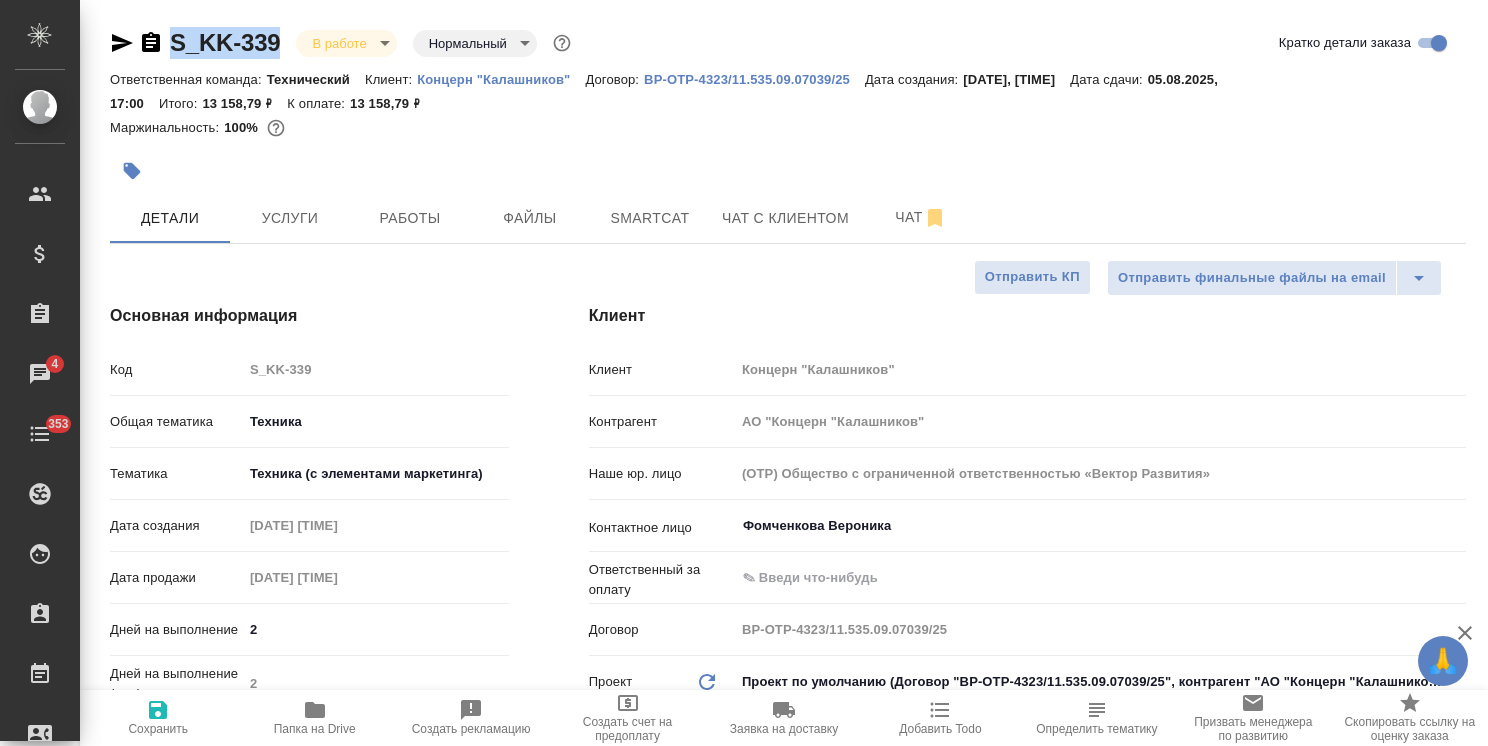 type on "x" 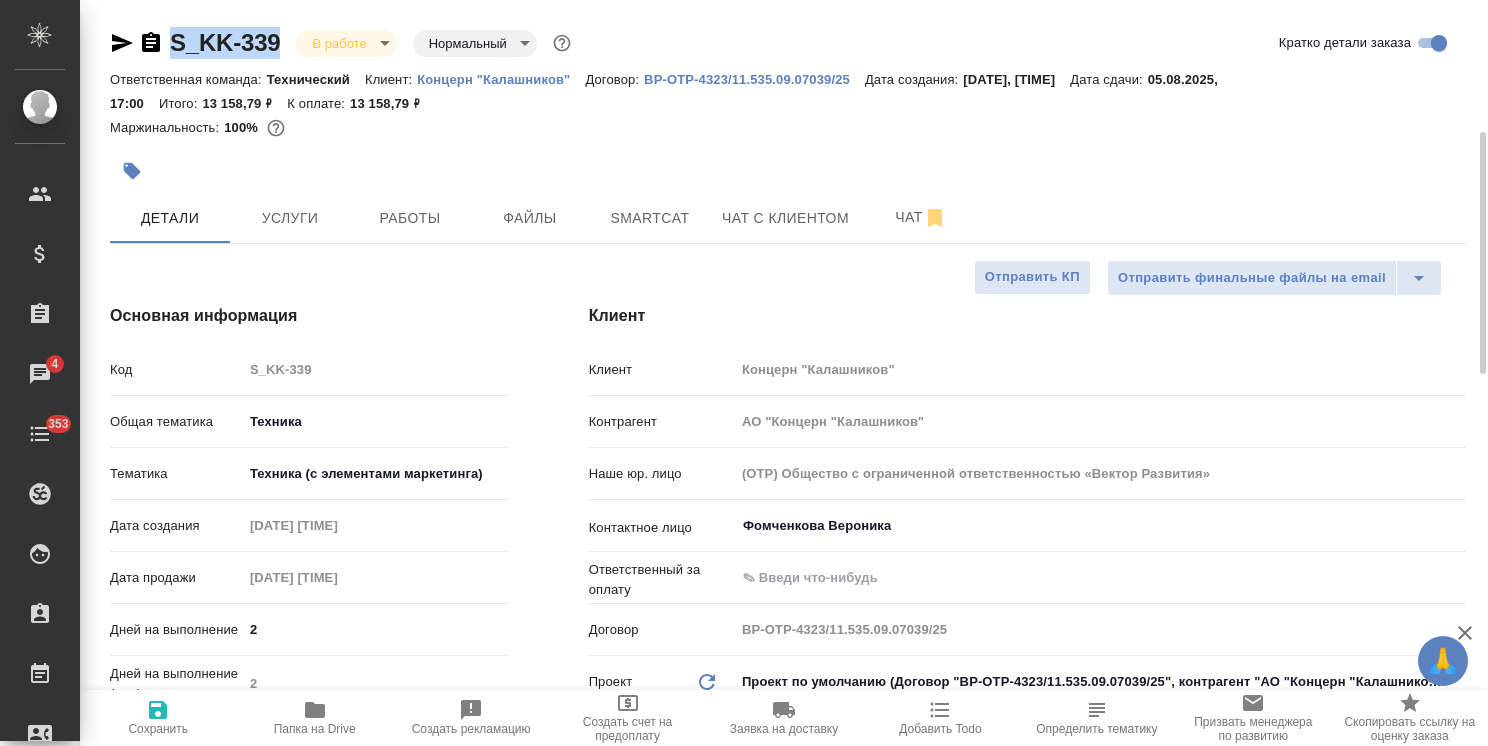 scroll, scrollTop: 100, scrollLeft: 0, axis: vertical 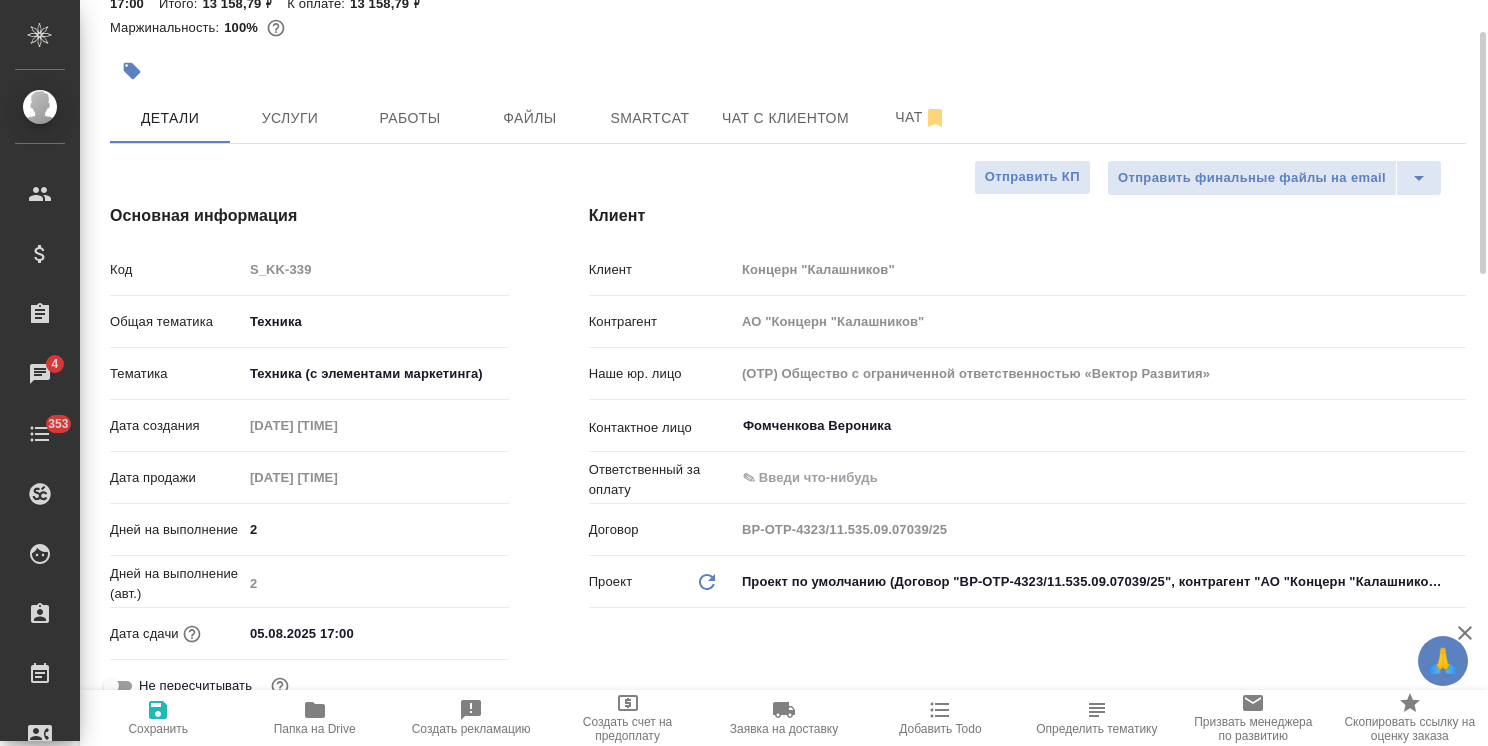 type on "x" 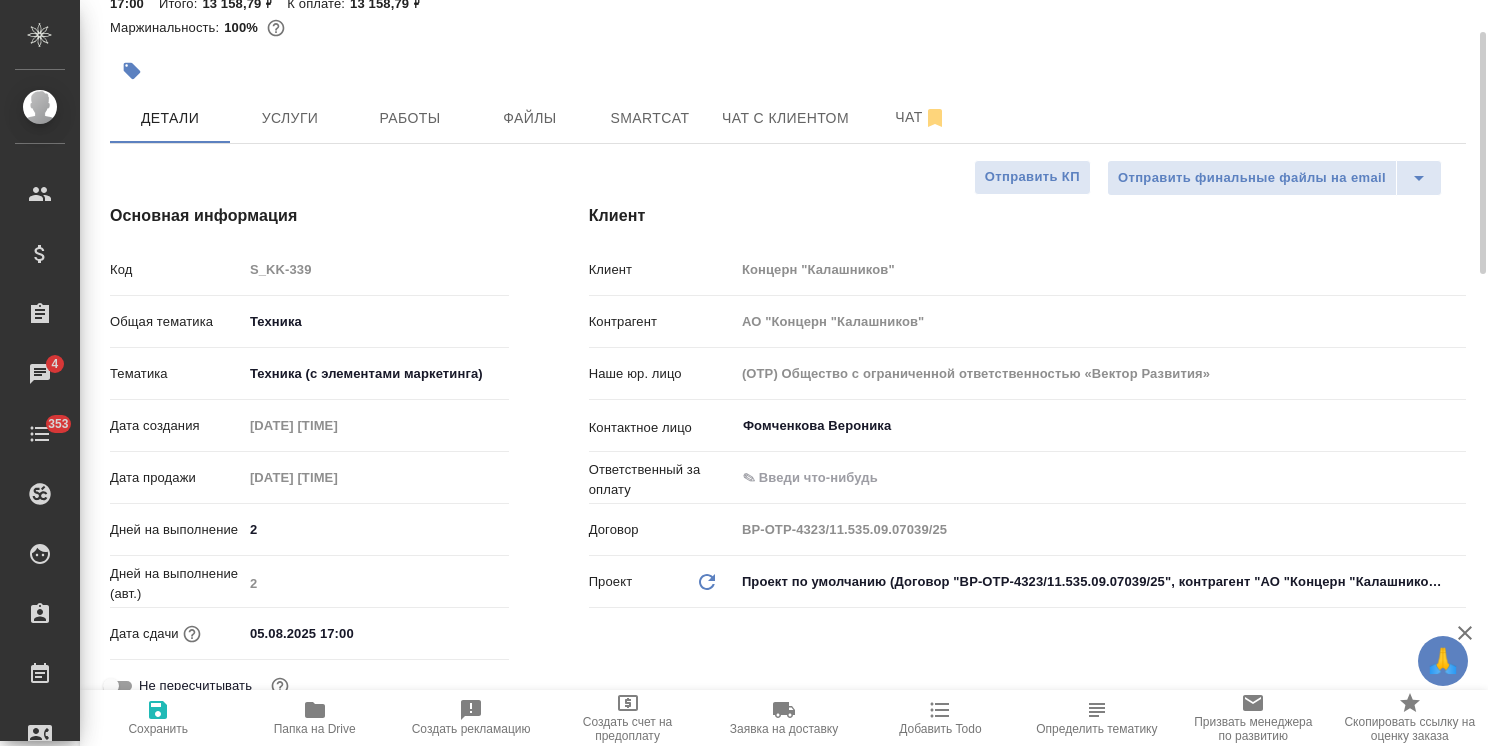 type on "x" 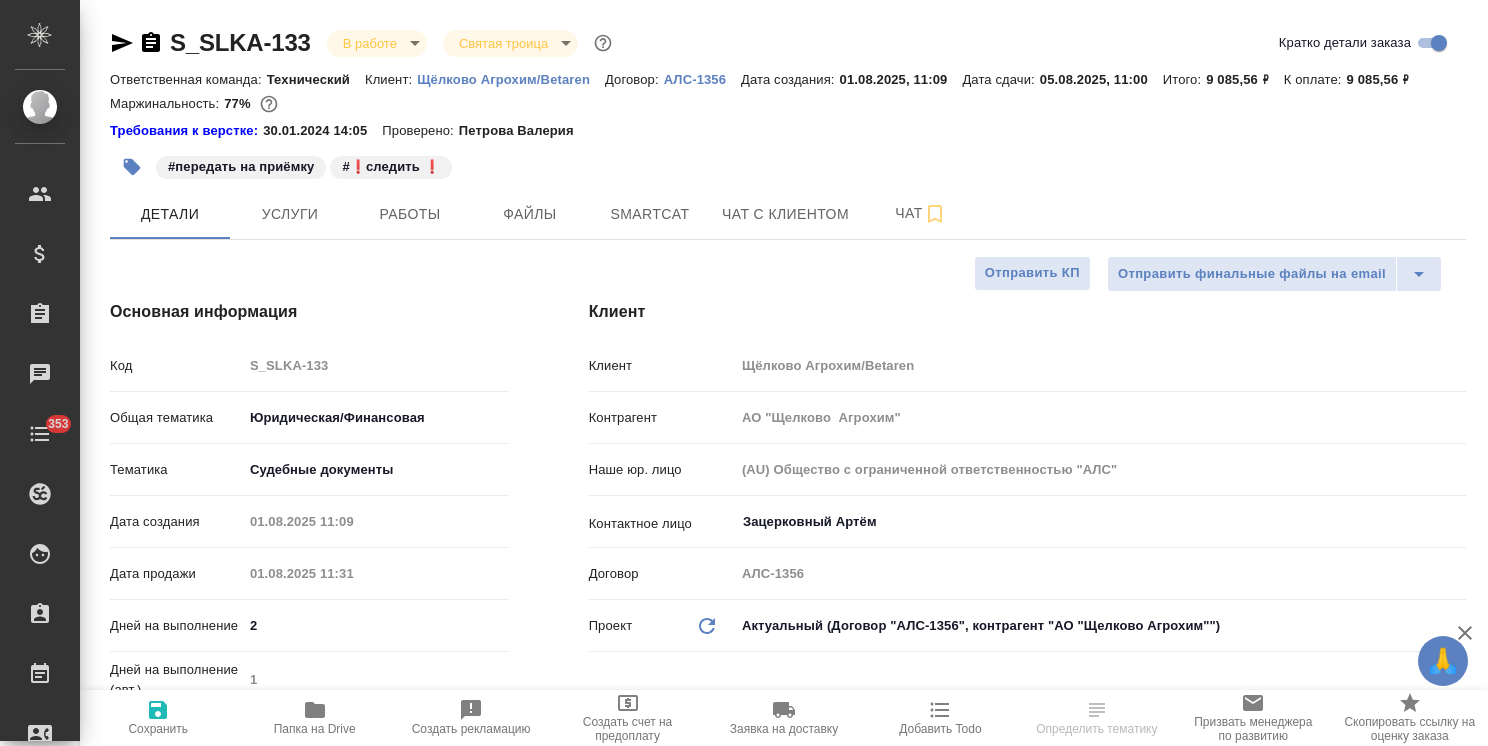 select on "RU" 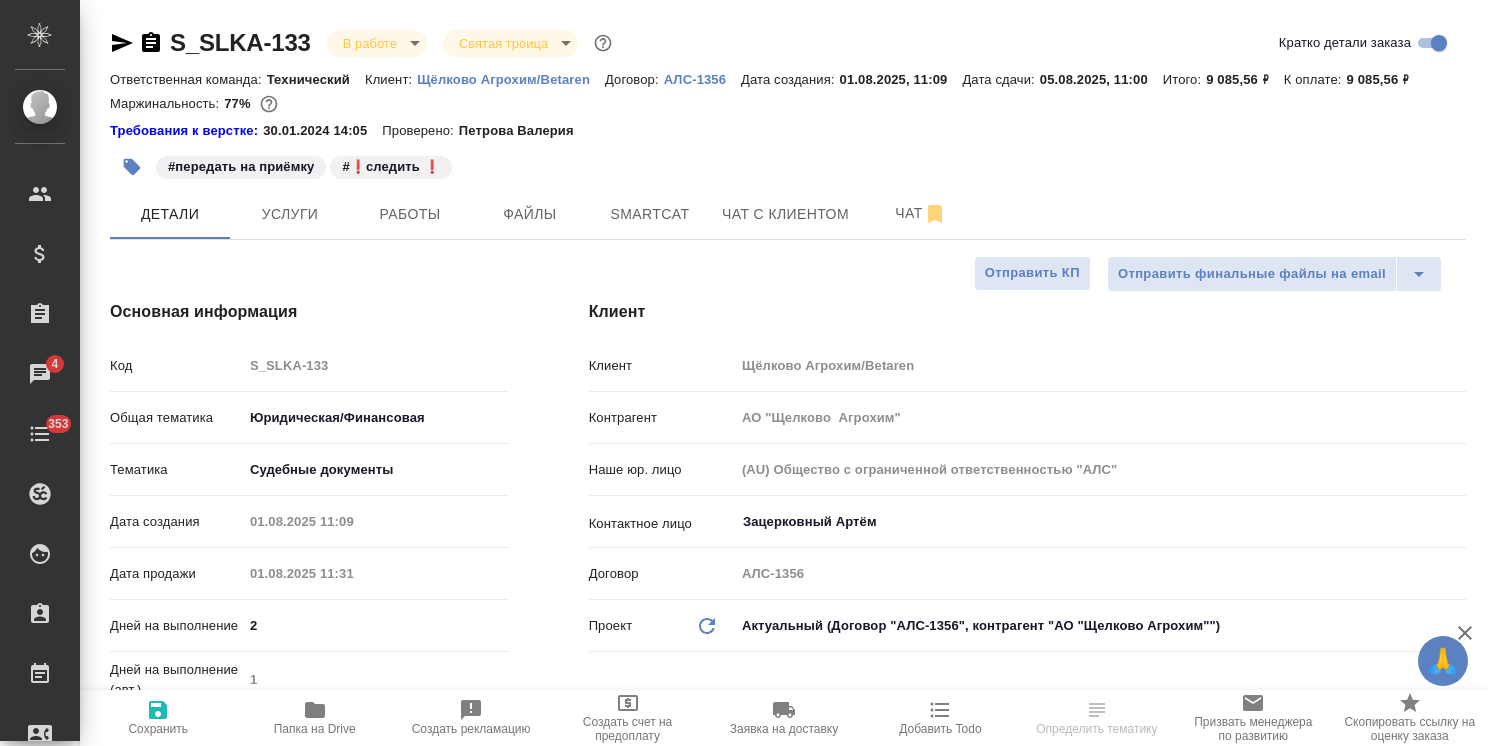 scroll, scrollTop: 0, scrollLeft: 0, axis: both 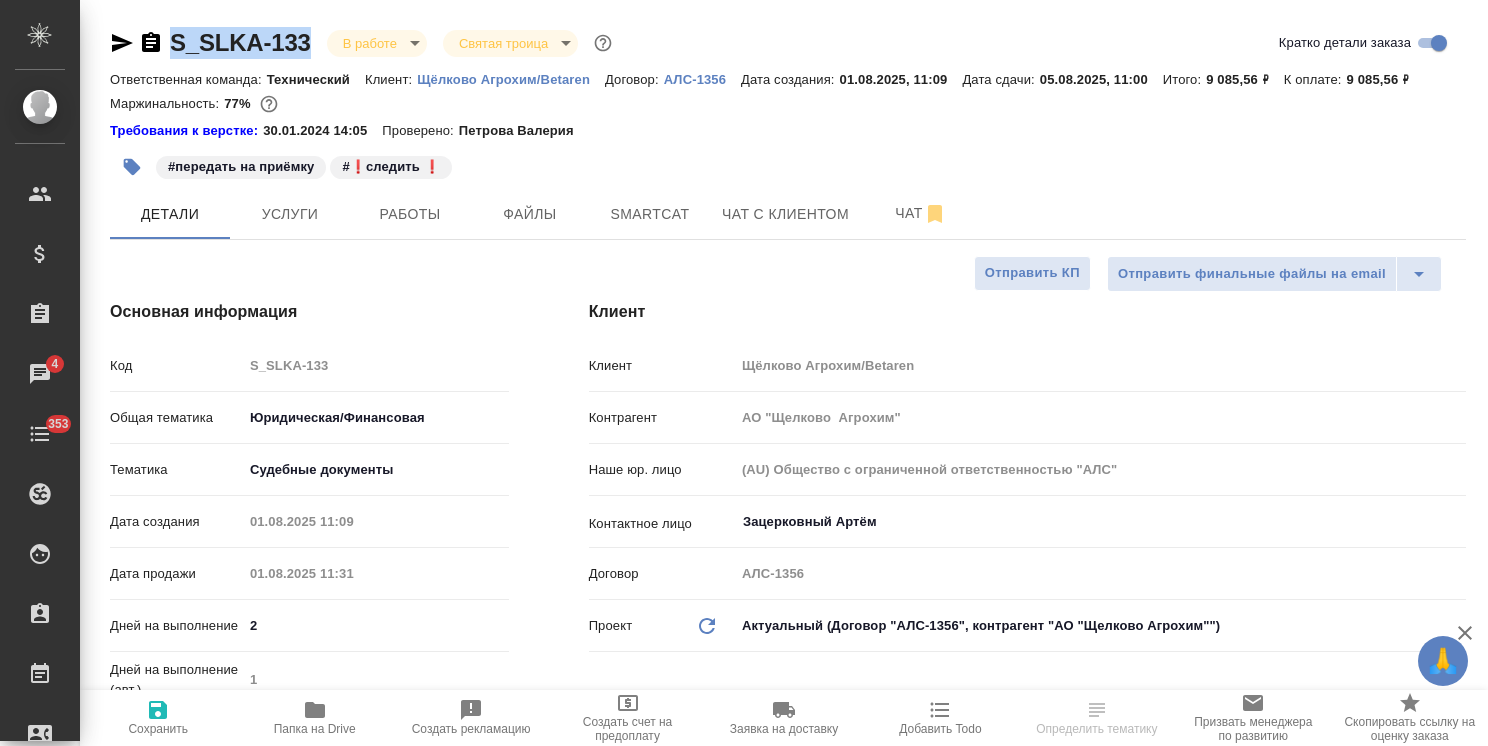 drag, startPoint x: 312, startPoint y: 24, endPoint x: 167, endPoint y: 24, distance: 145 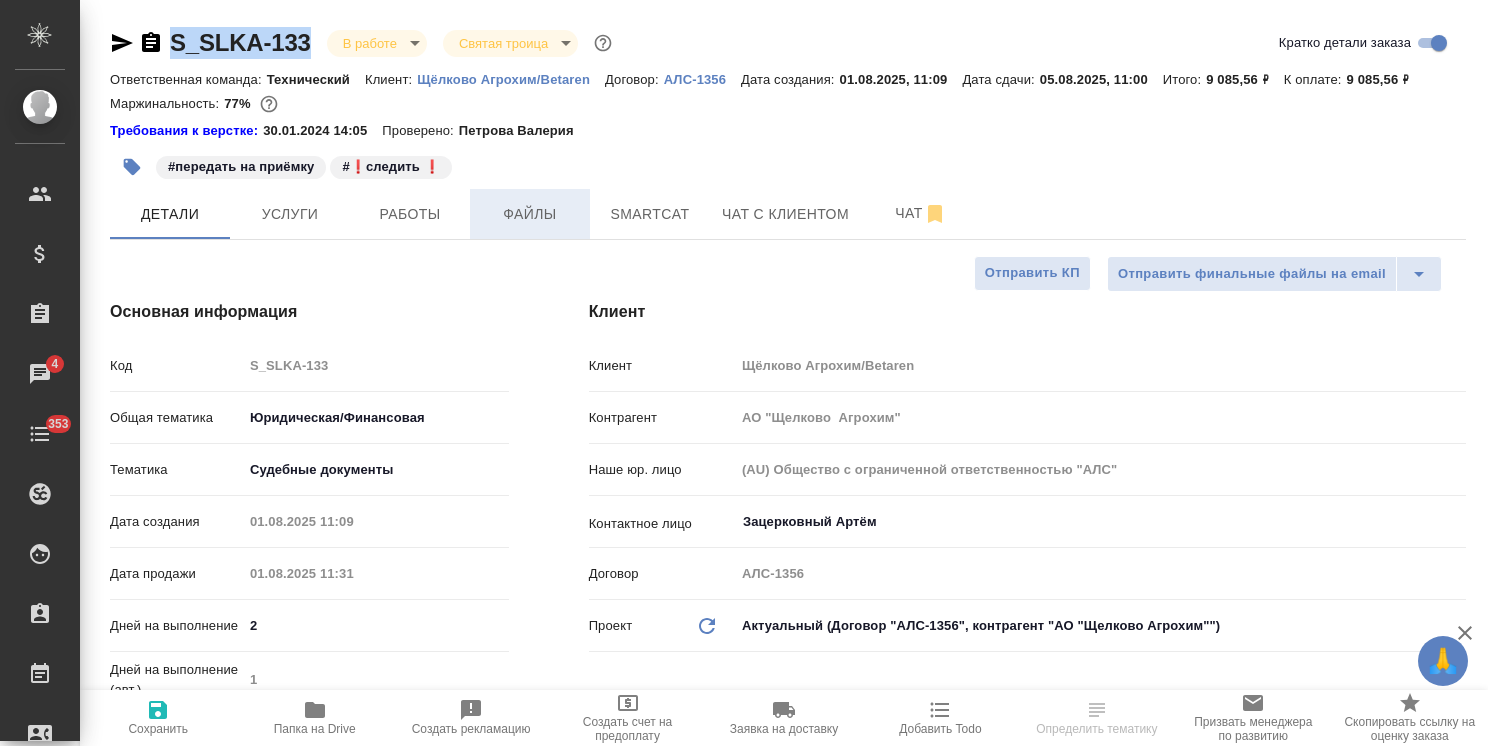 drag, startPoint x: 543, startPoint y: 222, endPoint x: 470, endPoint y: 223, distance: 73.00685 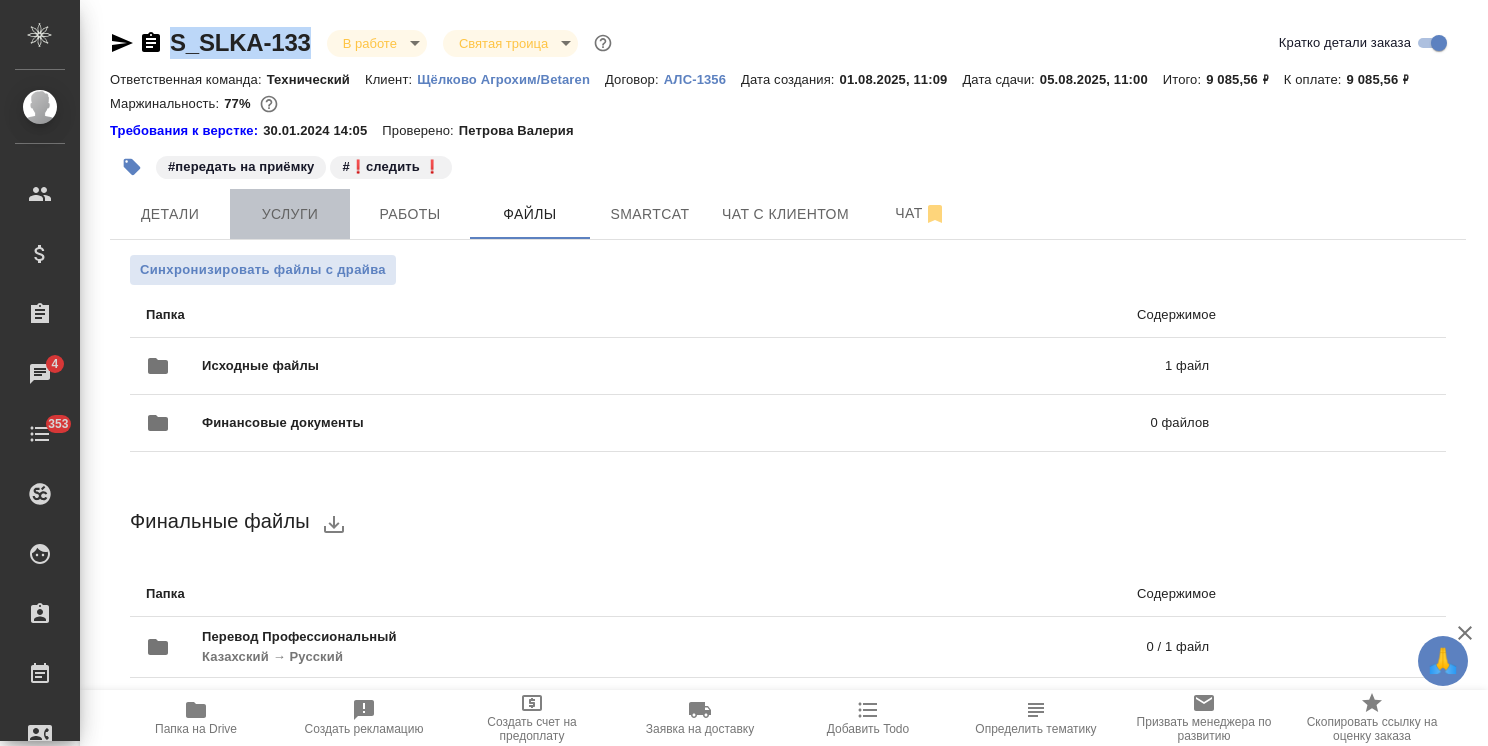 click on "Услуги" at bounding box center (290, 214) 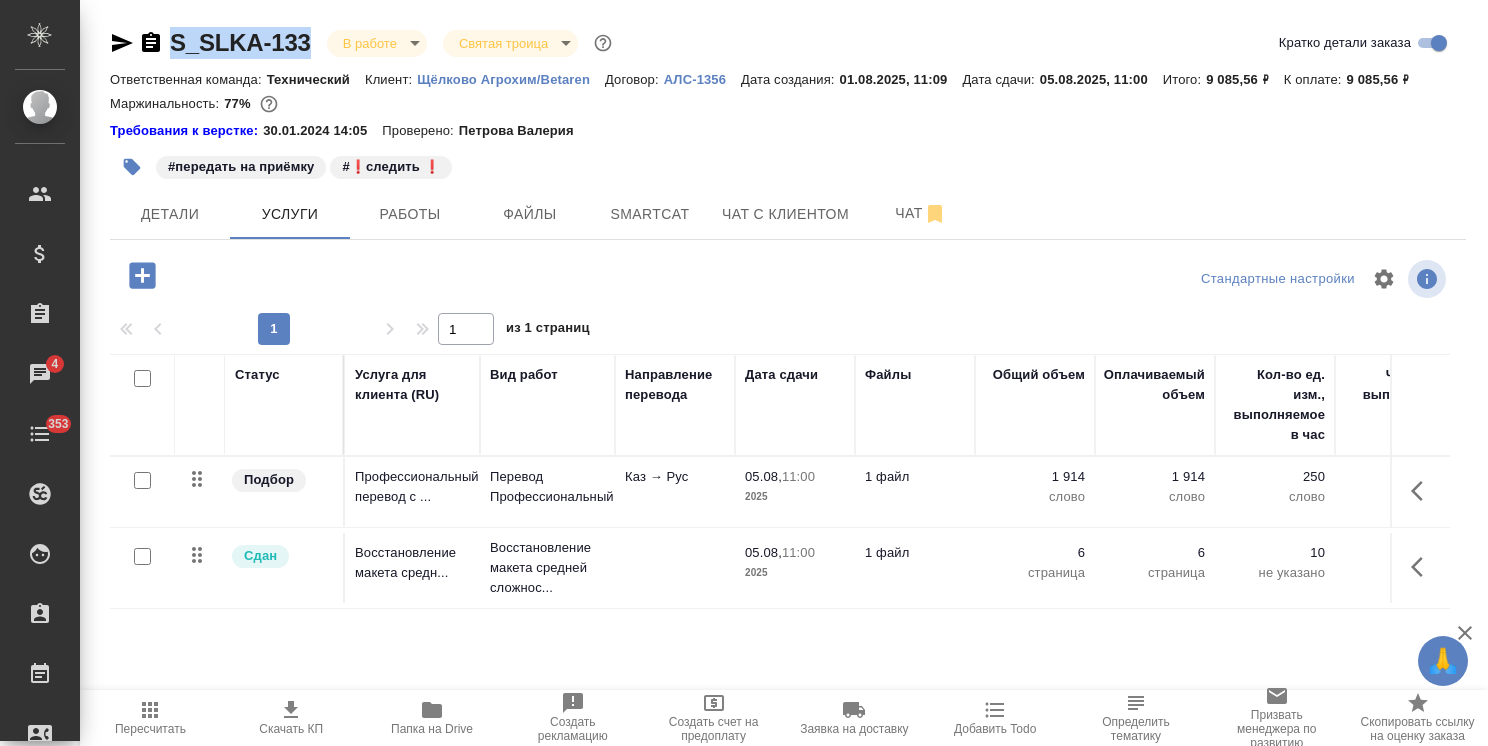 click on "Детали" at bounding box center (170, 214) 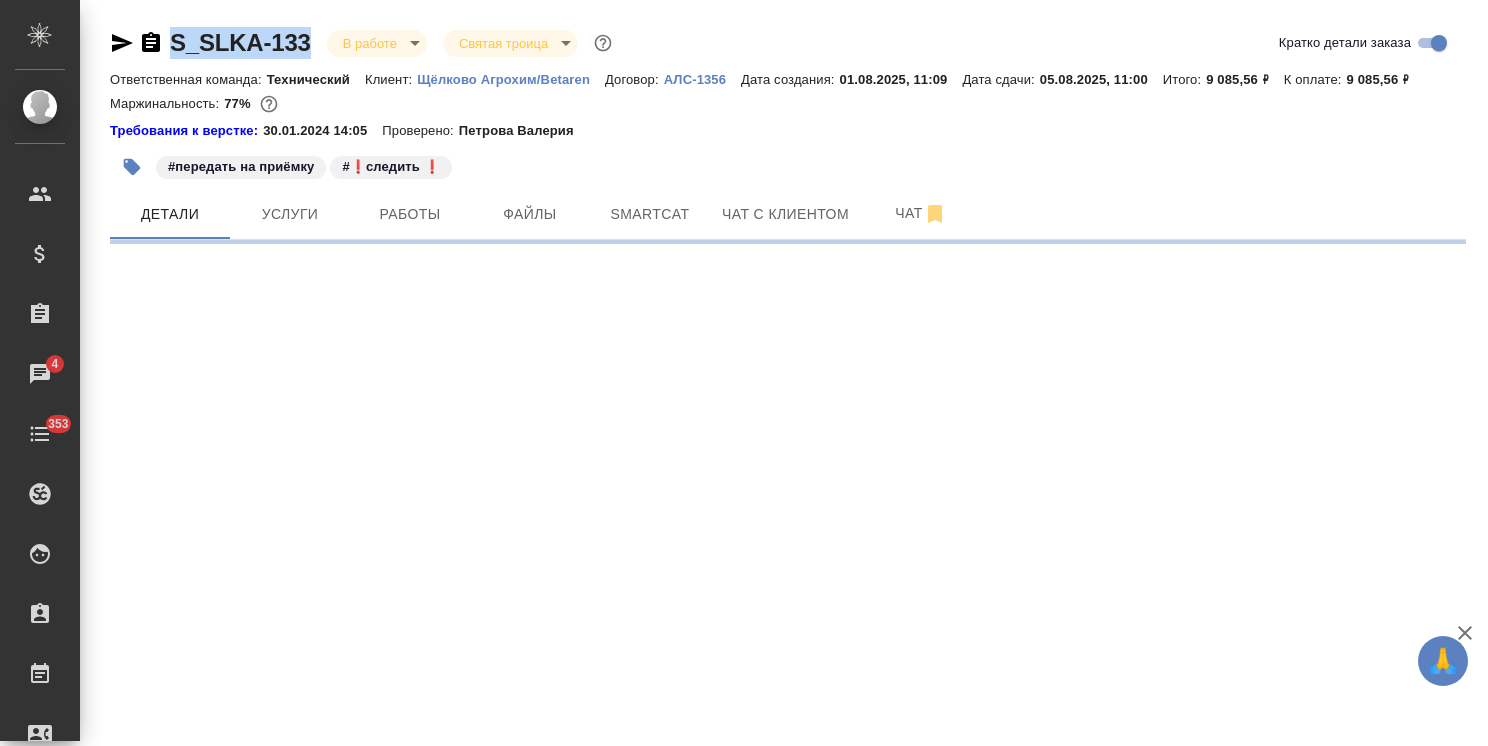 select on "RU" 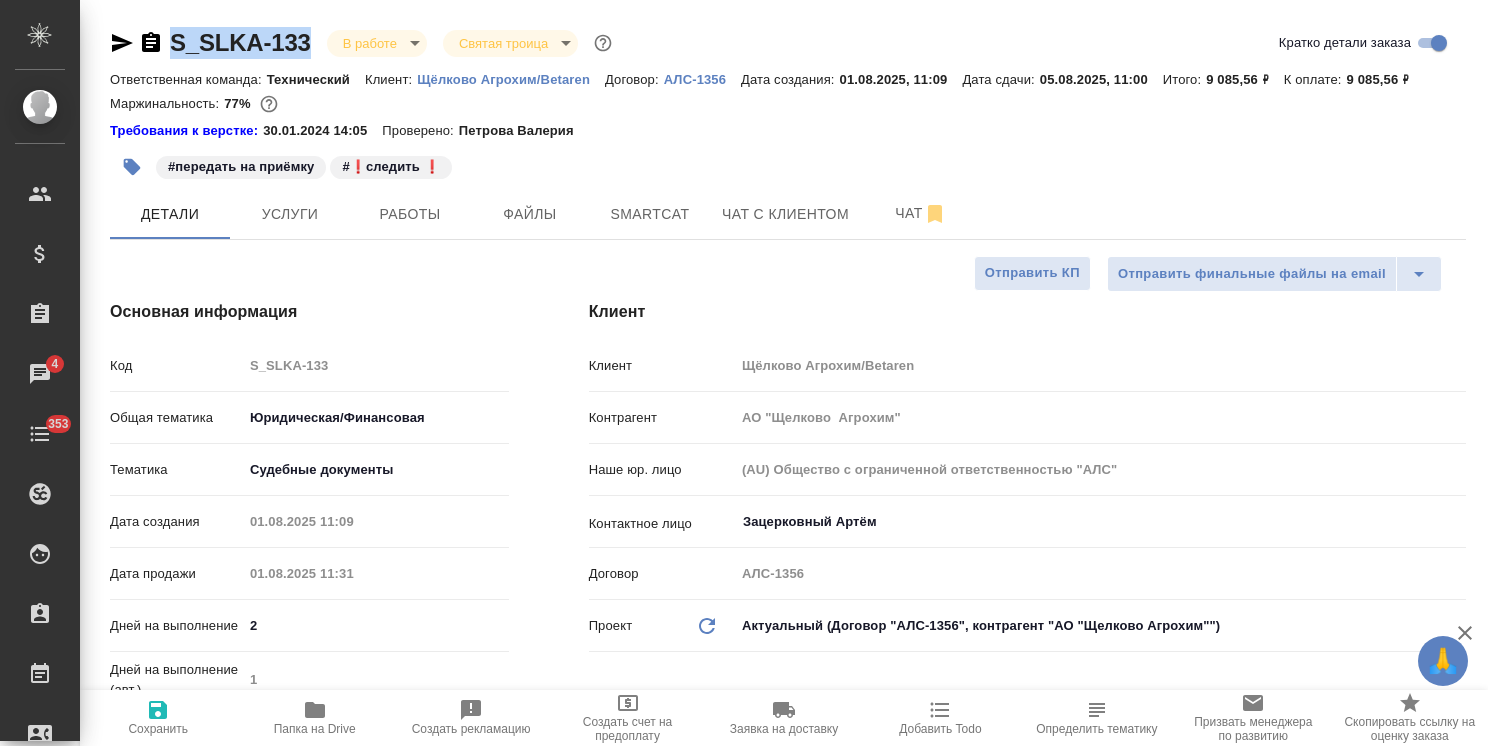 type on "x" 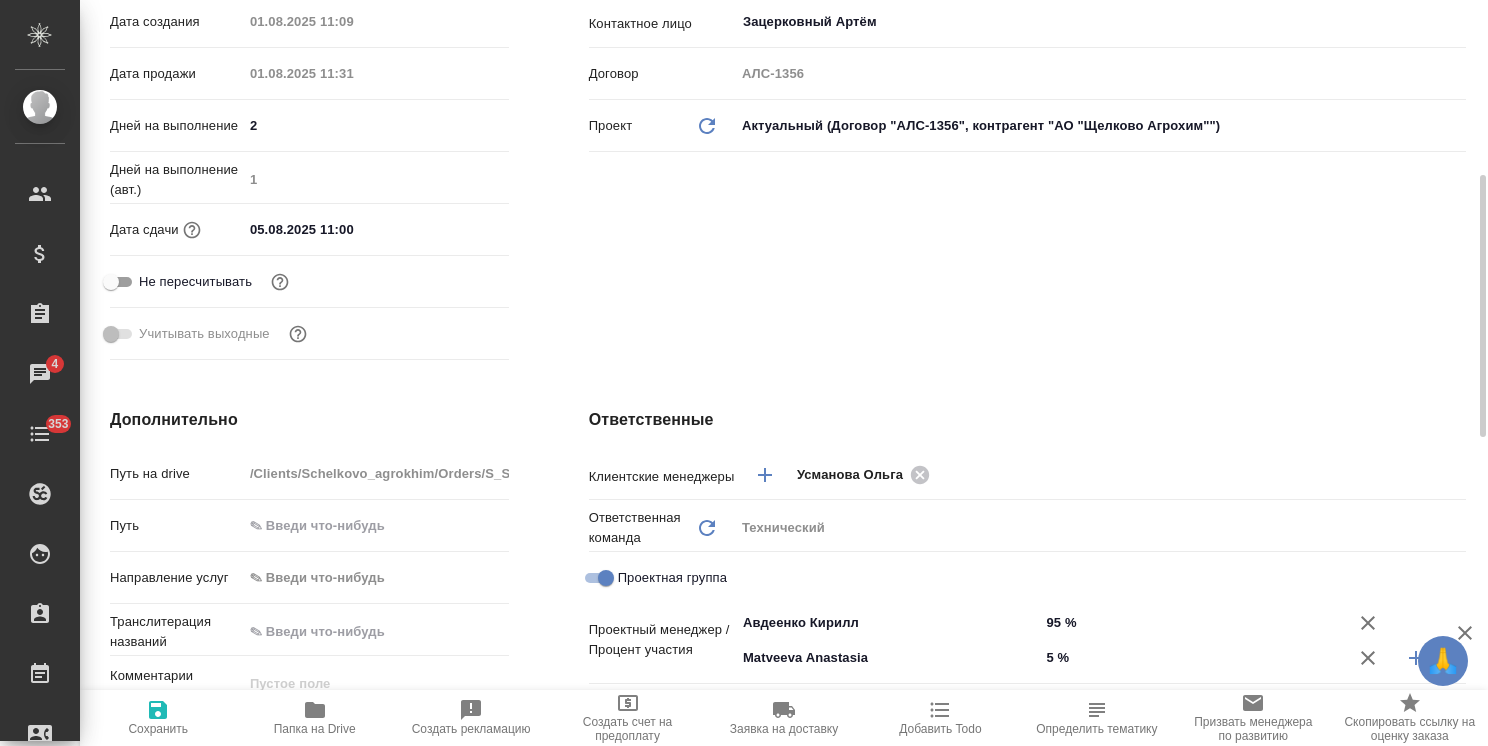scroll, scrollTop: 700, scrollLeft: 0, axis: vertical 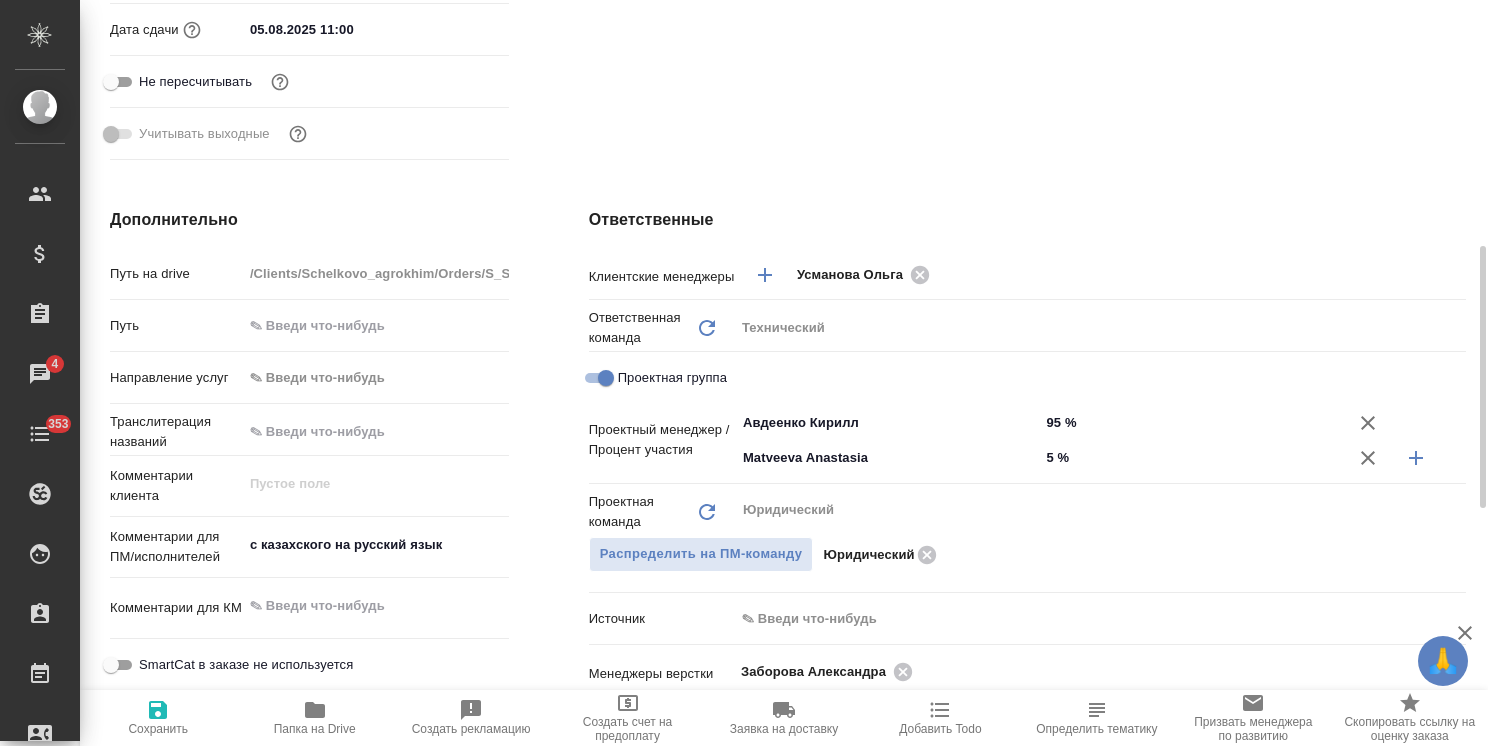type on "x" 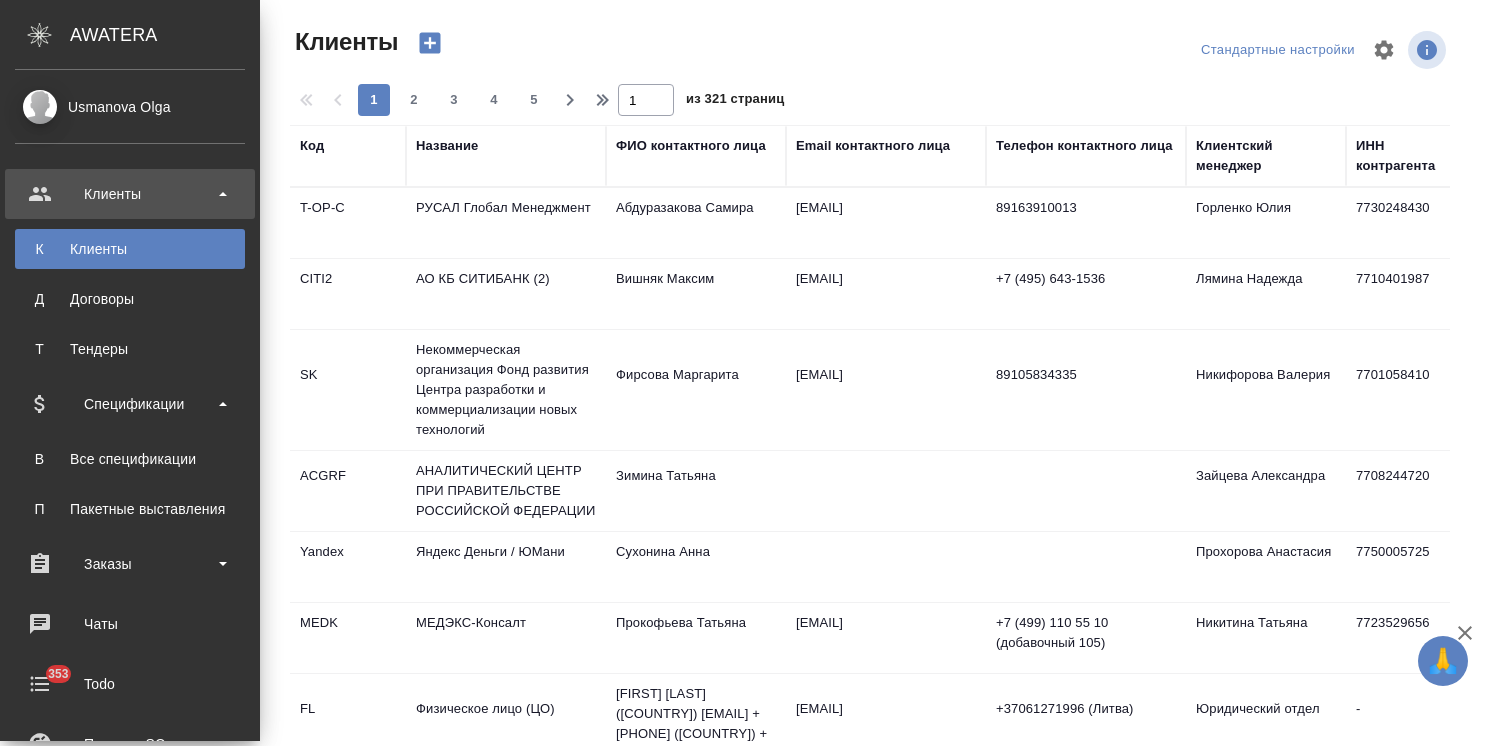 select on "RU" 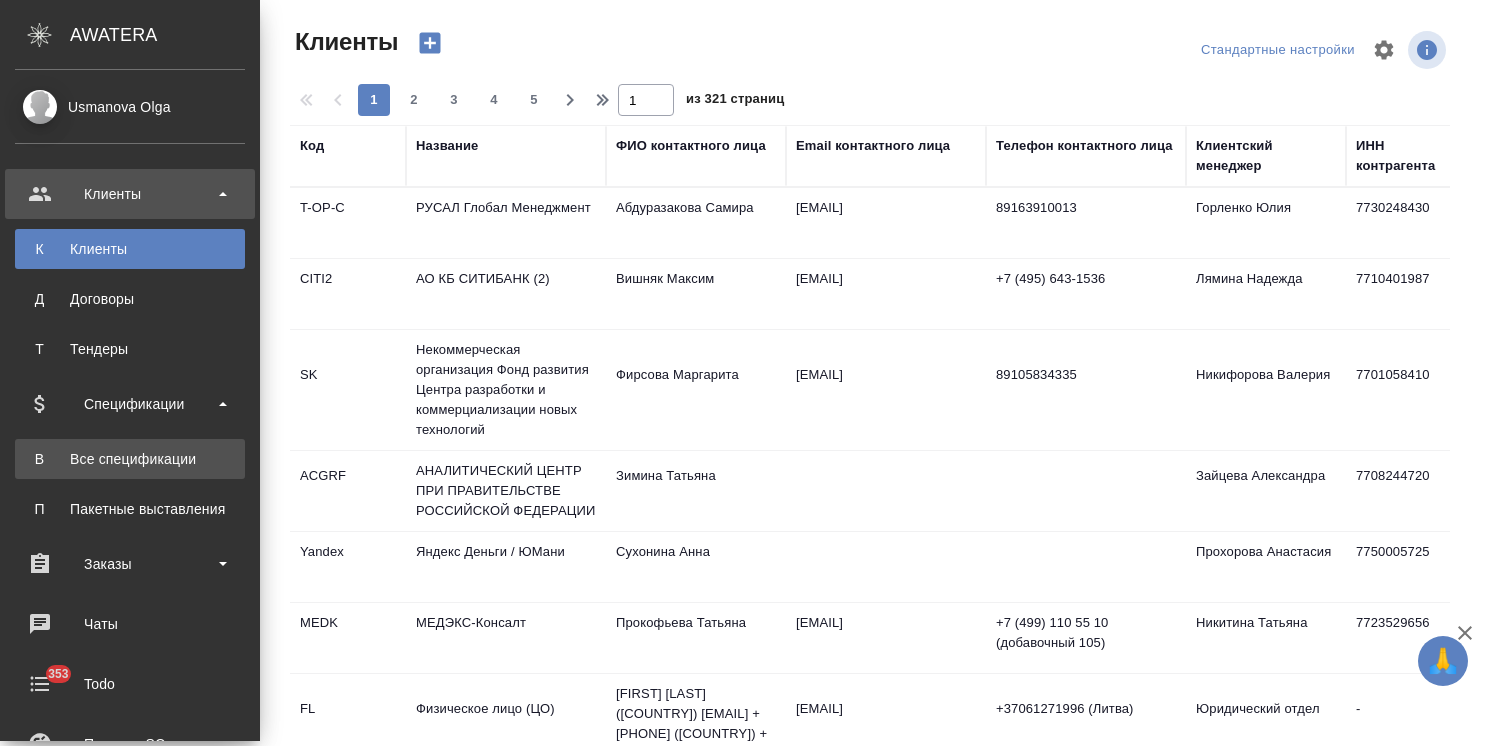 scroll, scrollTop: 0, scrollLeft: 0, axis: both 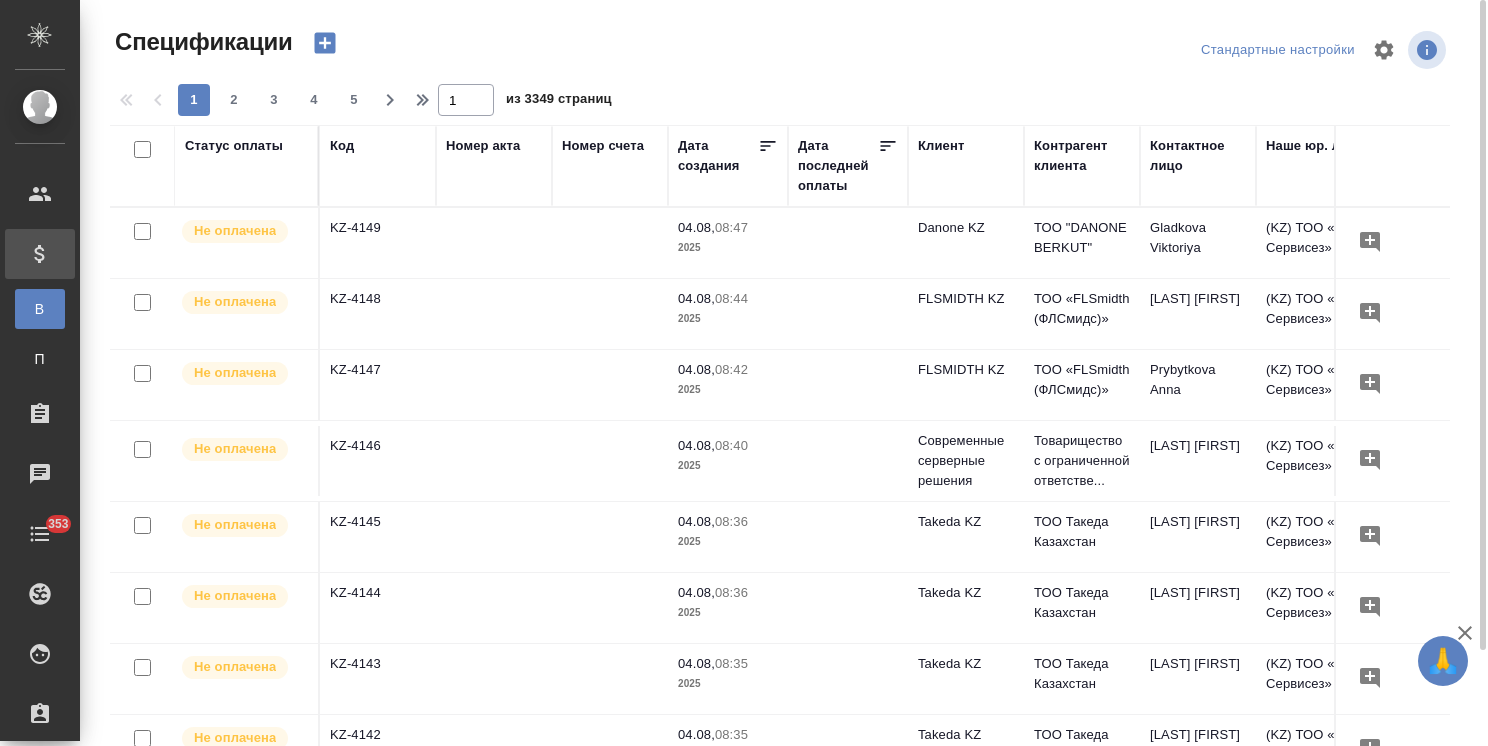 click 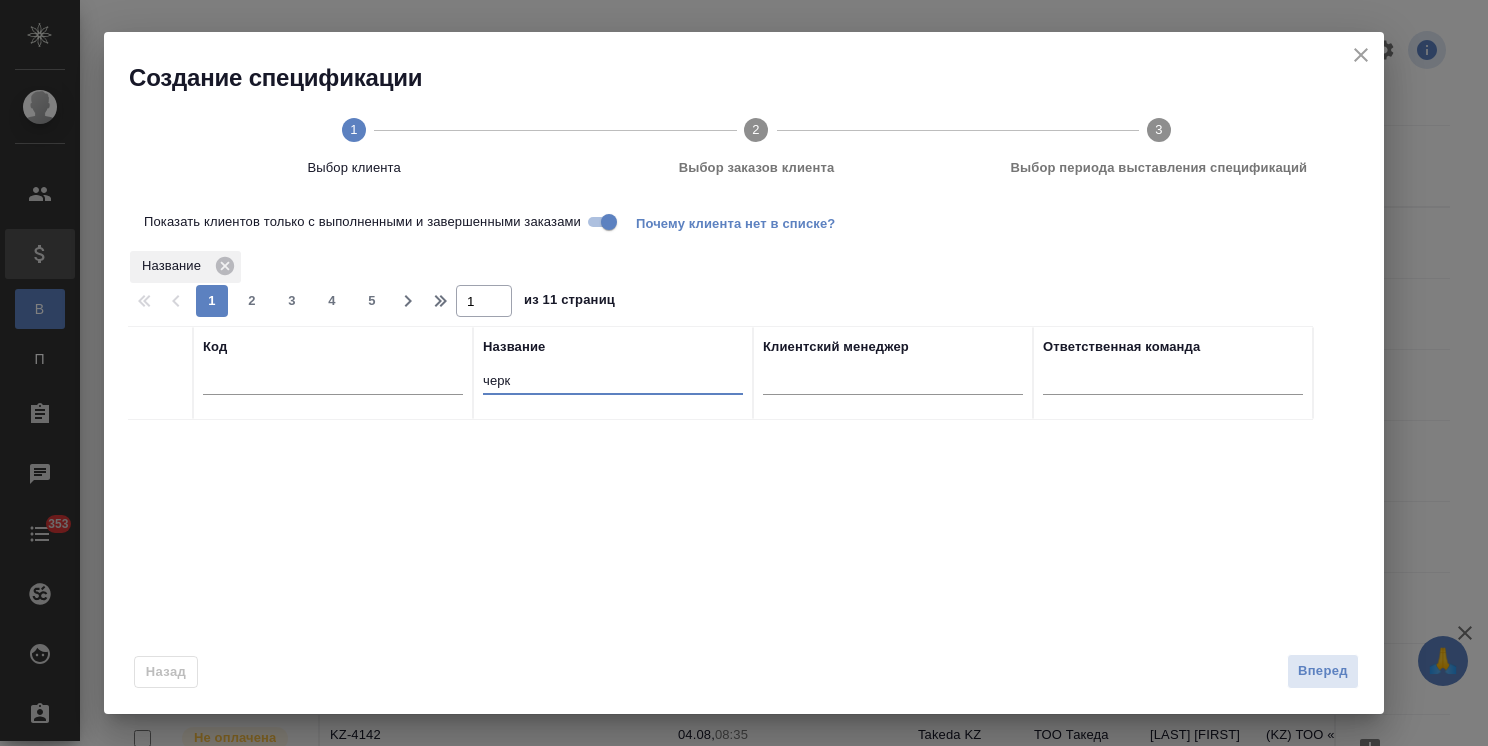 drag, startPoint x: 498, startPoint y: 382, endPoint x: 440, endPoint y: 377, distance: 58.21512 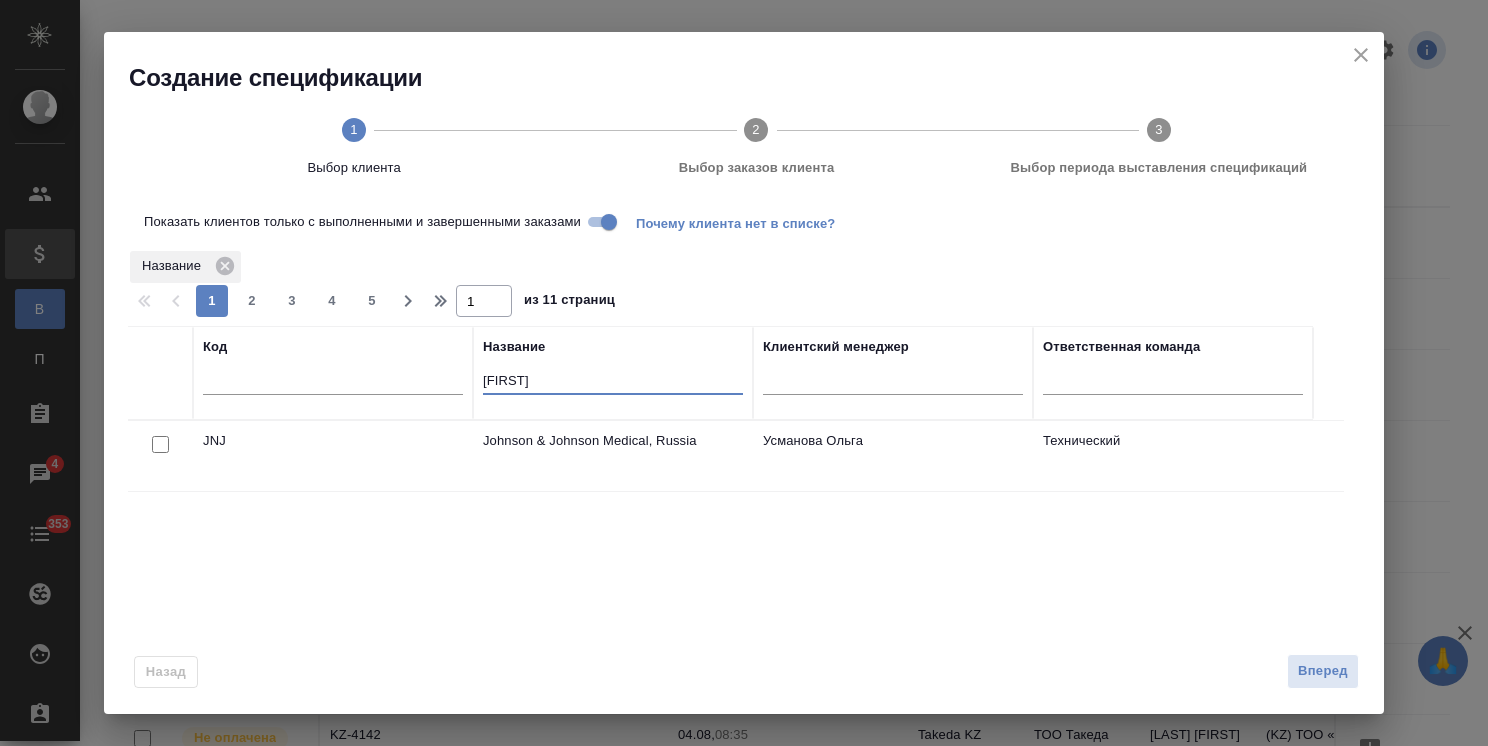 type on "john" 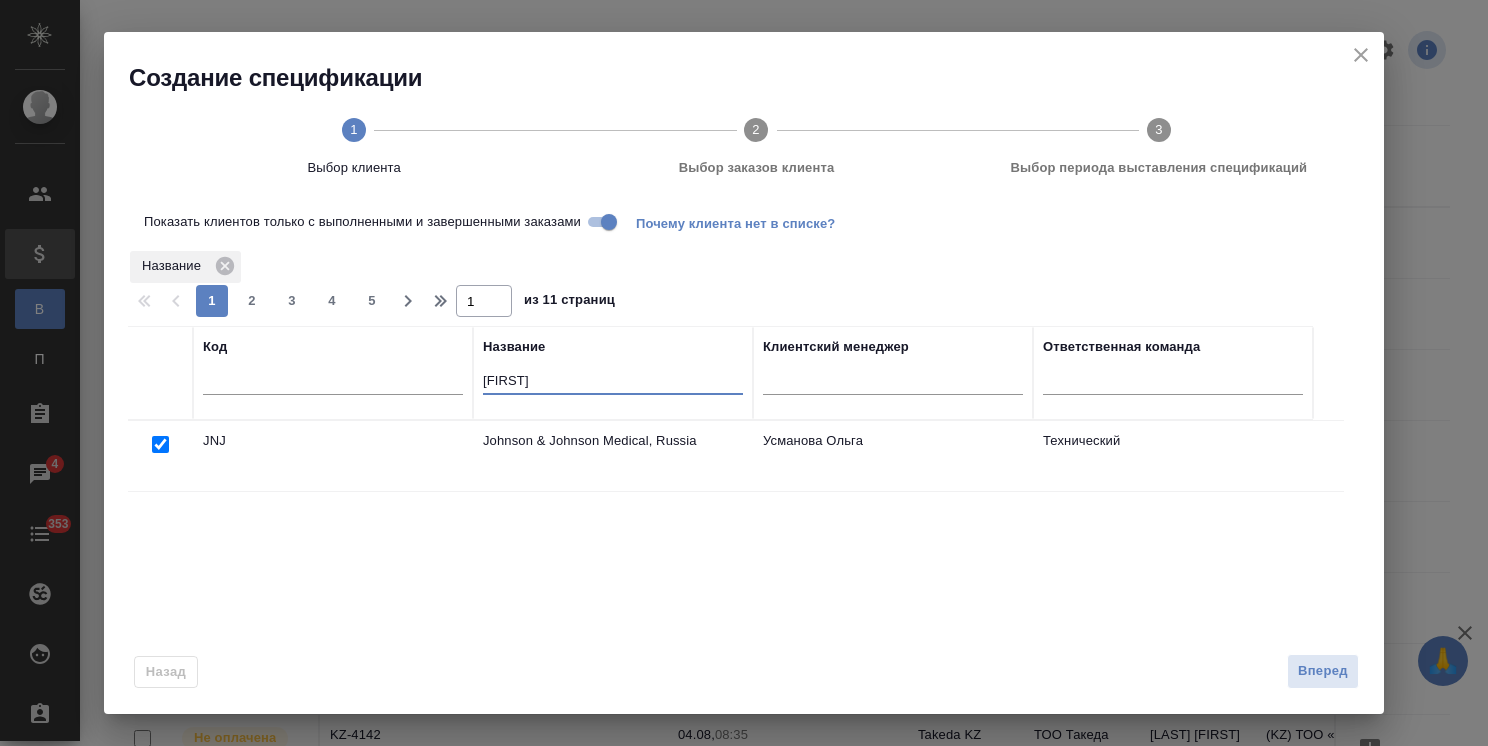 checkbox on "true" 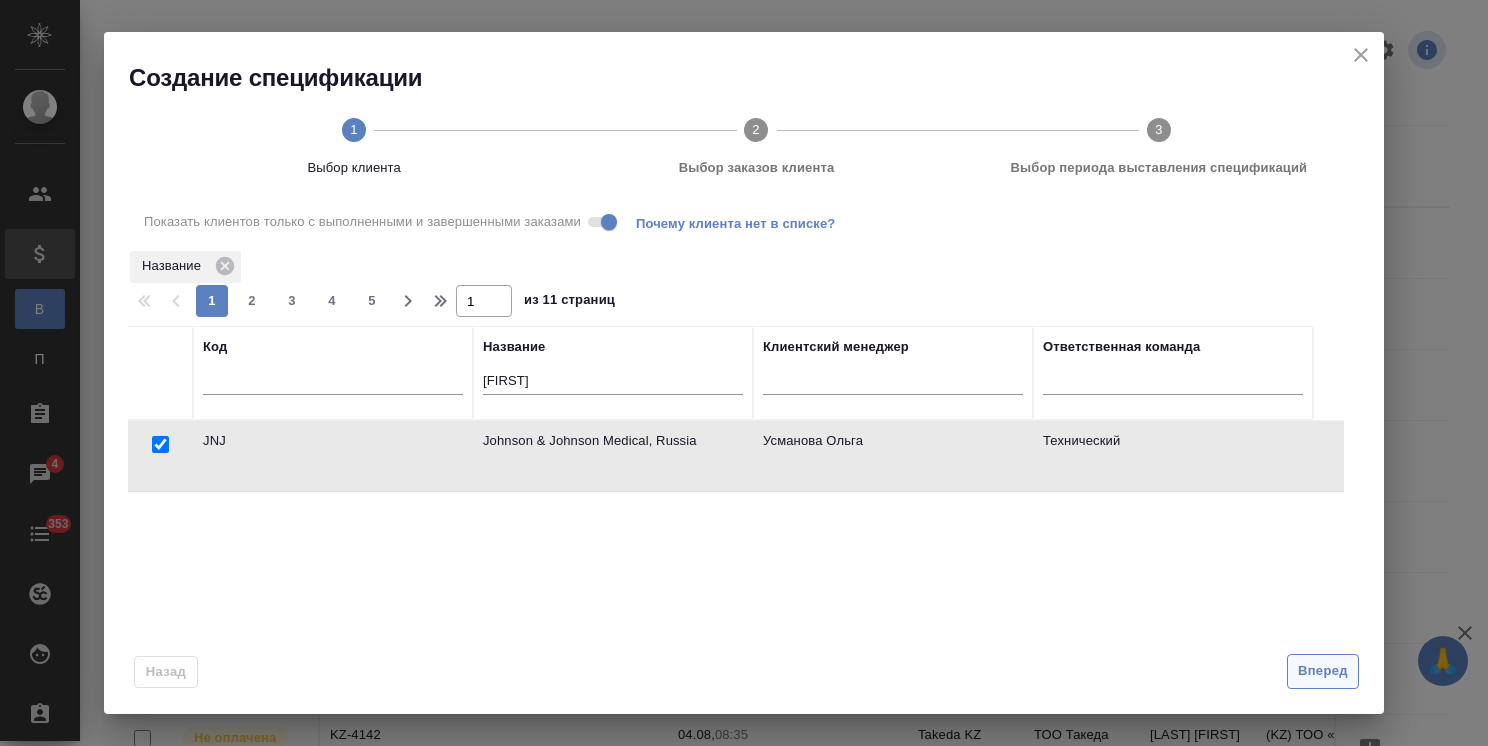 click on "Вперед" at bounding box center [1323, 671] 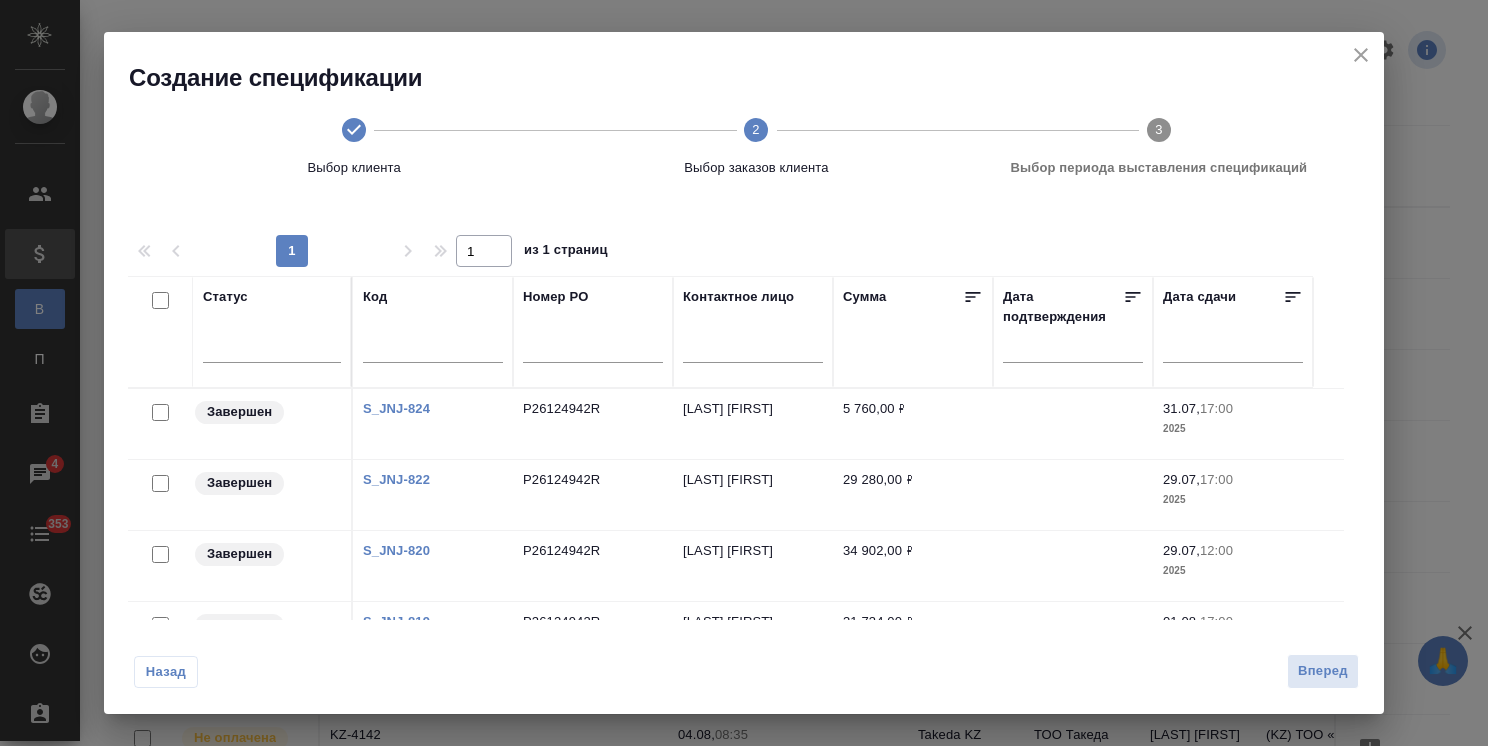 click at bounding box center (160, 412) 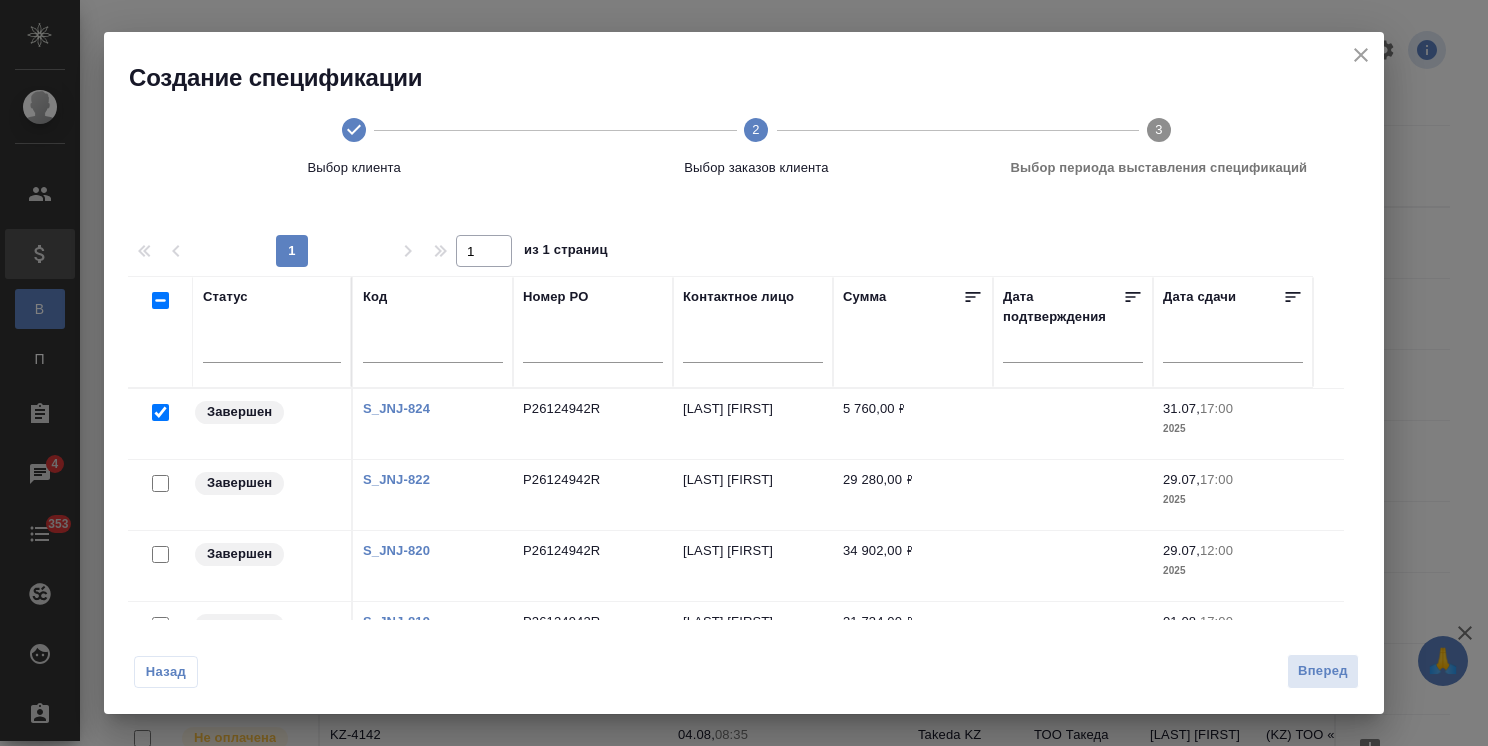 checkbox on "true" 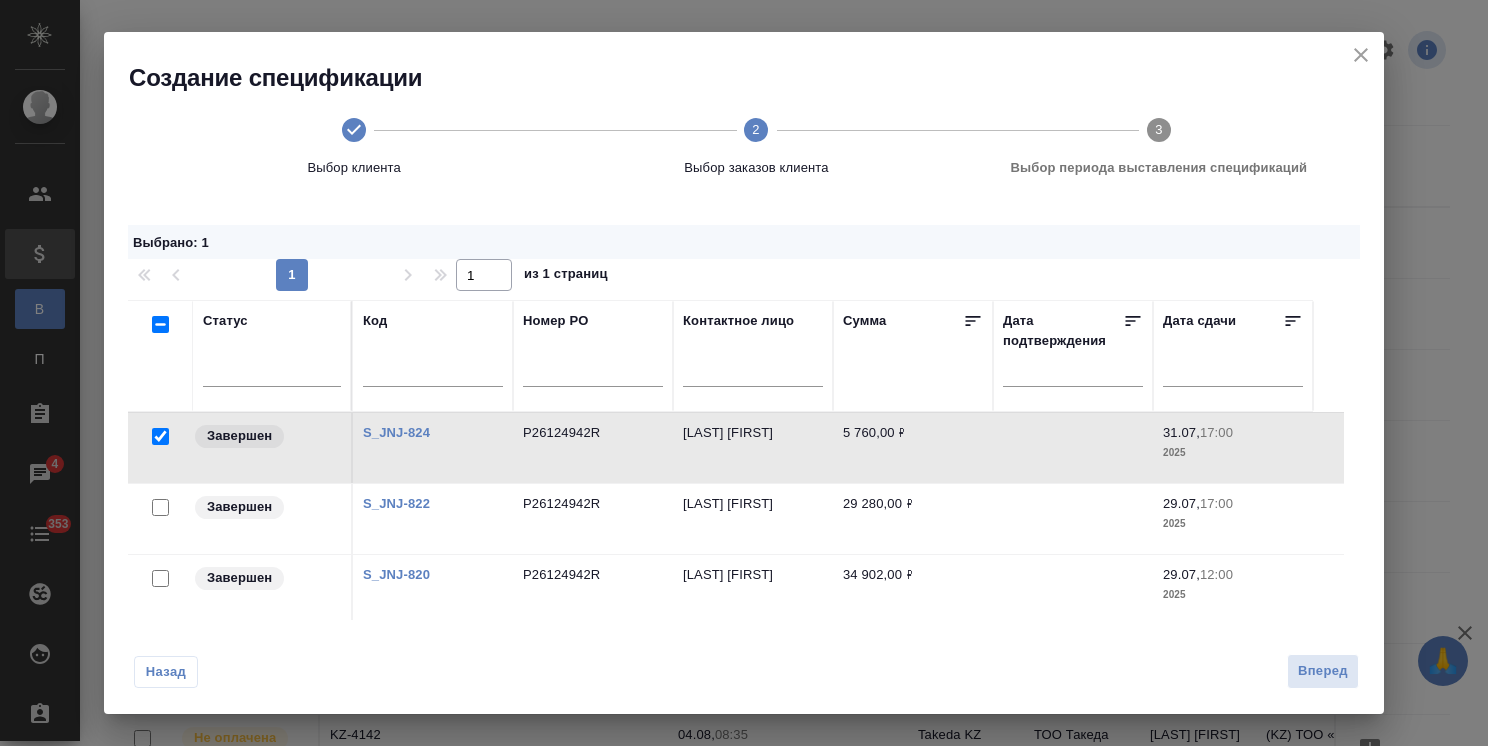 click at bounding box center (160, 507) 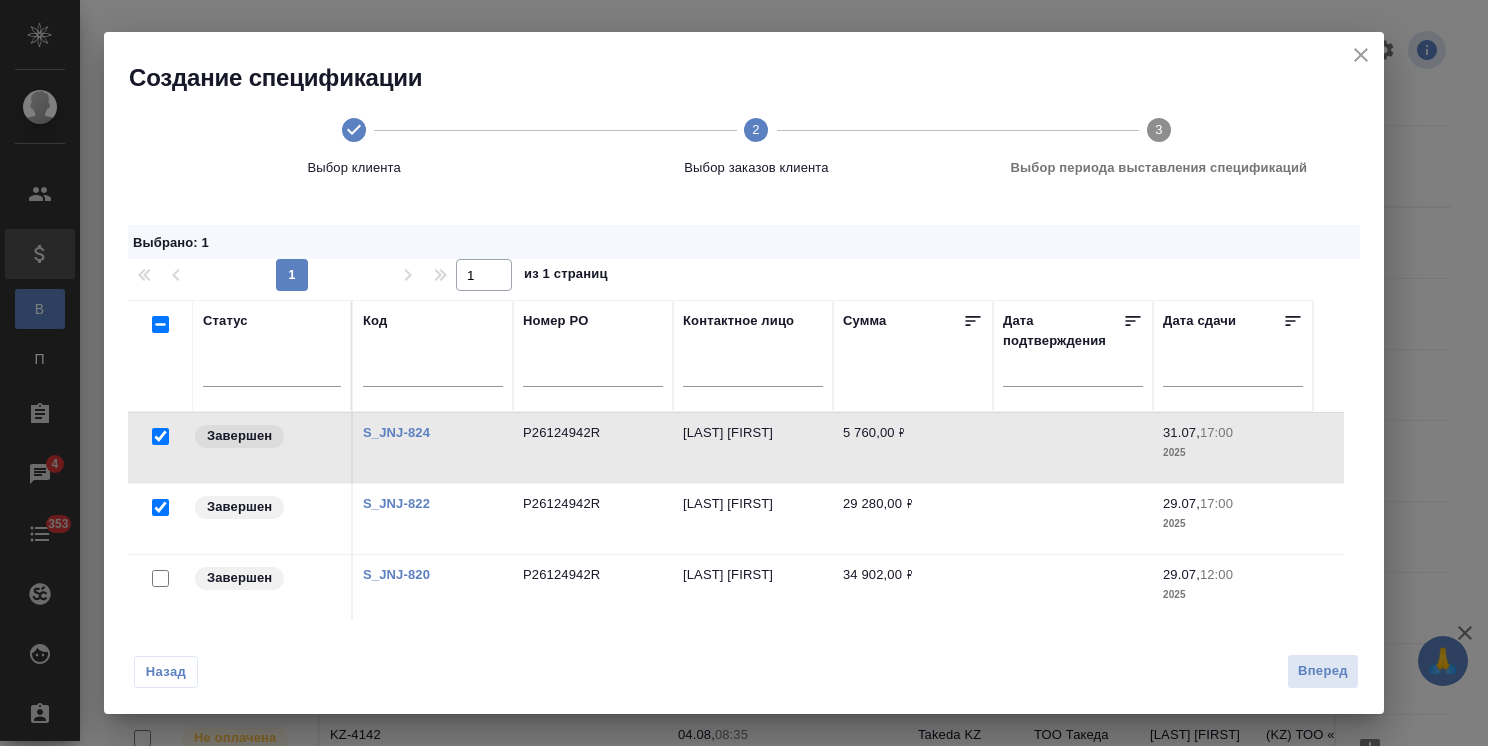 checkbox on "true" 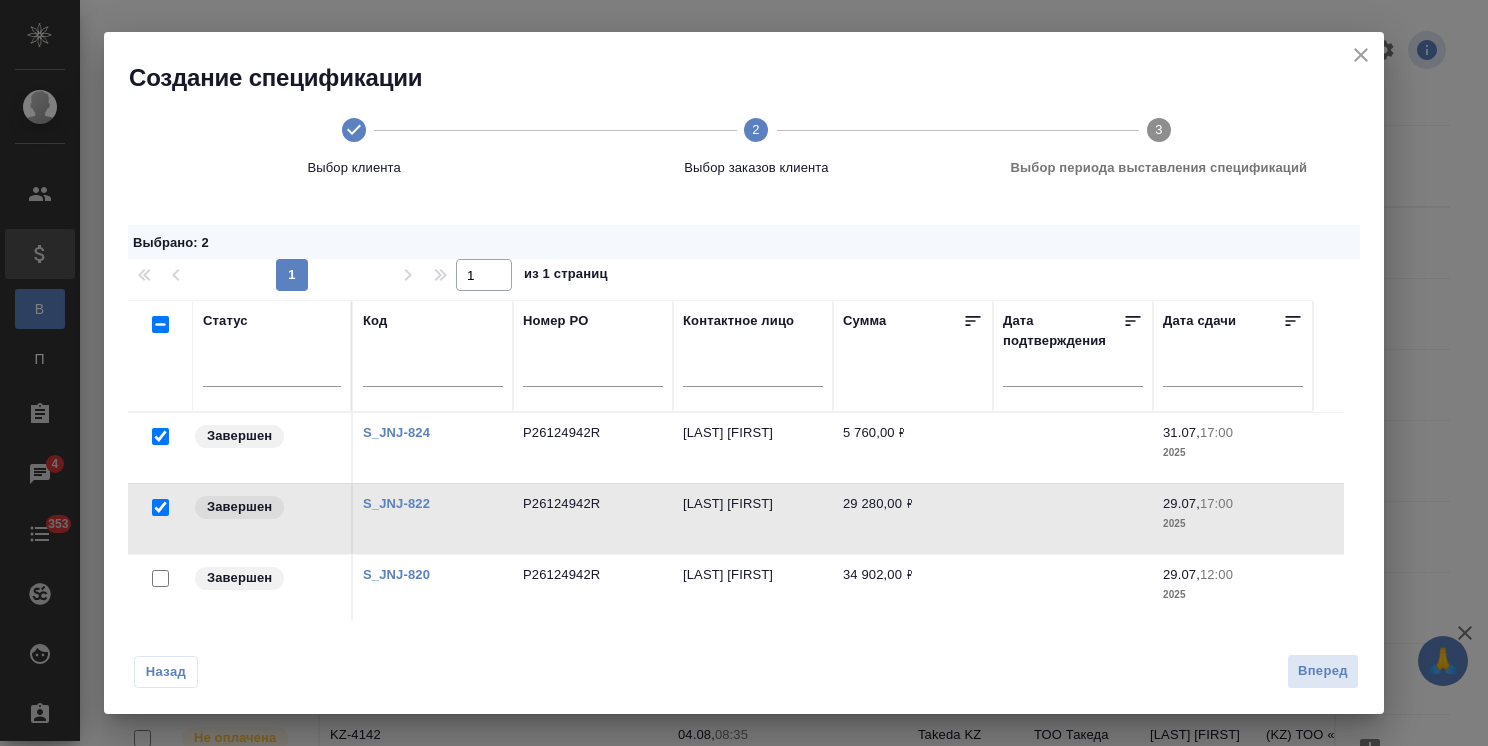 click at bounding box center (160, 578) 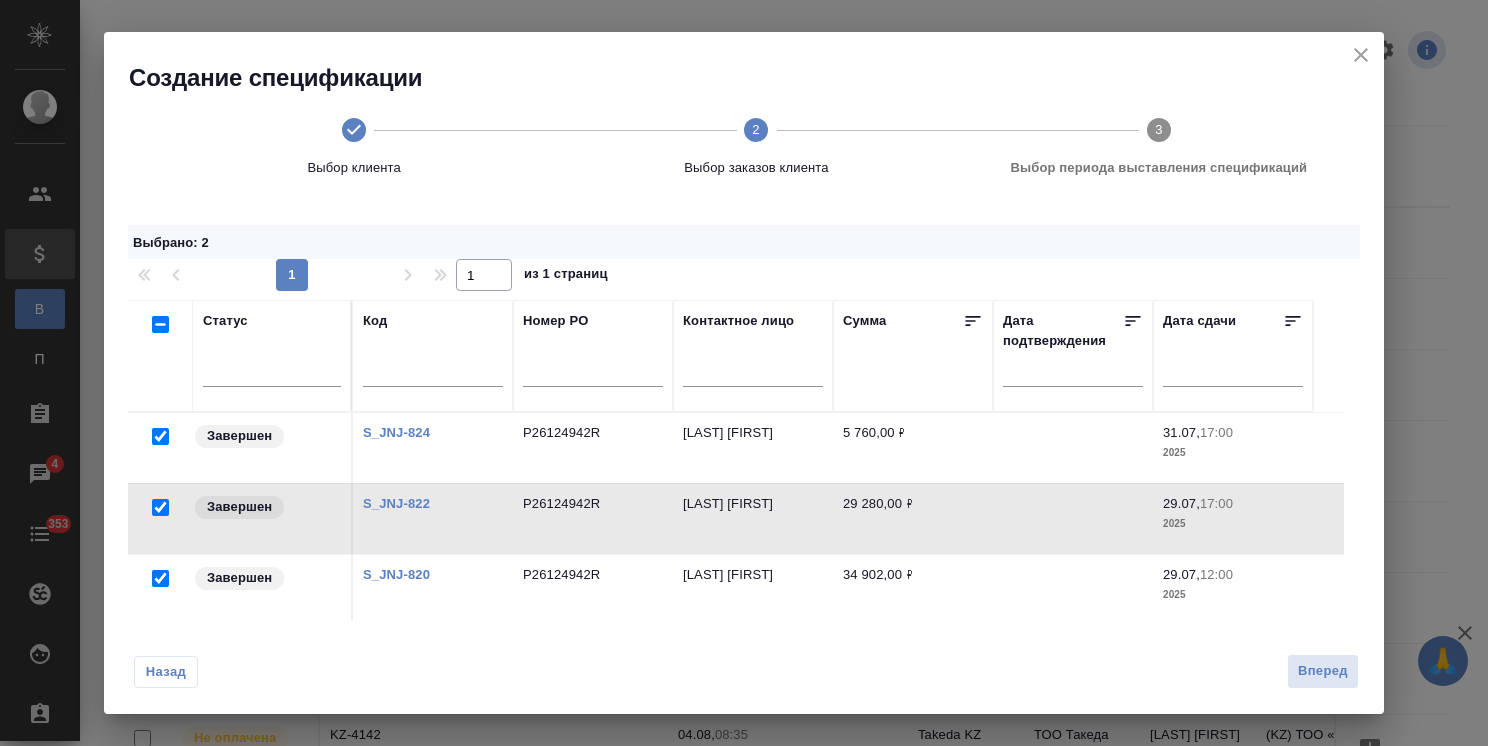 checkbox on "true" 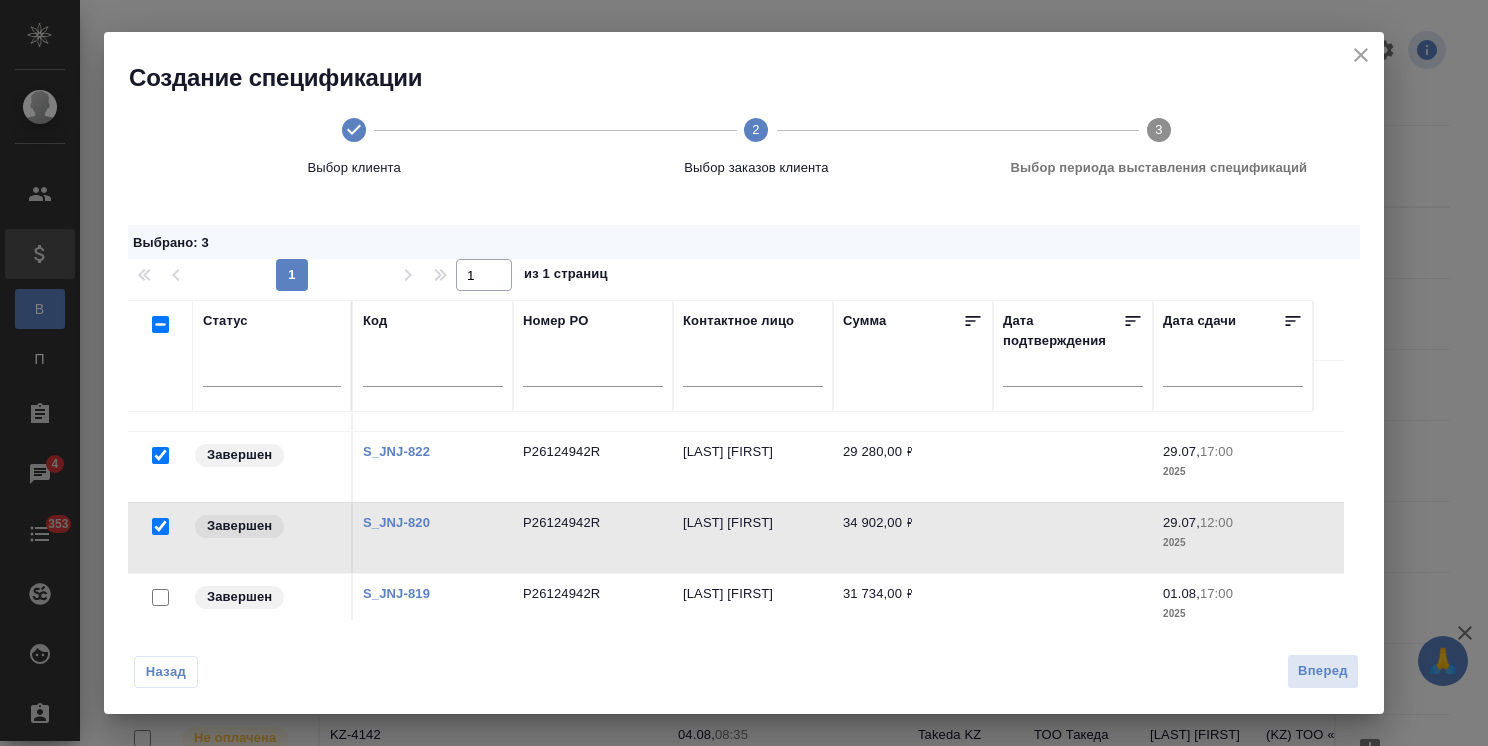 scroll, scrollTop: 72, scrollLeft: 0, axis: vertical 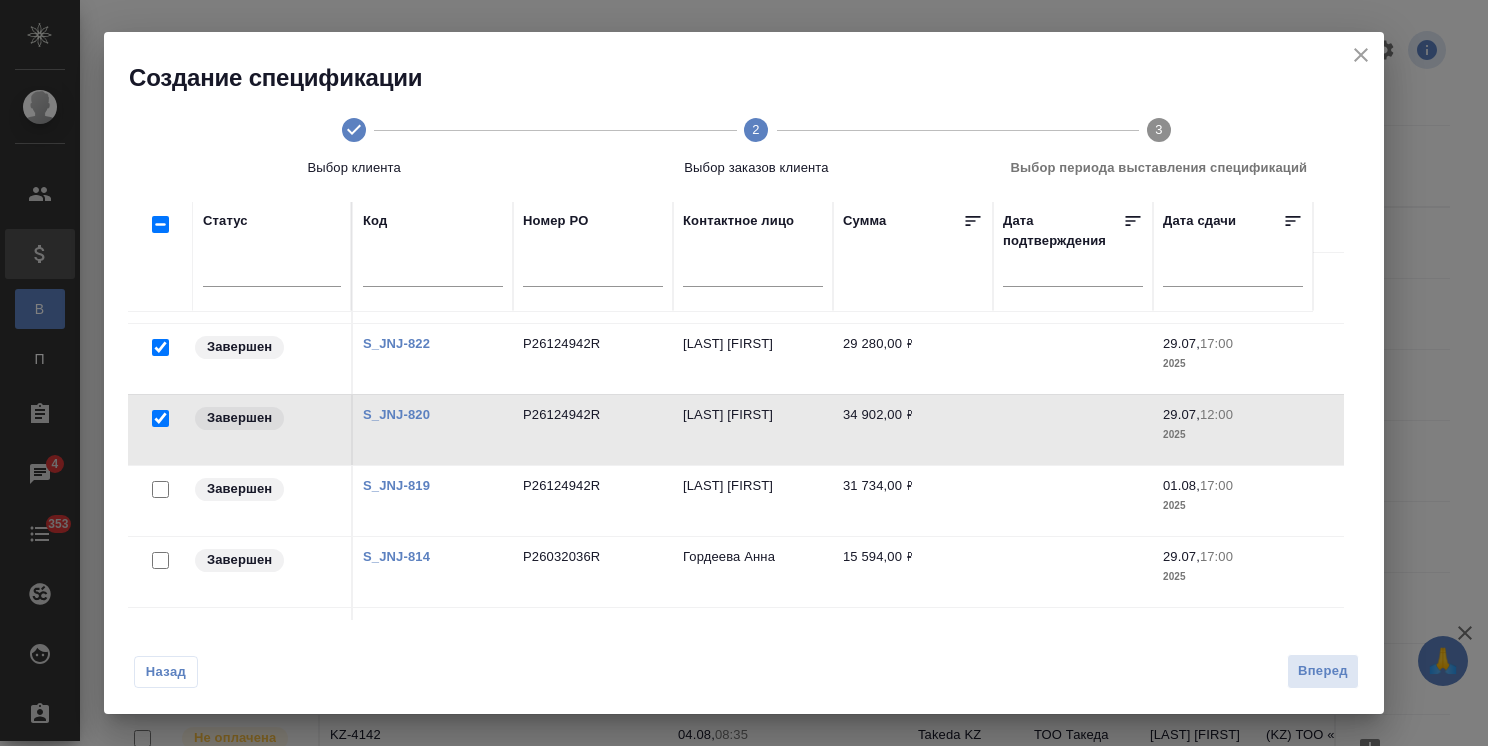 click at bounding box center [160, 489] 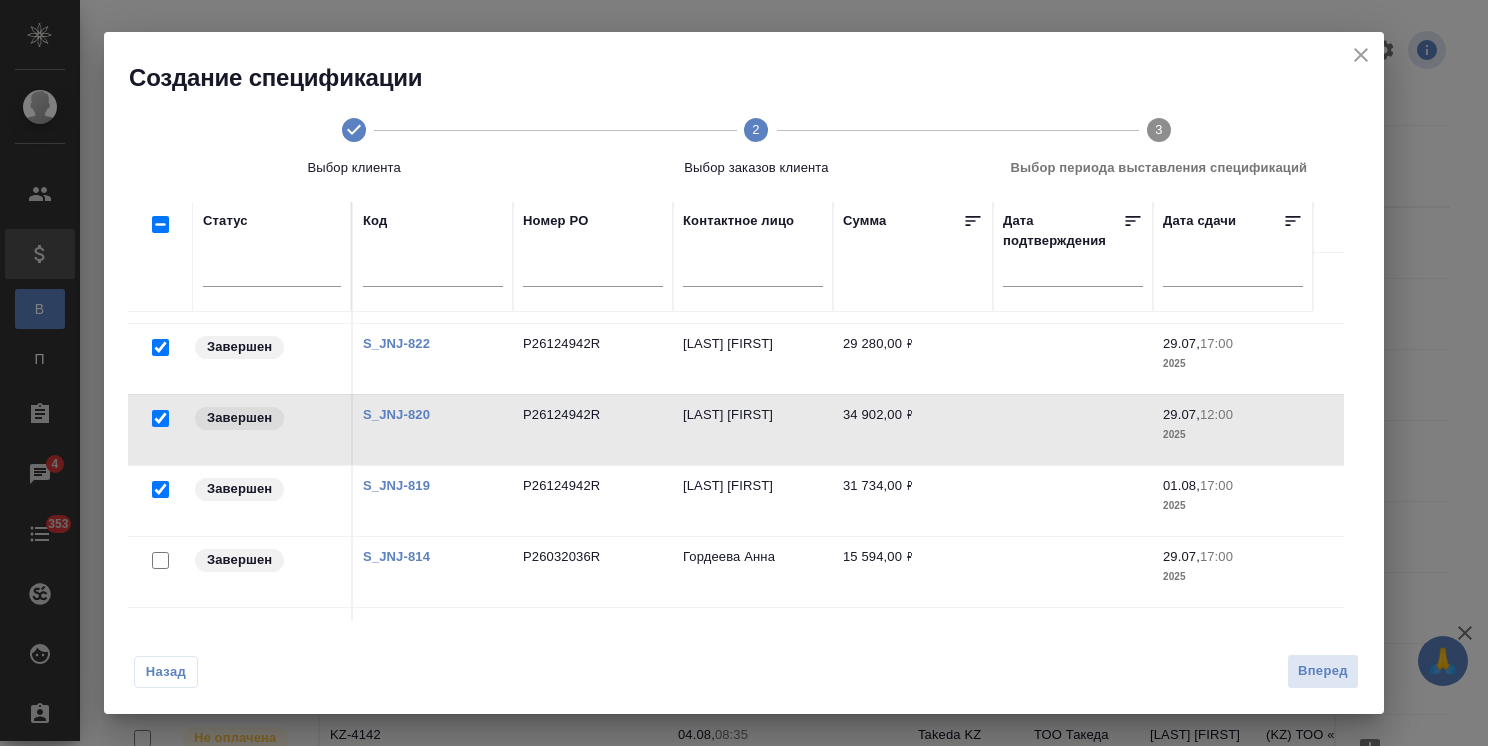 checkbox on "true" 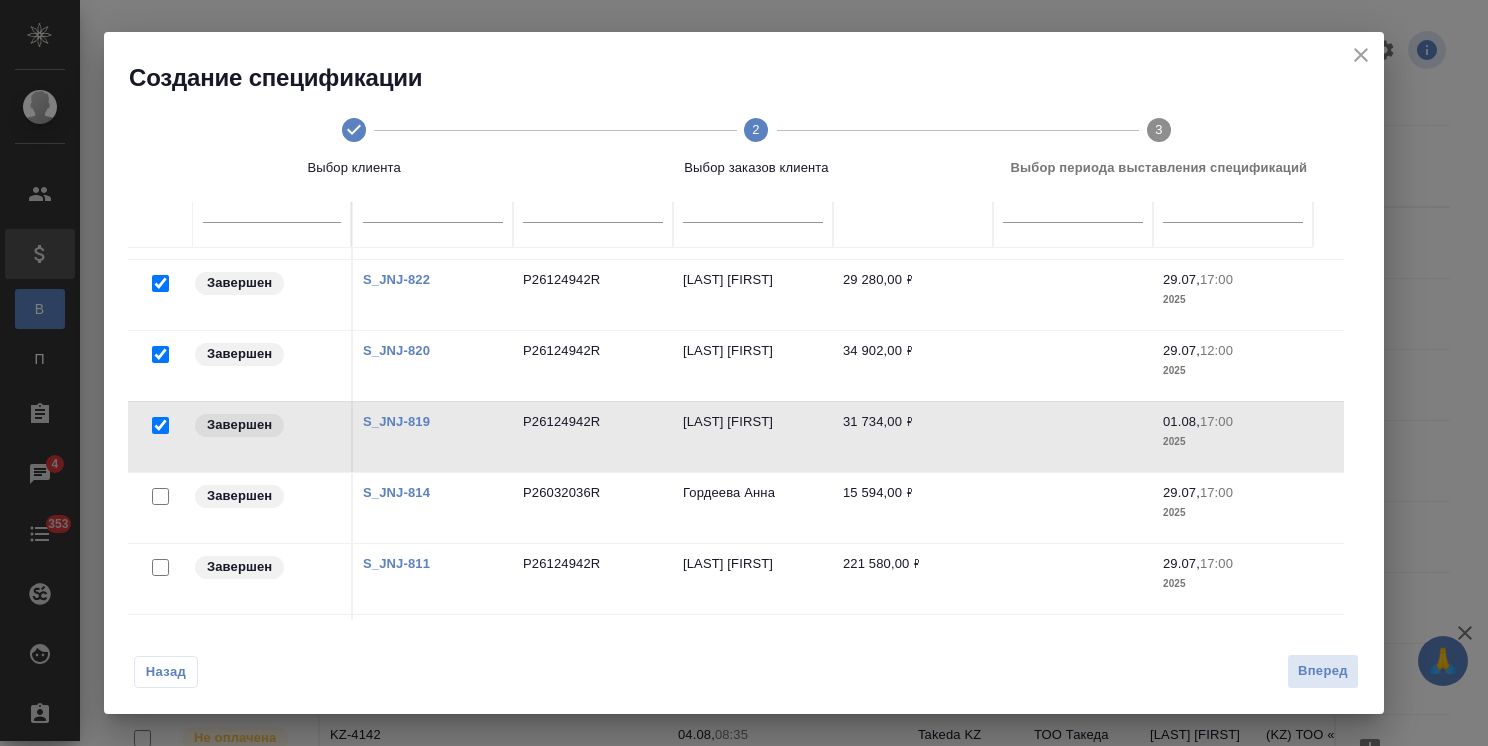 scroll, scrollTop: 200, scrollLeft: 0, axis: vertical 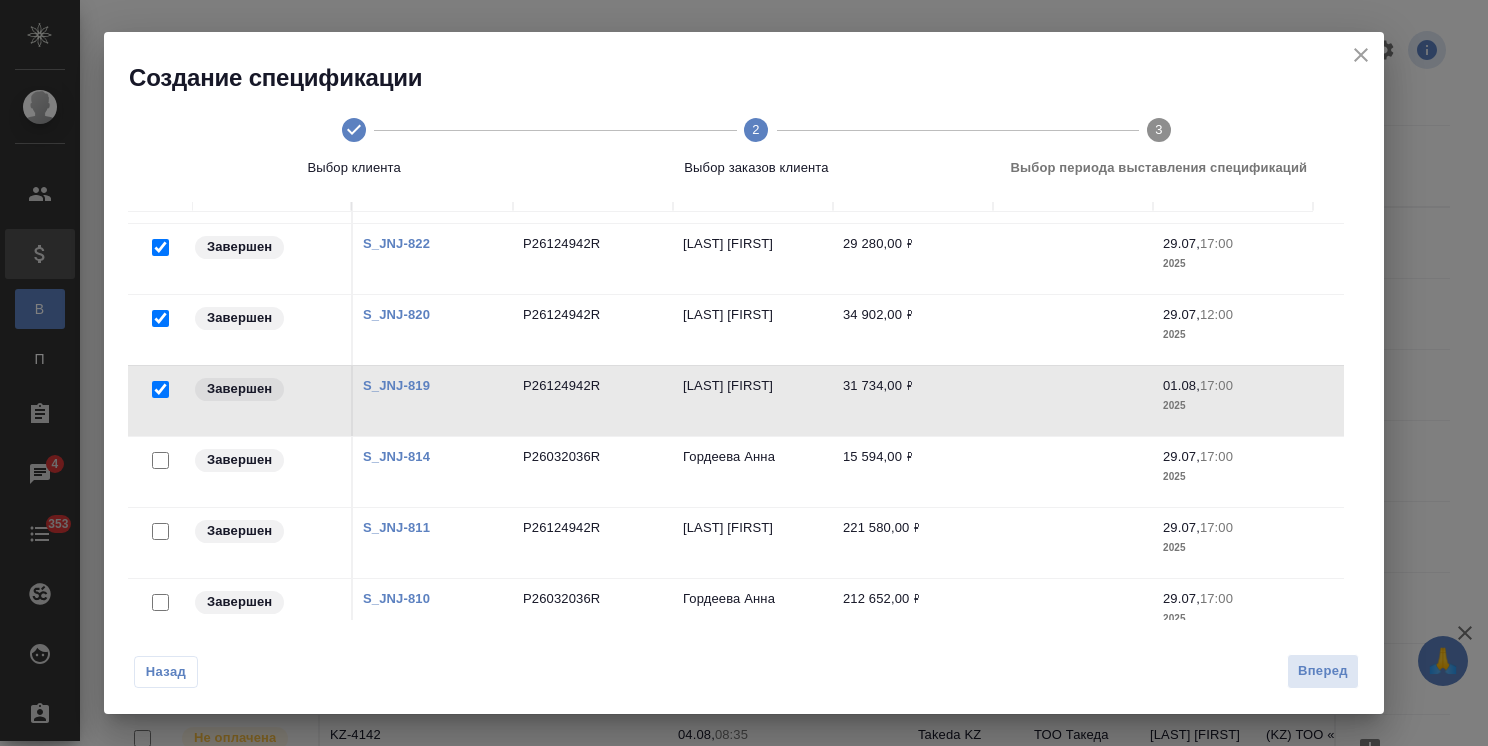 click at bounding box center [160, 531] 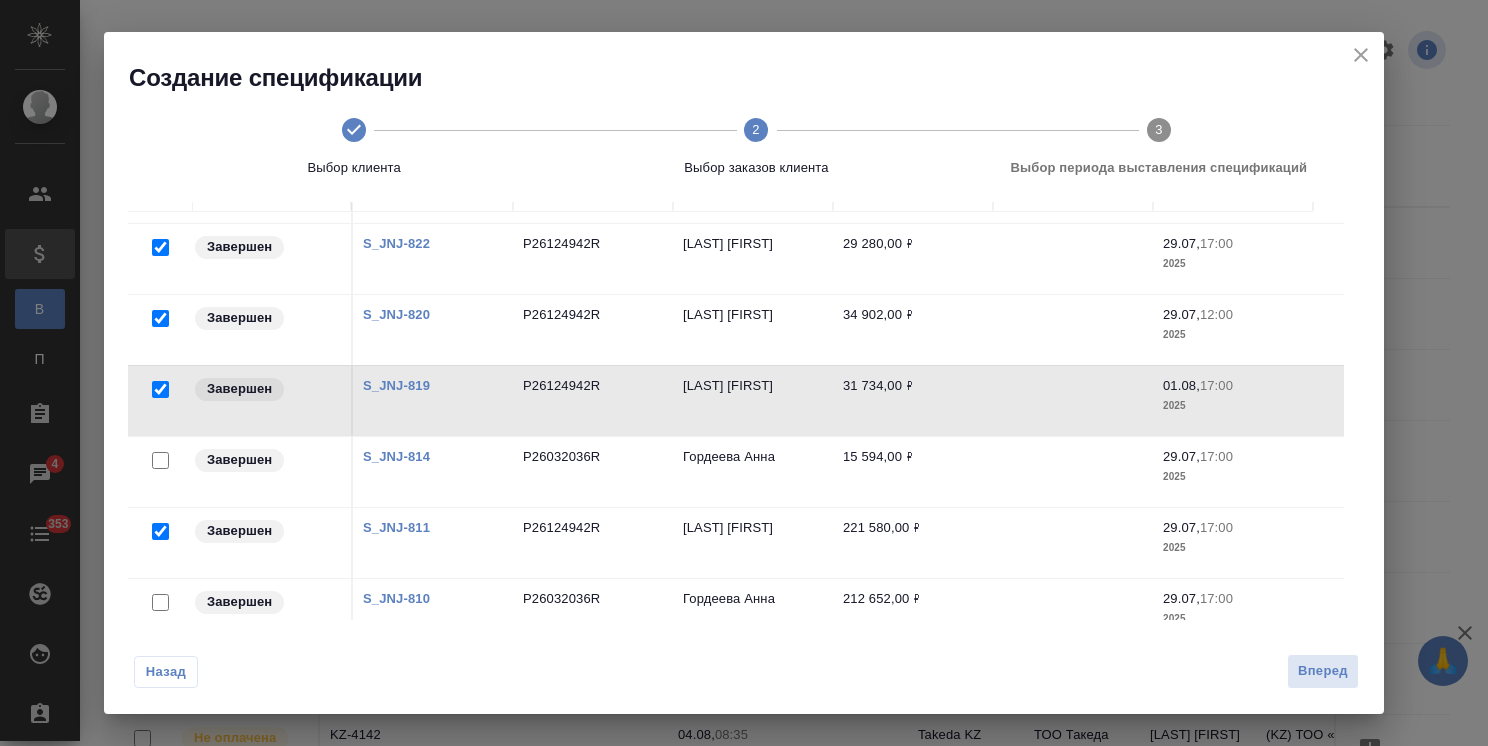 checkbox on "true" 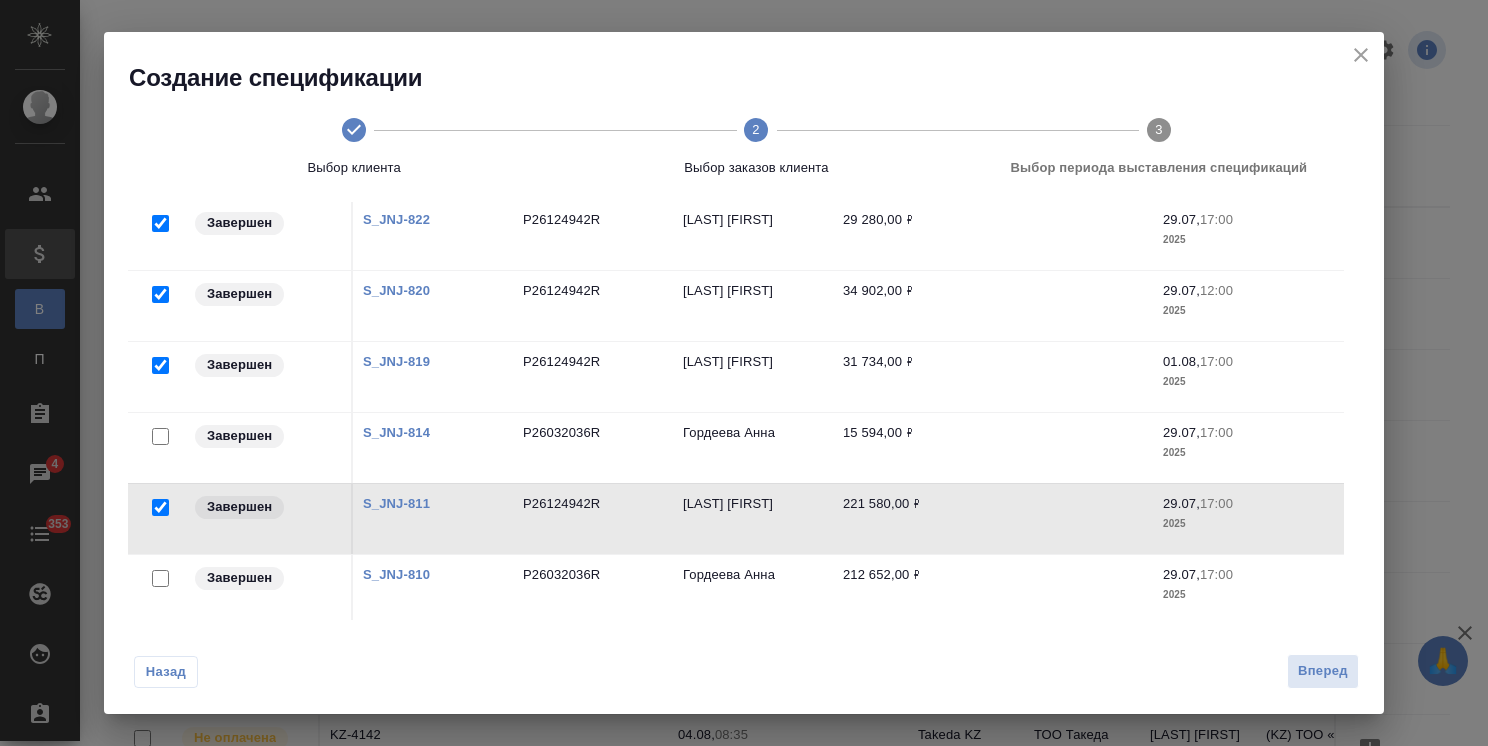 scroll, scrollTop: 236, scrollLeft: 0, axis: vertical 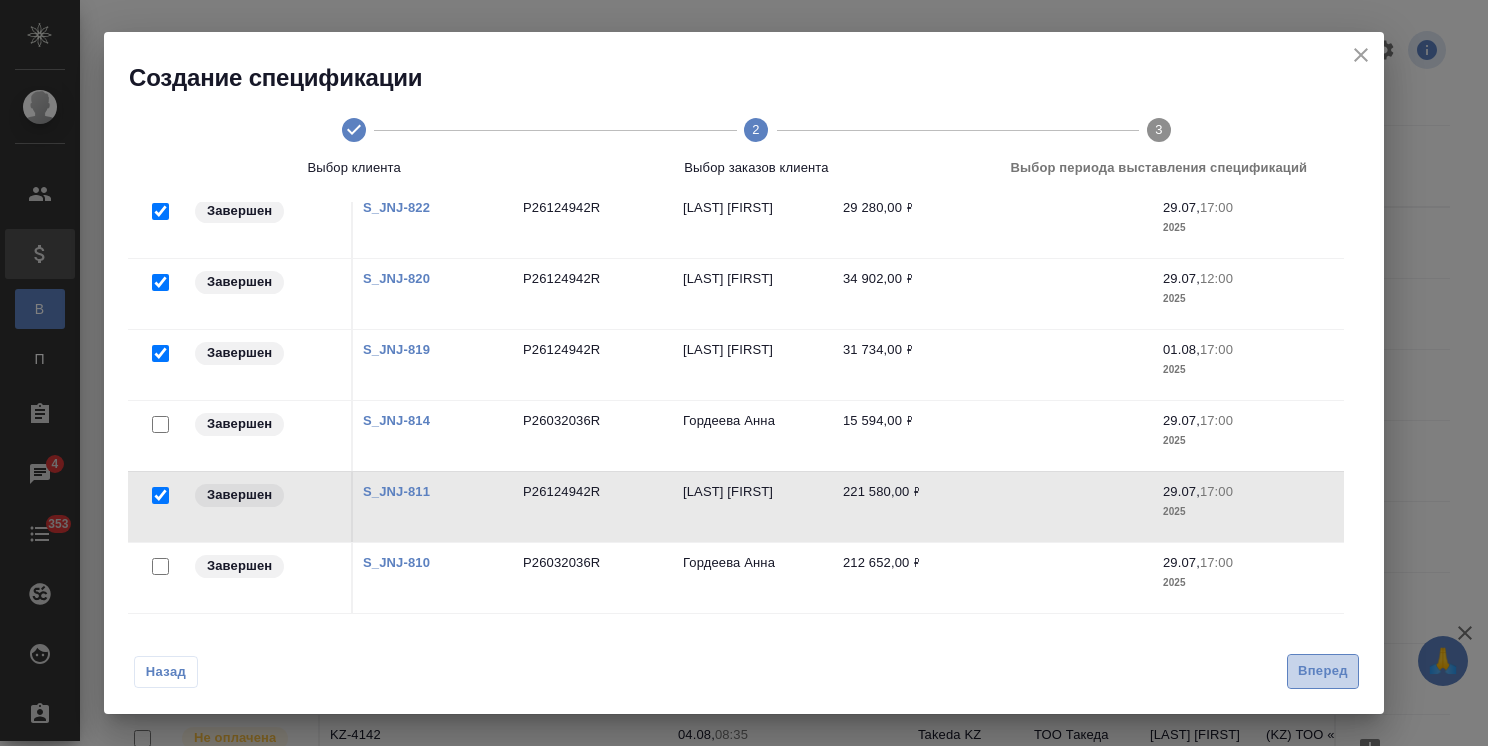 click on "Вперед" at bounding box center (1323, 671) 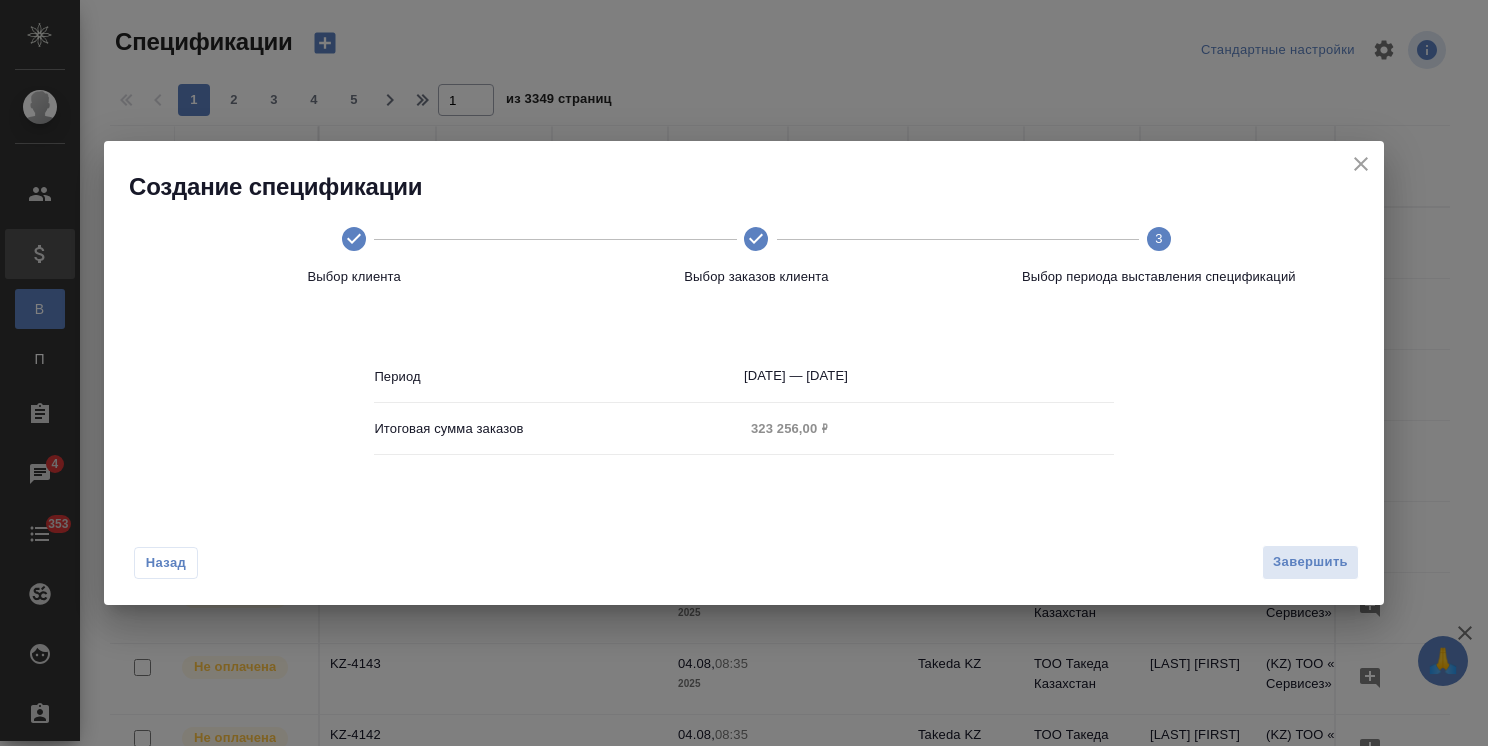 scroll, scrollTop: 0, scrollLeft: 0, axis: both 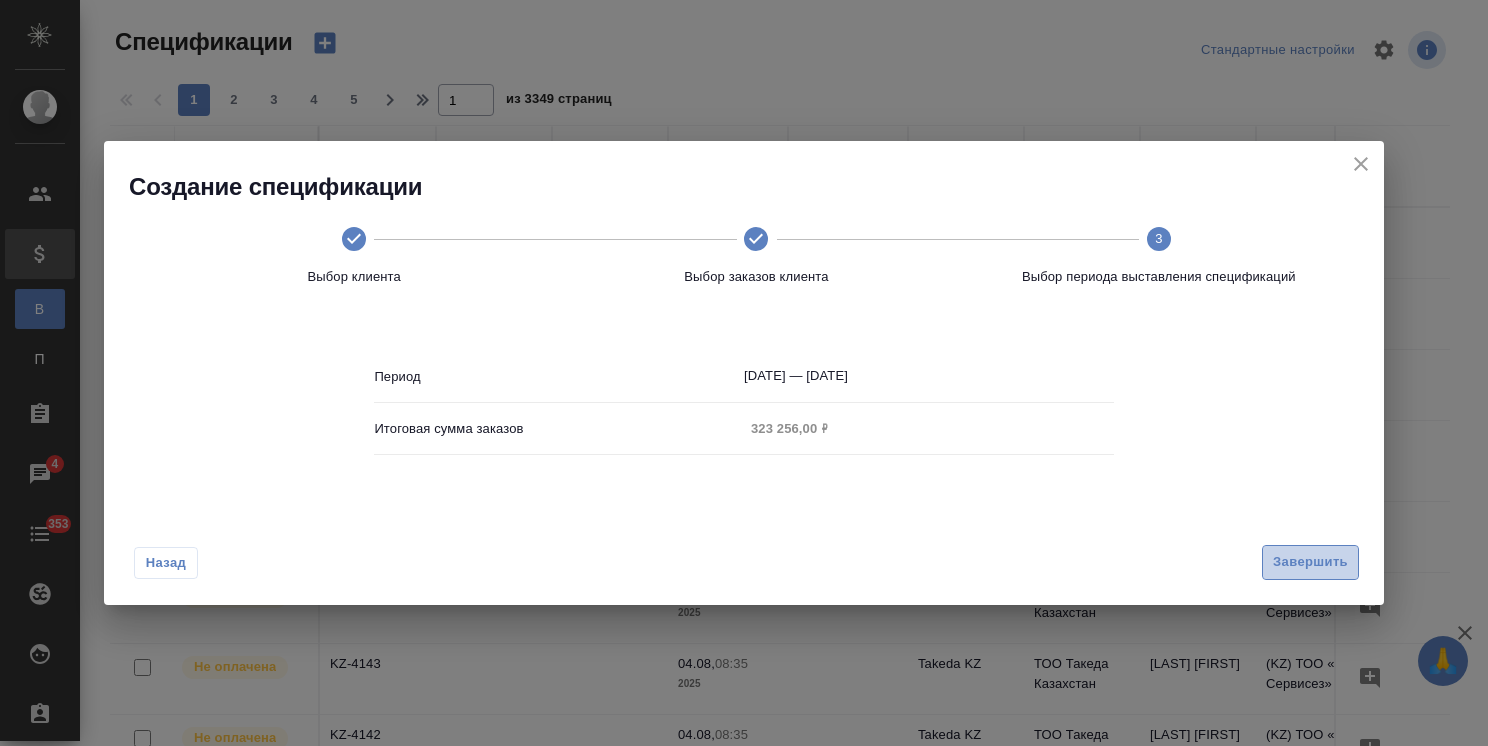 click on "Завершить" at bounding box center [1310, 562] 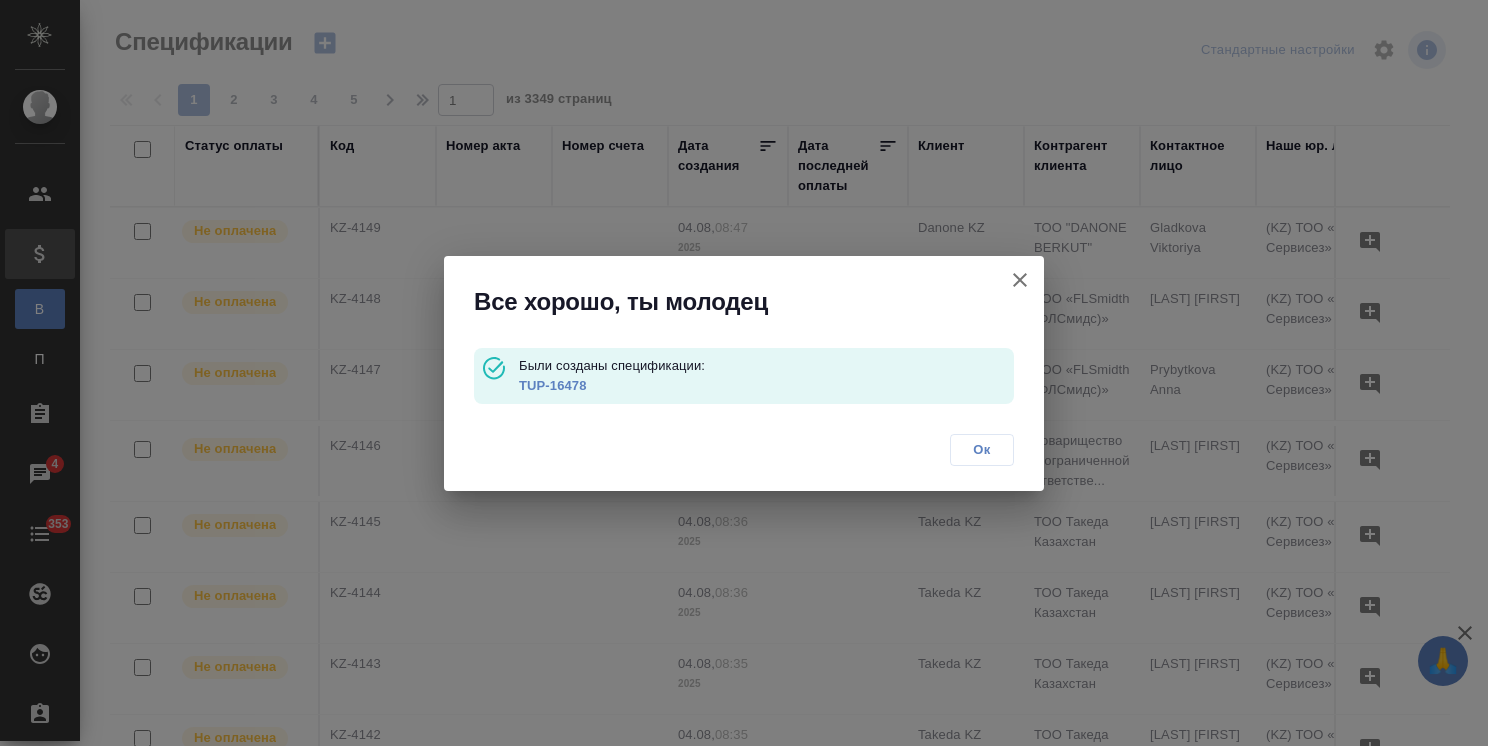 click on "TUP-16478" at bounding box center [553, 385] 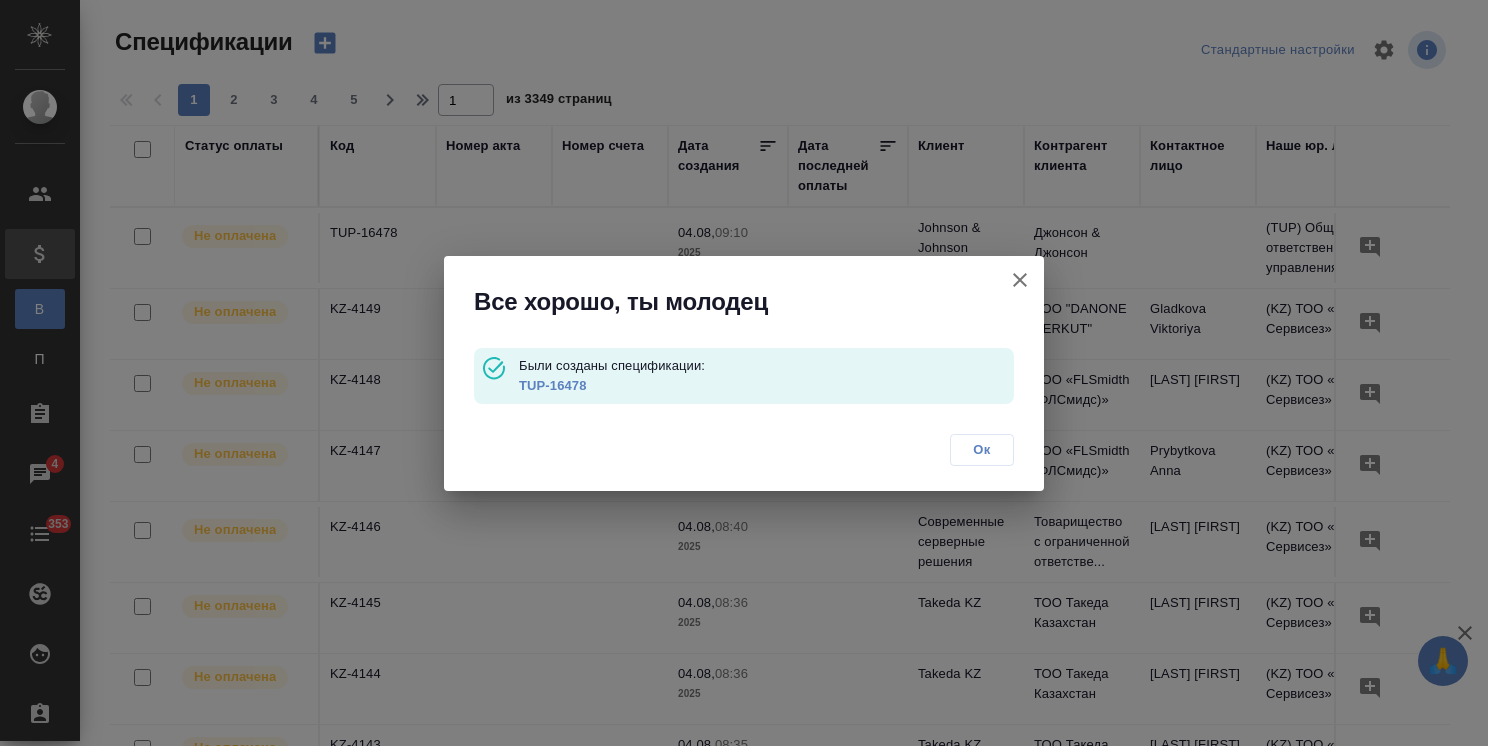 click 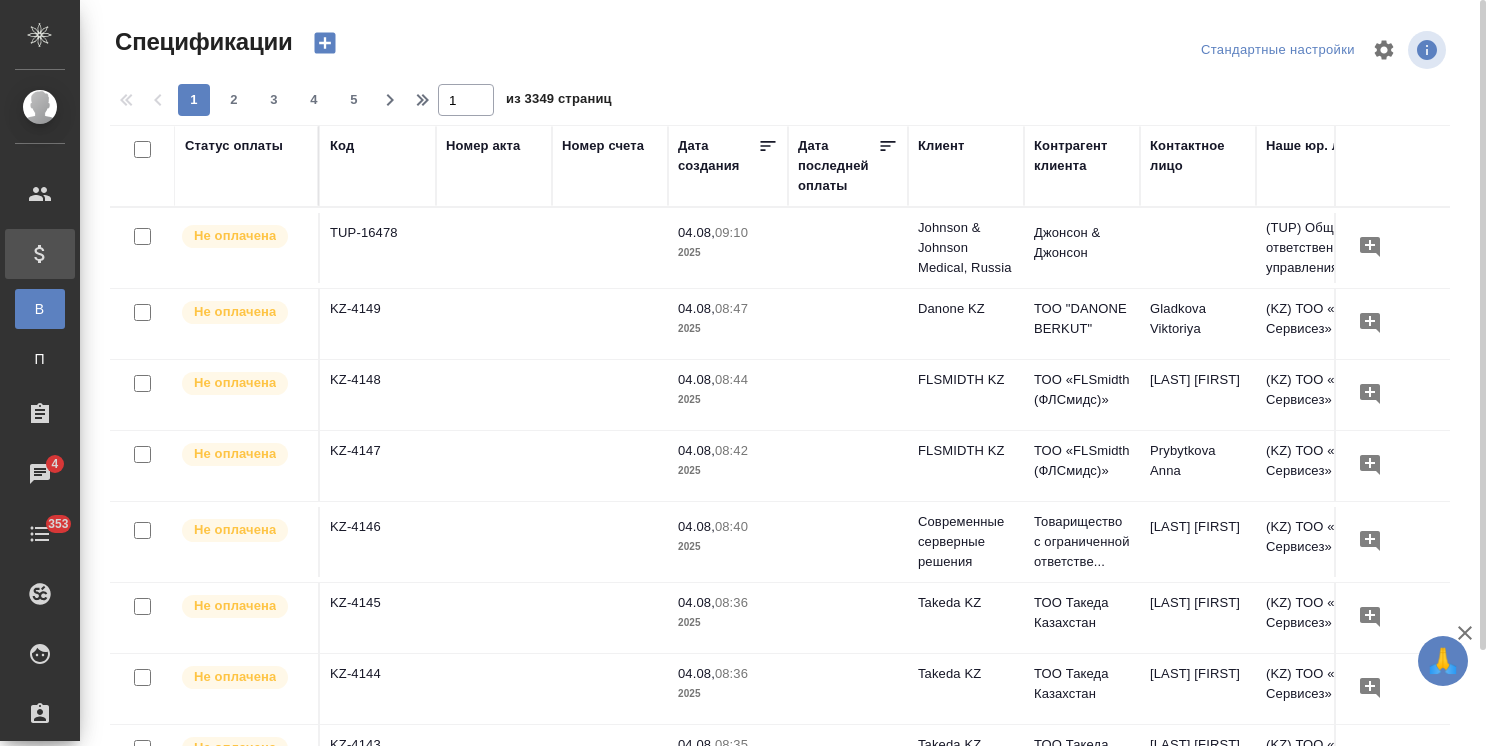 click 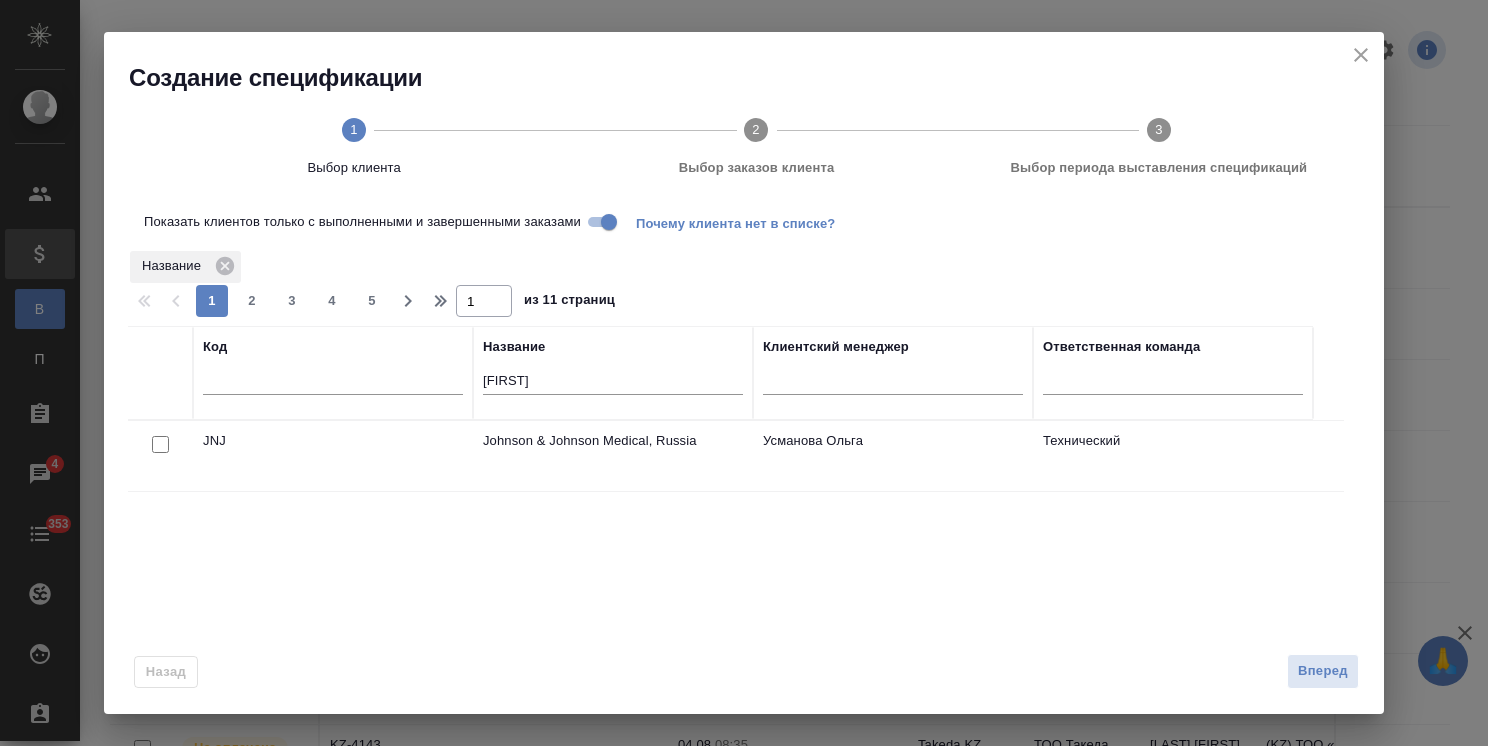click at bounding box center [160, 445] 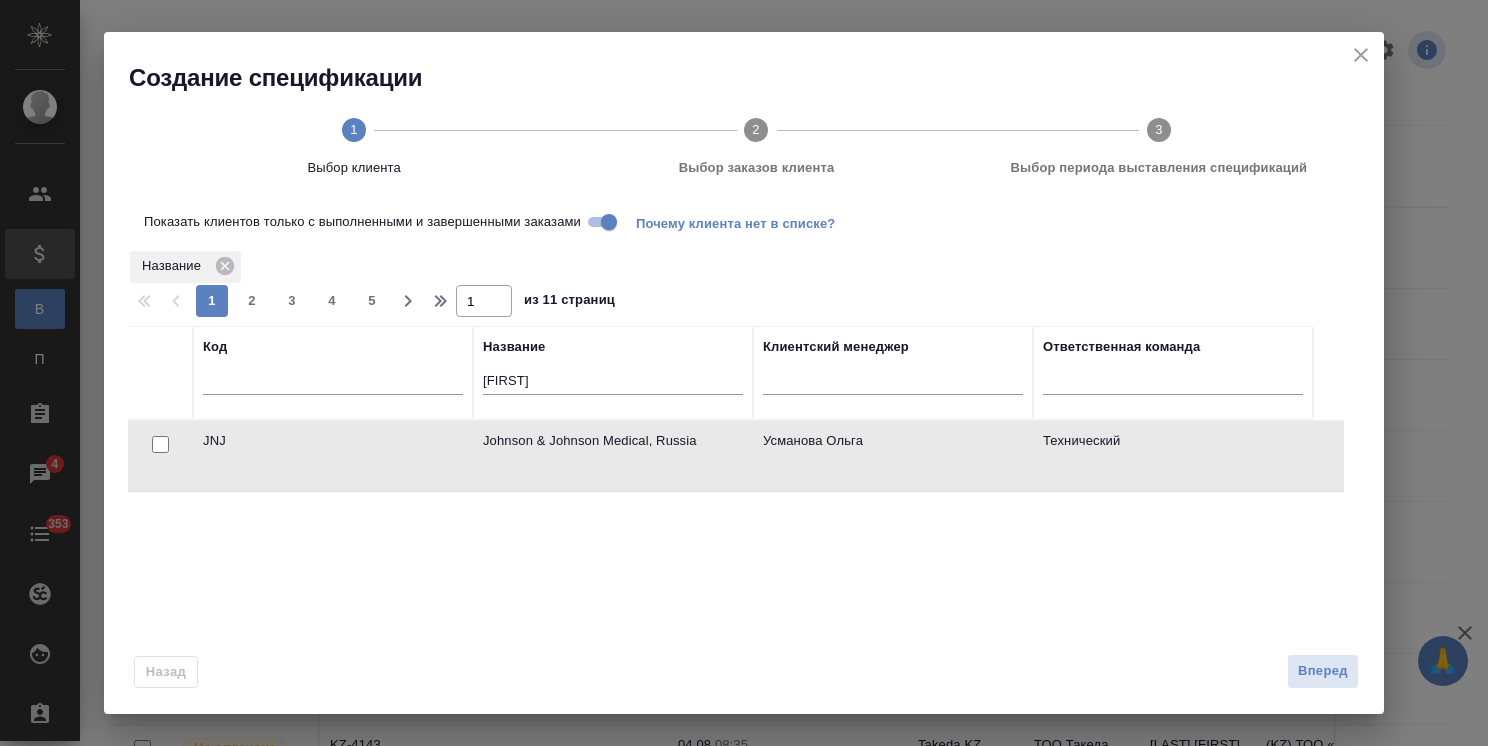 click at bounding box center [160, 444] 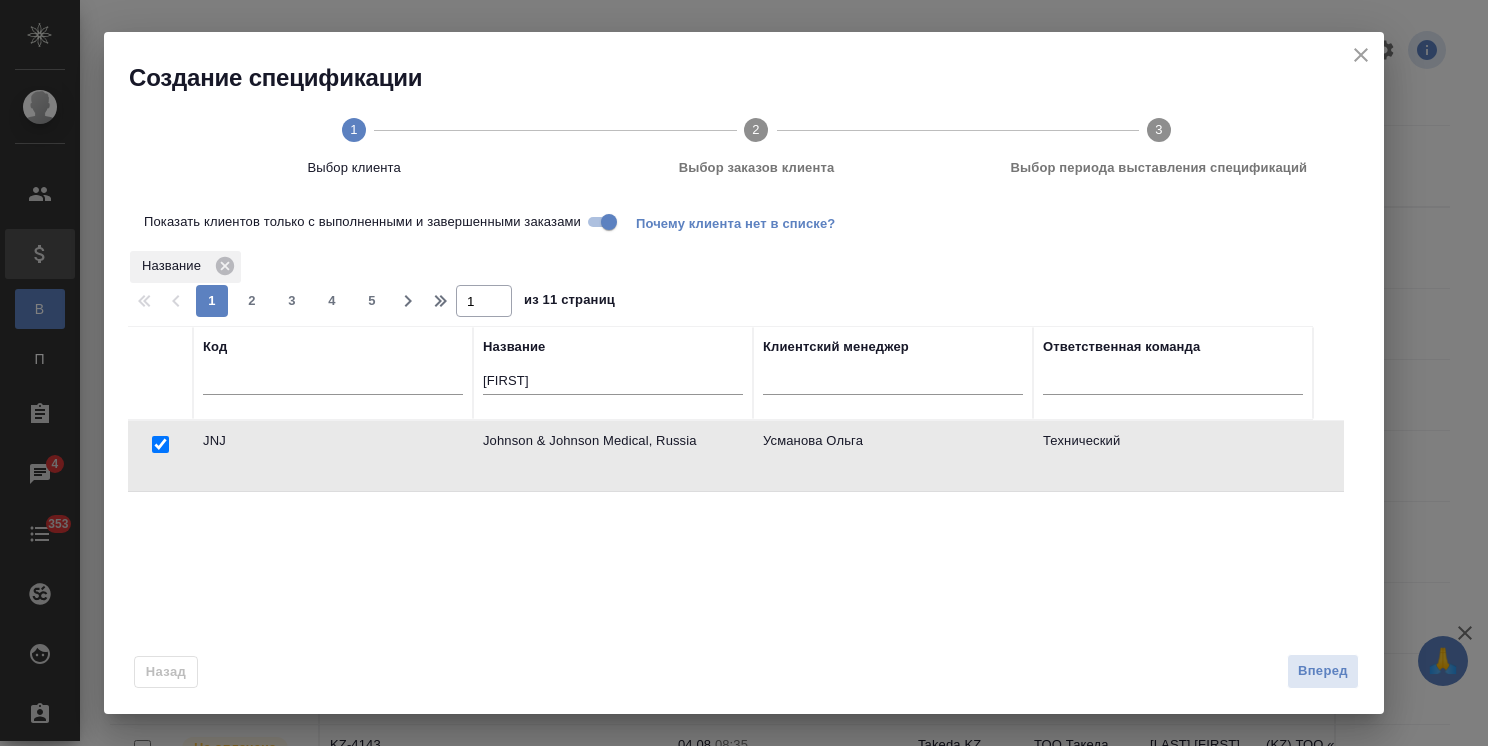 checkbox on "true" 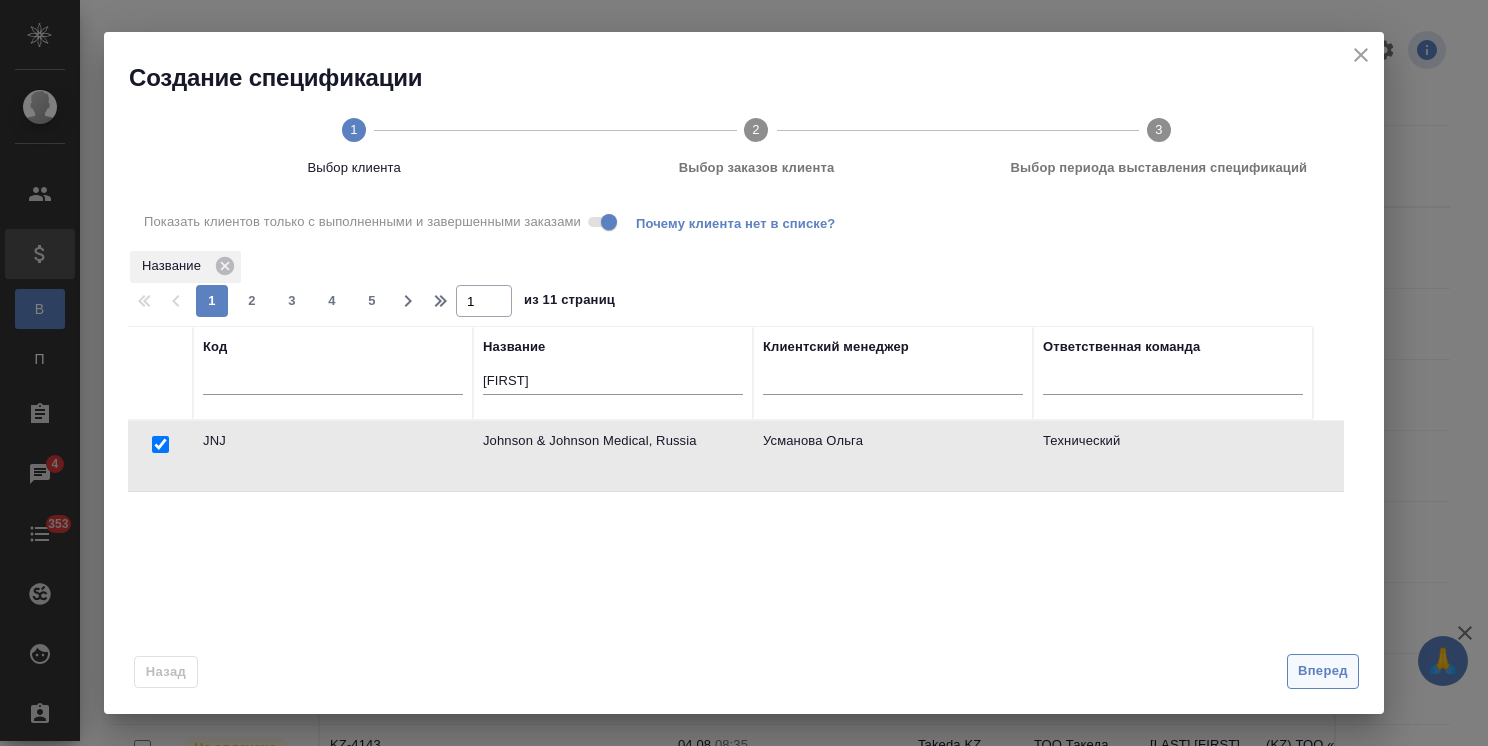 click on "Вперед" at bounding box center [1323, 671] 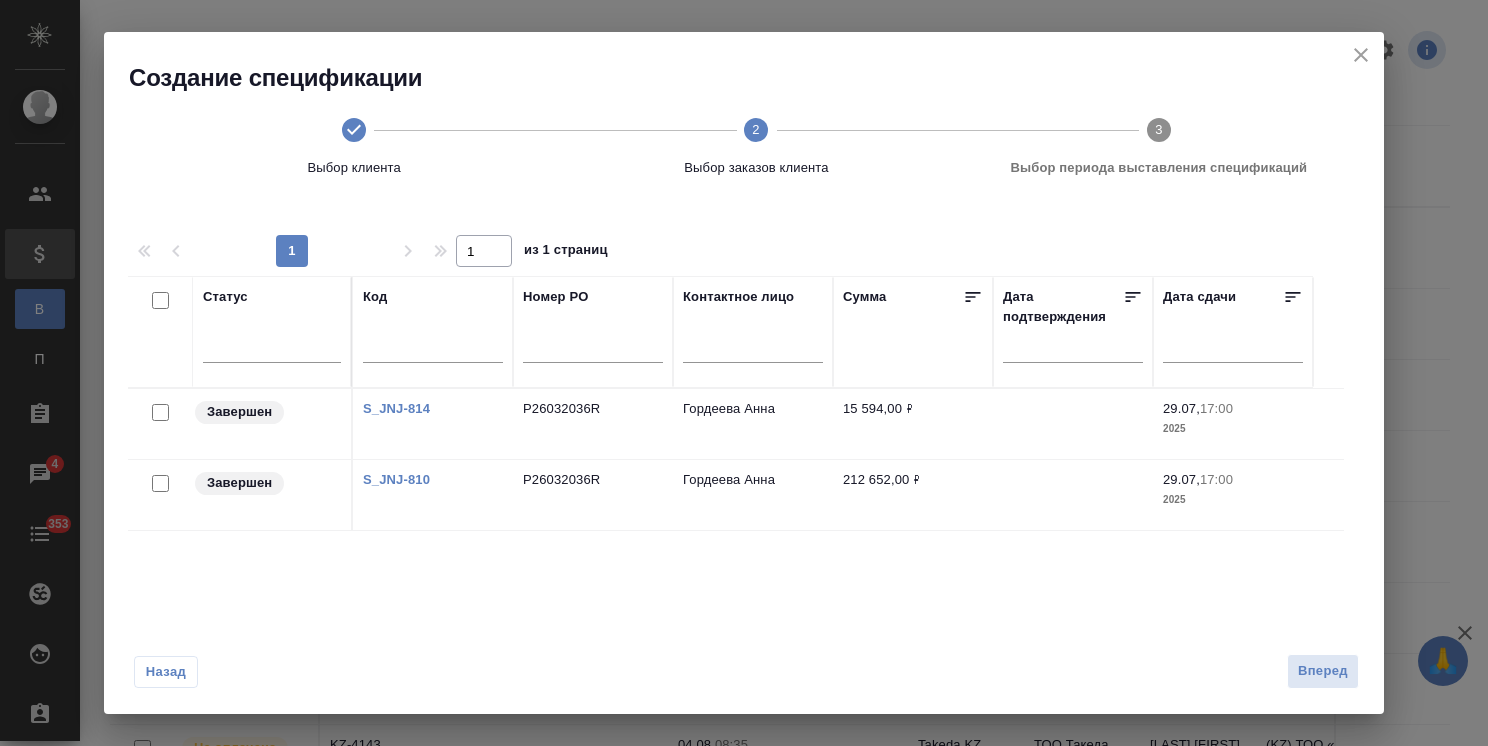 click at bounding box center [160, 412] 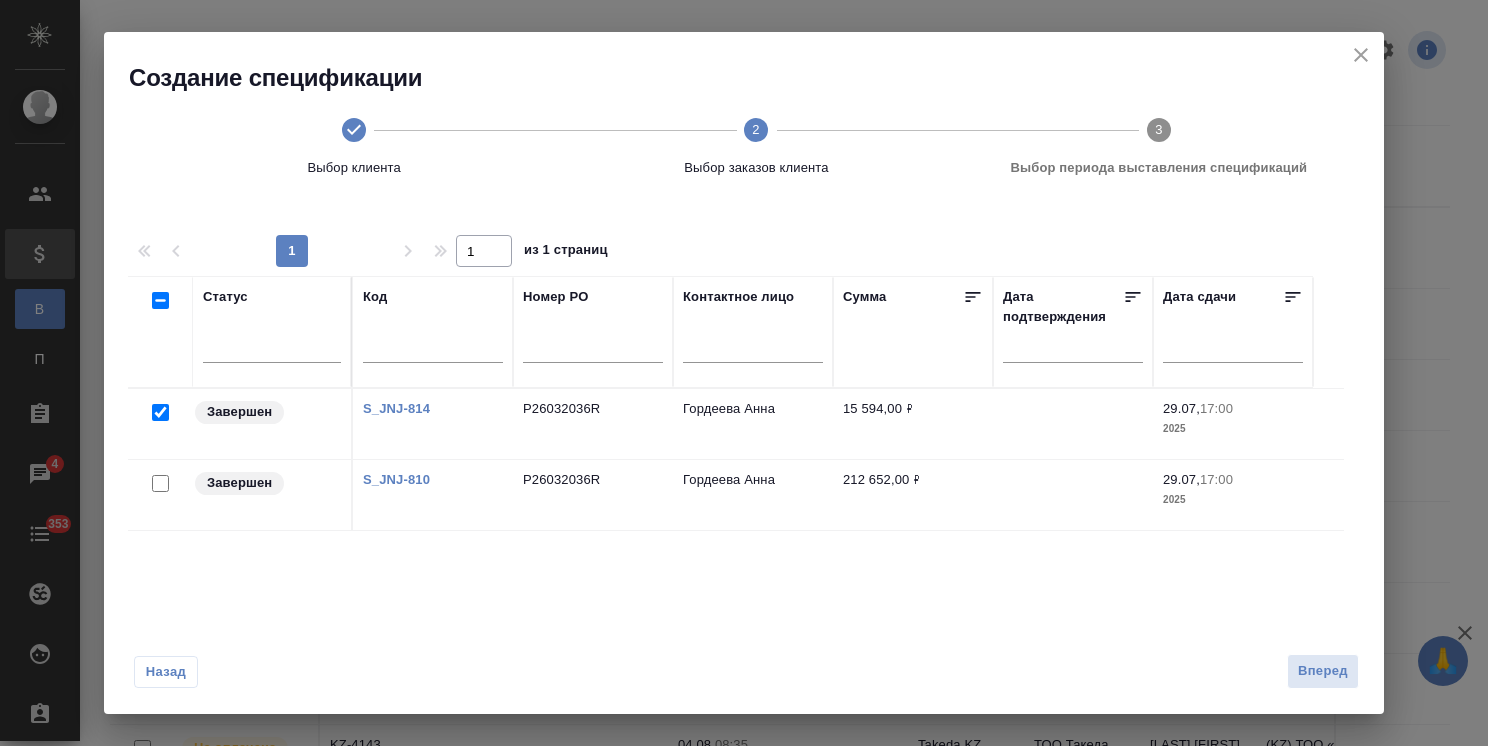 checkbox on "true" 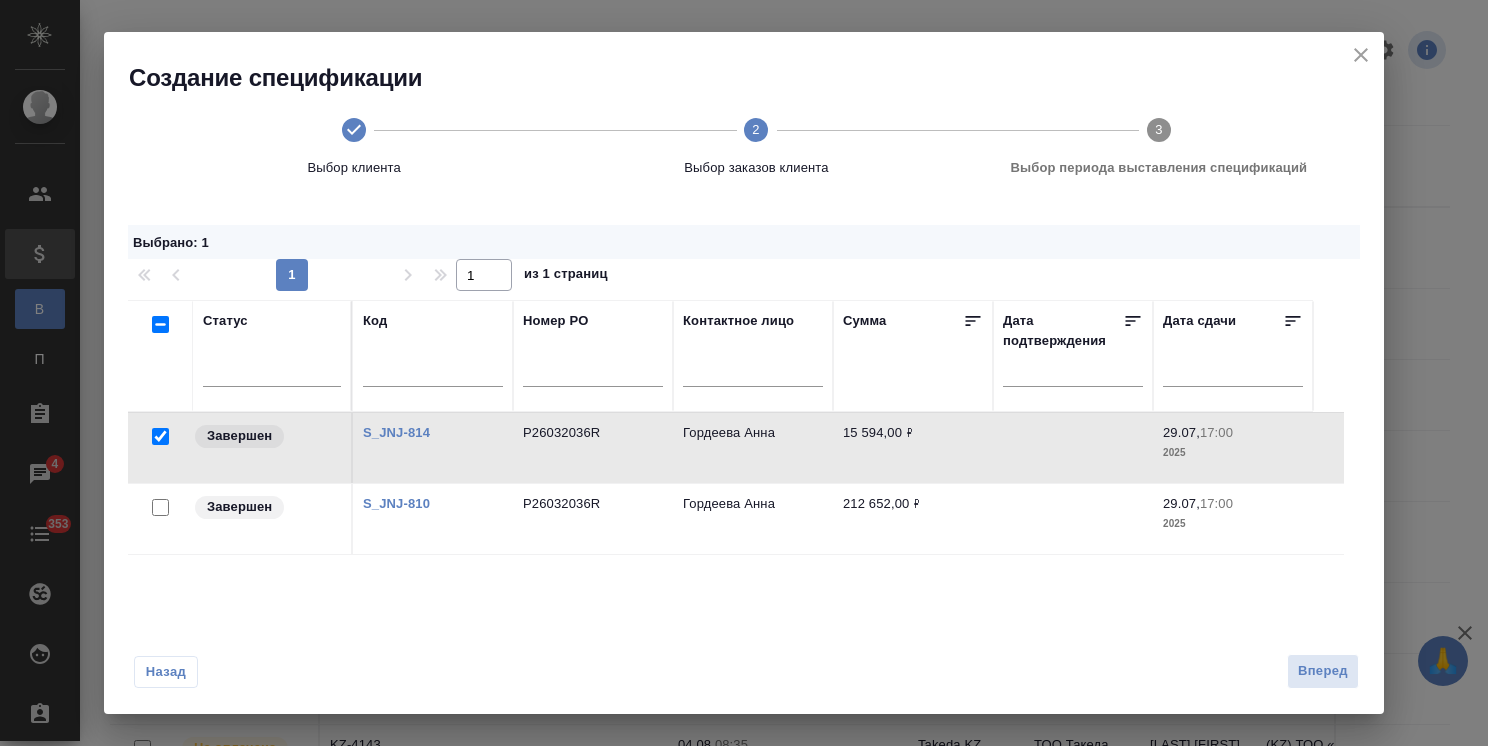 click at bounding box center [160, 507] 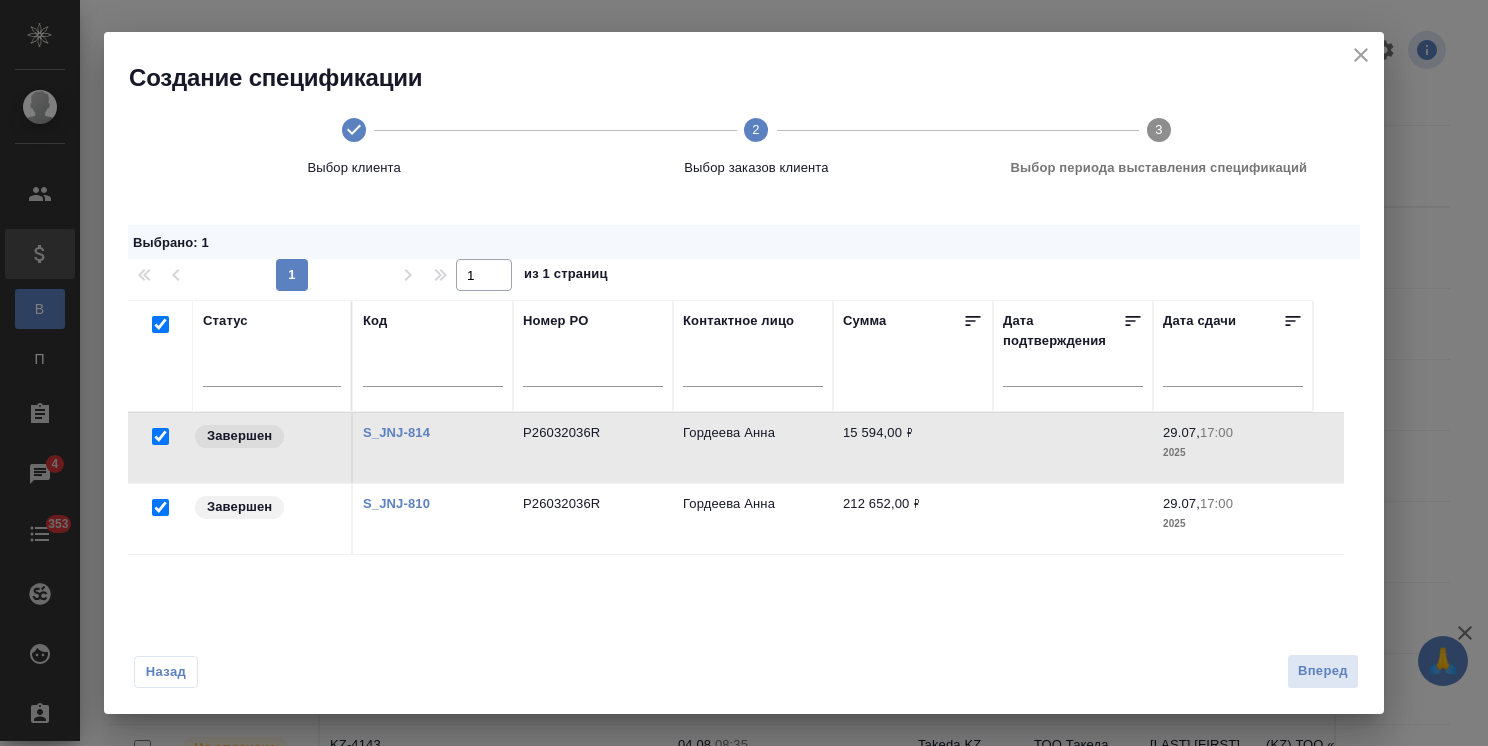 checkbox on "true" 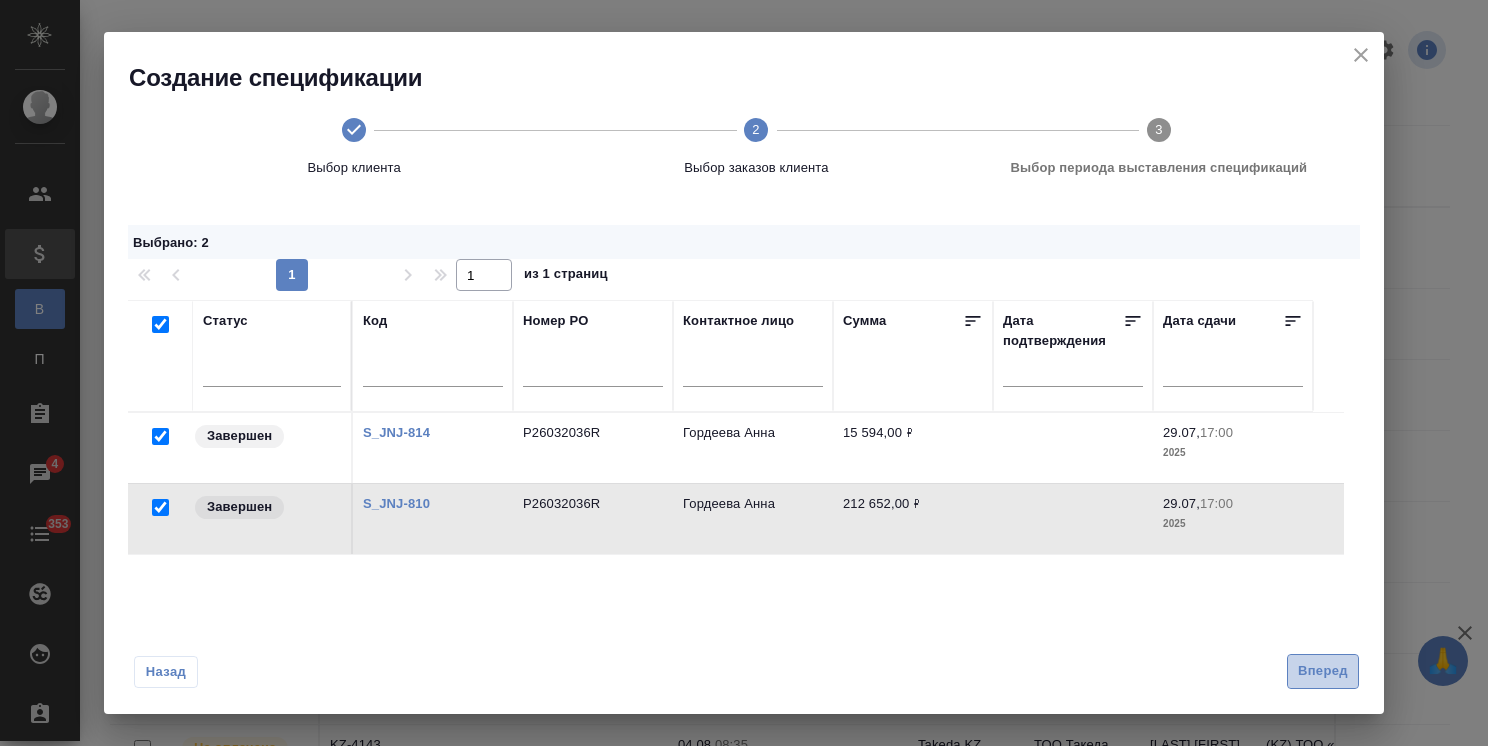 click on "Вперед" at bounding box center [1323, 671] 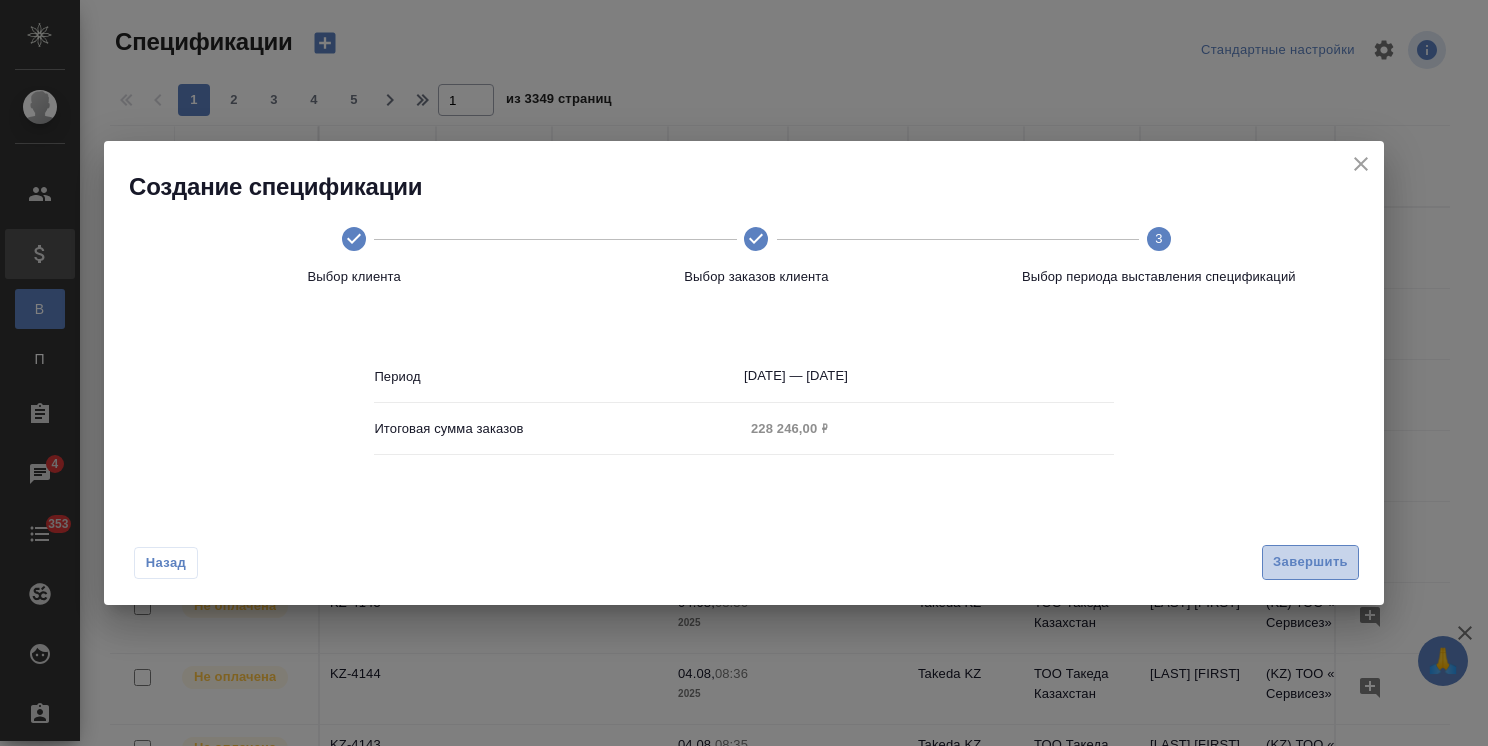 click on "Завершить" at bounding box center (1310, 562) 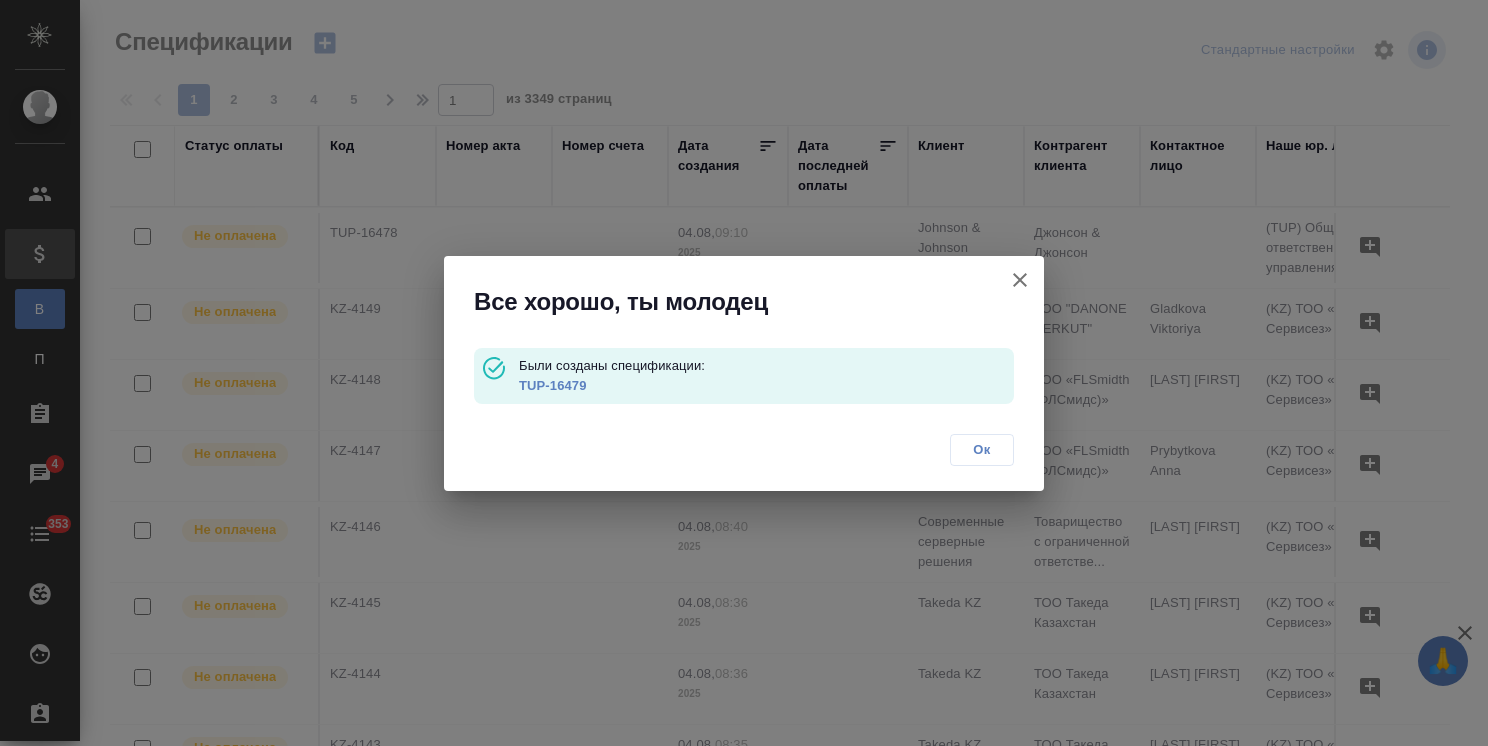 click on "TUP-16479" at bounding box center [766, 386] 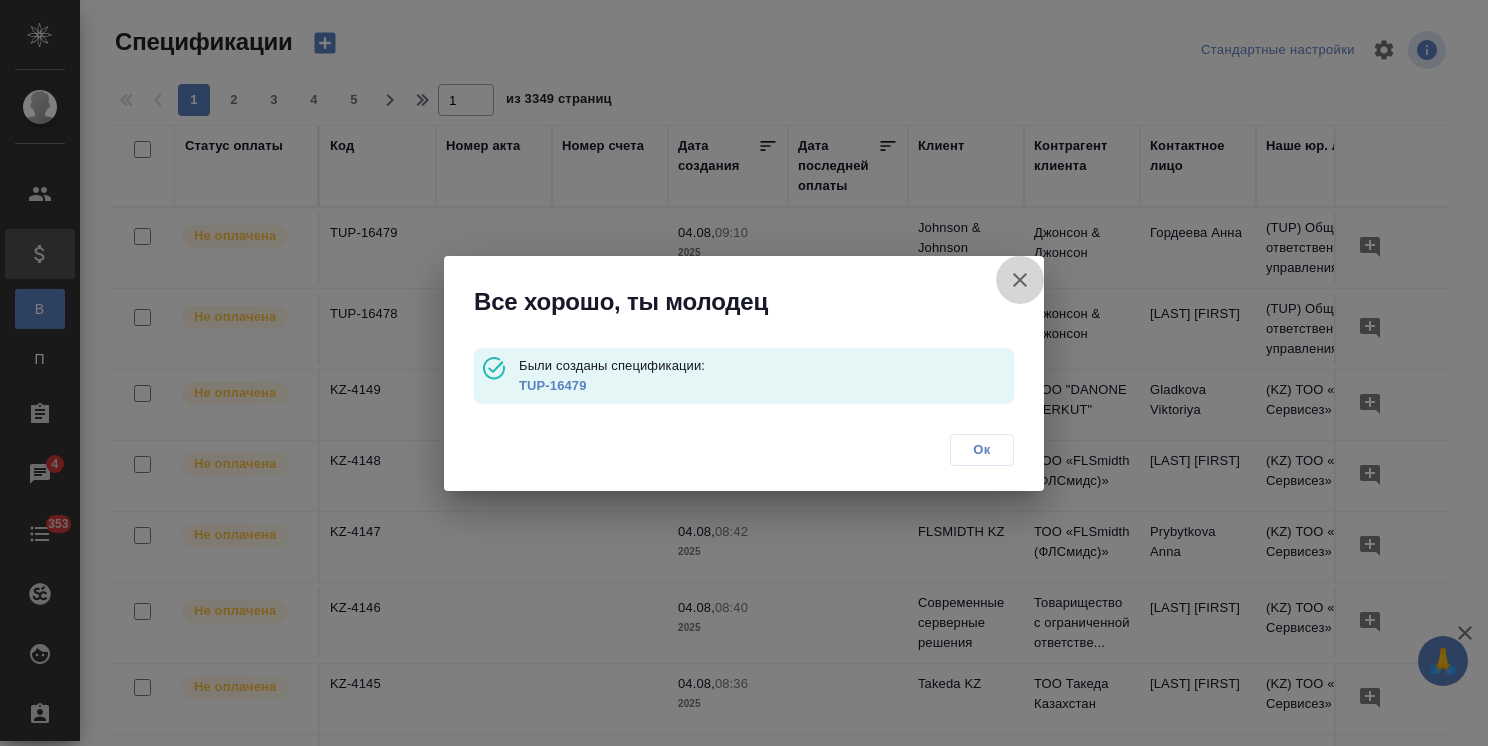click 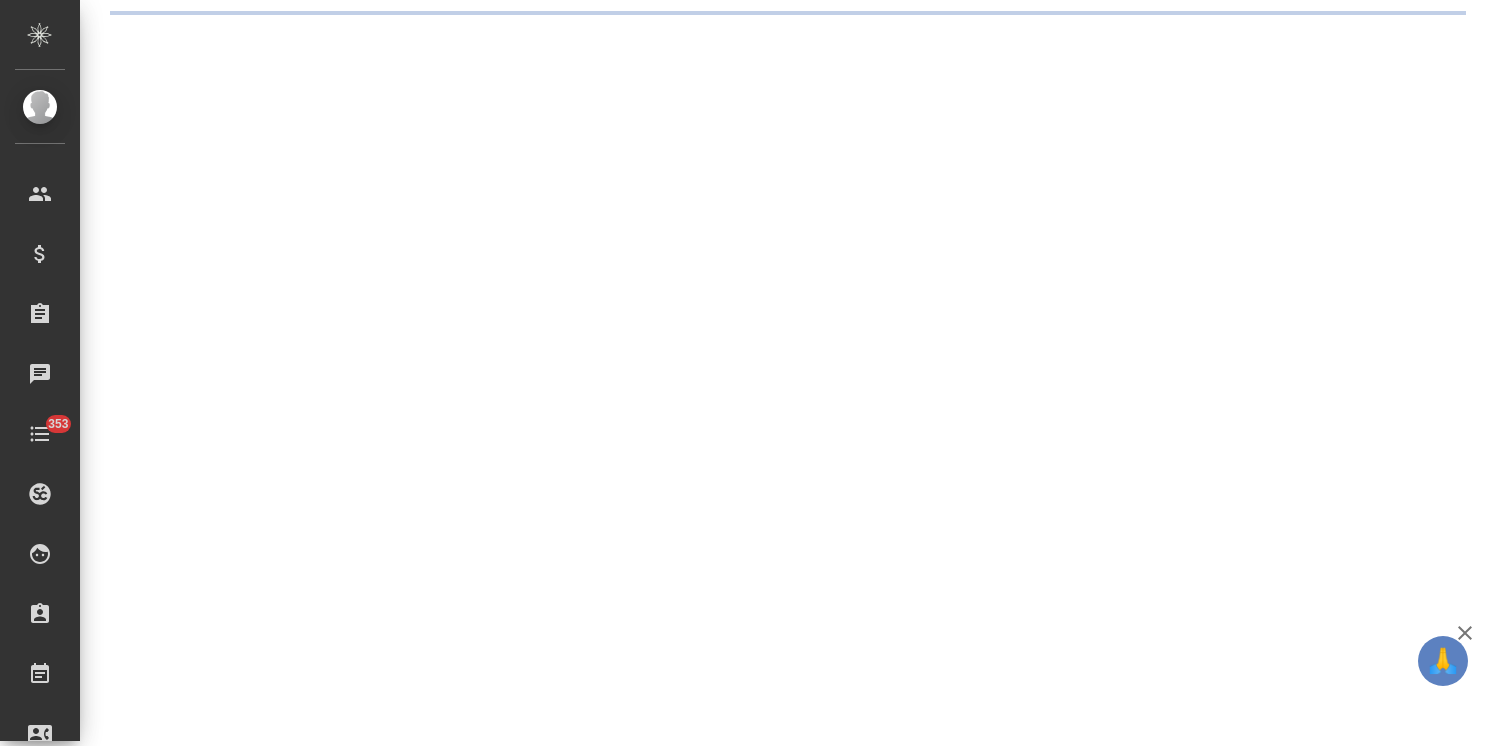 scroll, scrollTop: 0, scrollLeft: 0, axis: both 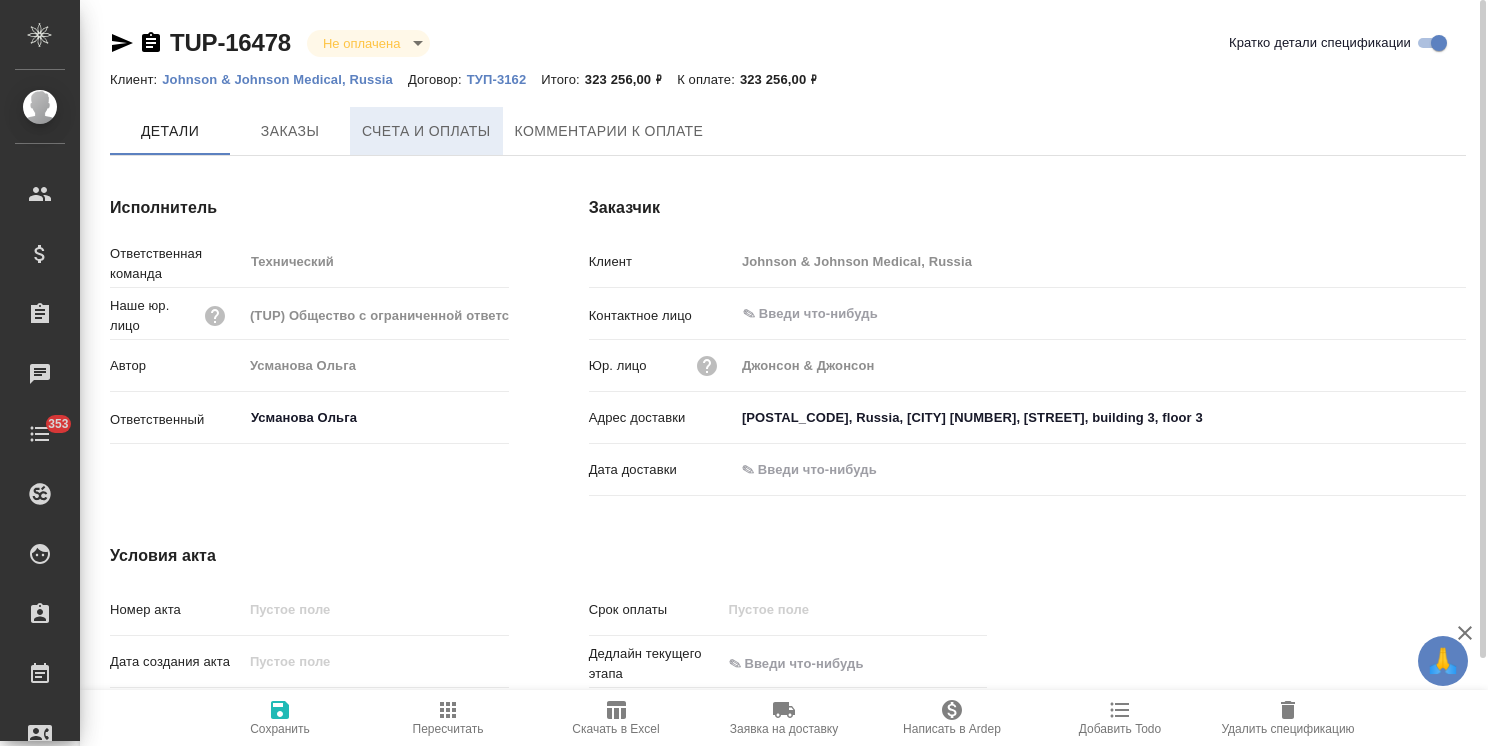 click on "Счета и оплаты" at bounding box center (426, 131) 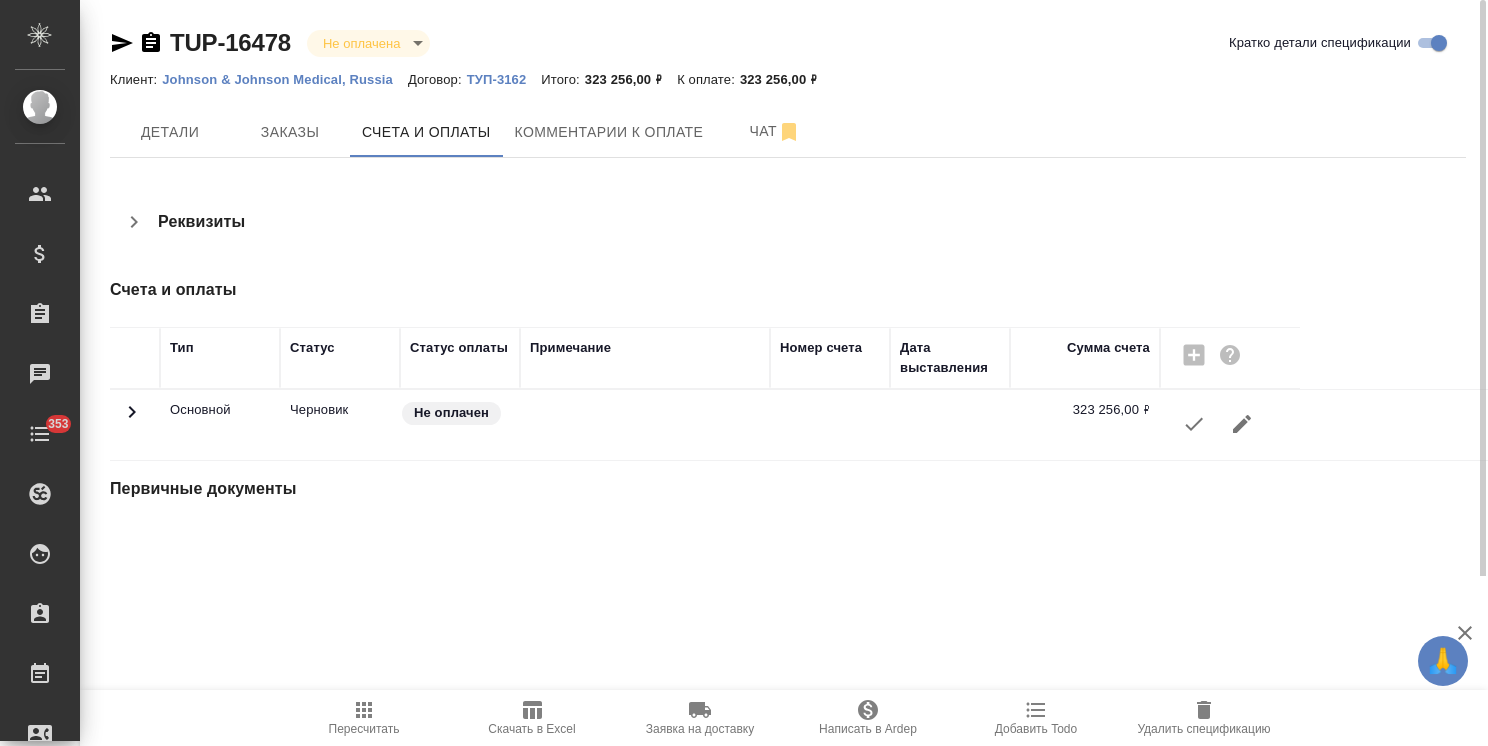 click 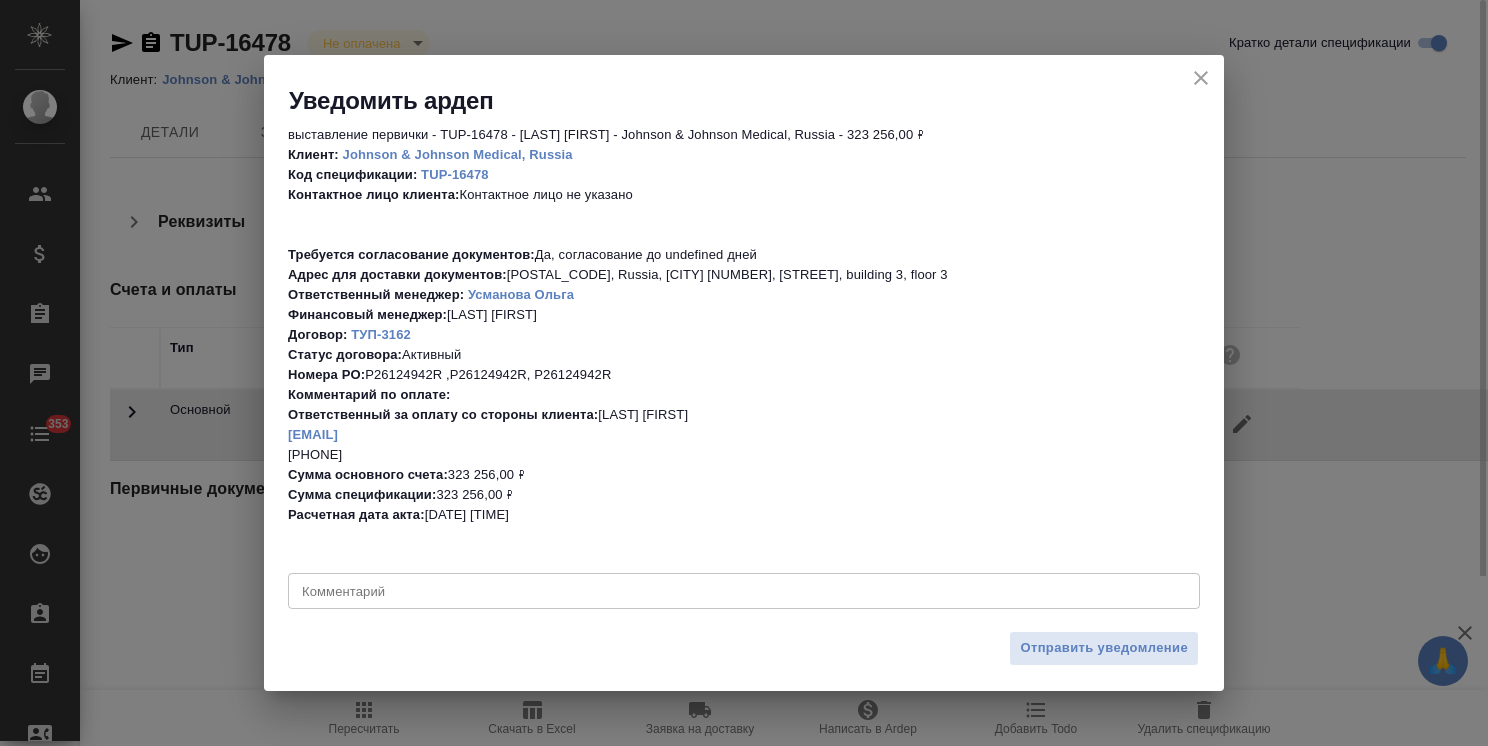 click 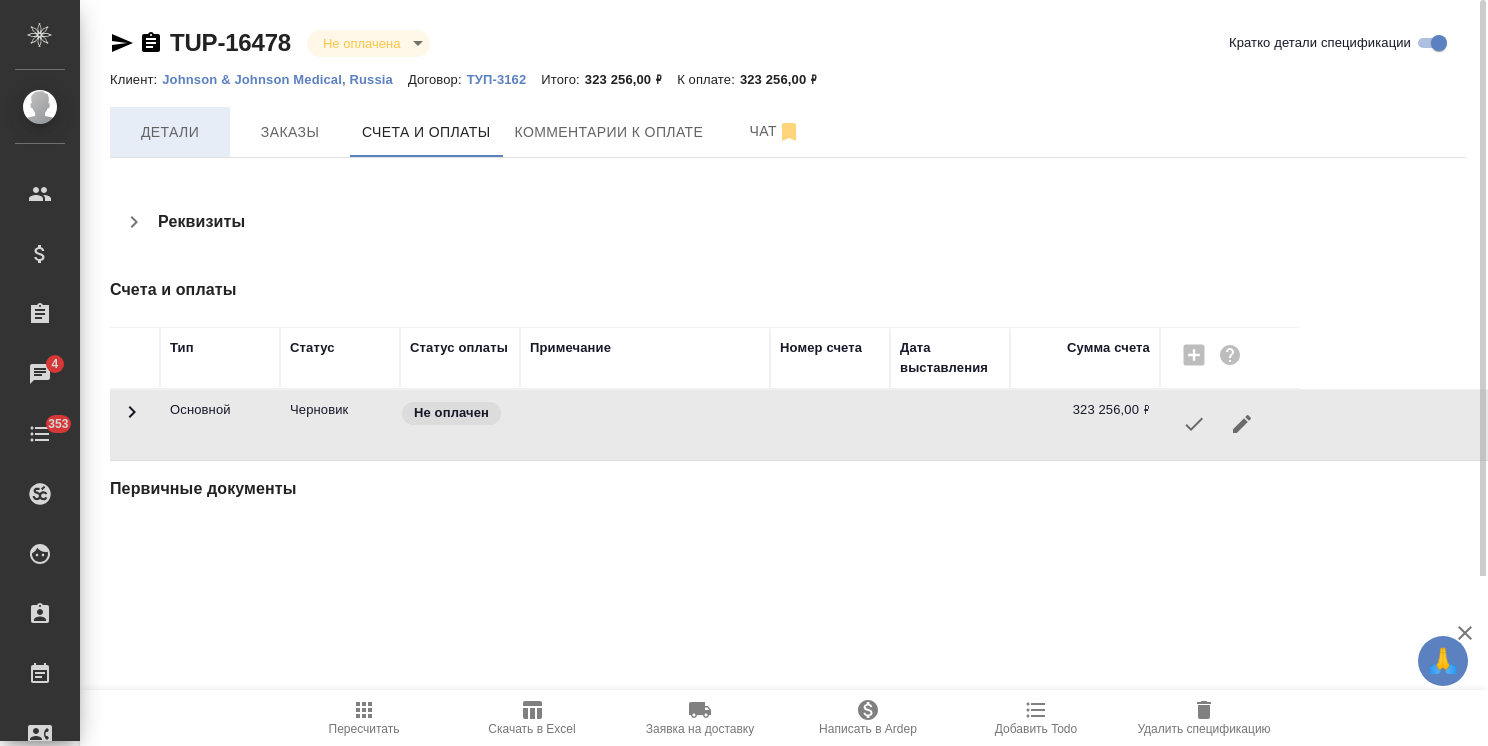 click on "Детали" at bounding box center (170, 132) 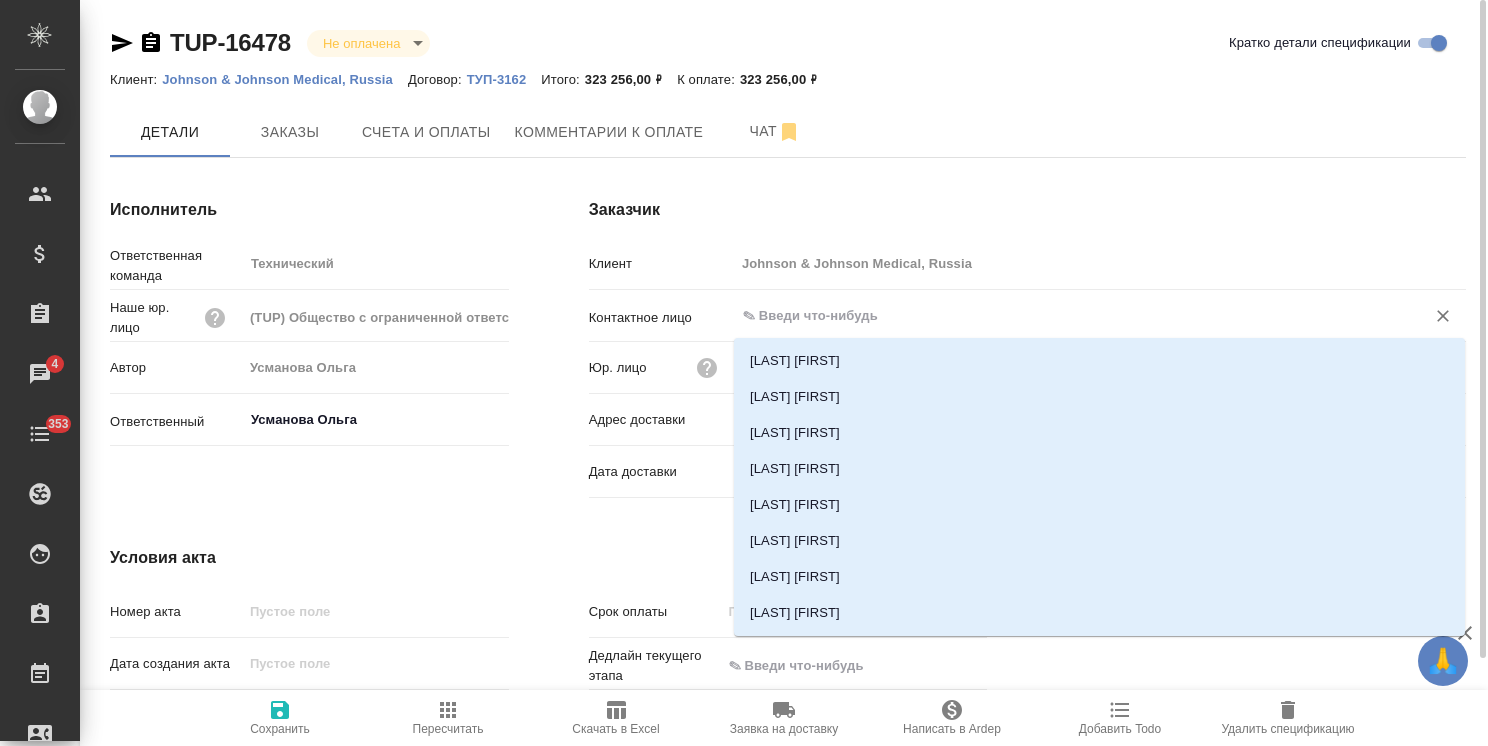 click at bounding box center [1067, 316] 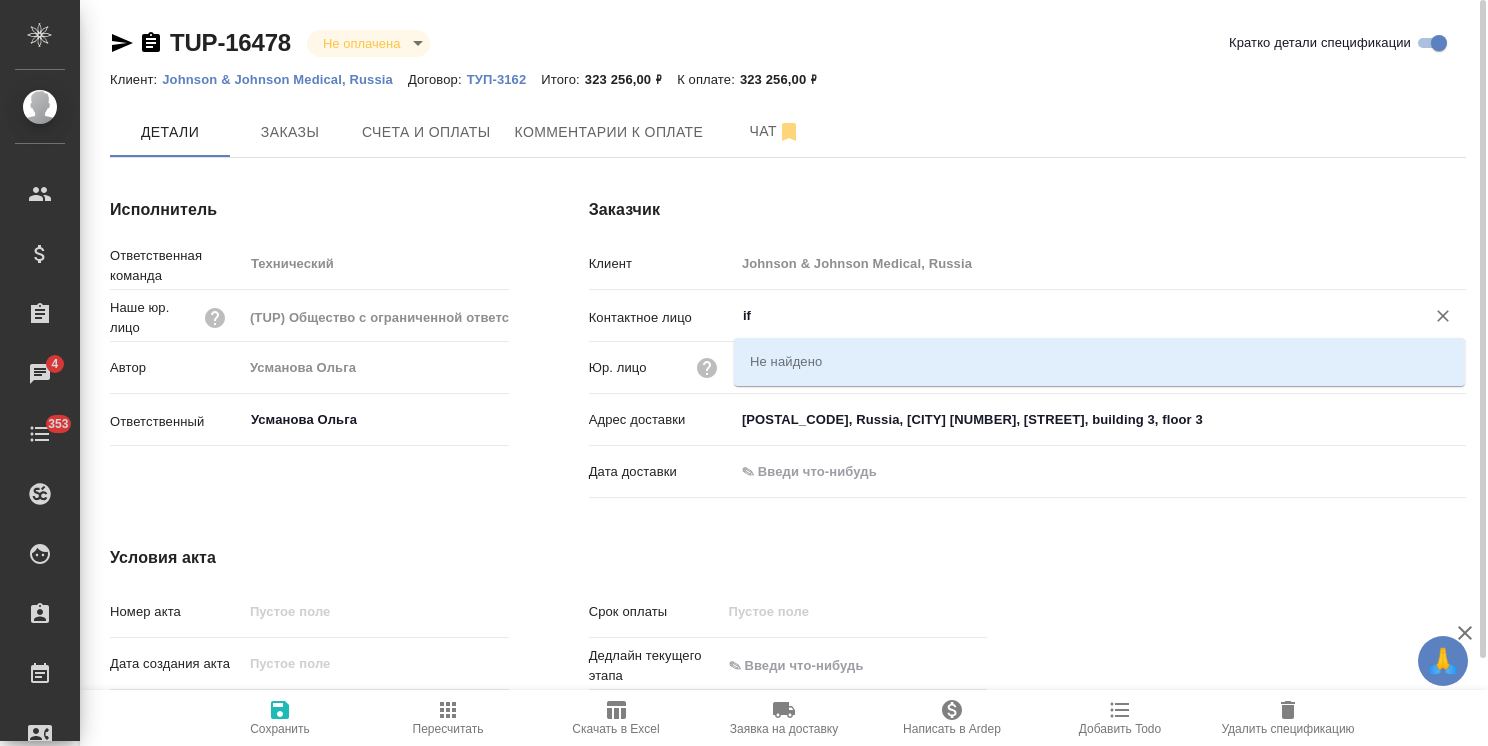 type on "i" 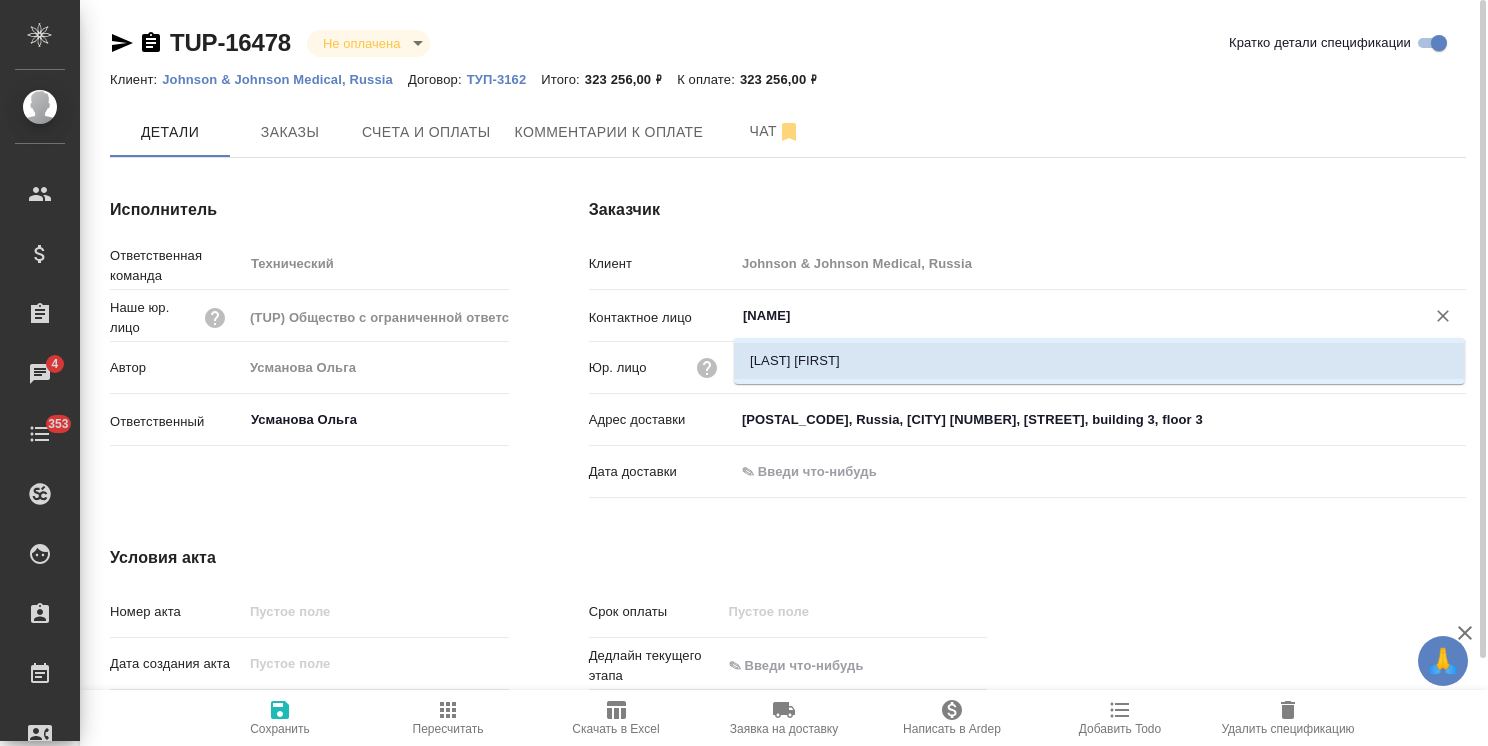 click on "[LAST] [FIRST]" at bounding box center (1099, 361) 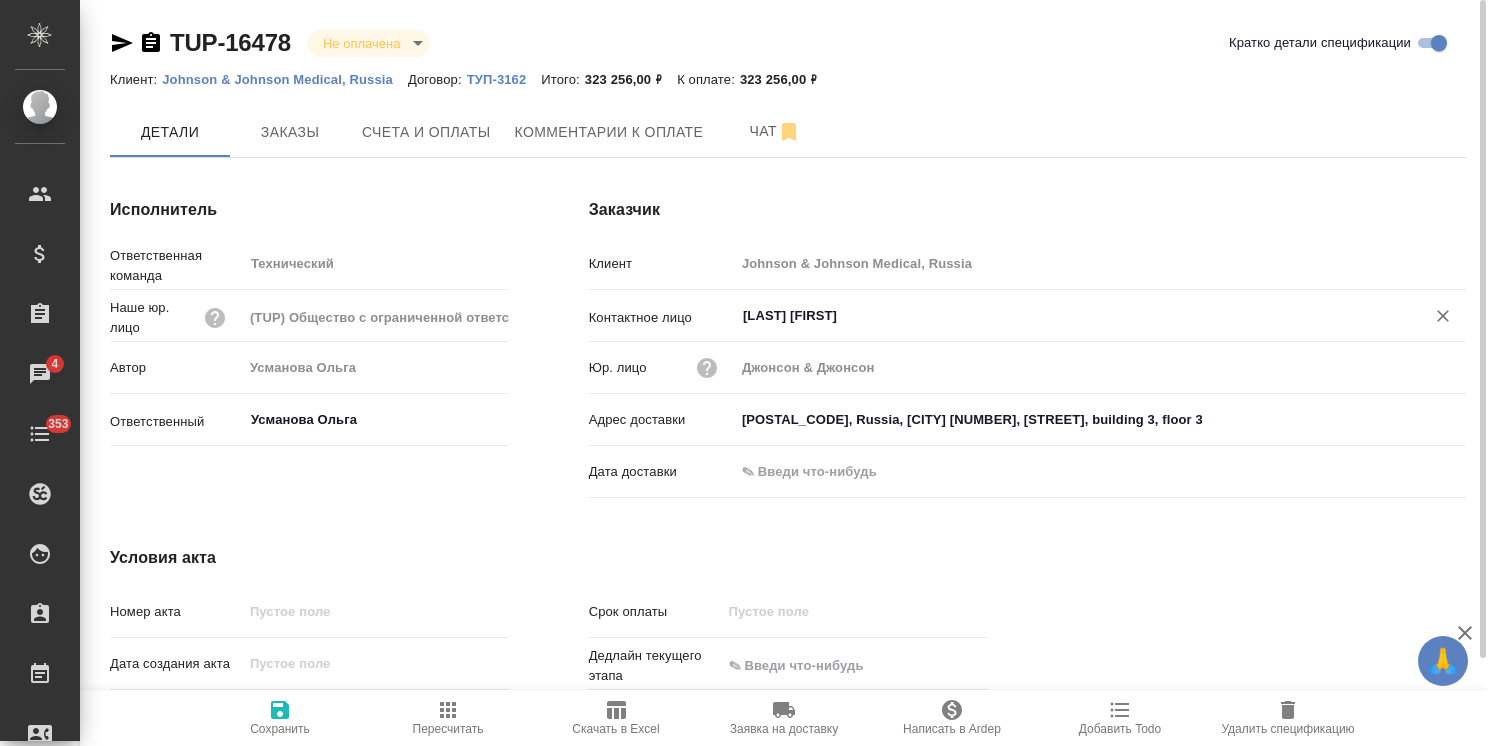 type on "[LAST] [FIRST]" 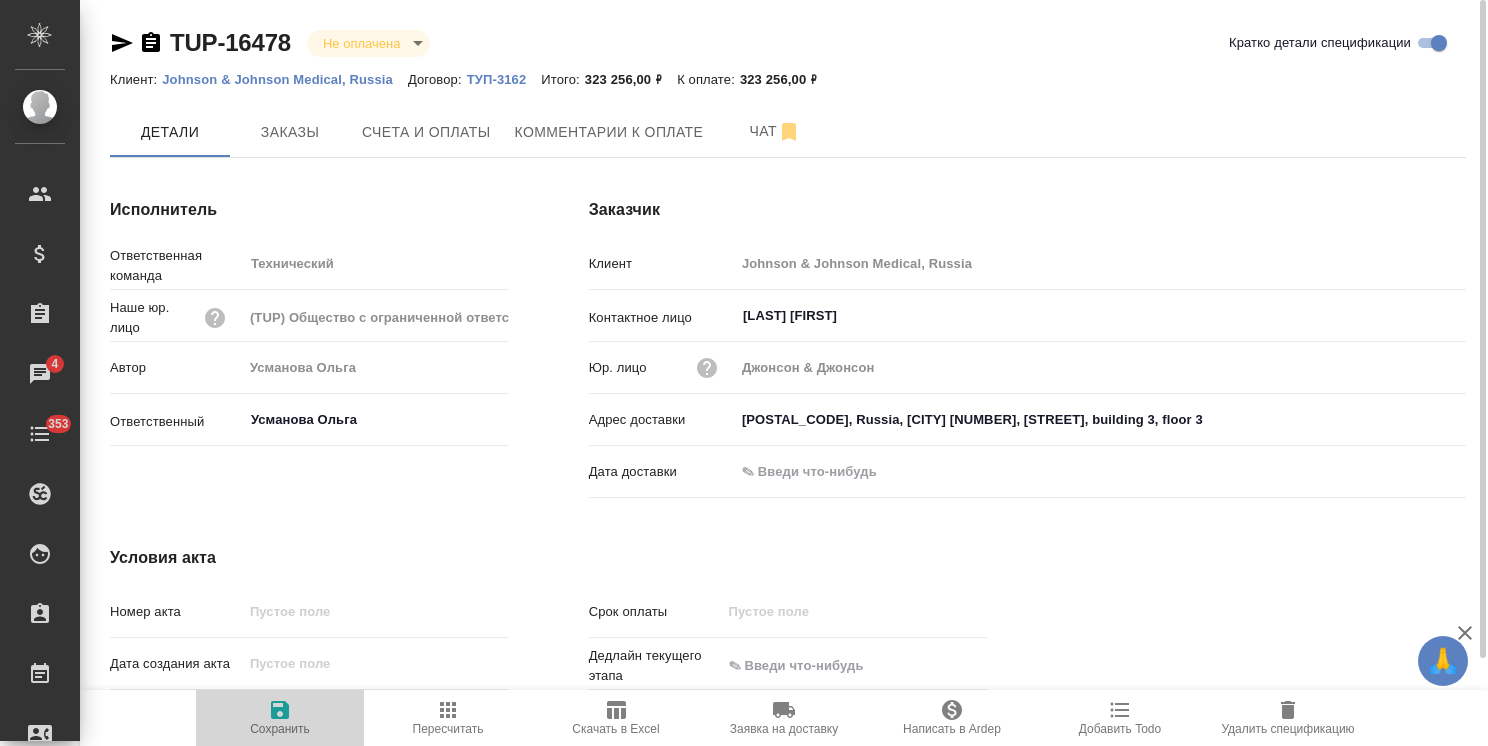 click on "Сохранить" at bounding box center [280, 729] 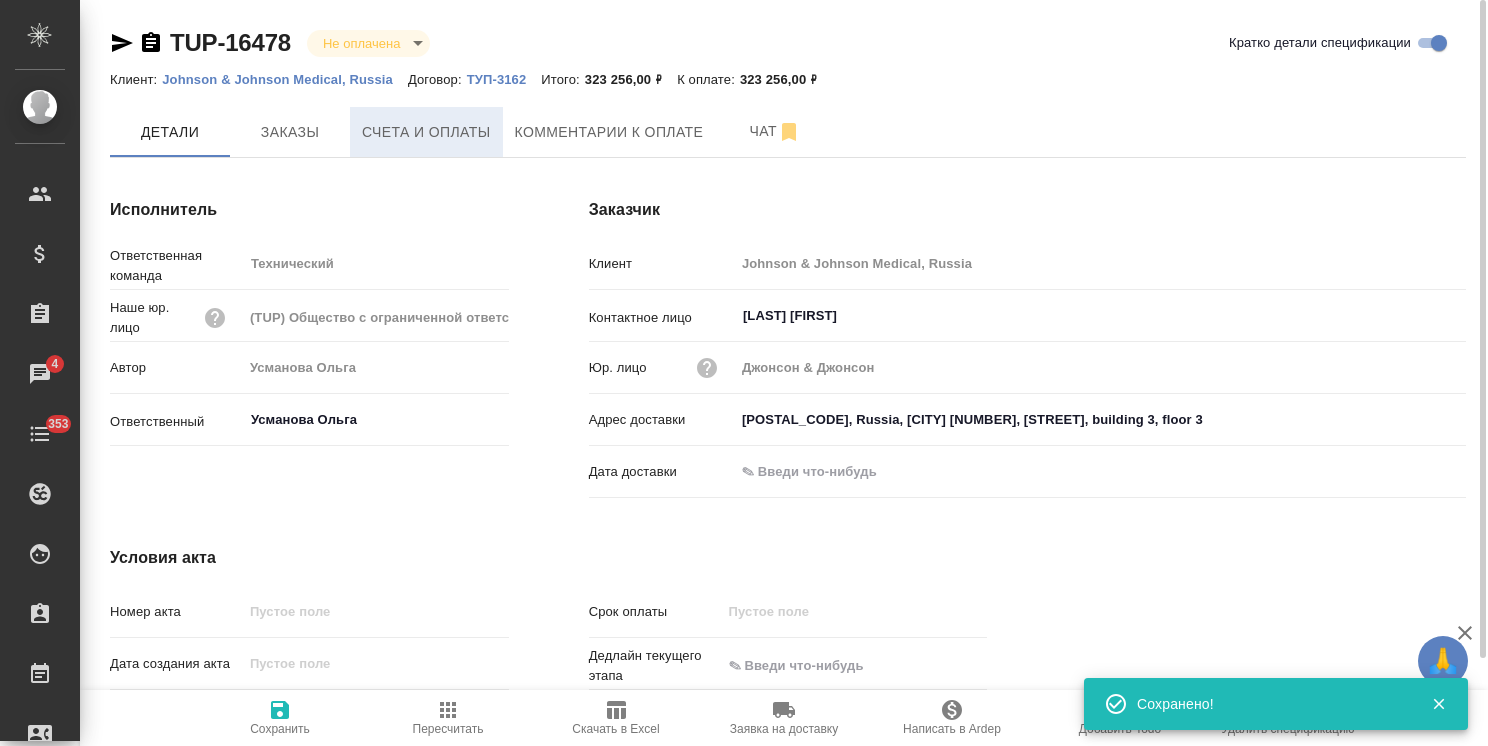 click on "Счета и оплаты" at bounding box center (426, 132) 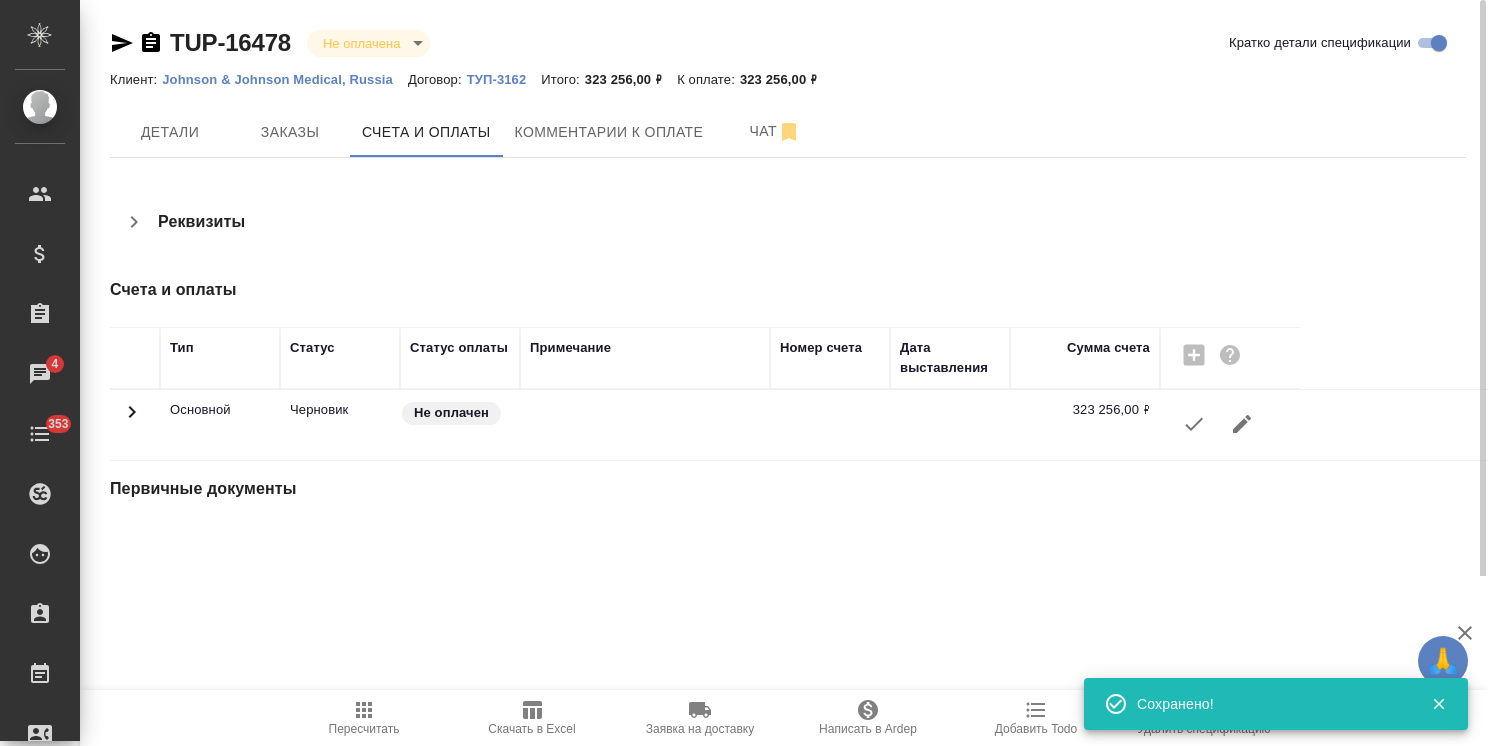 click 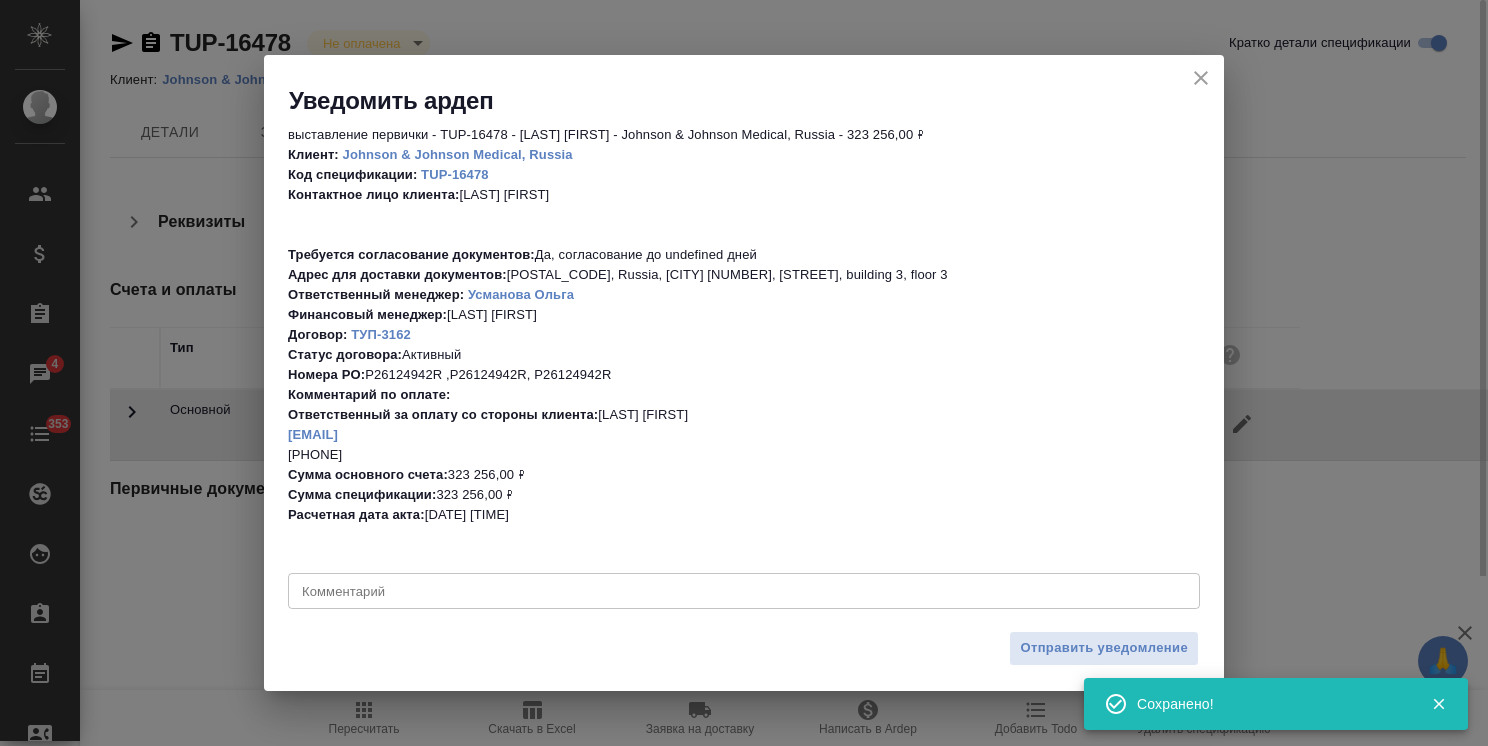 click on "x Комментарий" at bounding box center (744, 591) 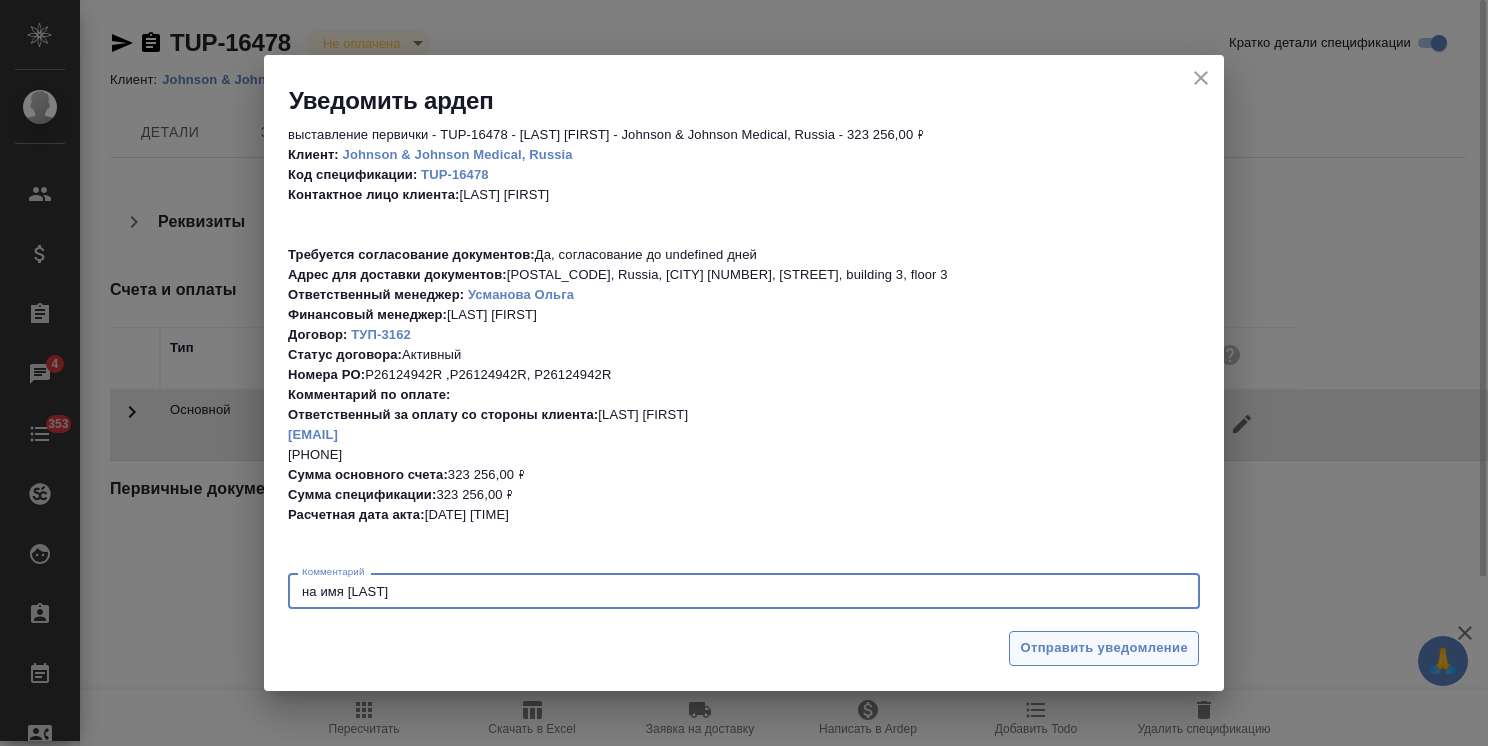 type on "на имя Шакуровой" 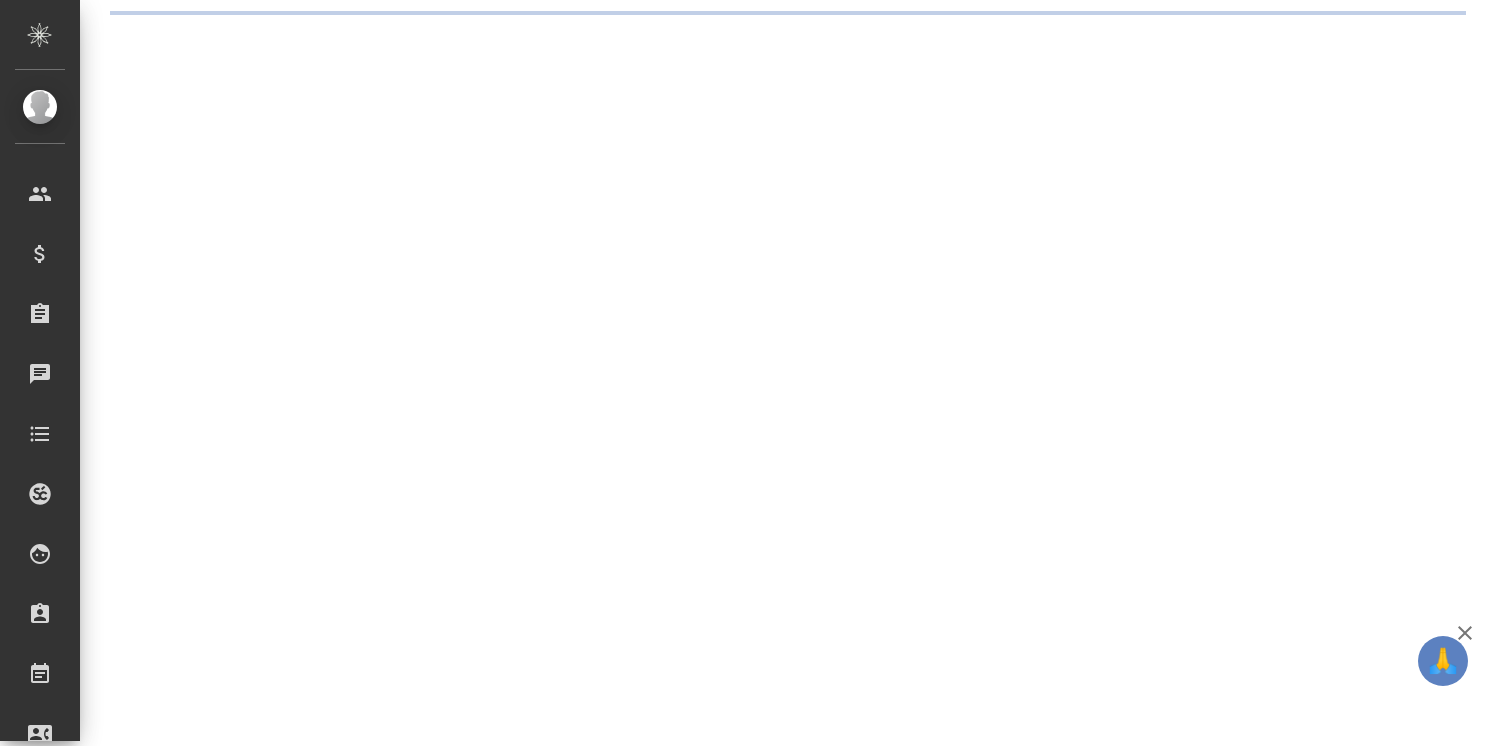 scroll, scrollTop: 0, scrollLeft: 0, axis: both 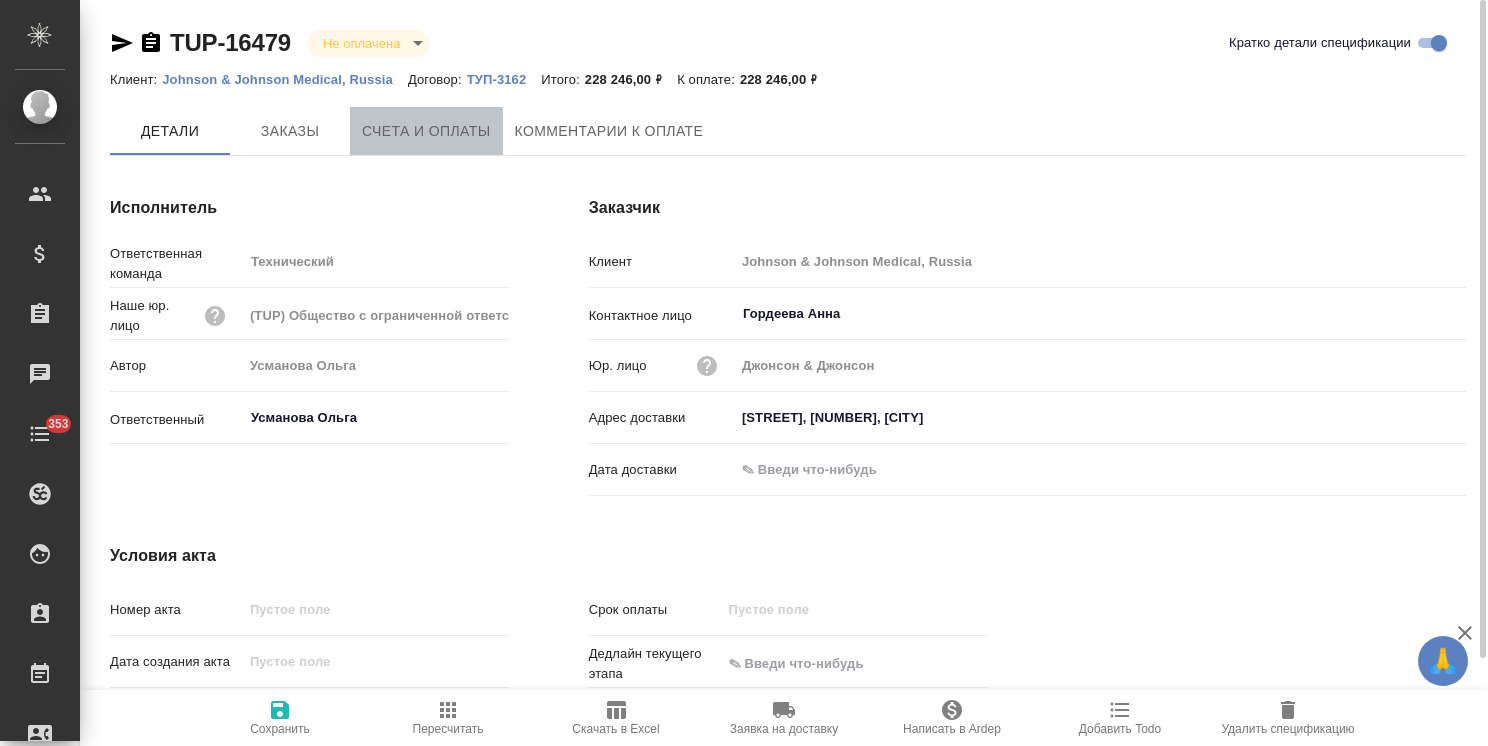 click on "Счета и оплаты" at bounding box center [426, 131] 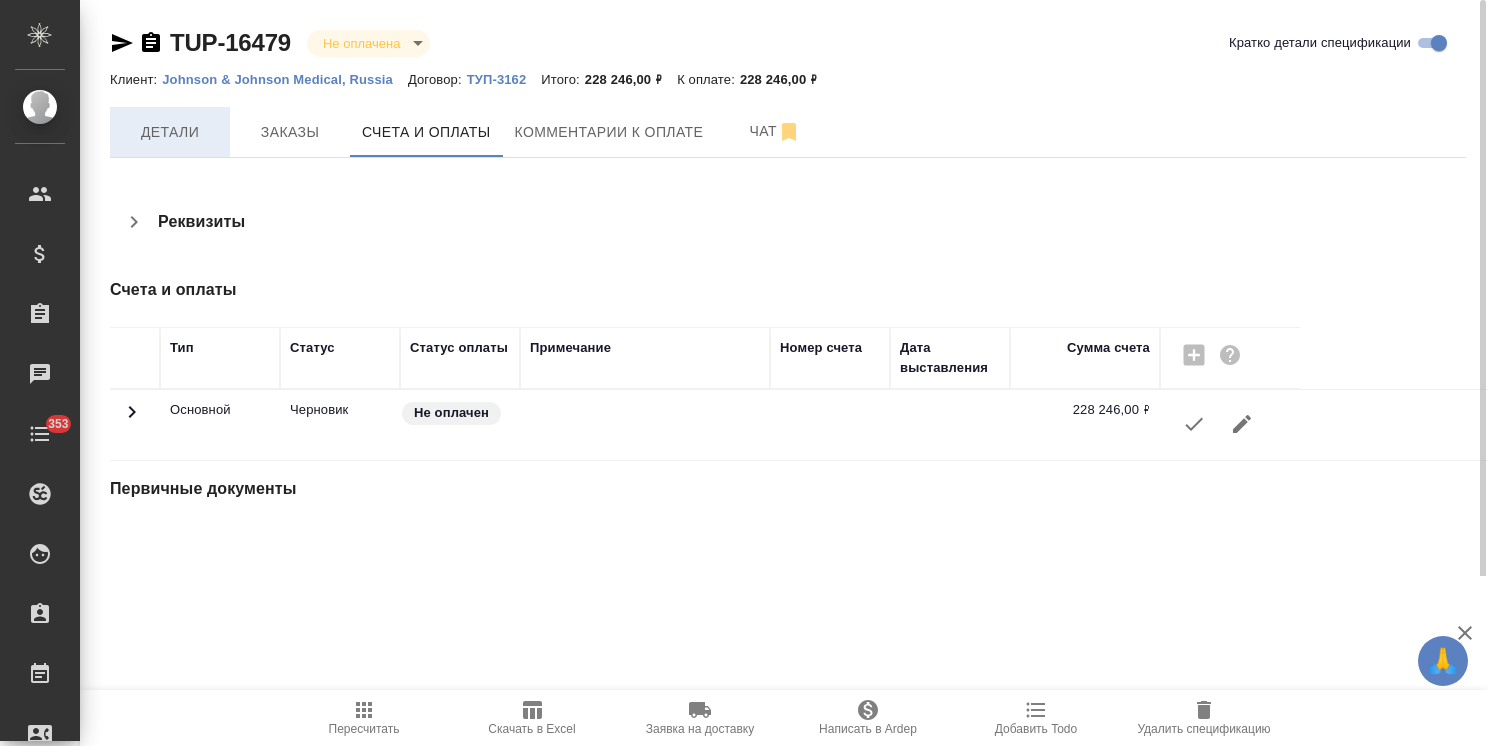 click on "Детали" at bounding box center (170, 132) 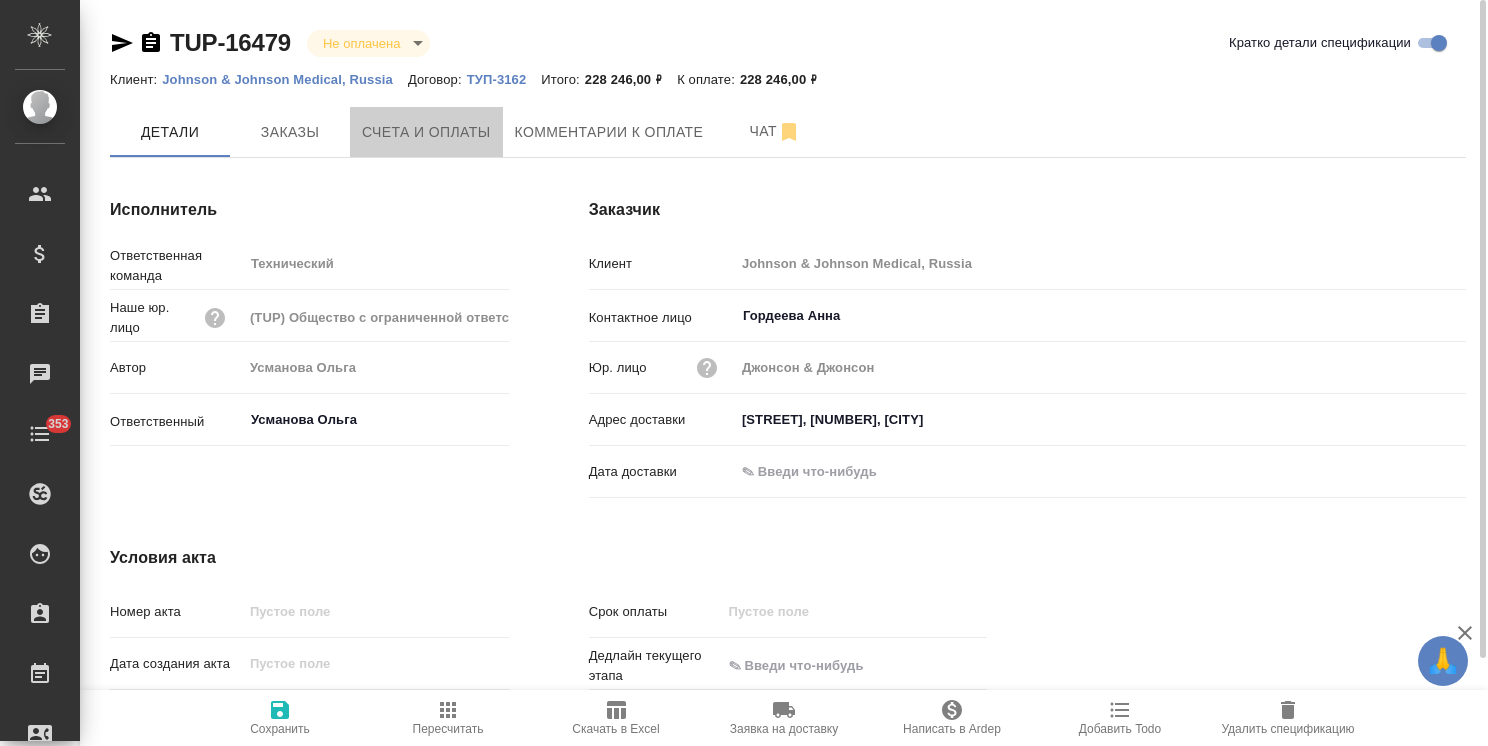 click on "Счета и оплаты" at bounding box center (426, 132) 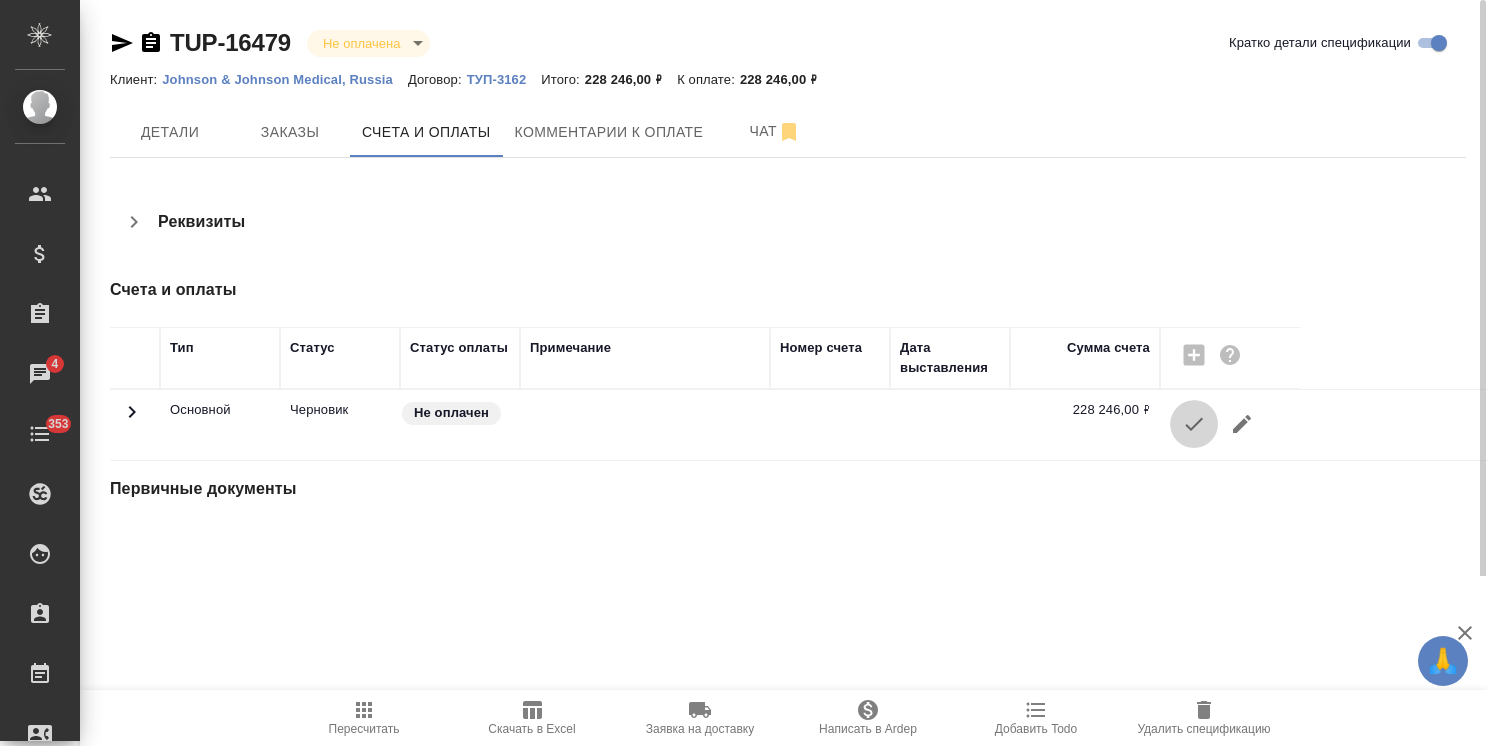 click 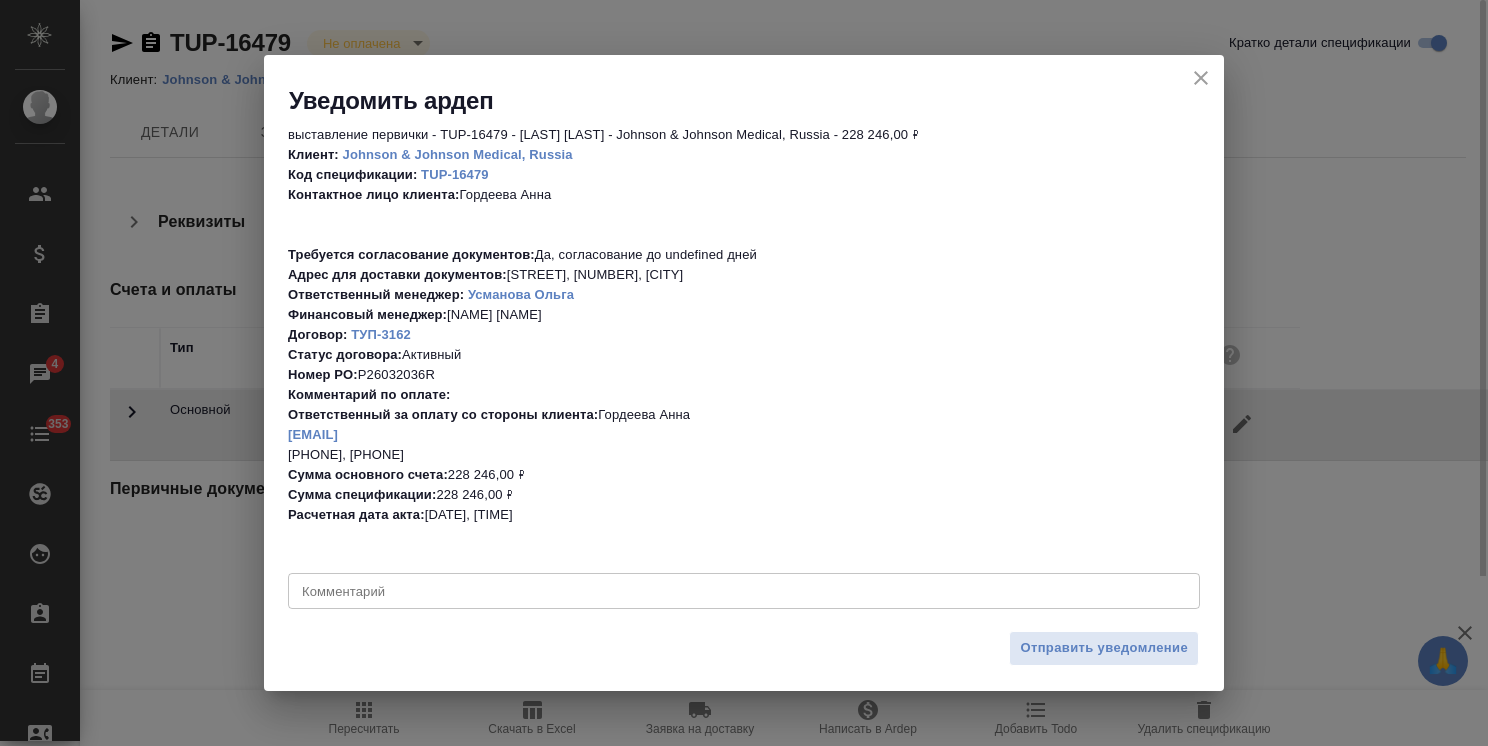 click on "x Комментарий" at bounding box center [744, 591] 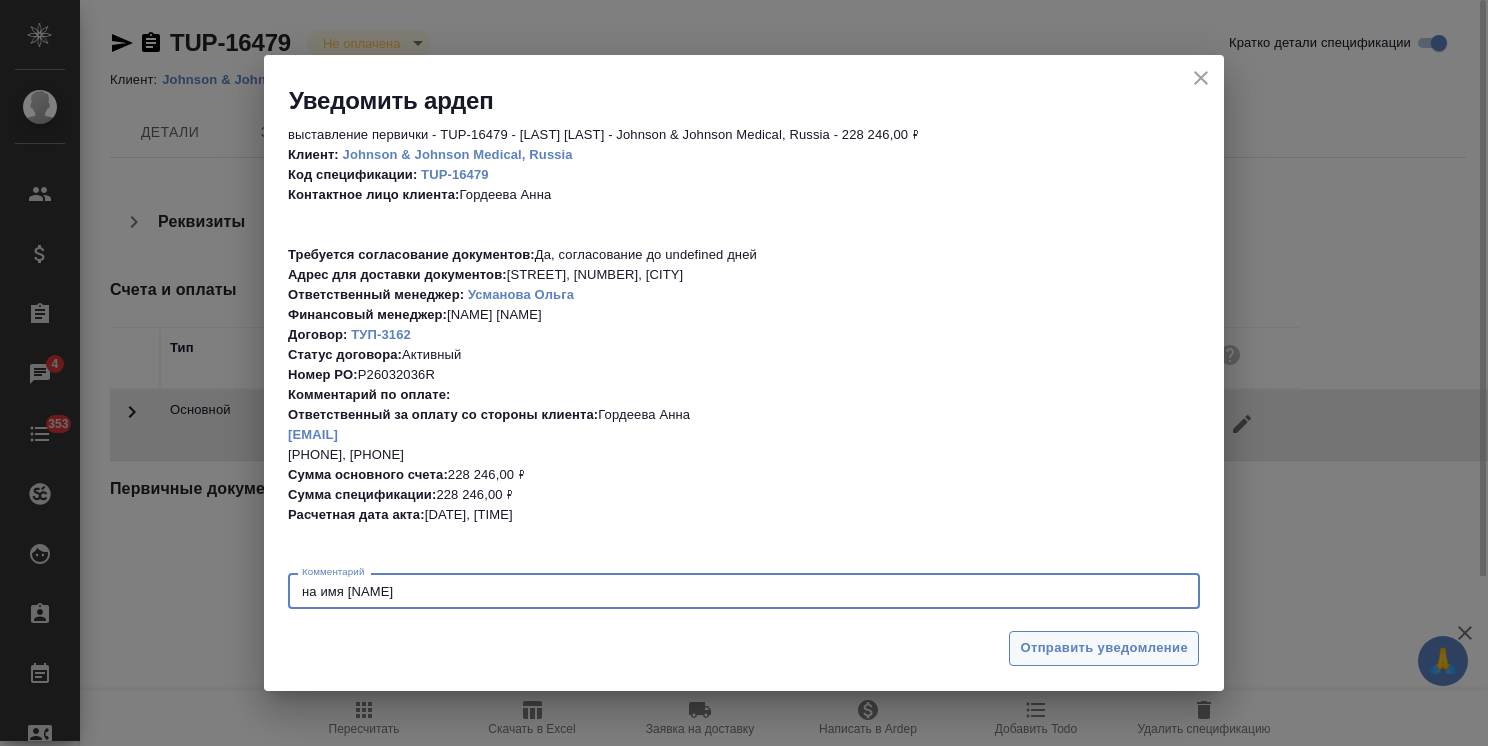 type on "на имя Гордеевой" 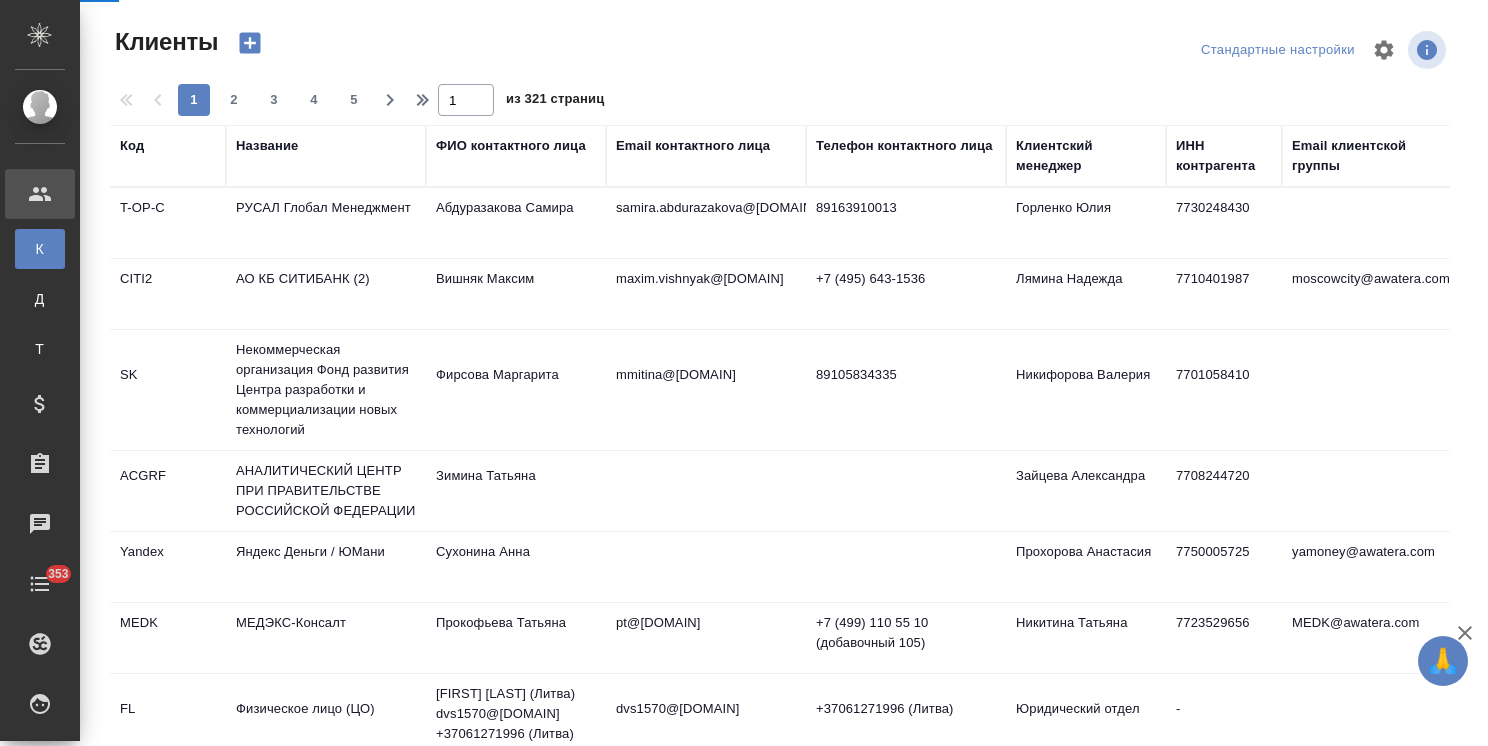 select on "RU" 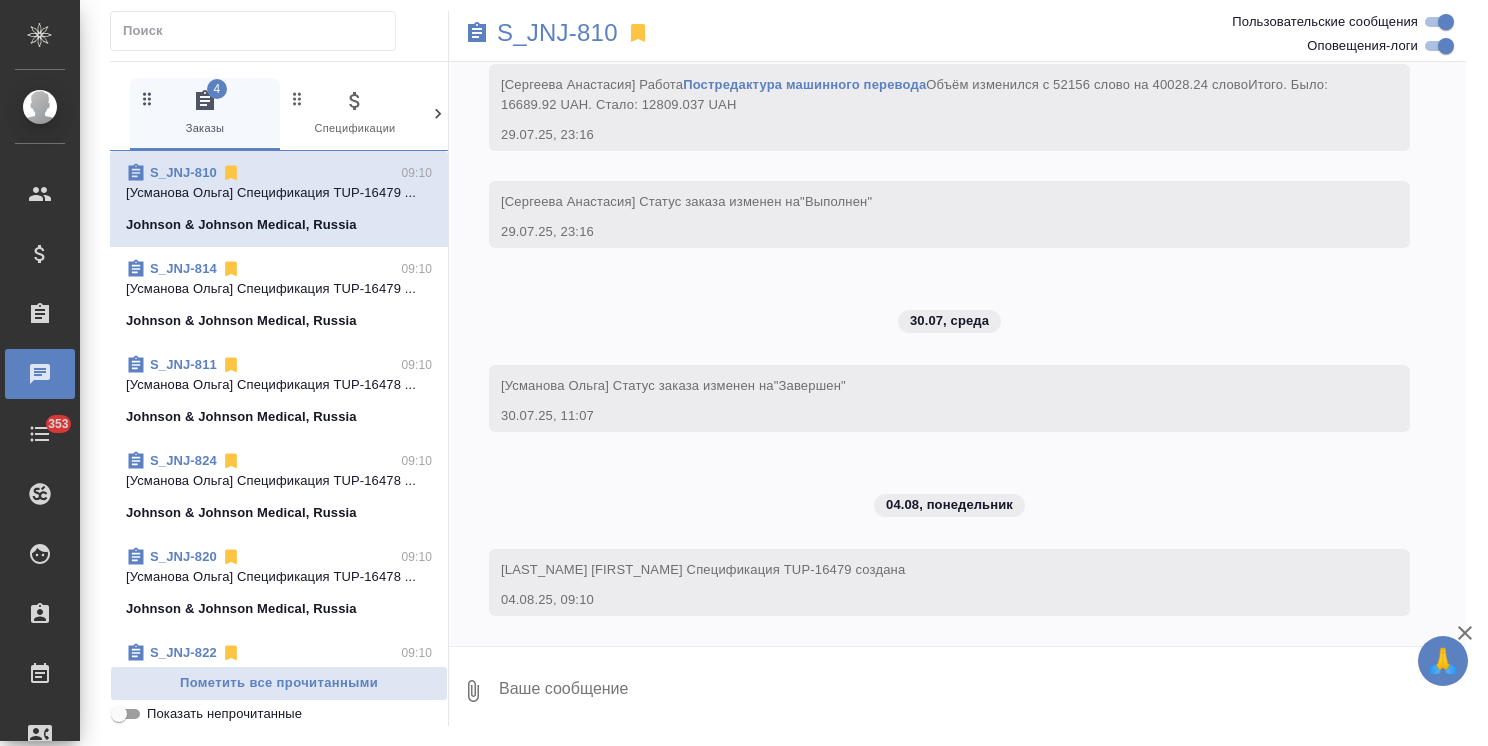 scroll, scrollTop: 16076, scrollLeft: 0, axis: vertical 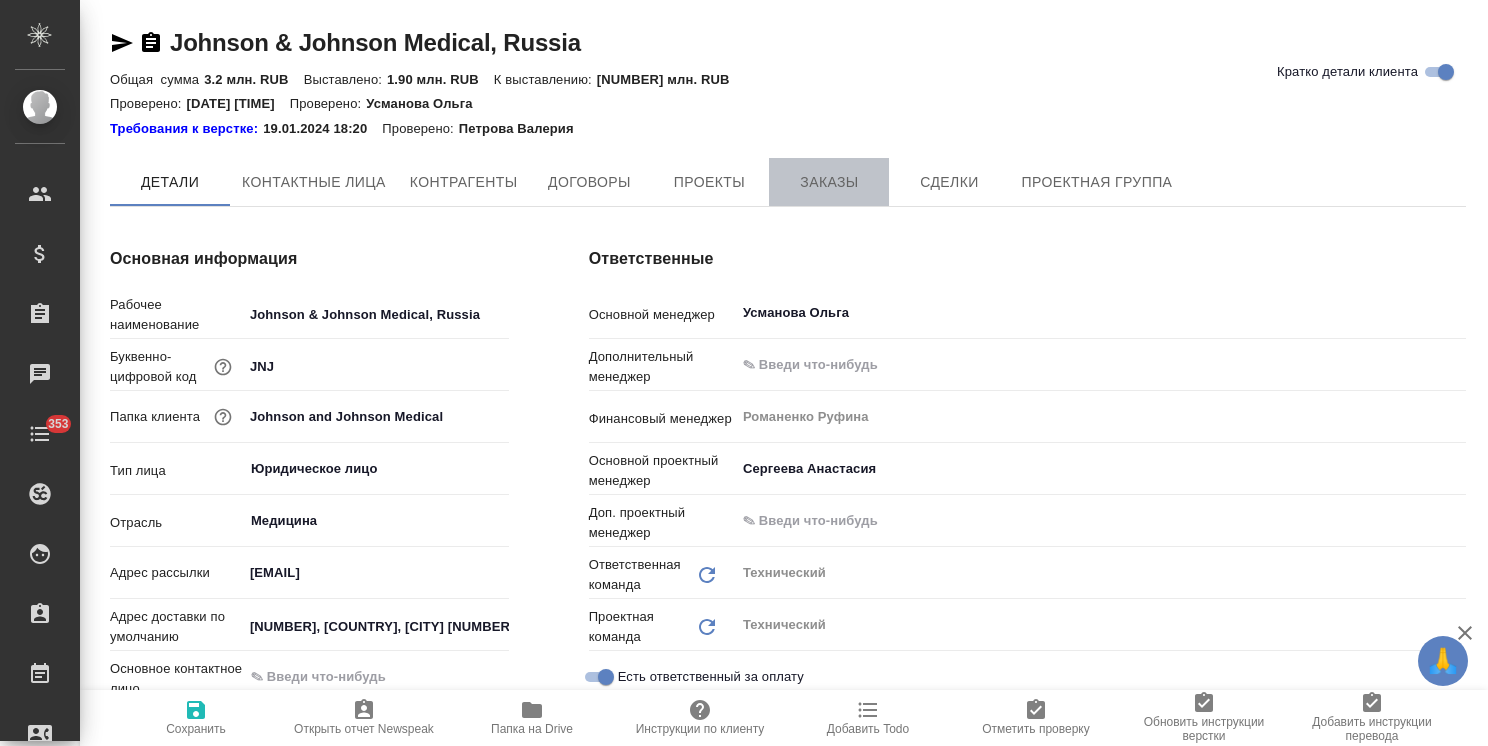 click on "Заказы" at bounding box center (829, 182) 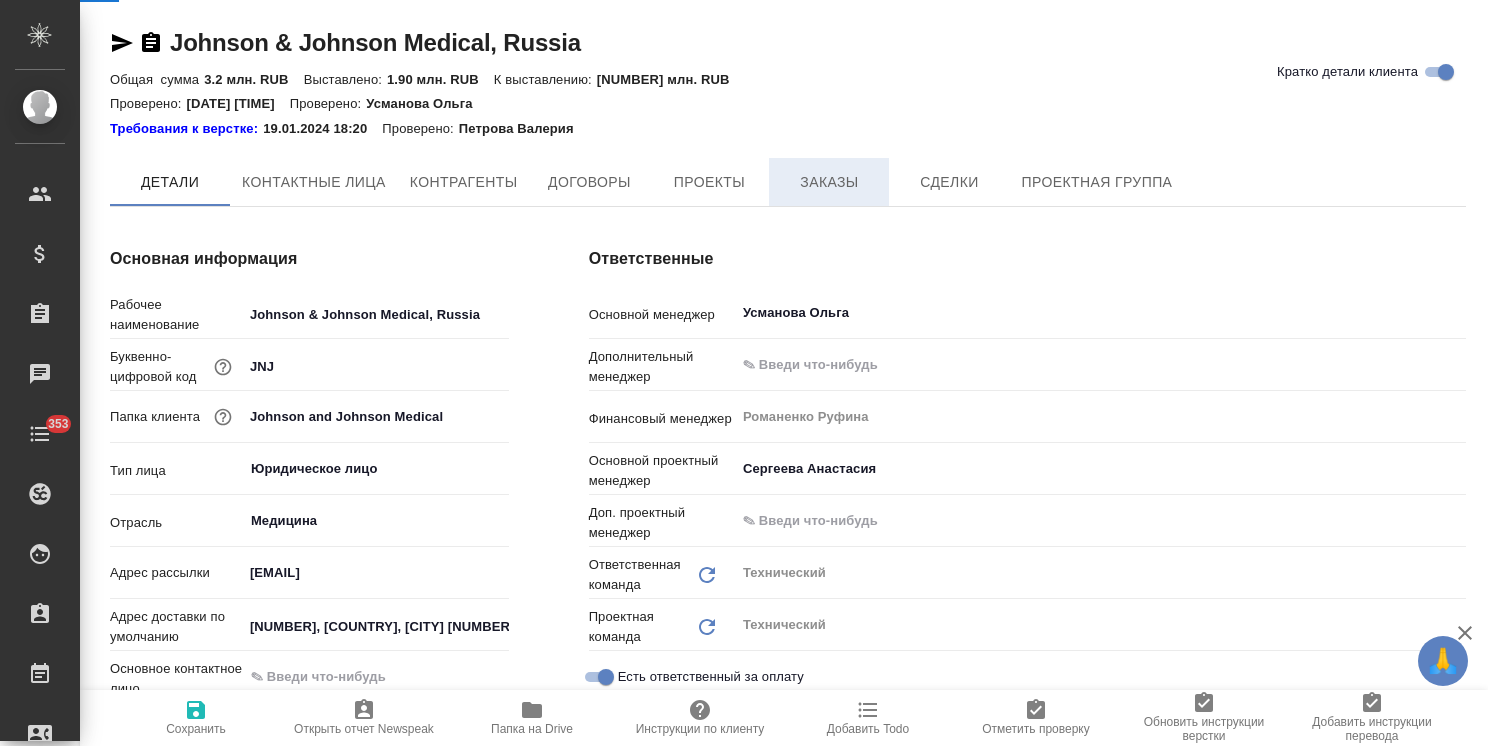 type on "x" 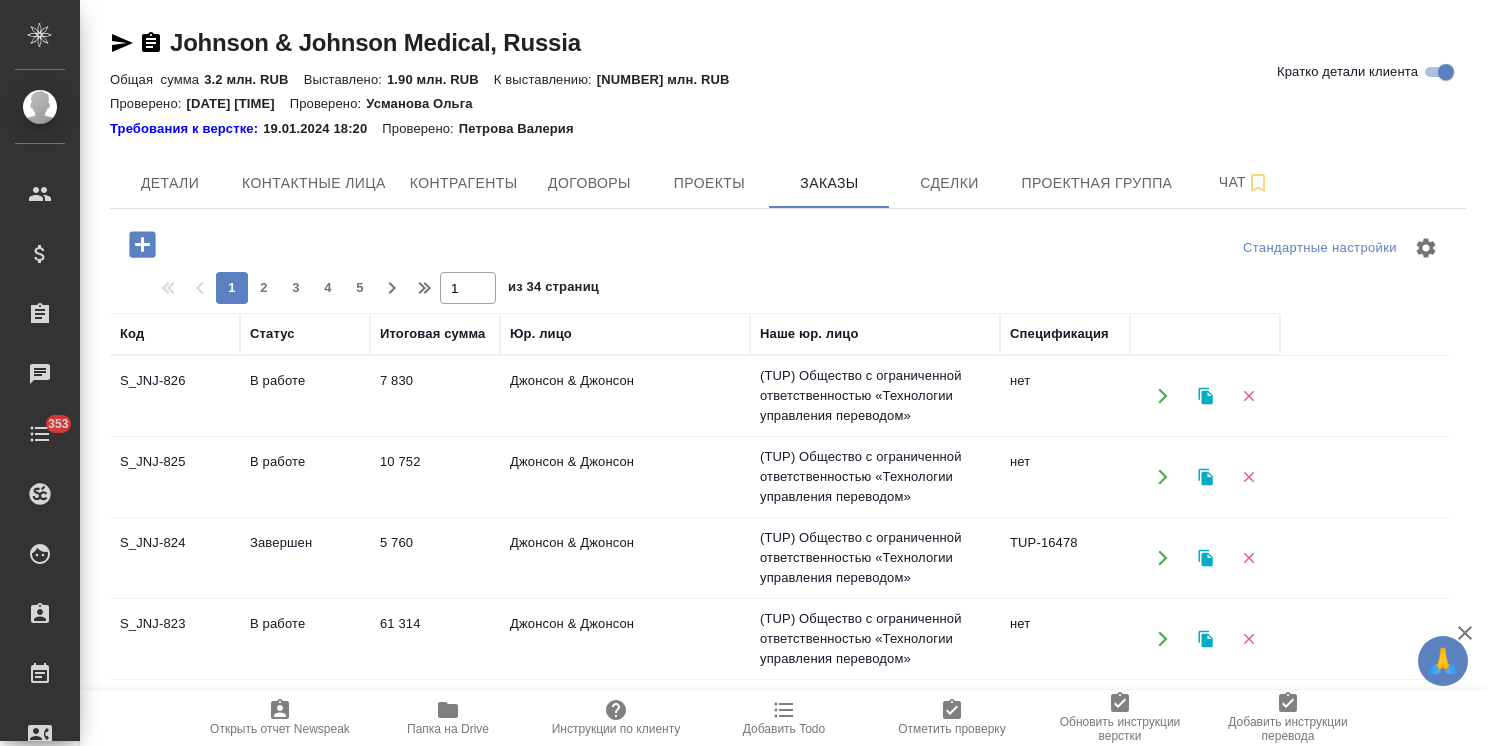 click 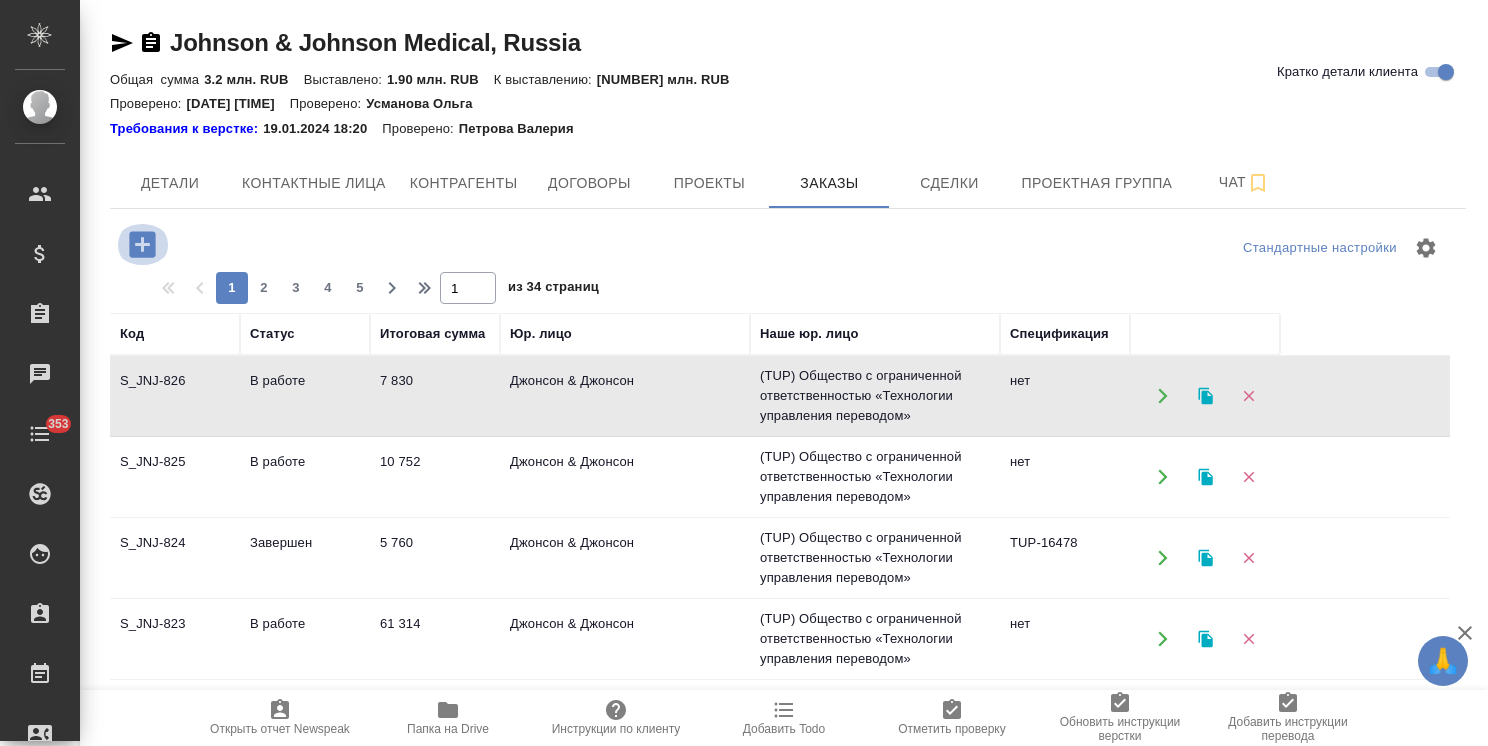 click 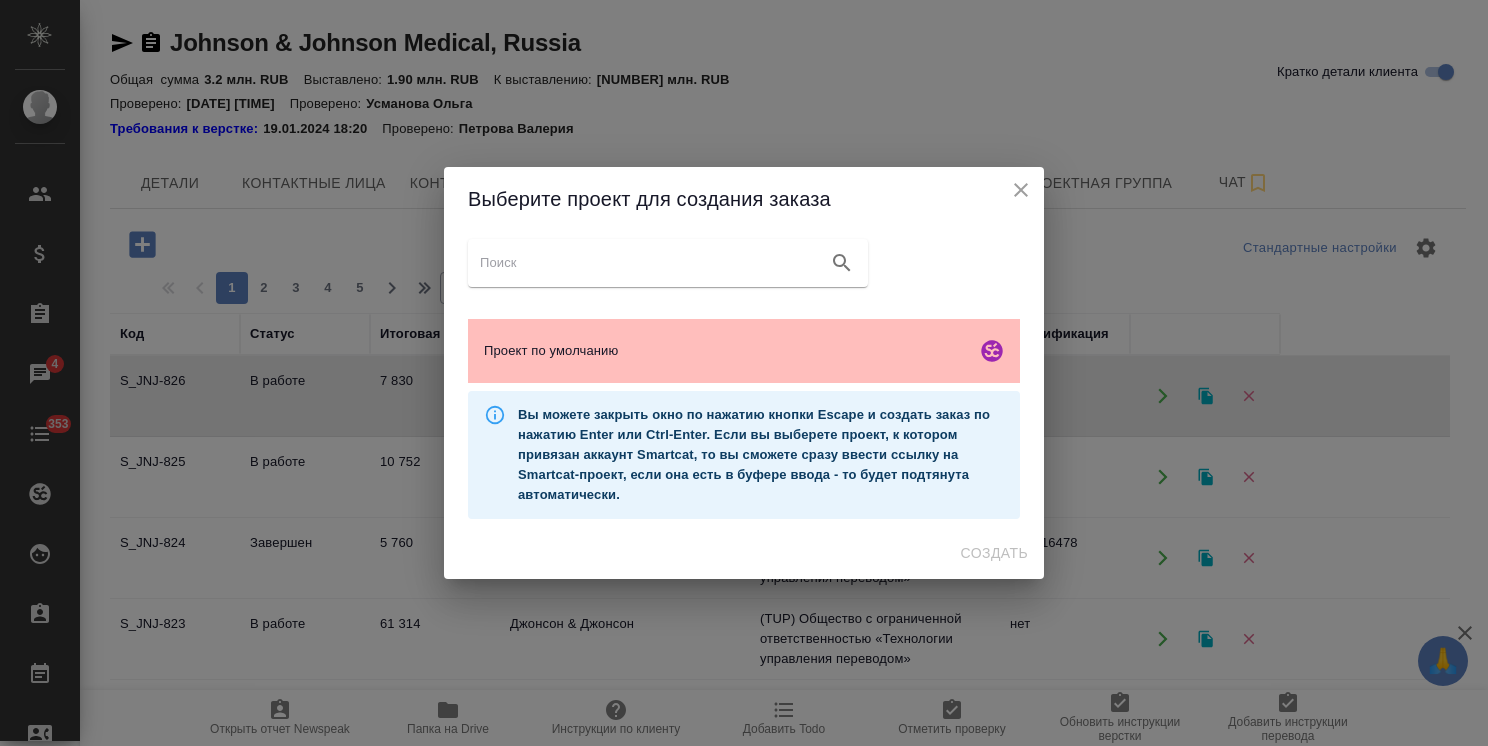 click on "Проект по умолчанию" at bounding box center [726, 351] 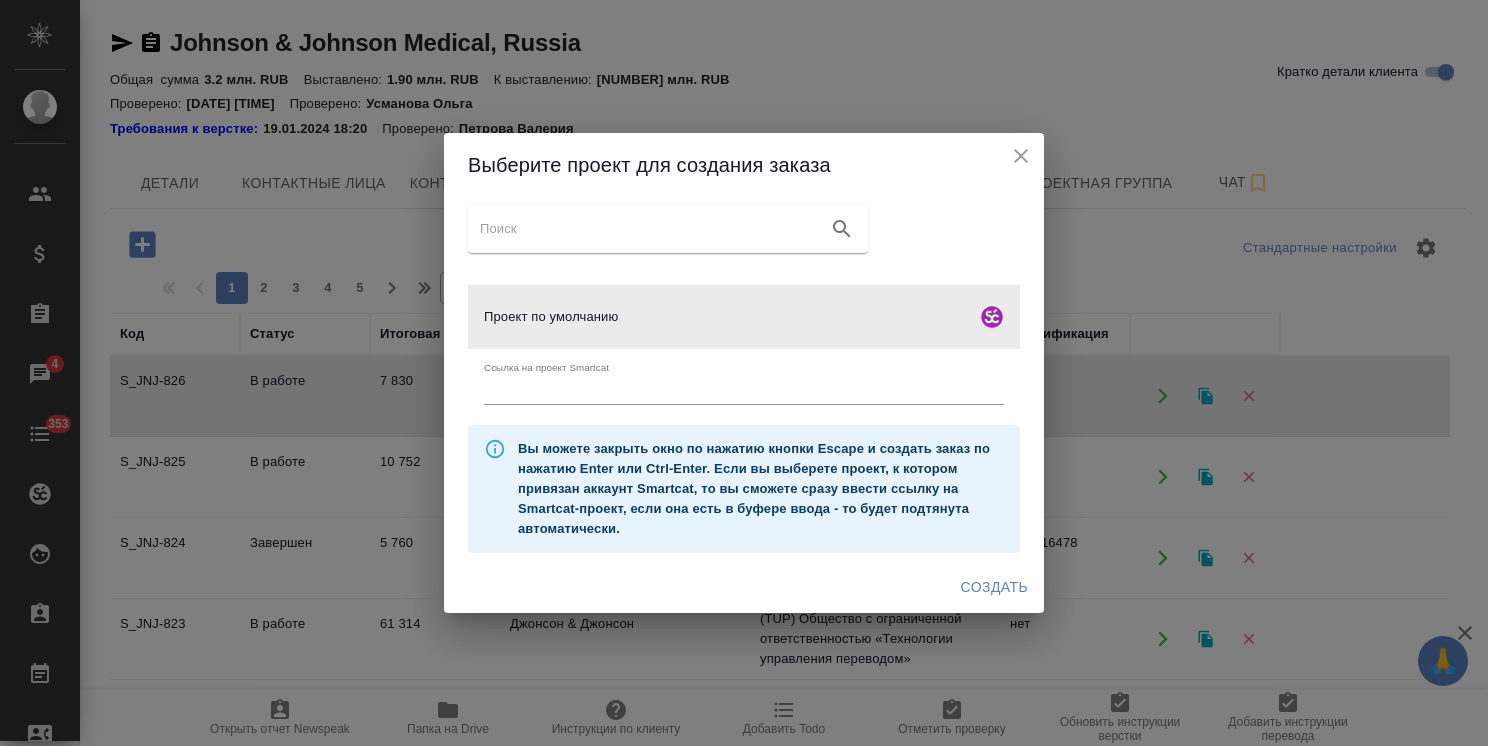 click on "Создать" at bounding box center (994, 587) 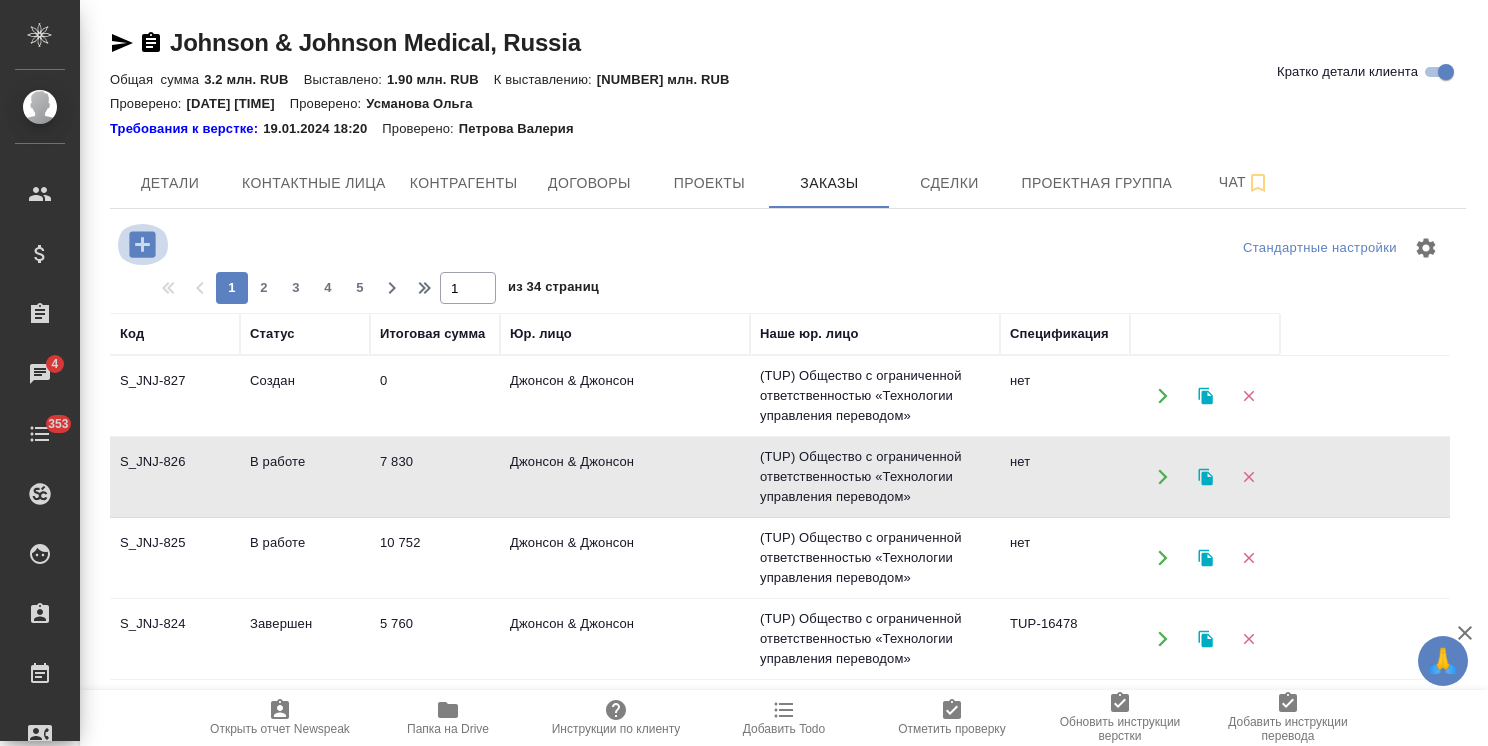 click 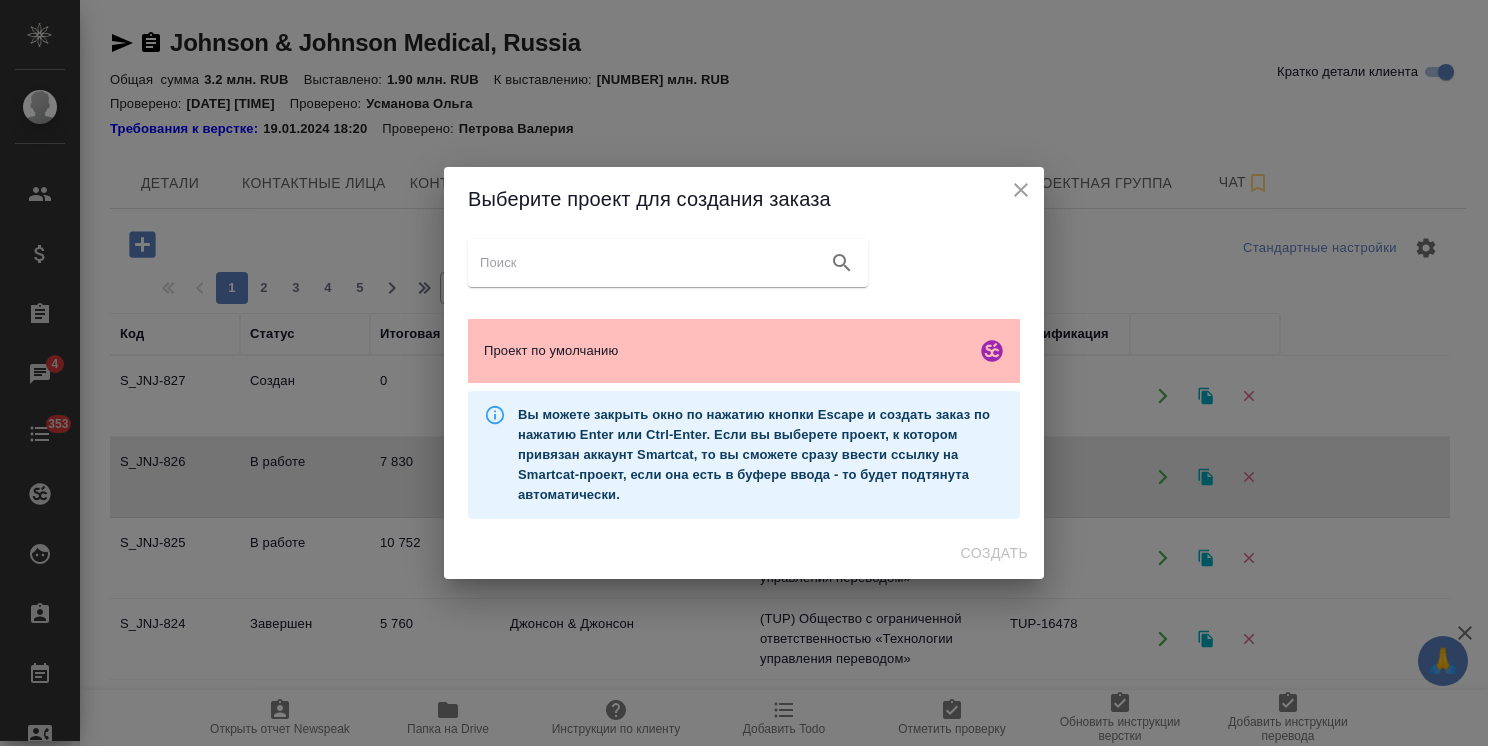 click on "Проект по умолчанию" at bounding box center (726, 351) 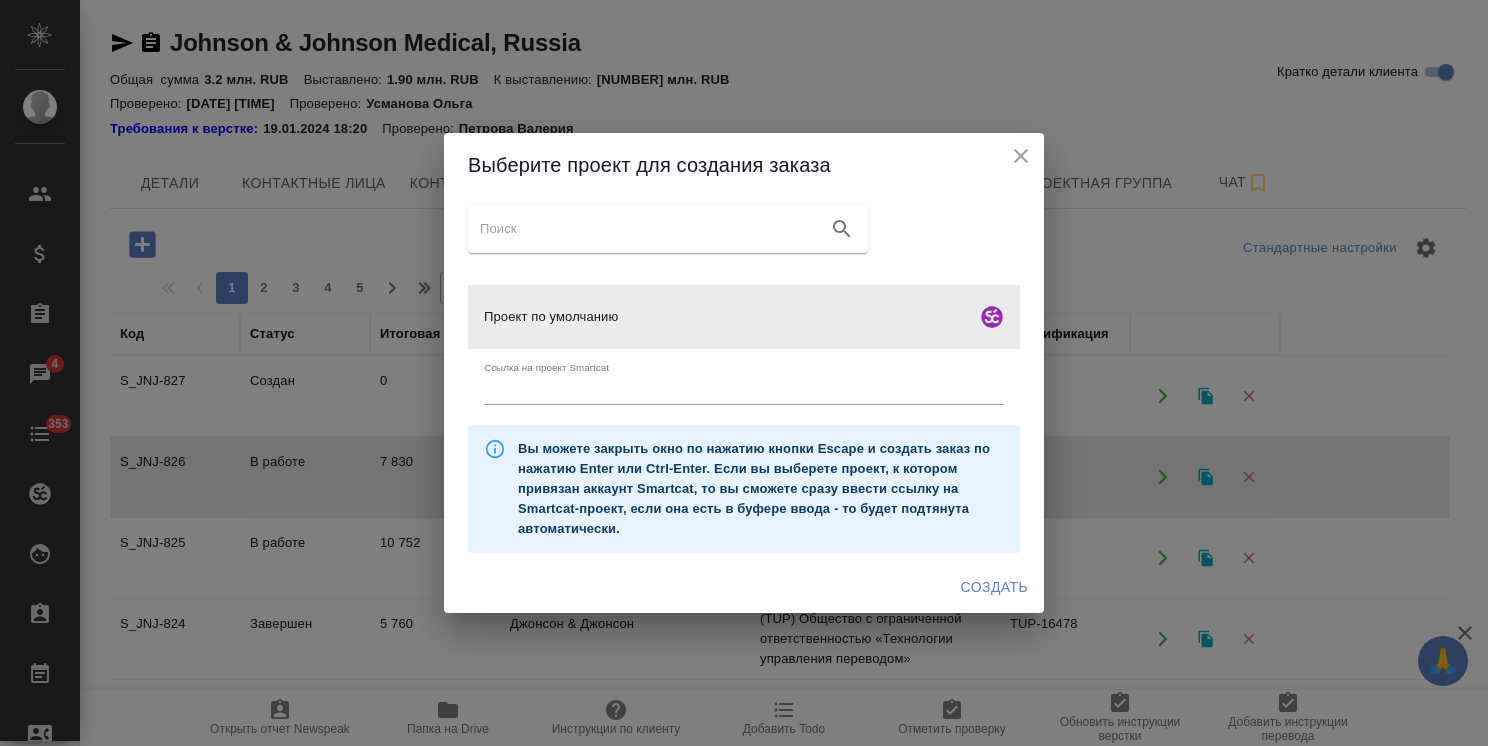 click on "Создать" at bounding box center [994, 587] 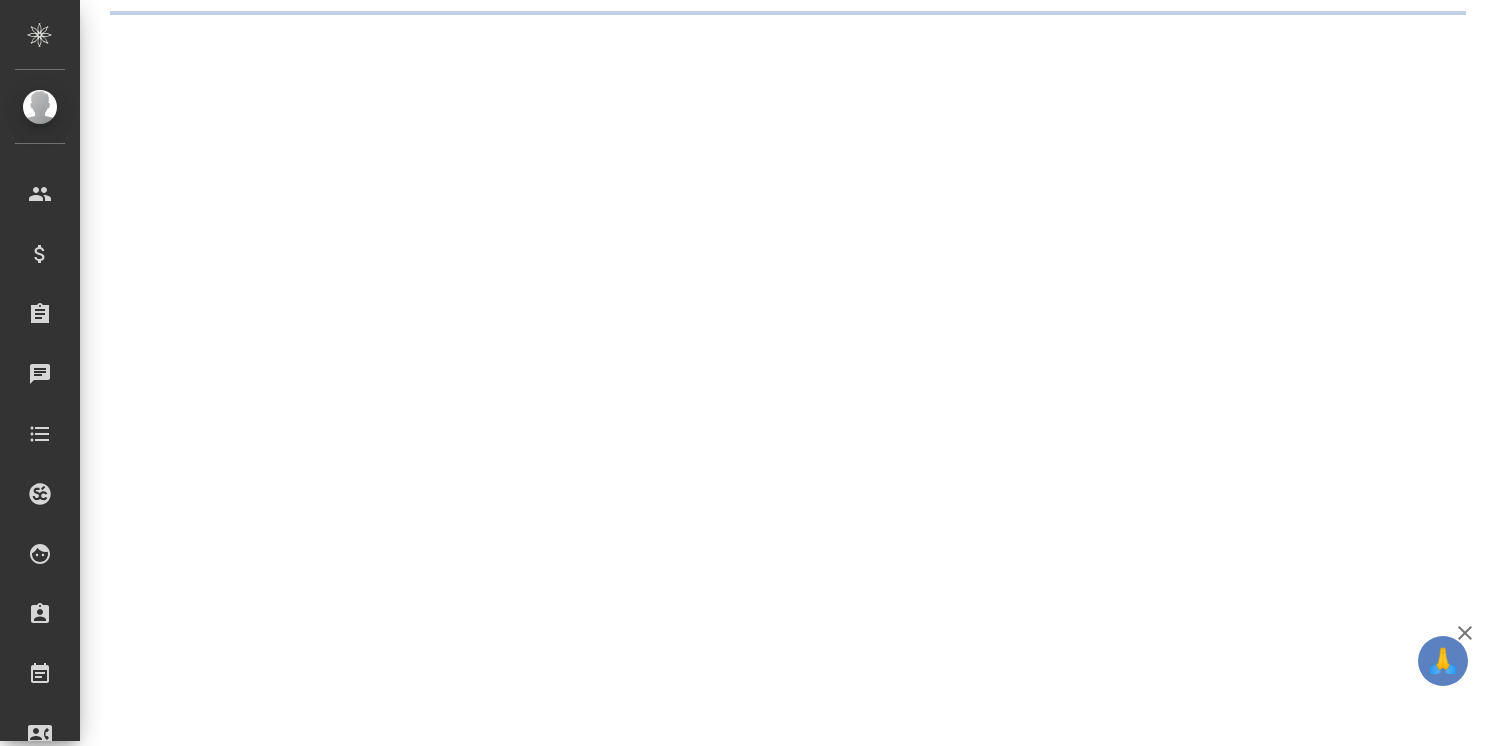 scroll, scrollTop: 0, scrollLeft: 0, axis: both 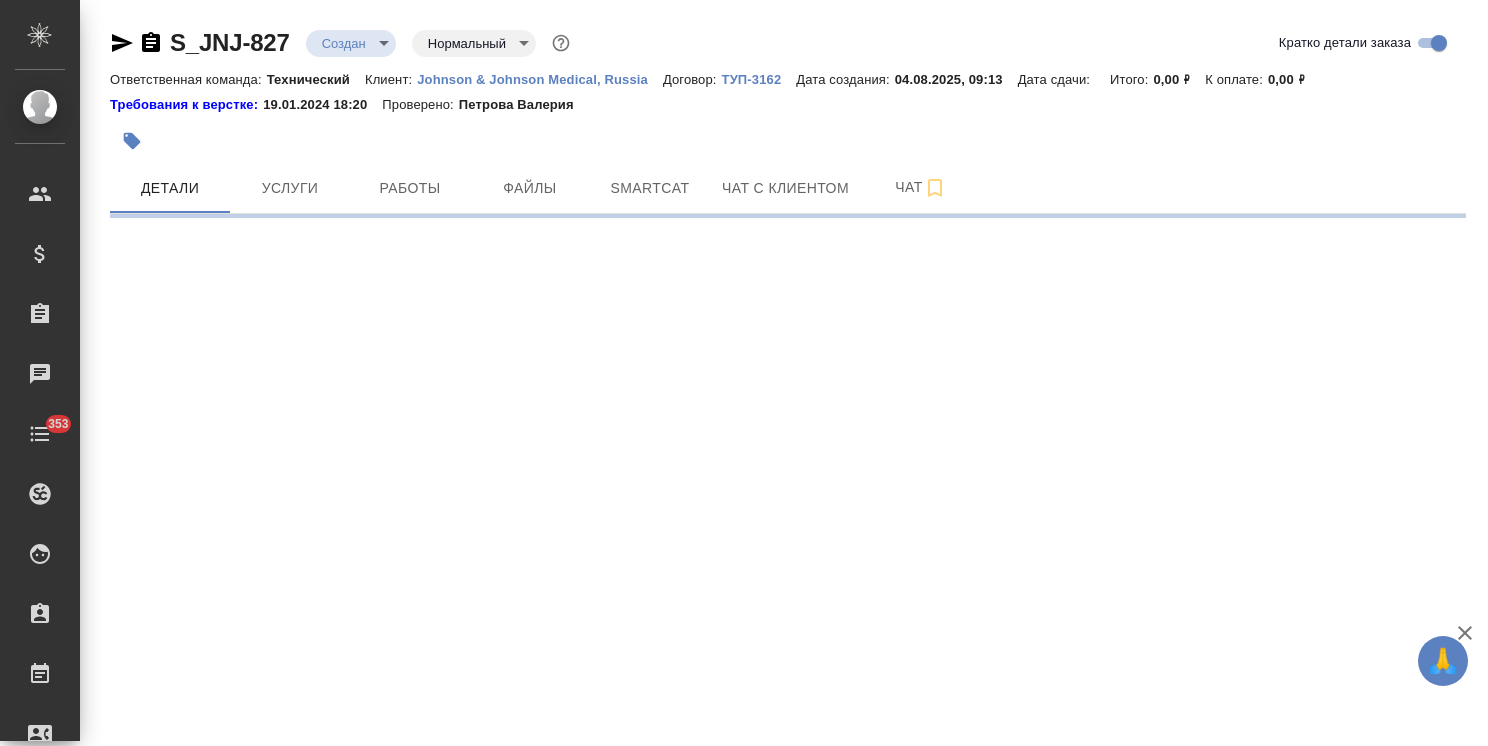 select on "RU" 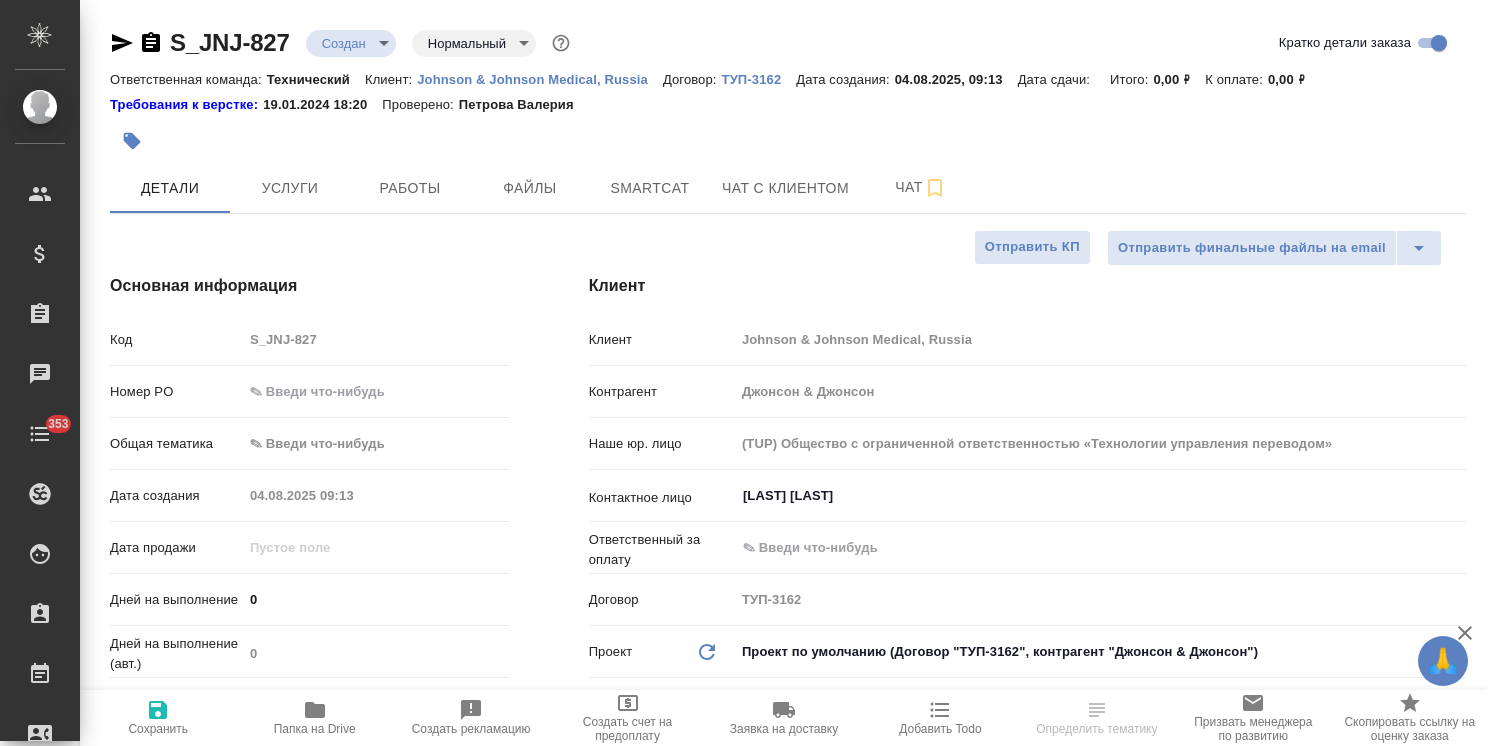 type on "x" 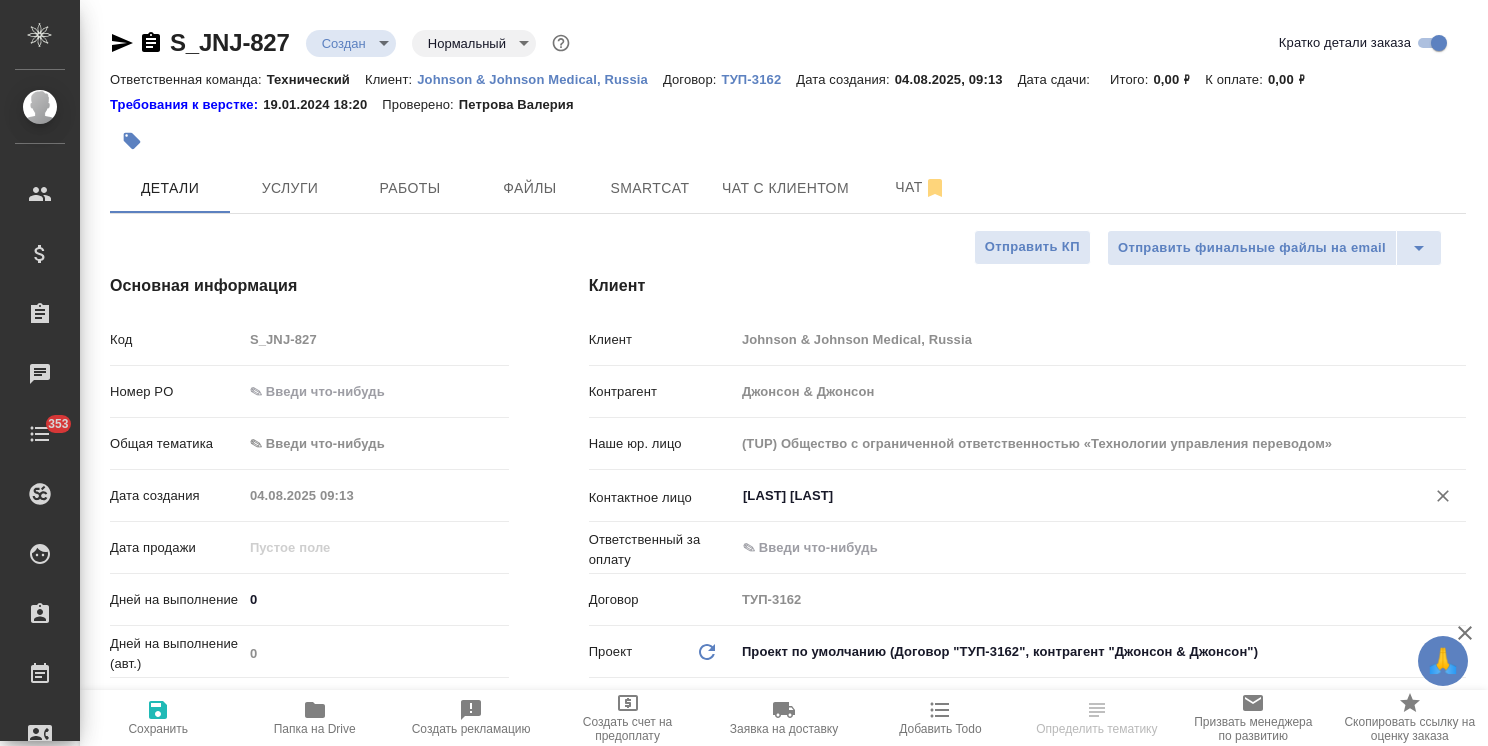 click on "[LAST] [LAST]" at bounding box center (1067, 496) 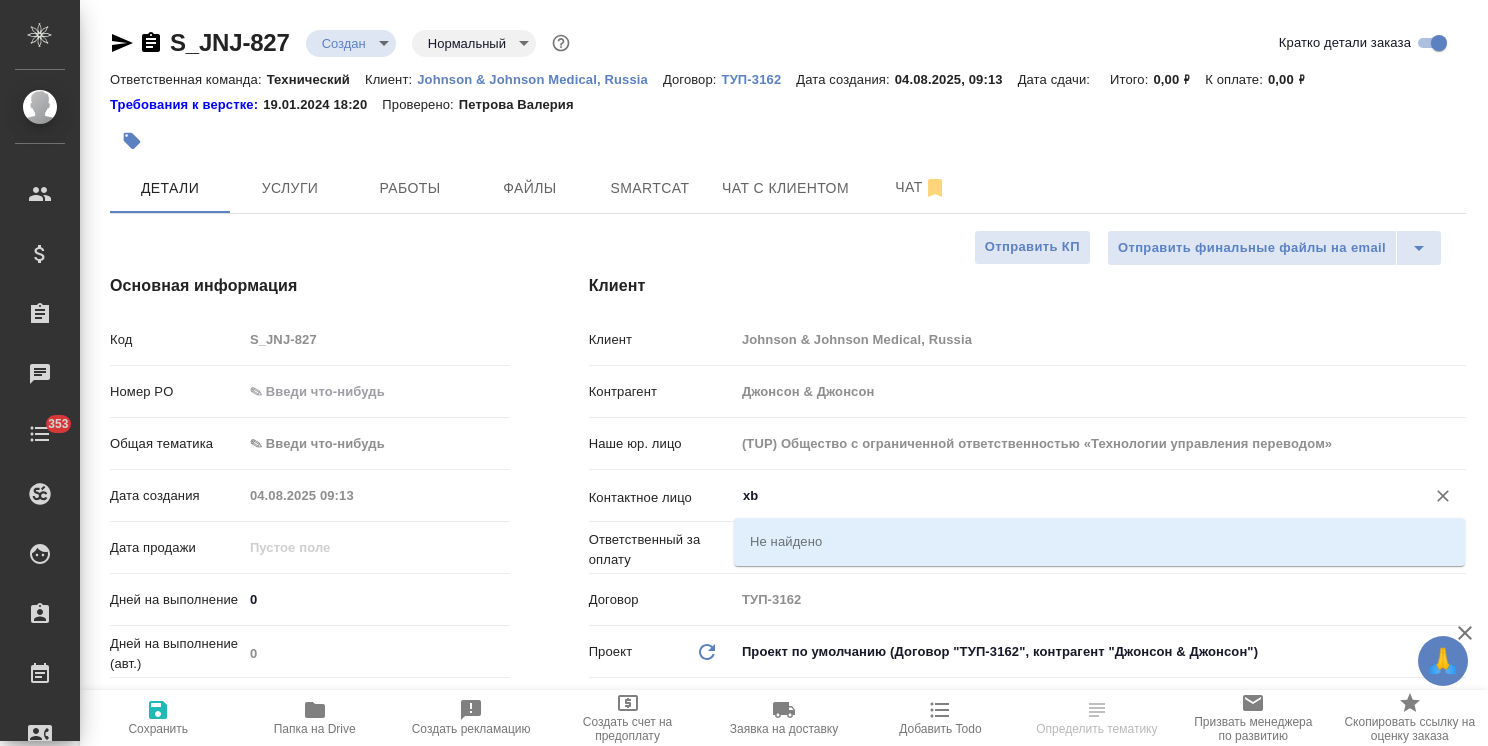 type on "x" 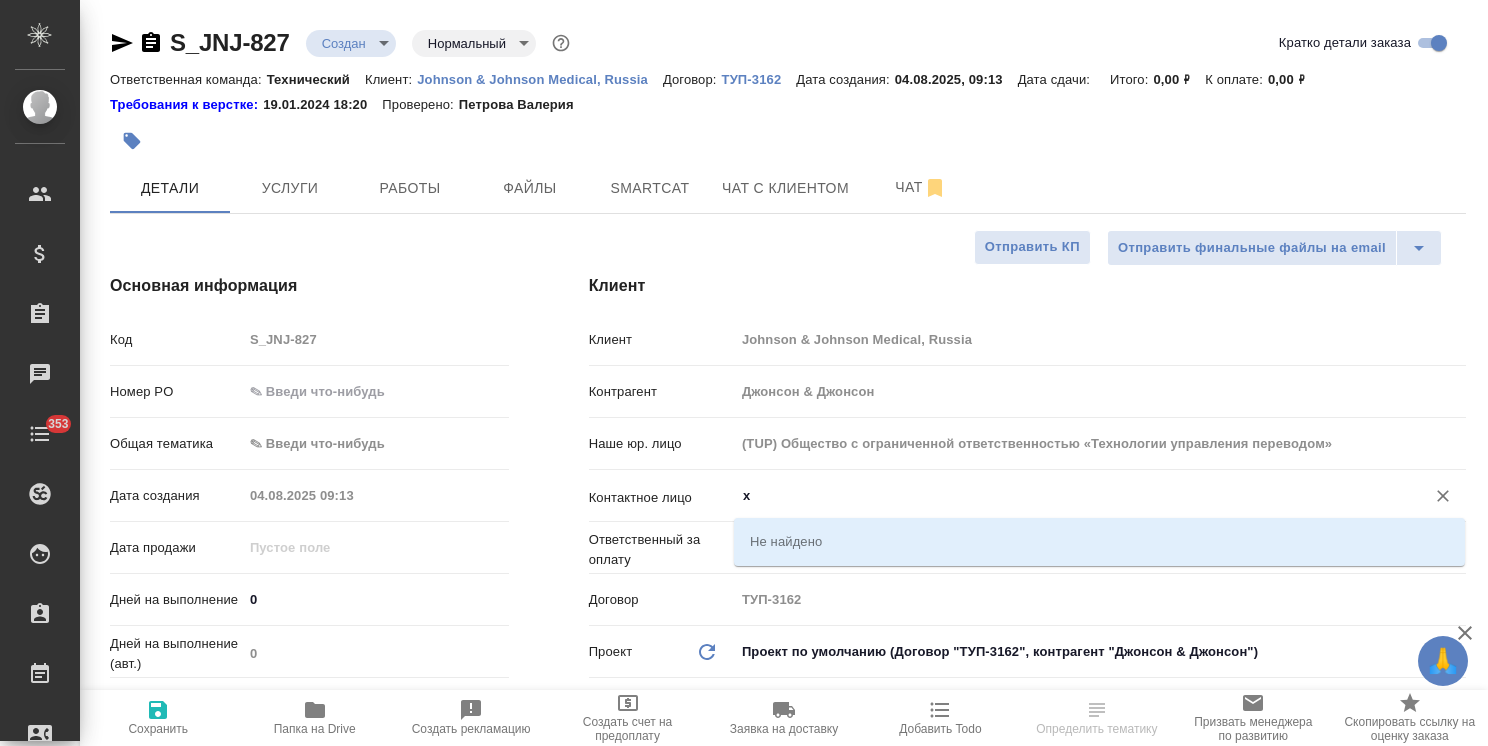 type 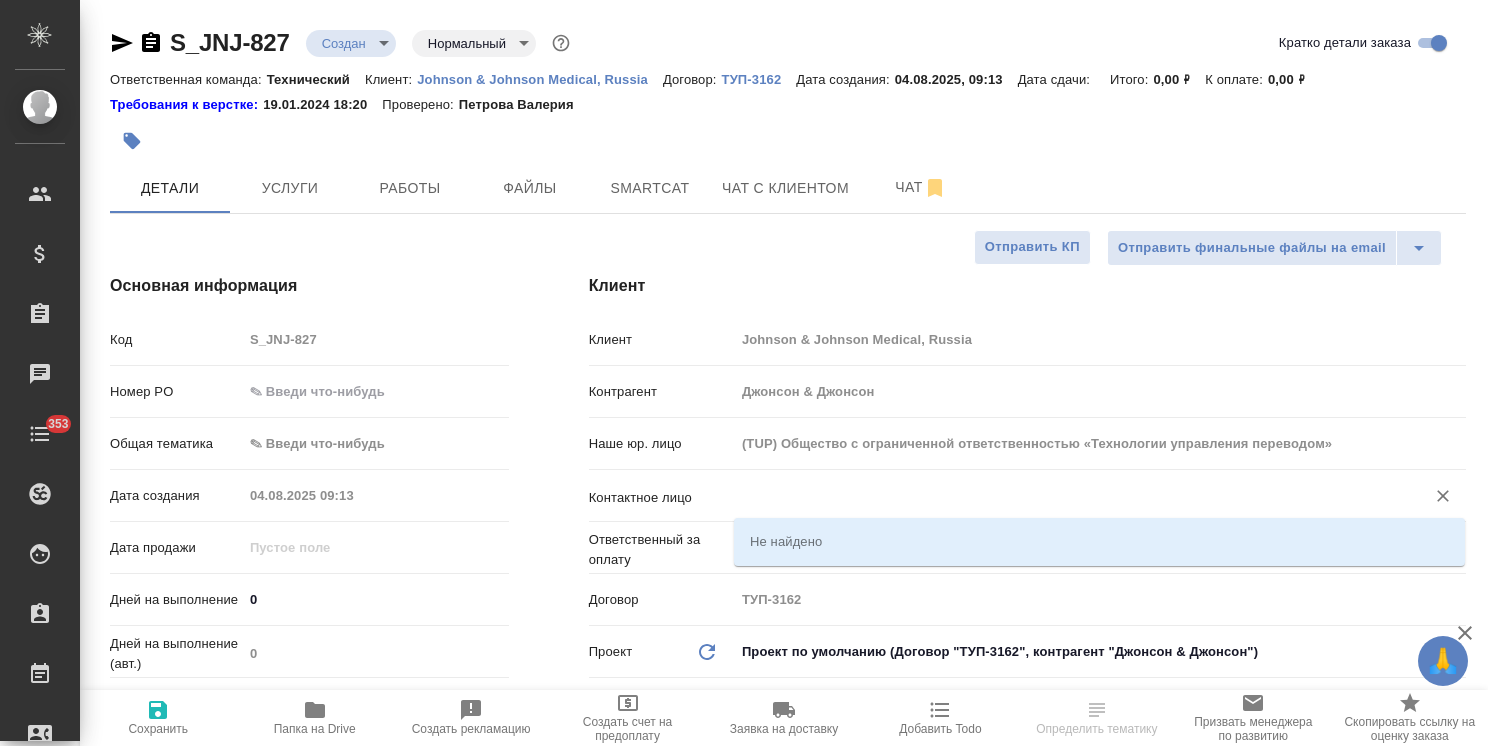 type on "x" 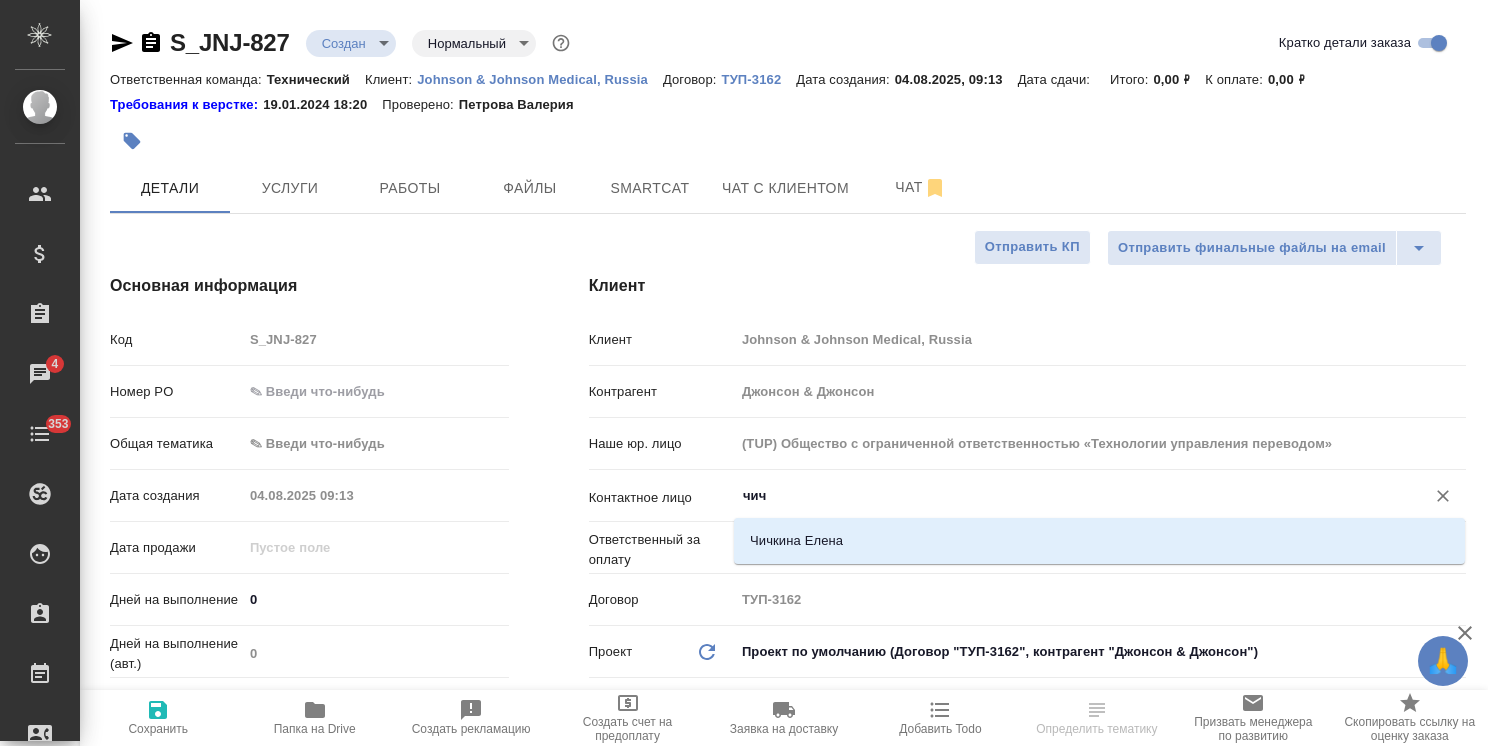 click on "Чичкина Елена" at bounding box center (1099, 541) 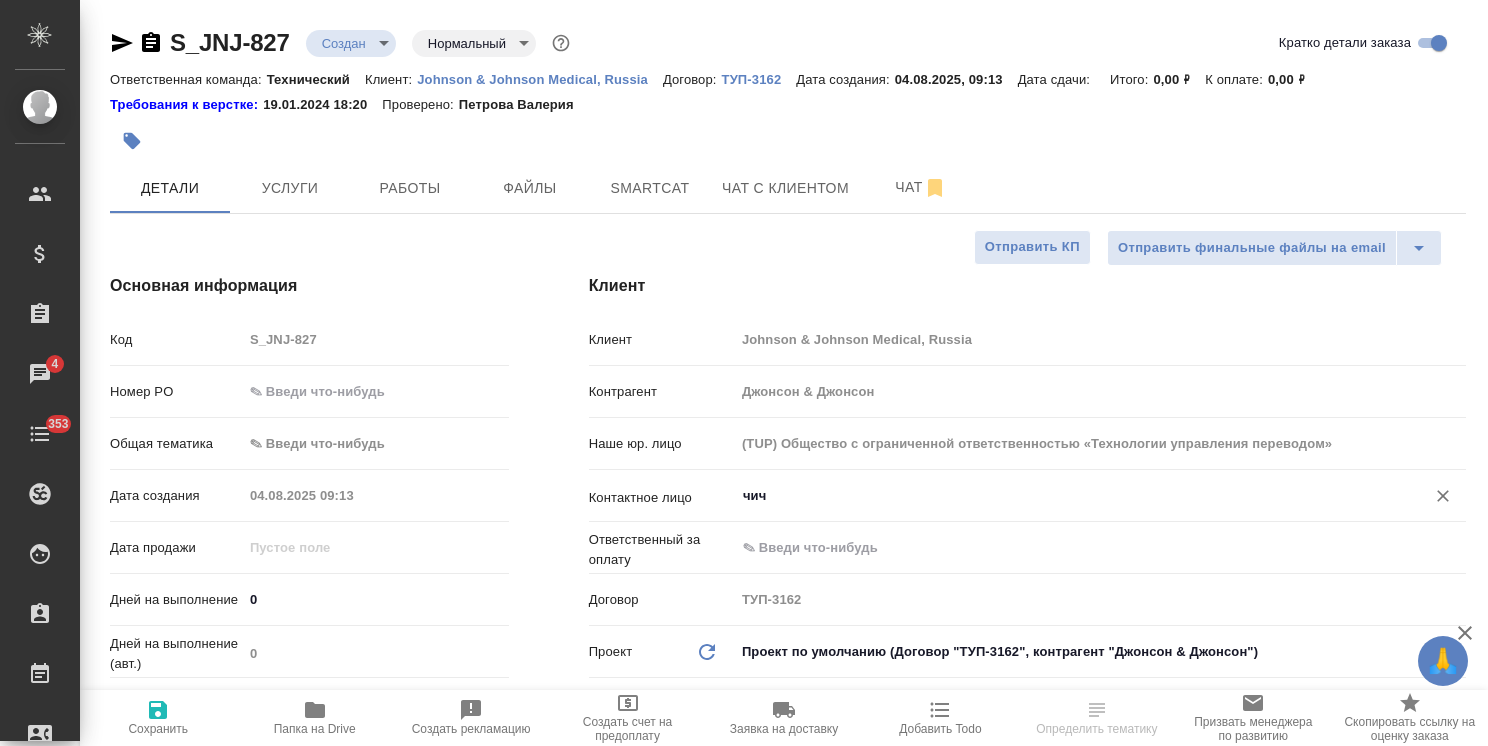 type on "Чичкина Елена" 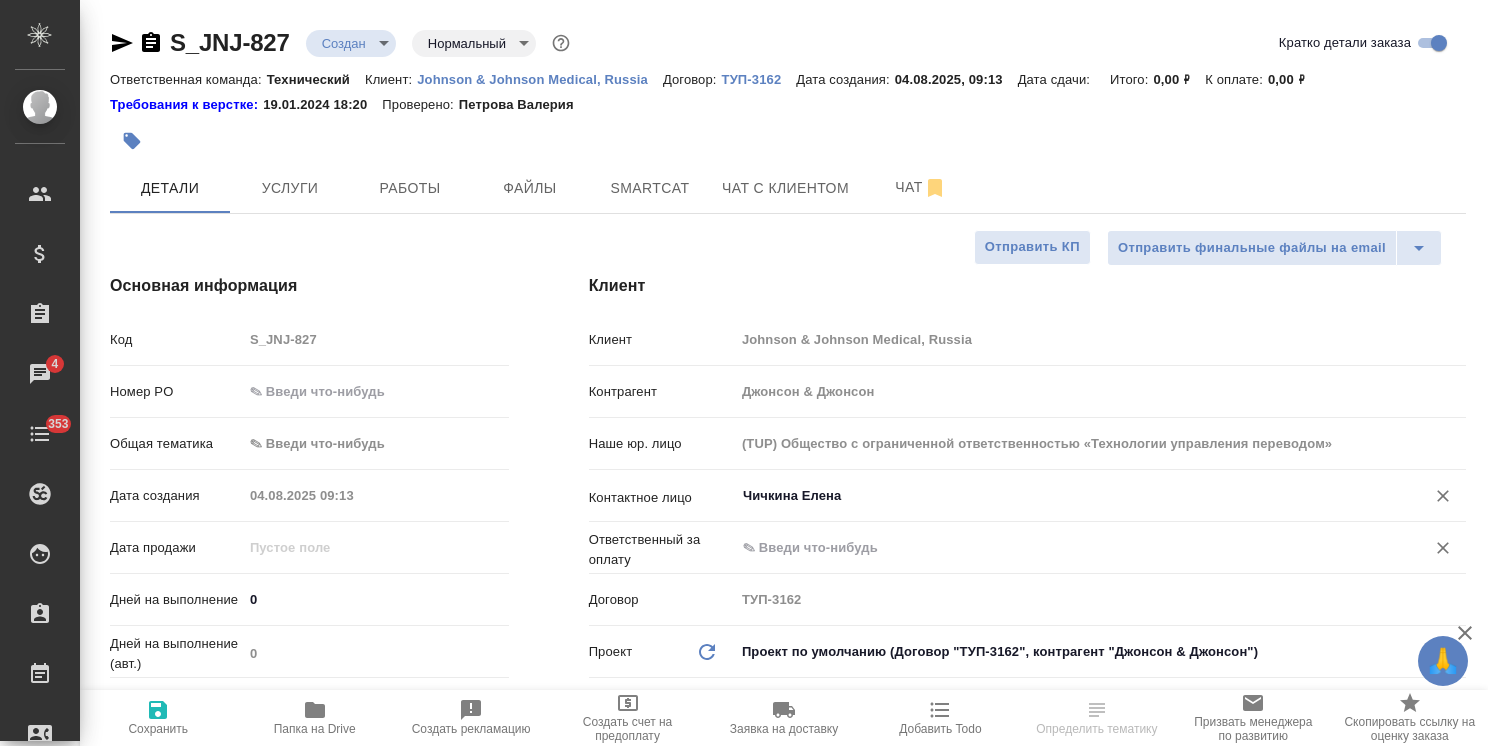 type on "Чичкина Елена" 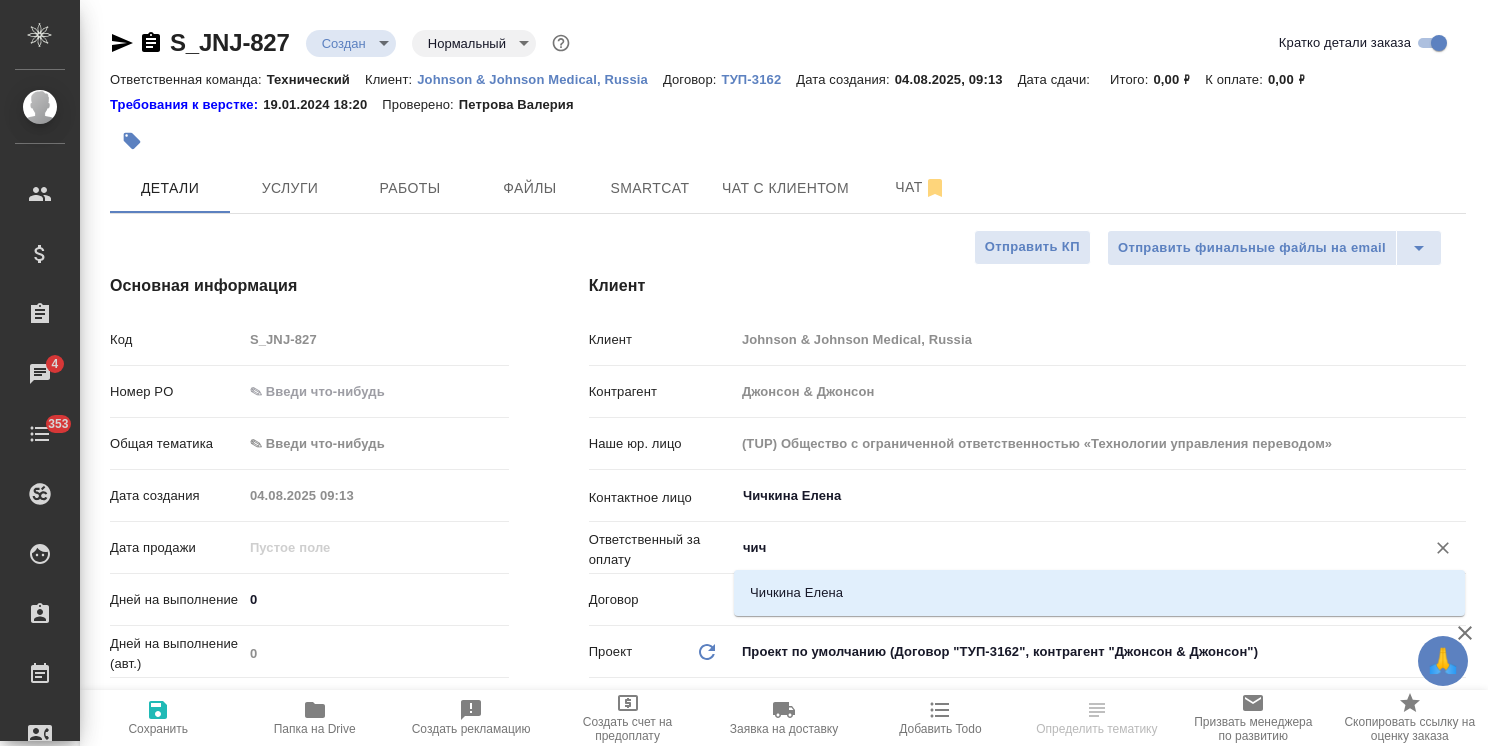 click on "Чичкина Елена" at bounding box center [1099, 593] 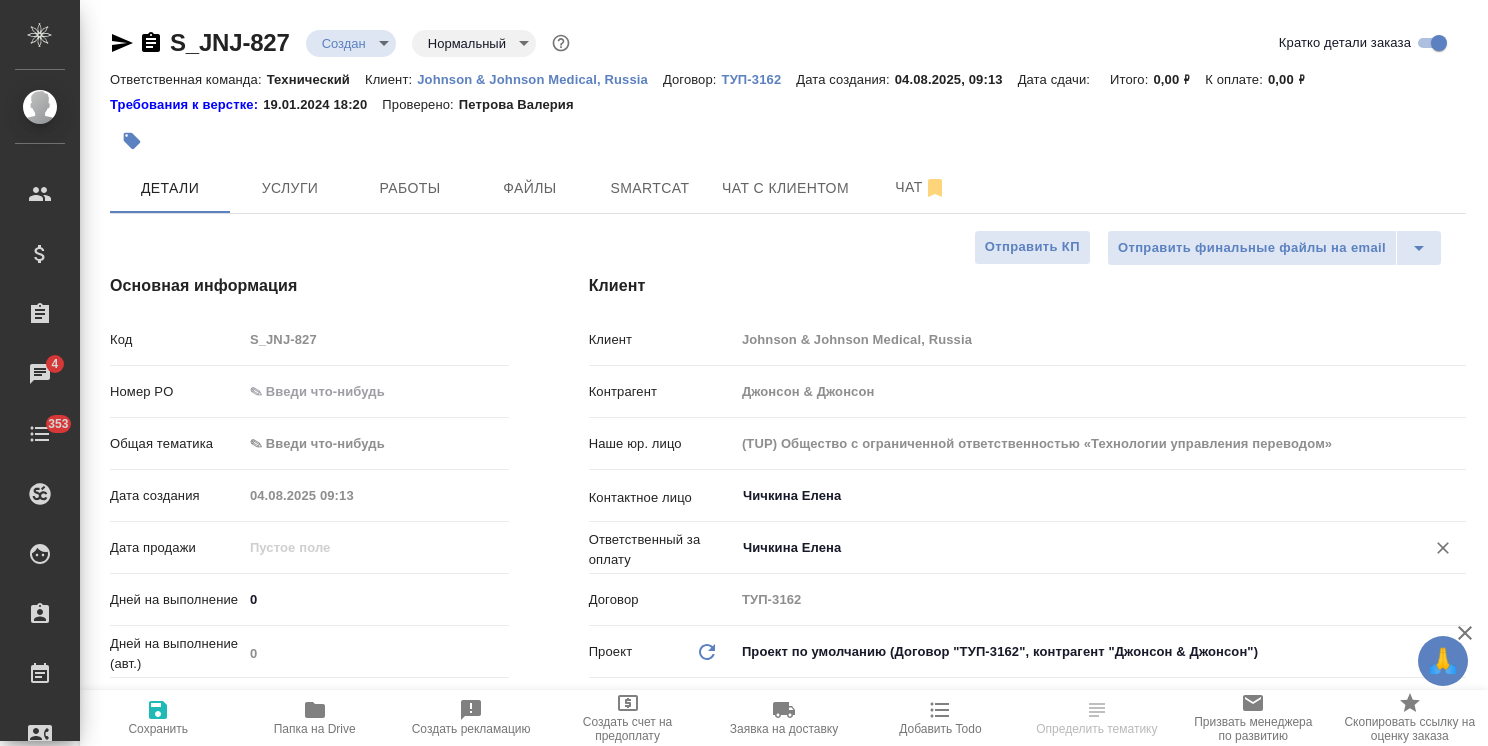 type on "Чичкина Елена" 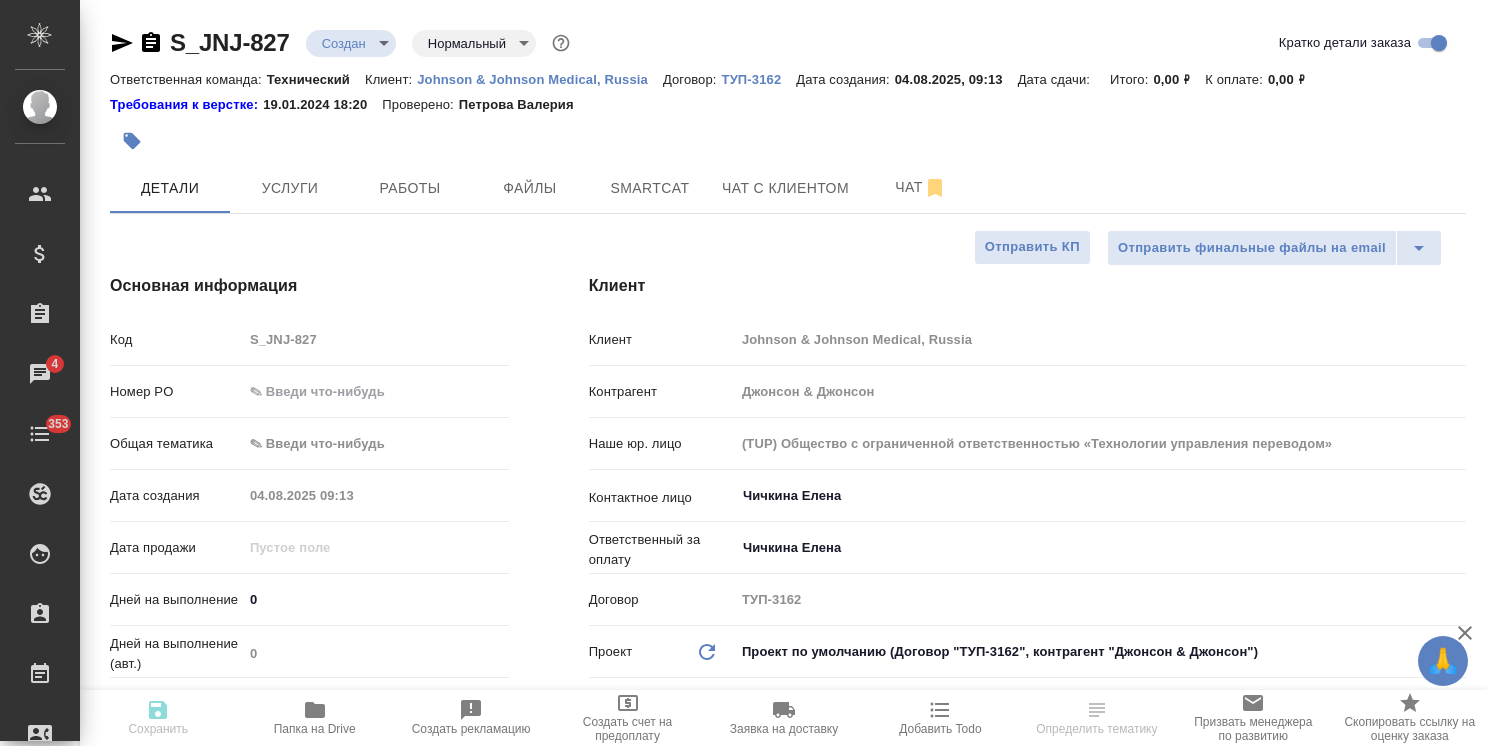 type on "x" 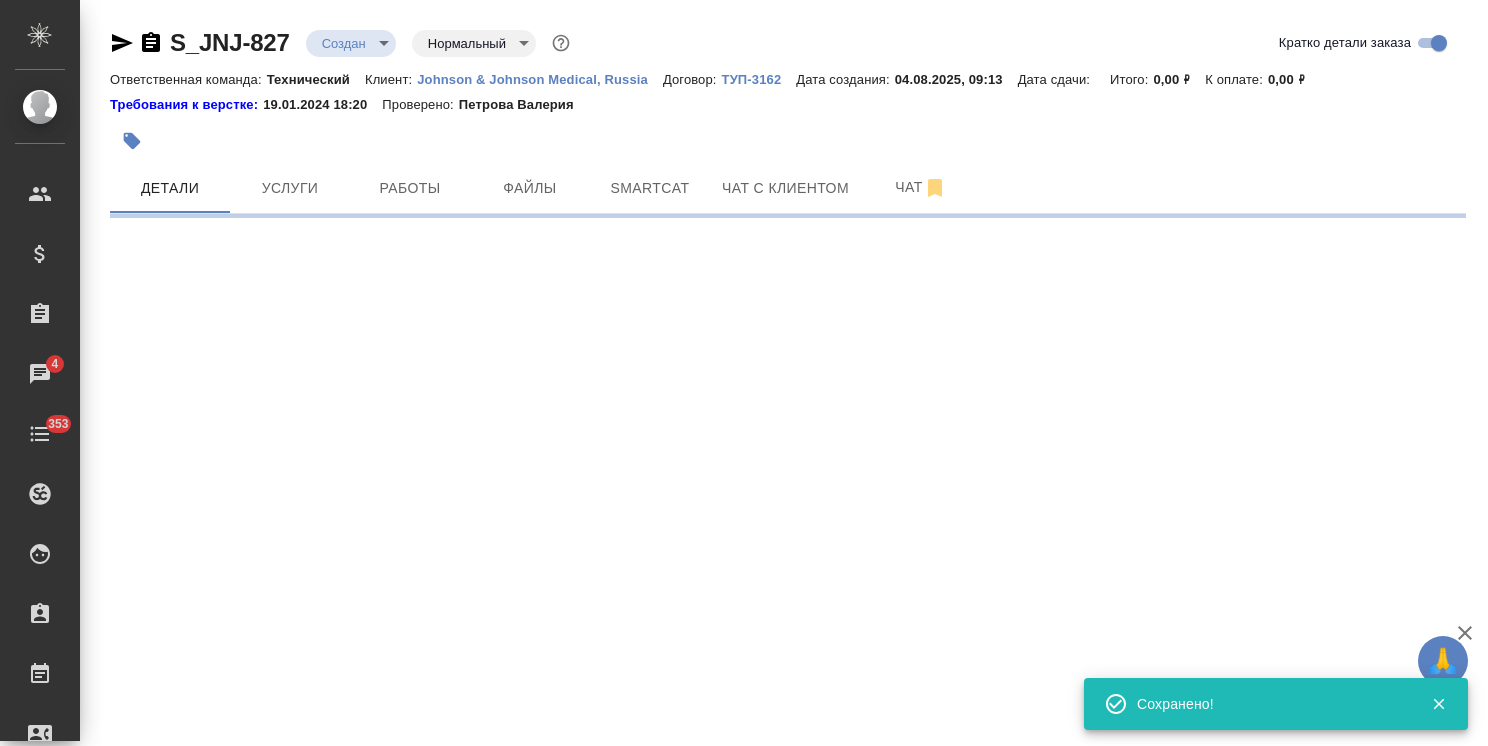 select on "RU" 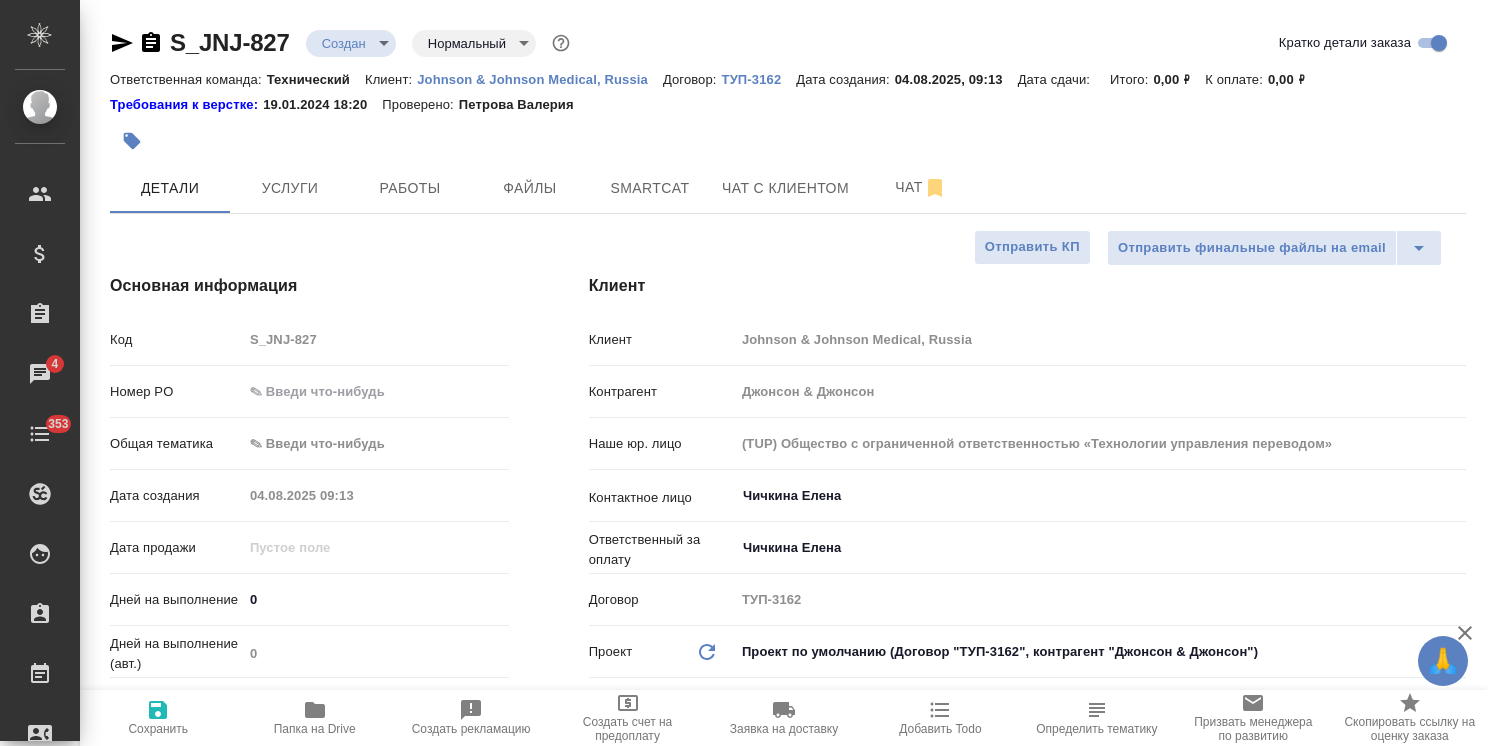 type on "x" 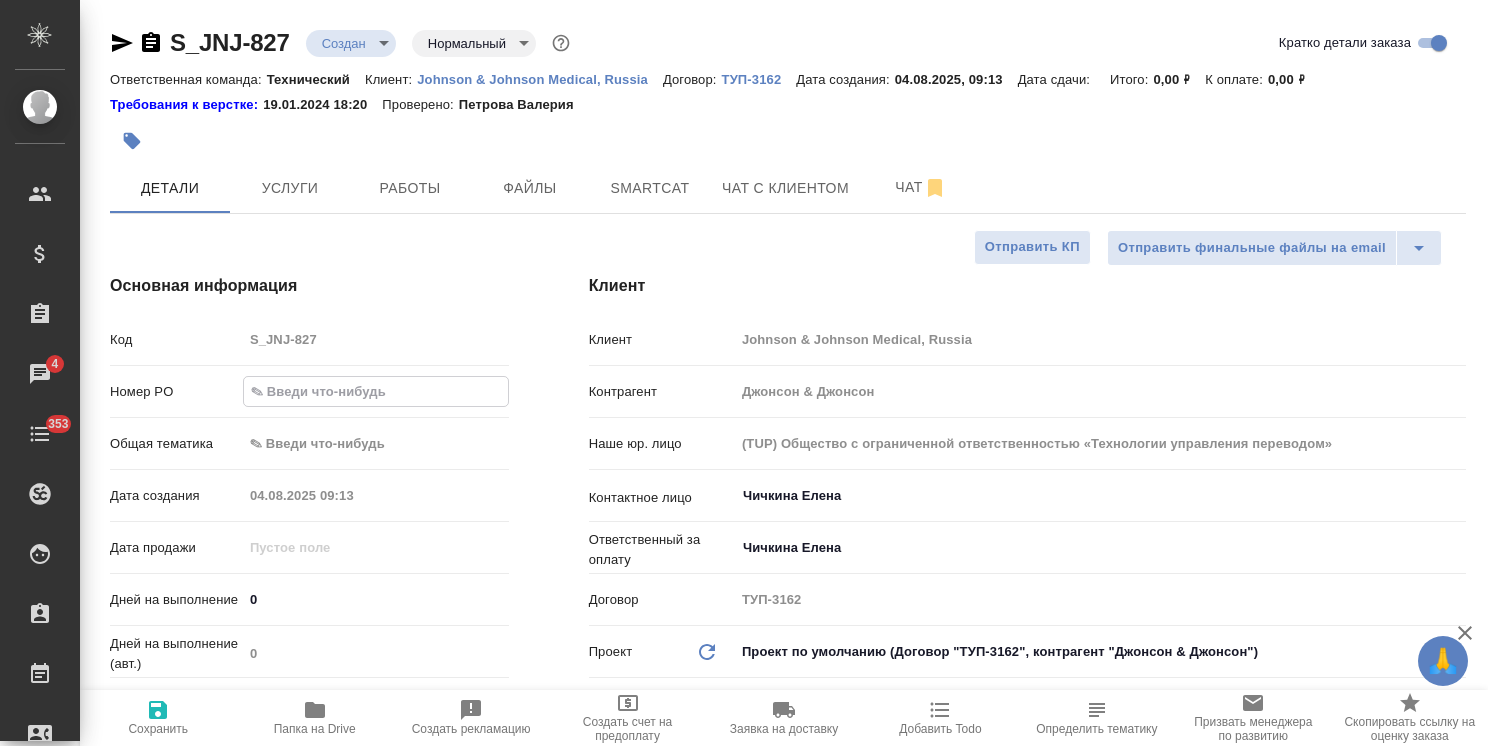 paste on "P26095310R" 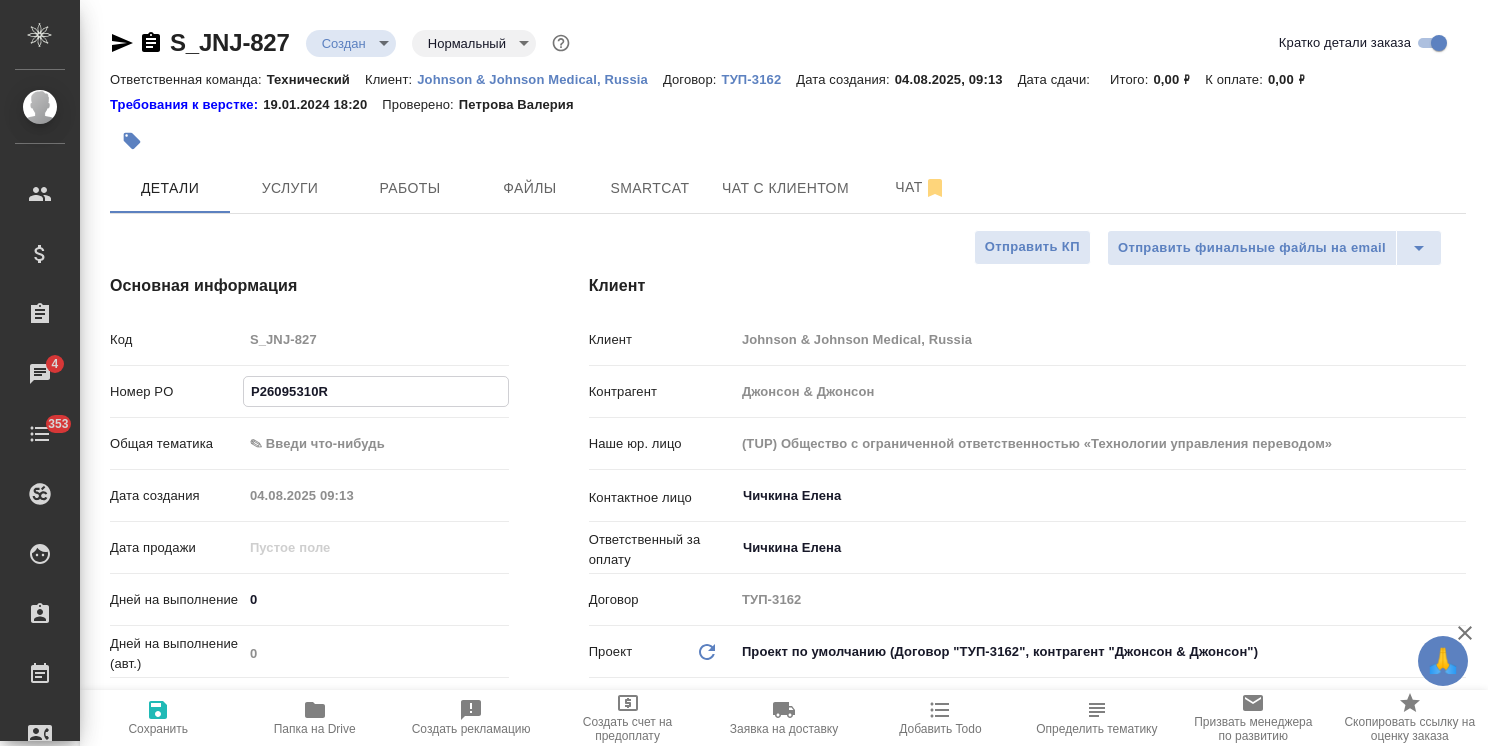 type on "x" 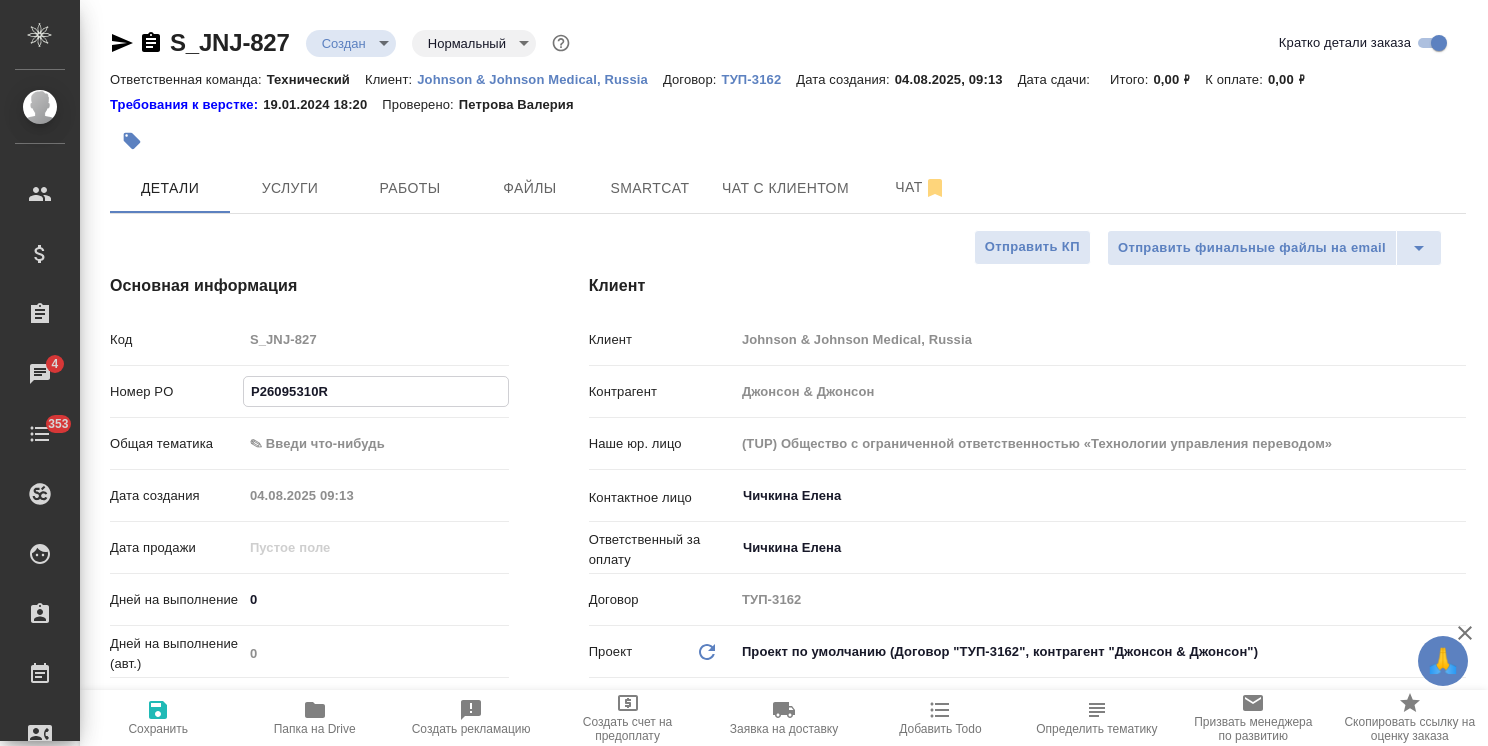 type on "P26095310R" 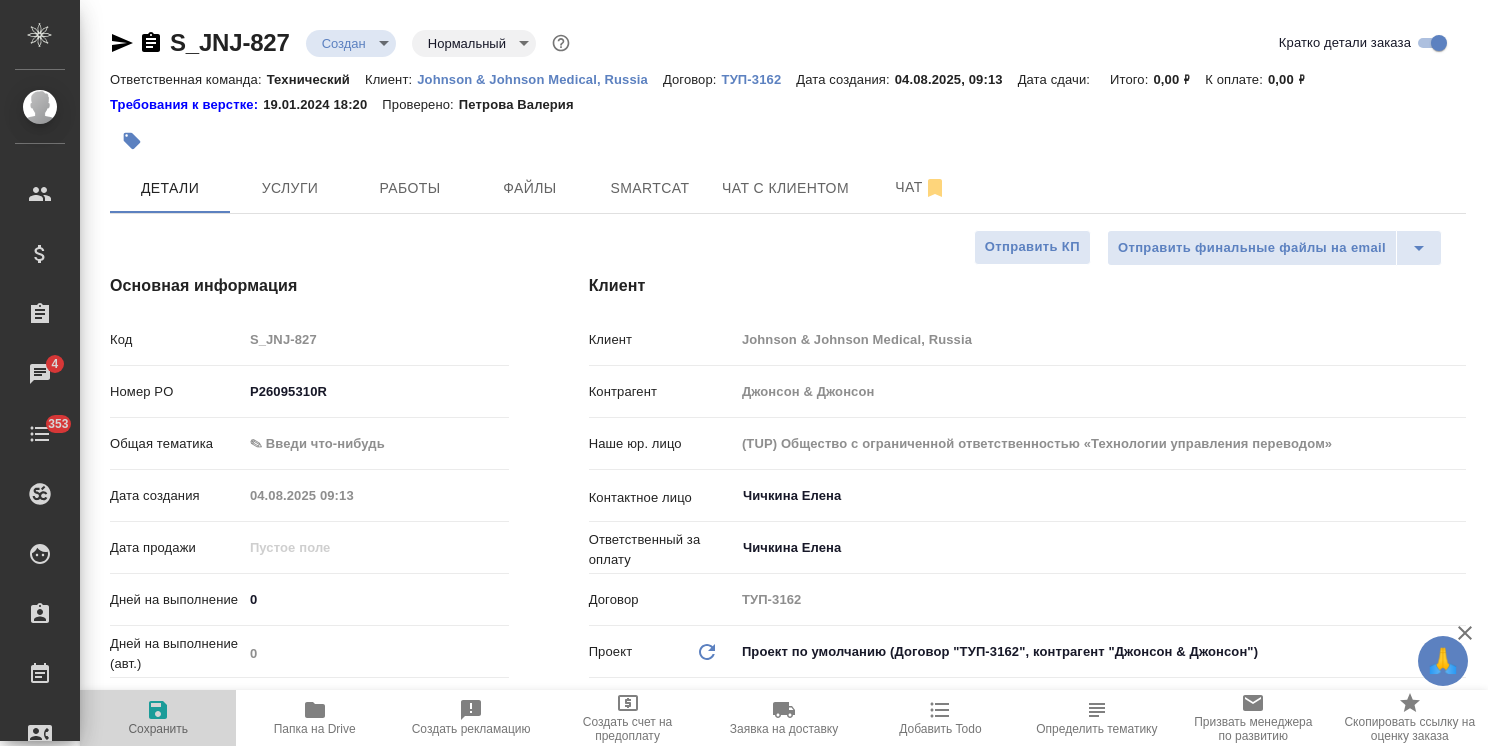 click 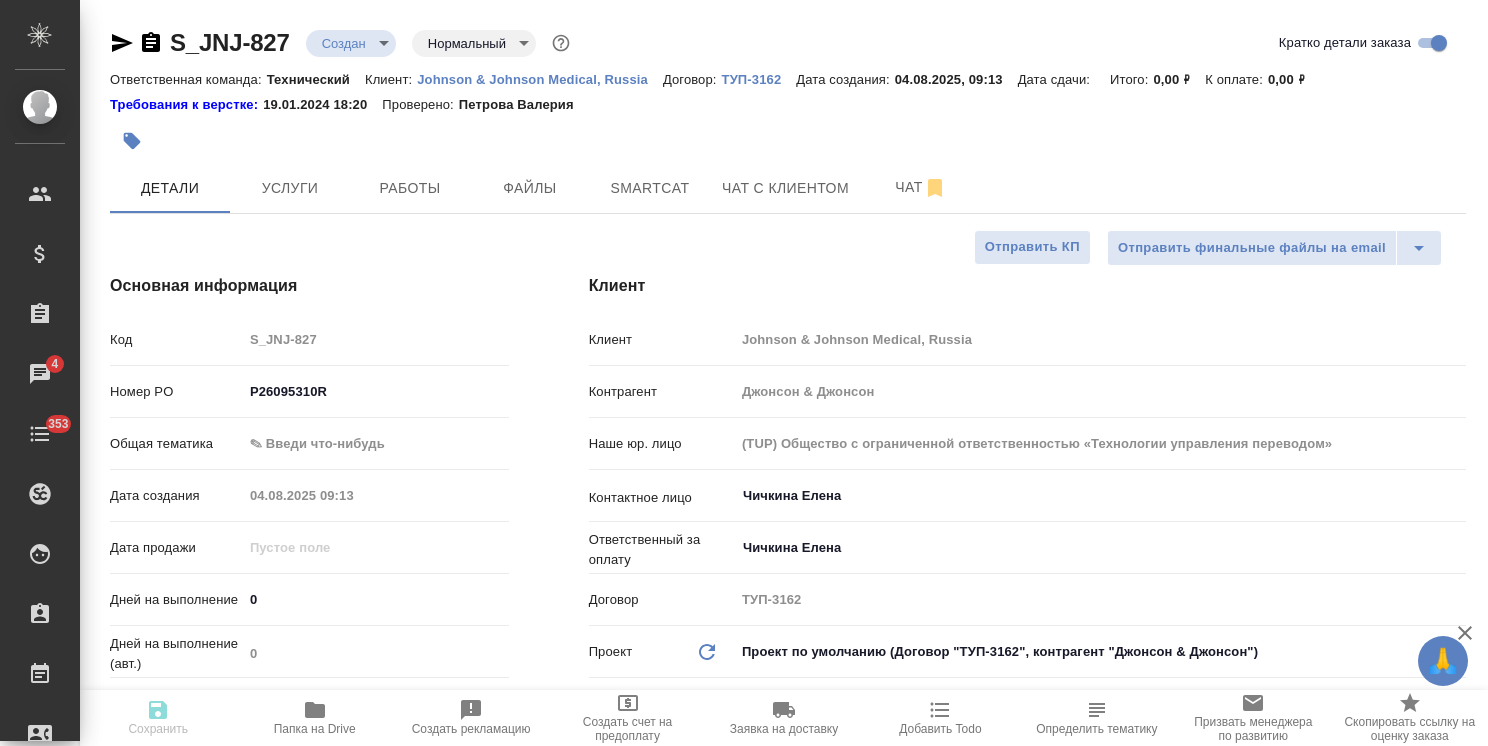 type on "x" 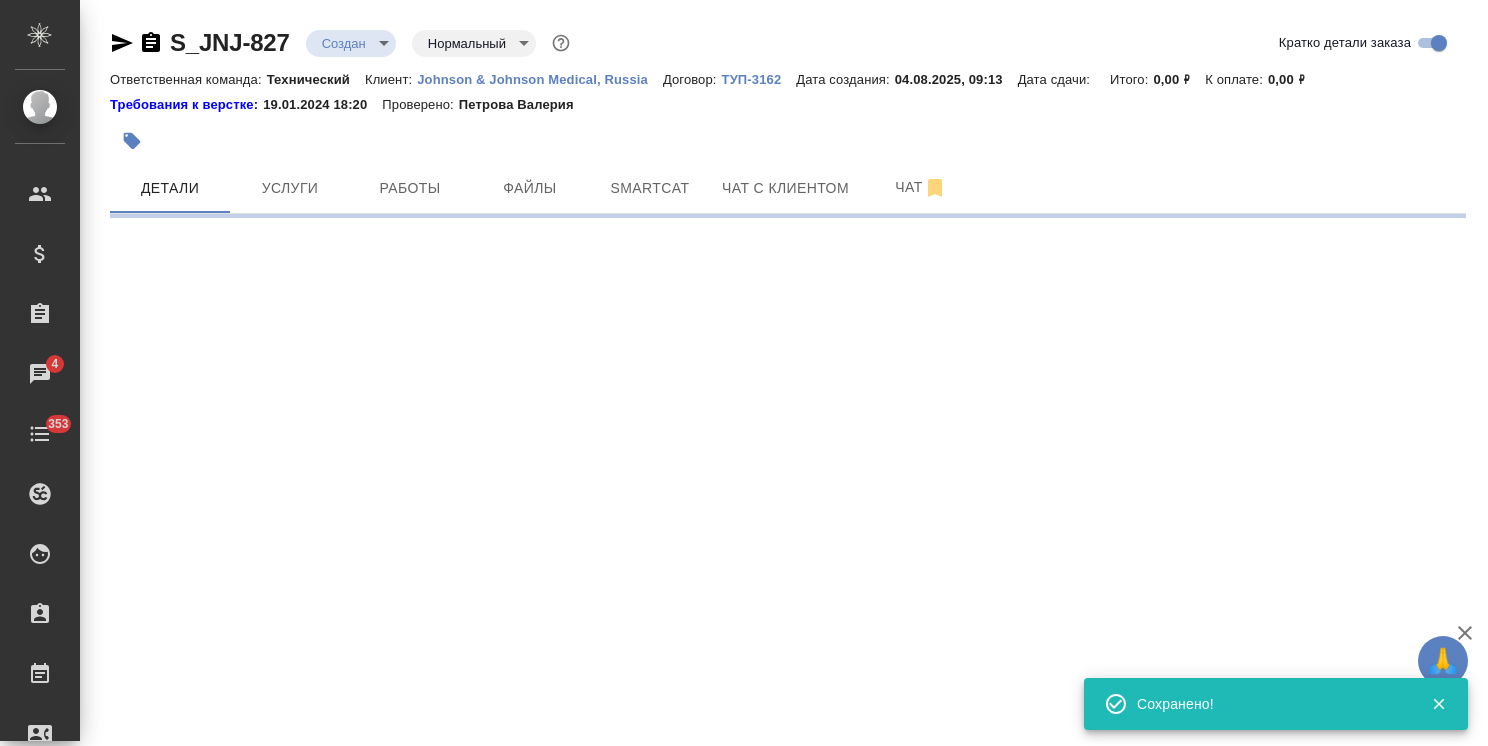 select on "RU" 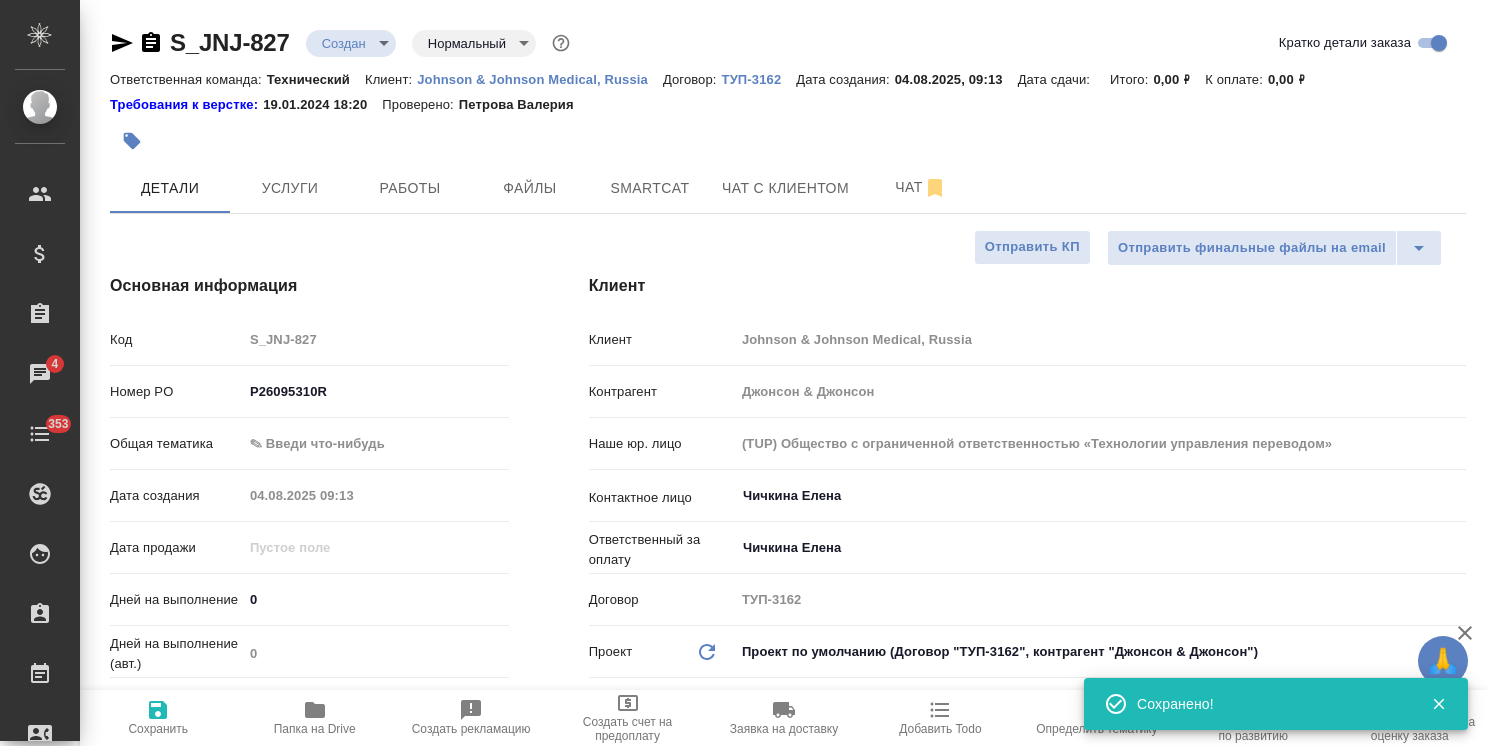 type on "x" 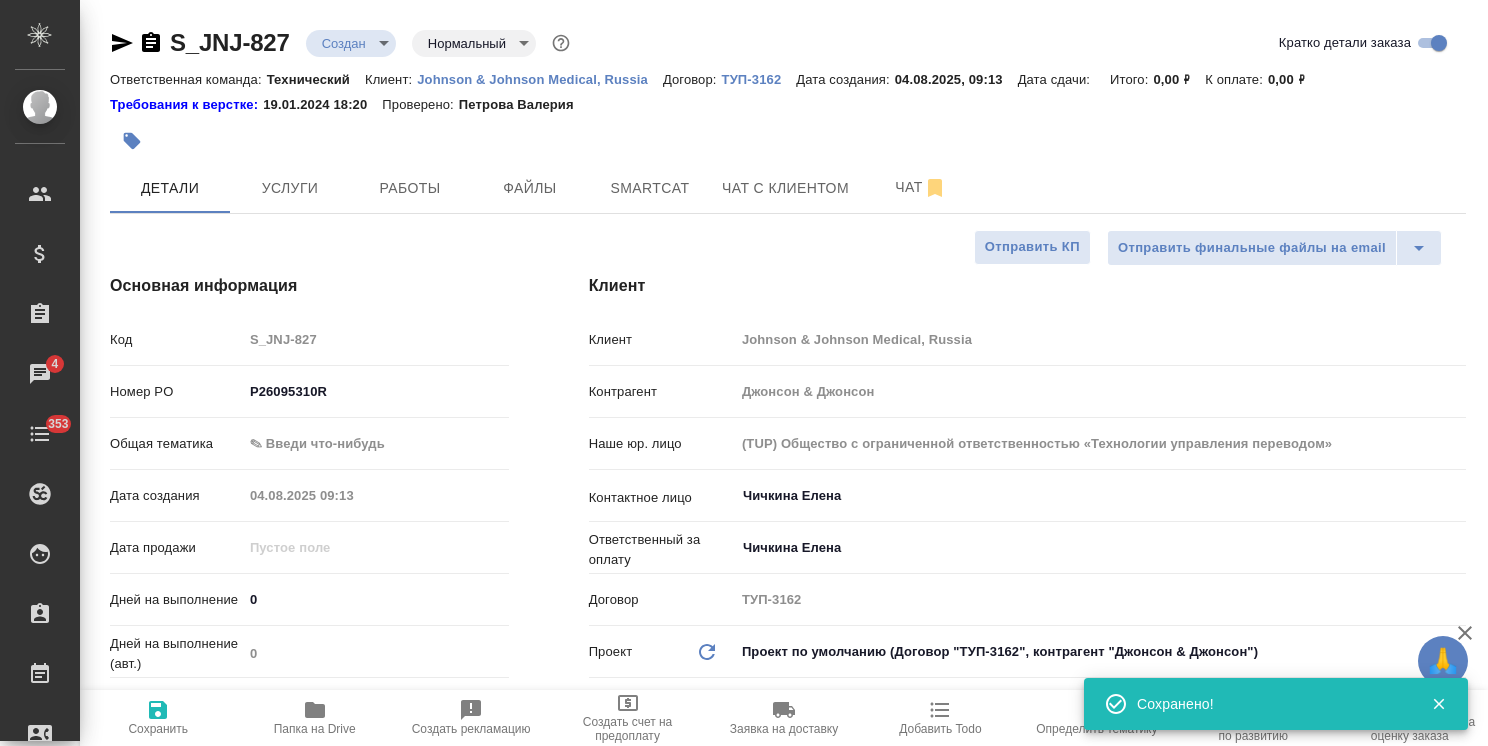 type on "x" 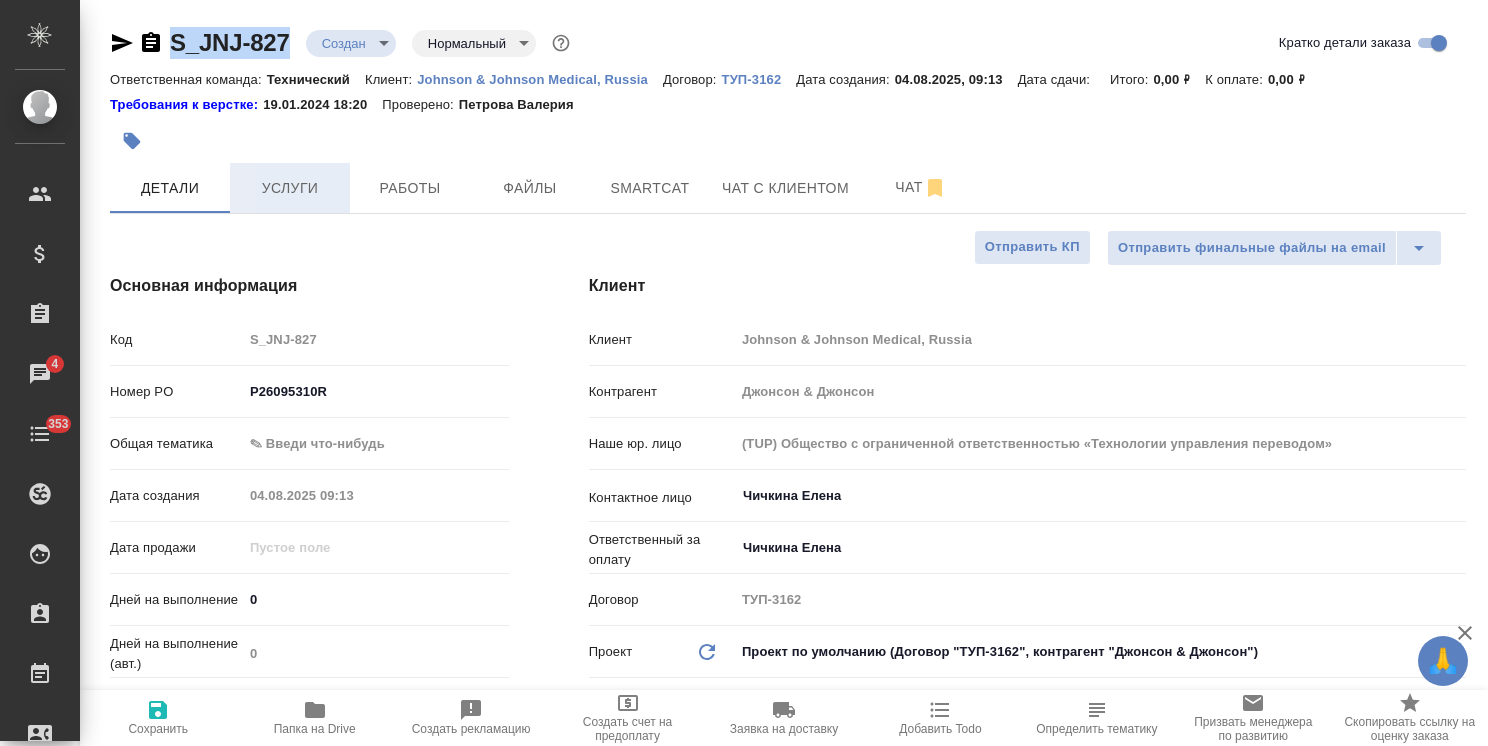 drag, startPoint x: 305, startPoint y: 24, endPoint x: 286, endPoint y: 176, distance: 153.18289 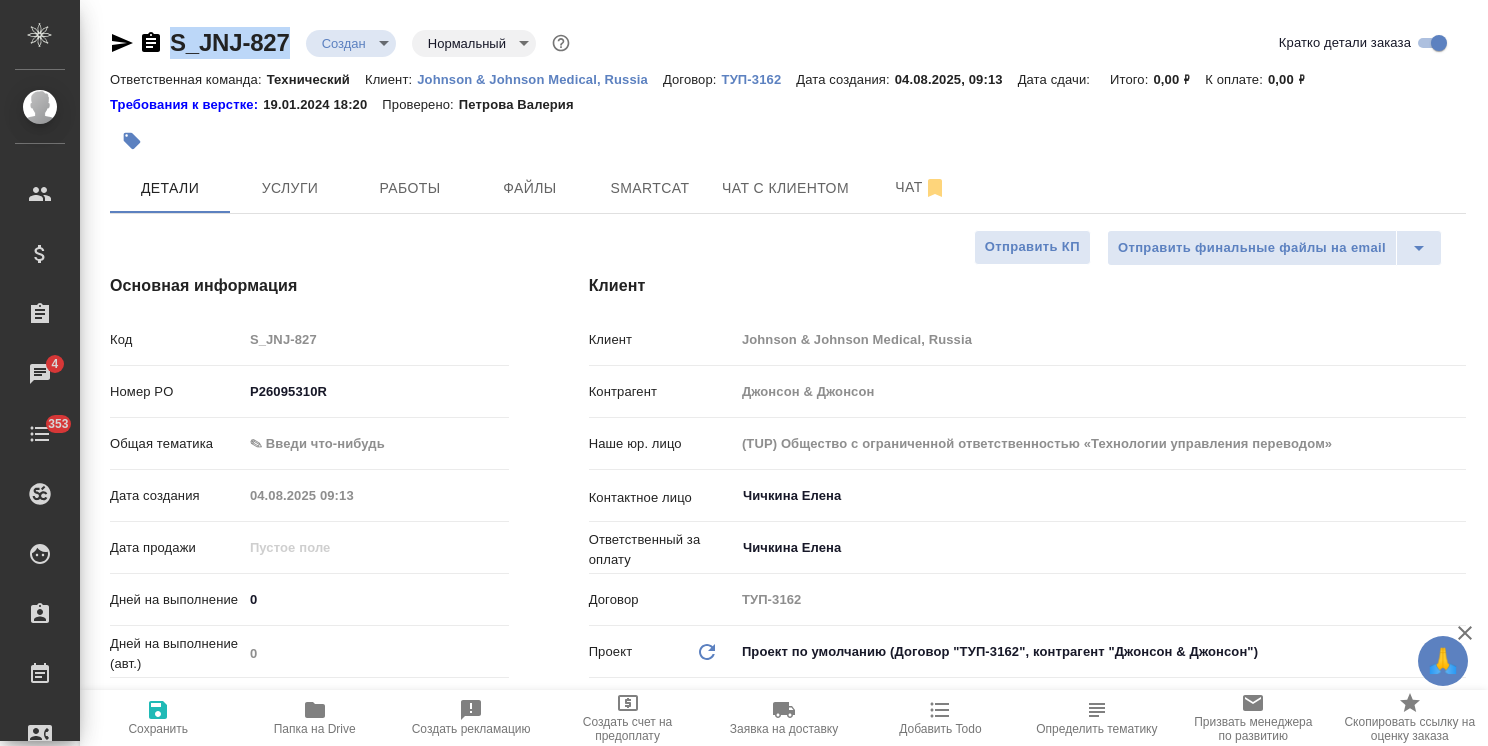 copy on "S_JNJ-827" 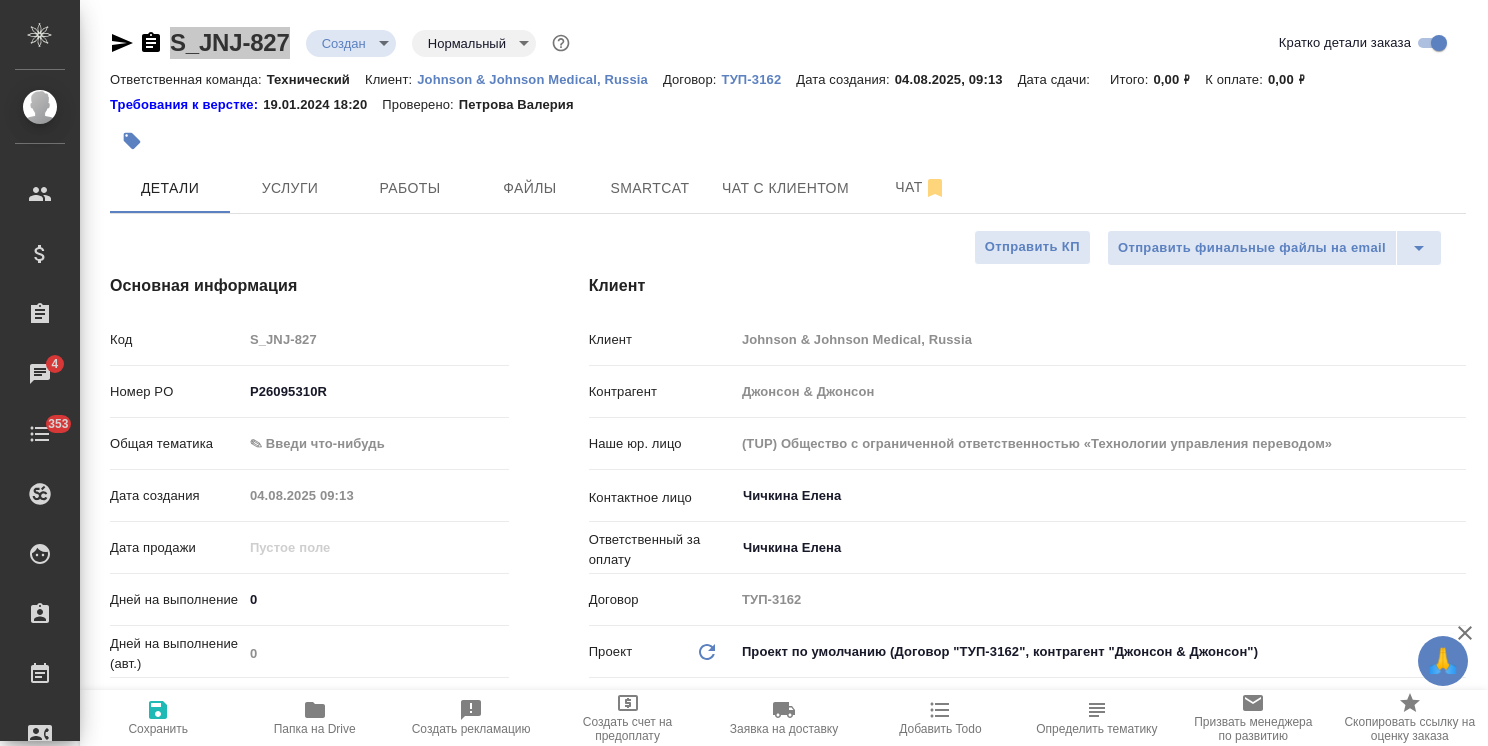 type on "x" 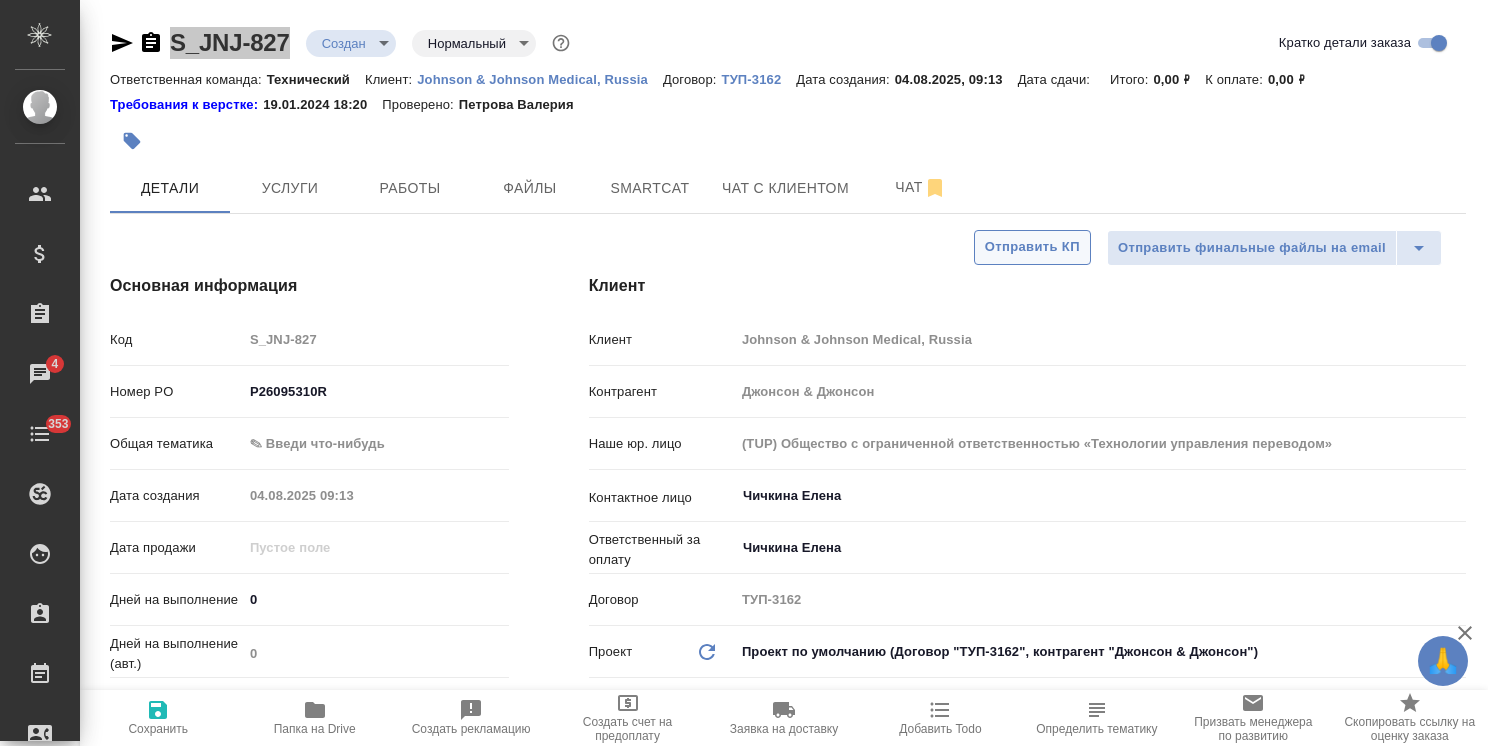 type on "x" 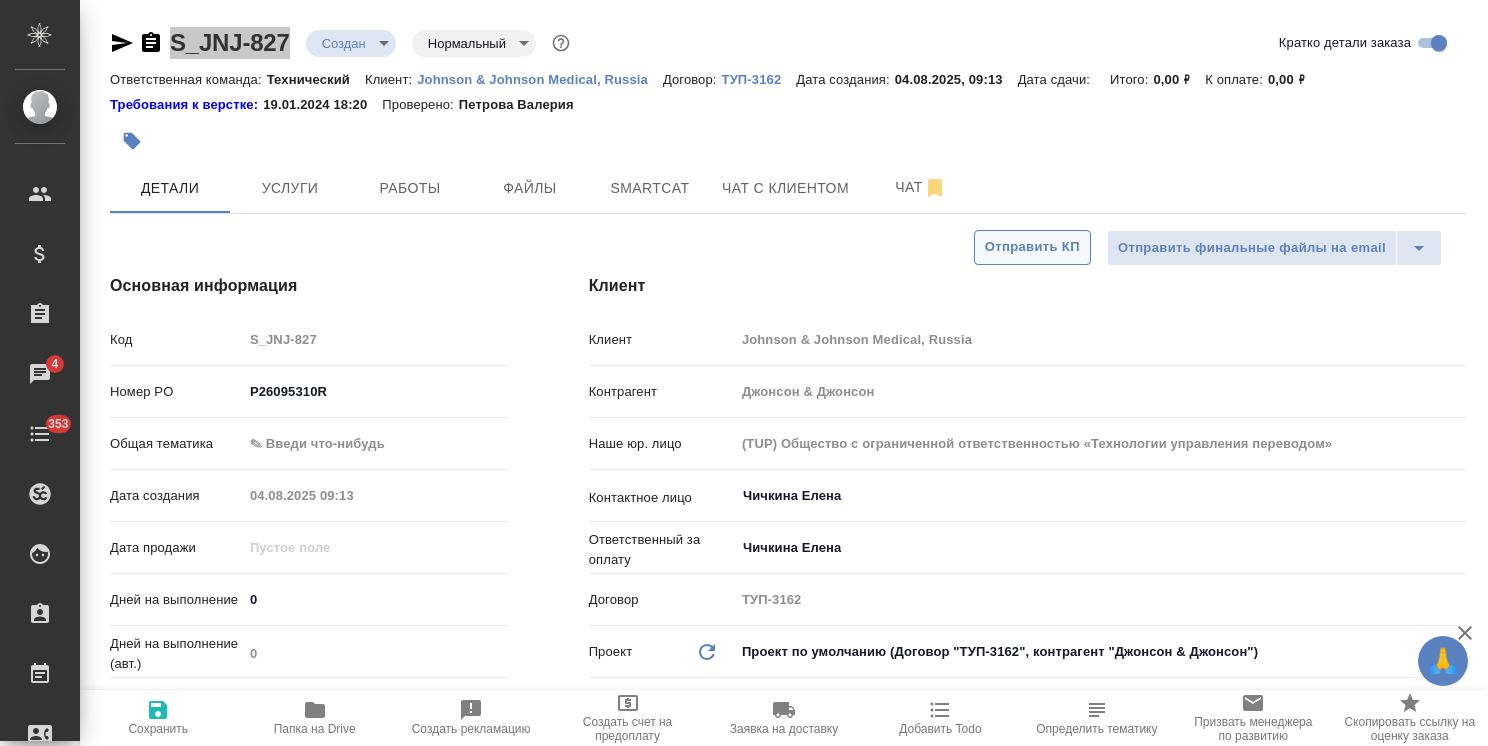 type on "x" 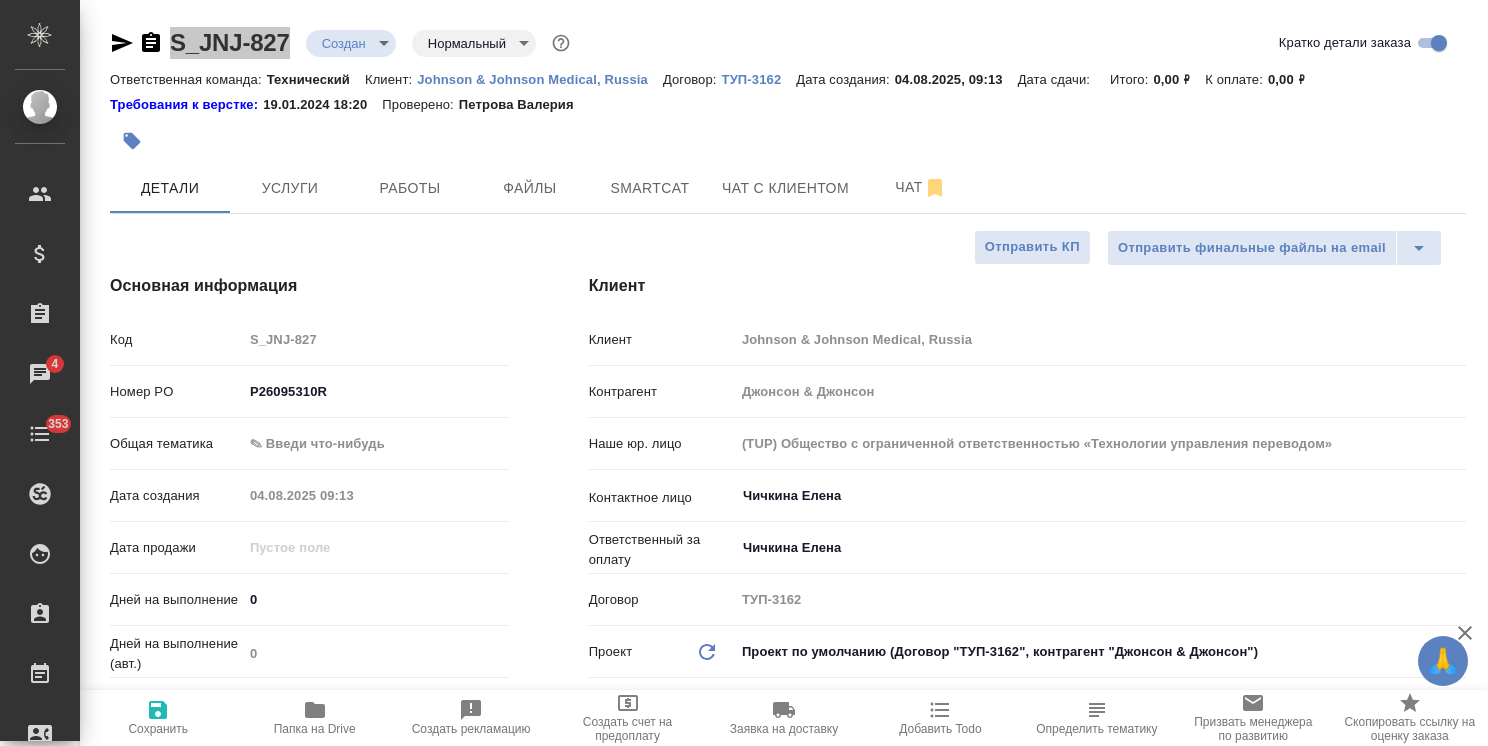 type on "x" 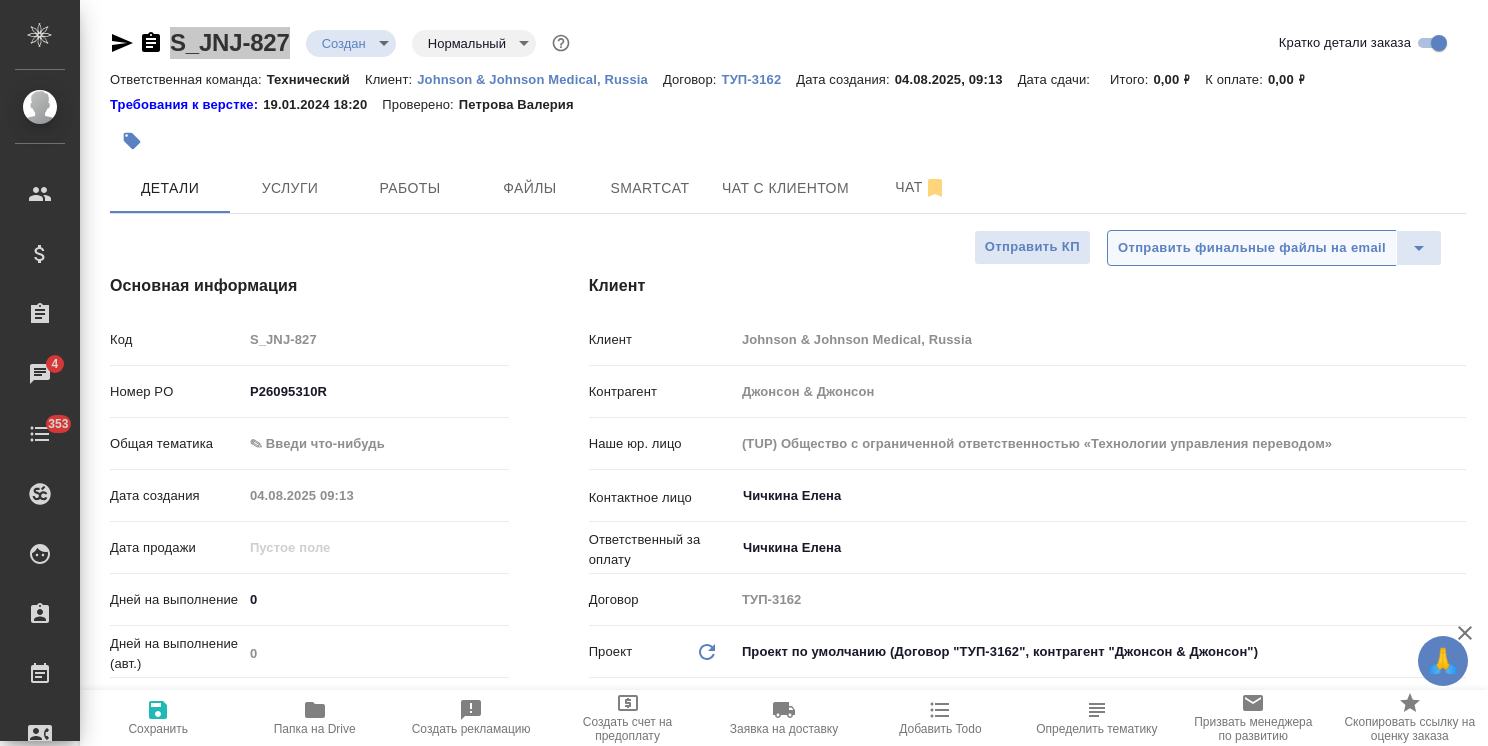 type on "x" 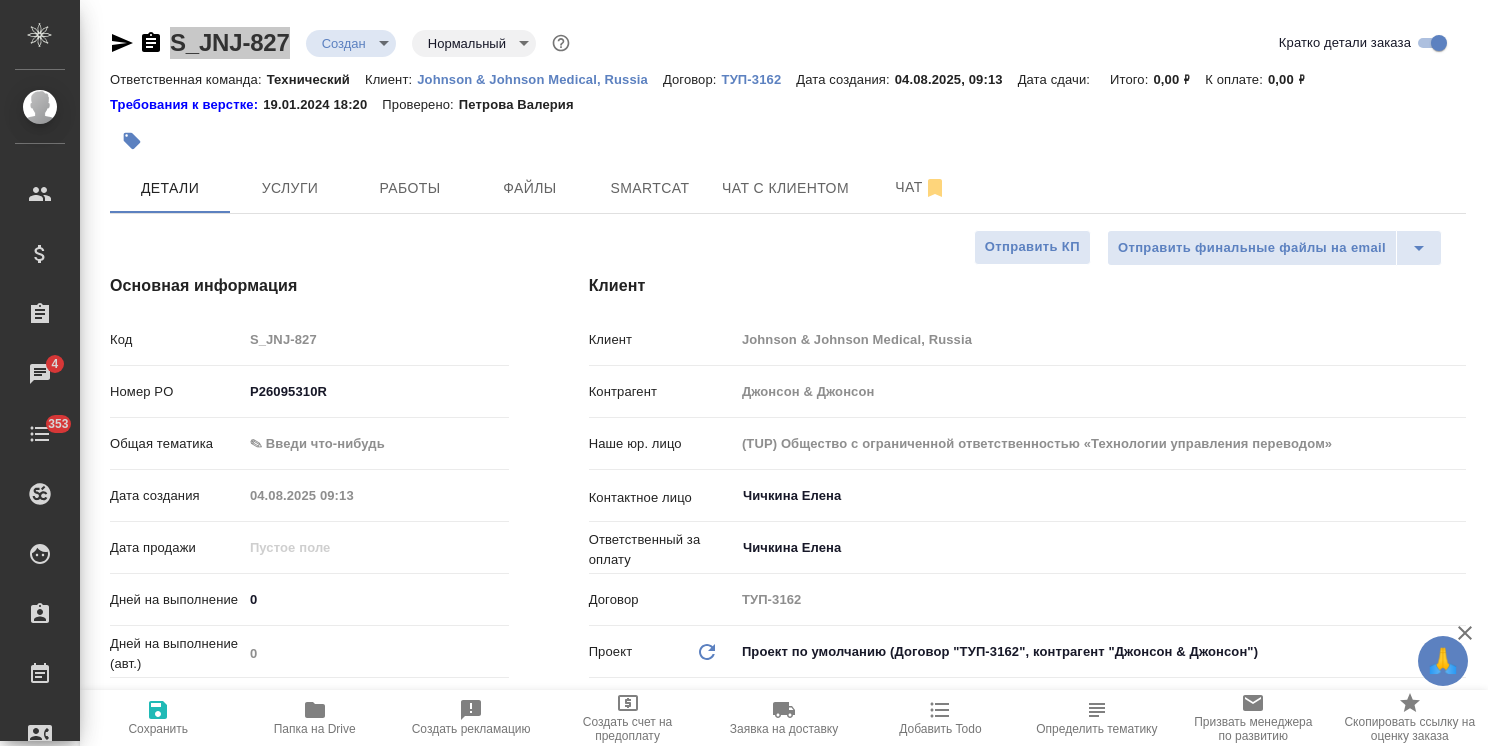 type on "x" 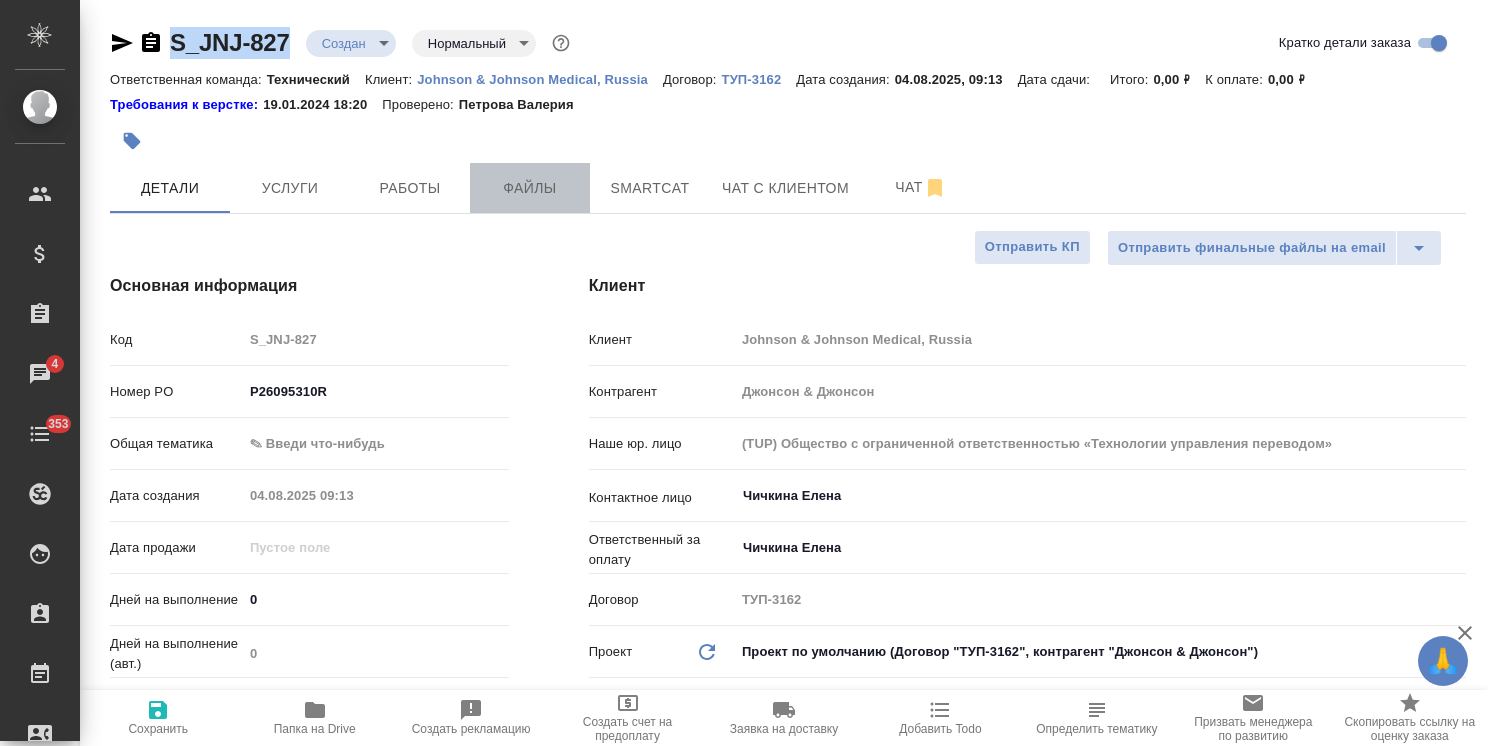 click on "Файлы" at bounding box center [530, 188] 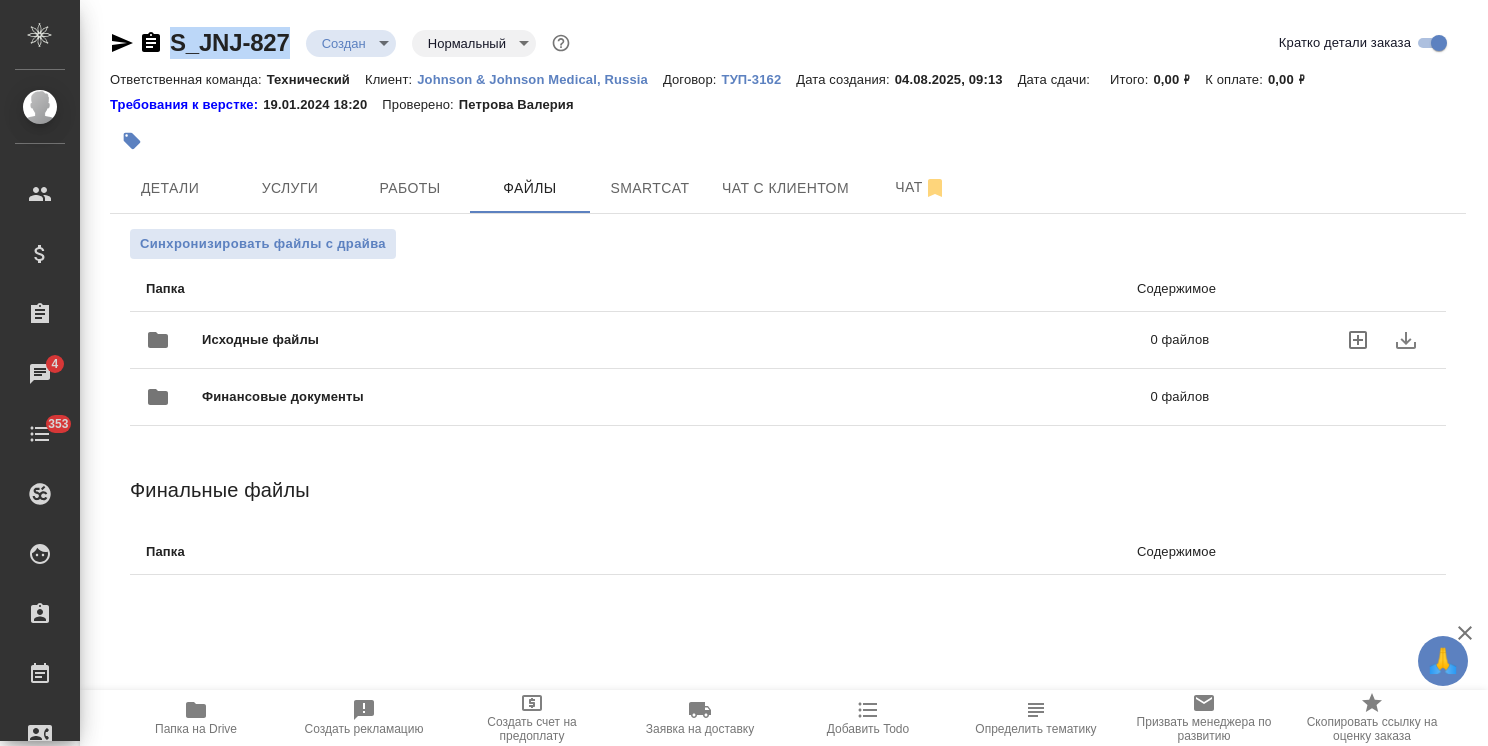click on "Исходные файлы" at bounding box center [468, 340] 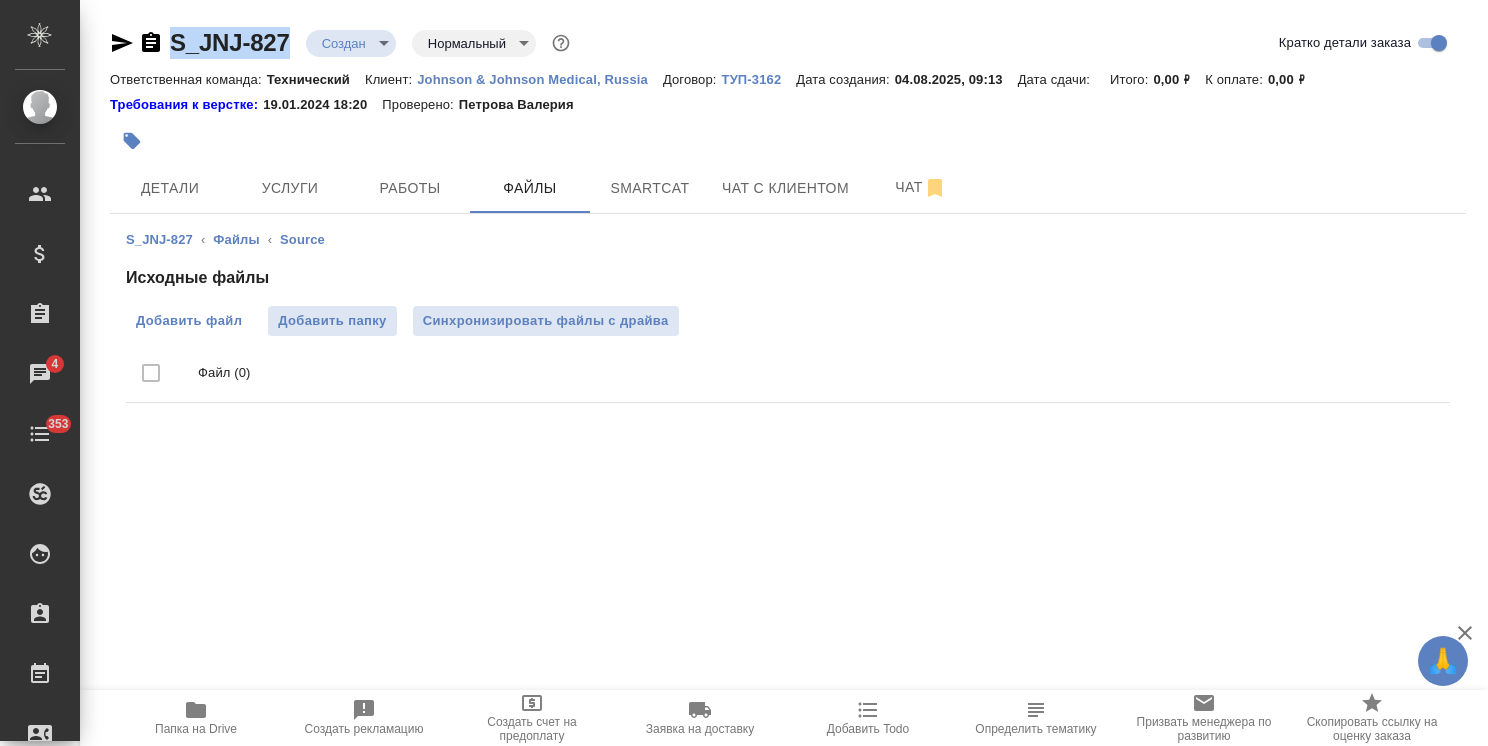 click on "Добавить файл" at bounding box center [189, 321] 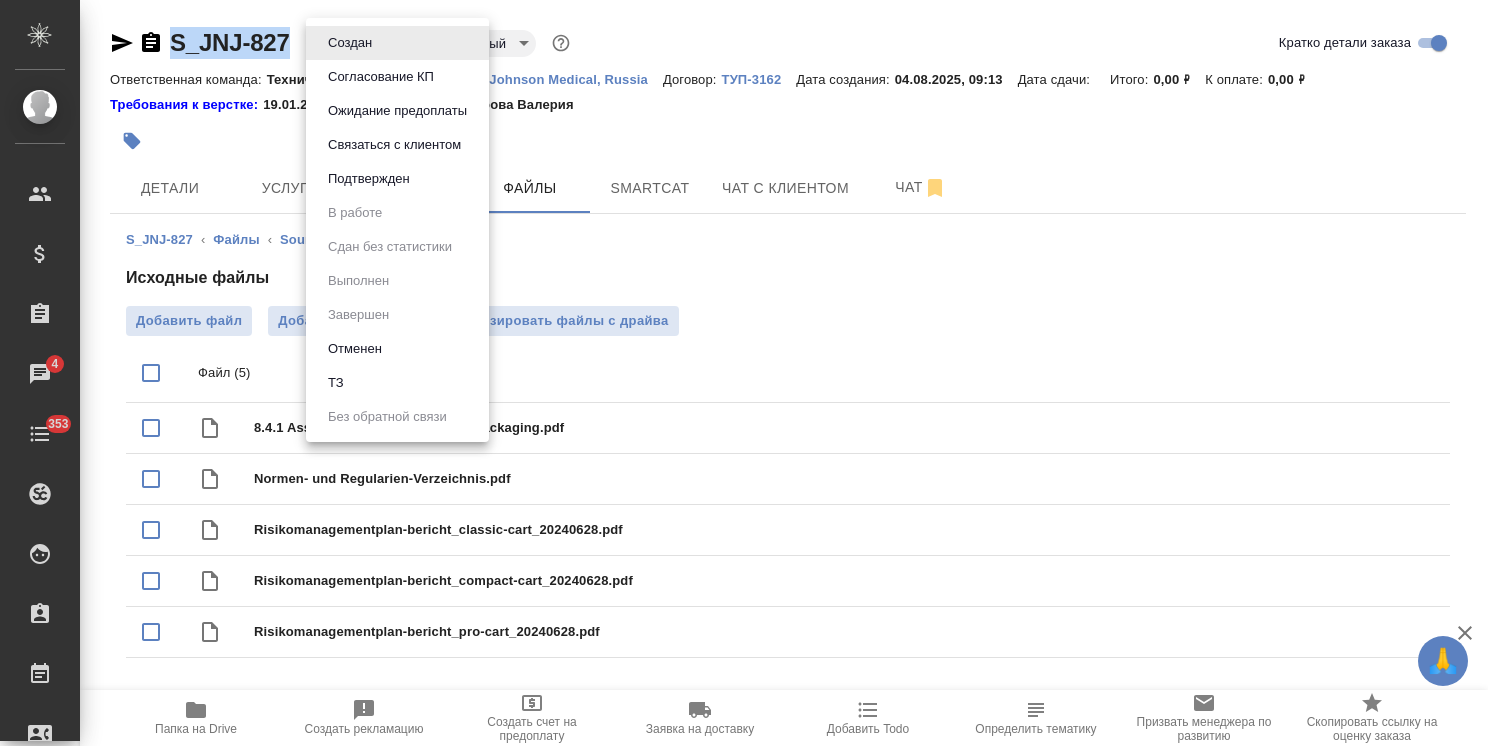 click on "🙏 .cls-1
fill:#fff;
AWATERA Usmanova Olga Клиенты Спецификации Заказы 4 Чаты 353 Todo Проекты SC Исполнители Кандидаты Работы Входящие заявки Заявки на доставку Рекламации Проекты процессинга Конференции Выйти S_JNJ-827 Создан new Нормальный normal Кратко детали заказа Ответственная команда: Технический Клиент: Johnson & Johnson Medical, Russia Договор: ТУП-3162 Дата создания: 04.08.2025, 09:13 Дата сдачи: Итого: 0,00 ₽ К оплате: 0,00 ₽ Требования к верстке: 19.01.2024 18:20 Проверено: Петрова Валерия Детали Услуги Работы Файлы Smartcat Чат с клиентом Чат S_JNJ-827 ‹ Файлы ‹ Source Исходные файлы Добавить файл   353" at bounding box center (744, 373) 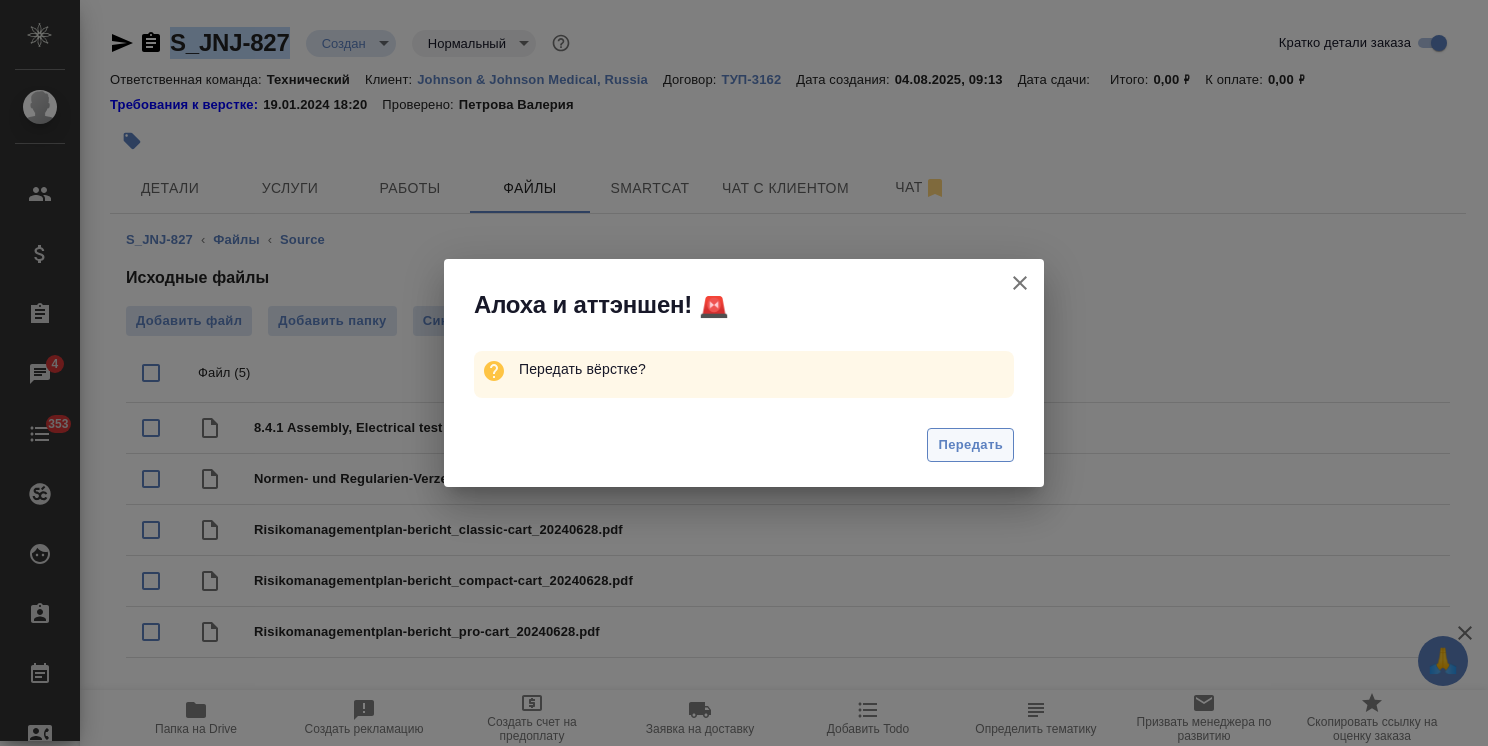 click on "Передать" at bounding box center [970, 445] 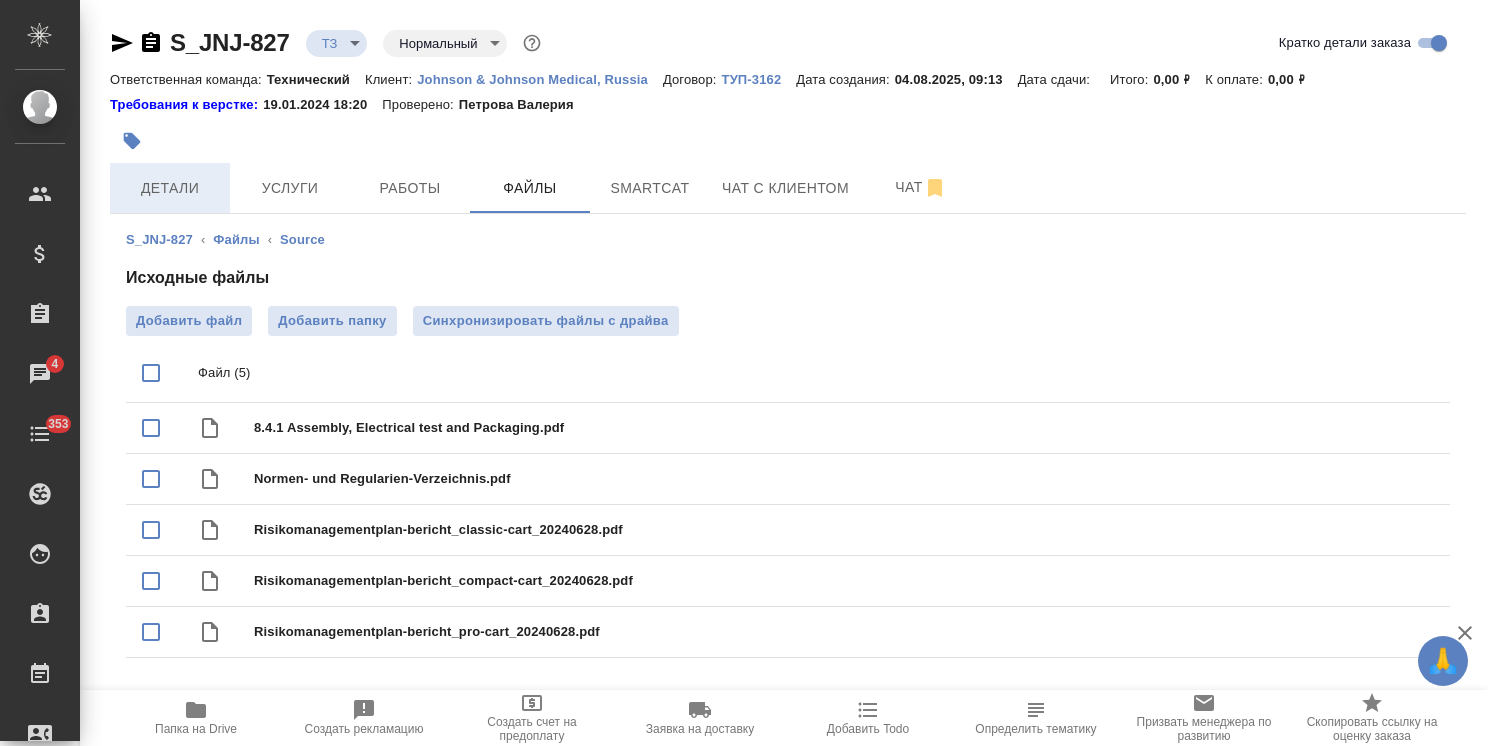 click on "Детали" at bounding box center (170, 188) 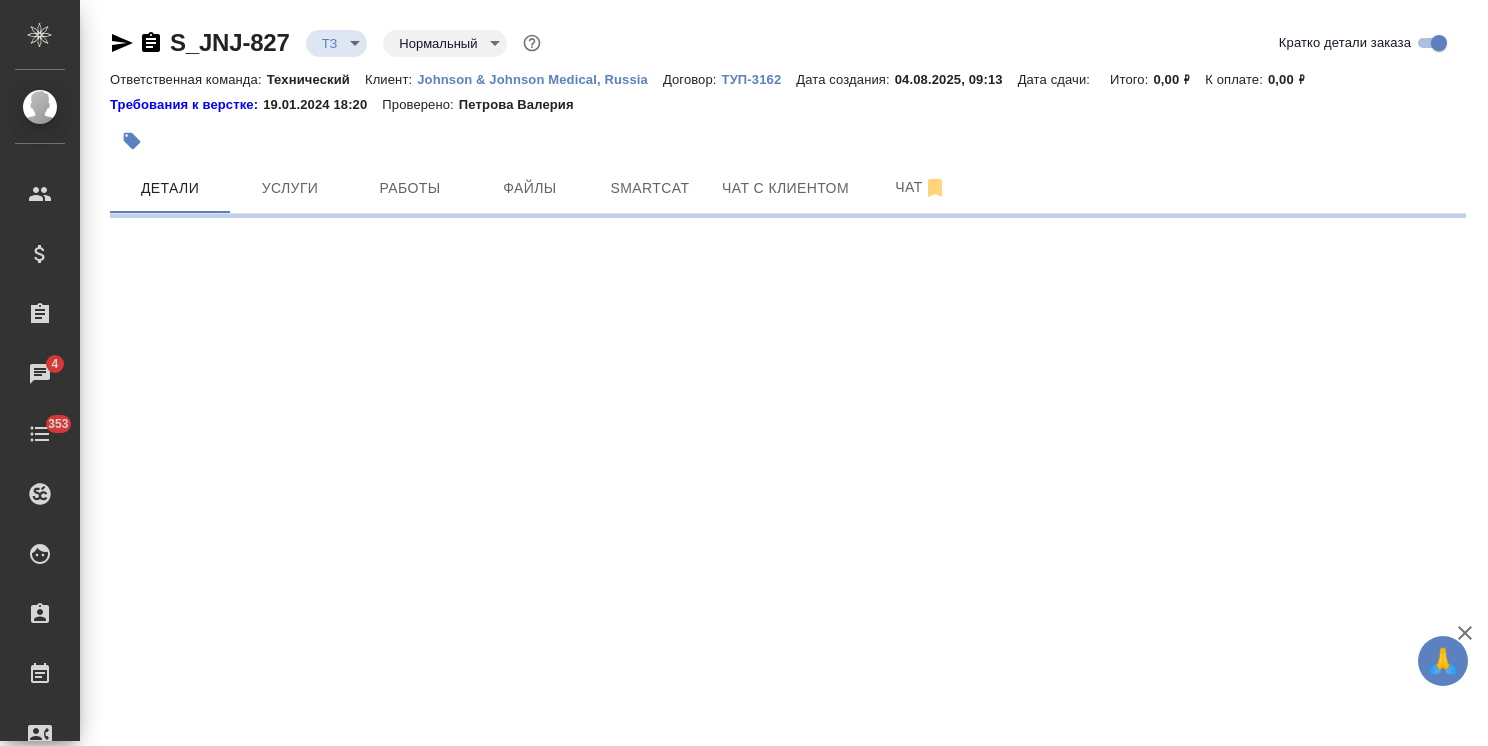 select on "RU" 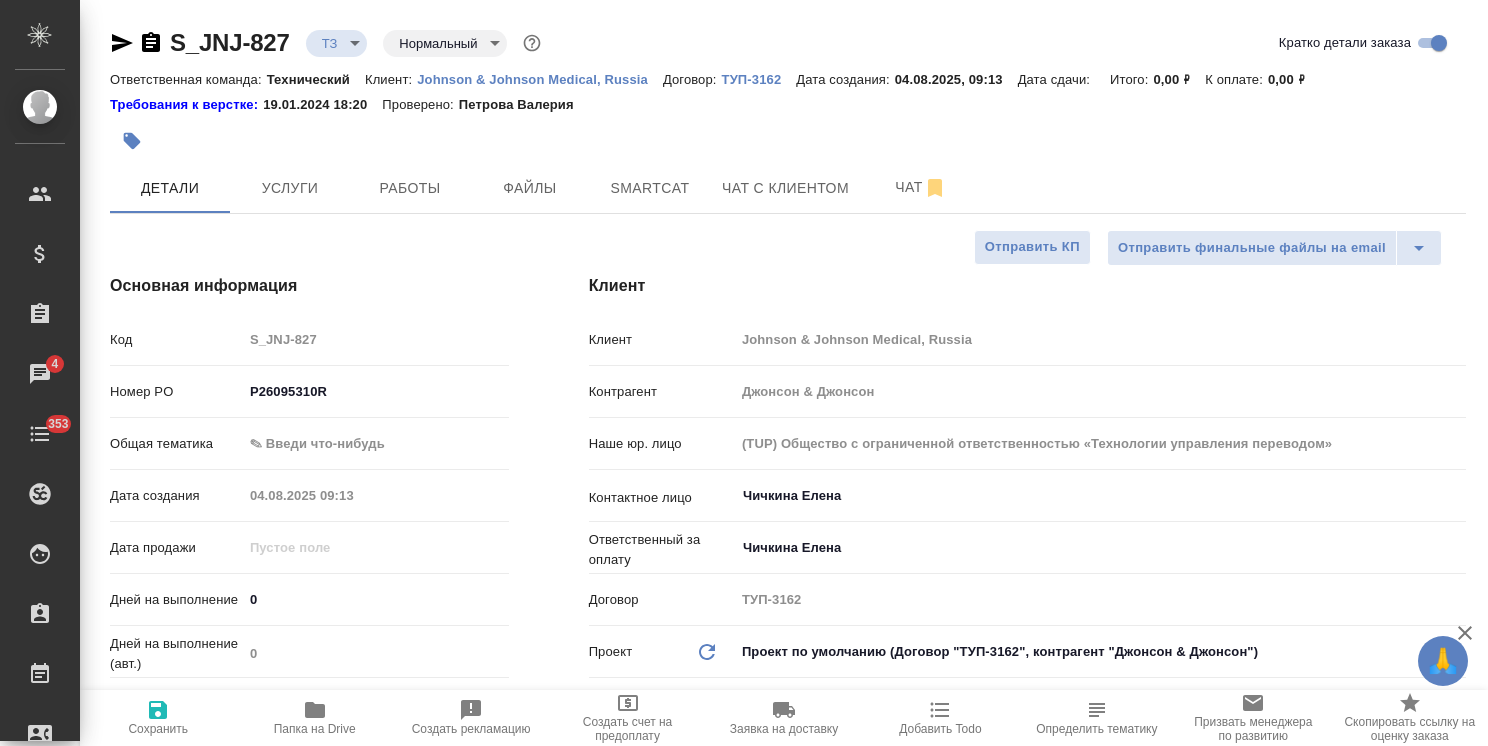 type on "x" 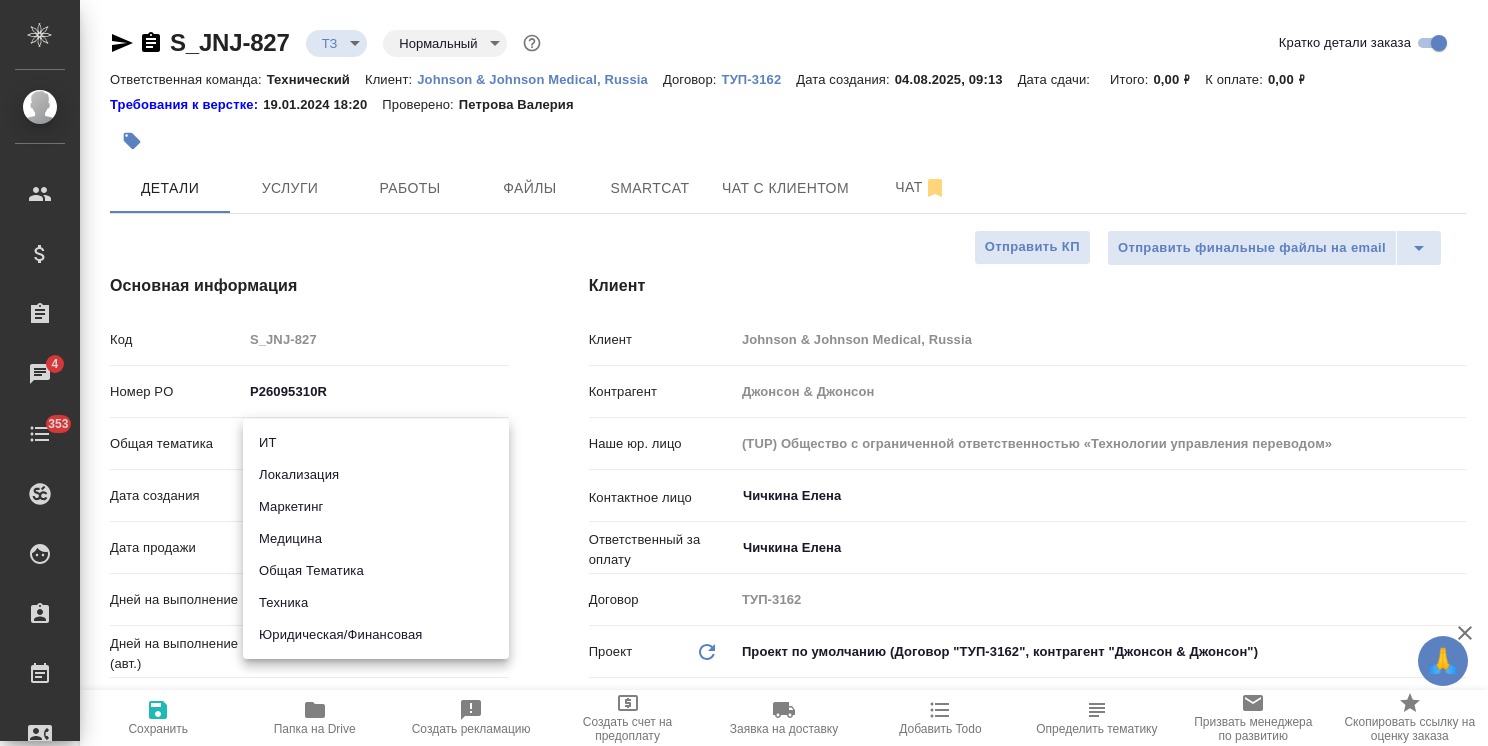 click on "Медицина" at bounding box center [376, 539] 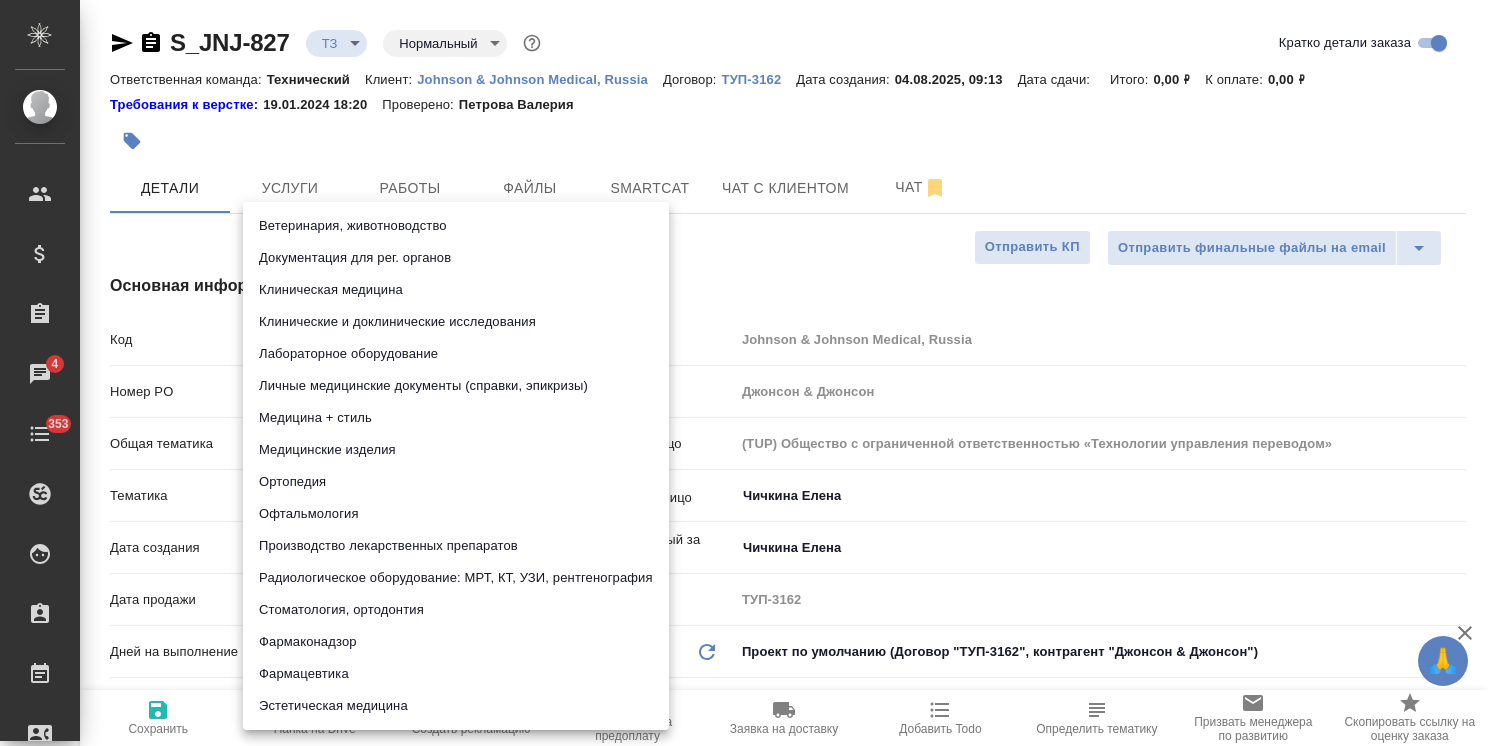 click on "🙏 .cls-1
fill:#fff;
AWATERA Usmanova Olga Клиенты Спецификации Заказы 4 Чаты 353 Todo Проекты SC Исполнители Кандидаты Работы Входящие заявки Заявки на доставку Рекламации Проекты процессинга Конференции Выйти S_JNJ-827 ТЗ tz Нормальный normal Кратко детали заказа Ответственная команда: Технический Клиент: Johnson & Johnson Medical, Russia Договор: ТУП-3162 Дата создания: 04.08.2025, 09:13 Дата сдачи: Итого: 0,00 ₽ К оплате: 0,00 ₽ Требования к верстке: 19.01.2024 18:20 Проверено: Петрова Валерия Детали Услуги Работы Файлы Smartcat Чат с клиентом Чат Отправить финальные файлы на email Отправить КП Код S_JNJ-827 med" at bounding box center [744, 373] 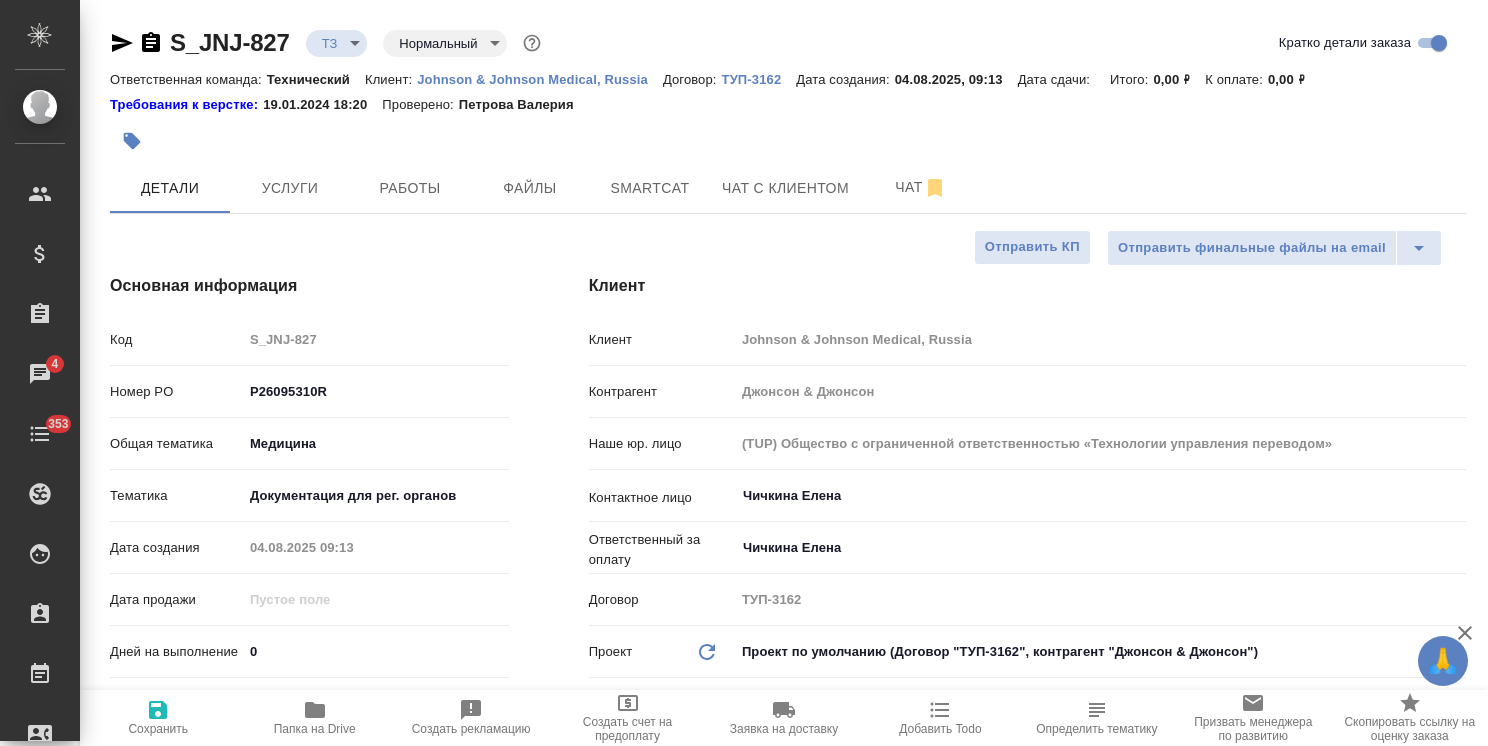 click on "Сохранить" at bounding box center (158, 729) 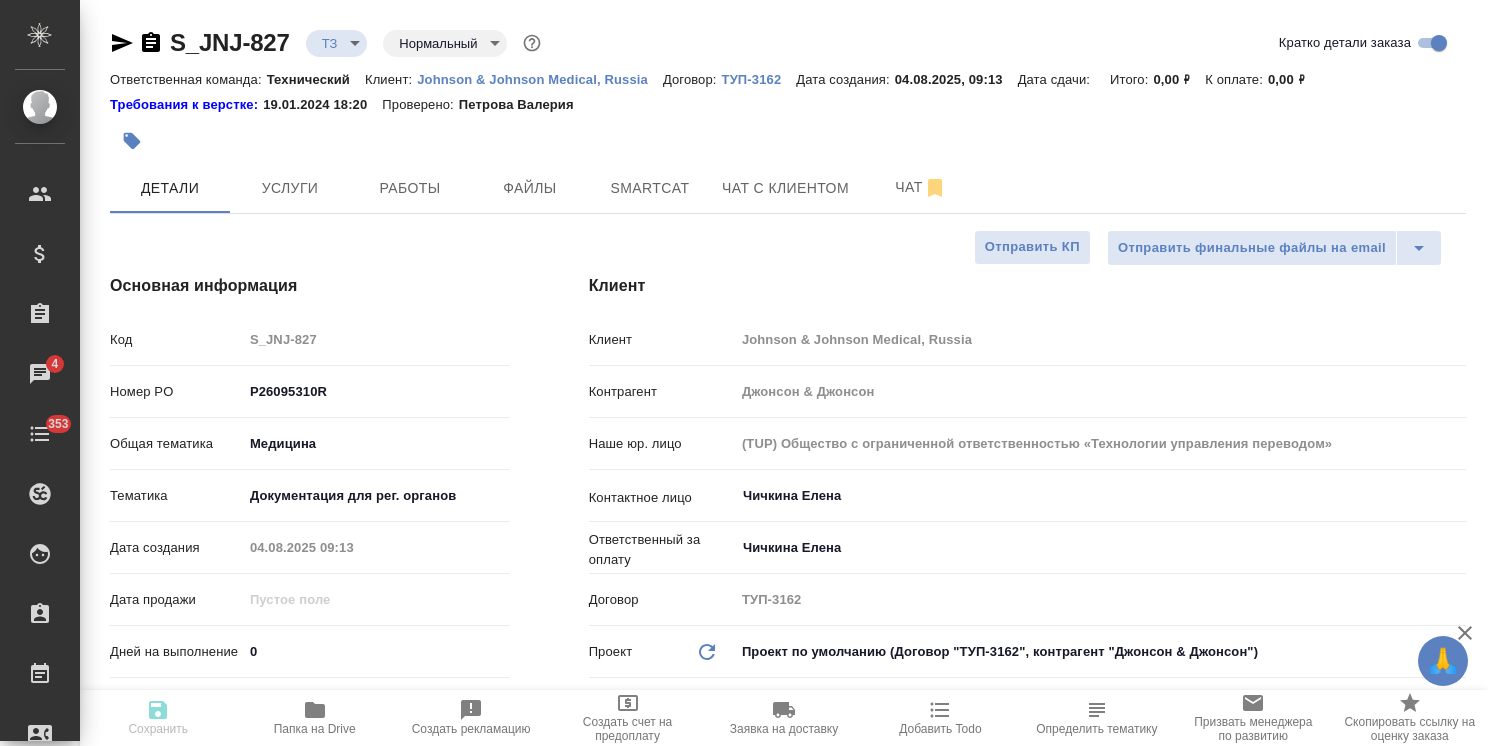 type on "x" 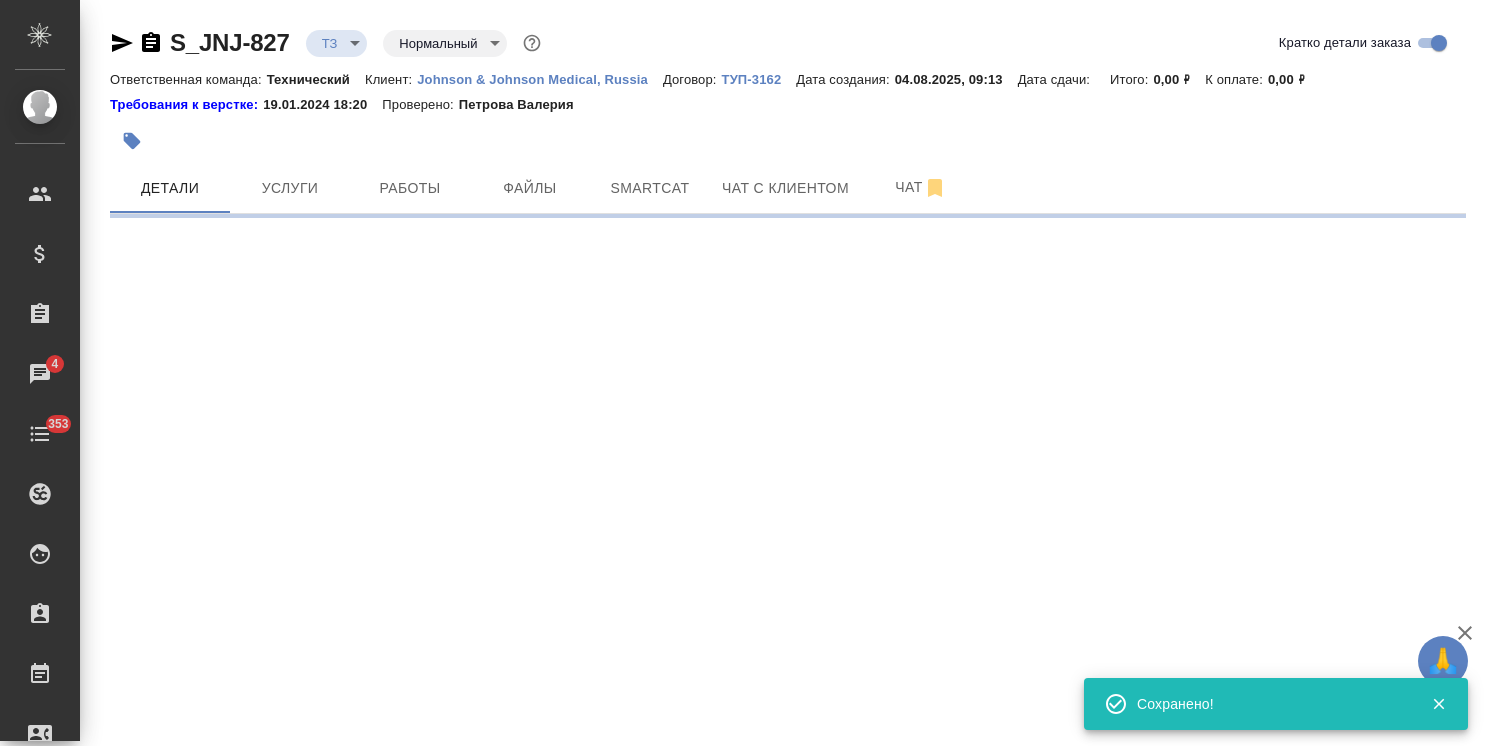 select on "RU" 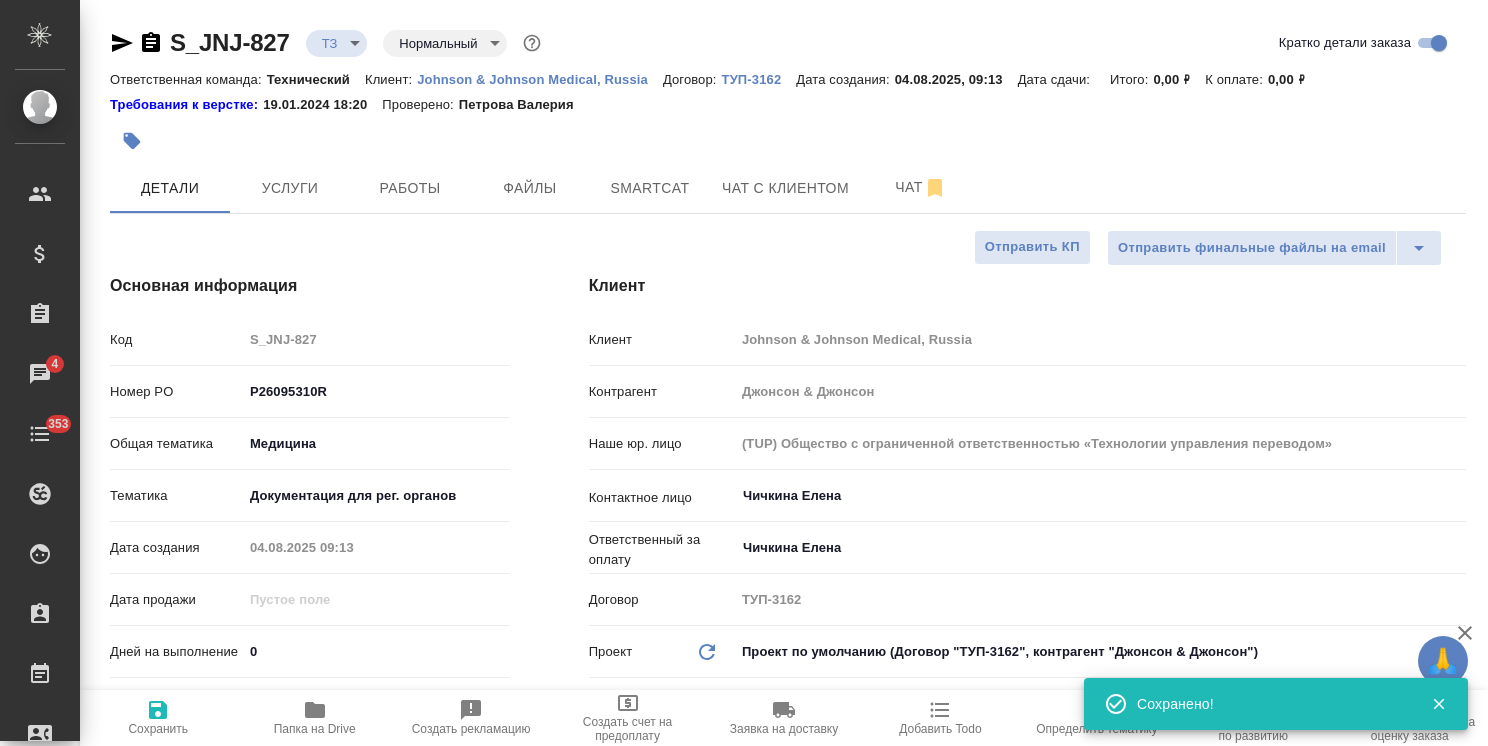 type on "x" 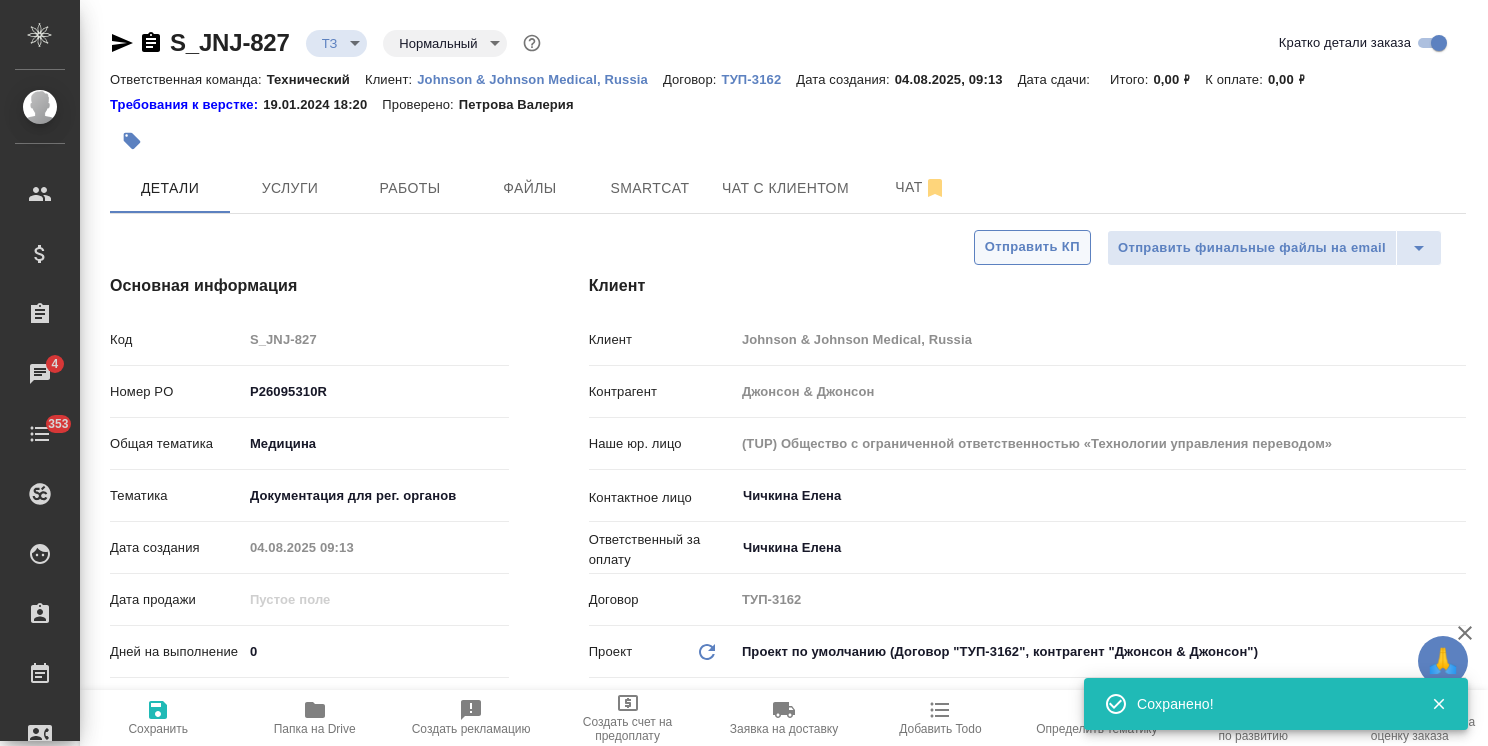 type on "x" 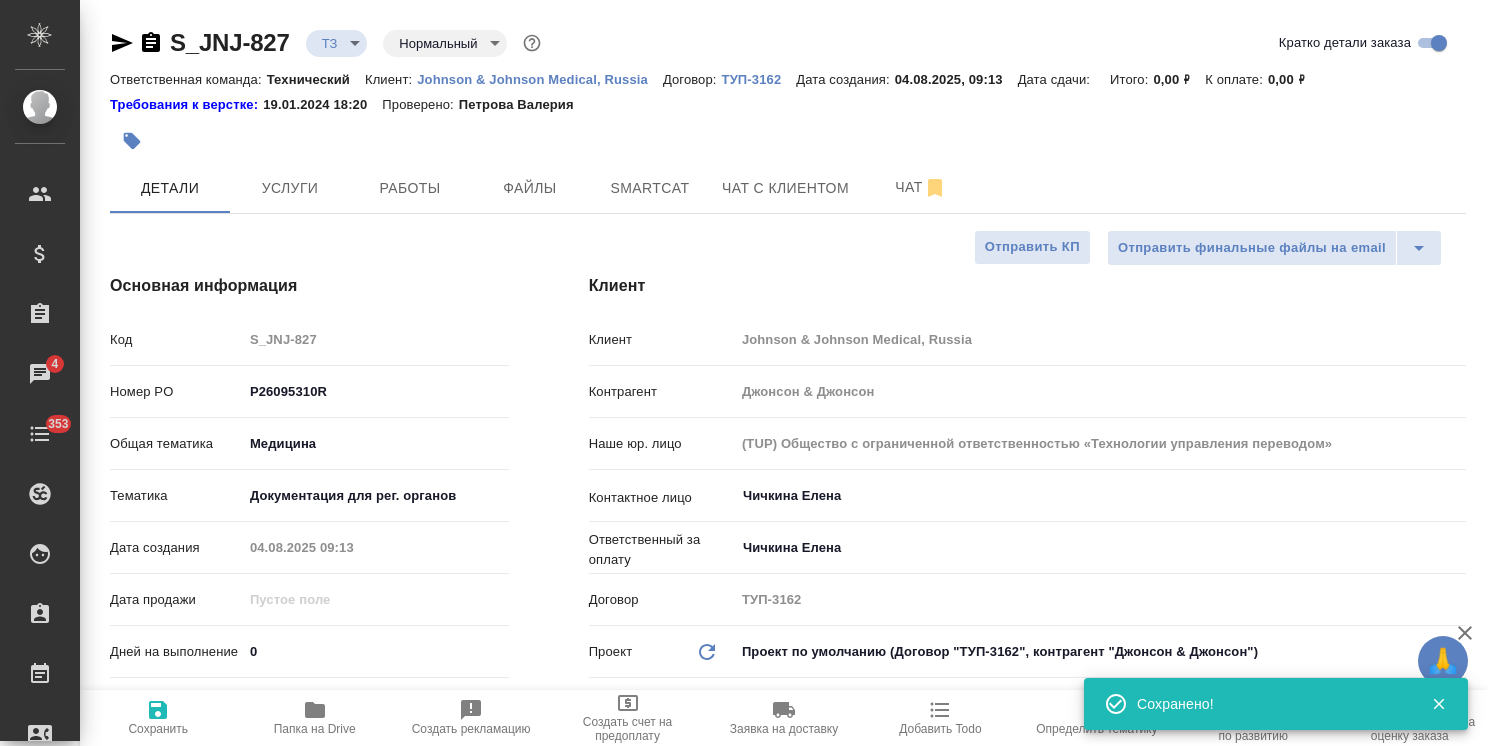 type on "x" 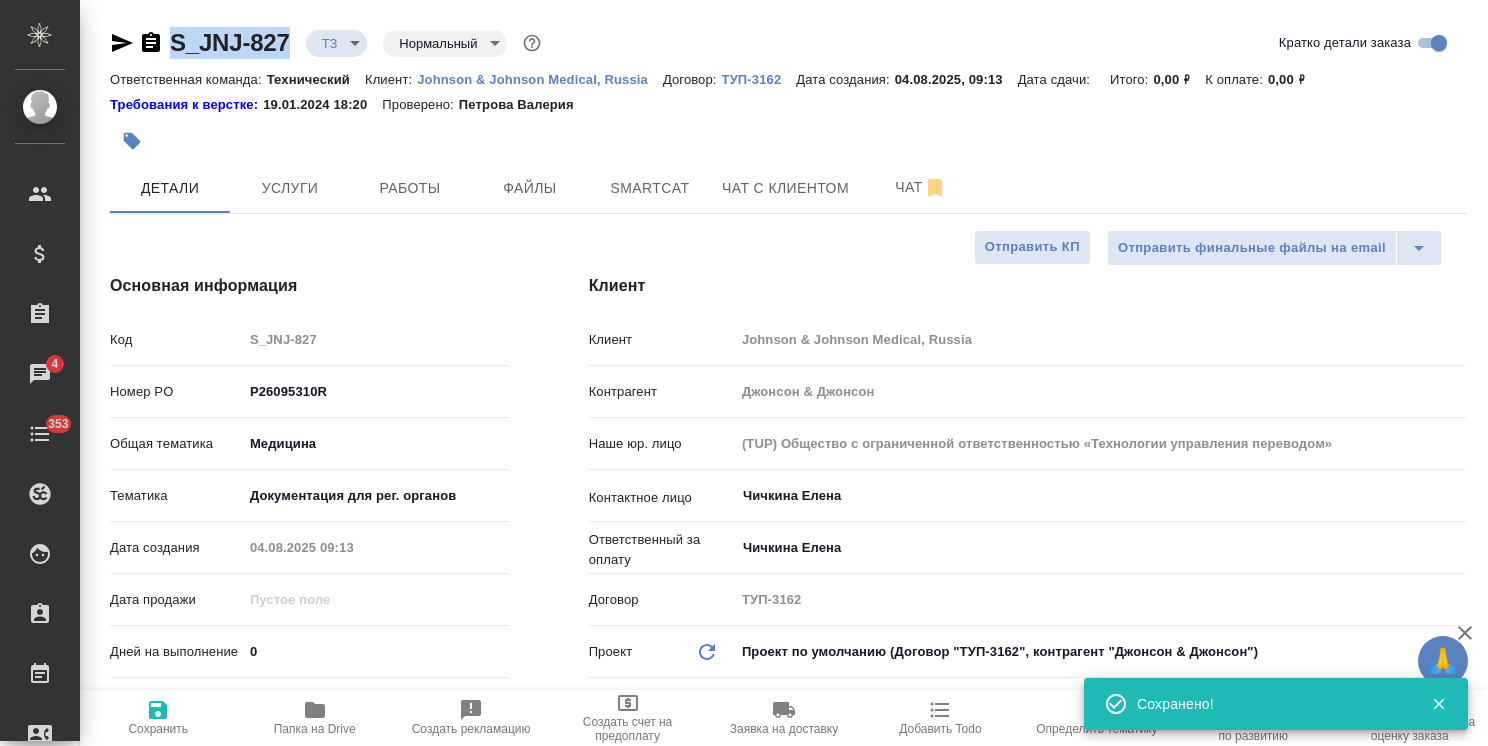 drag, startPoint x: 297, startPoint y: 23, endPoint x: 166, endPoint y: 32, distance: 131.30879 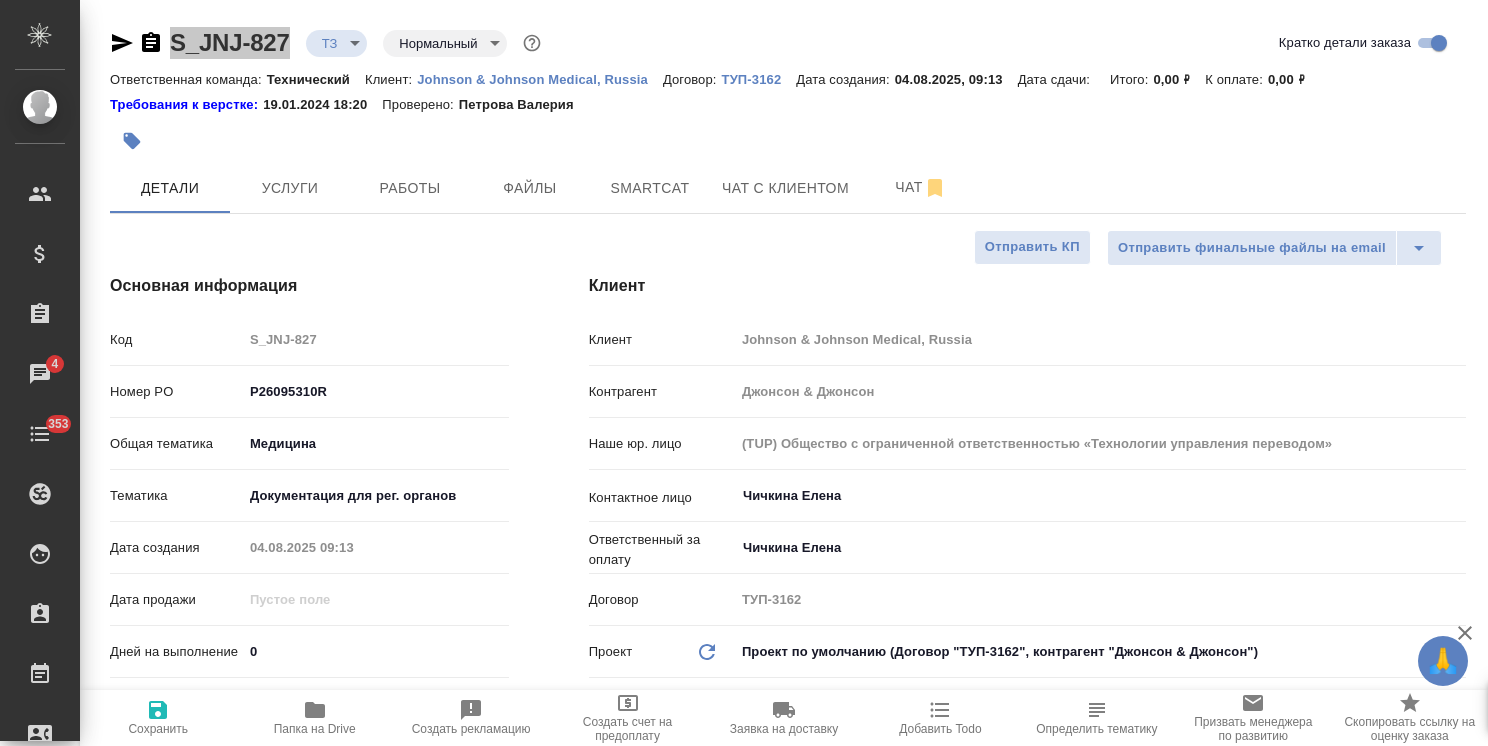 type on "x" 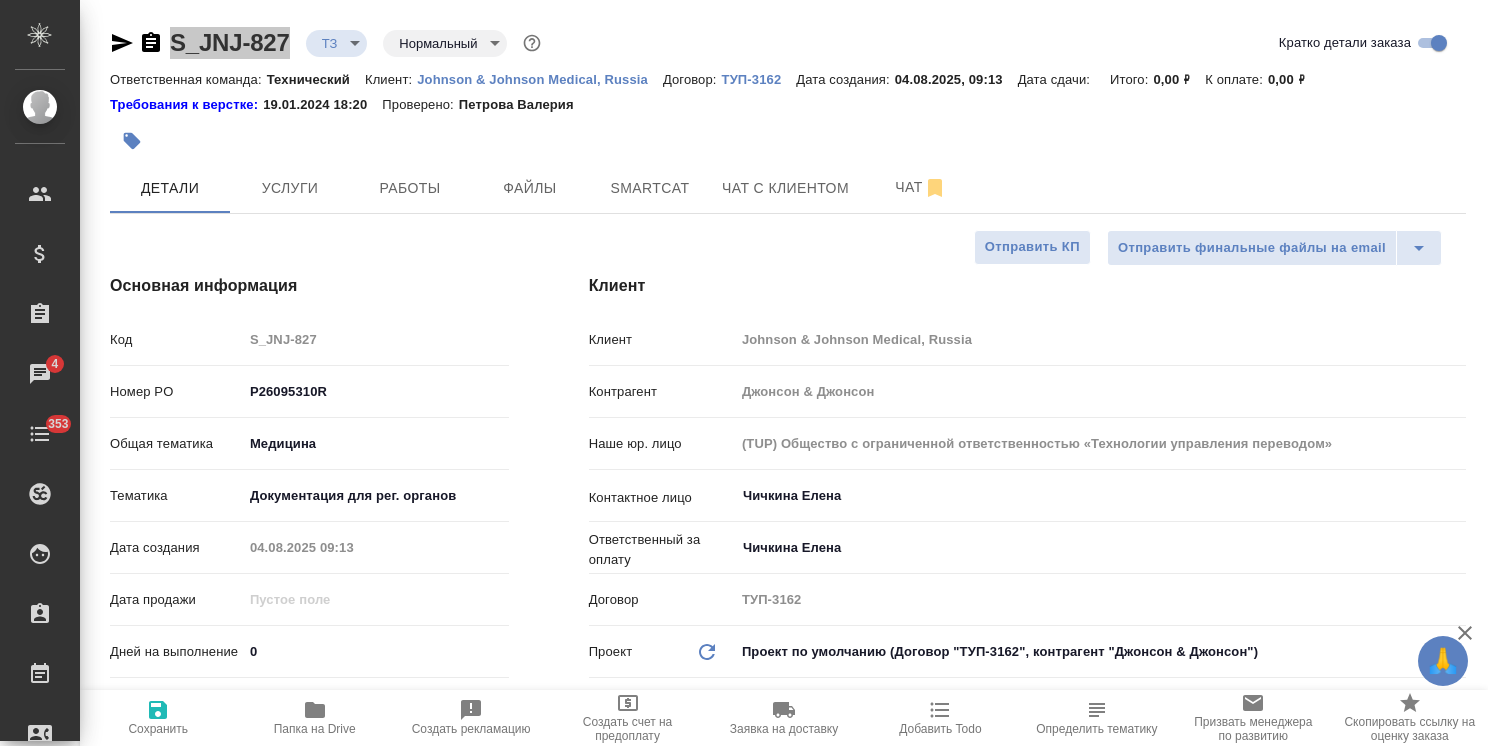 type on "x" 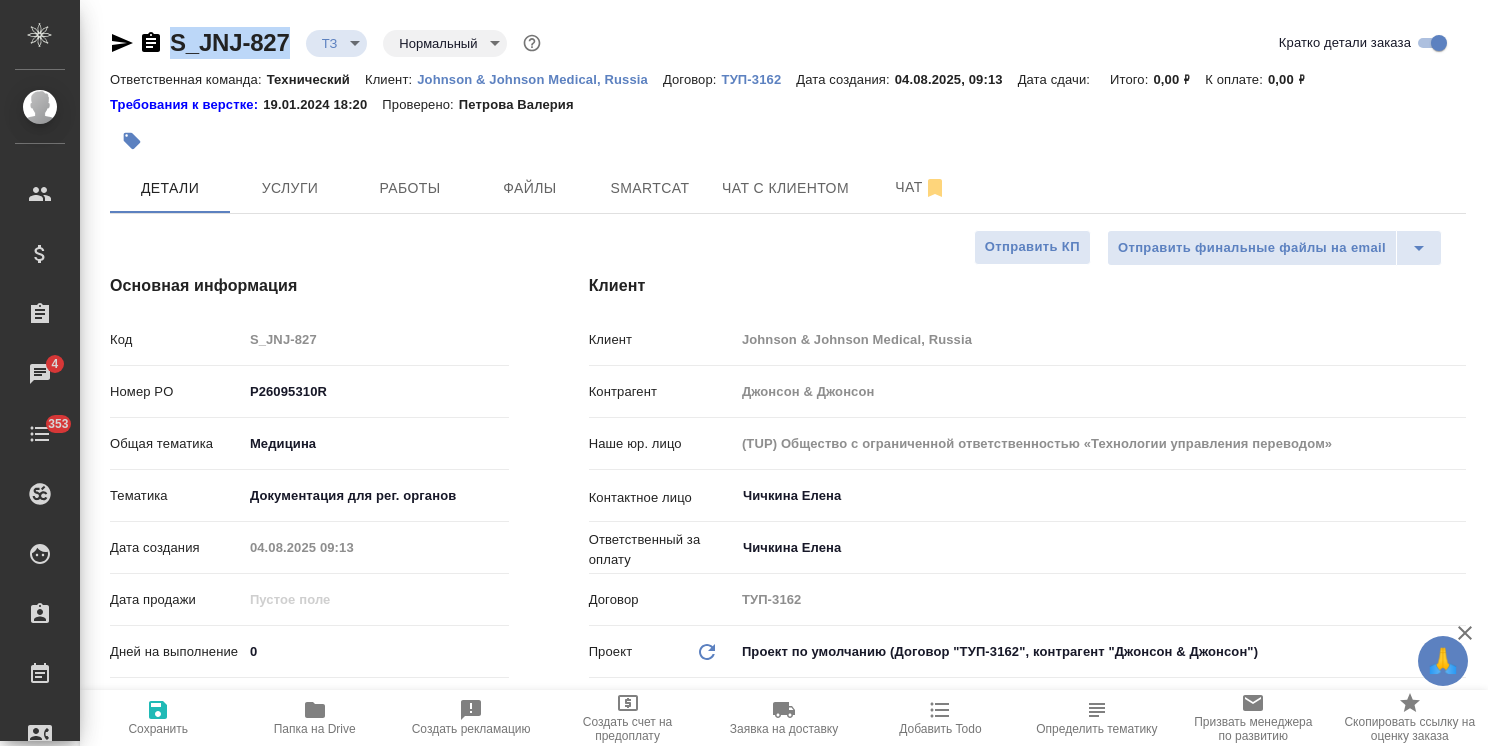 type on "x" 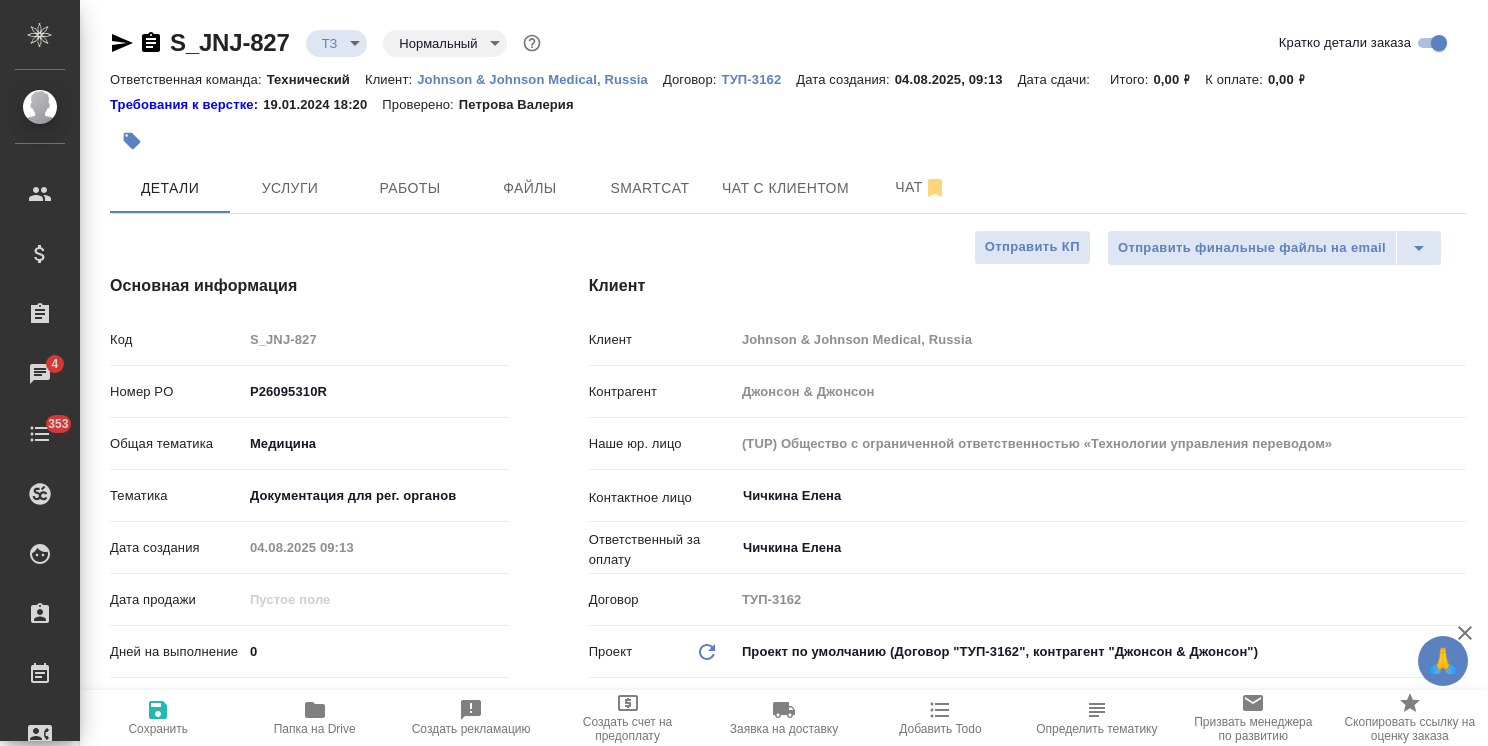 drag, startPoint x: 357, startPoint y: 393, endPoint x: 124, endPoint y: 382, distance: 233.2595 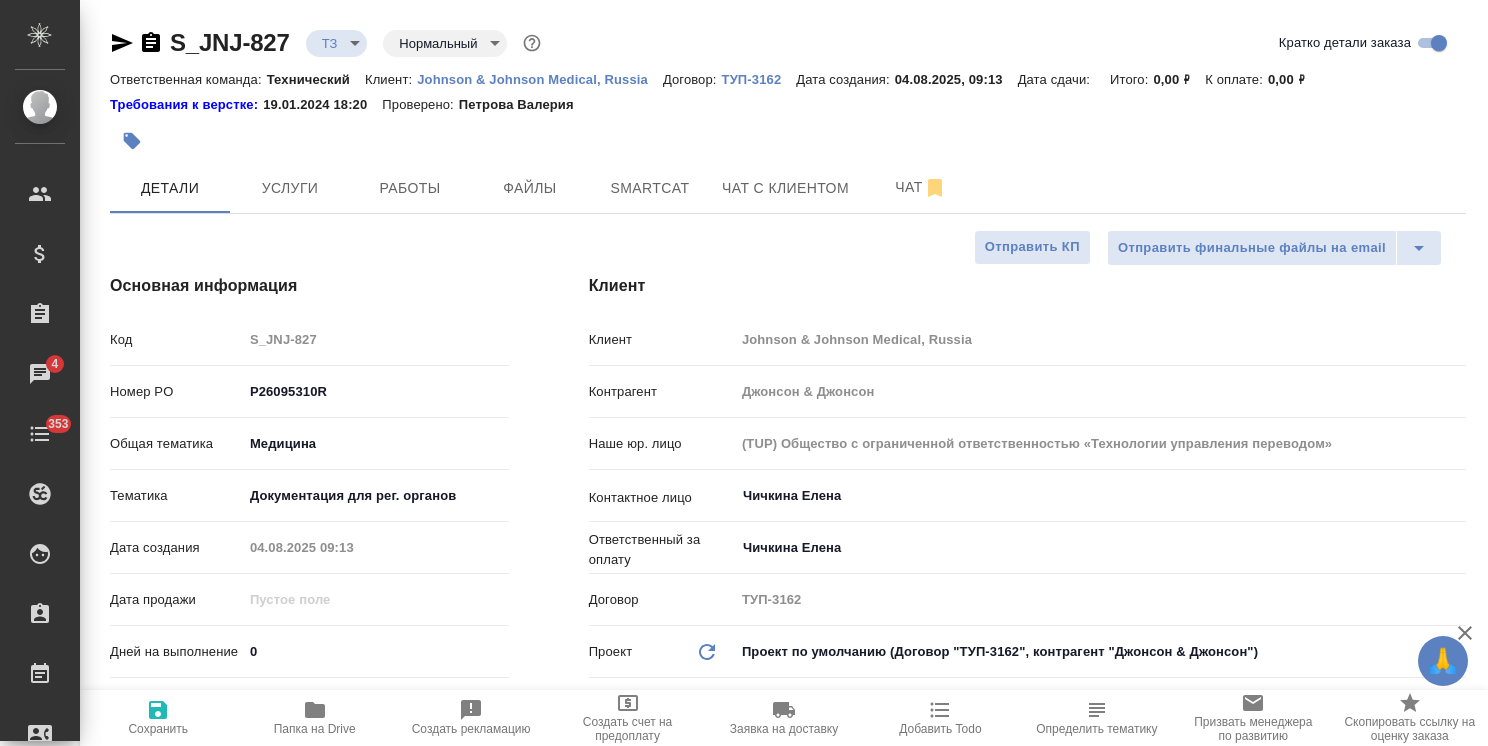 type on "x" 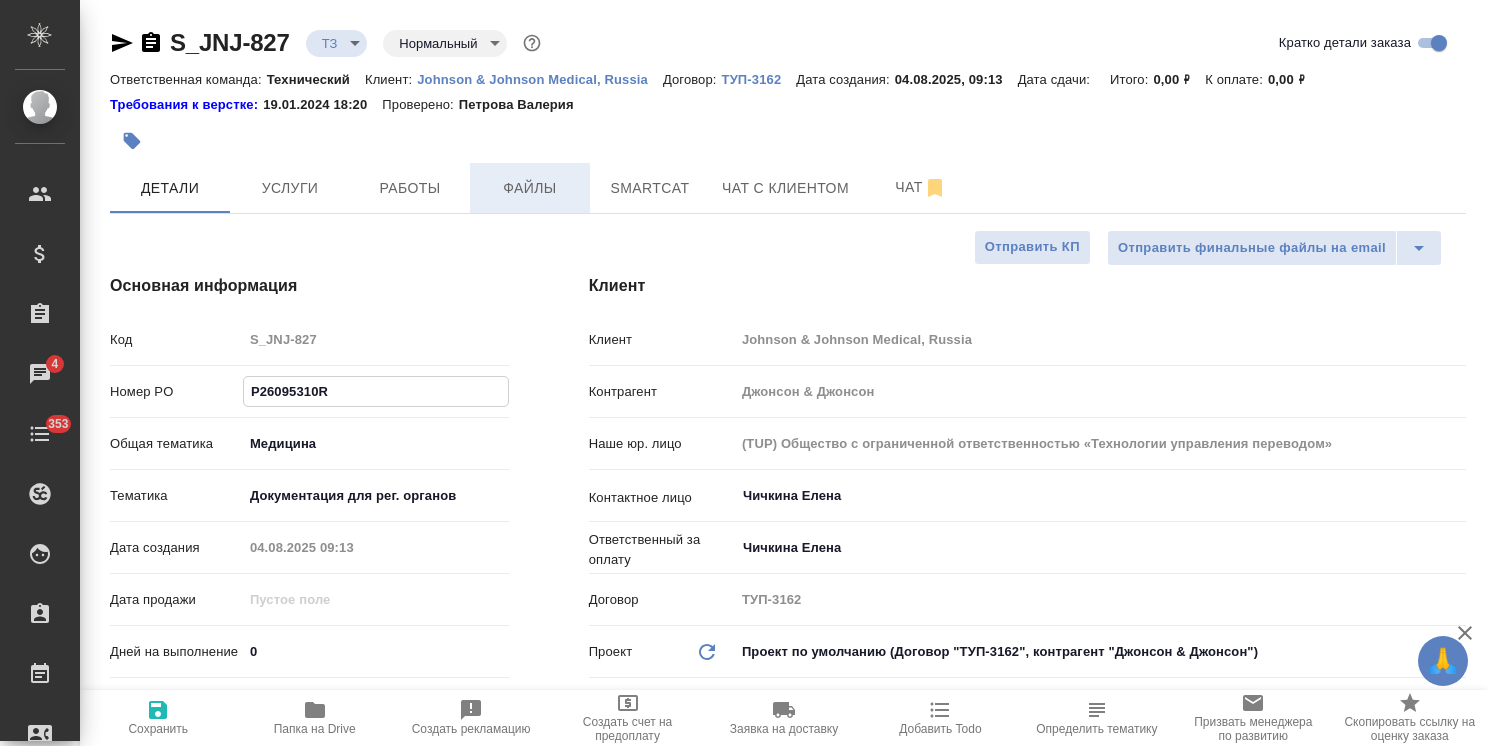 click on "Файлы" at bounding box center [530, 188] 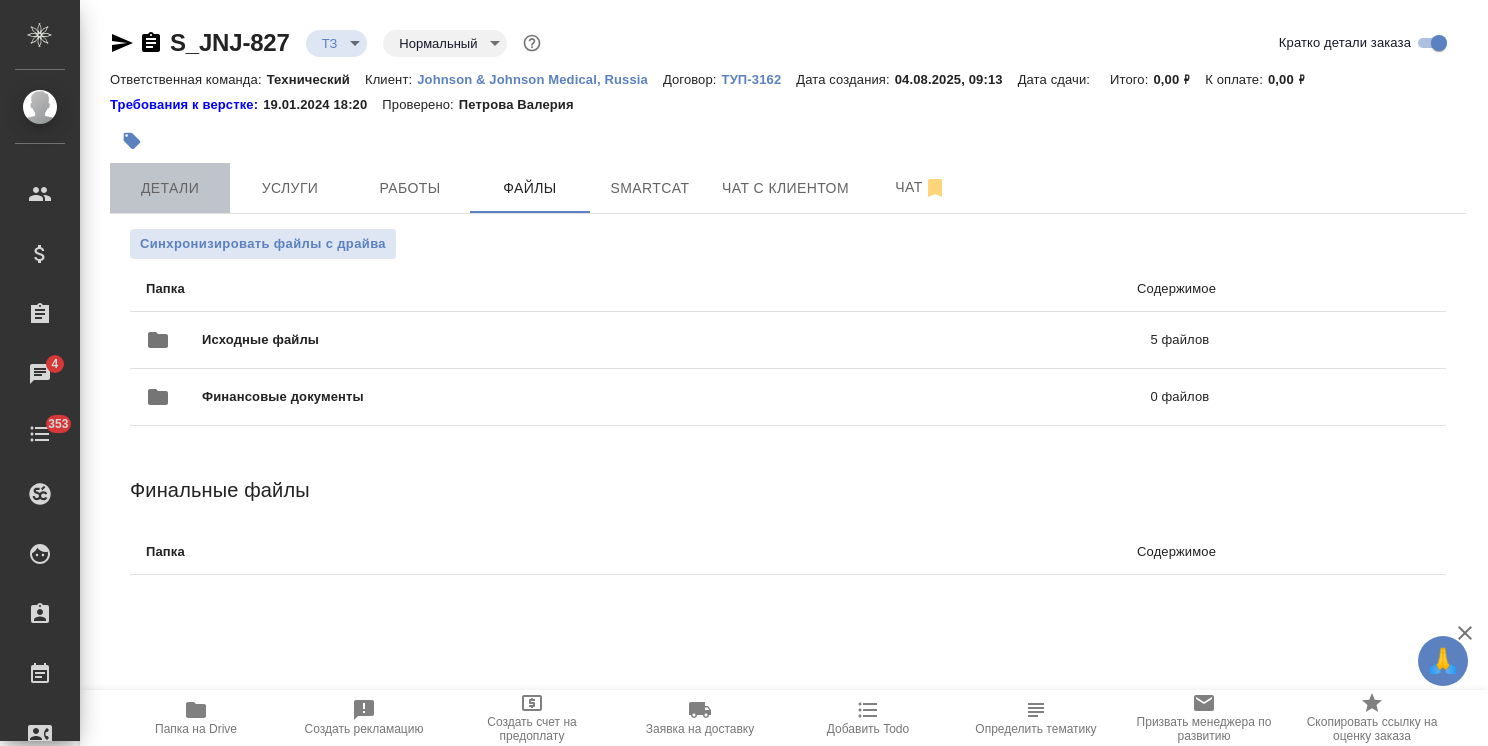 click on "Детали" at bounding box center (170, 188) 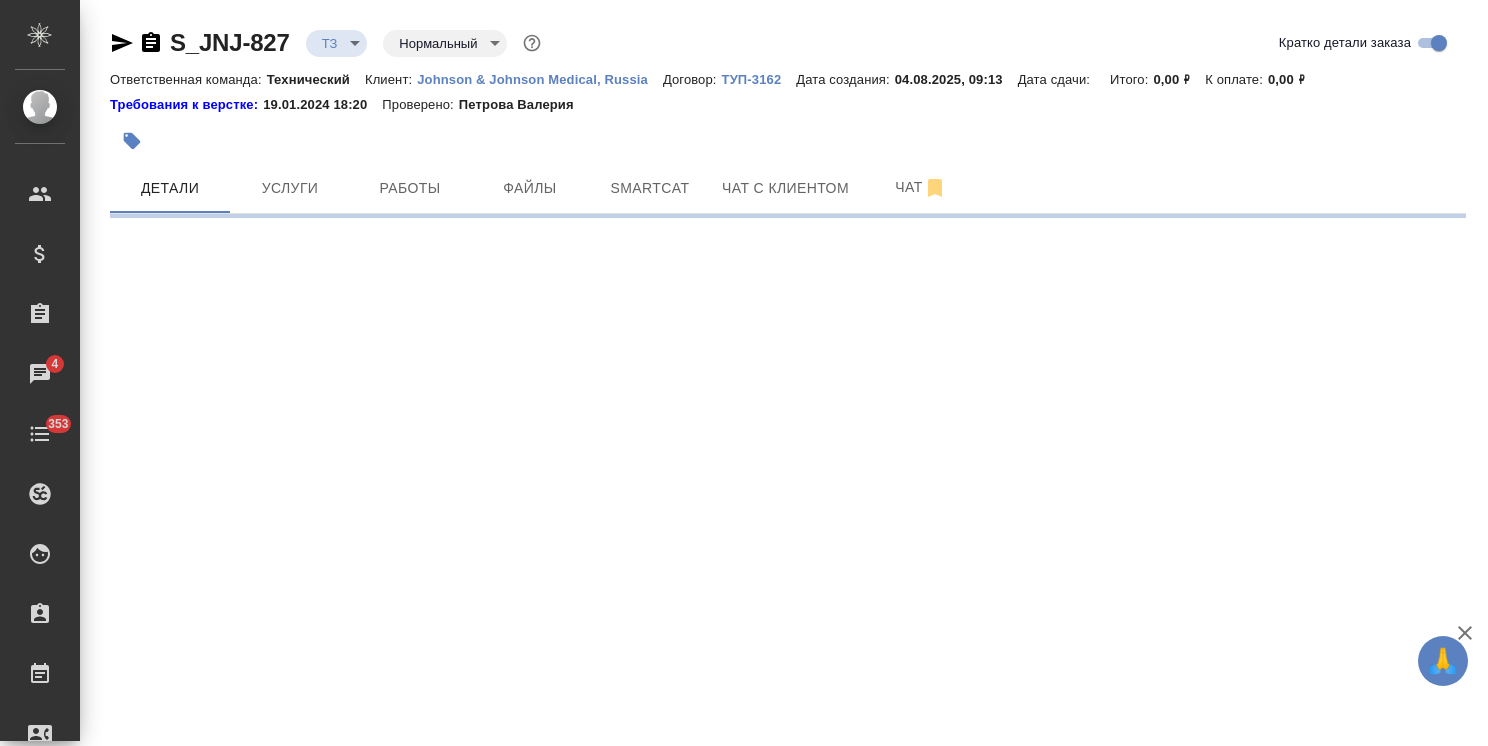 select on "RU" 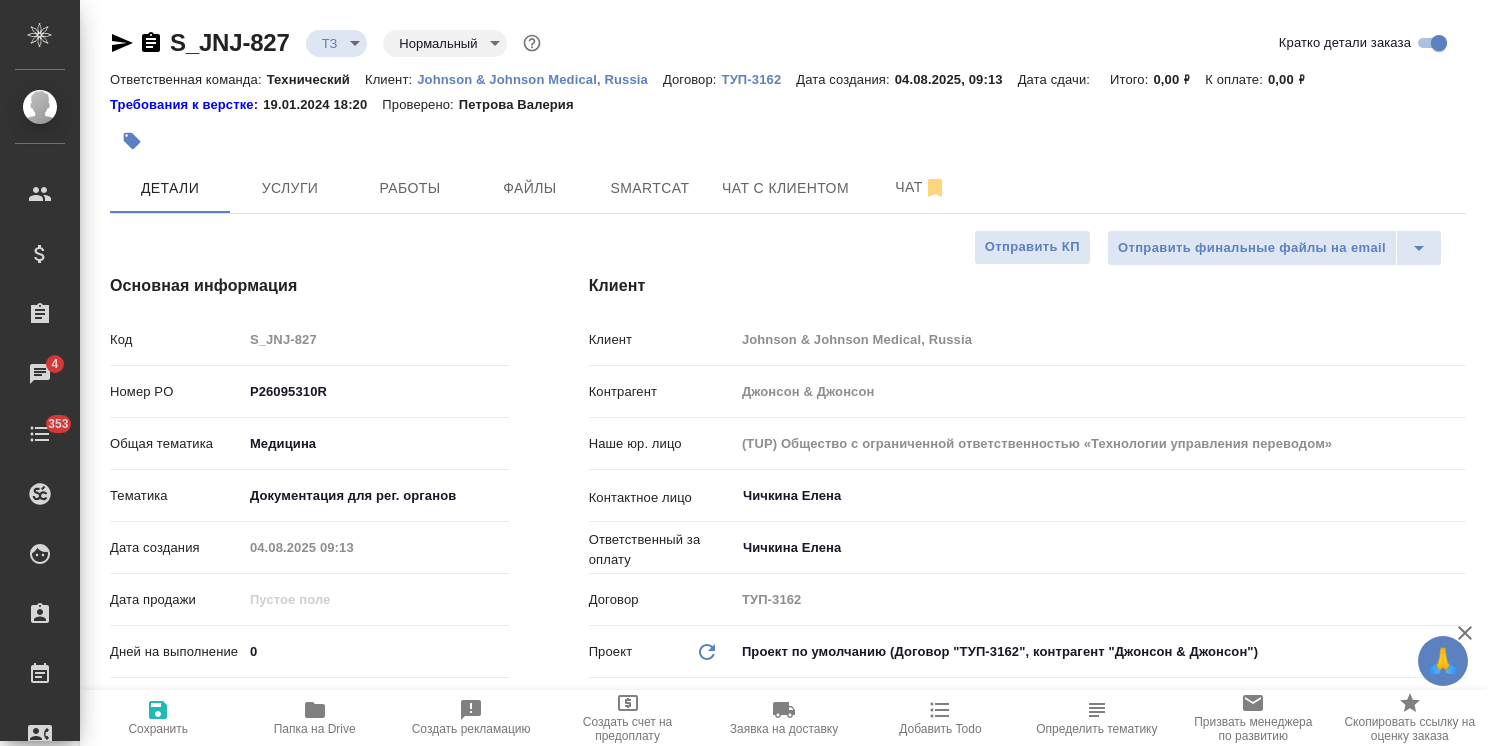 type on "x" 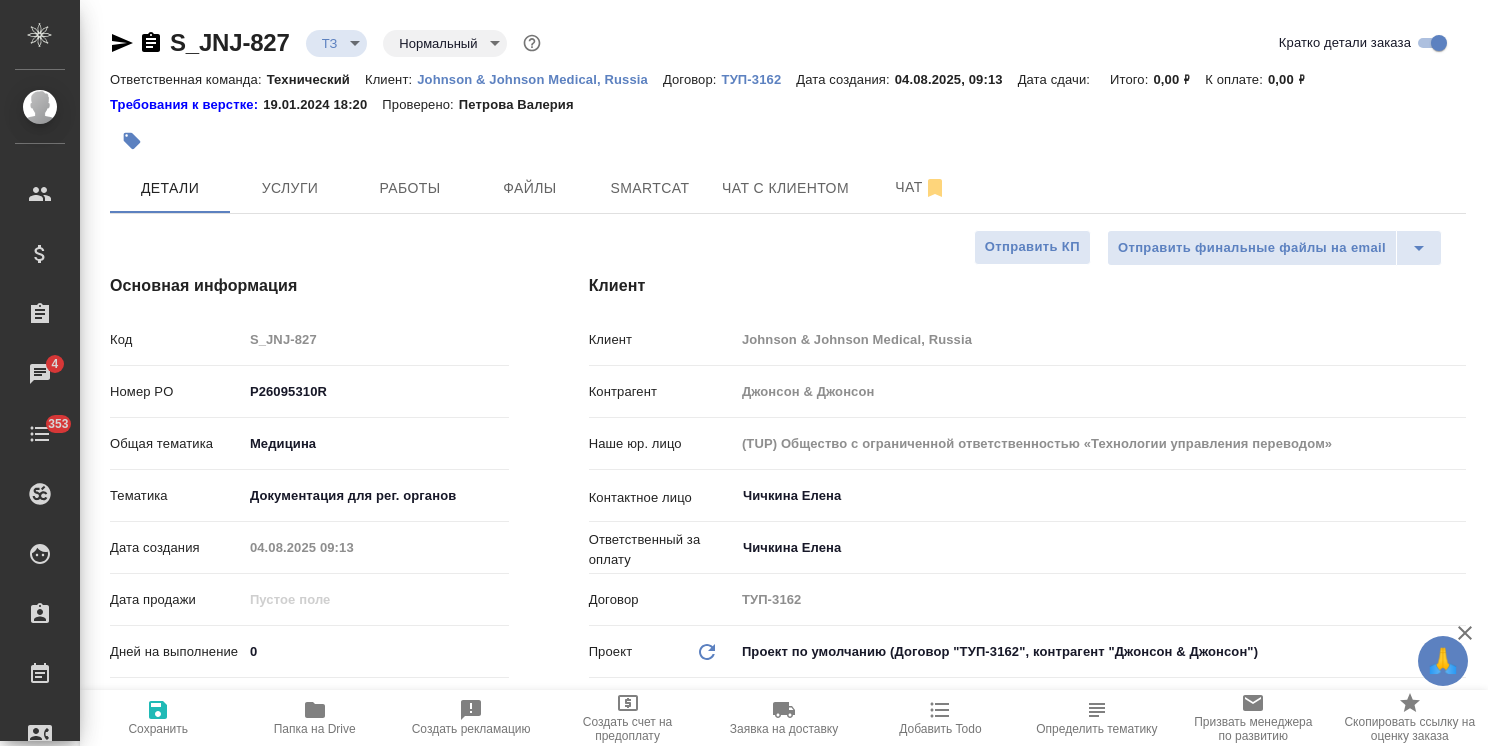 type on "x" 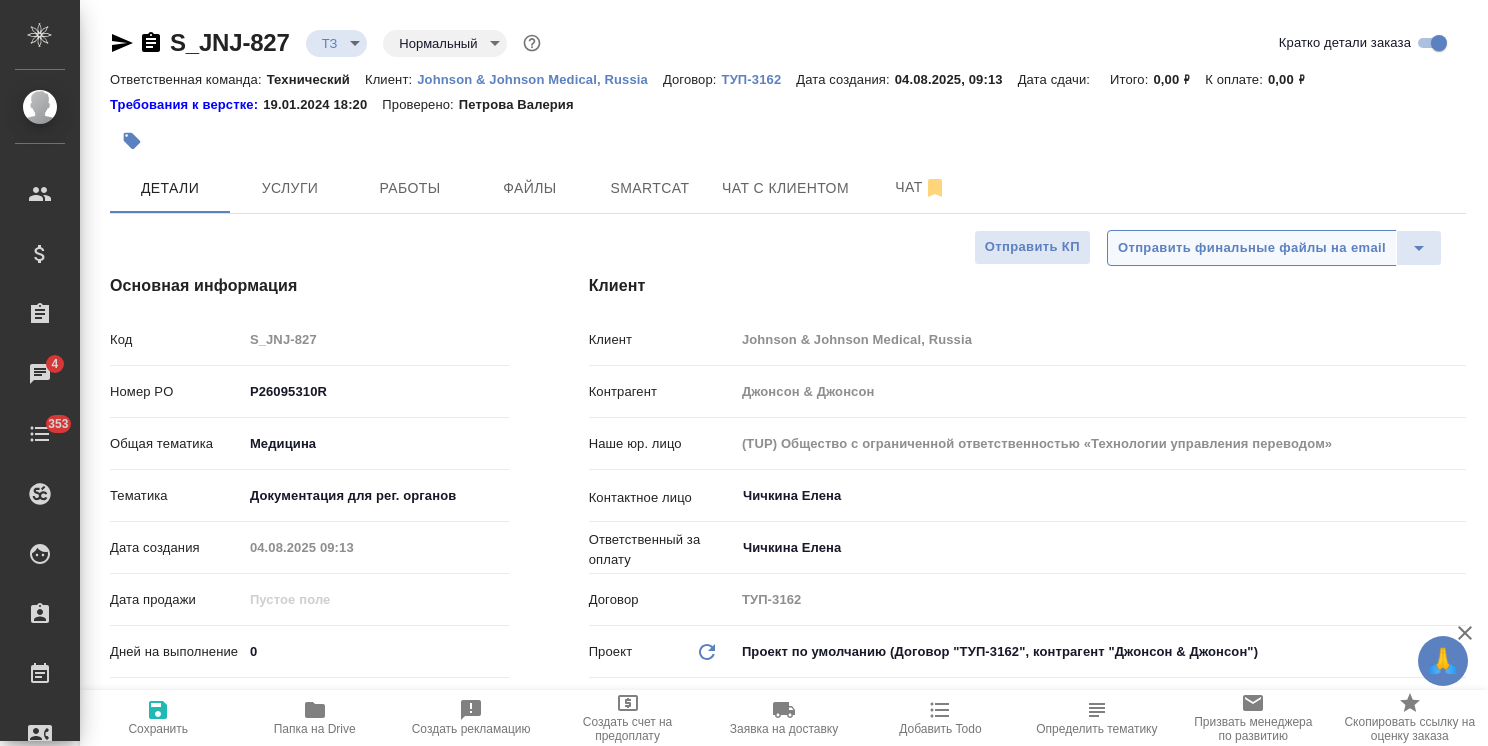 type on "x" 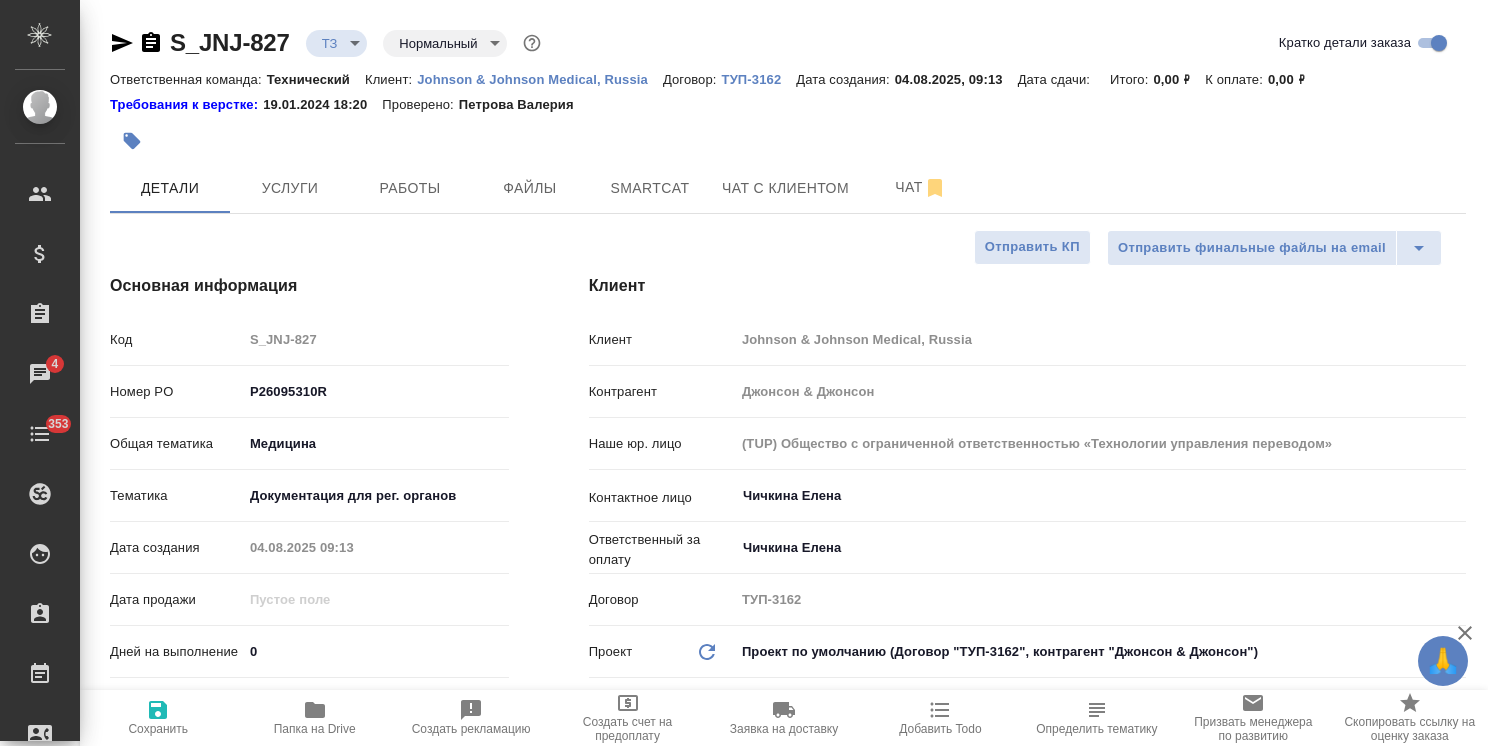 drag, startPoint x: 334, startPoint y: 210, endPoint x: 307, endPoint y: 249, distance: 47.434166 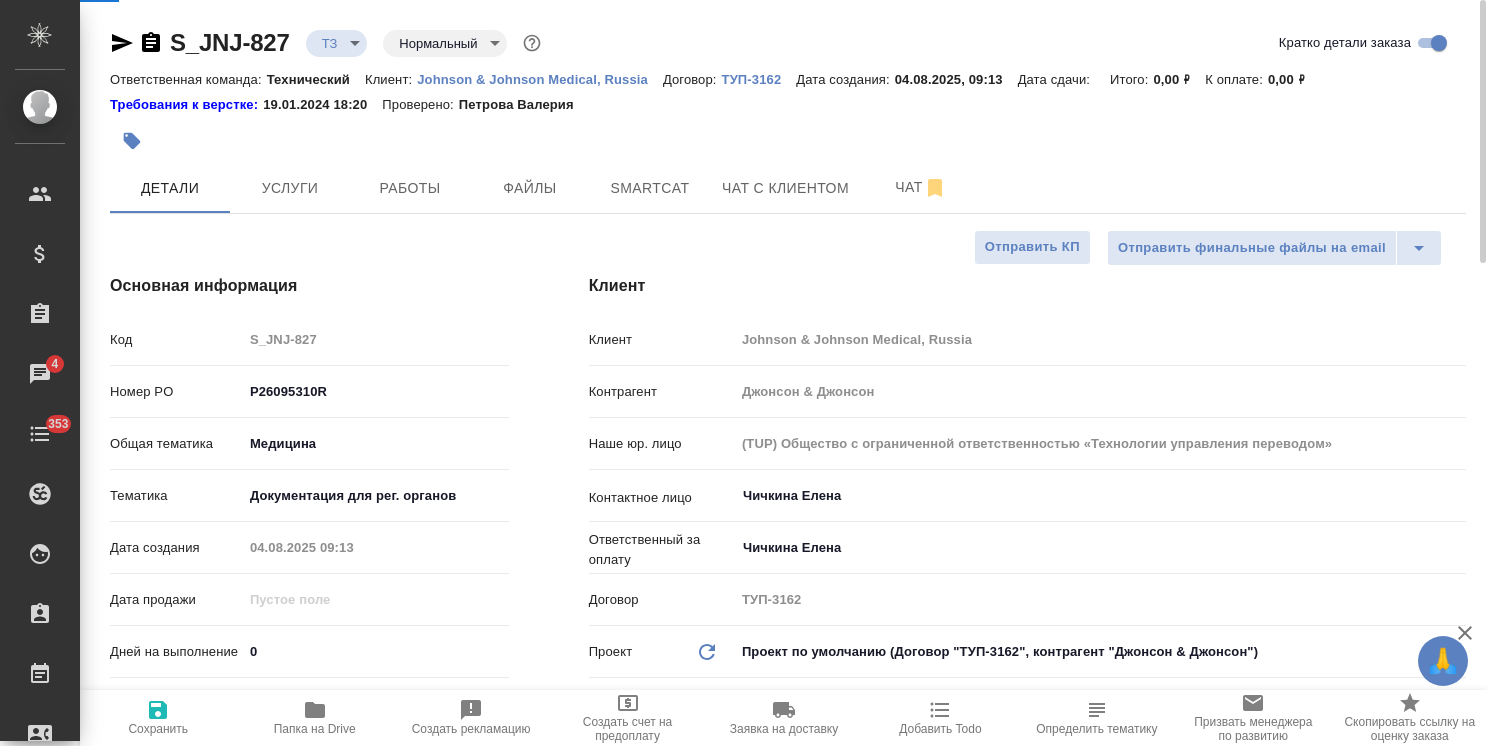 scroll, scrollTop: 100, scrollLeft: 0, axis: vertical 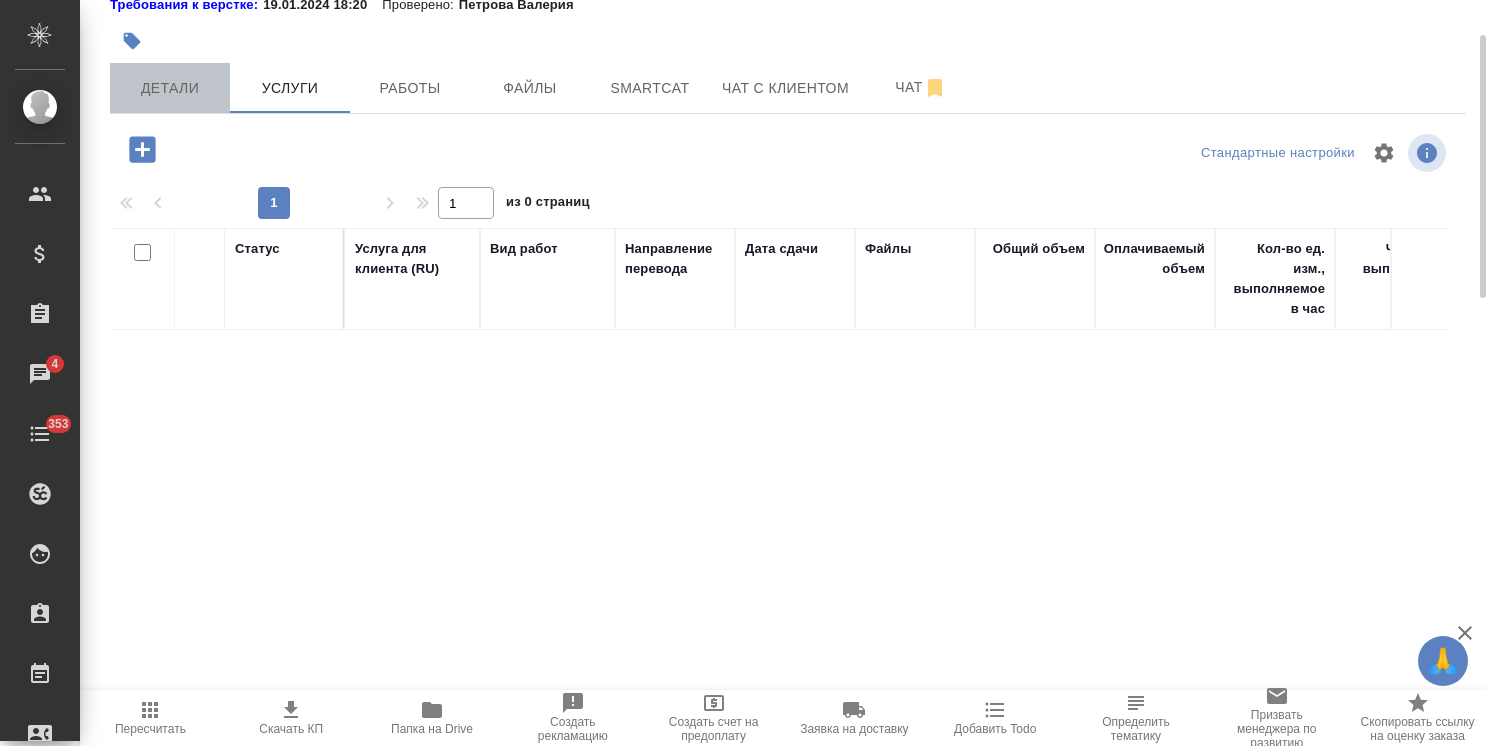 click on "Детали" at bounding box center (170, 88) 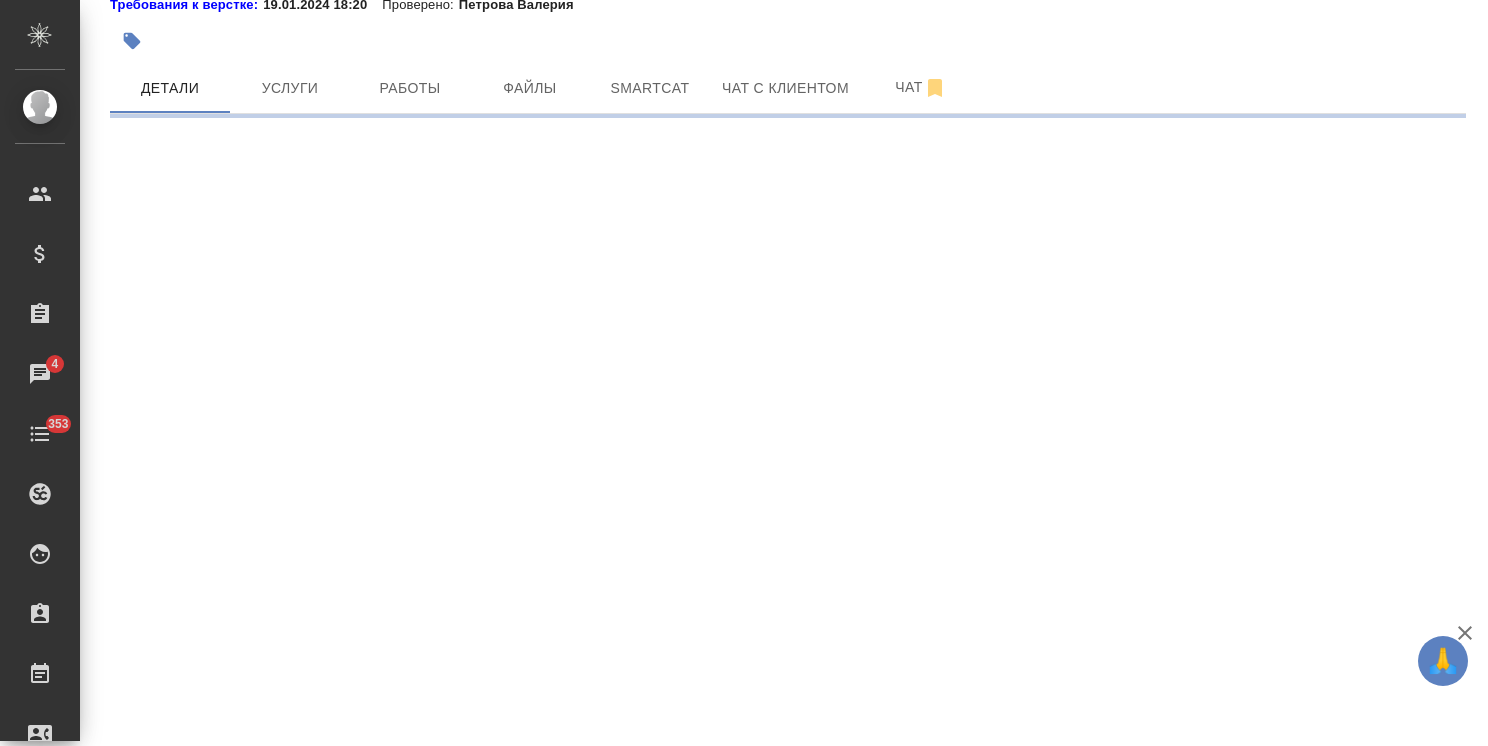 select on "RU" 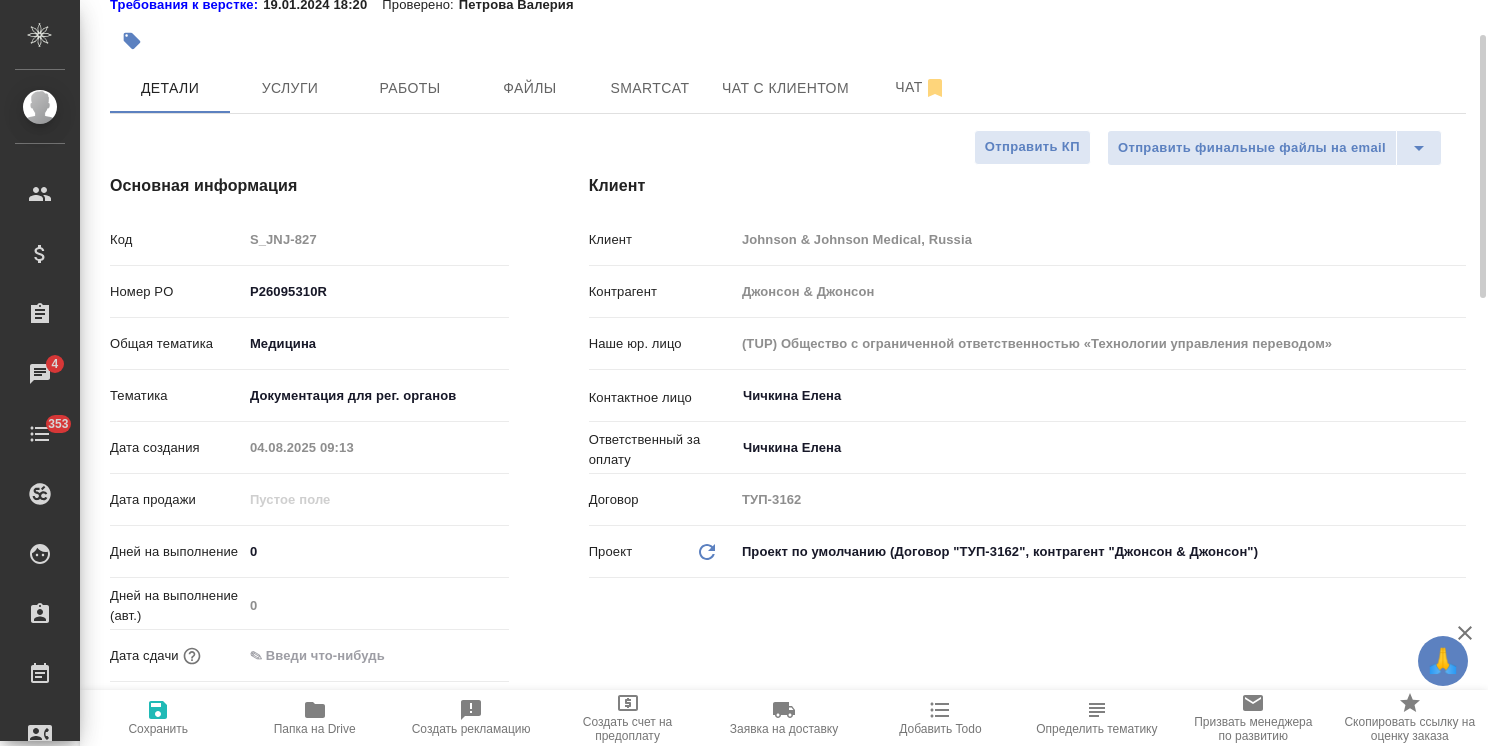 type on "x" 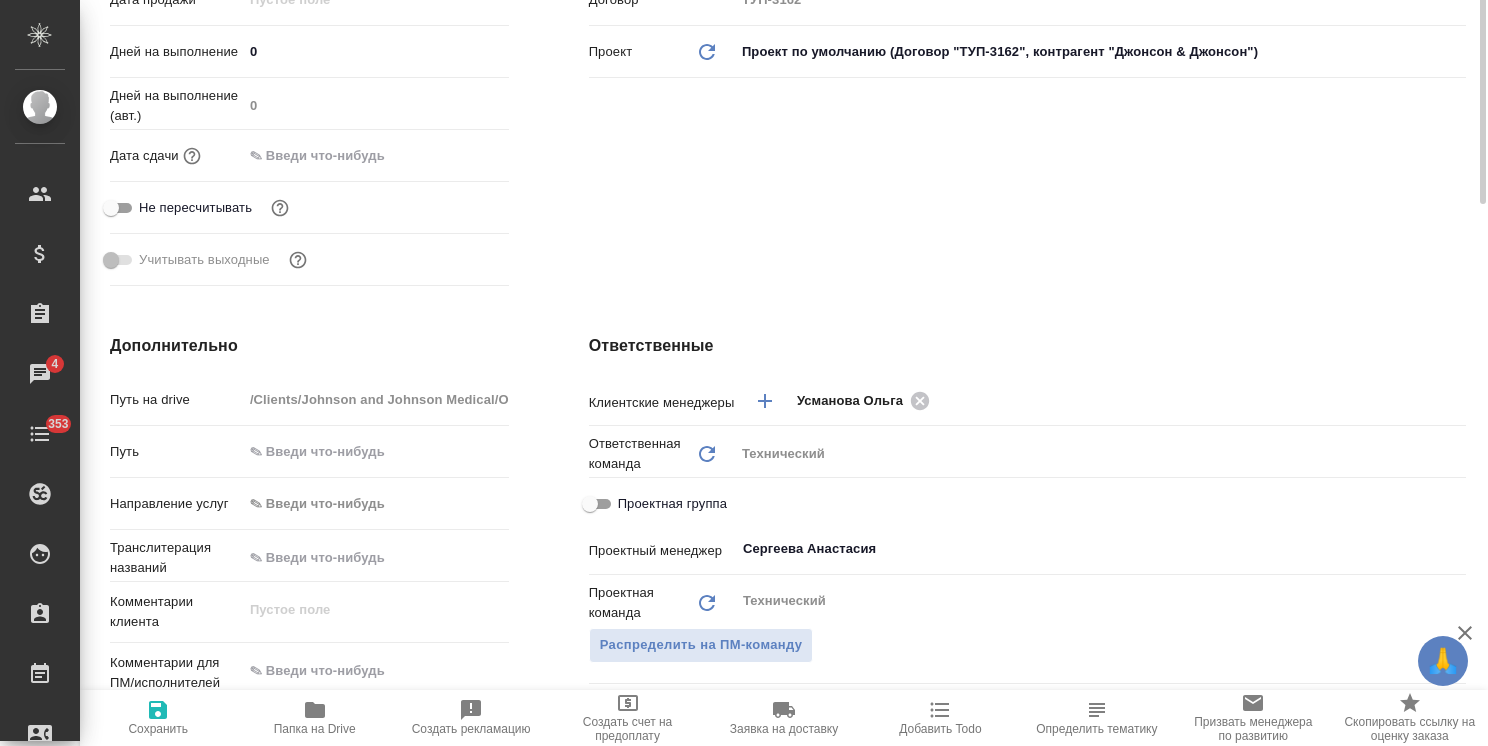 scroll, scrollTop: 800, scrollLeft: 0, axis: vertical 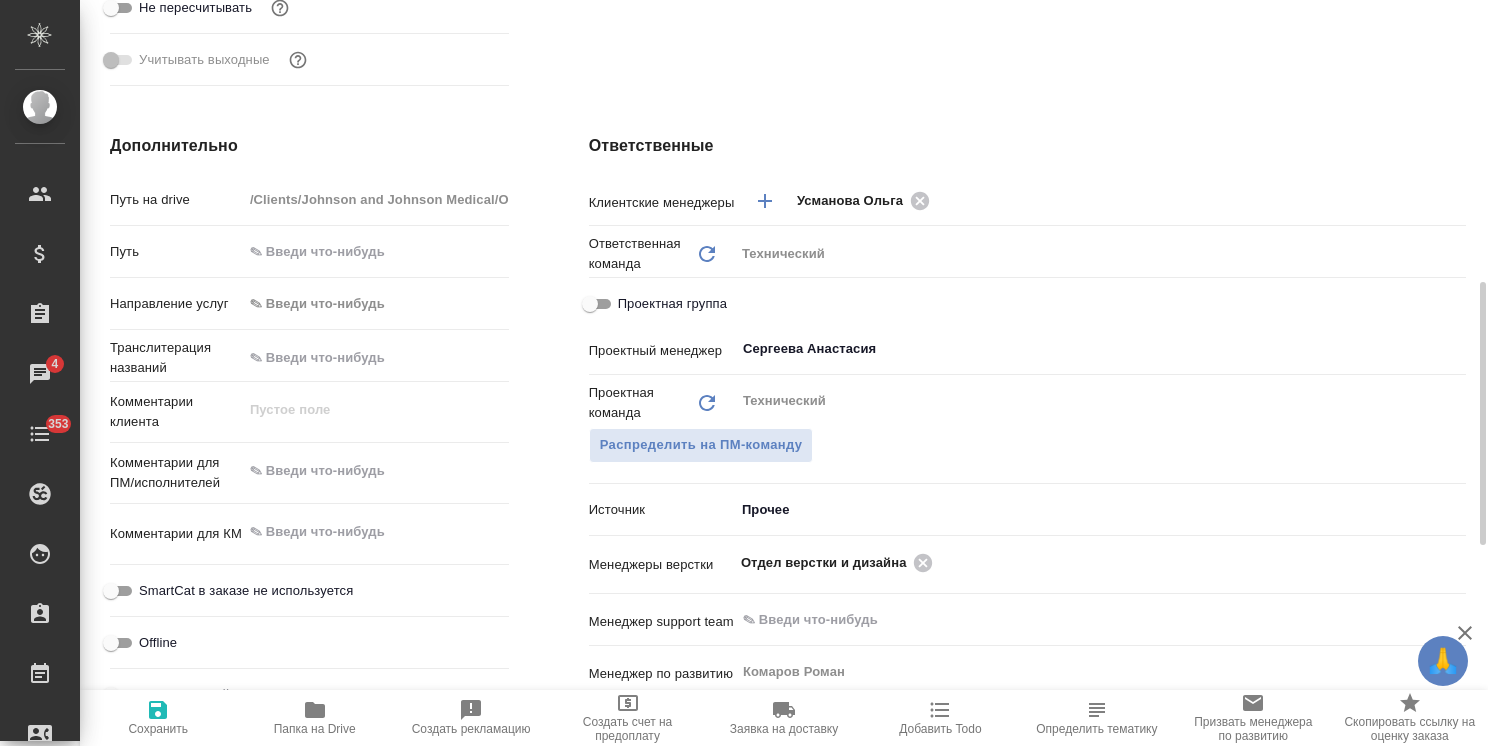 type on "x" 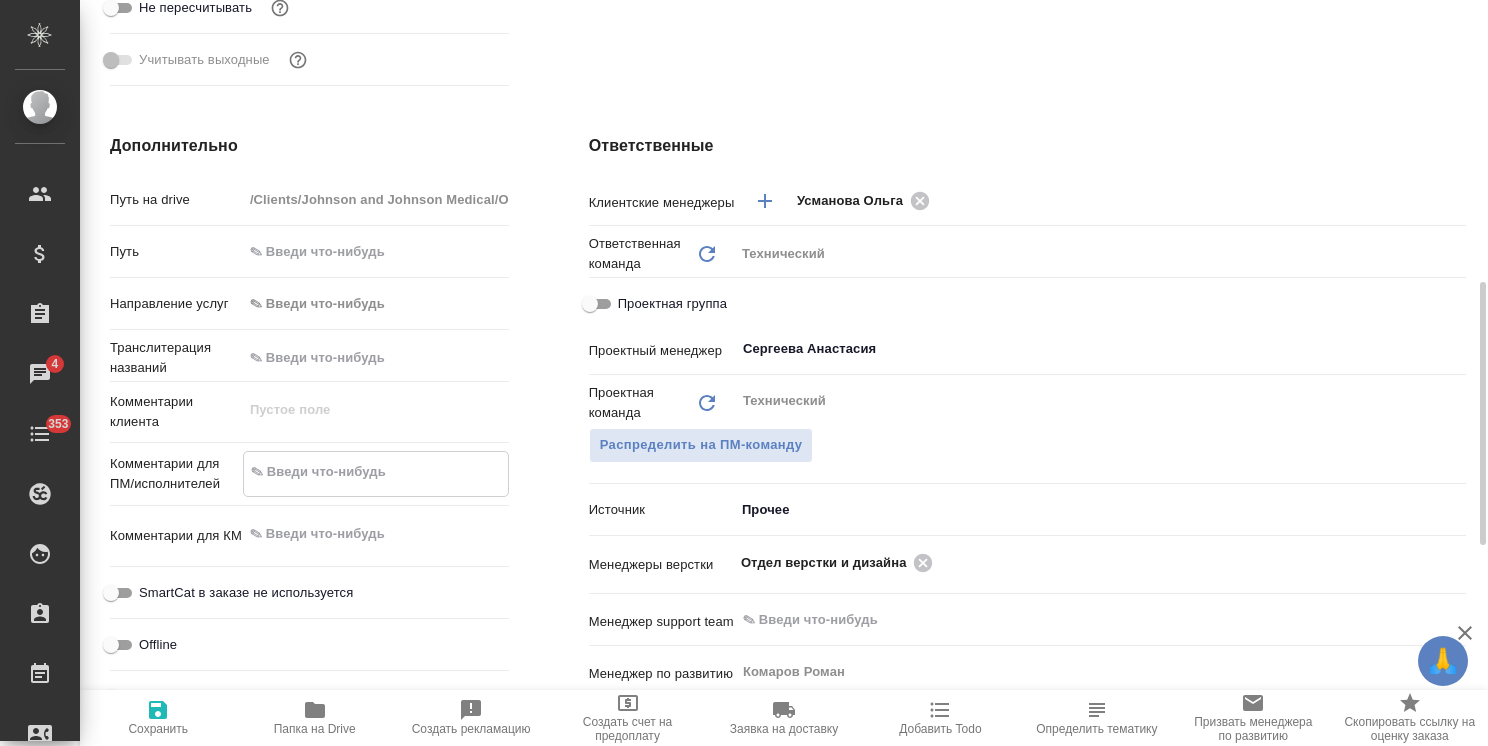 type on "x" 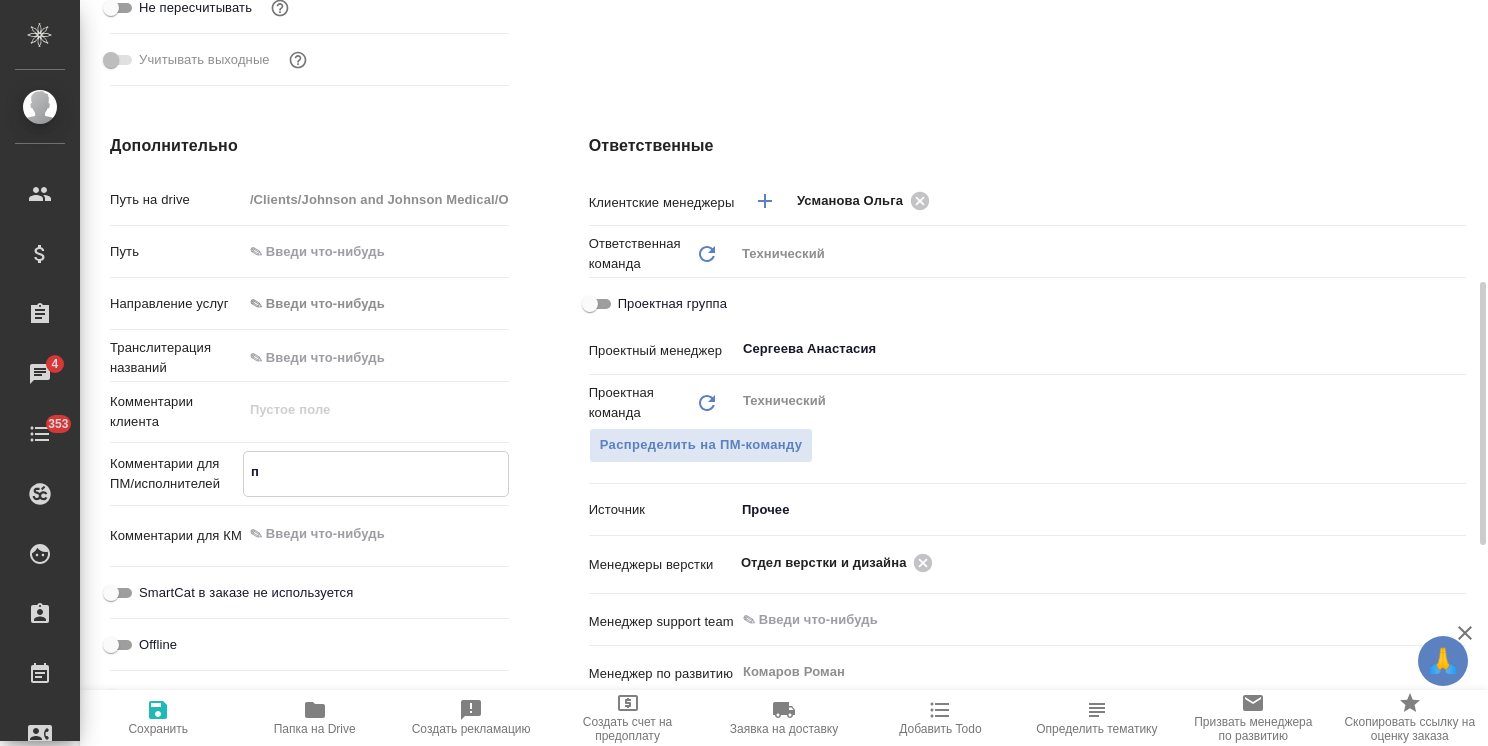 type on "пр" 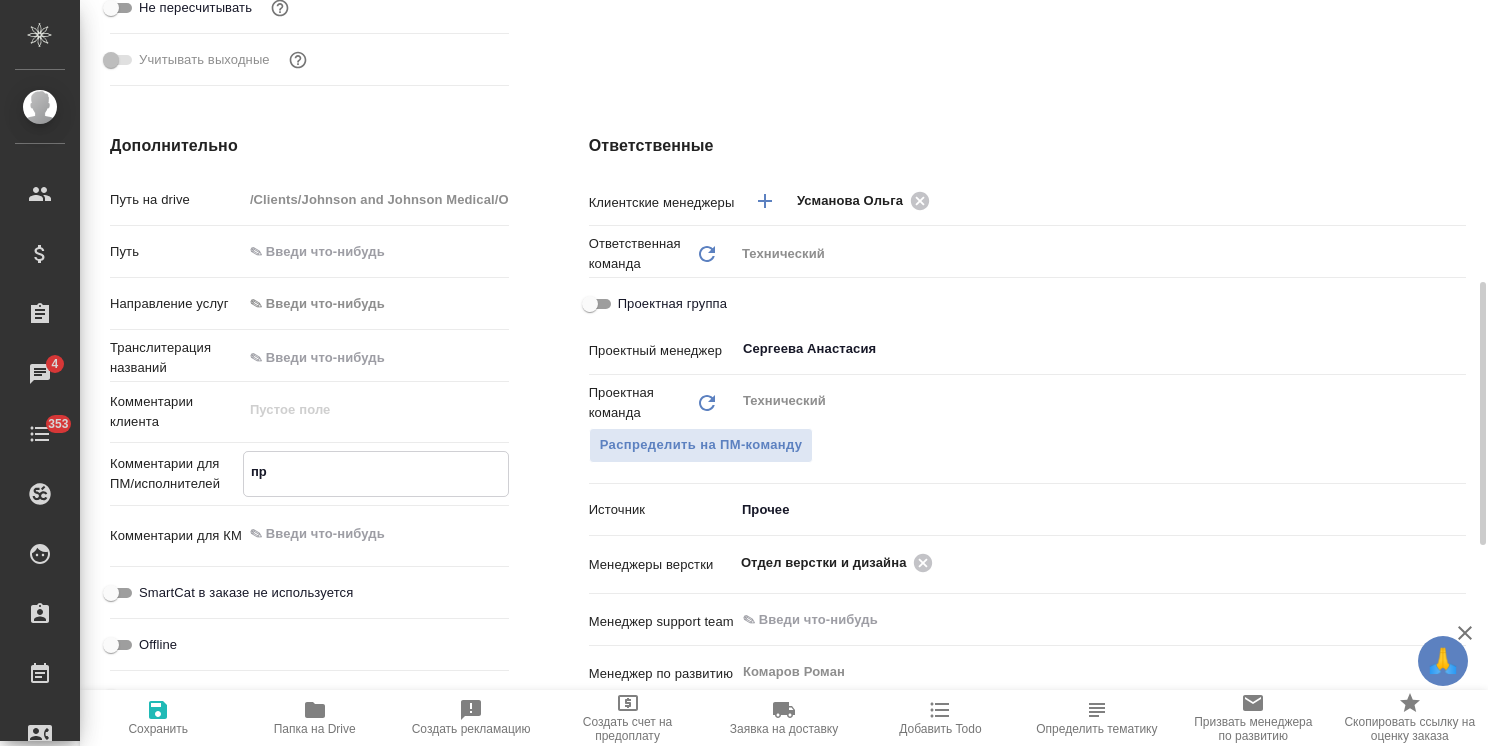 type on "x" 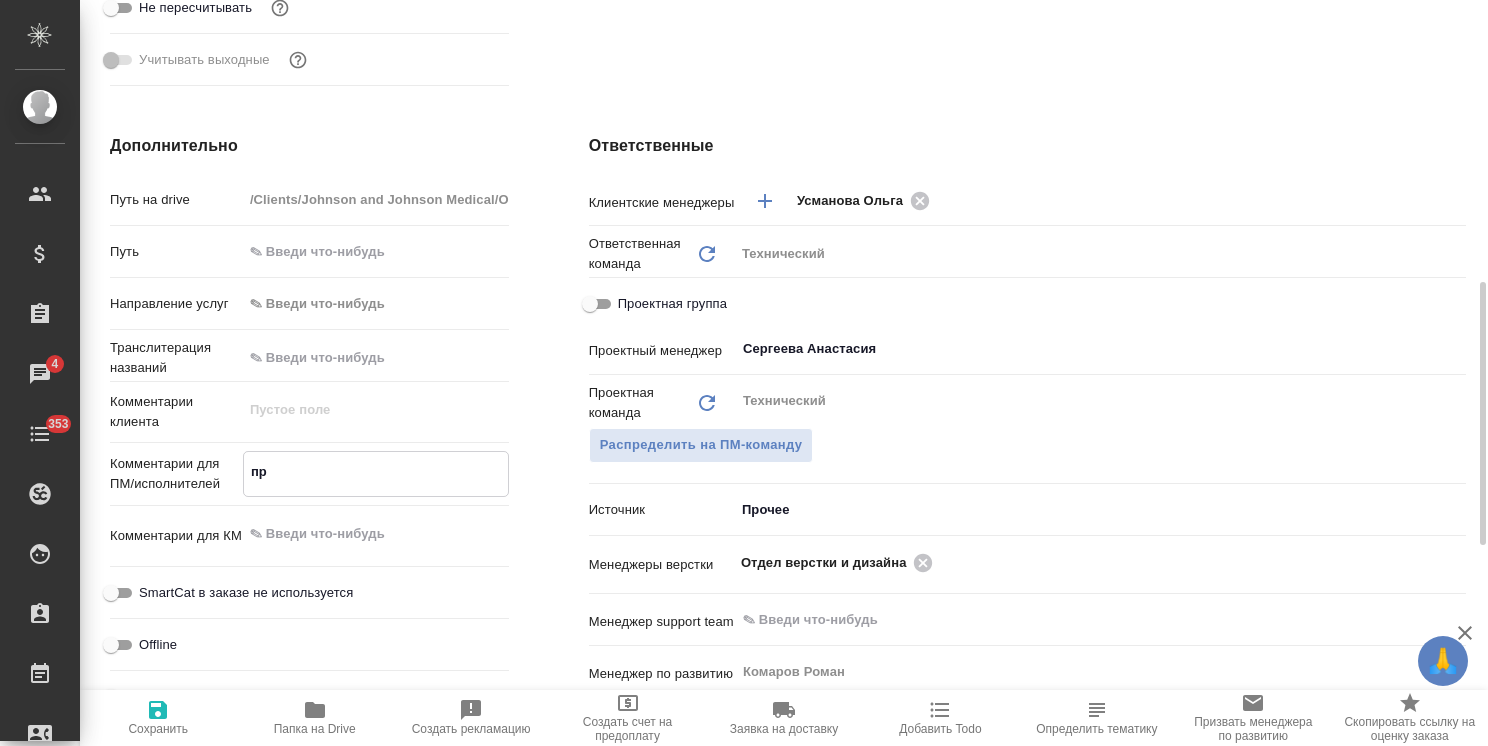 type on "x" 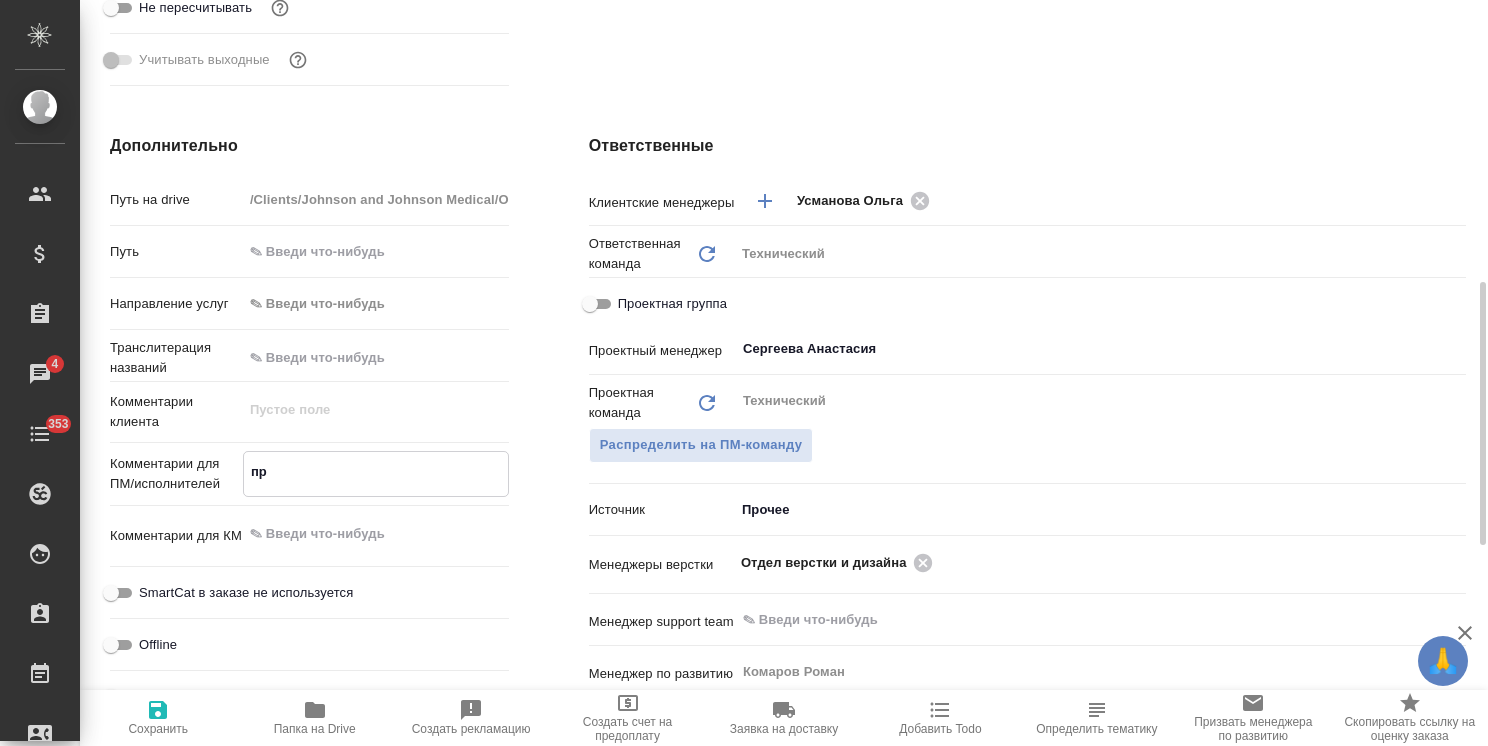 type on "x" 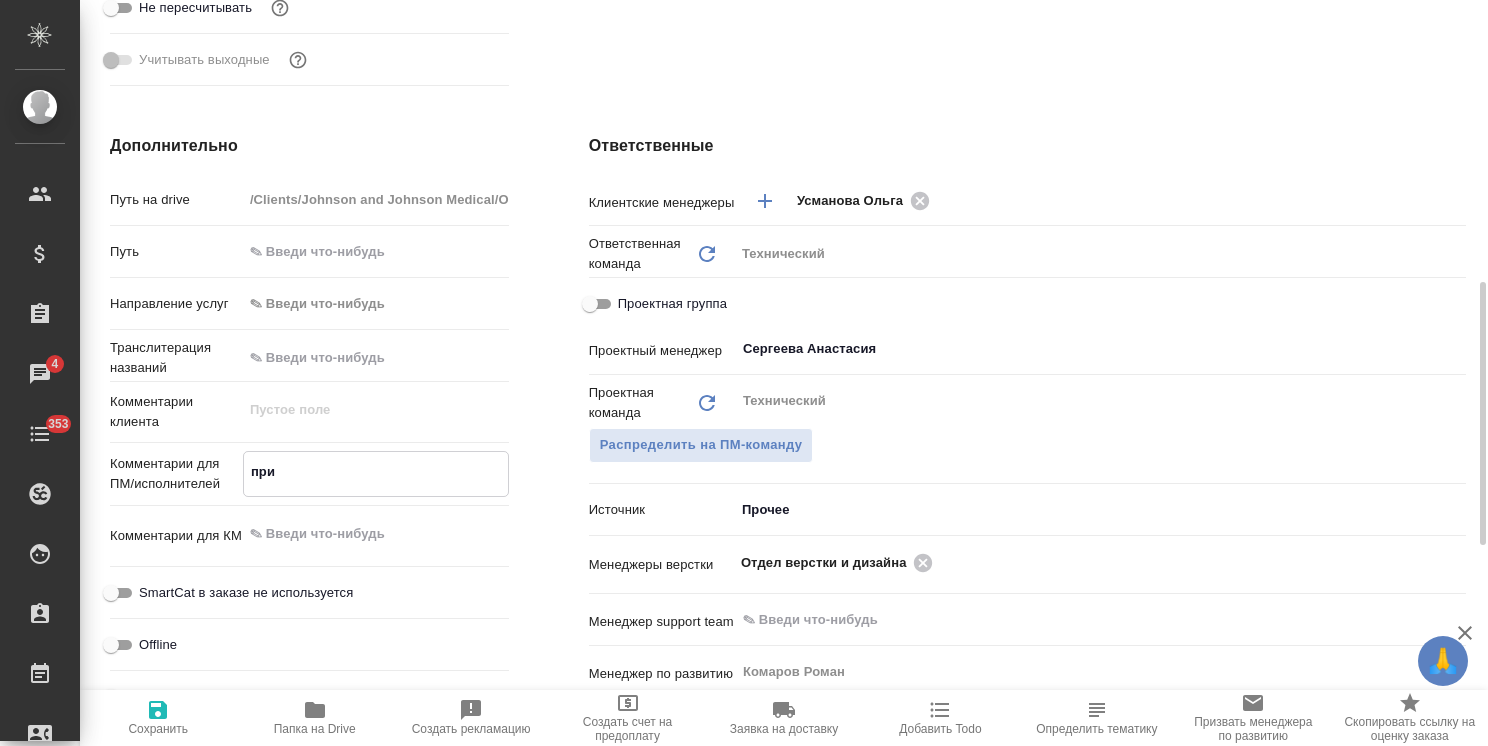 type on "при" 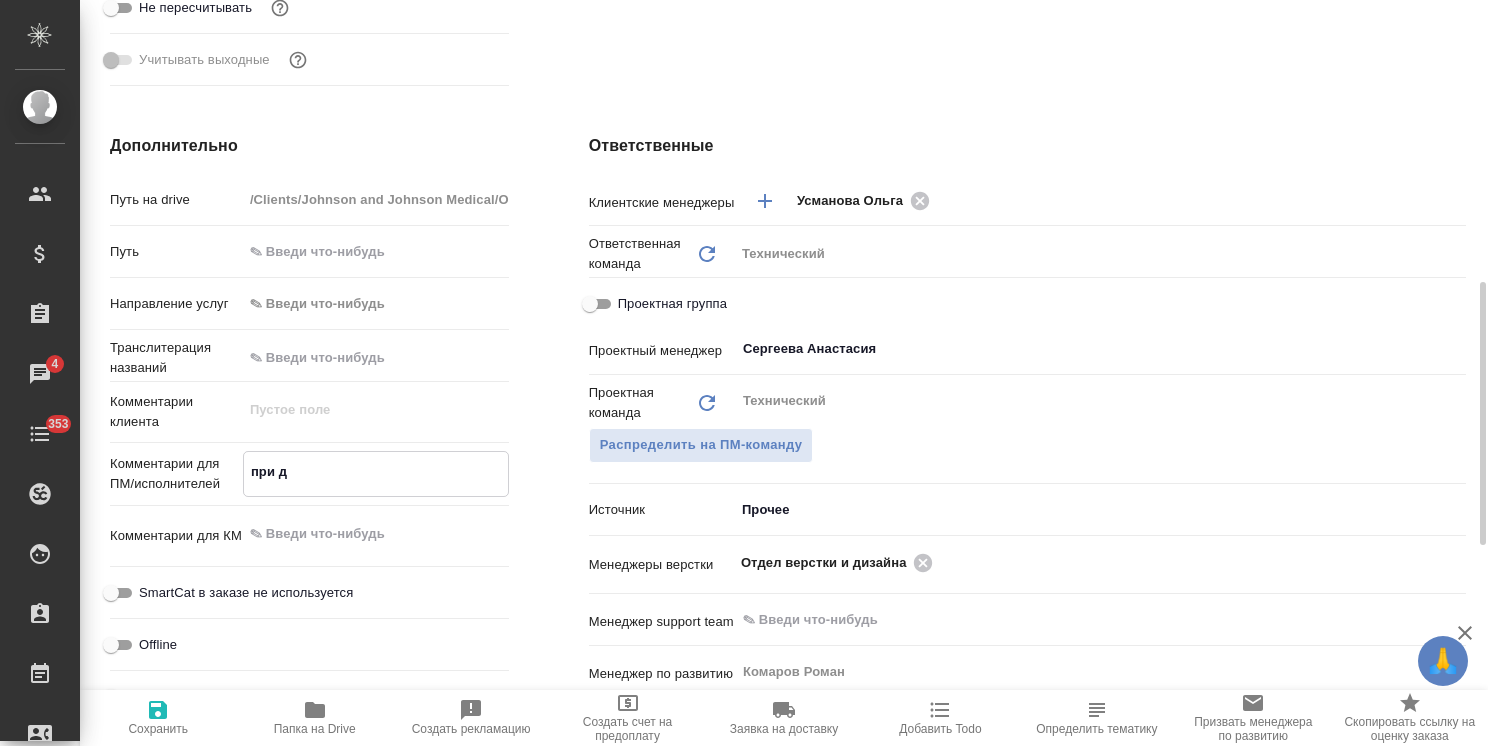 type on "x" 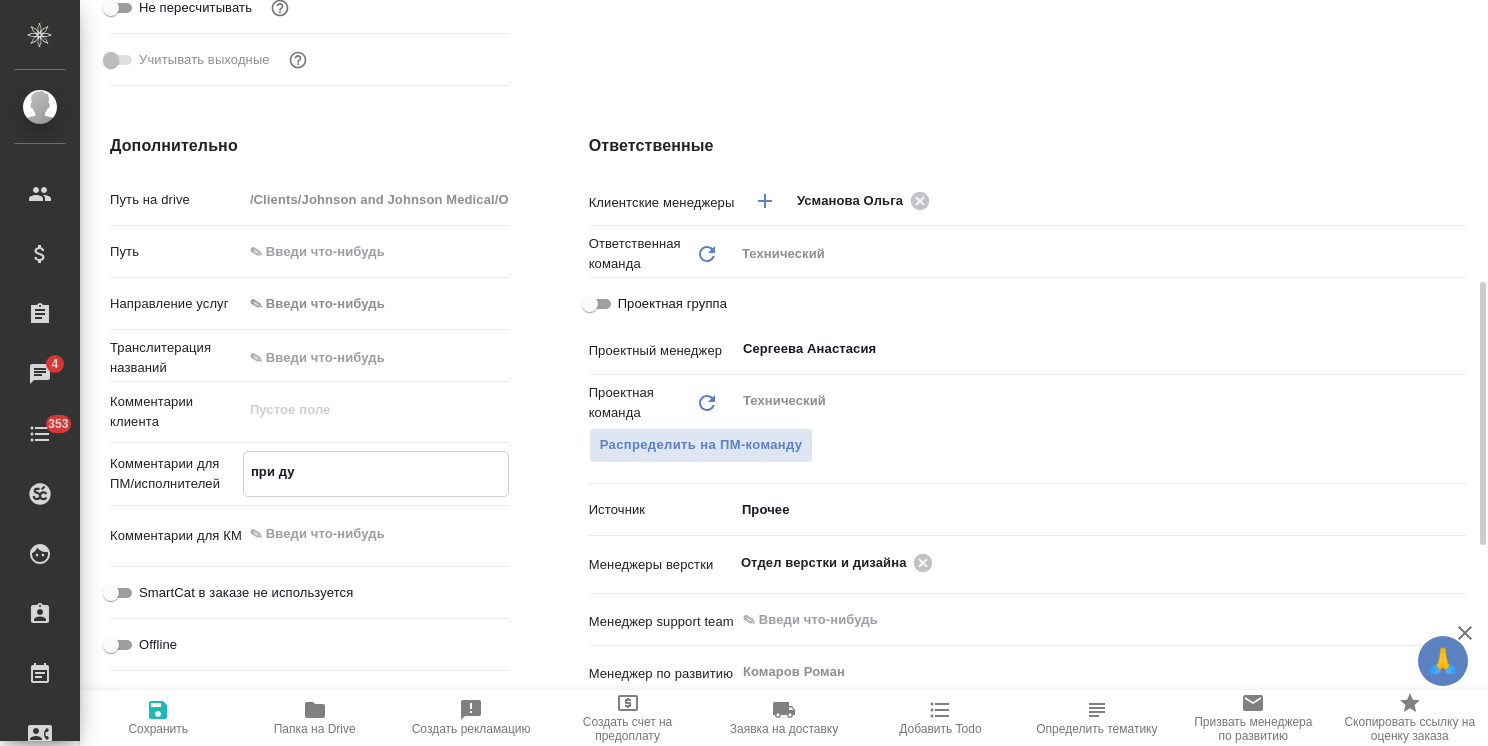 type on "при дул" 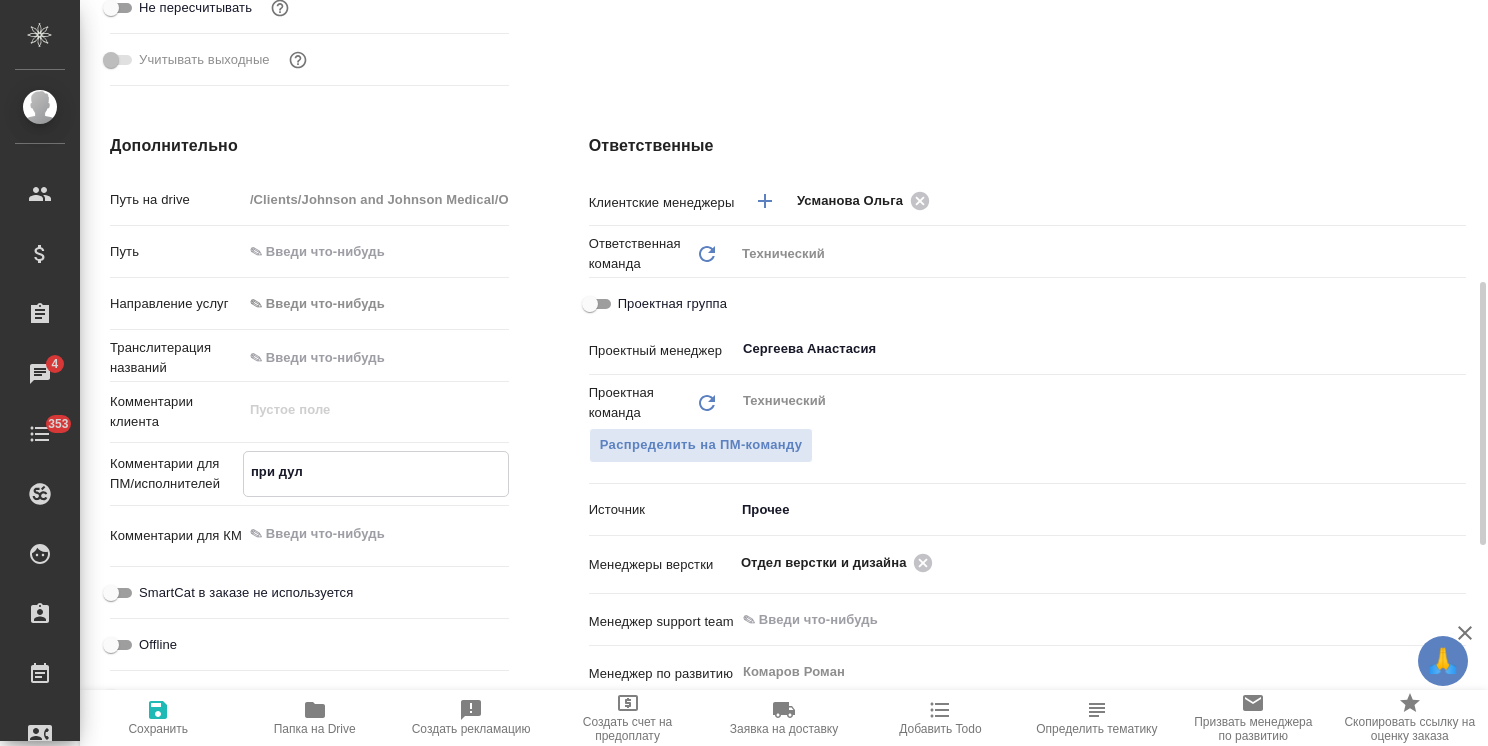 type on "x" 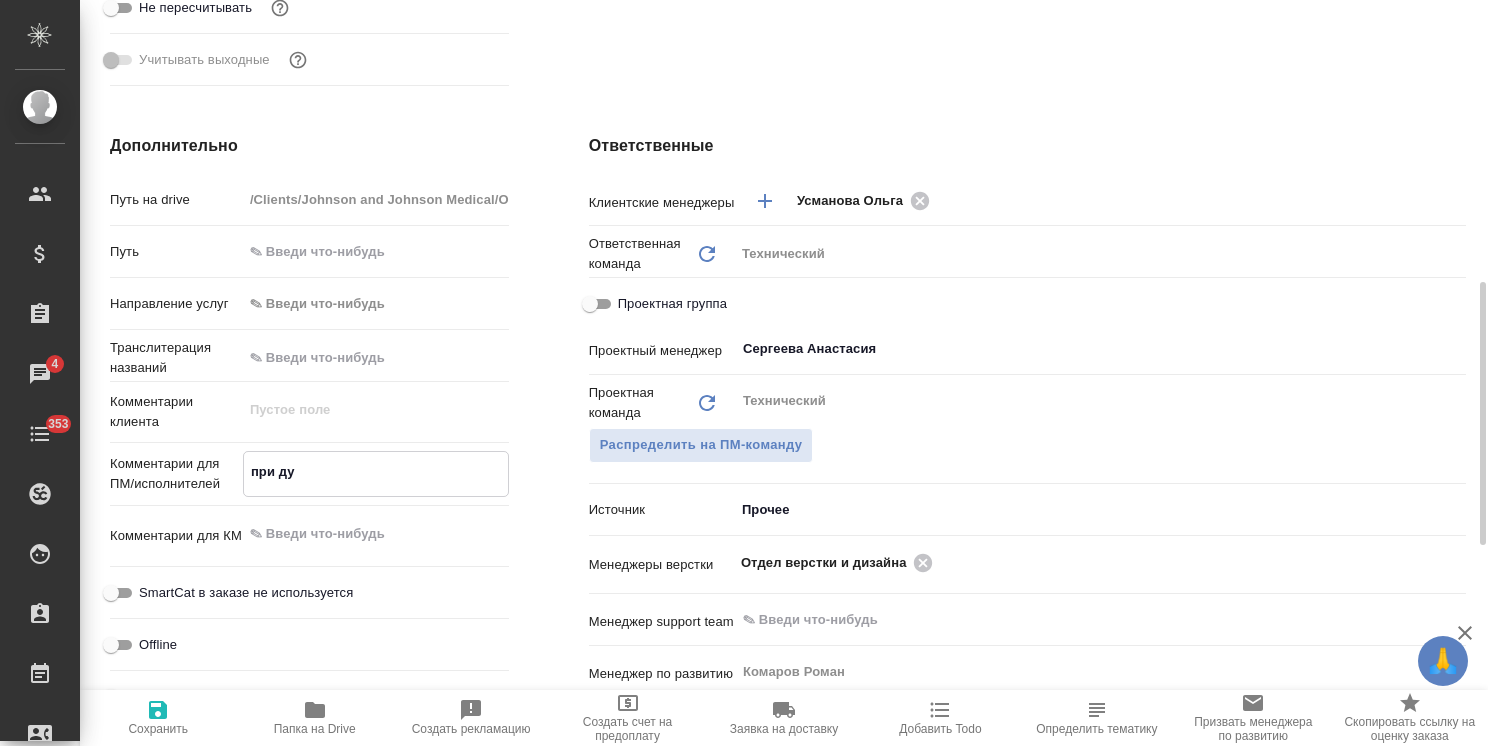 type on "x" 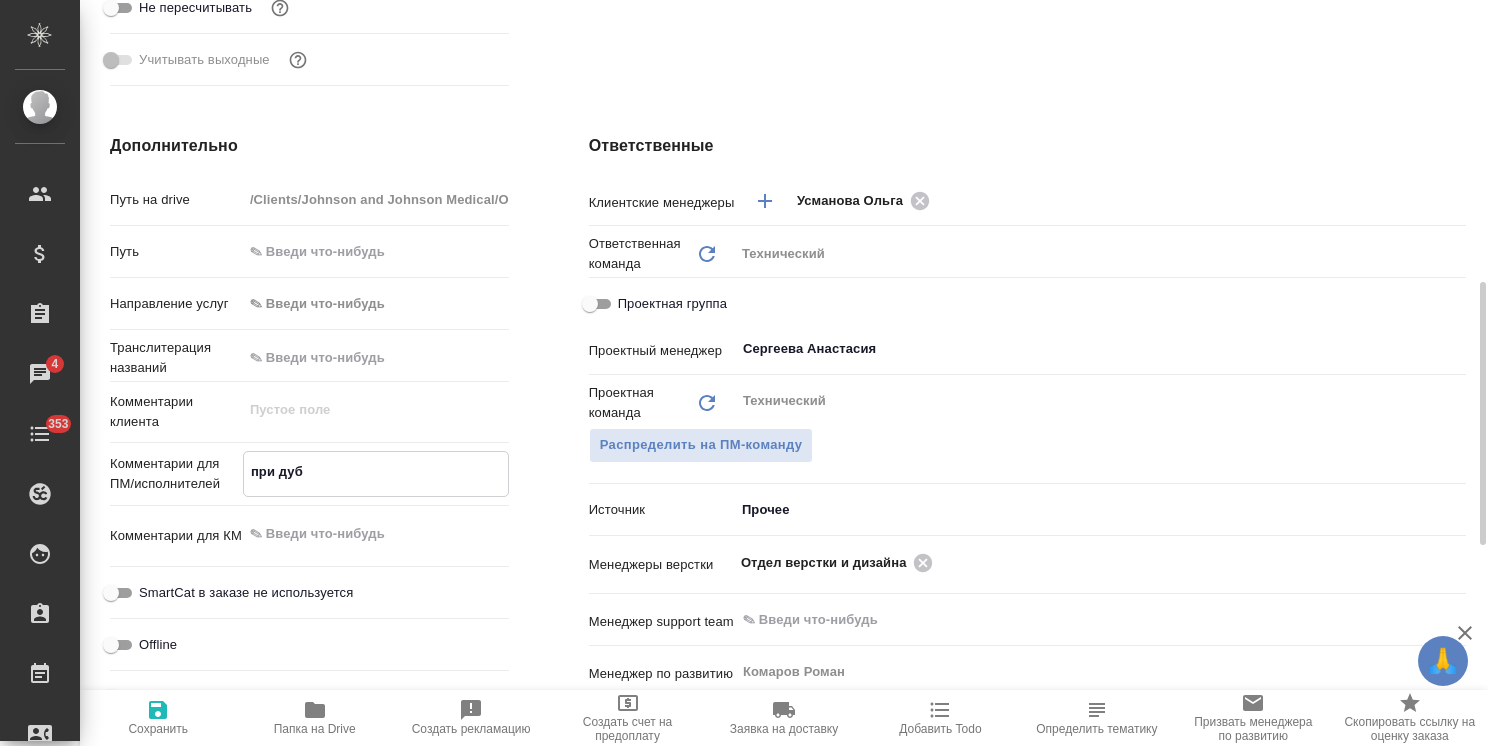 type on "x" 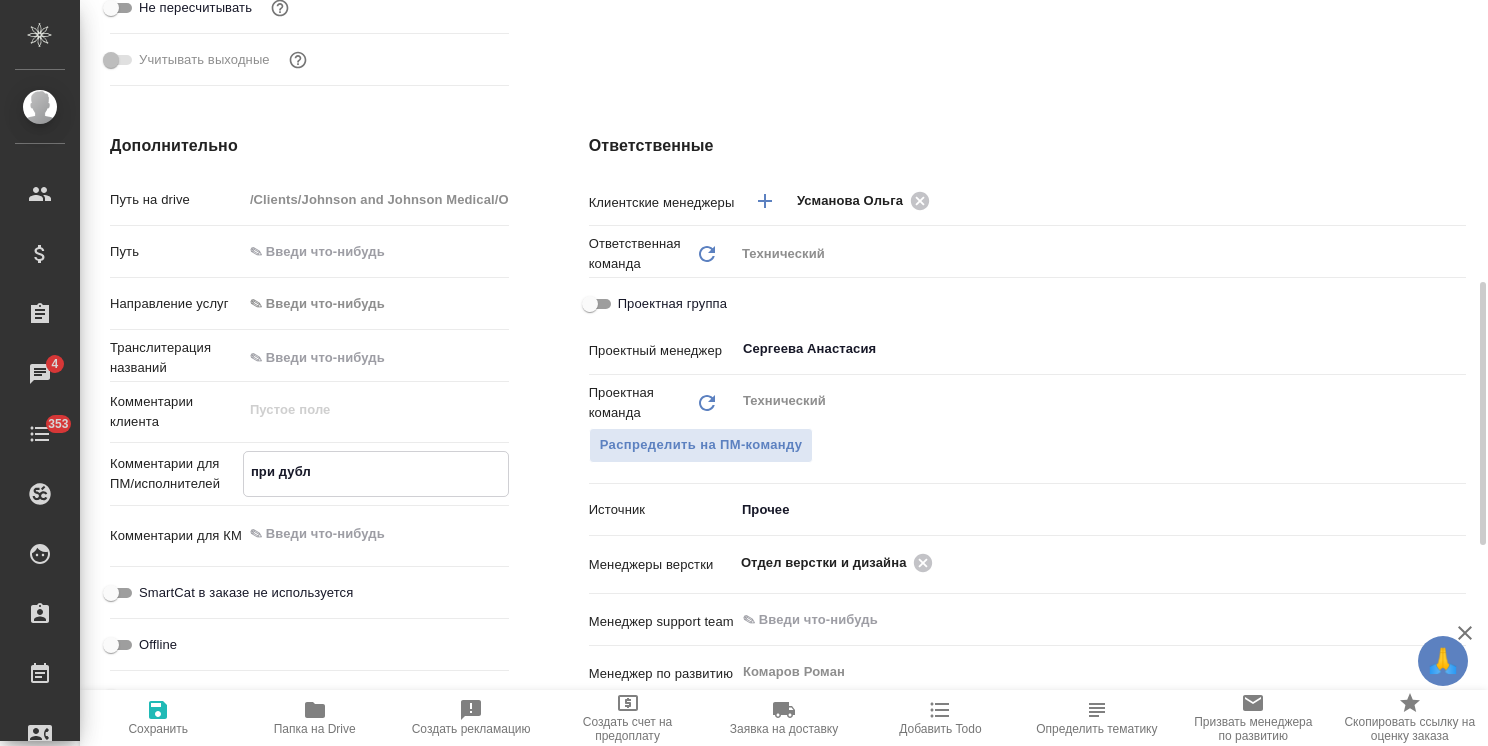 type on "x" 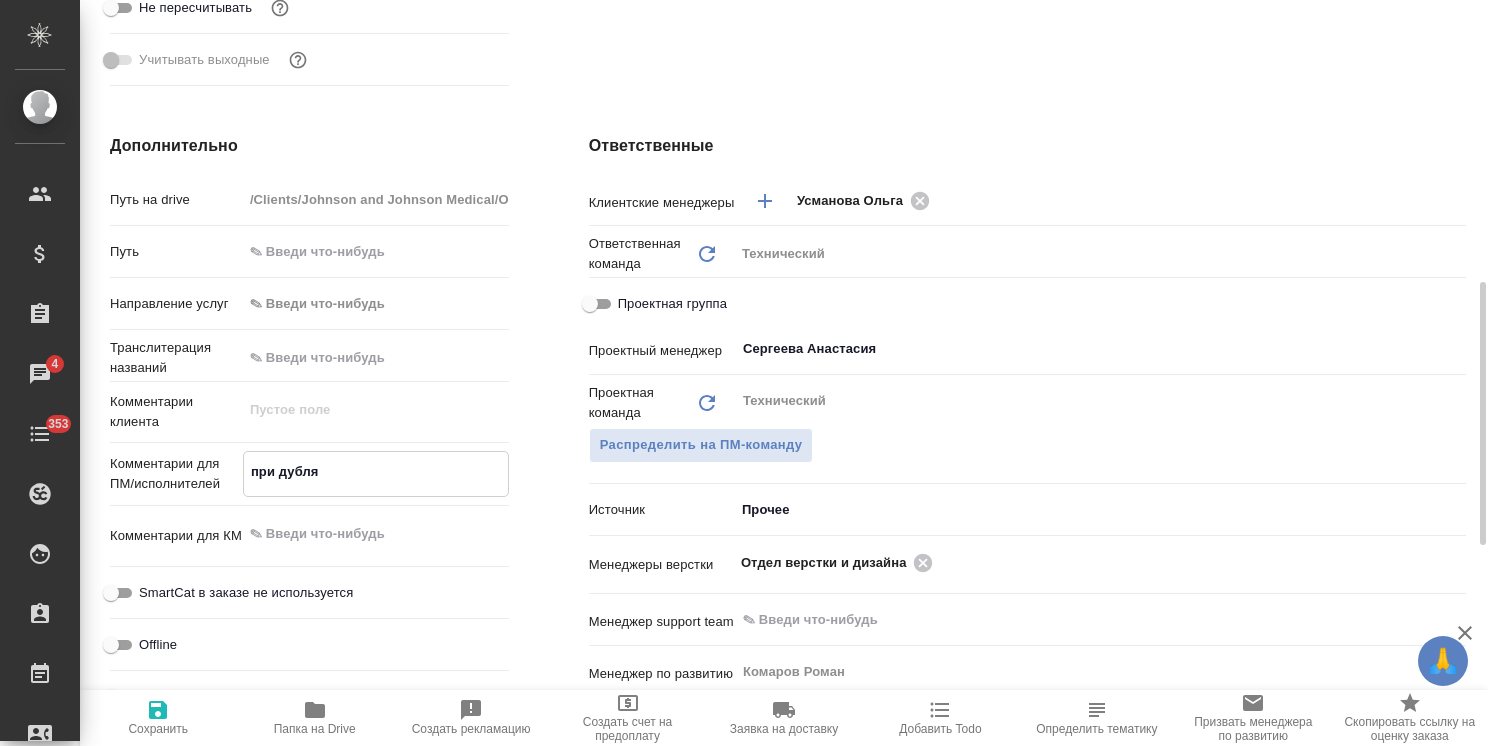 type on "при дубляэ" 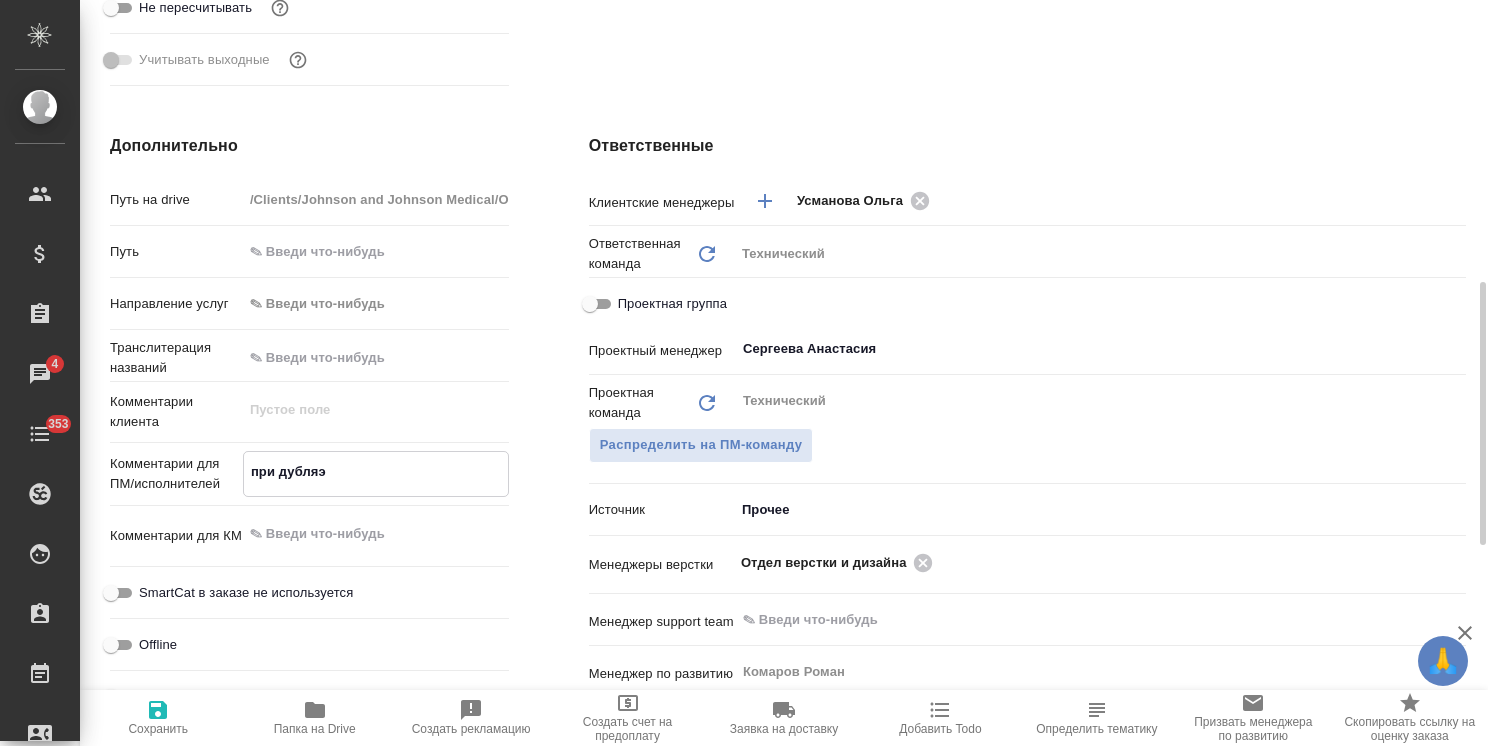 type on "x" 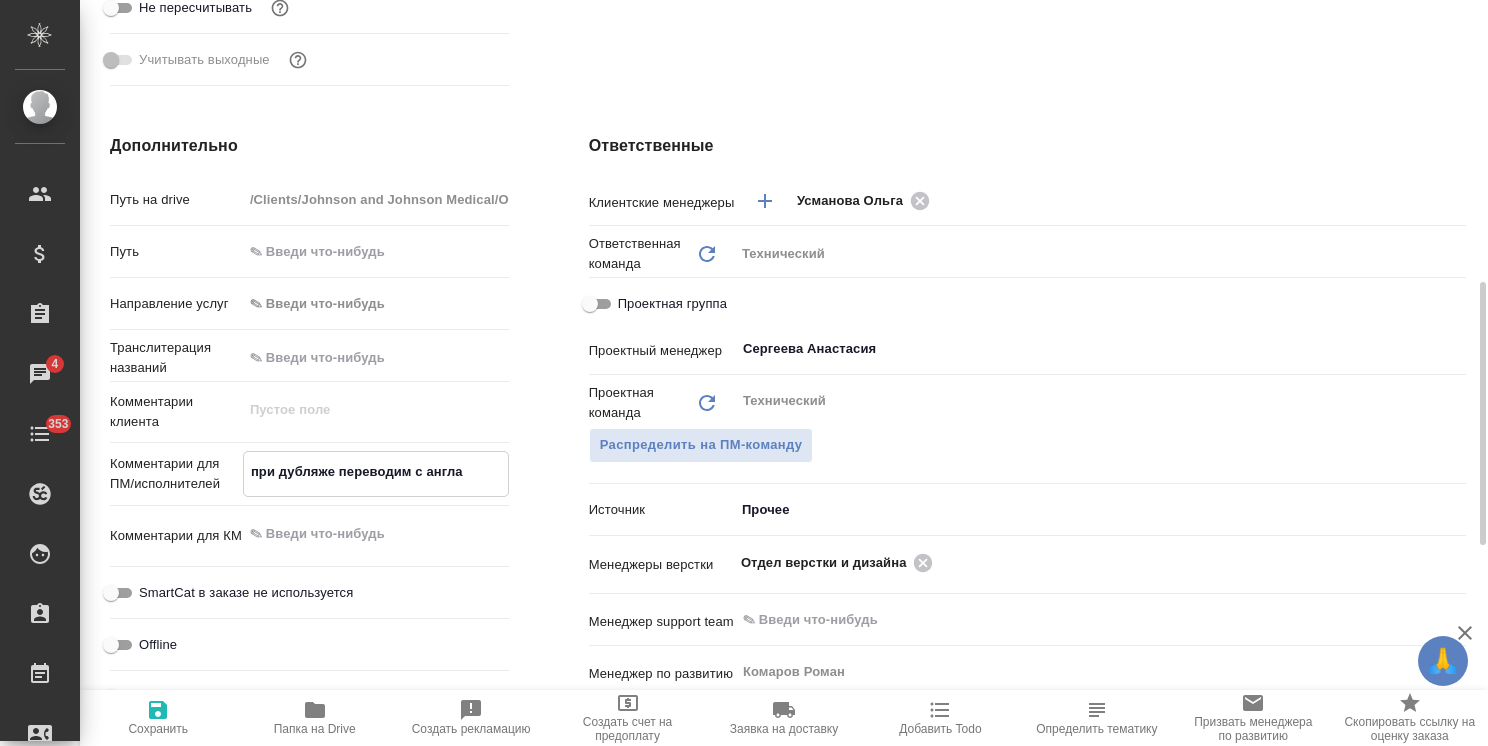 click 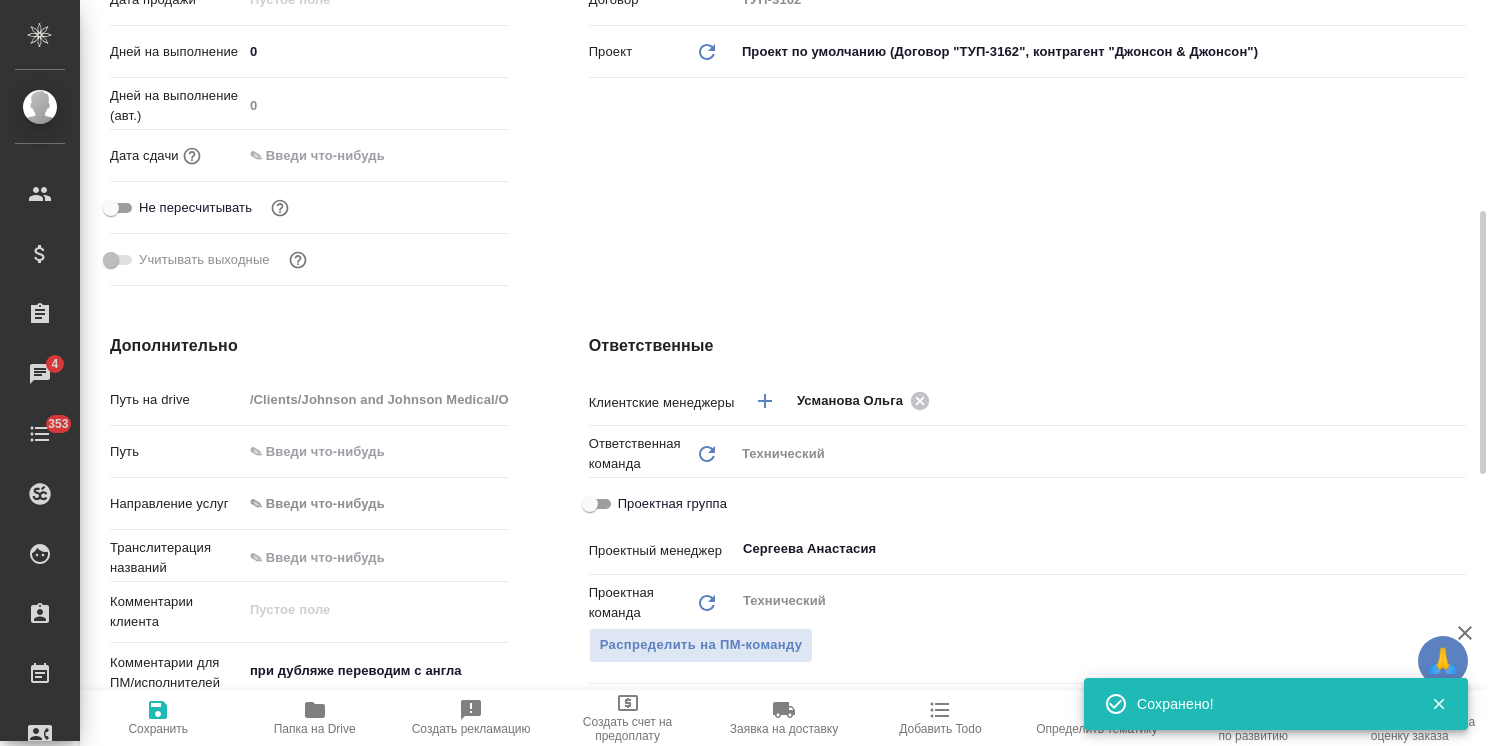 scroll, scrollTop: 700, scrollLeft: 0, axis: vertical 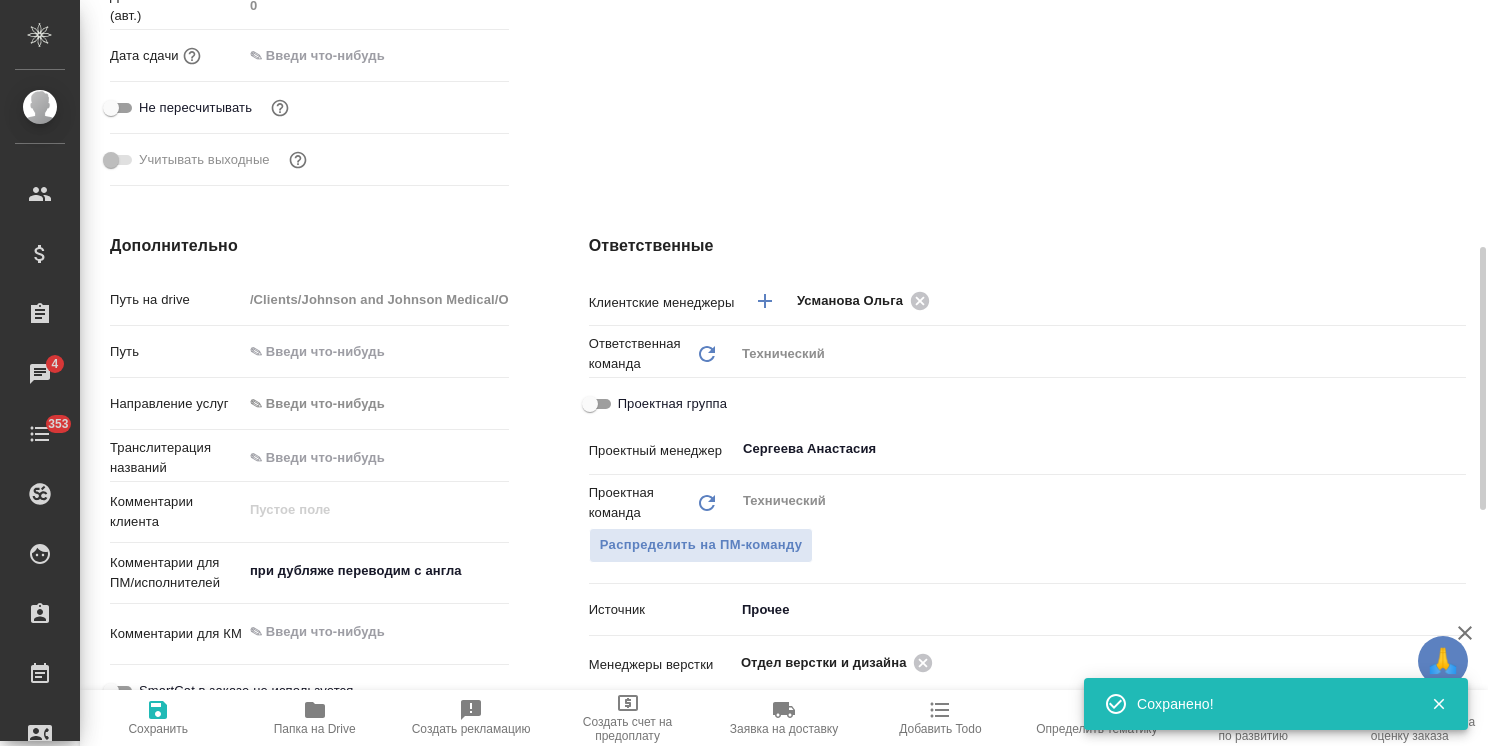 click on "при дубляже переводим с англа" at bounding box center [376, 571] 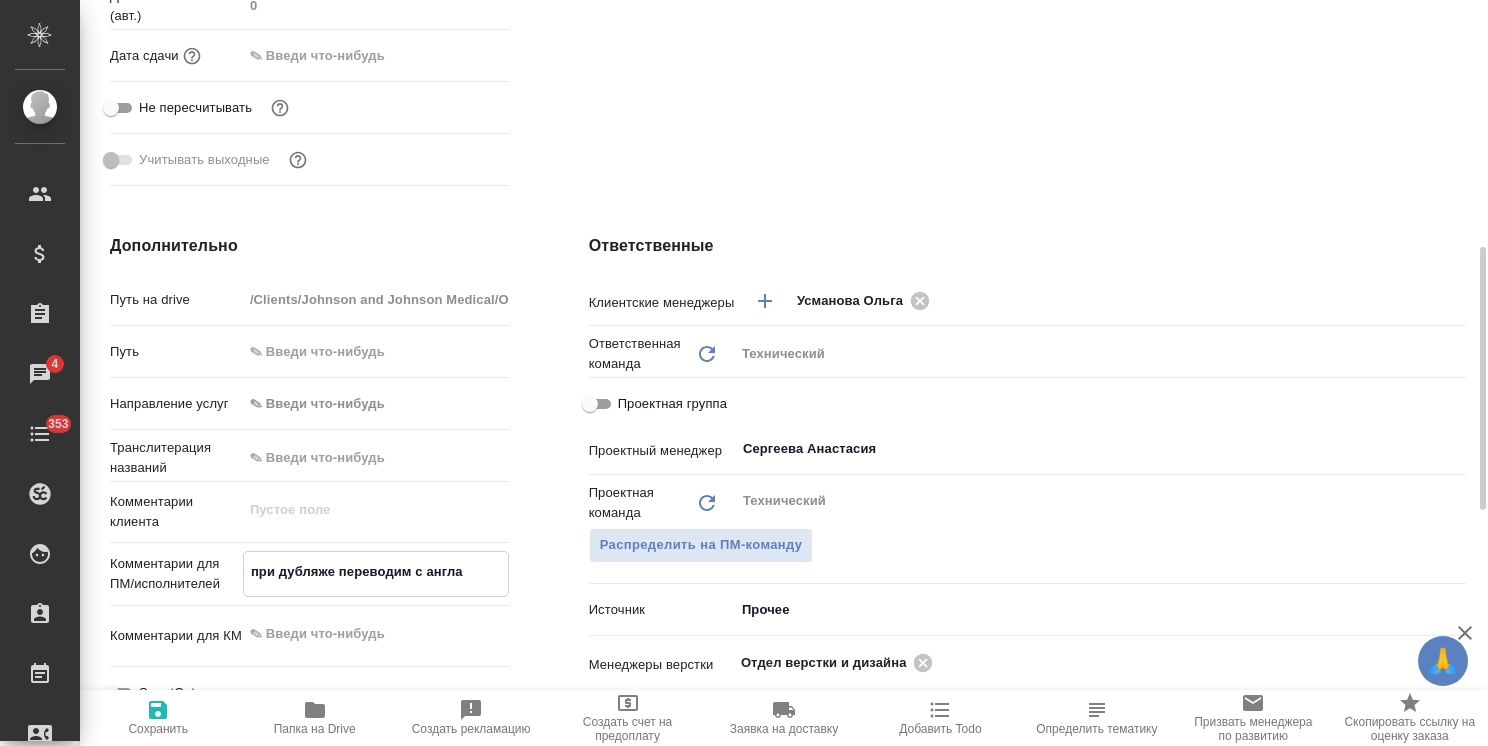 click on "при дубляже переводим с англа" at bounding box center (376, 572) 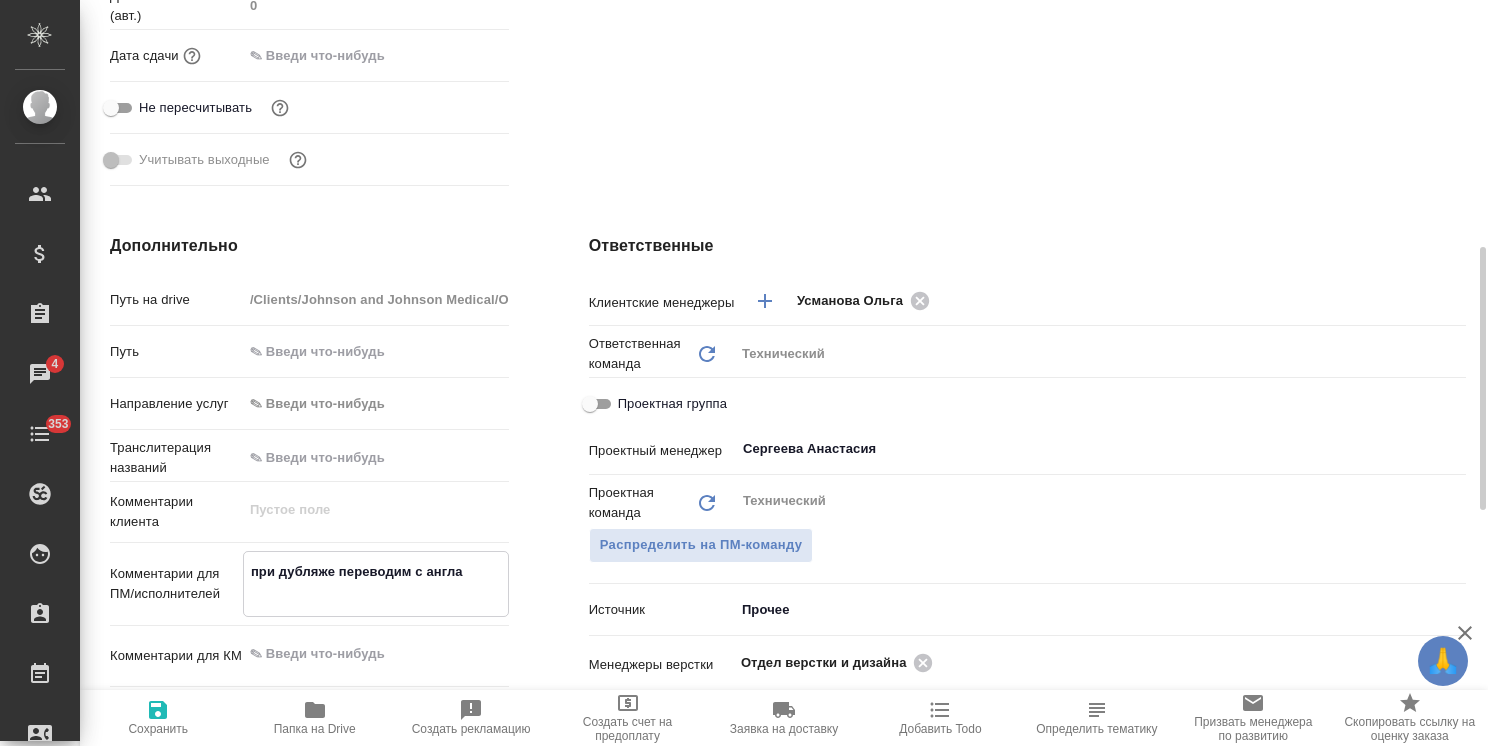 click on "при дубляже переводим с англа" at bounding box center (376, 582) 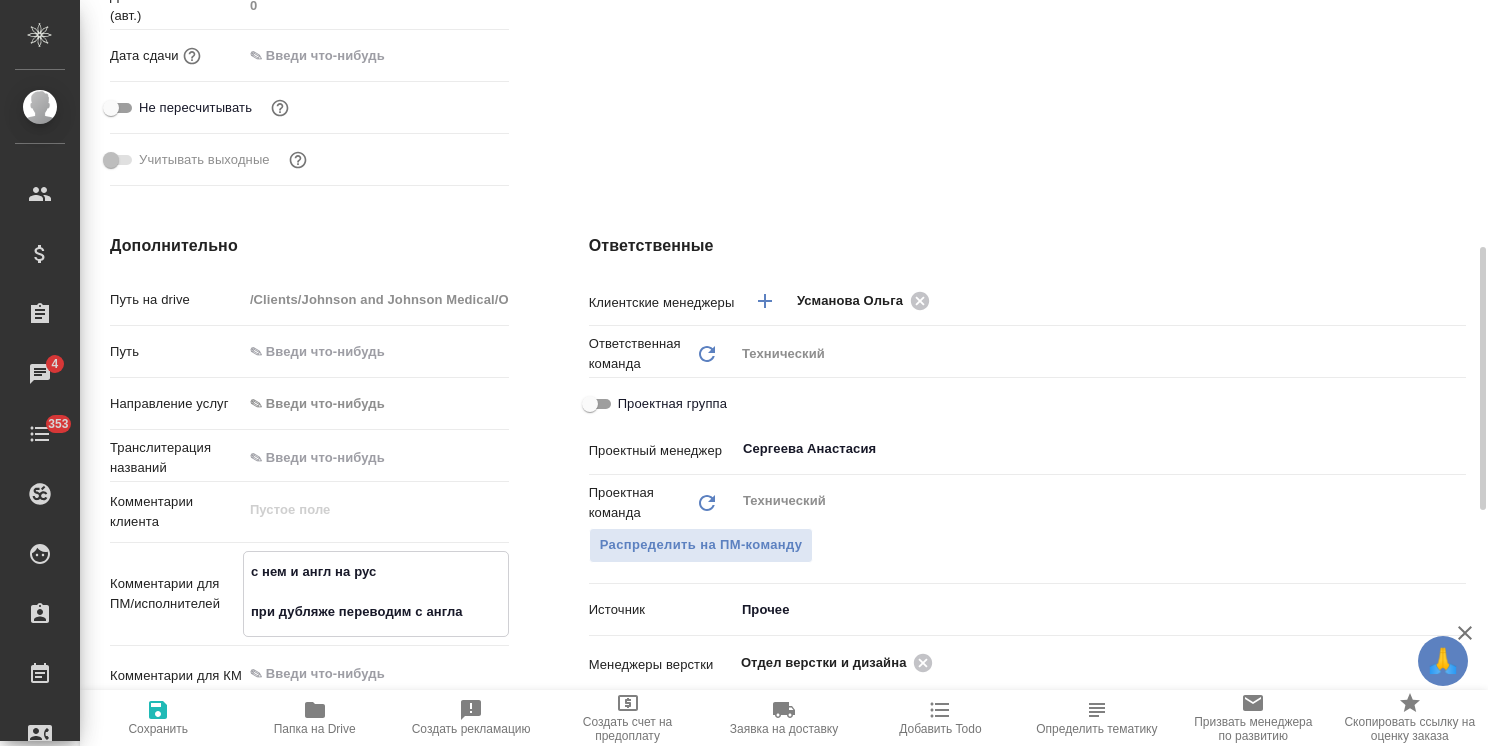 drag, startPoint x: 454, startPoint y: 606, endPoint x: 420, endPoint y: 614, distance: 34.928497 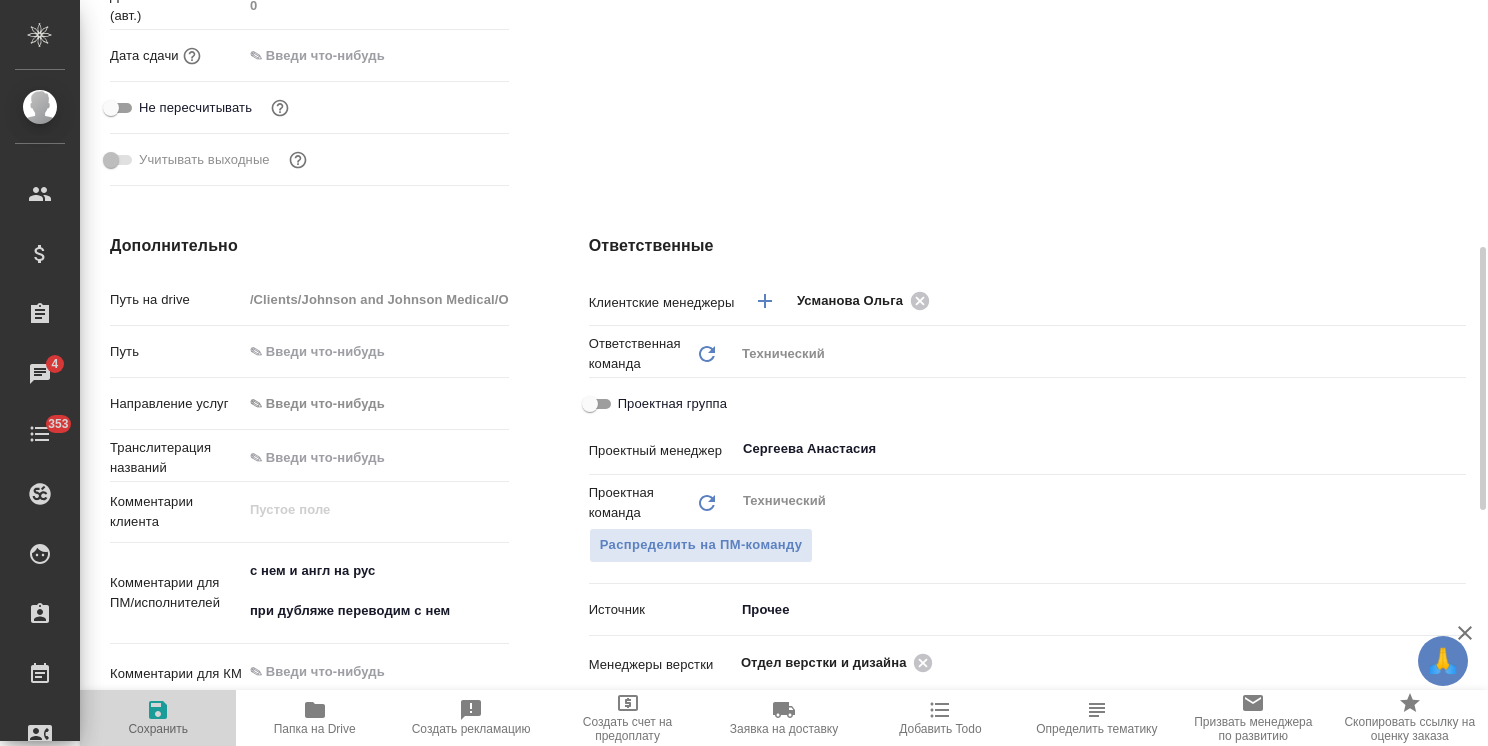 click 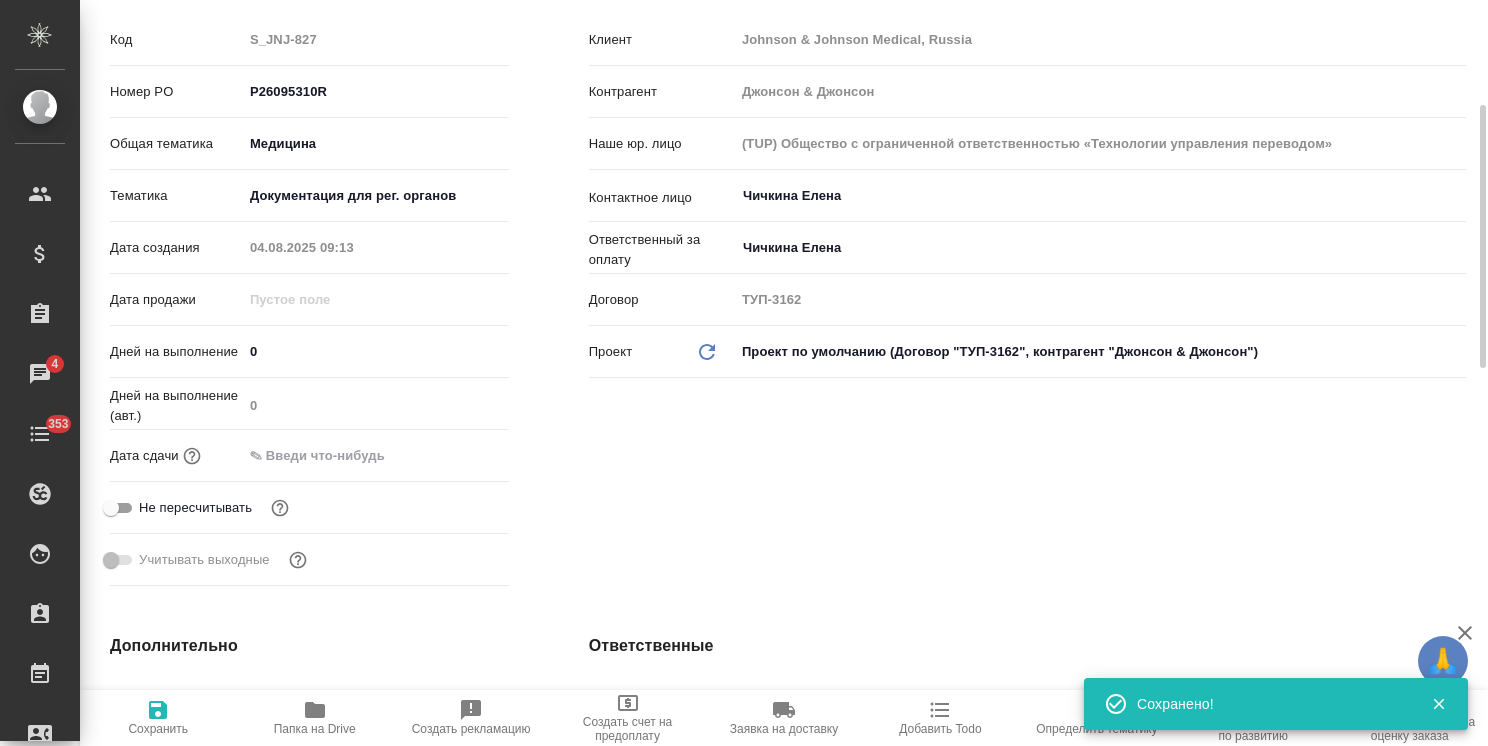 scroll, scrollTop: 0, scrollLeft: 0, axis: both 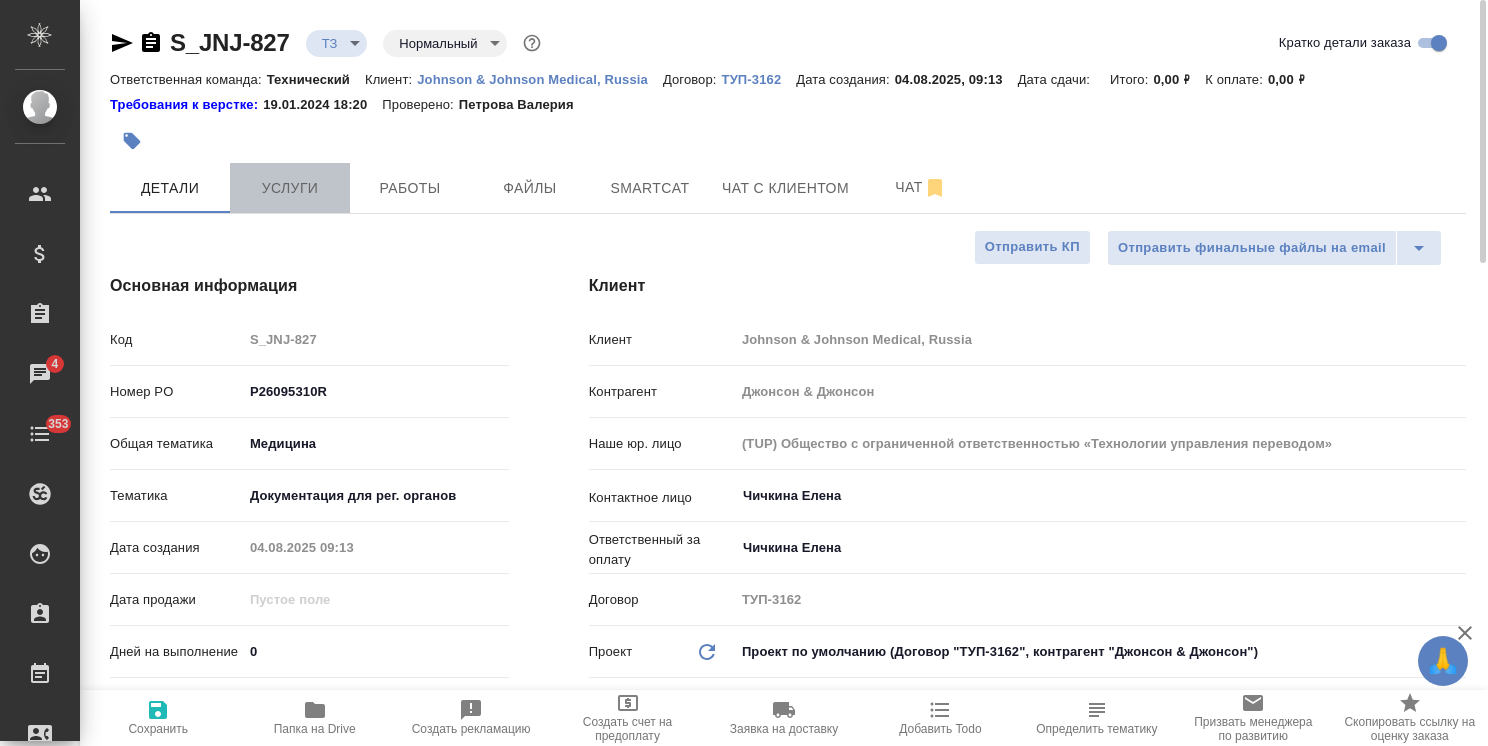 click on "Услуги" at bounding box center (290, 188) 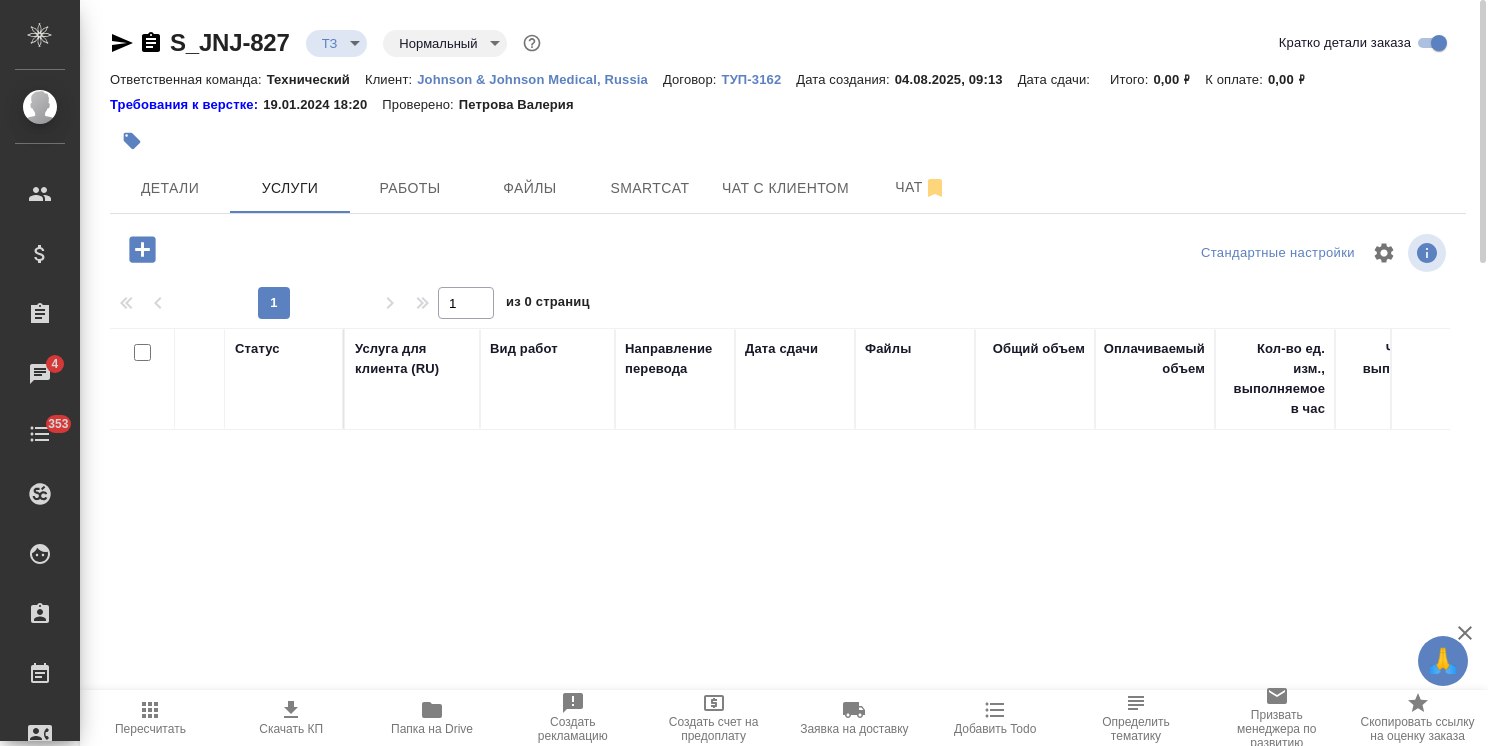 click 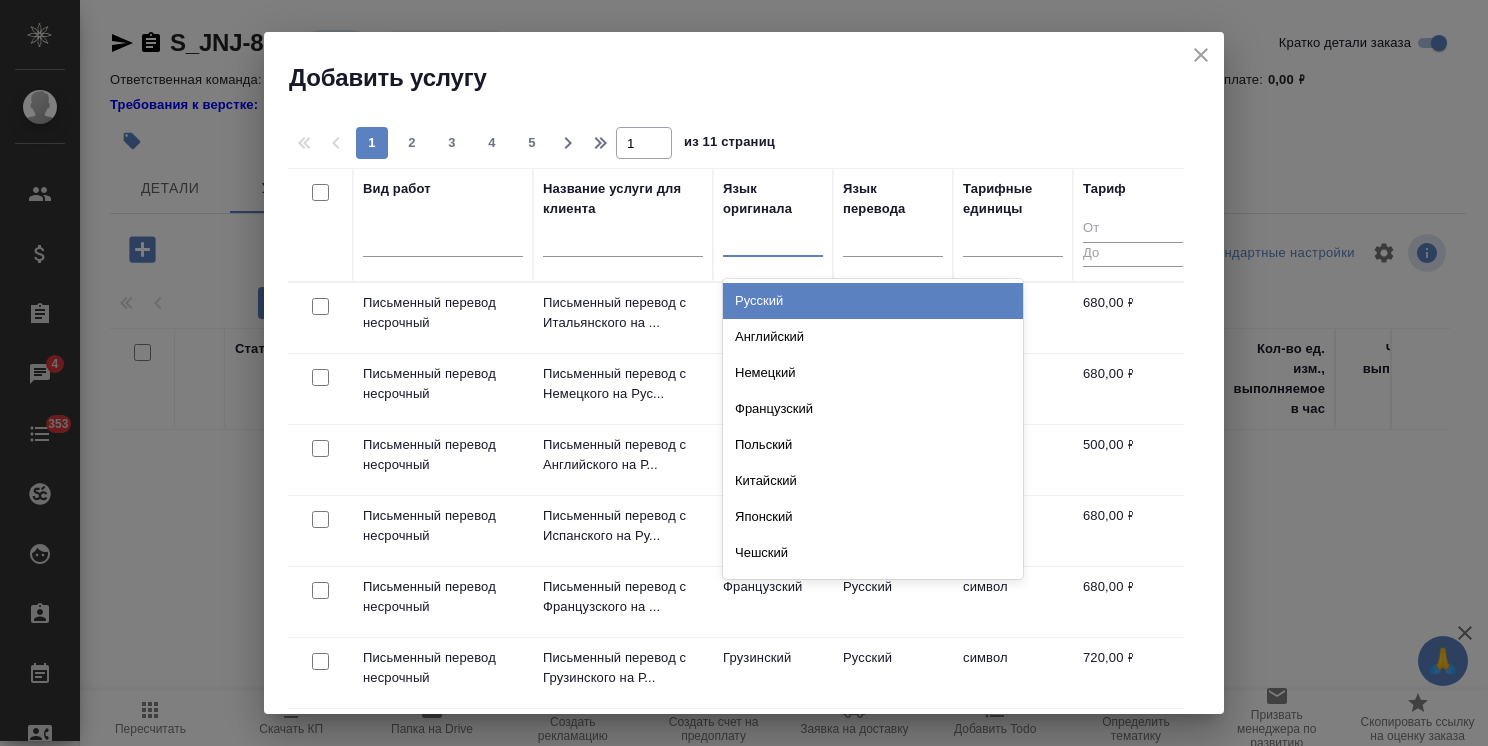 click at bounding box center [773, 236] 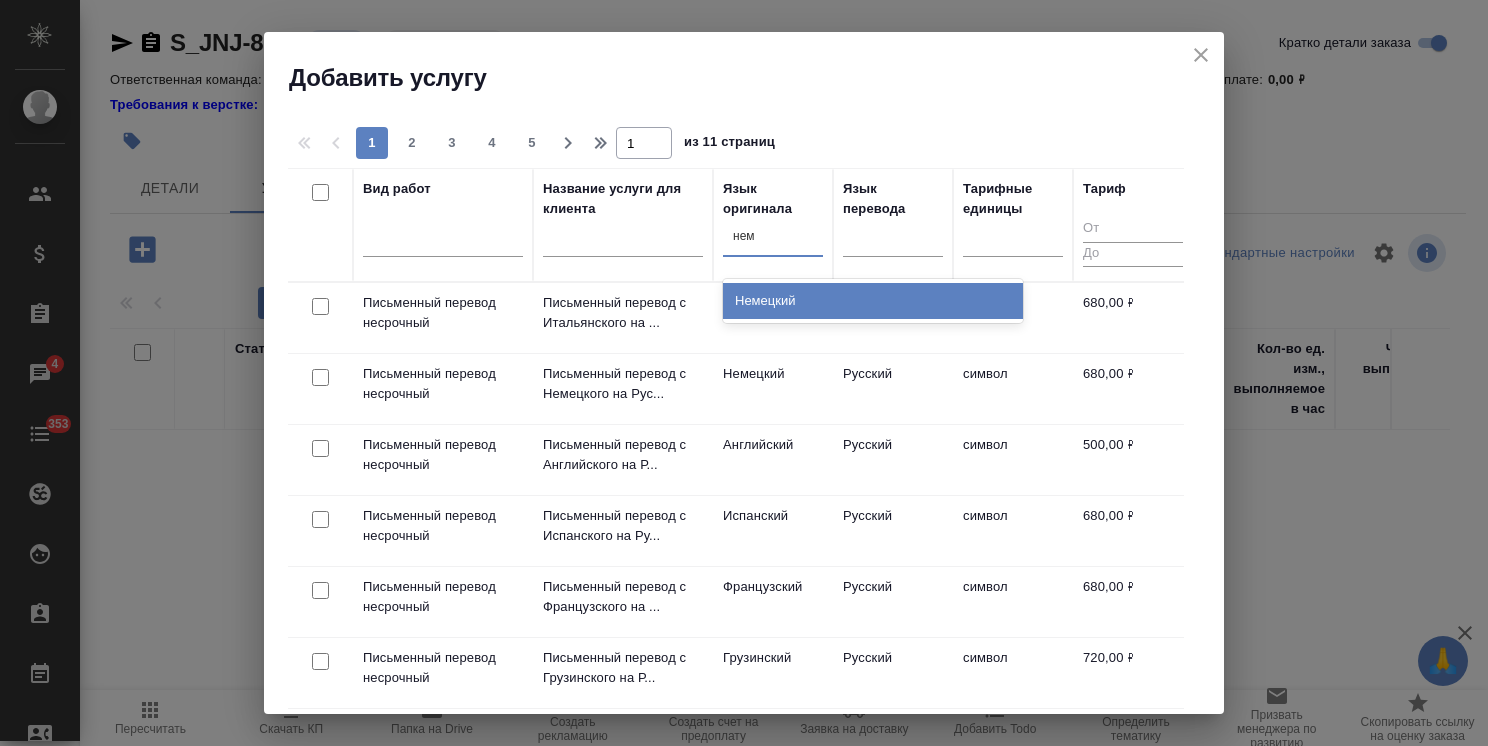 click on "Немецкий" at bounding box center [873, 301] 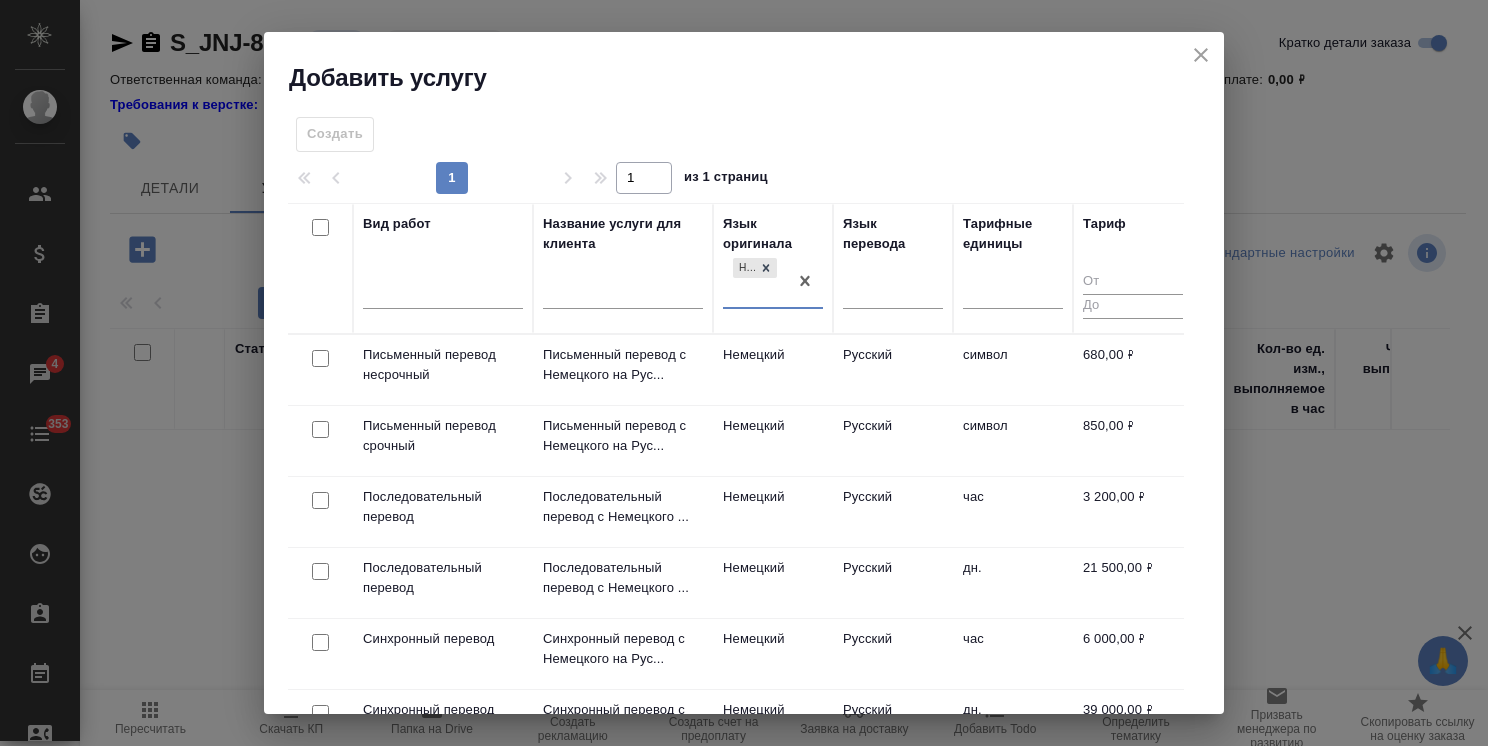 click at bounding box center (320, 358) 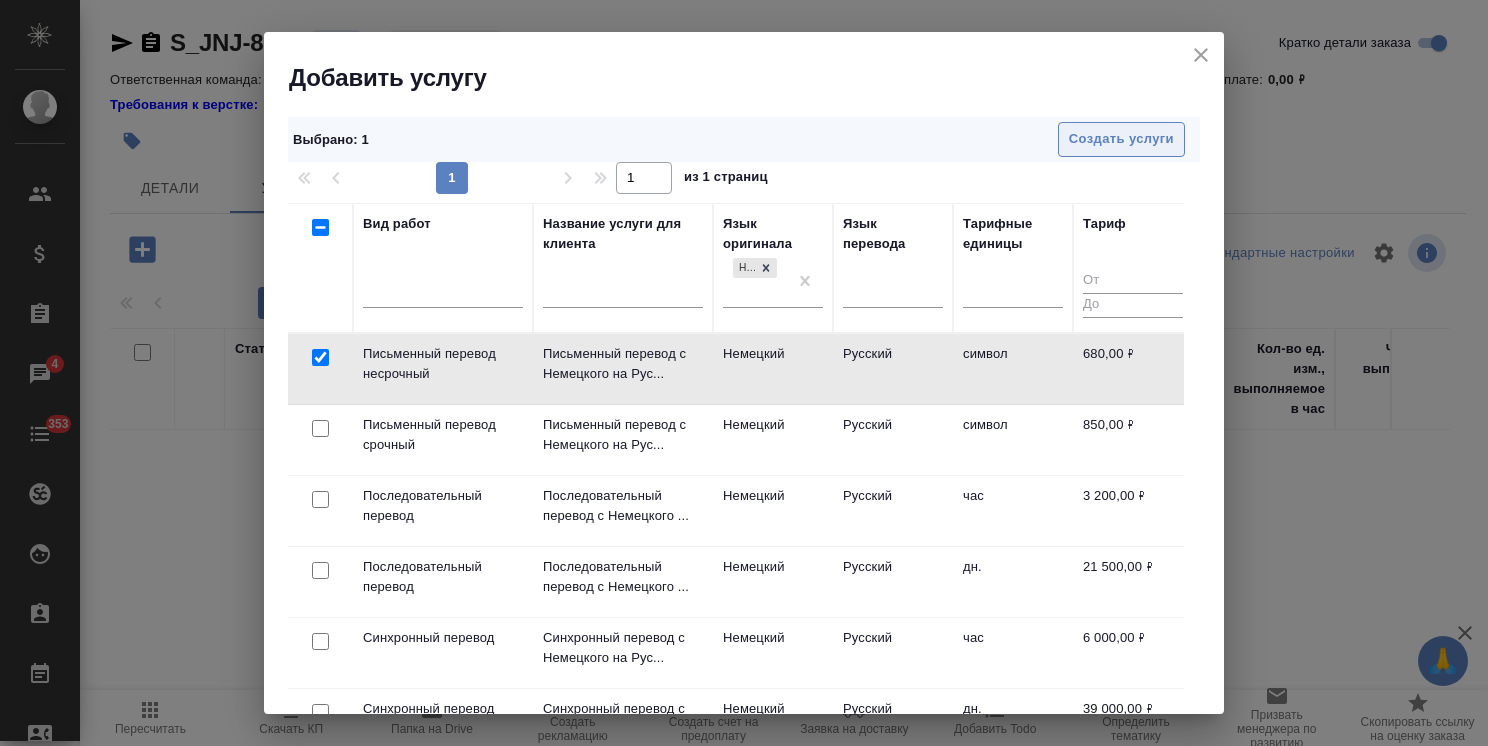 click on "Создать услуги" at bounding box center [1121, 139] 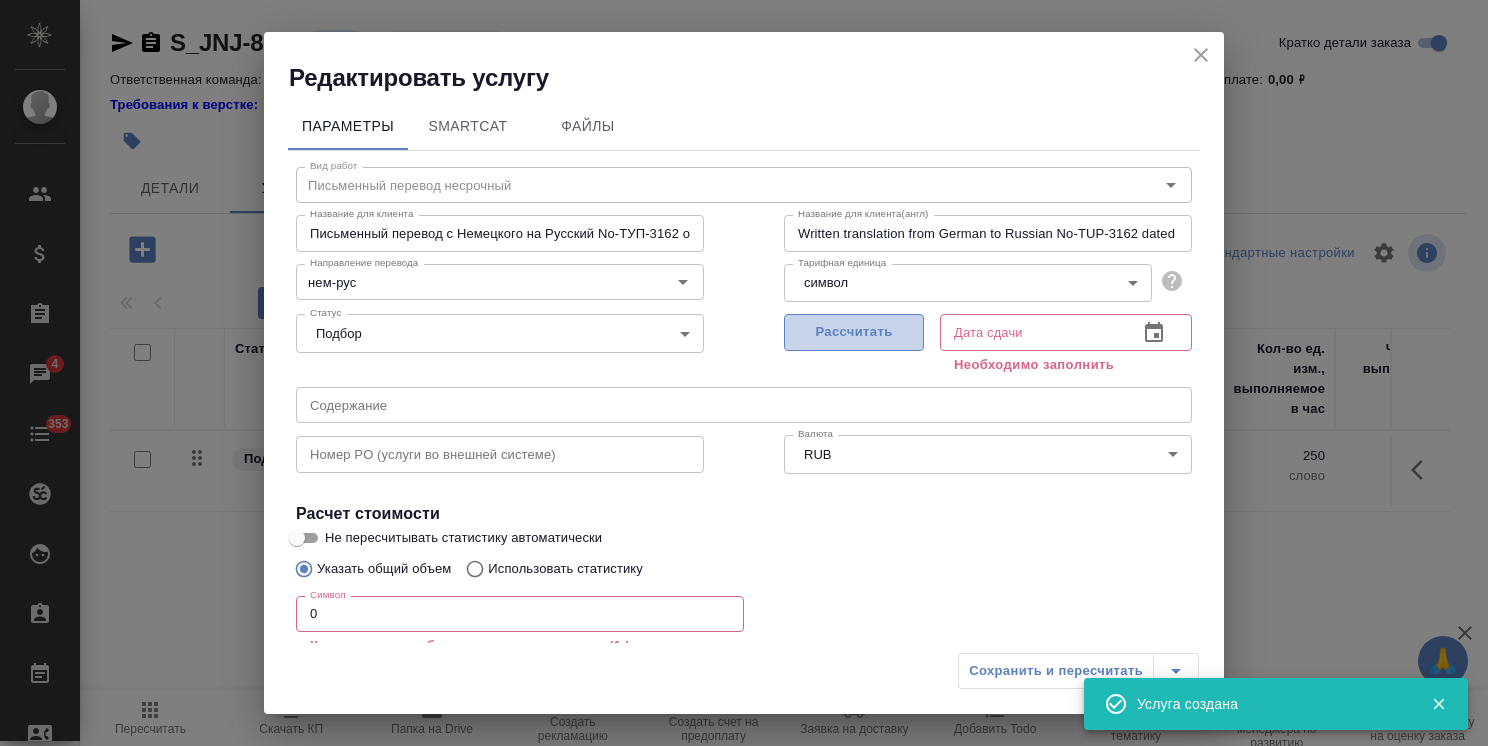 click on "Рассчитать" at bounding box center [854, 332] 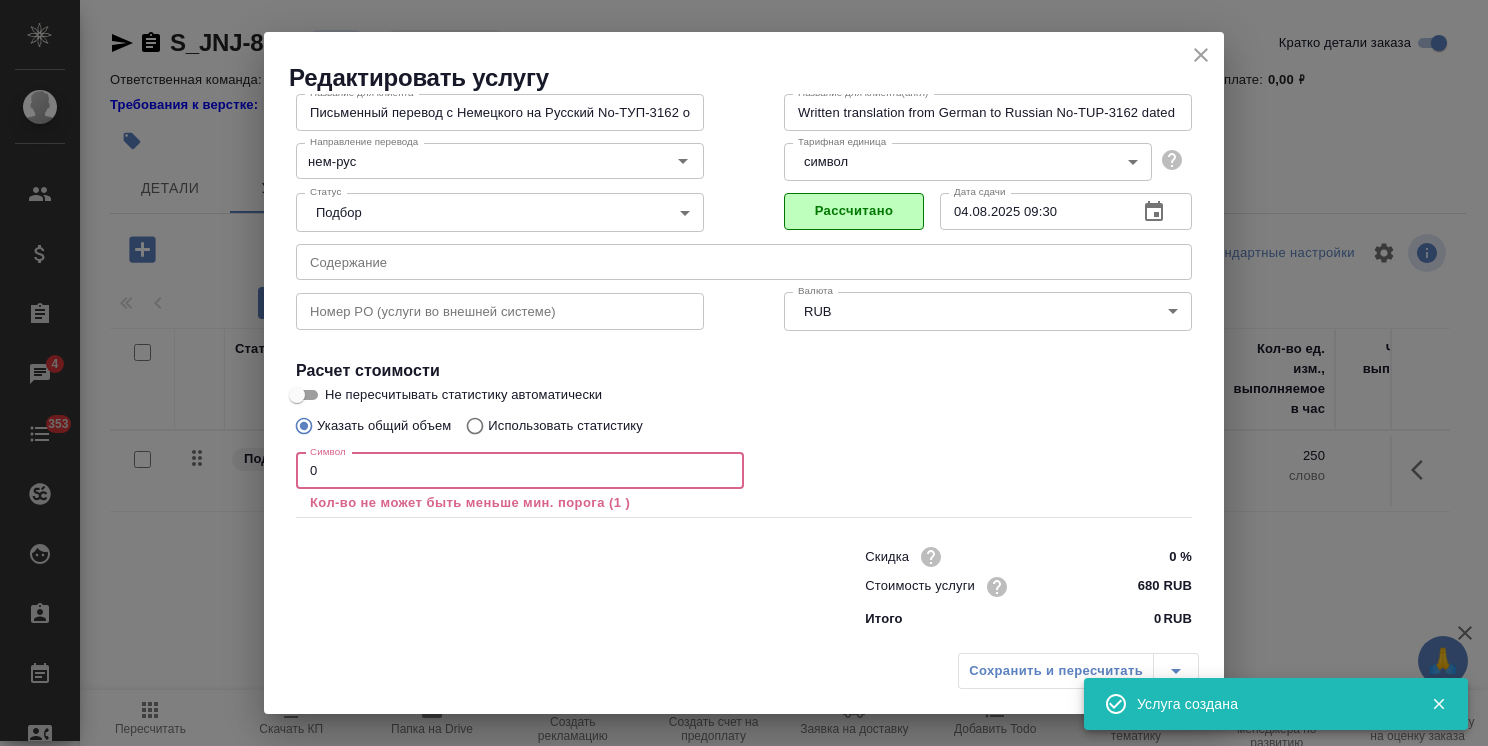 drag, startPoint x: 371, startPoint y: 471, endPoint x: 226, endPoint y: 470, distance: 145.00345 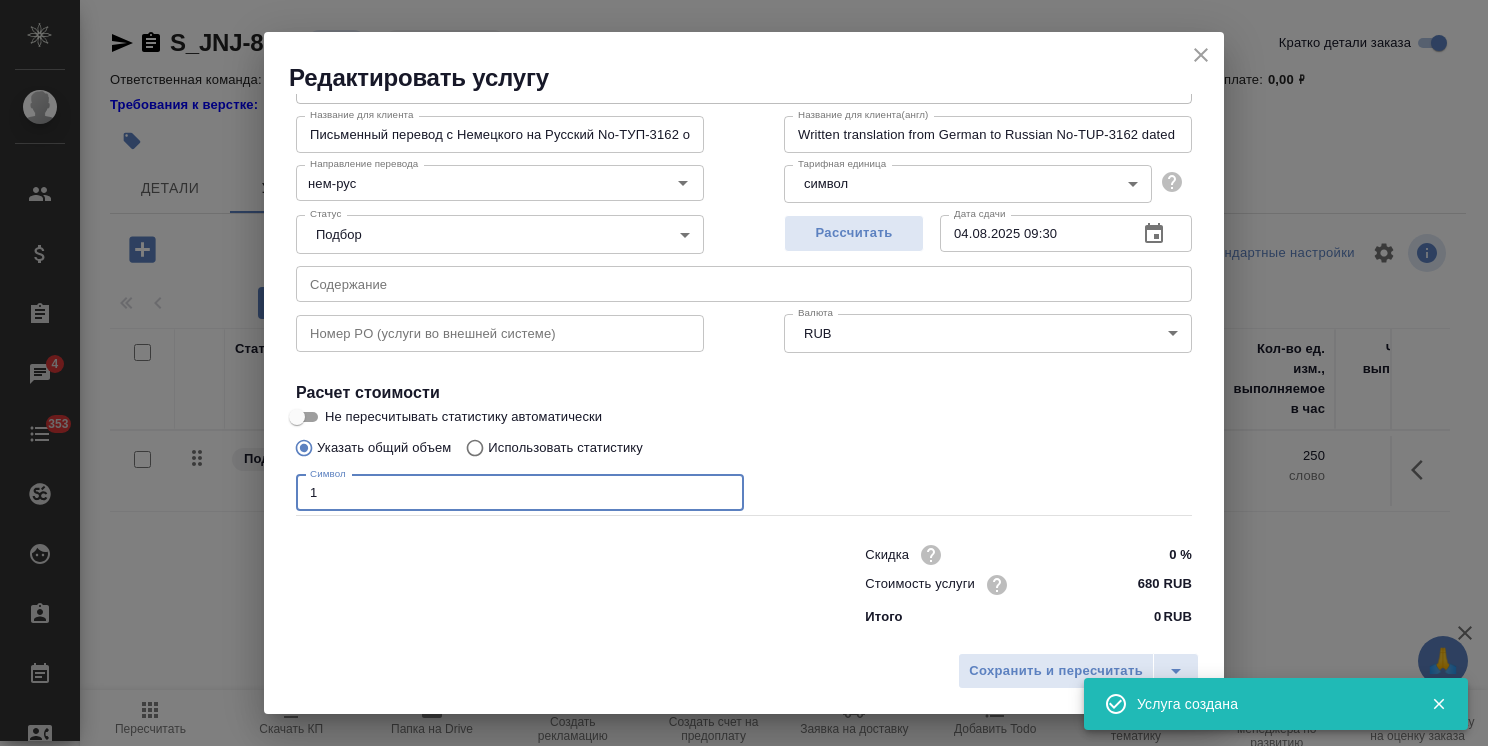scroll, scrollTop: 98, scrollLeft: 0, axis: vertical 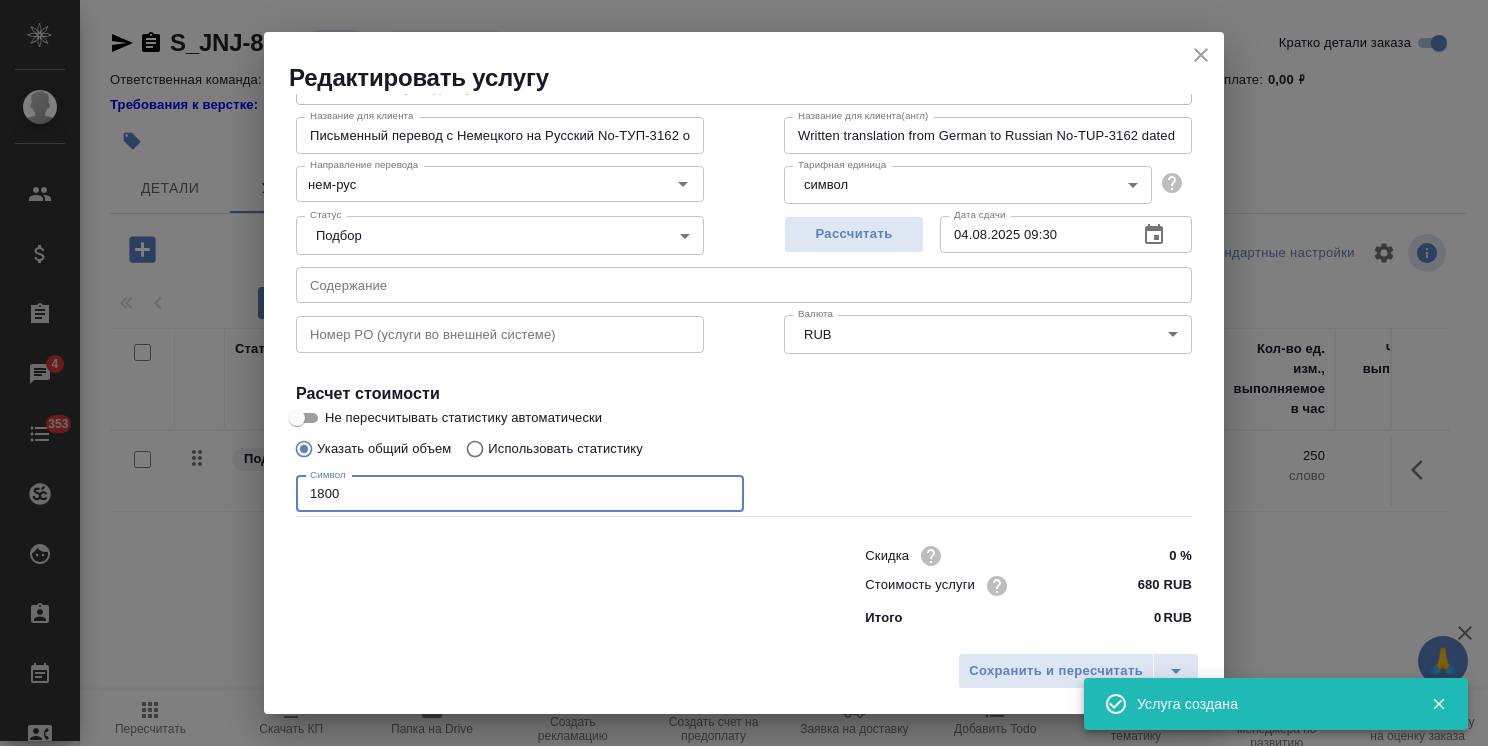 click on "Не пересчитывать статистику автоматически" at bounding box center [297, 418] 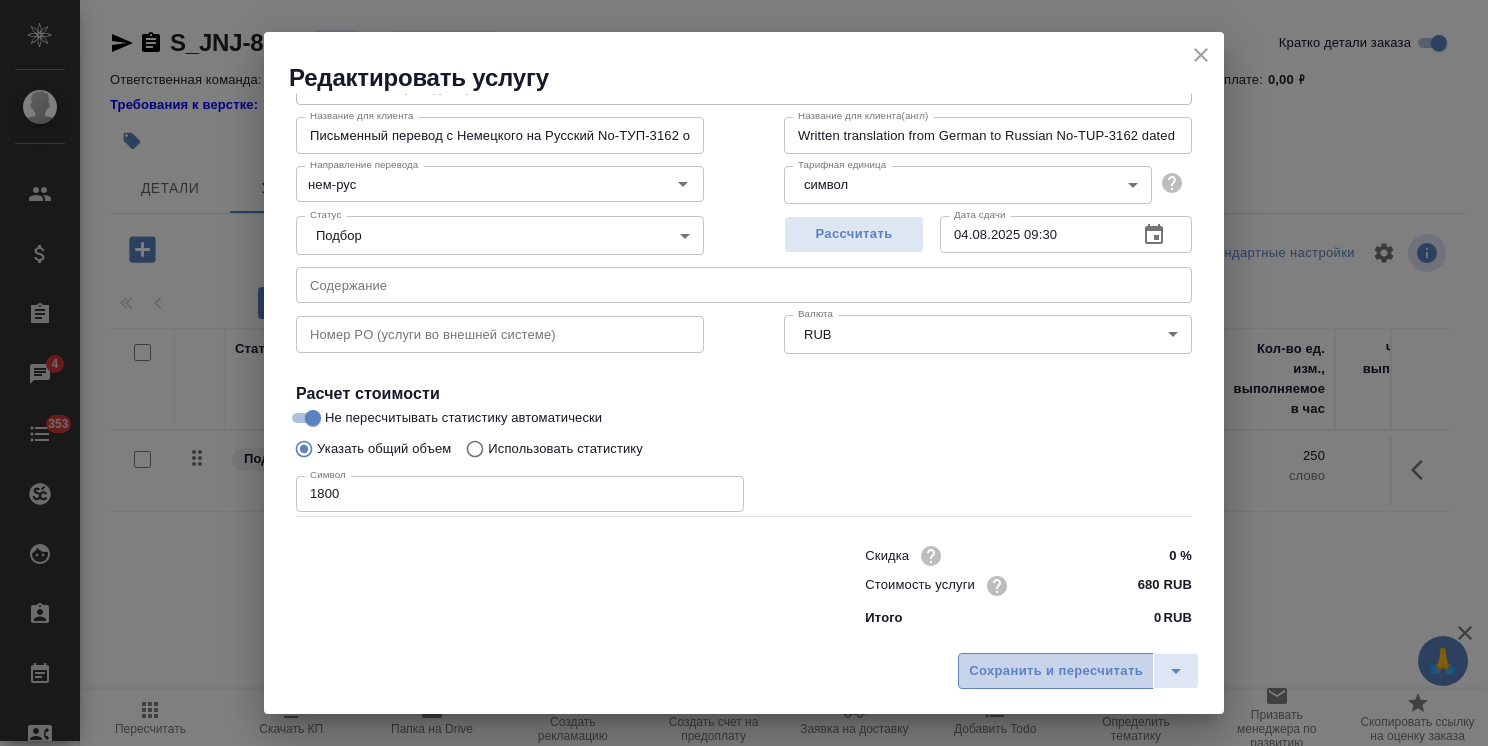 click on "Сохранить и пересчитать" at bounding box center (1056, 671) 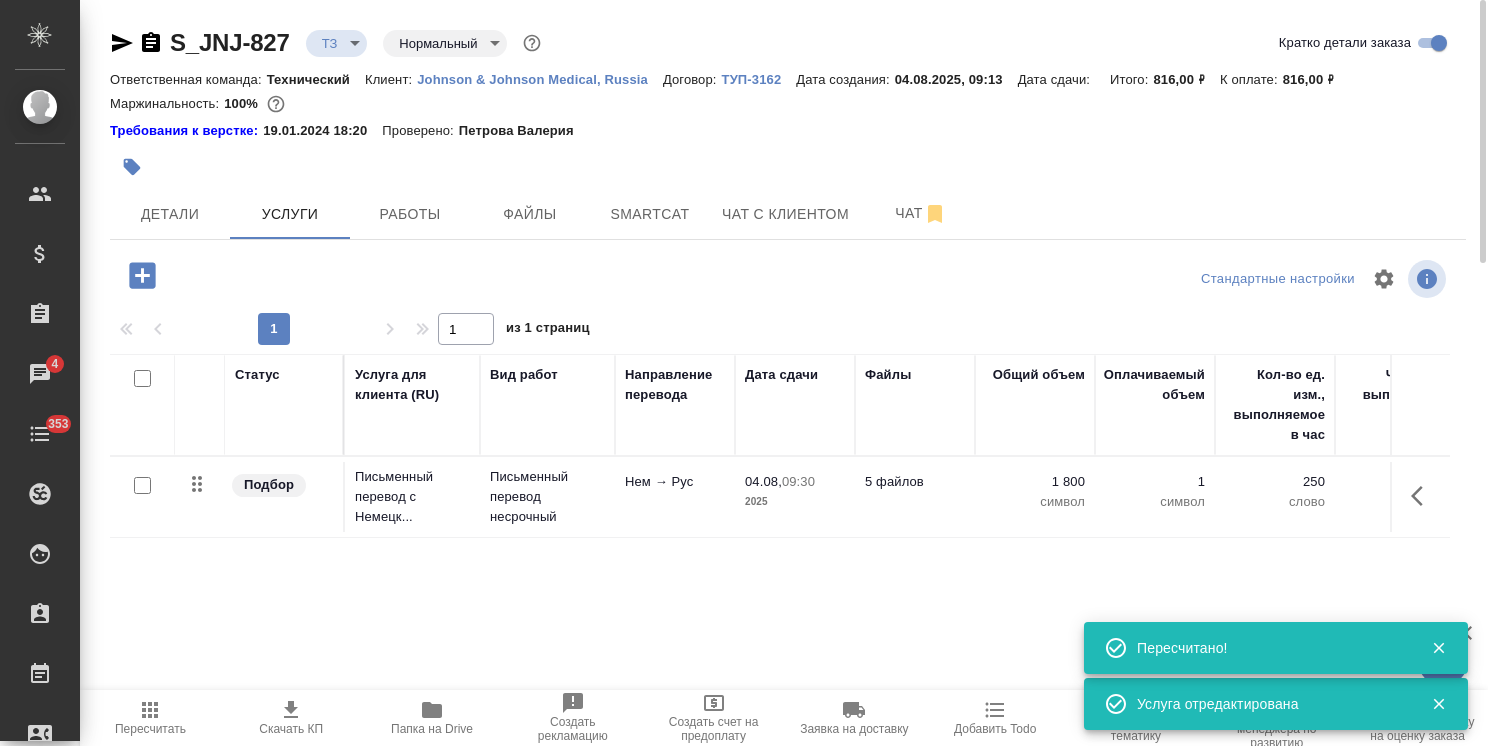 click 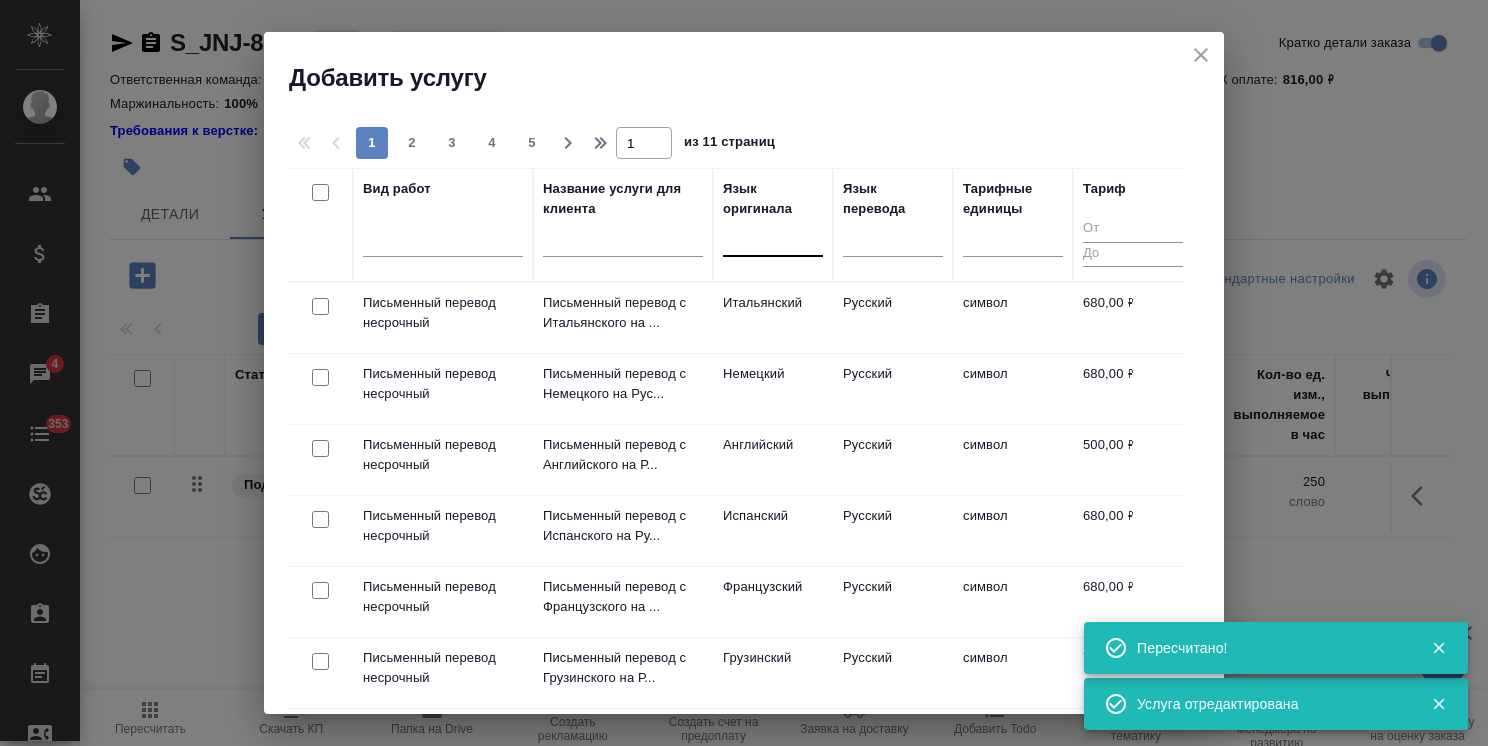 click at bounding box center (773, 236) 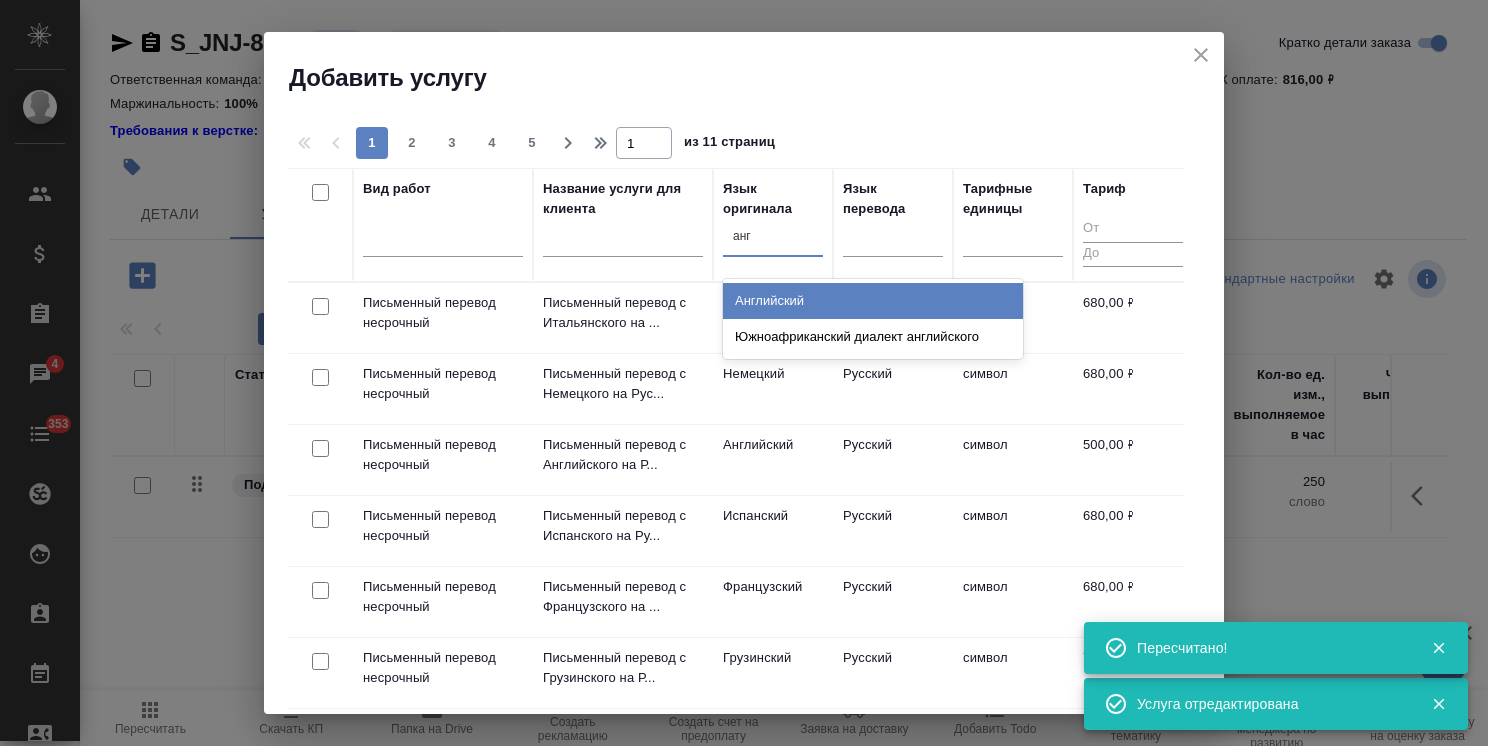 click on "Английский" at bounding box center (873, 301) 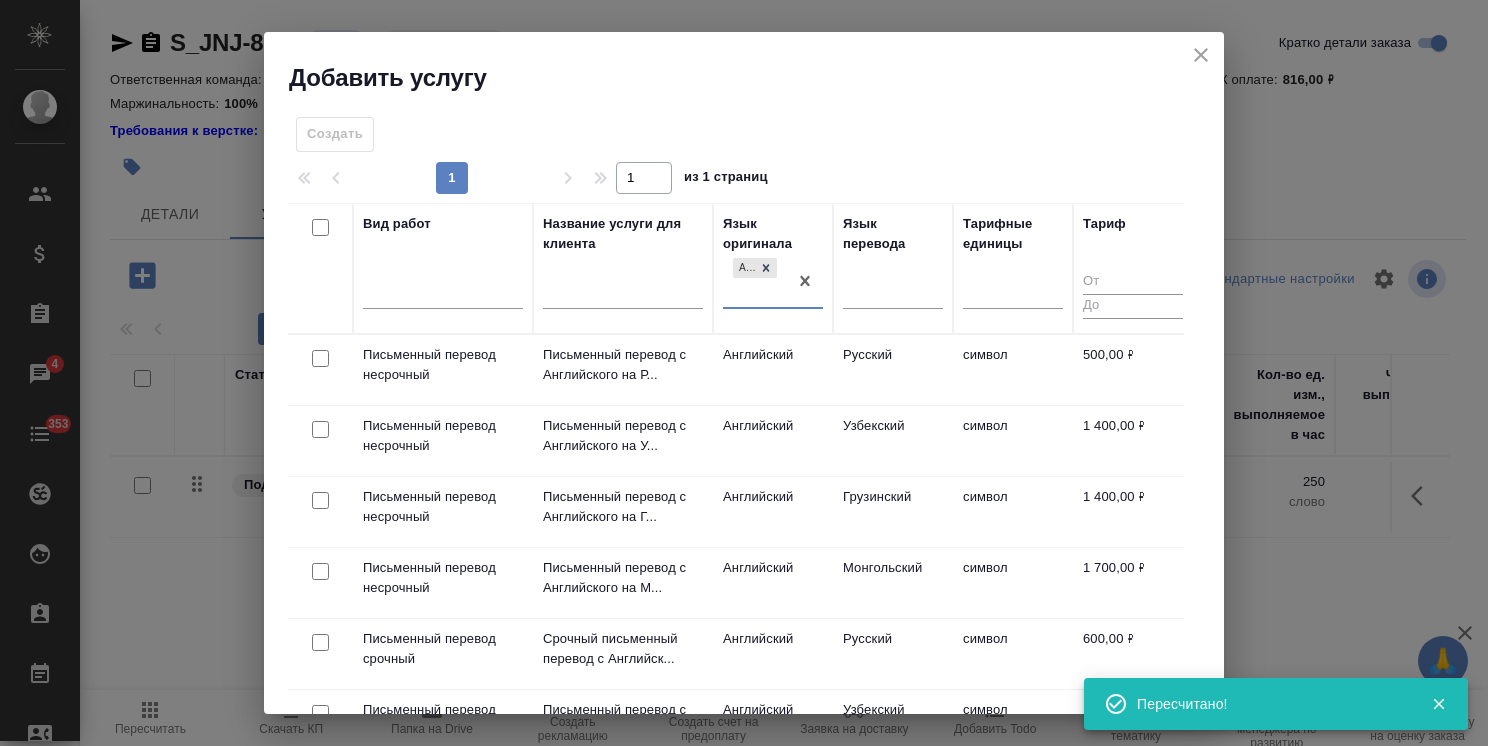 click at bounding box center [320, 358] 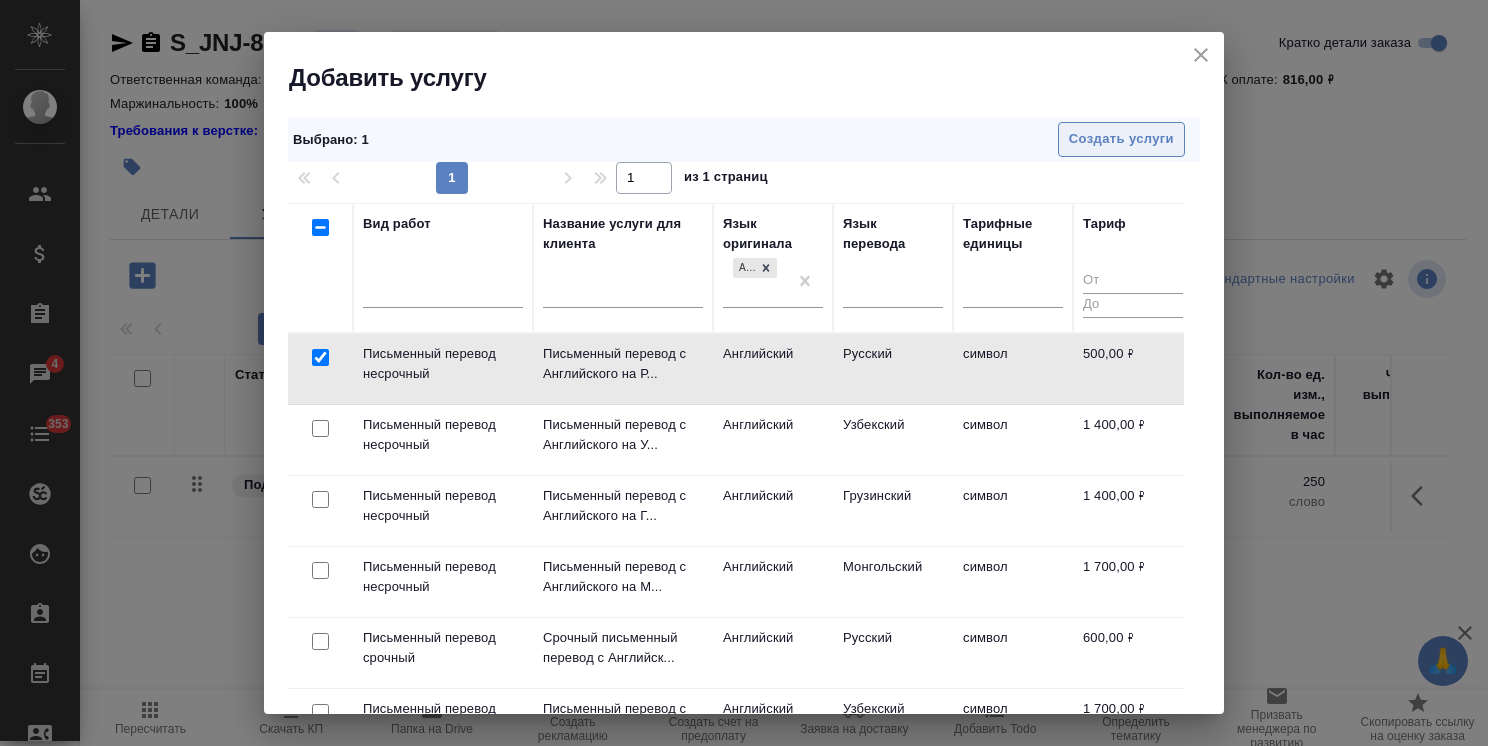 click on "Создать услуги" at bounding box center (1121, 139) 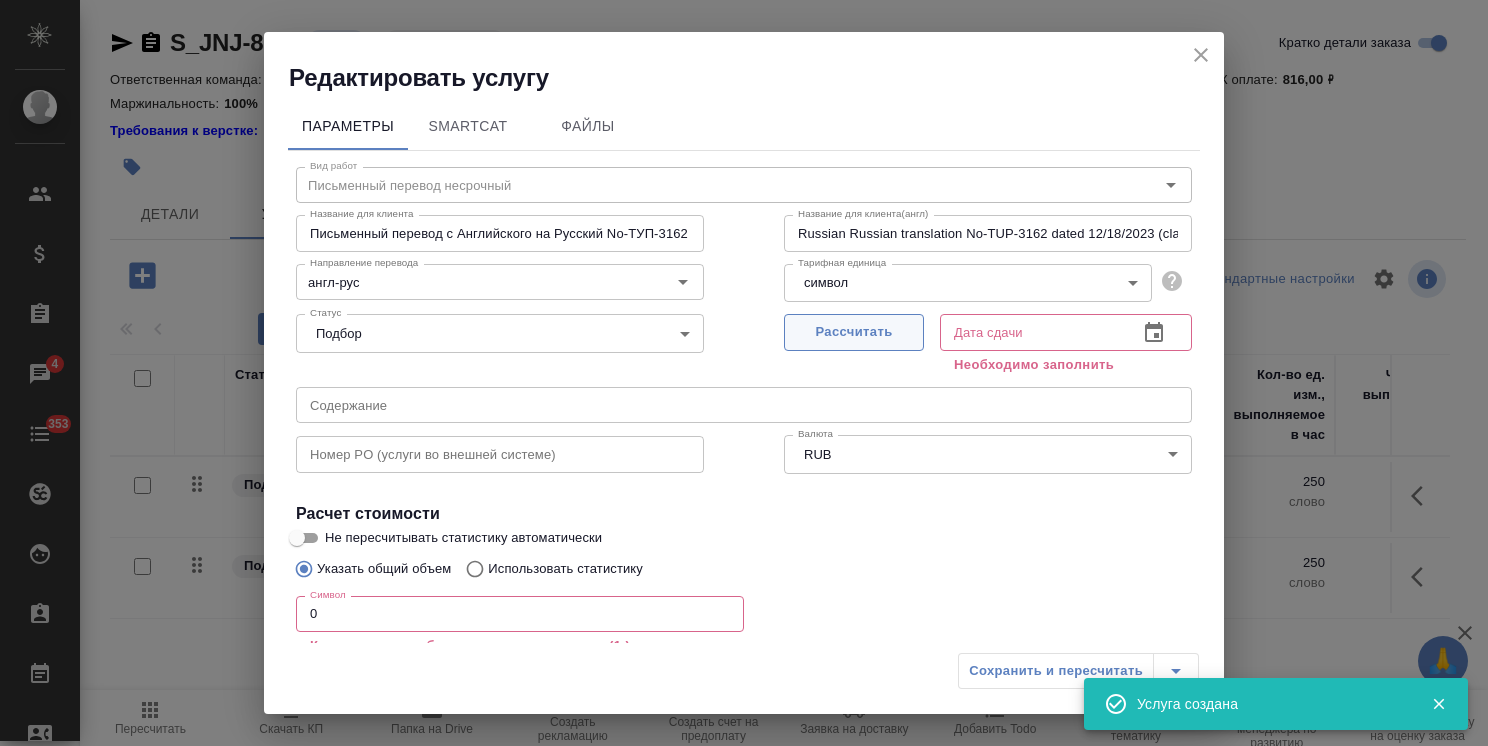 click on "Рассчитать" at bounding box center (854, 332) 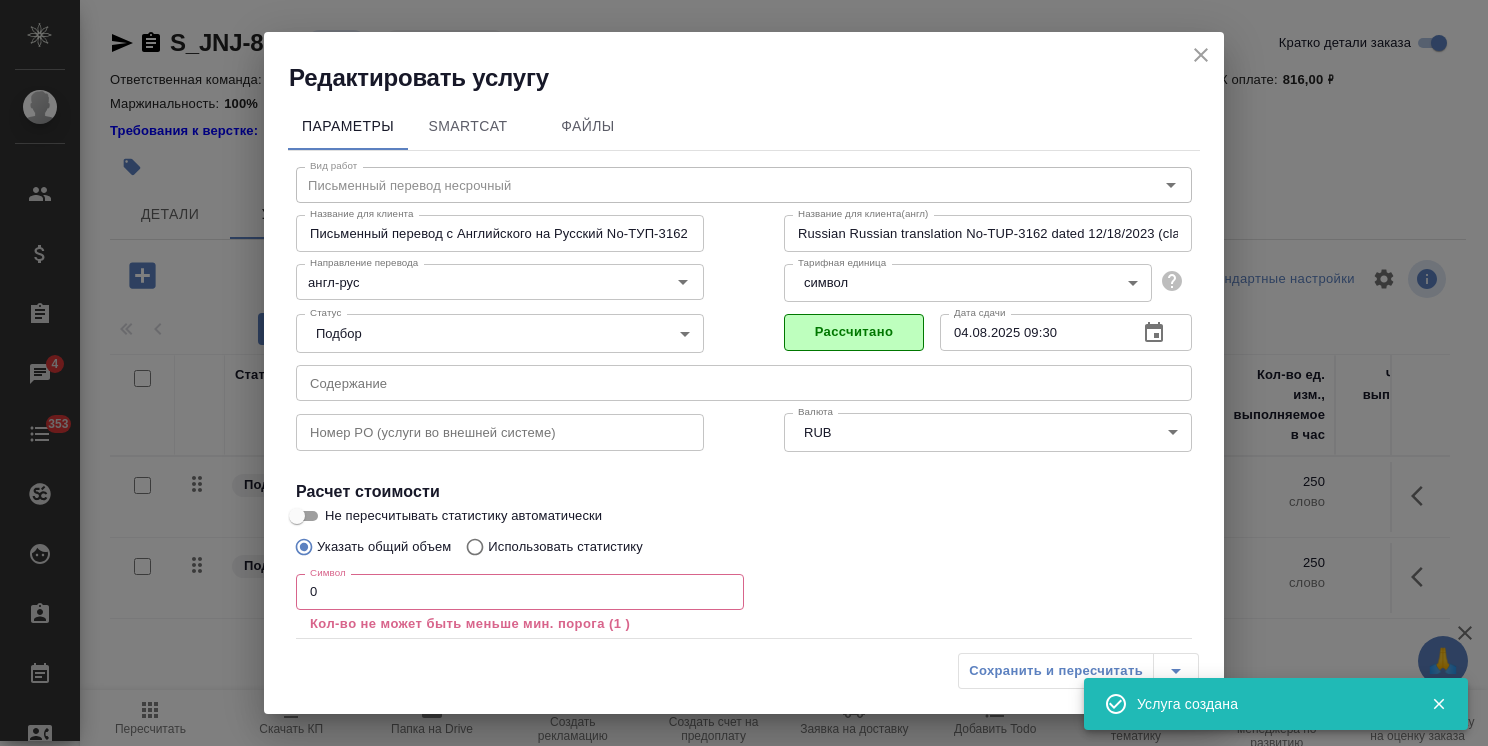 drag, startPoint x: 354, startPoint y: 587, endPoint x: 199, endPoint y: 580, distance: 155.15799 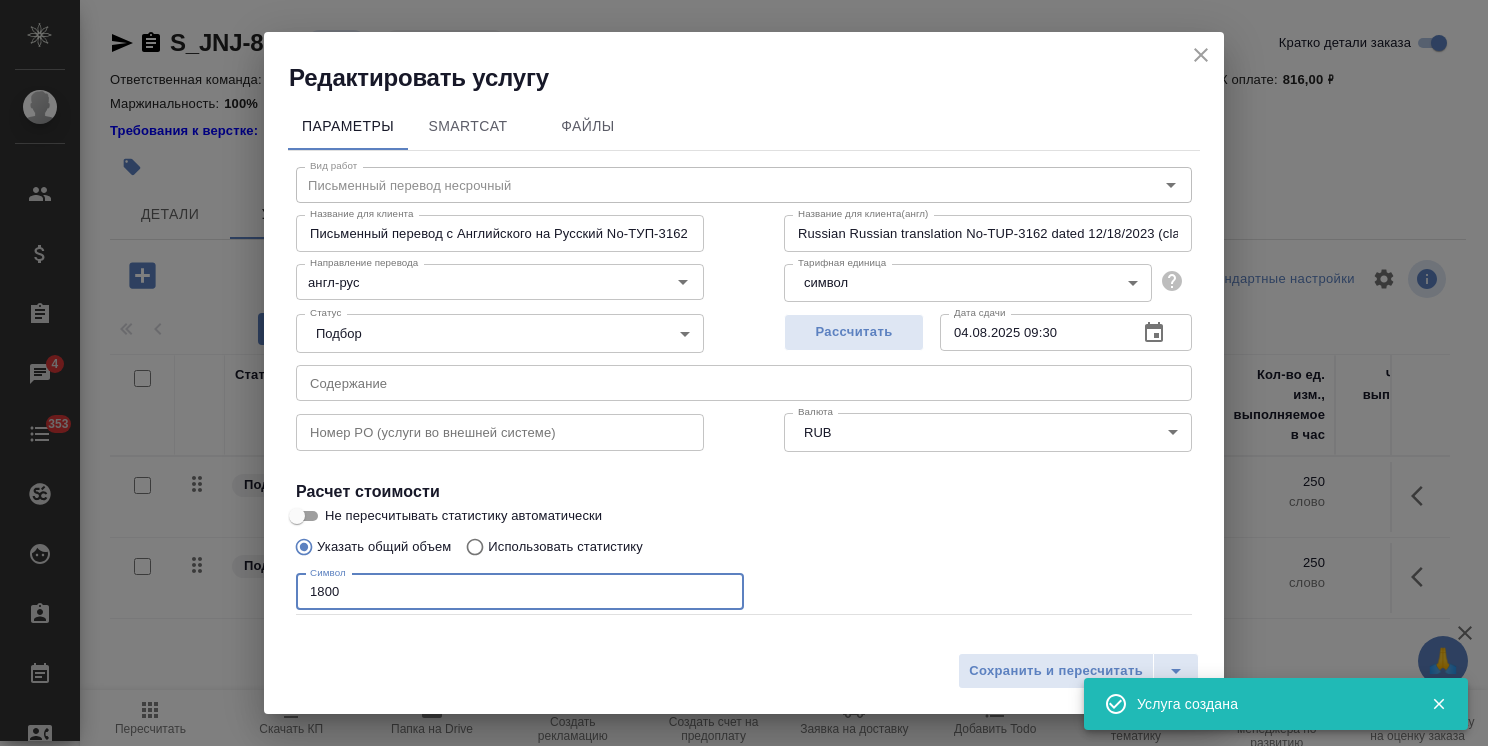 click on "Не пересчитывать статистику автоматически" at bounding box center [297, 516] 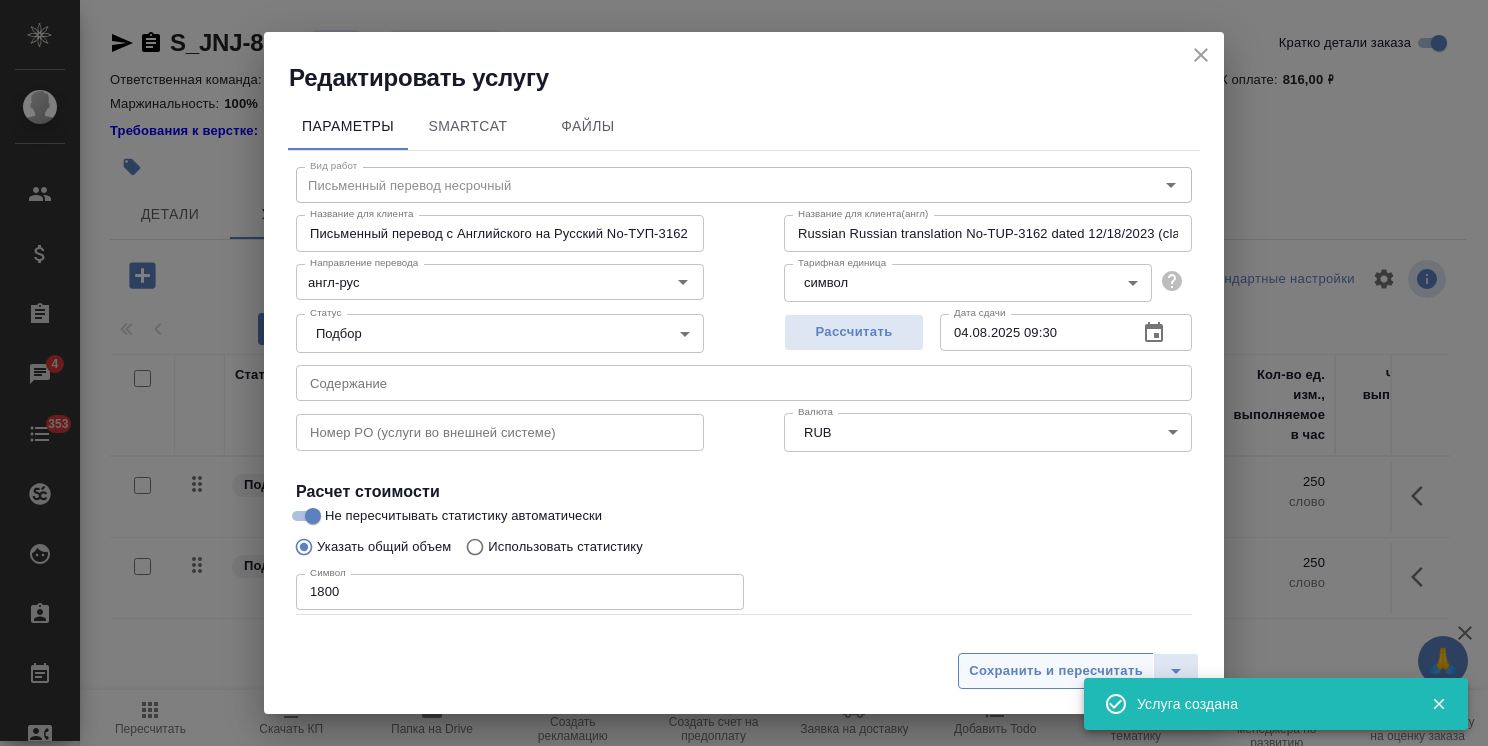 click on "Сохранить и пересчитать" at bounding box center [1056, 671] 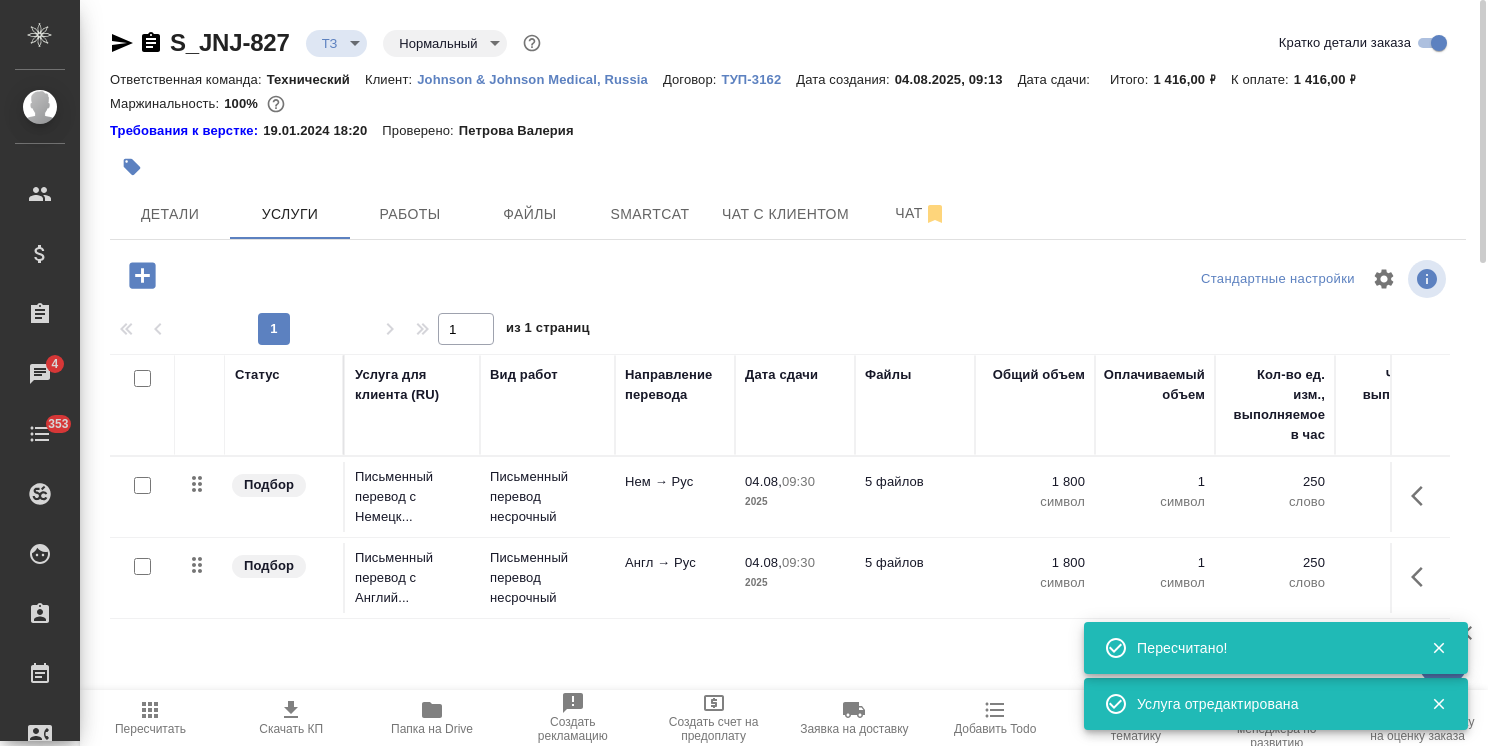 click 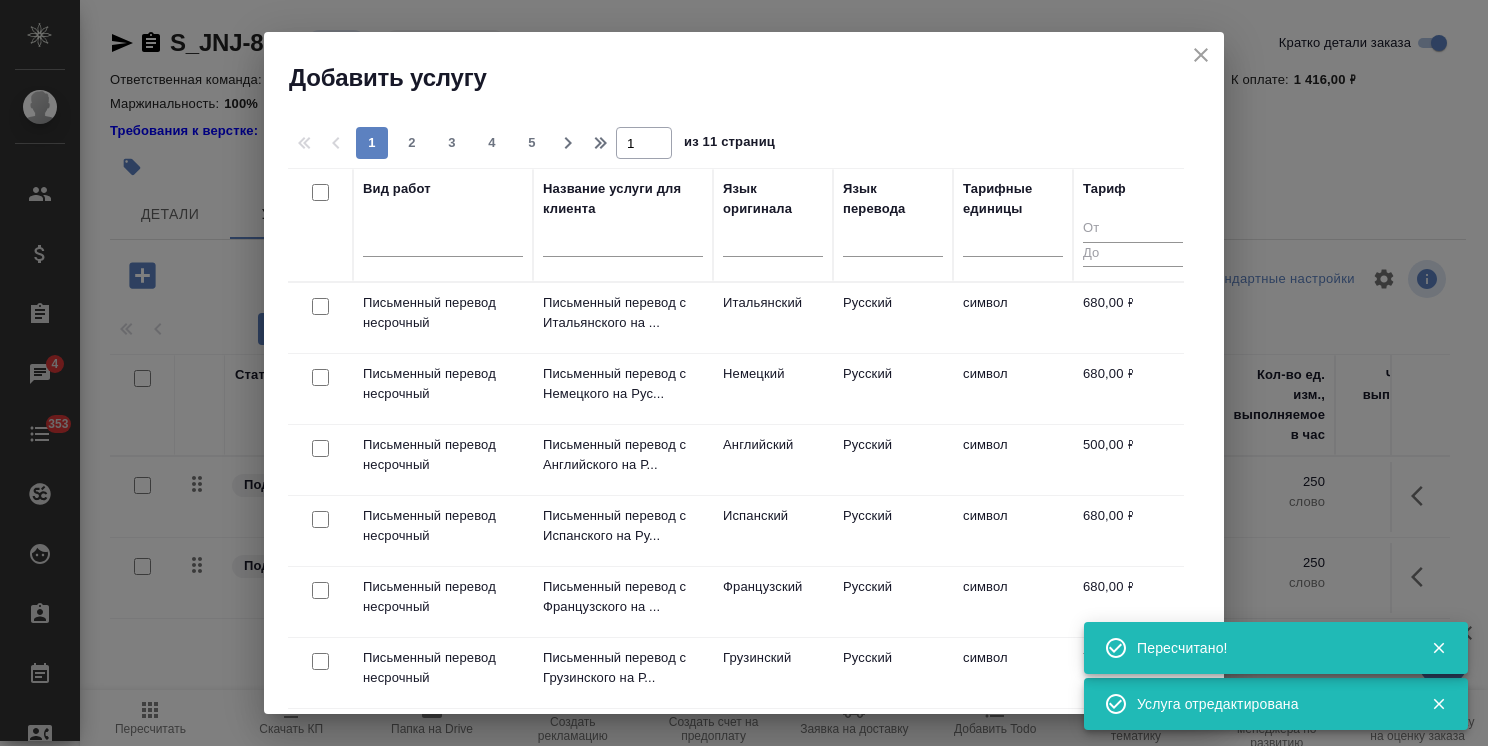 click at bounding box center (623, 244) 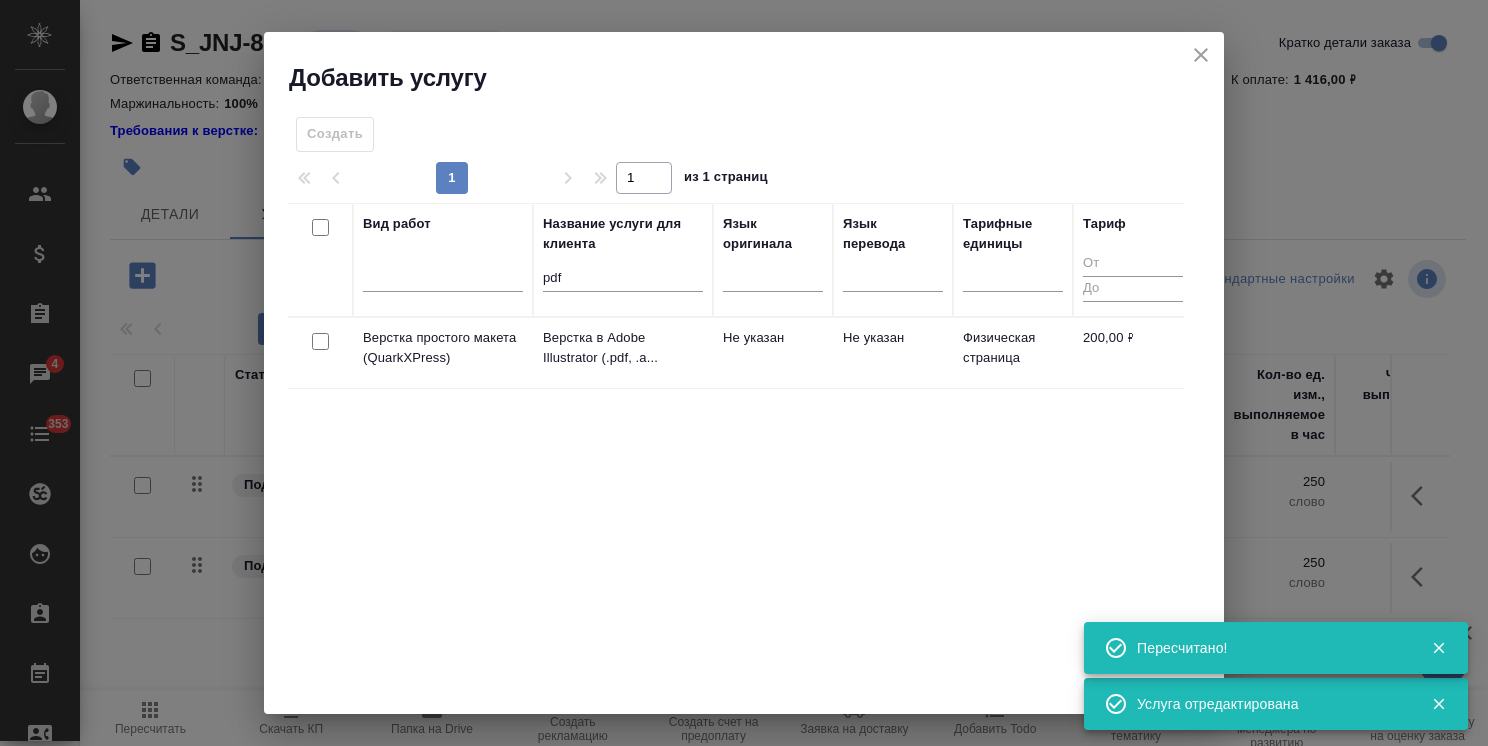 click at bounding box center (320, 341) 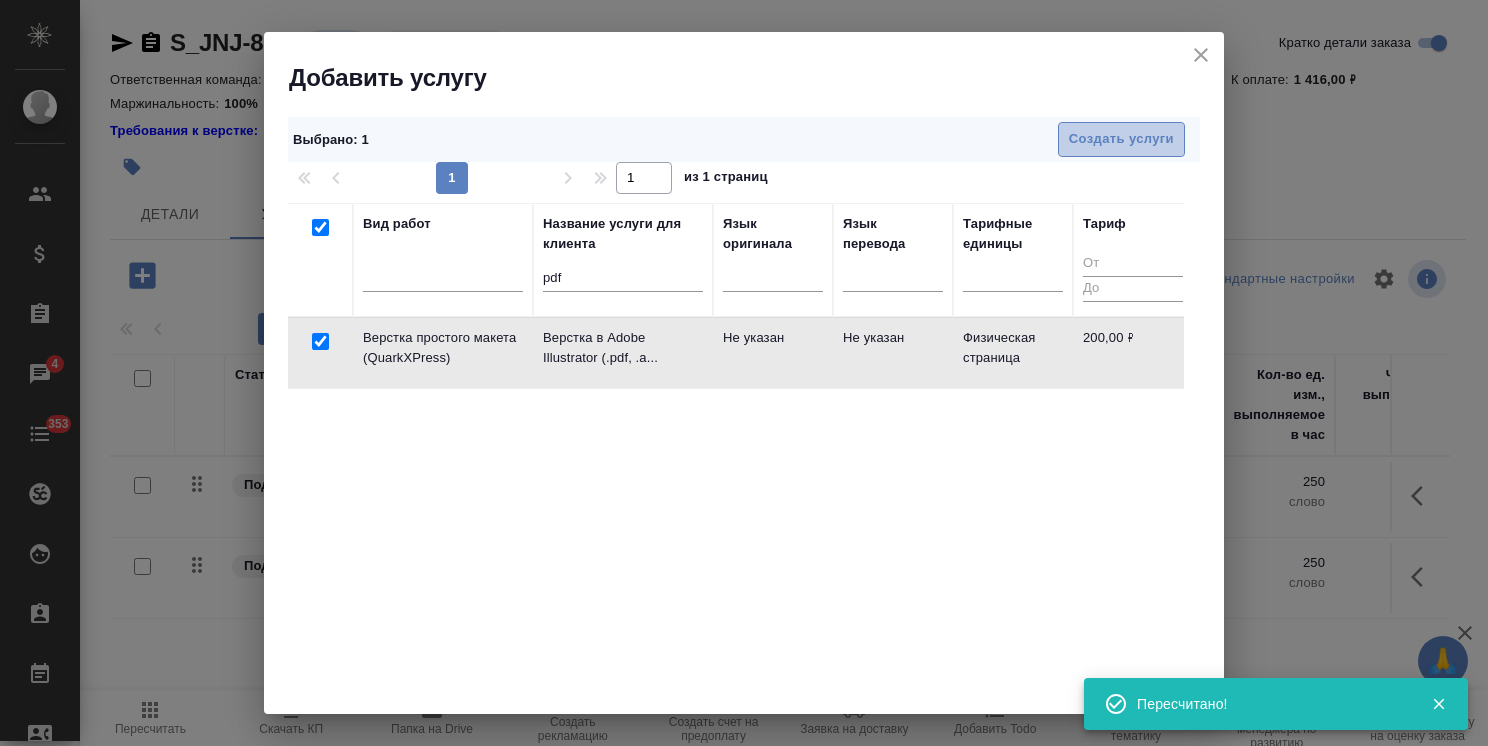 click on "Создать услуги" at bounding box center (1121, 139) 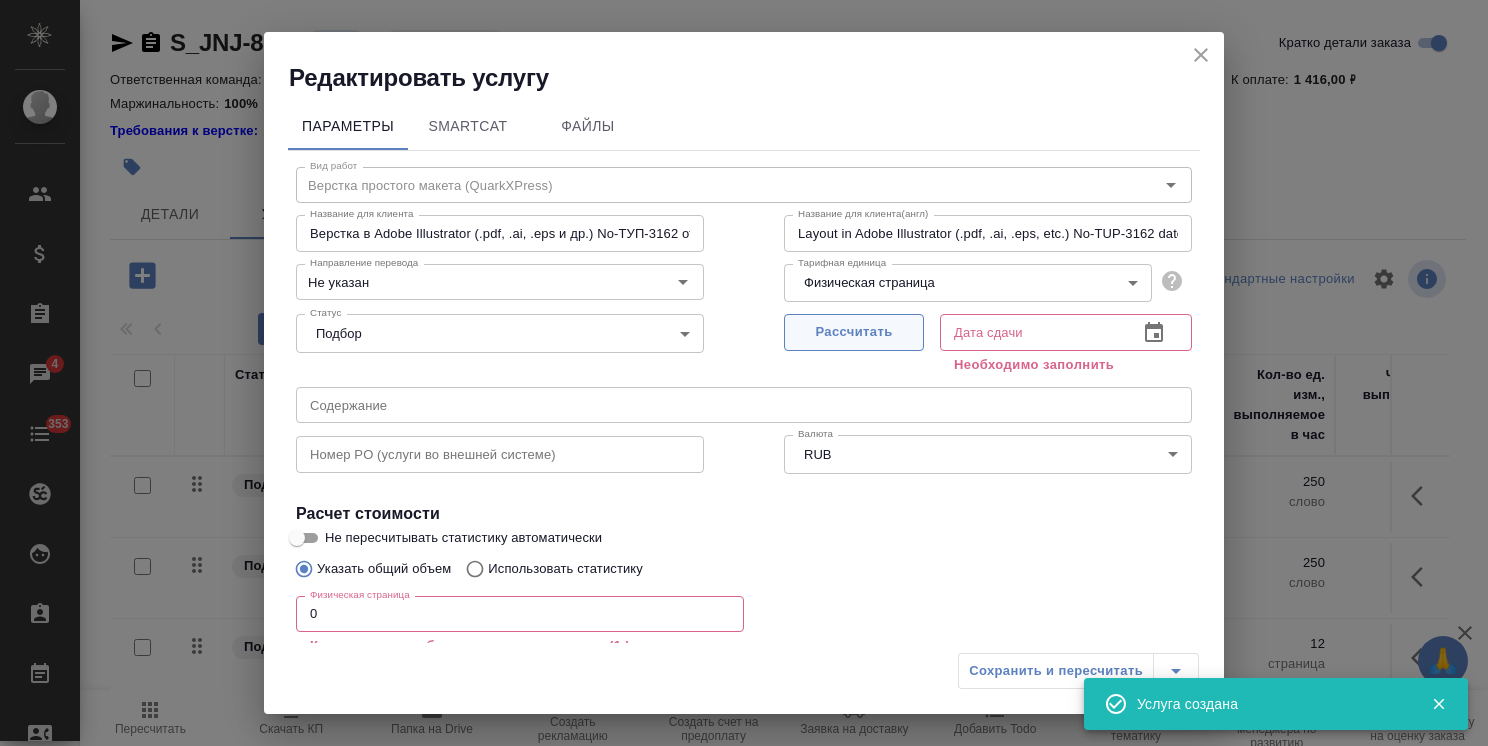 click on "Рассчитать" at bounding box center [854, 332] 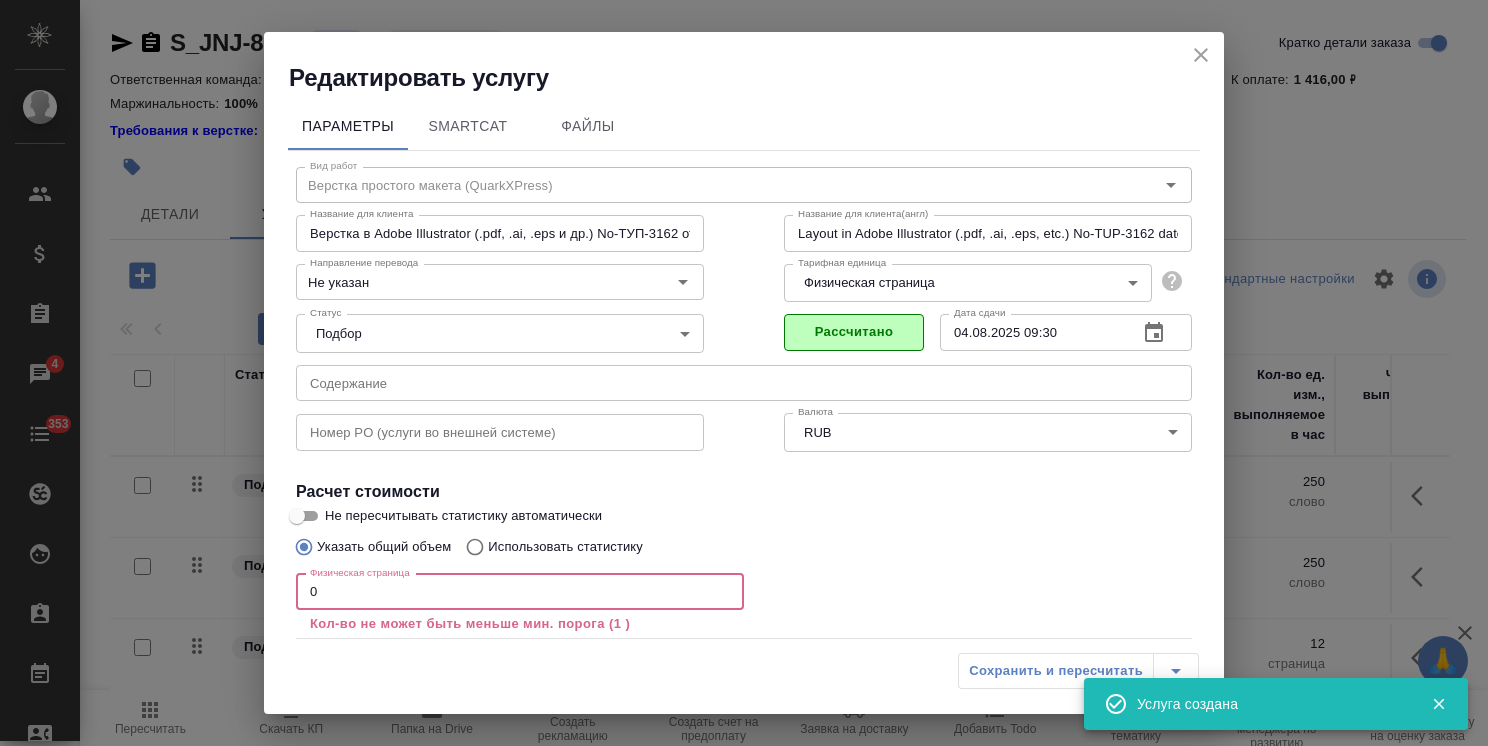 drag, startPoint x: 356, startPoint y: 587, endPoint x: 533, endPoint y: 606, distance: 178.01685 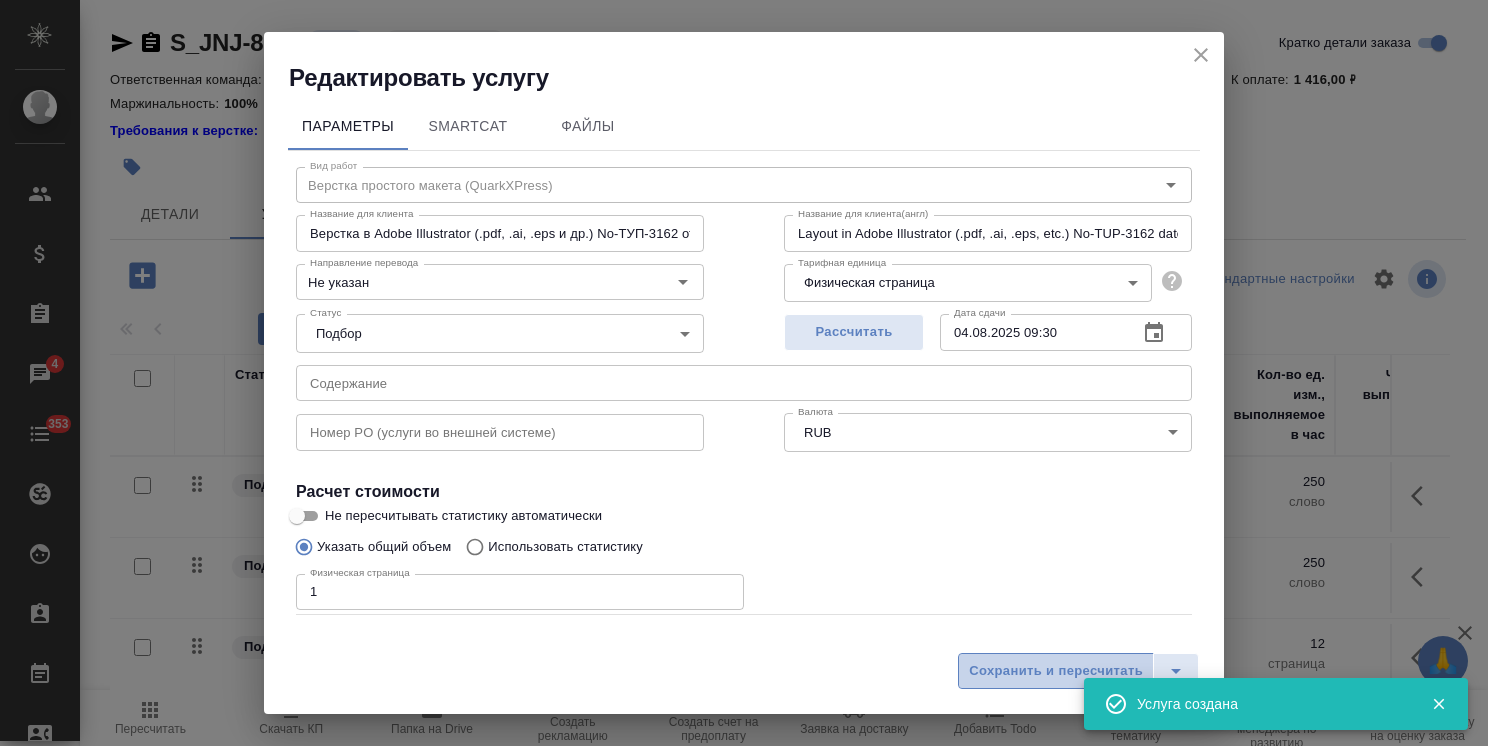 click on "Сохранить и пересчитать" at bounding box center [1056, 671] 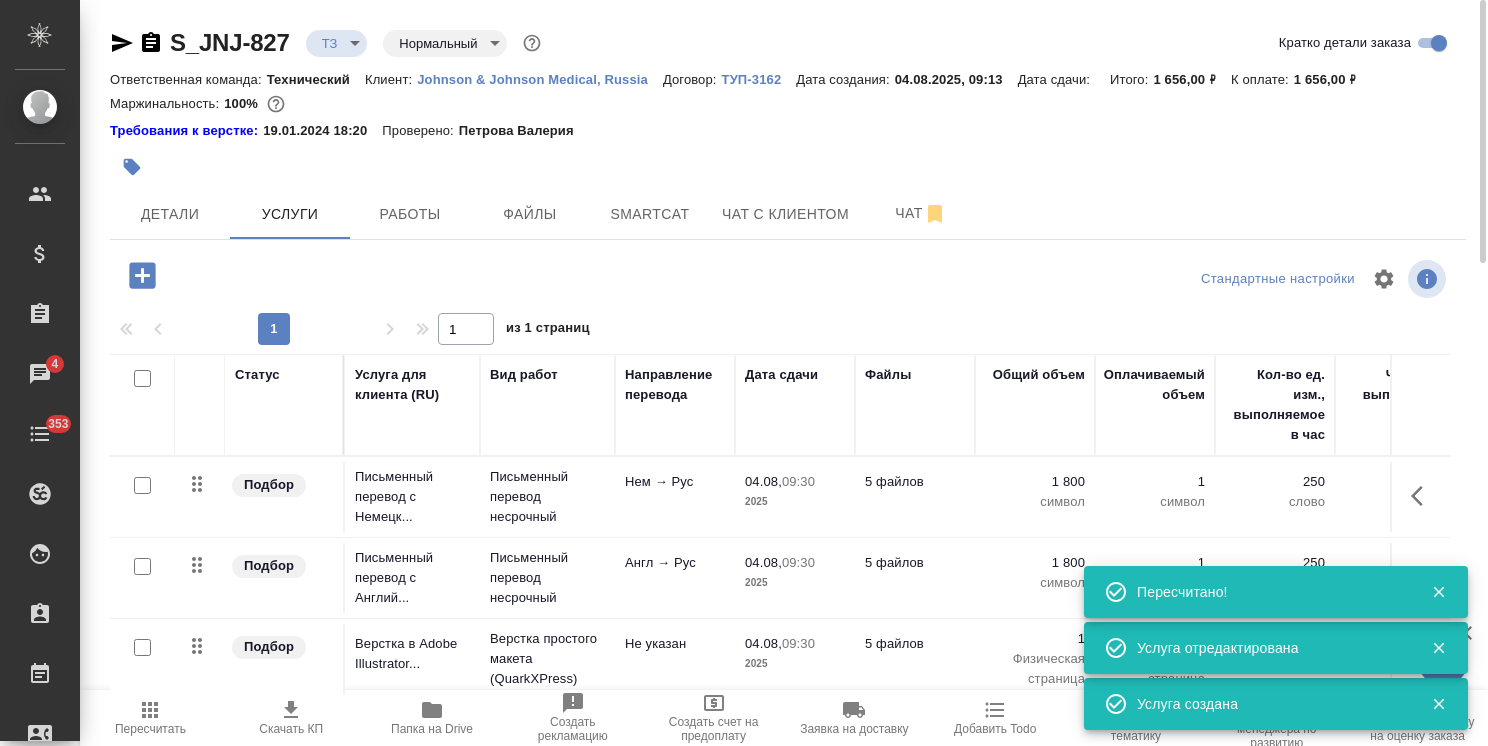 click on "Папка на Drive" at bounding box center (432, 717) 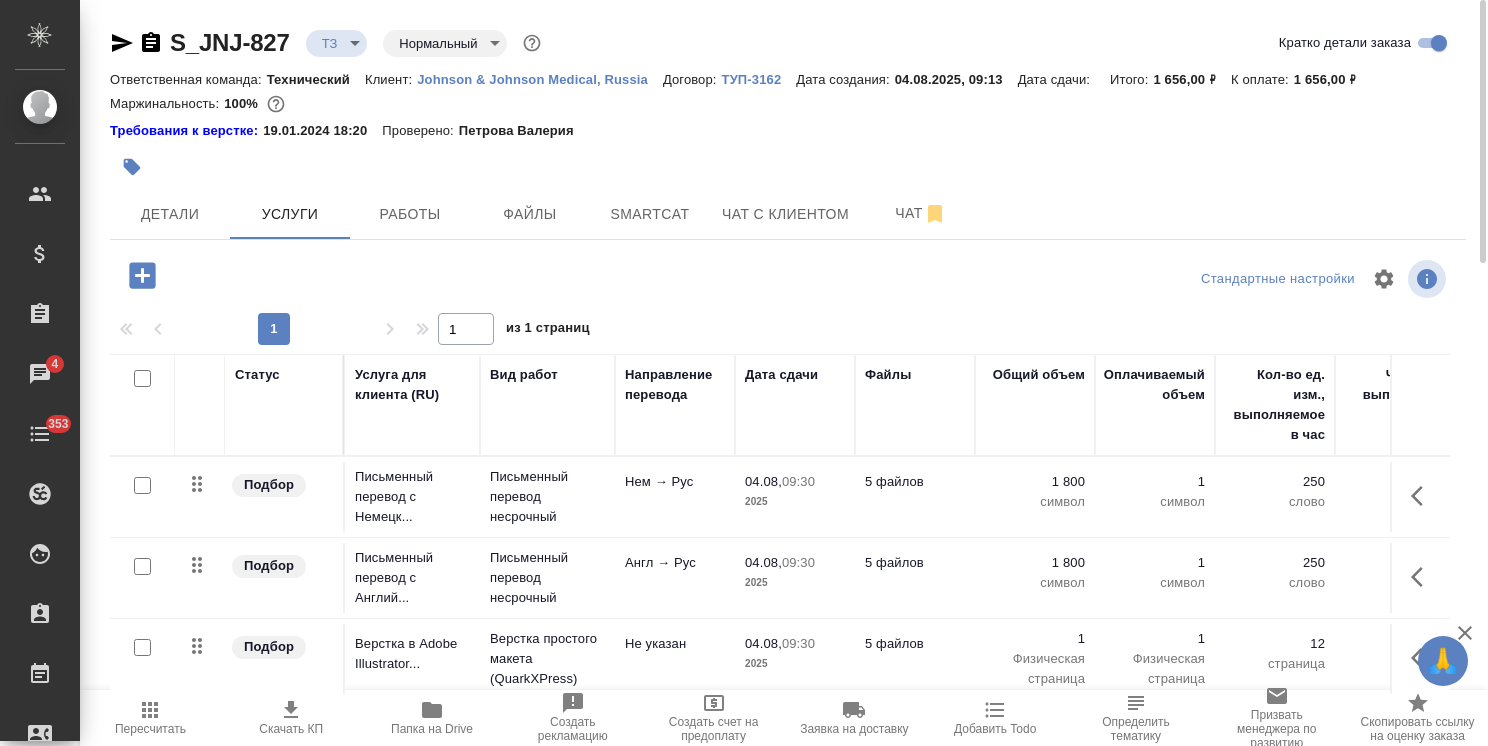 click on "04.08,  09:30 2025" at bounding box center (795, 497) 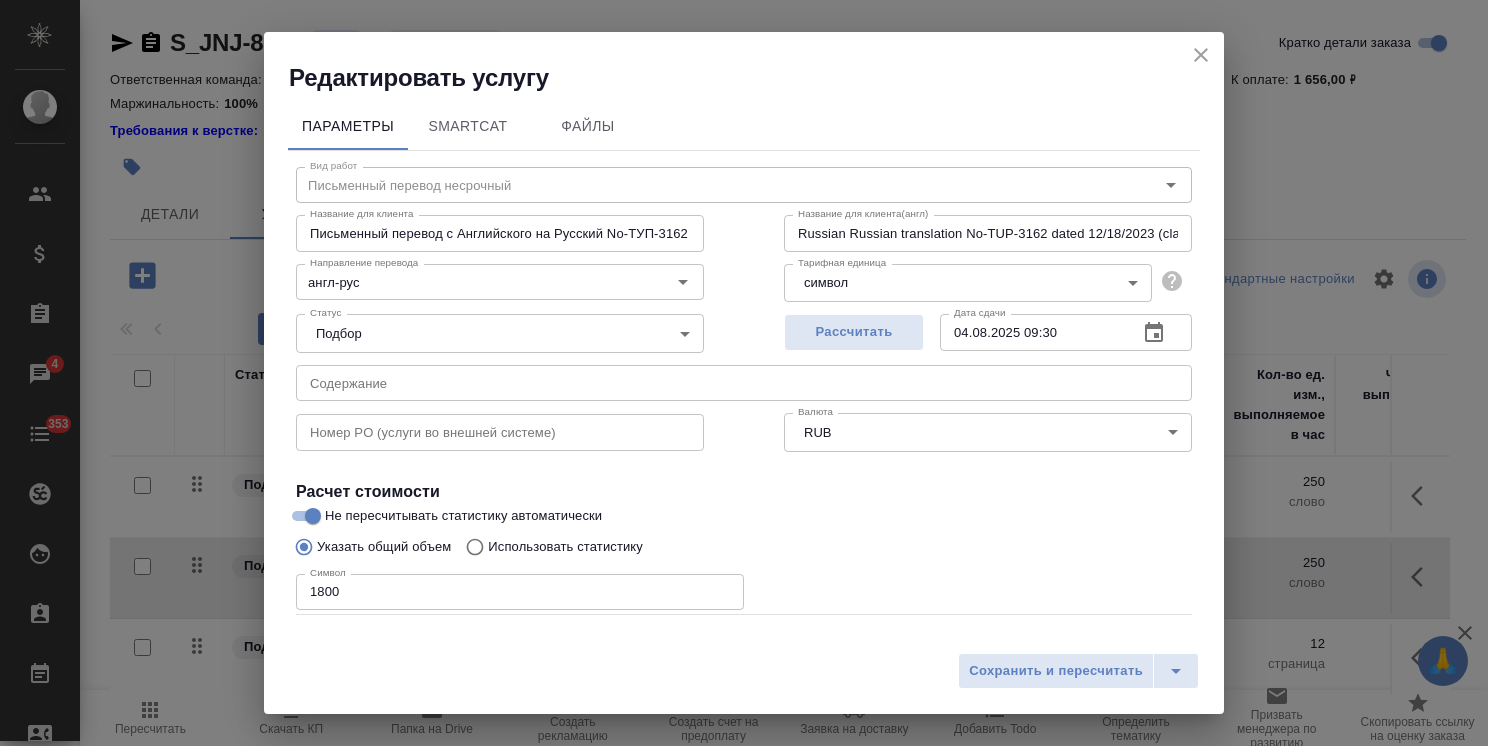 drag, startPoint x: 363, startPoint y: 589, endPoint x: 97, endPoint y: 590, distance: 266.0019 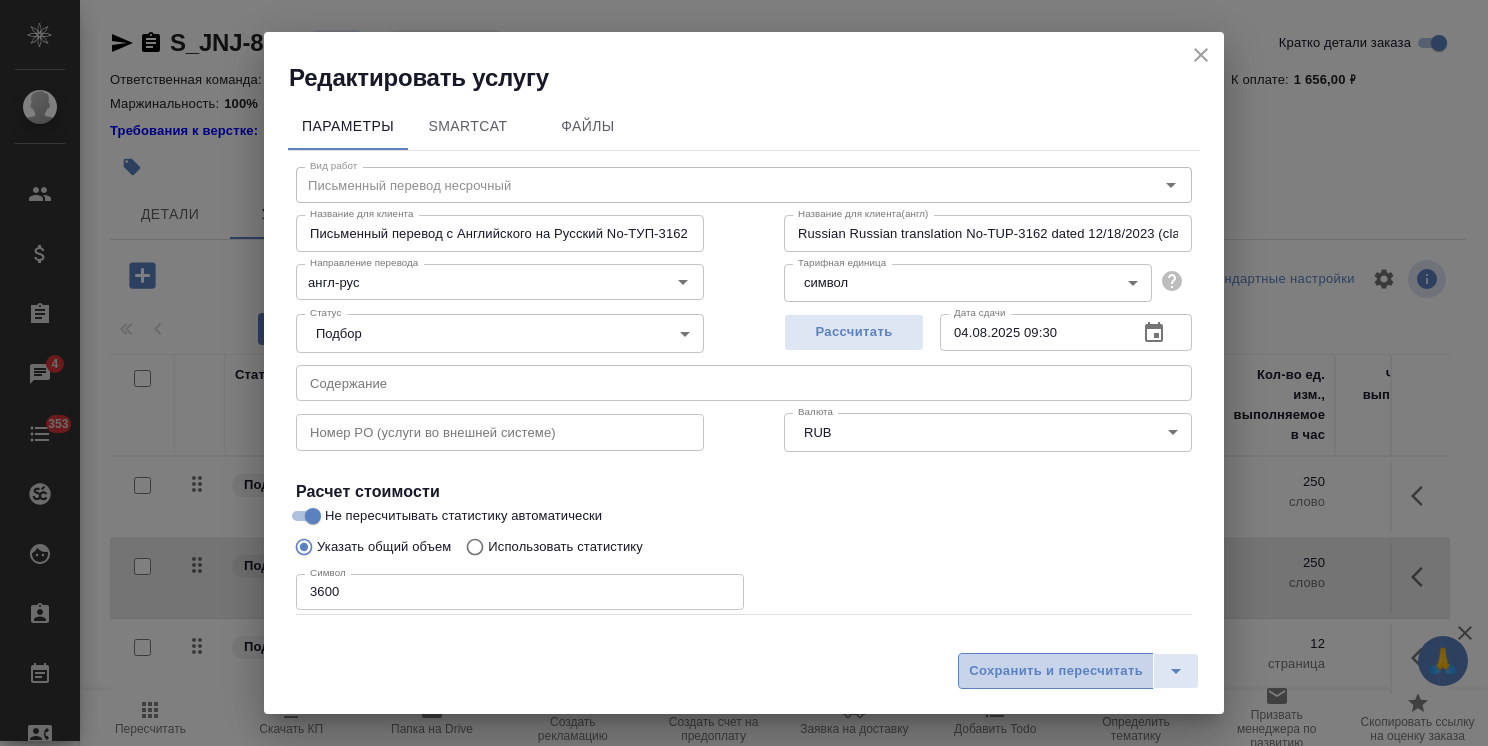 click on "Сохранить и пересчитать" at bounding box center [1056, 671] 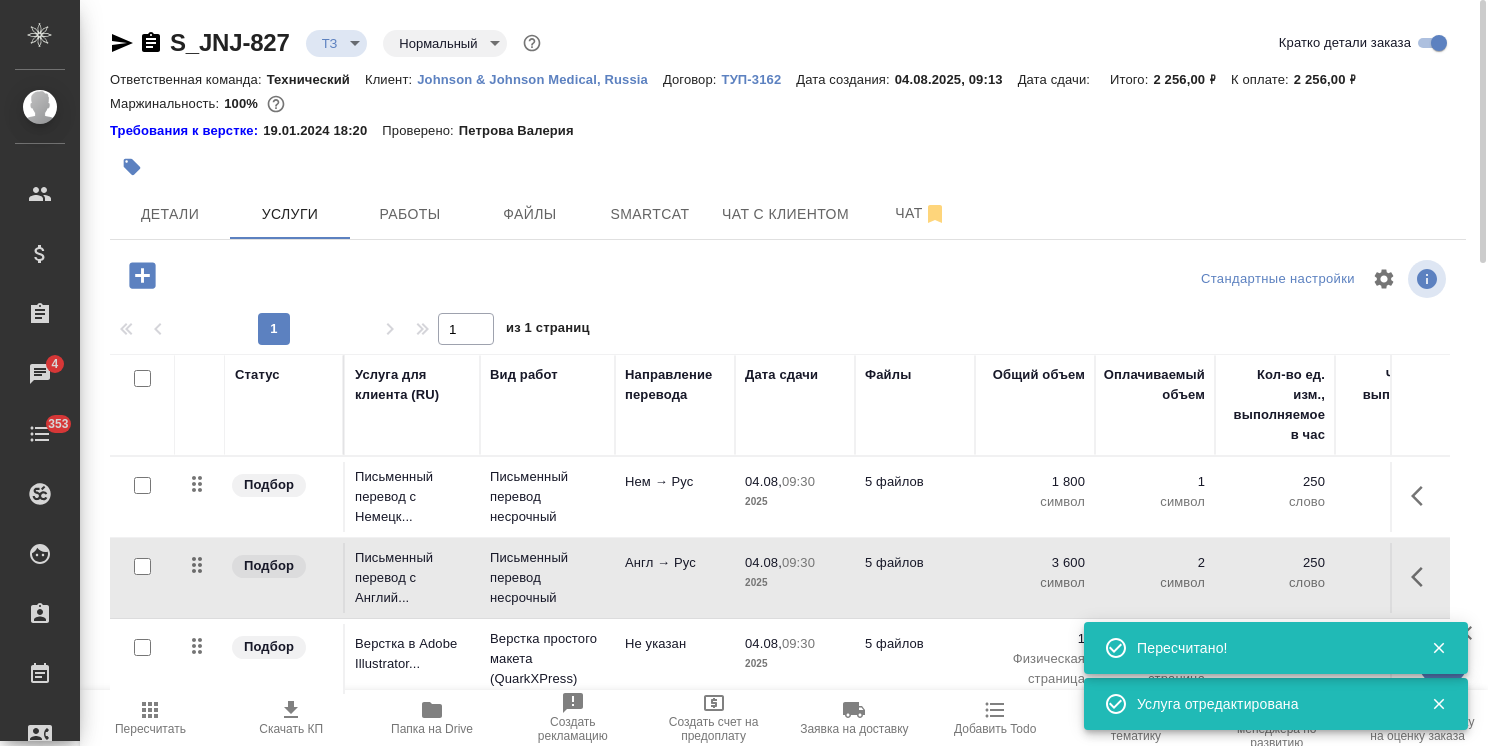 click at bounding box center (142, 485) 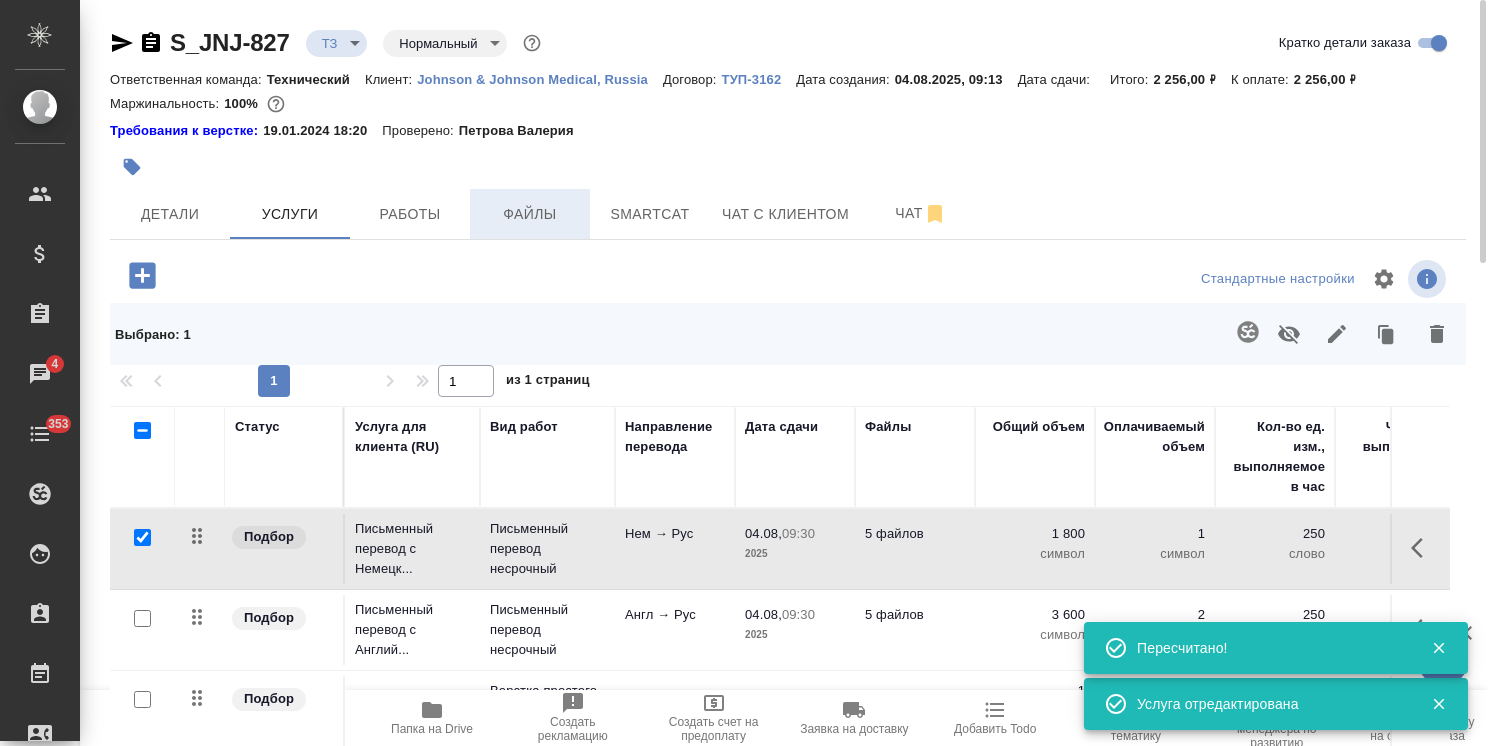 click on "Файлы" at bounding box center [530, 214] 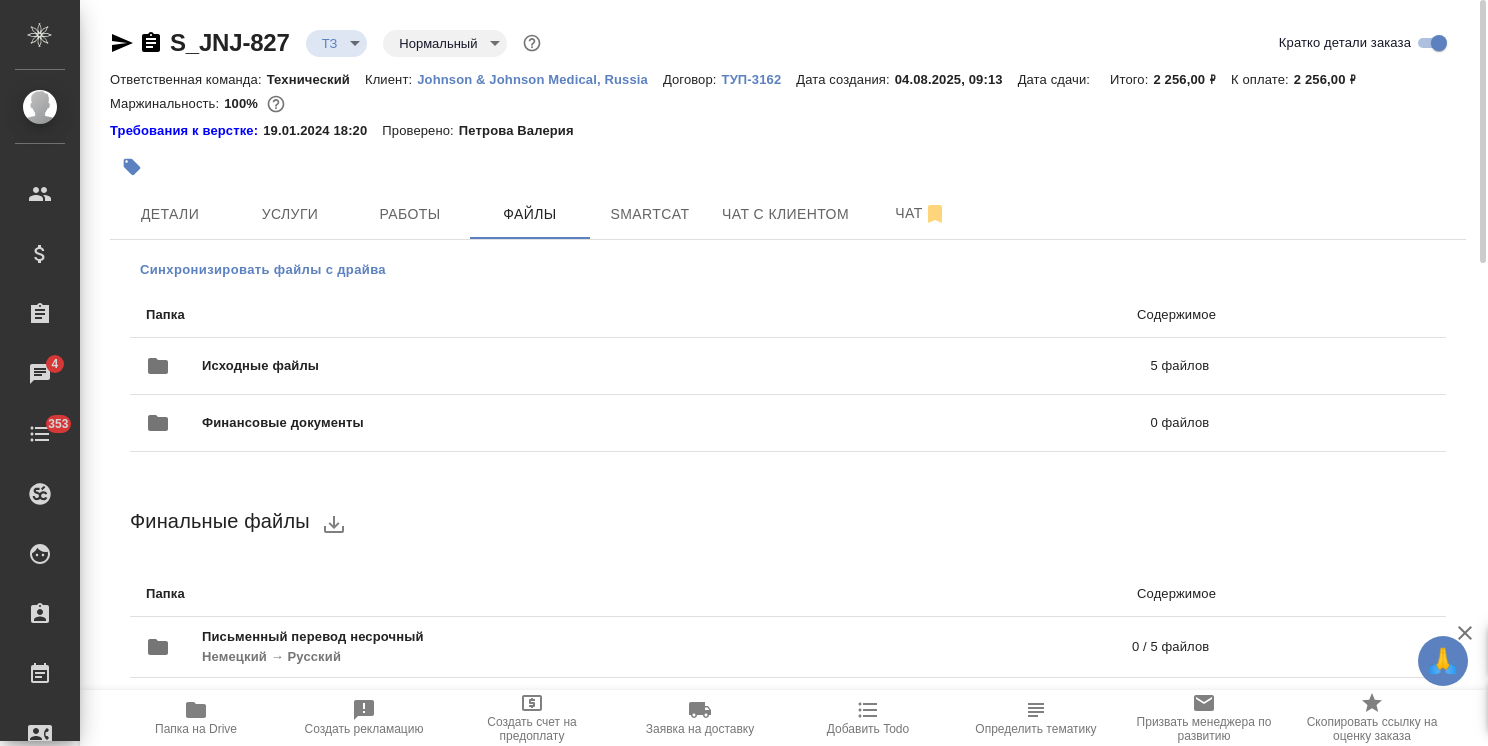 click on "Синхронизировать файлы с драйва" at bounding box center [263, 270] 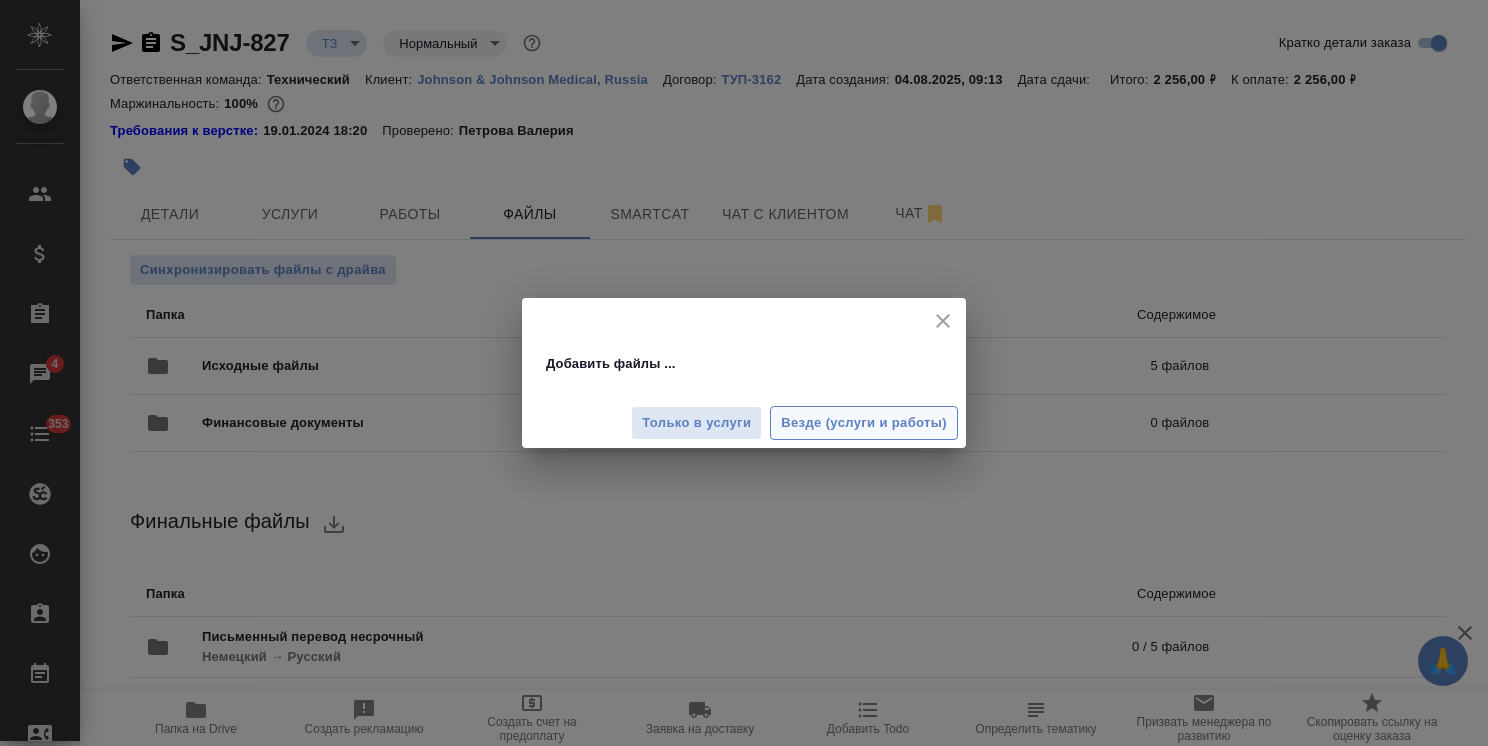 click on "Везде (услуги и работы)" at bounding box center [864, 423] 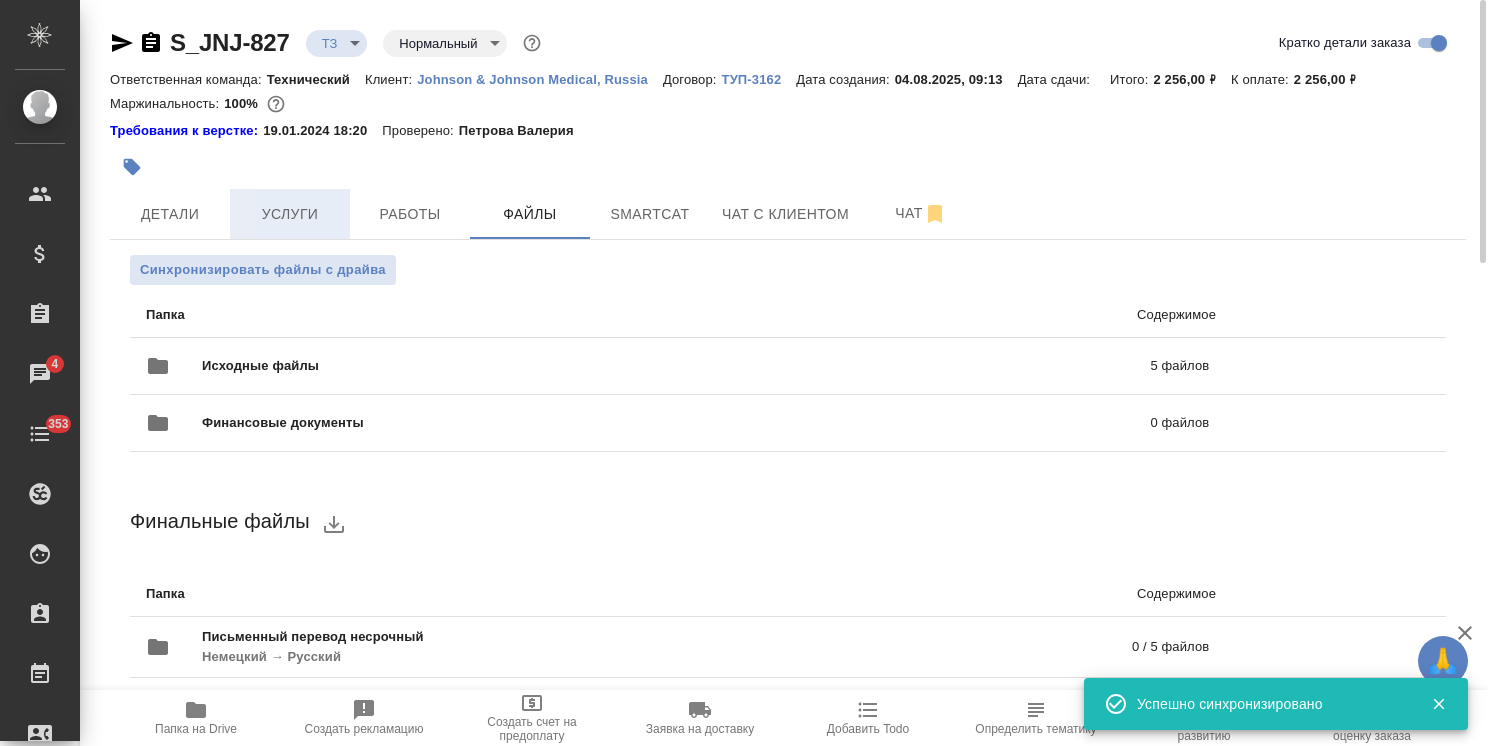 click on "Услуги" at bounding box center (290, 214) 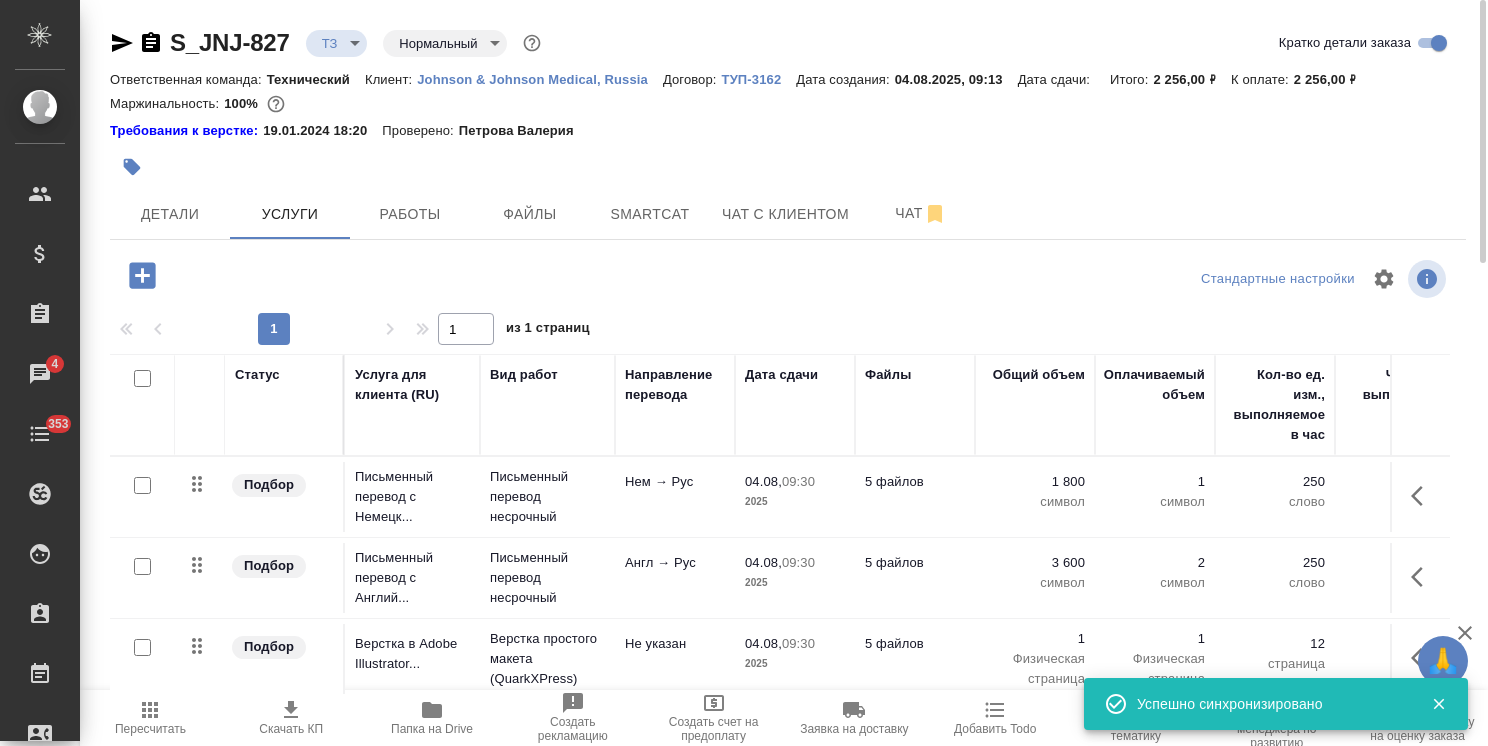 click at bounding box center [142, 485] 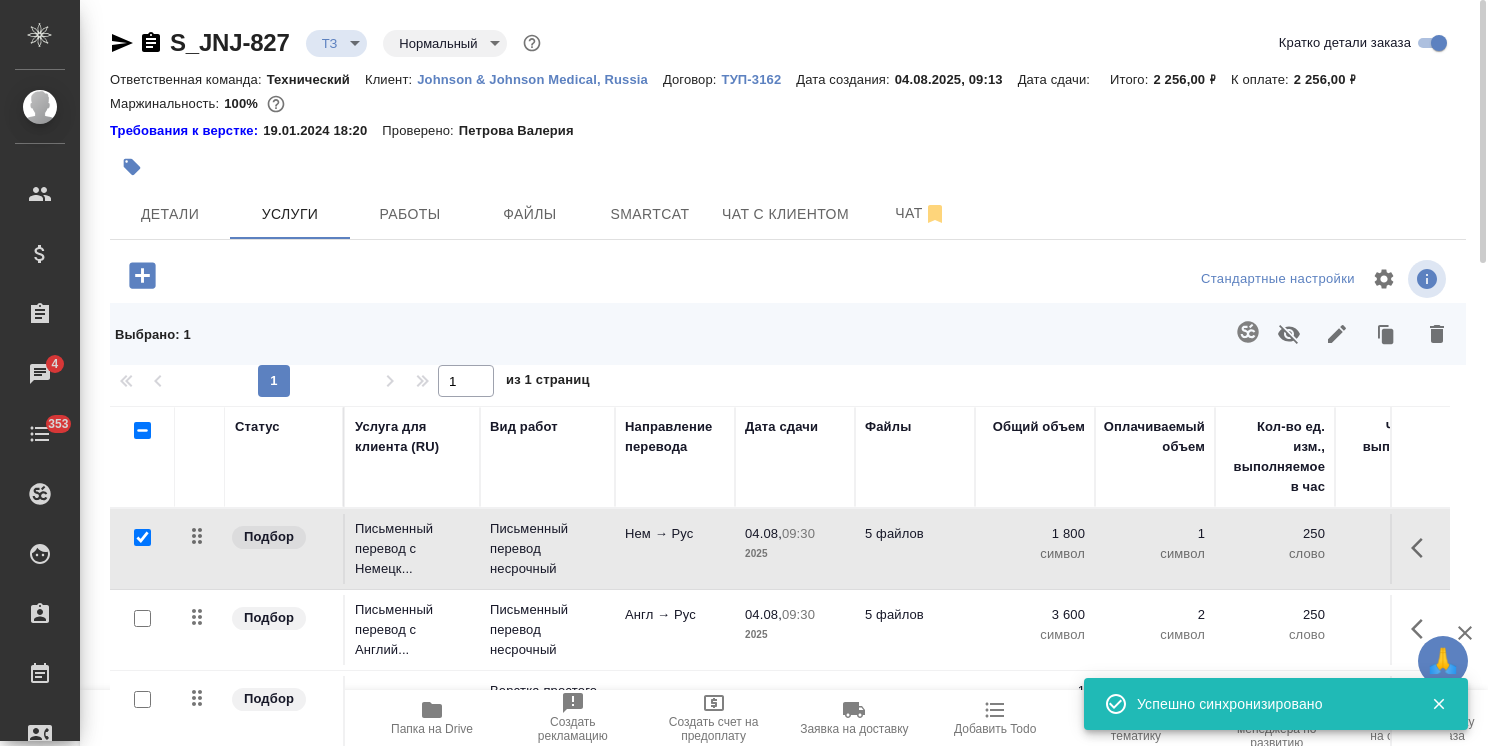 click 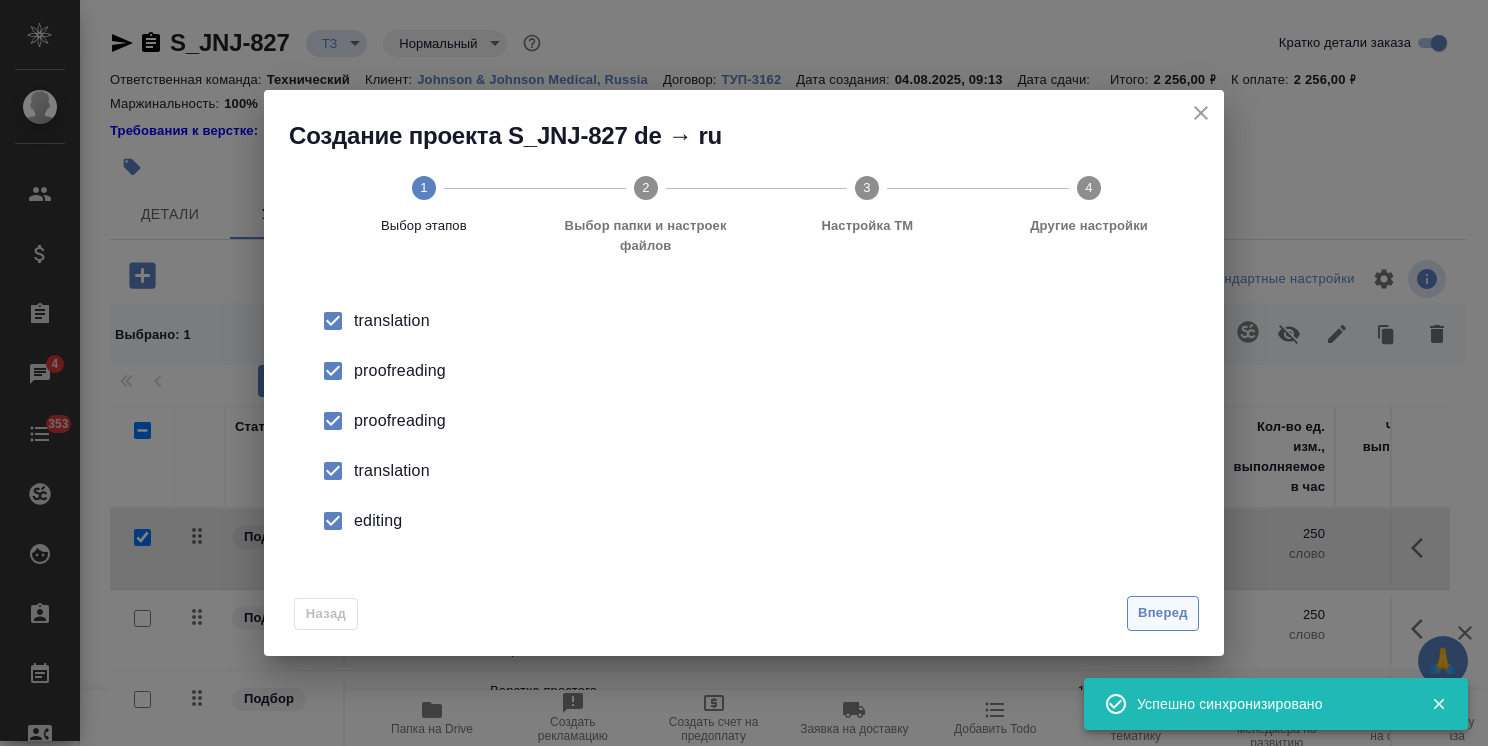 click on "Вперед" at bounding box center (1163, 613) 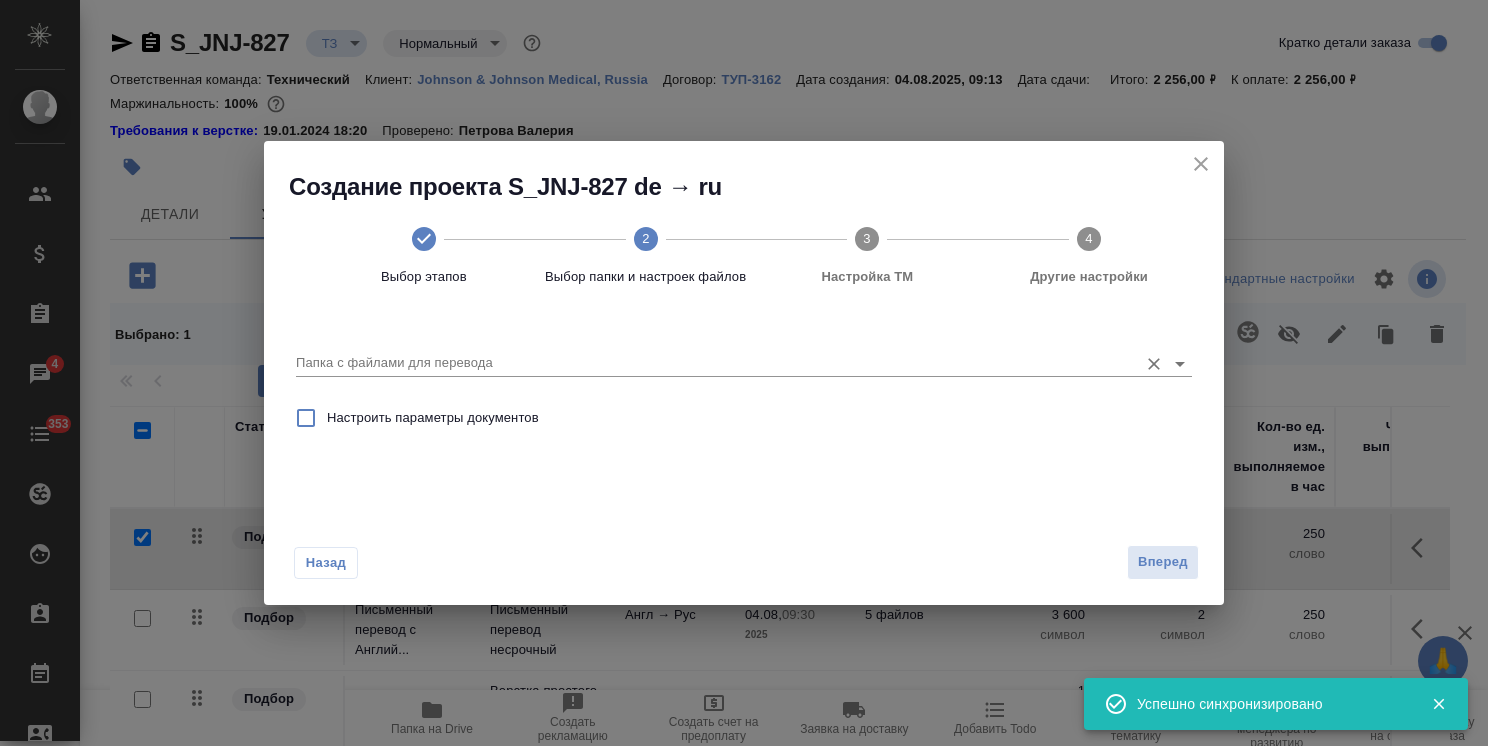 click on "Папка с файлами для перевода" at bounding box center (712, 363) 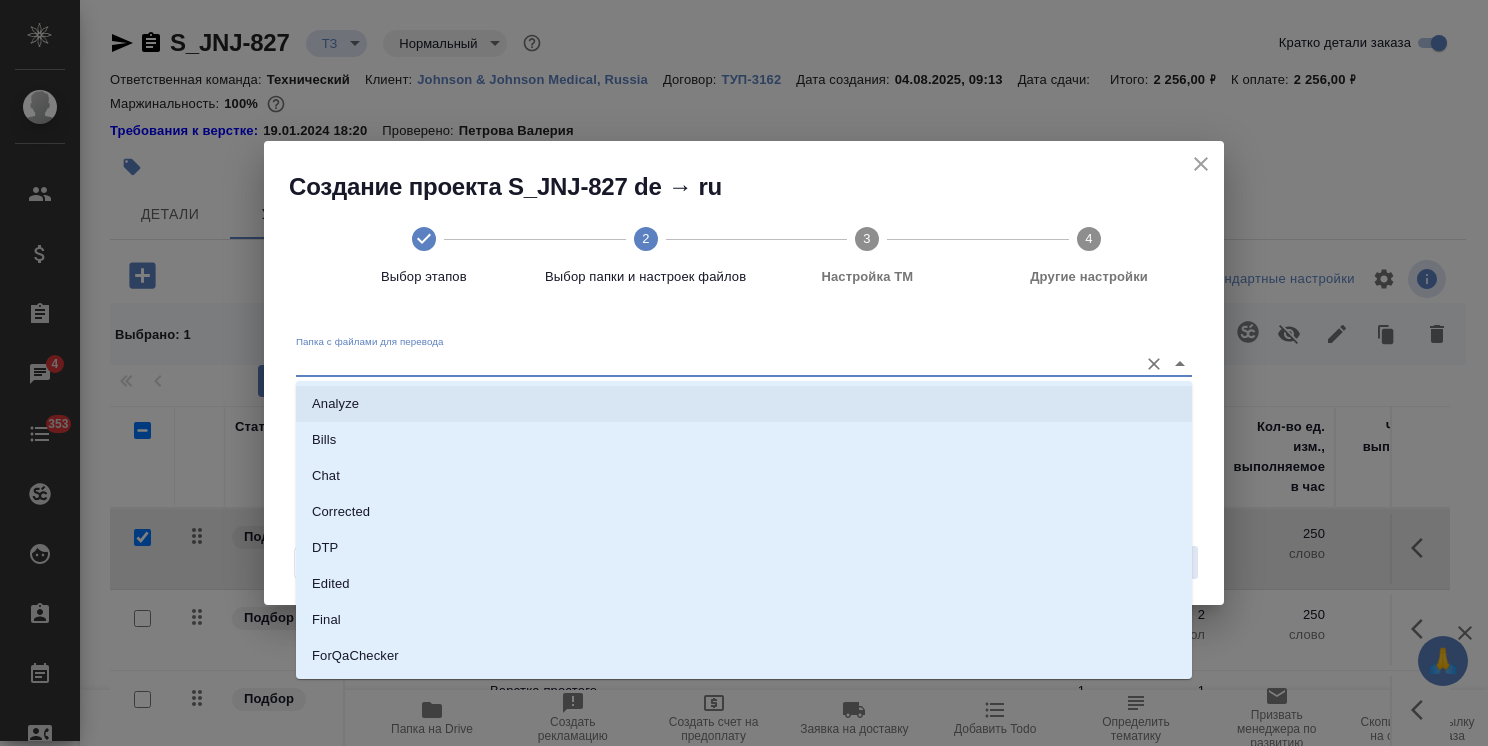 click on "Analyze" at bounding box center [744, 404] 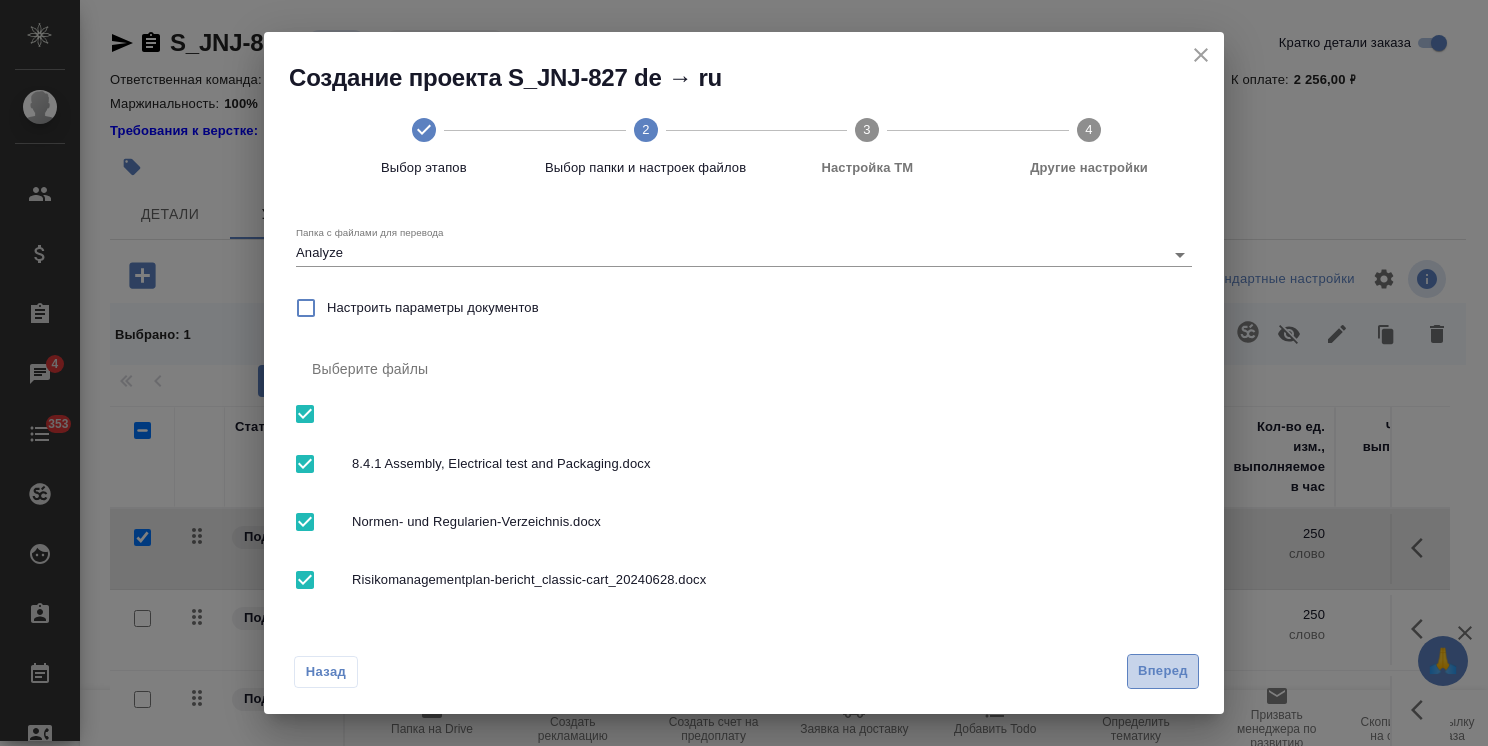 click on "Вперед" at bounding box center [1163, 671] 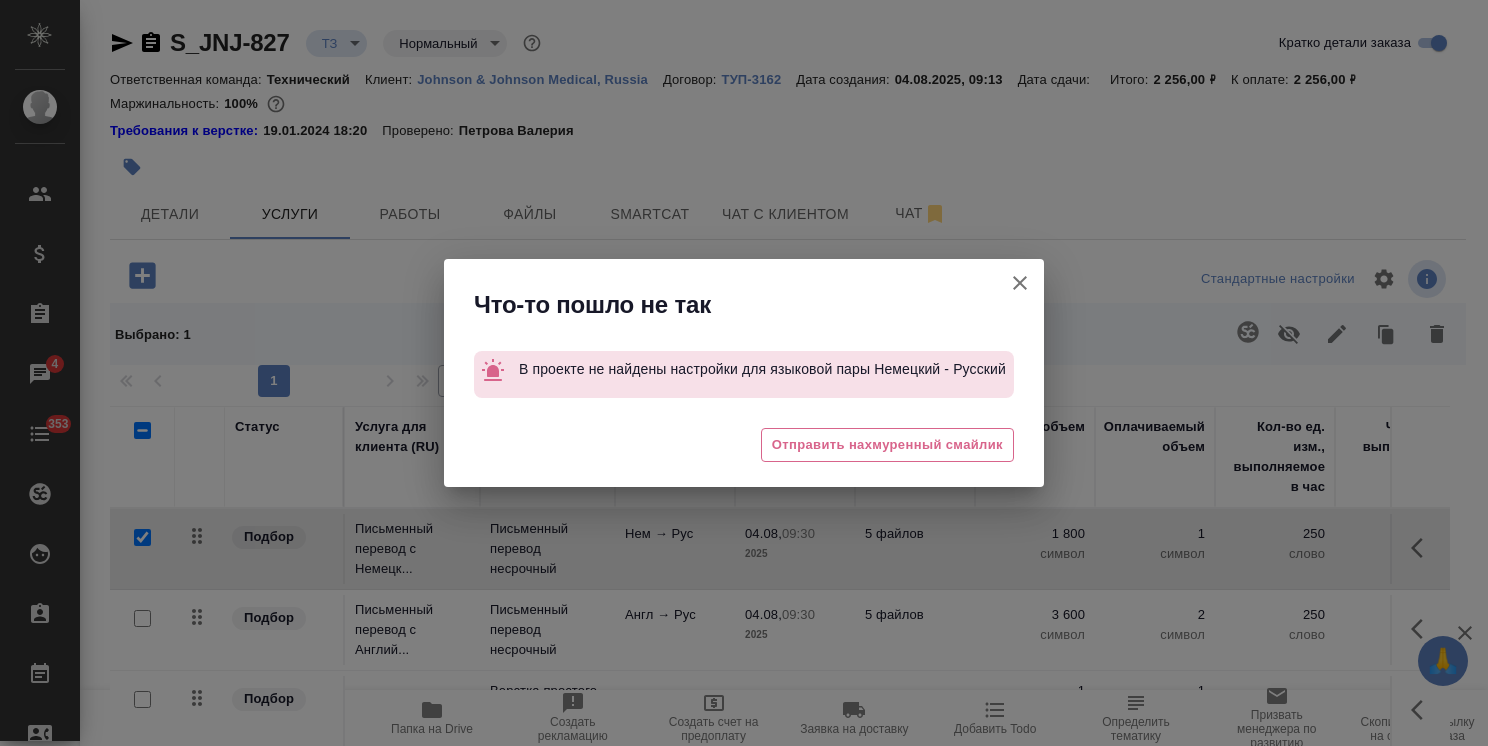 click on "Кратко детали заказа" at bounding box center (1020, 283) 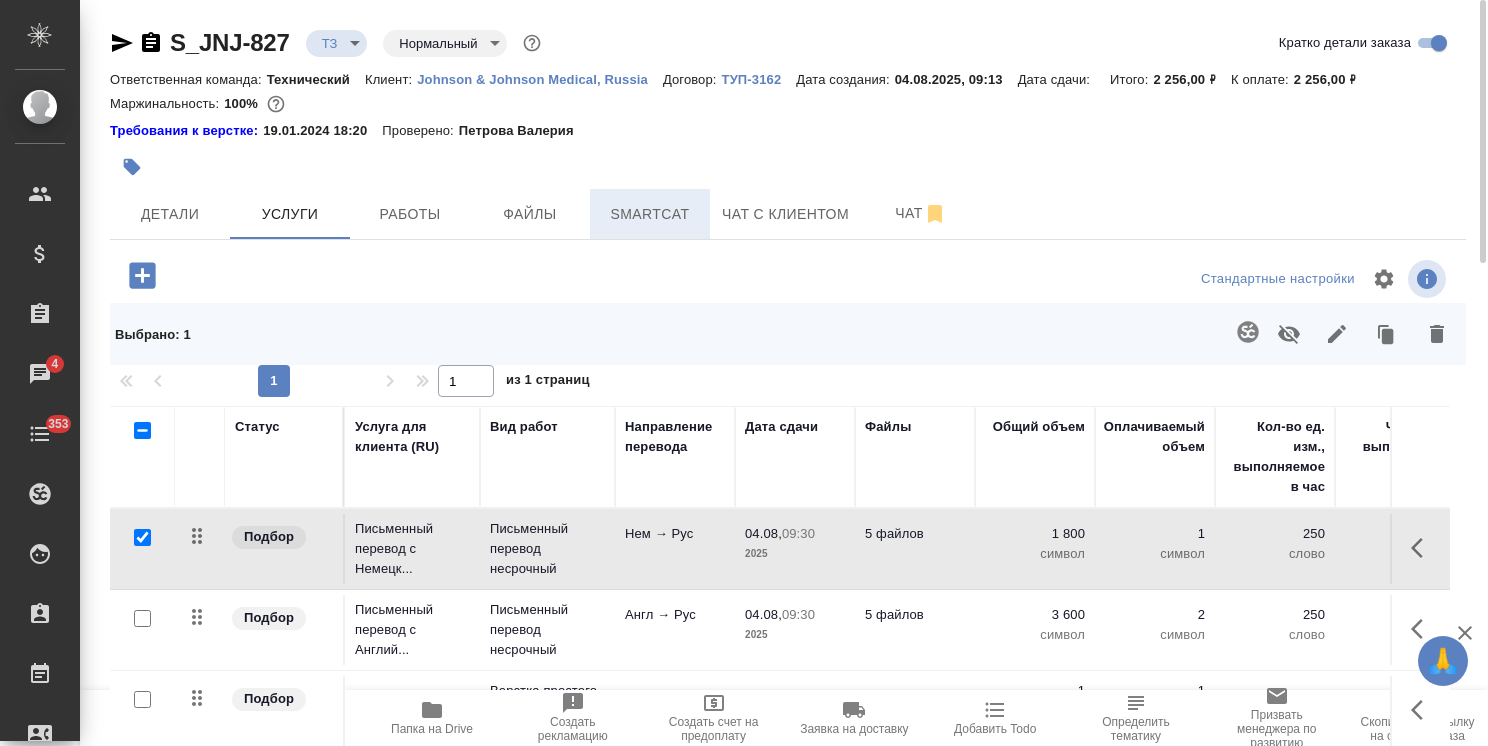 click on "Smartcat" at bounding box center (650, 214) 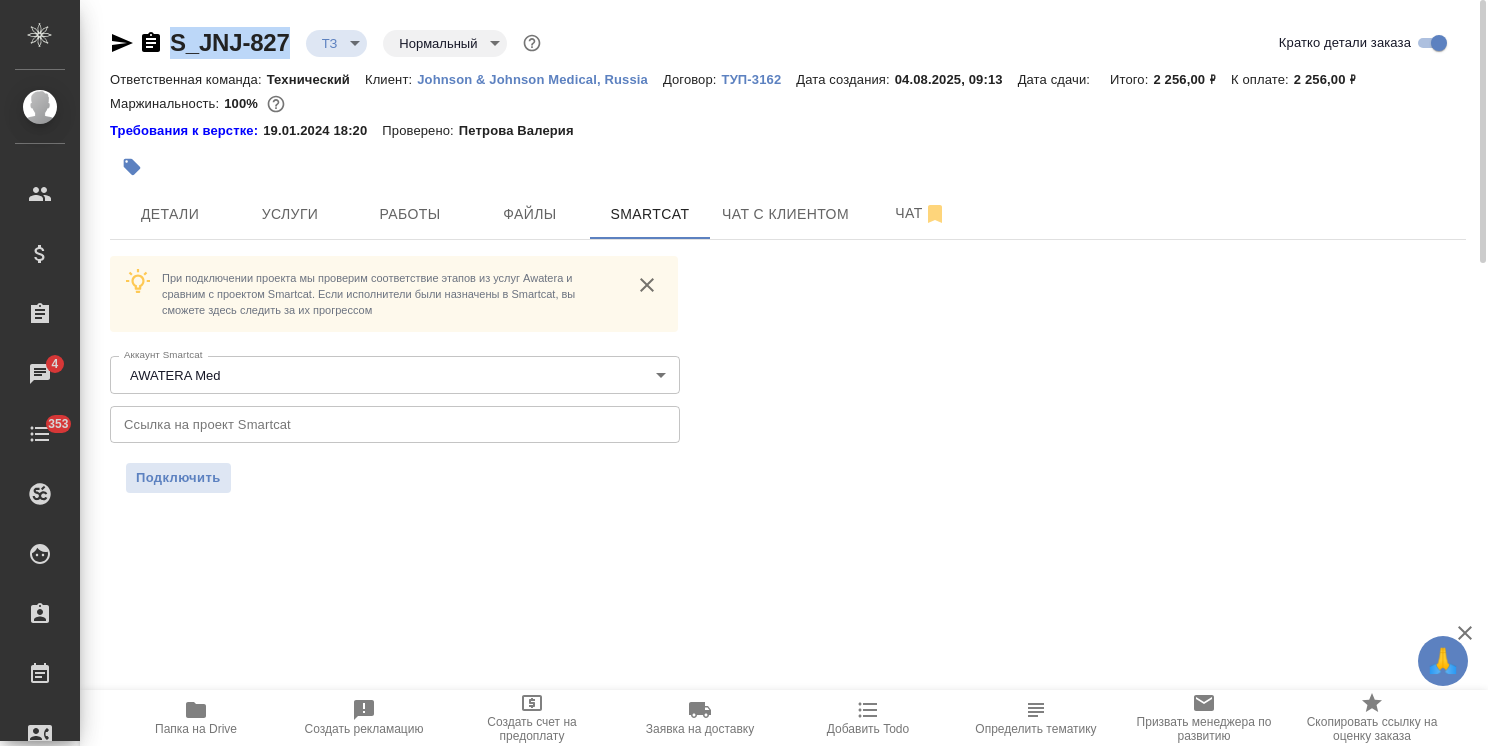 drag, startPoint x: 301, startPoint y: 19, endPoint x: 153, endPoint y: 22, distance: 148.0304 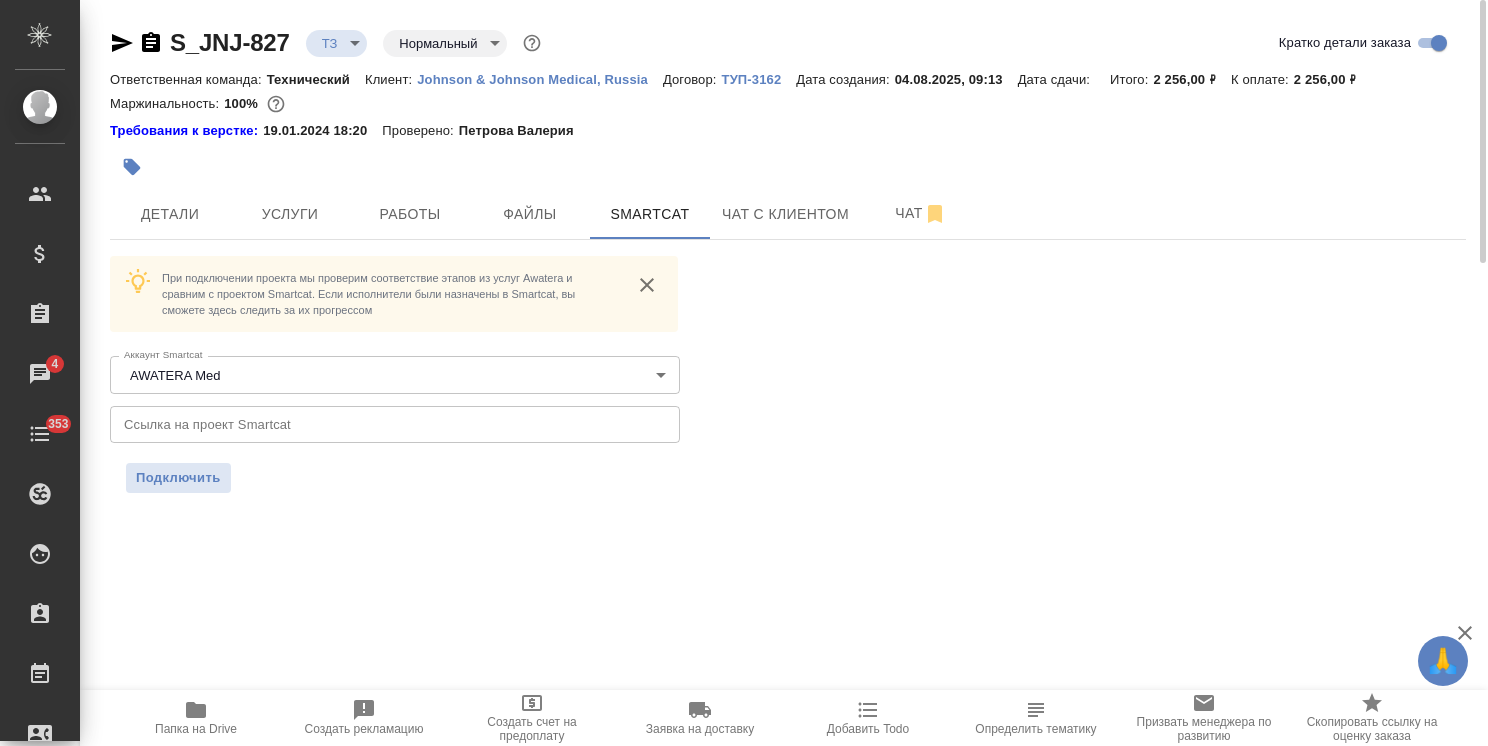 click at bounding box center (395, 424) 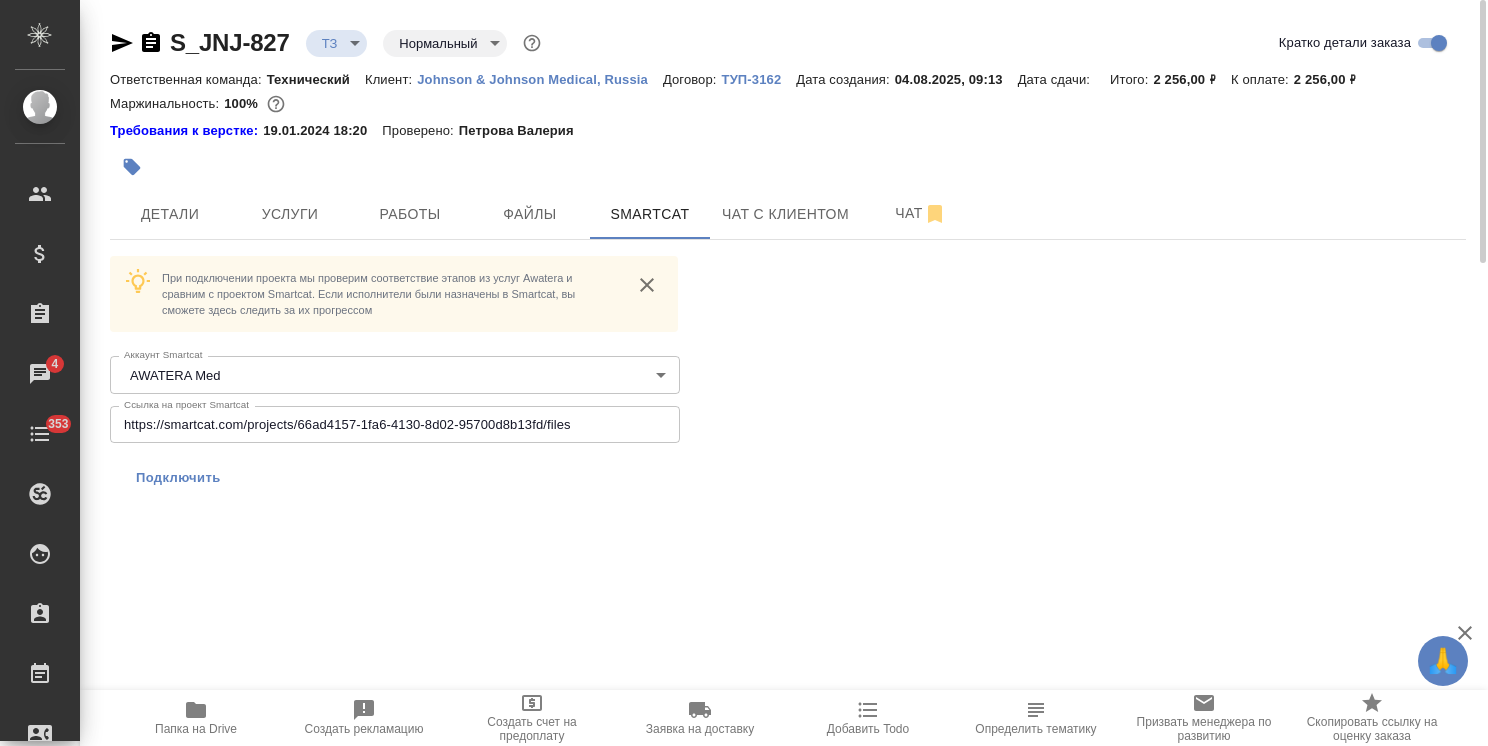 click on "Подключить" at bounding box center [178, 478] 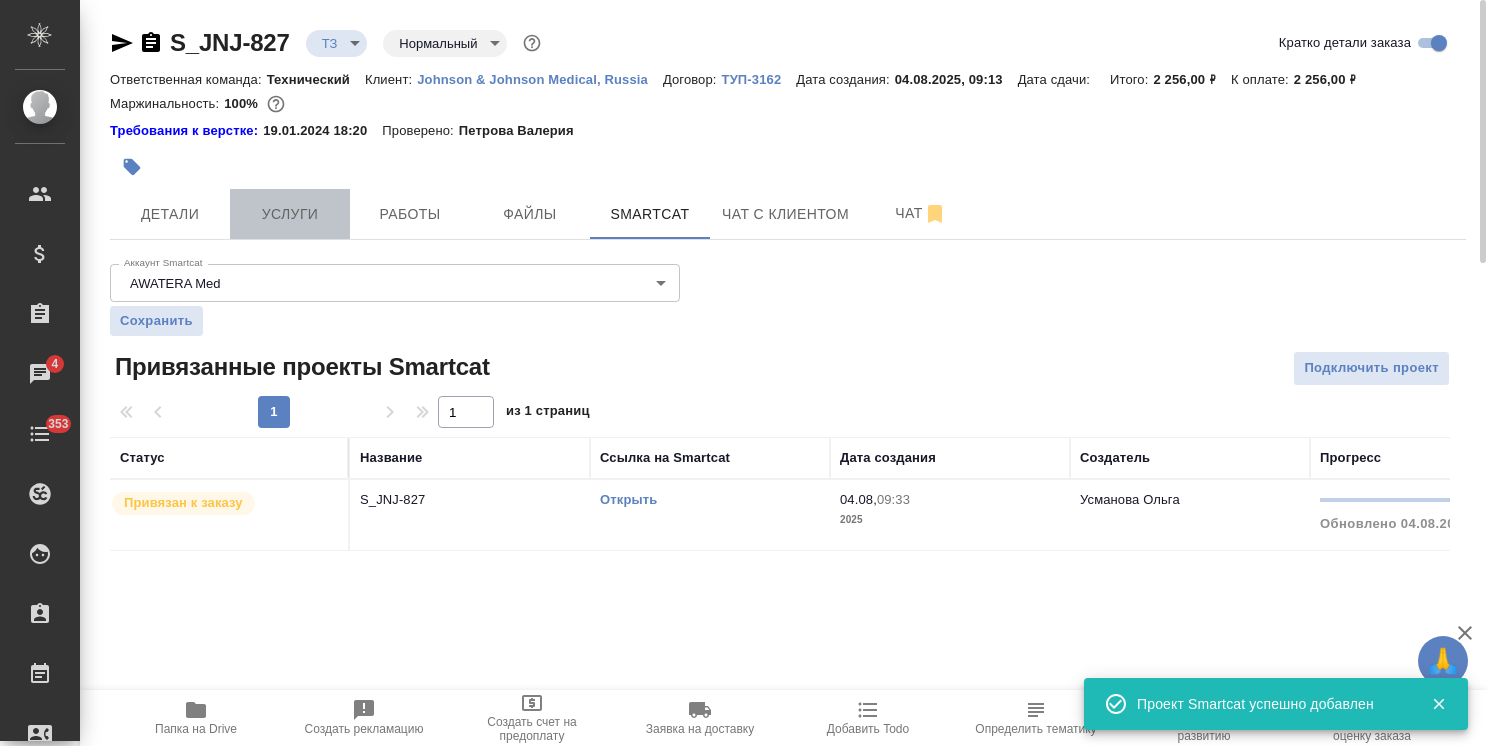 click on "Услуги" at bounding box center (290, 214) 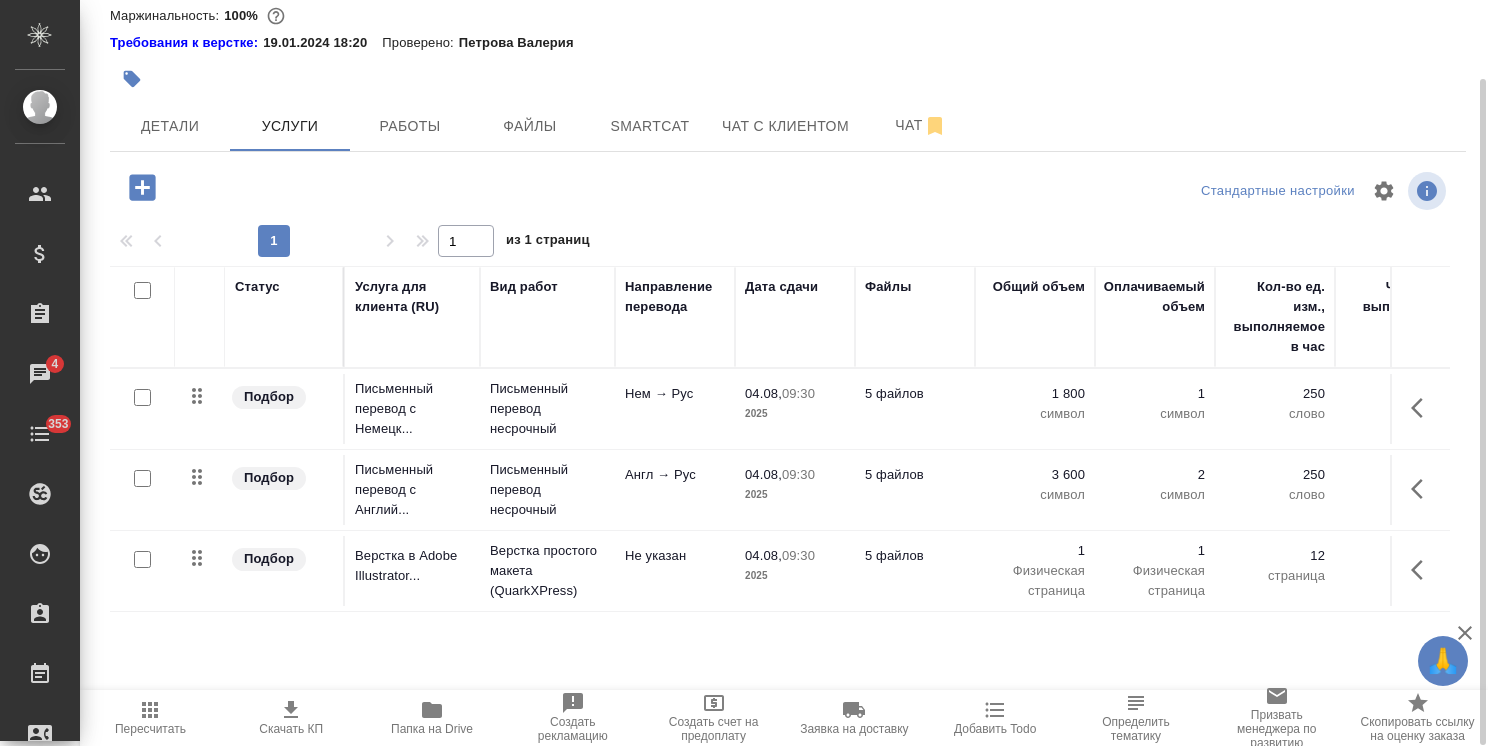 scroll, scrollTop: 0, scrollLeft: 0, axis: both 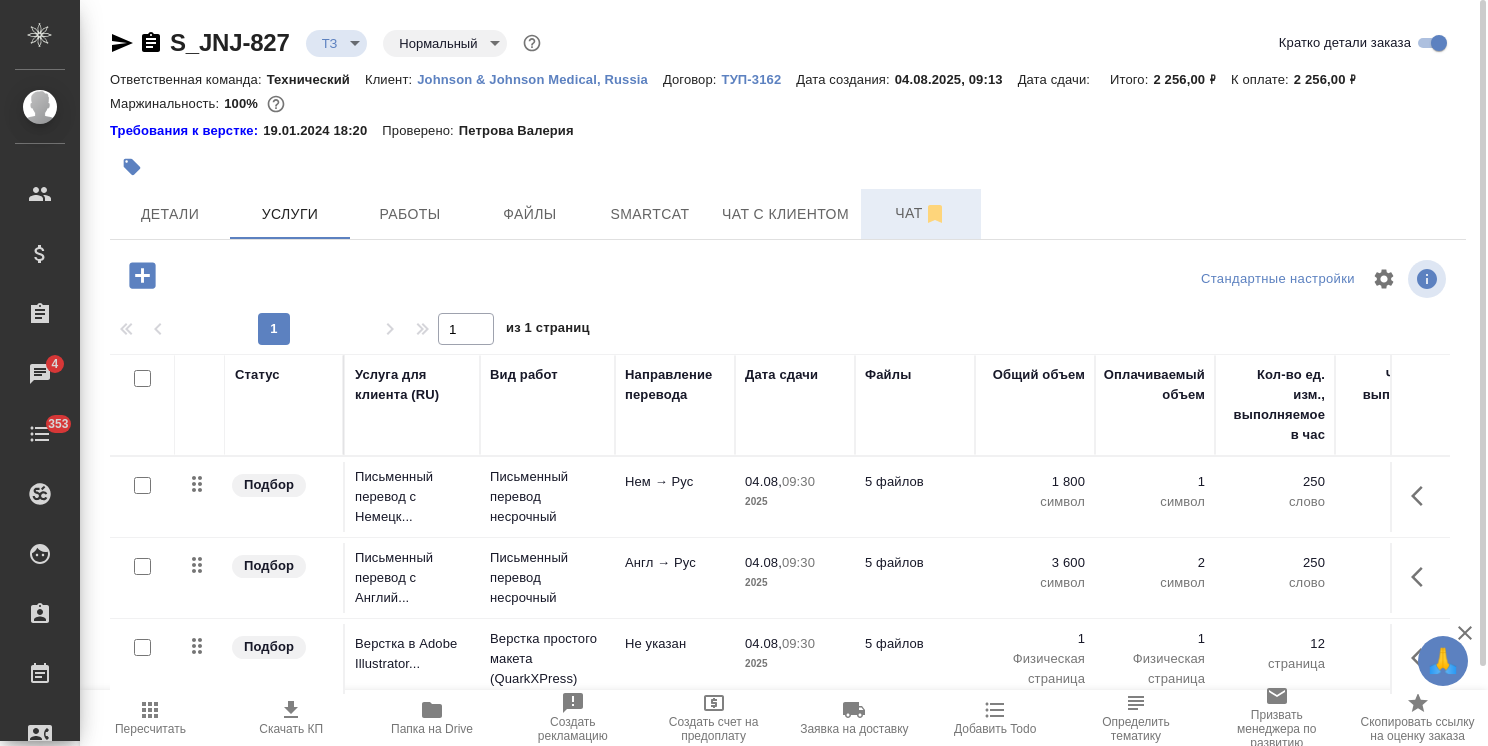 click on "Чат" at bounding box center (921, 213) 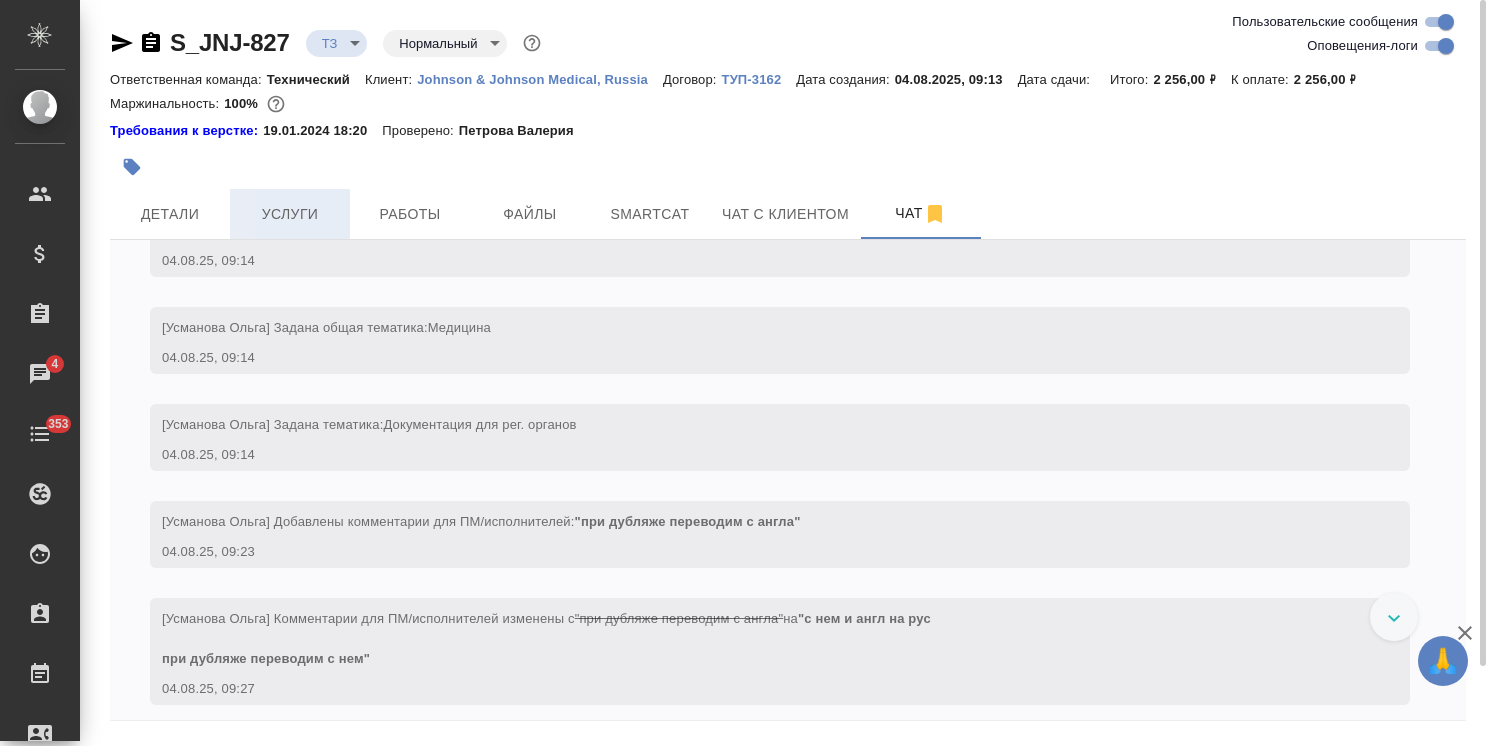 scroll, scrollTop: 388, scrollLeft: 0, axis: vertical 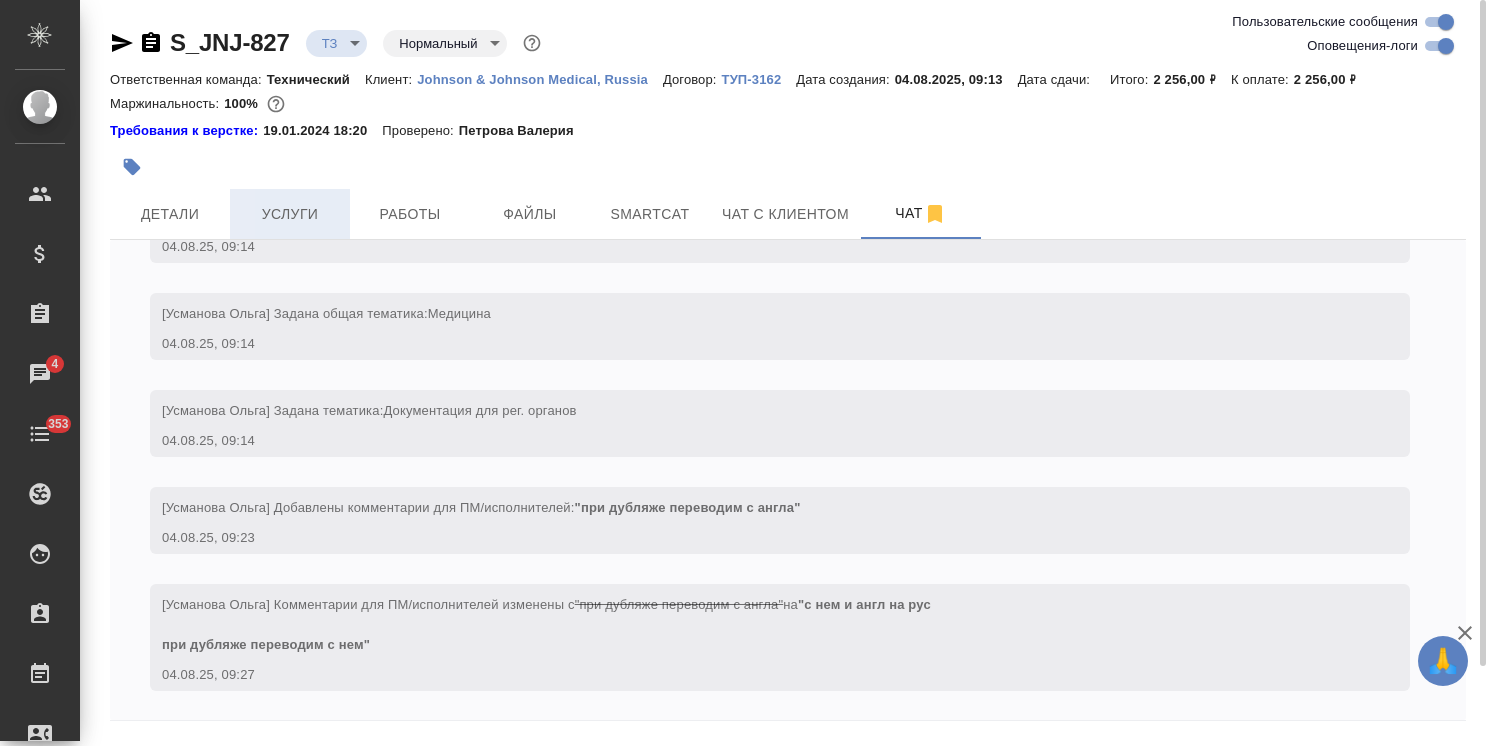 click on "Услуги" at bounding box center (290, 214) 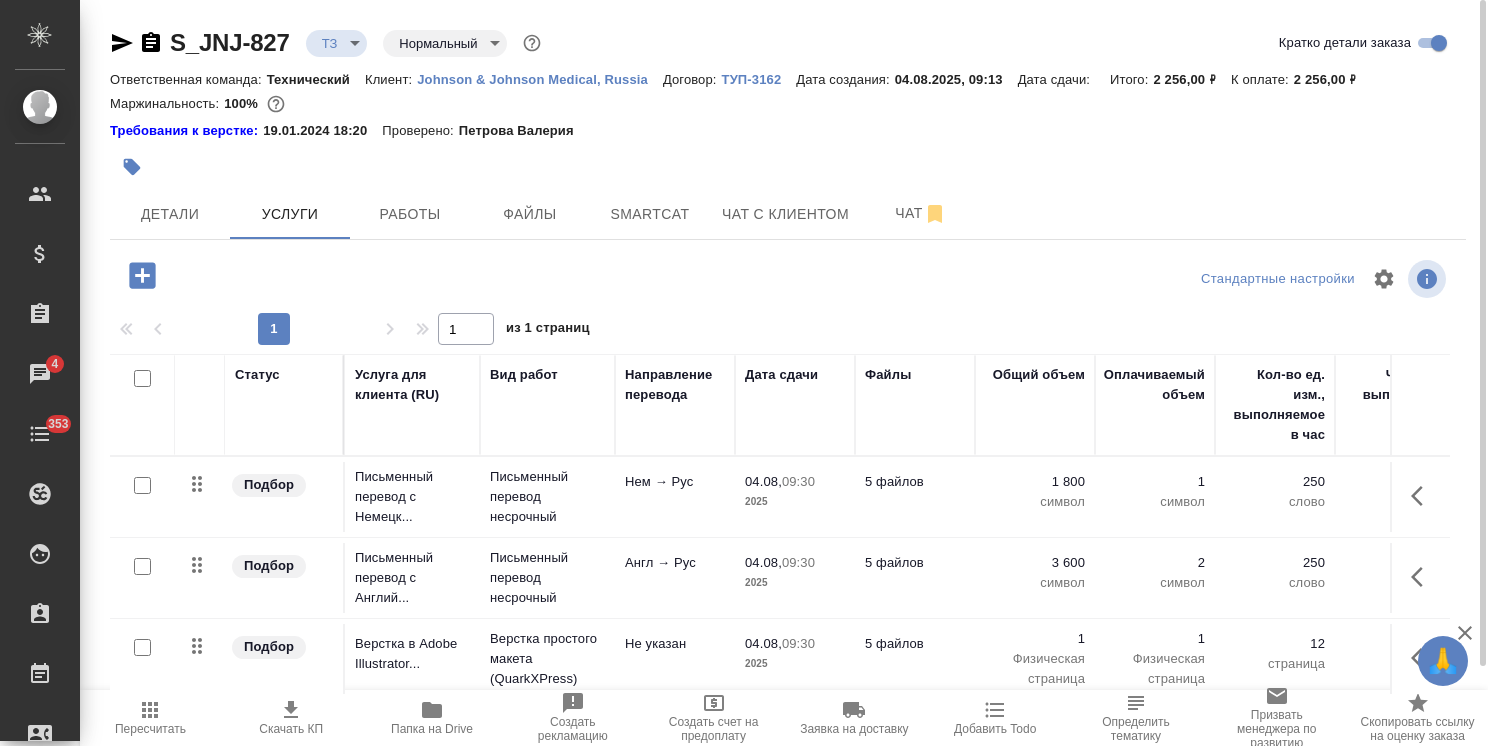 click on "5 файлов" at bounding box center (915, 482) 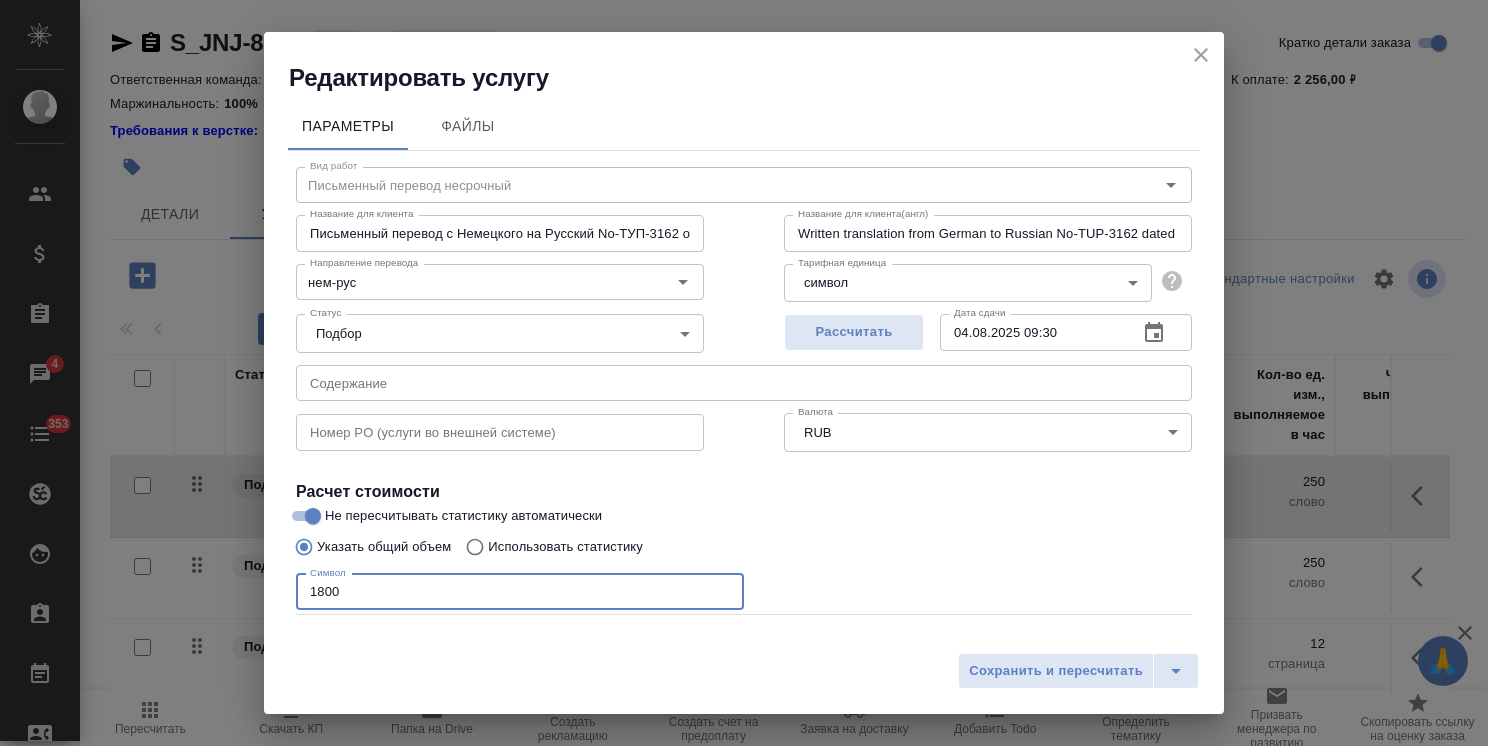 drag, startPoint x: 405, startPoint y: 598, endPoint x: 202, endPoint y: 583, distance: 203.55344 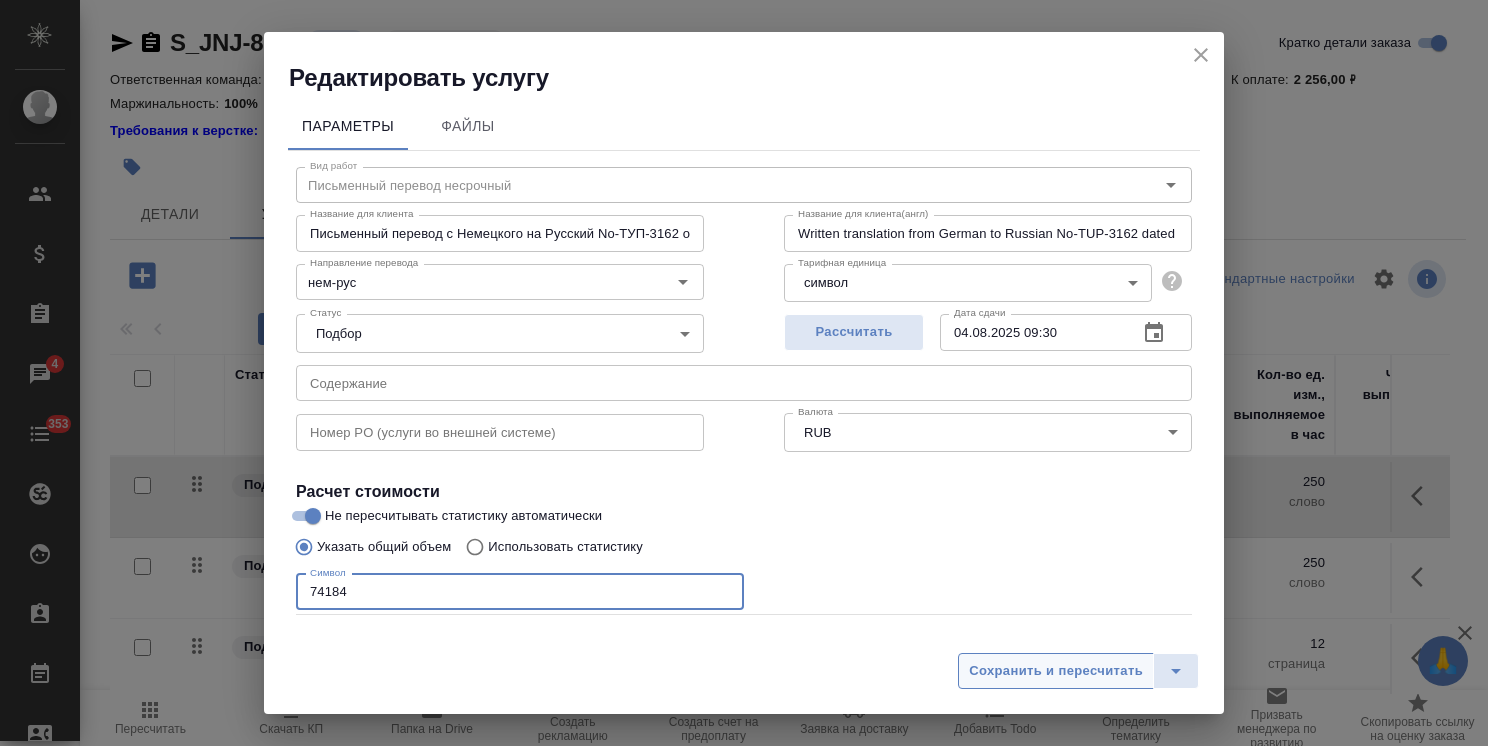 click on "Сохранить и пересчитать" at bounding box center [1056, 671] 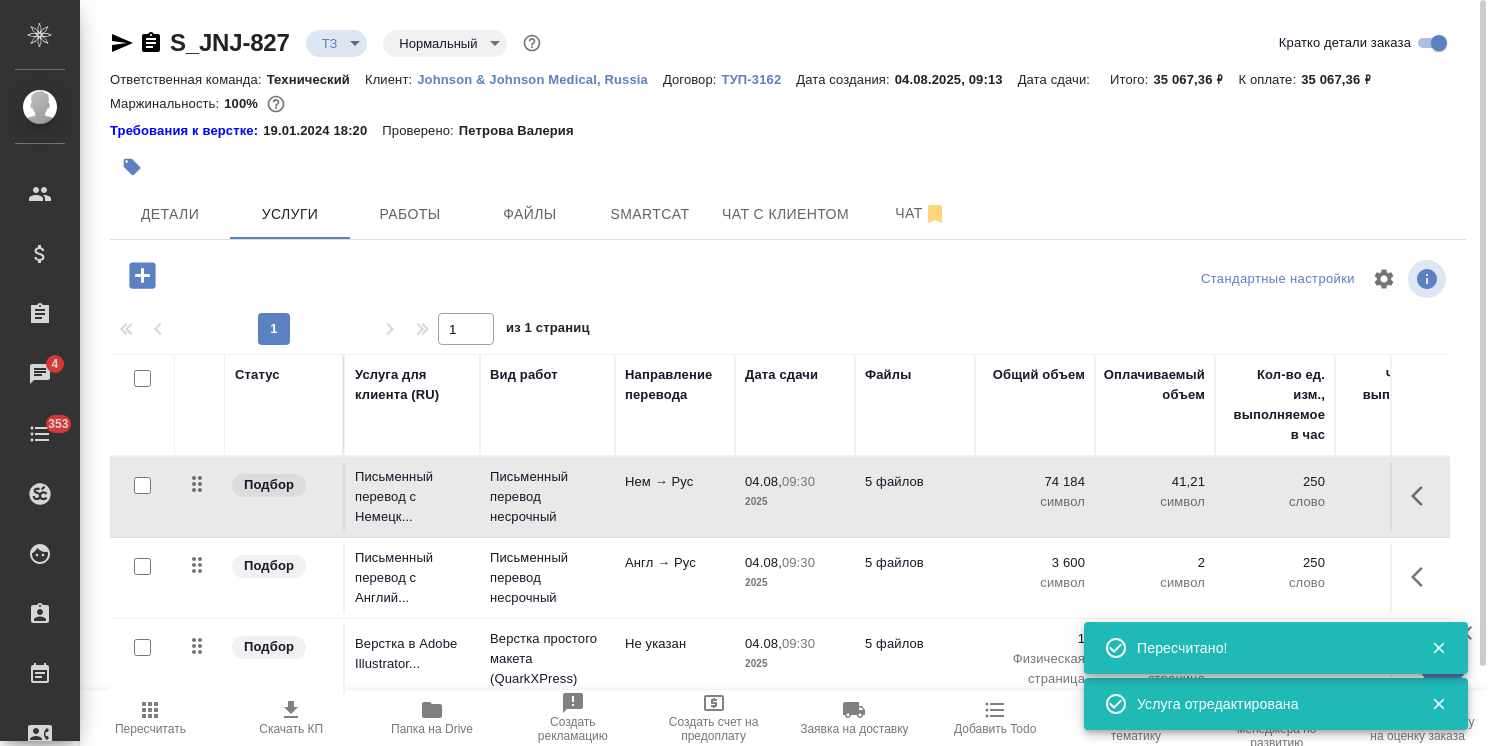 scroll, scrollTop: 88, scrollLeft: 0, axis: vertical 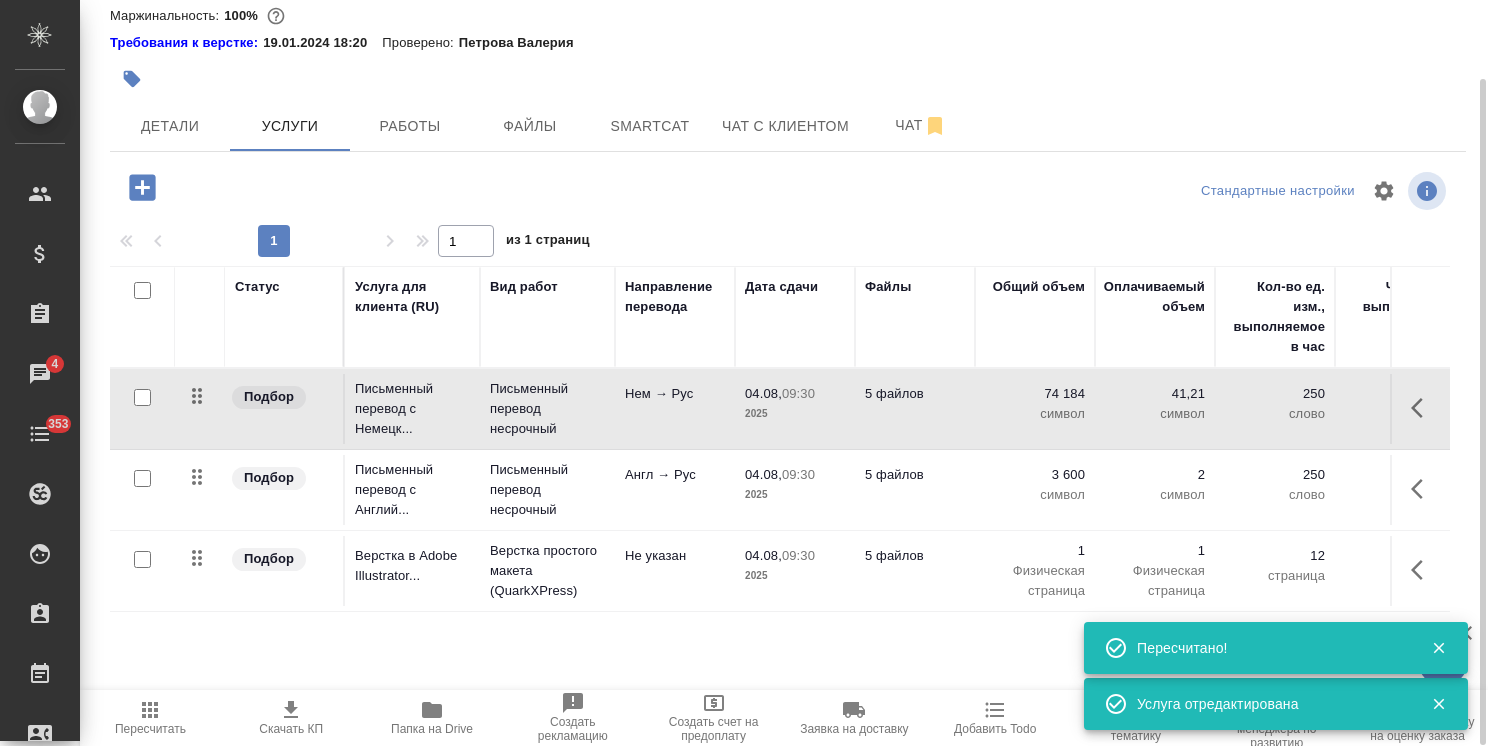 click 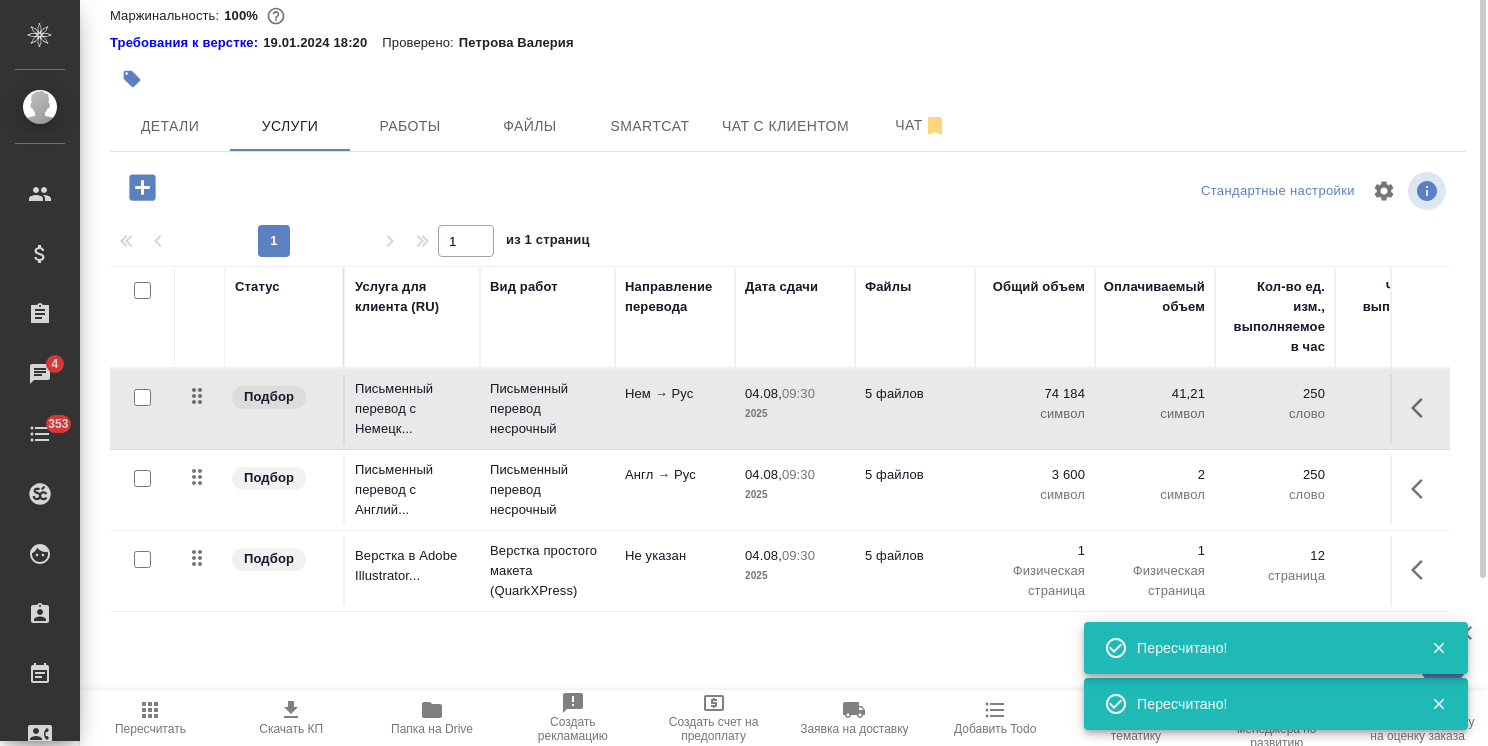 scroll, scrollTop: 0, scrollLeft: 0, axis: both 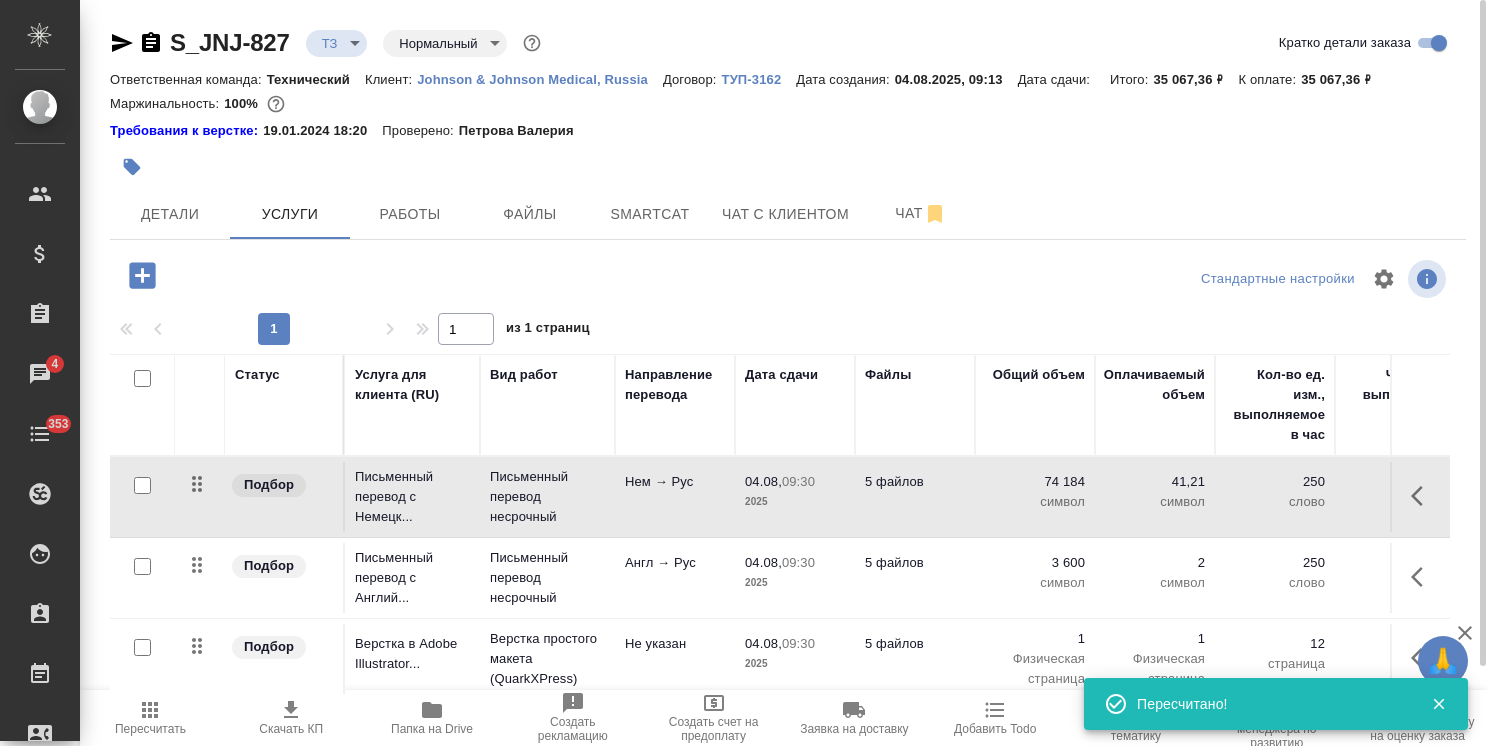 click at bounding box center [142, 566] 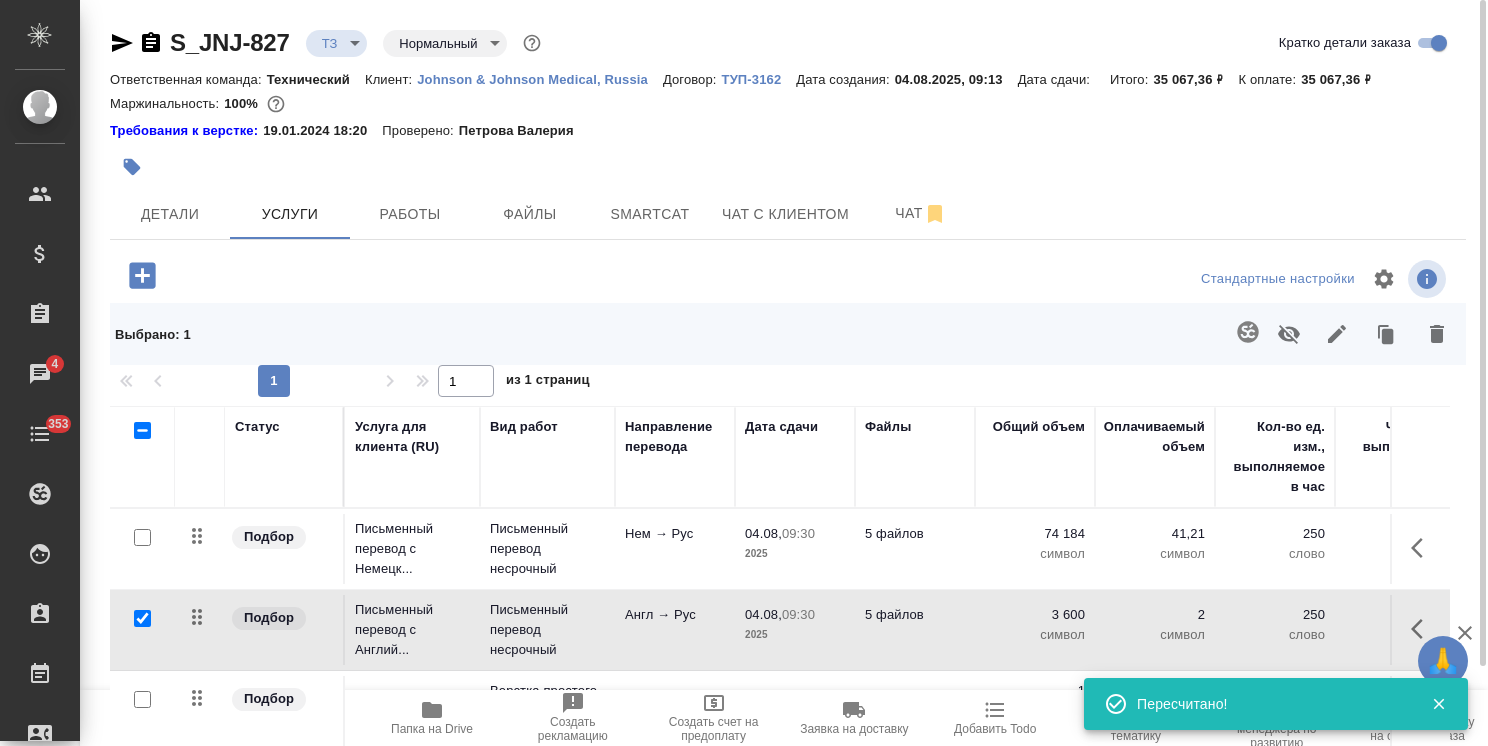 click 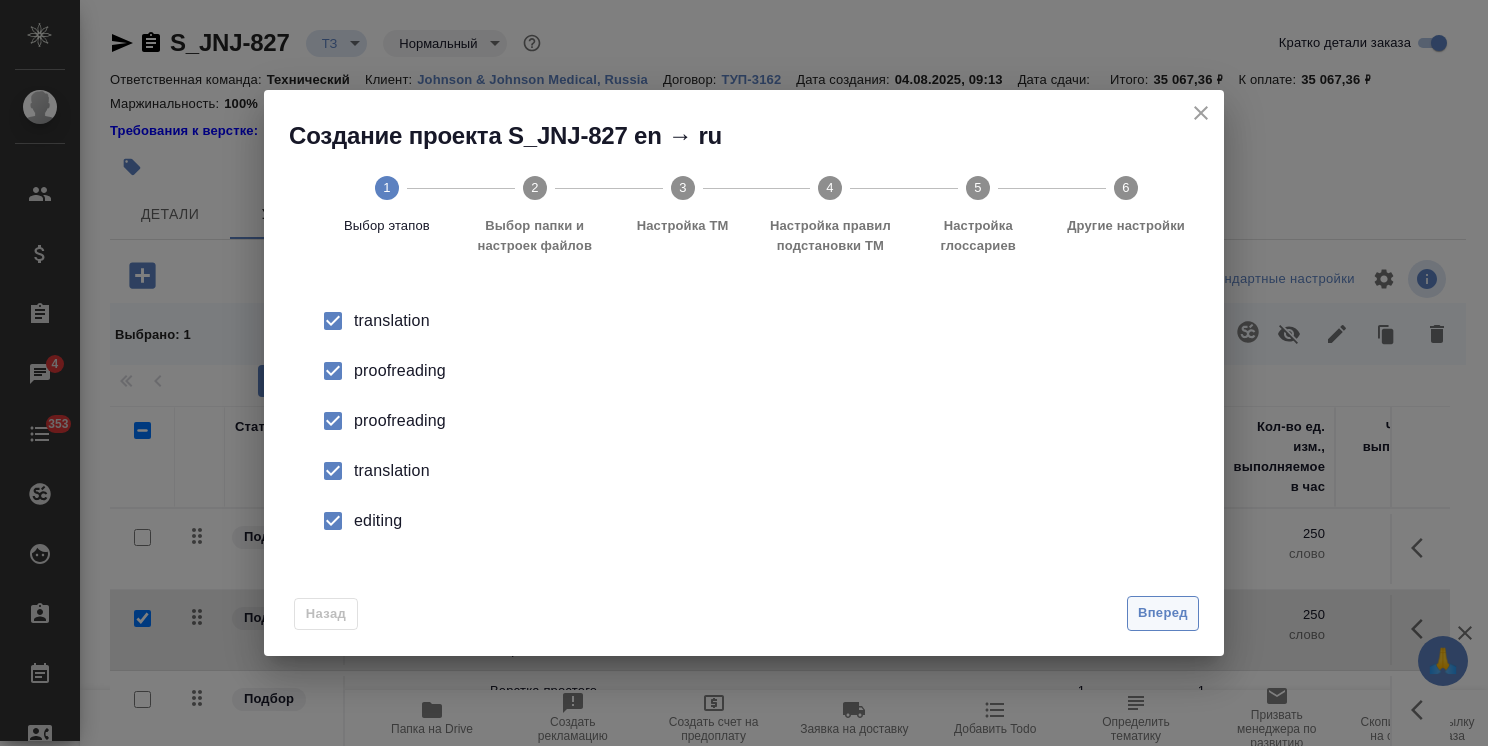 click on "Вперед" at bounding box center [1163, 613] 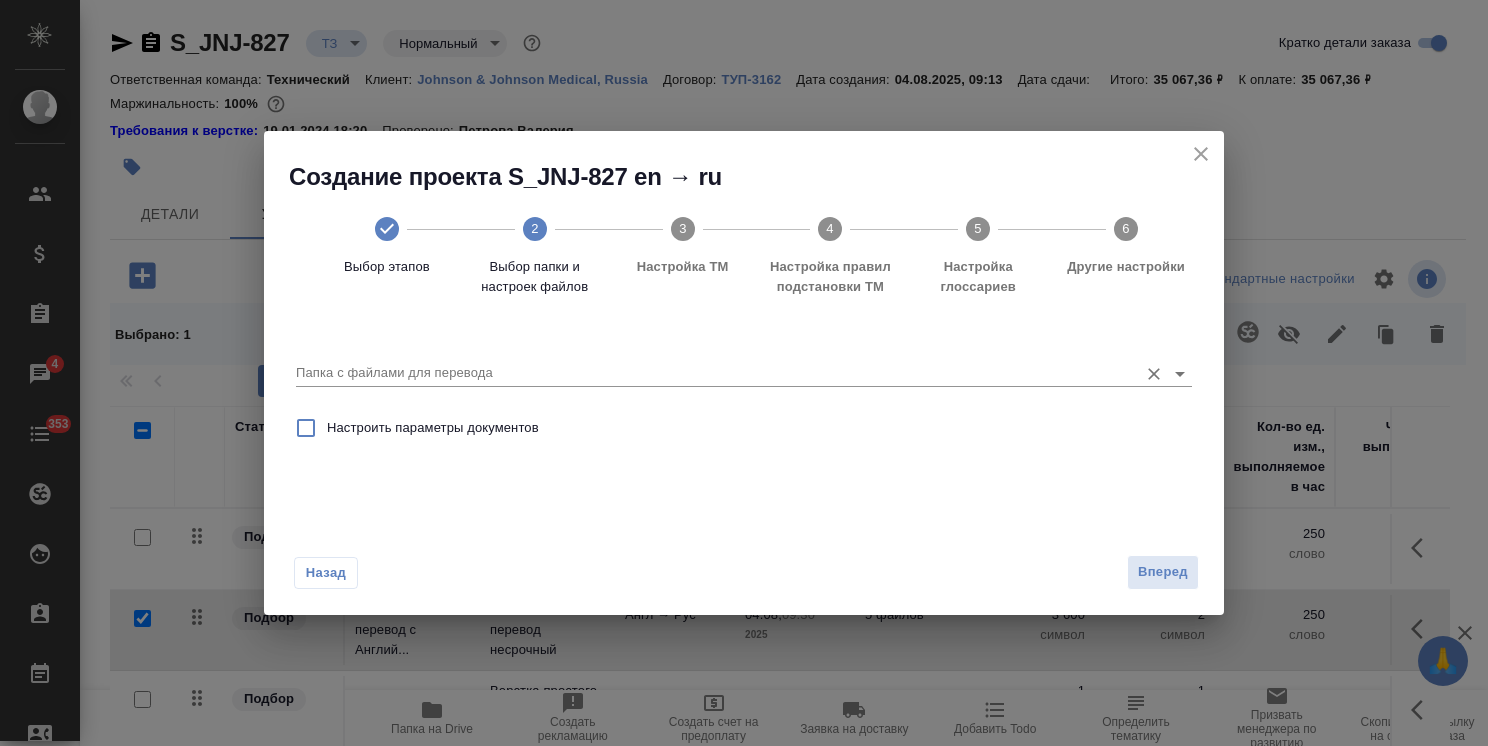 click on "Папка с файлами для перевода" at bounding box center [712, 373] 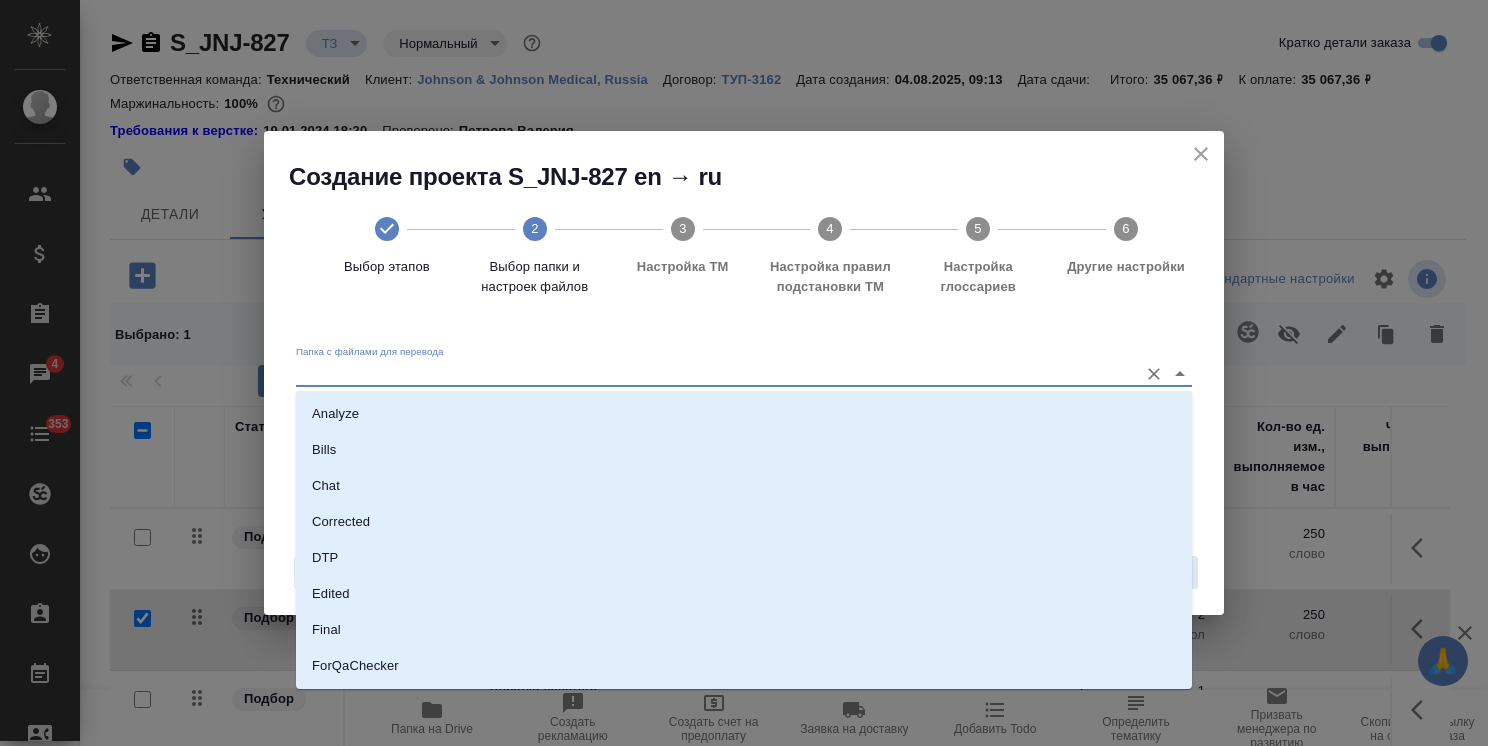 click on "Analyze Bills Chat Corrected DTP Edited Final ForQaChecker ForTranslation ForXliff Reference Source Translated" at bounding box center (744, 540) 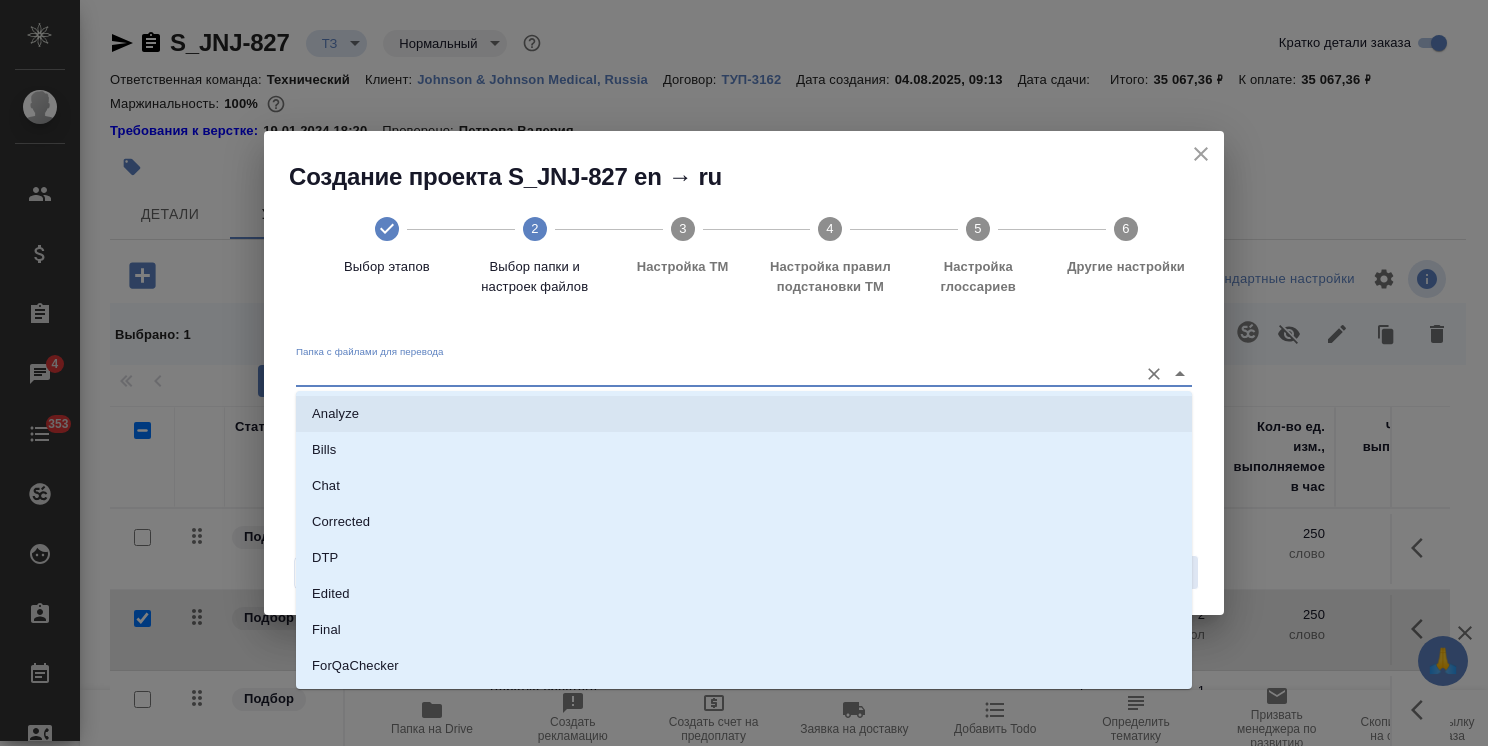click on "Analyze" at bounding box center [744, 414] 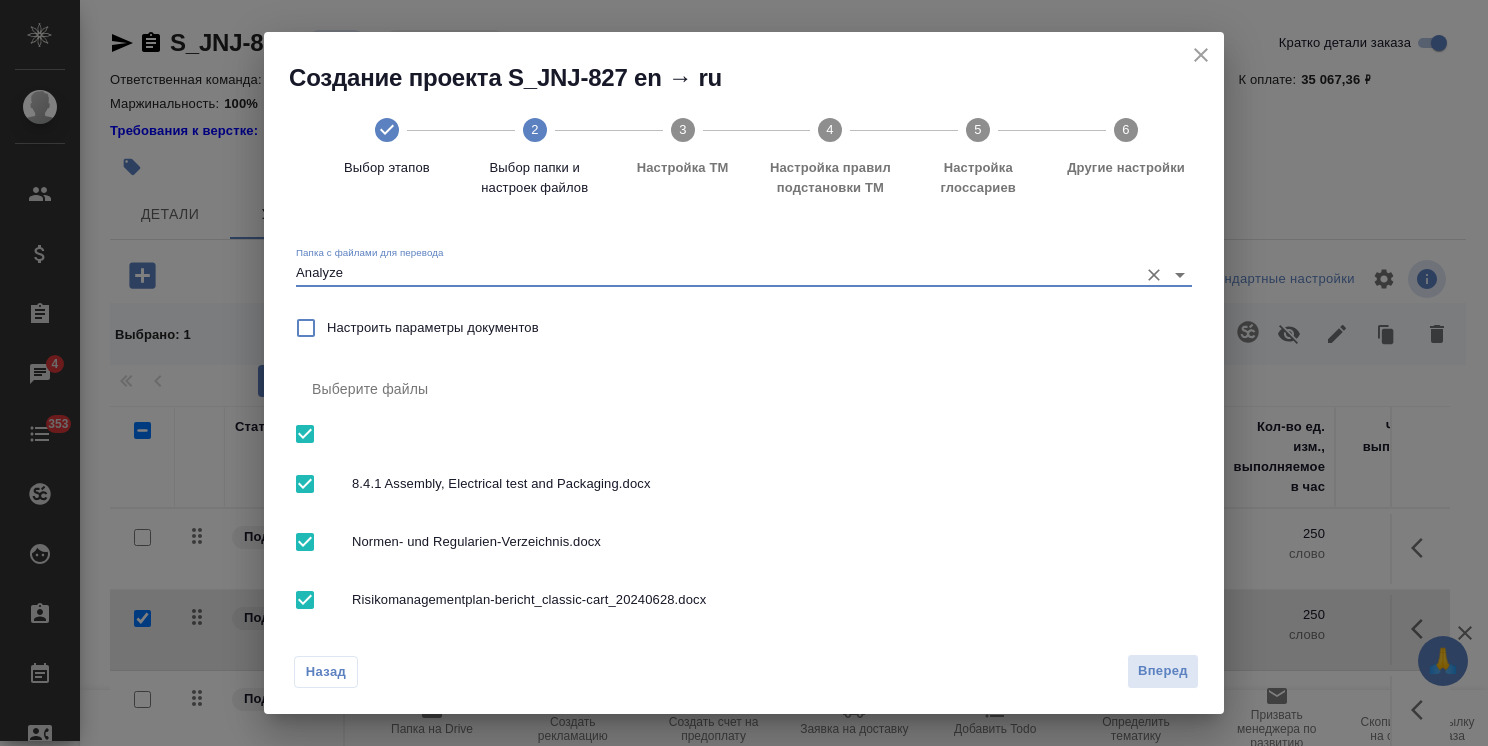 click at bounding box center (305, 542) 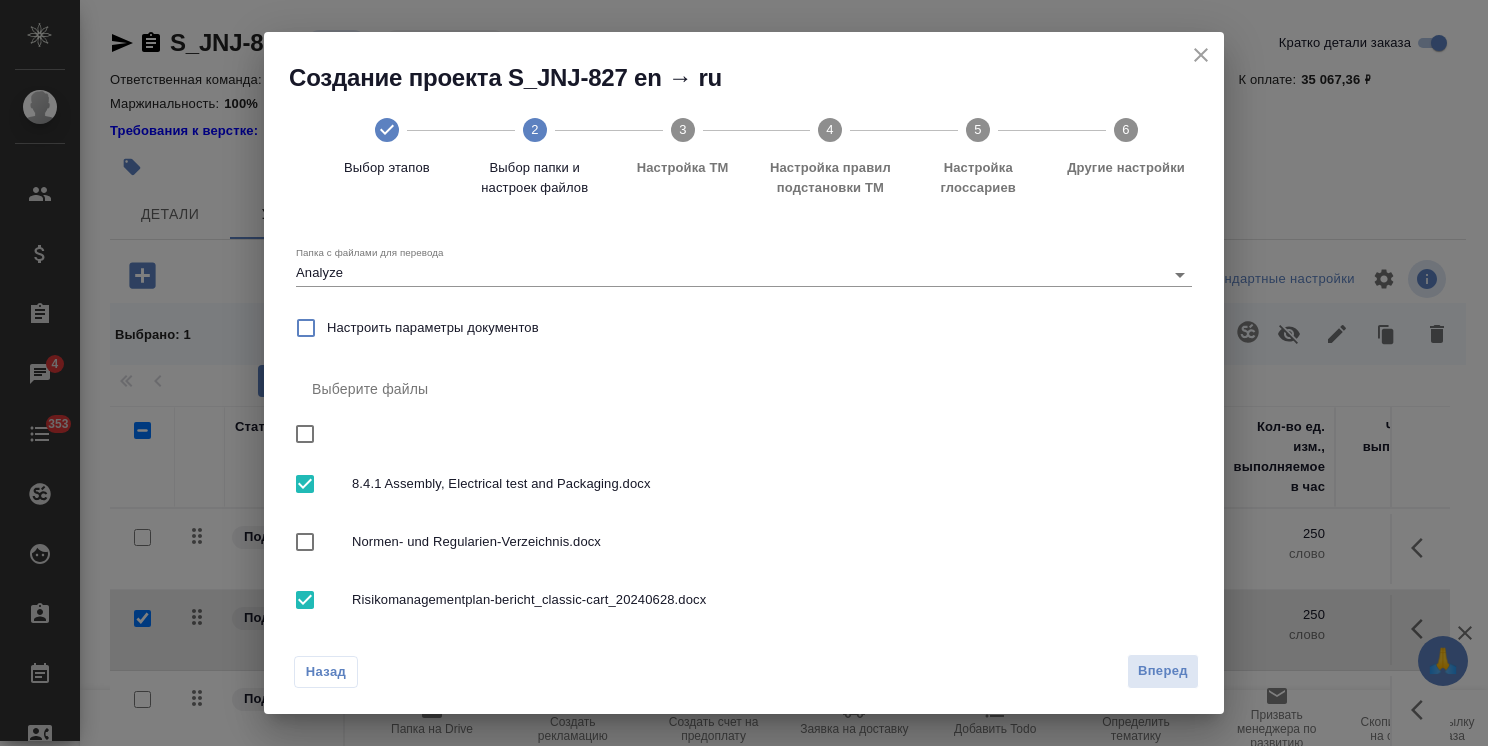 click at bounding box center (305, 600) 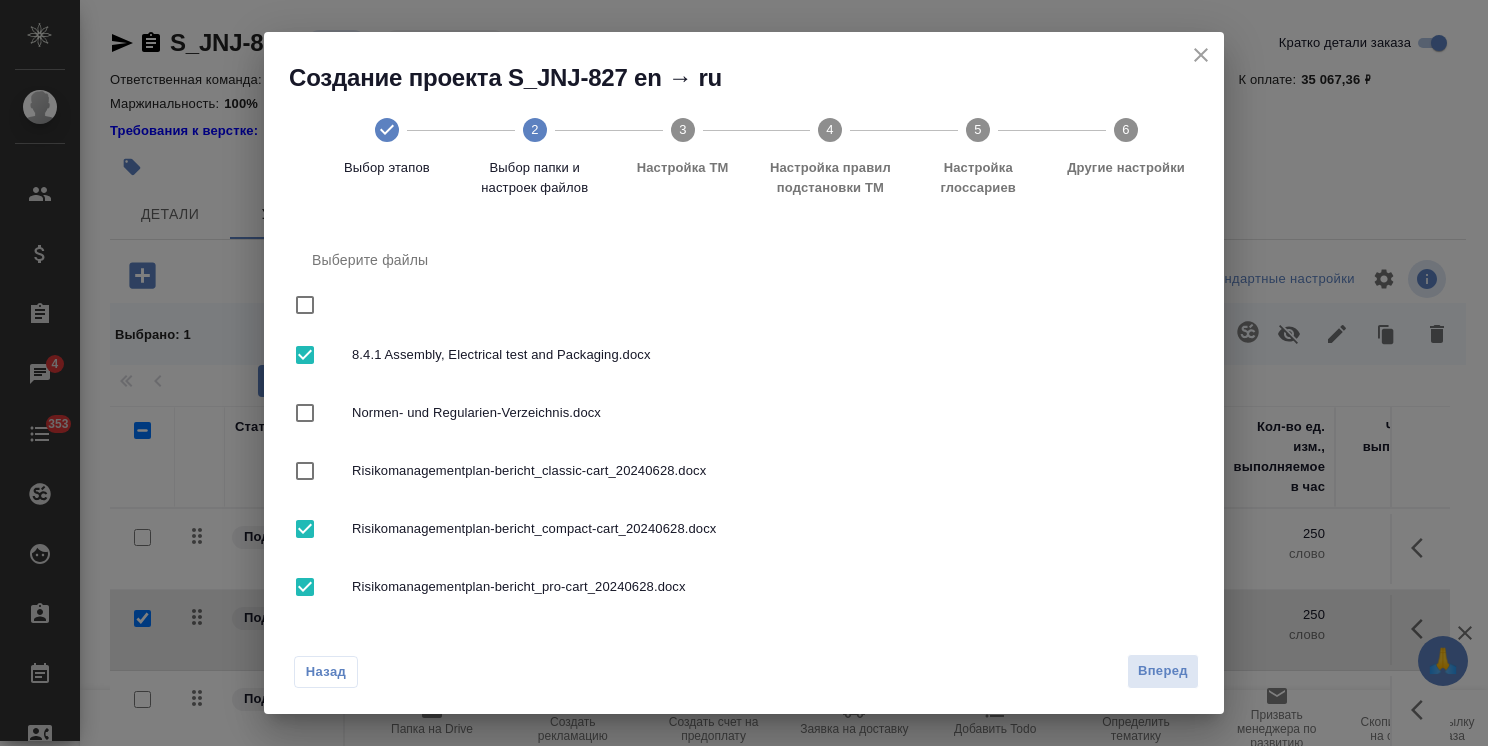 scroll, scrollTop: 148, scrollLeft: 0, axis: vertical 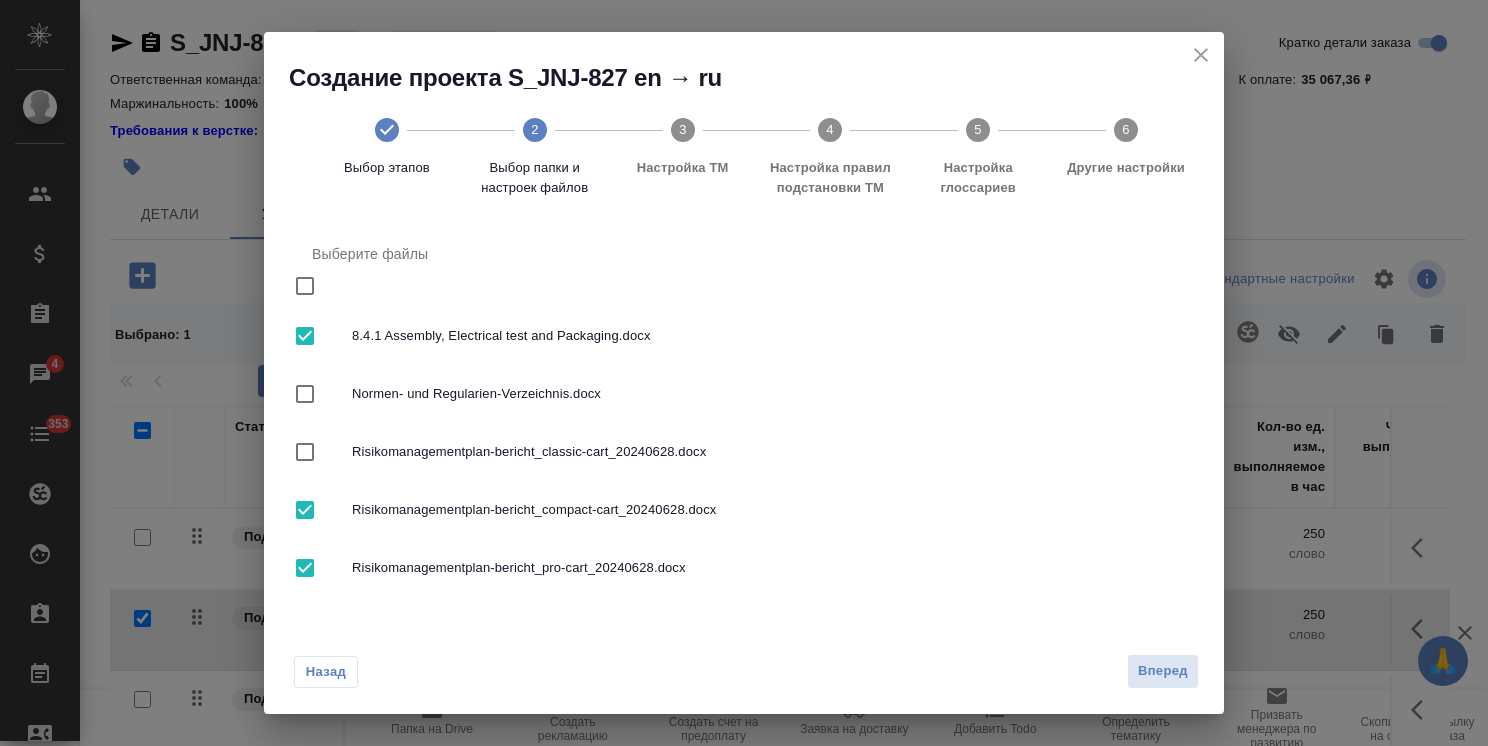 click at bounding box center (305, 510) 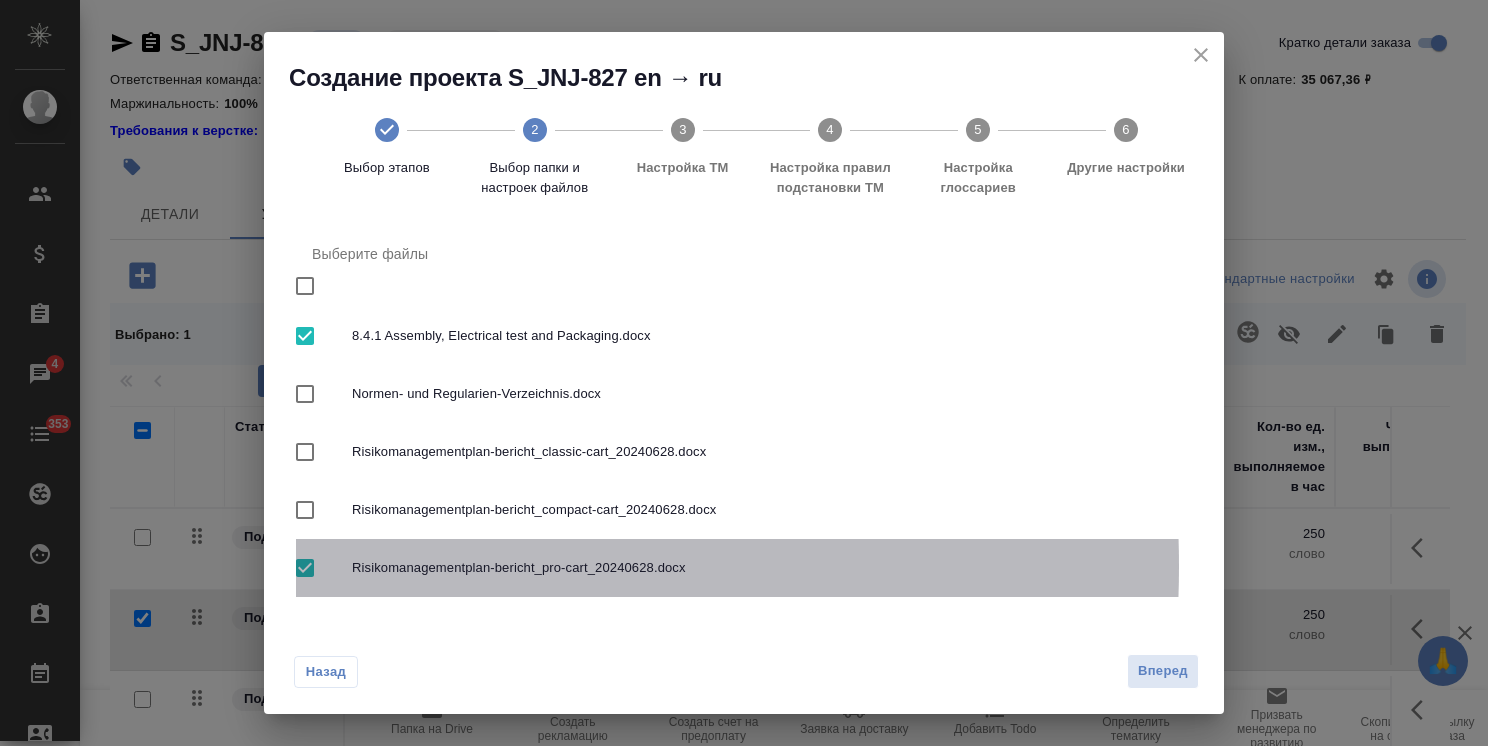 click at bounding box center (305, 568) 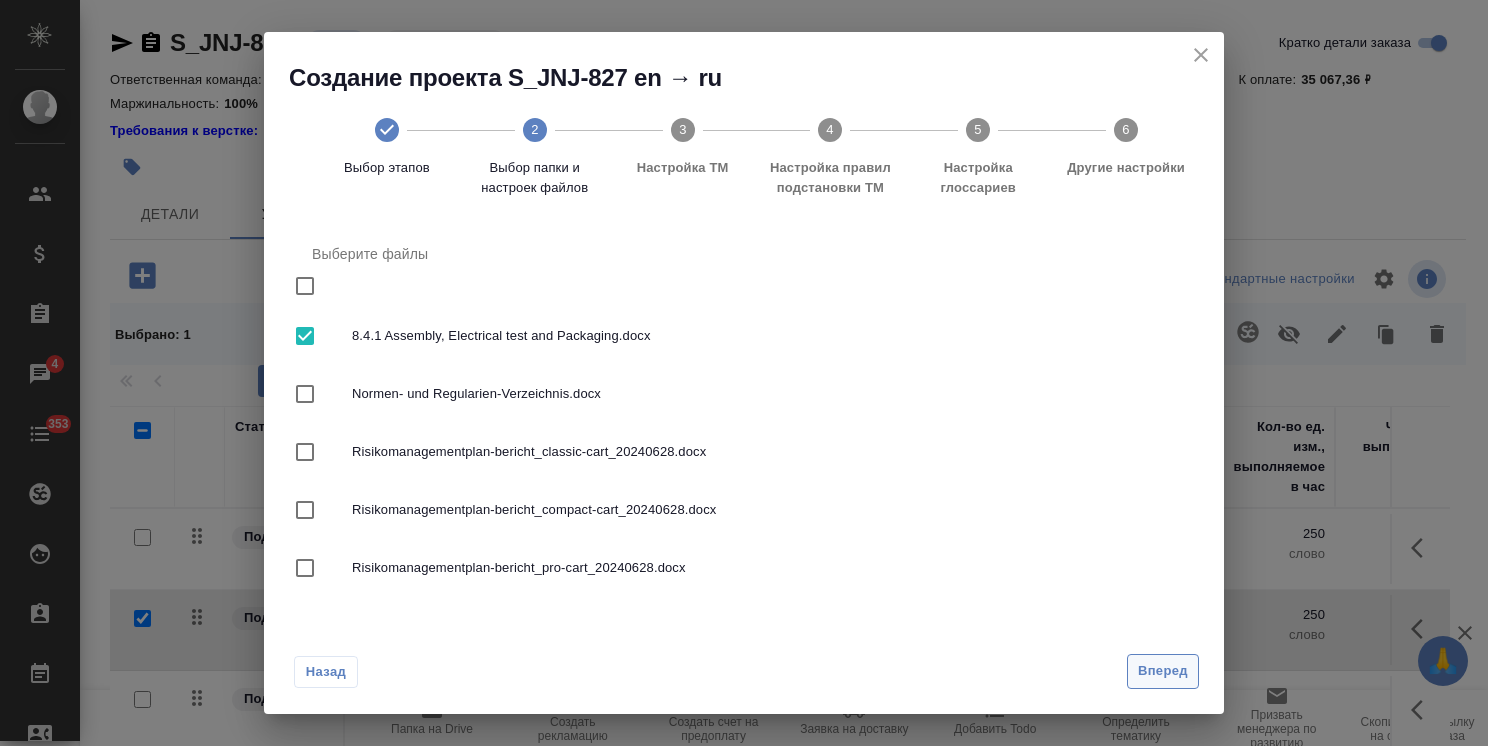click on "Вперед" at bounding box center [1163, 671] 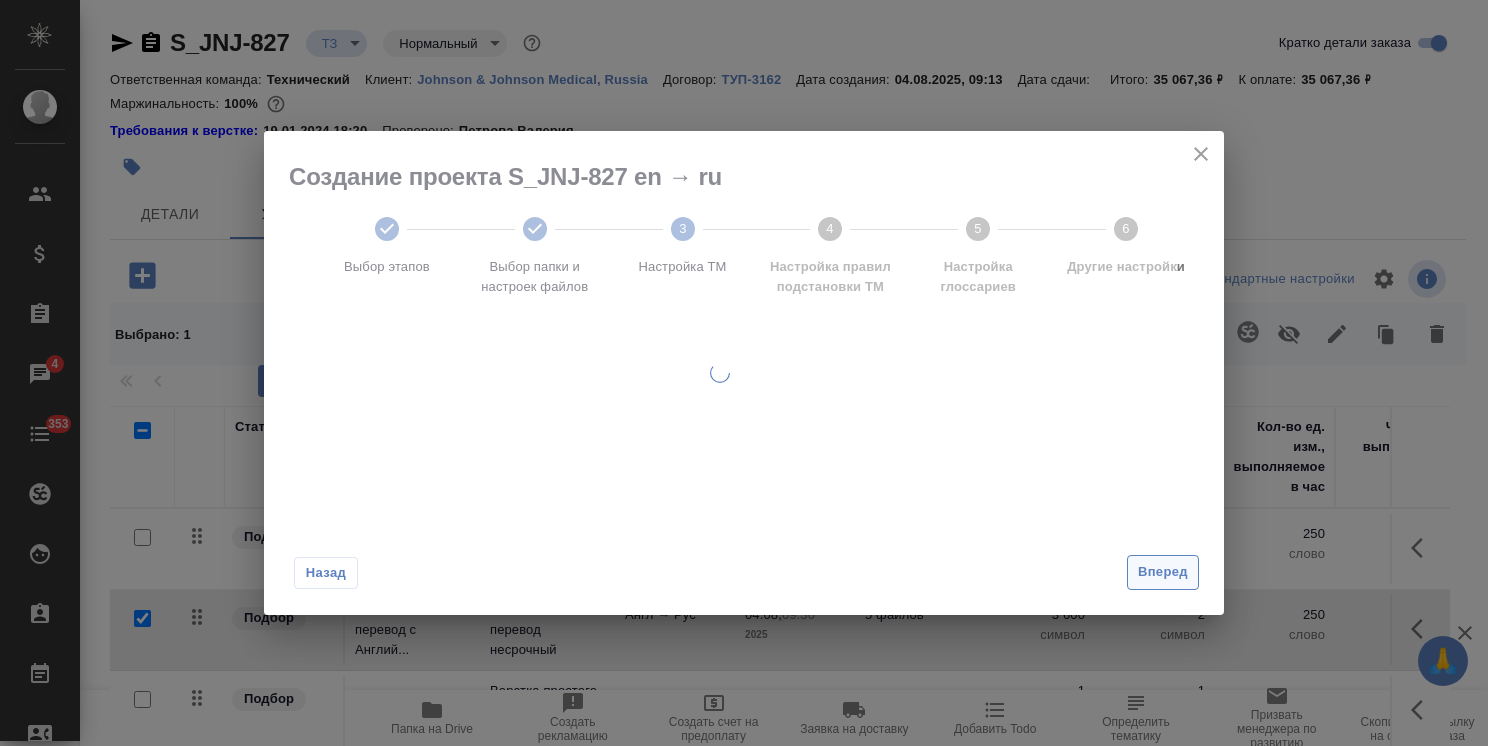 scroll, scrollTop: 0, scrollLeft: 0, axis: both 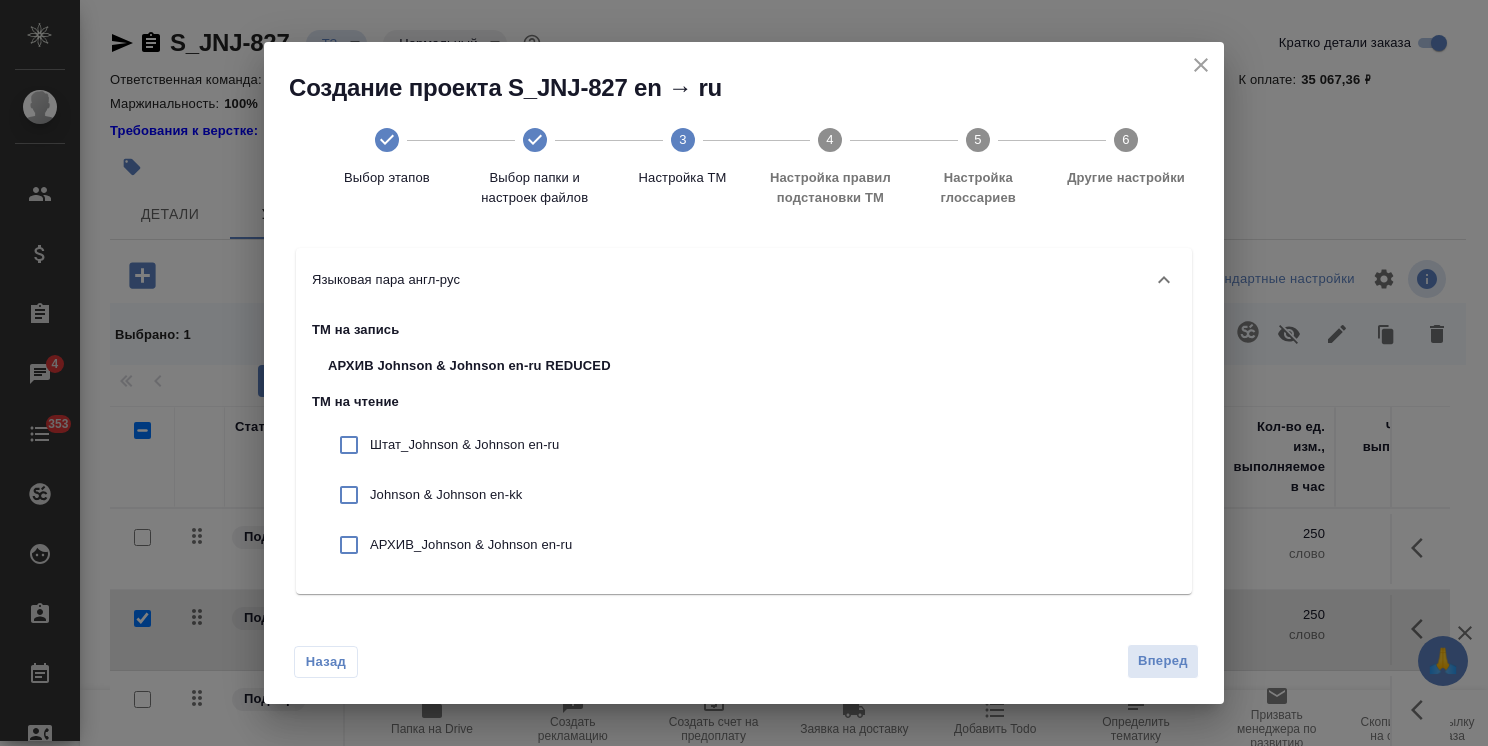 click on "Штат_Johnson & Johnson en-ru" at bounding box center [490, 445] 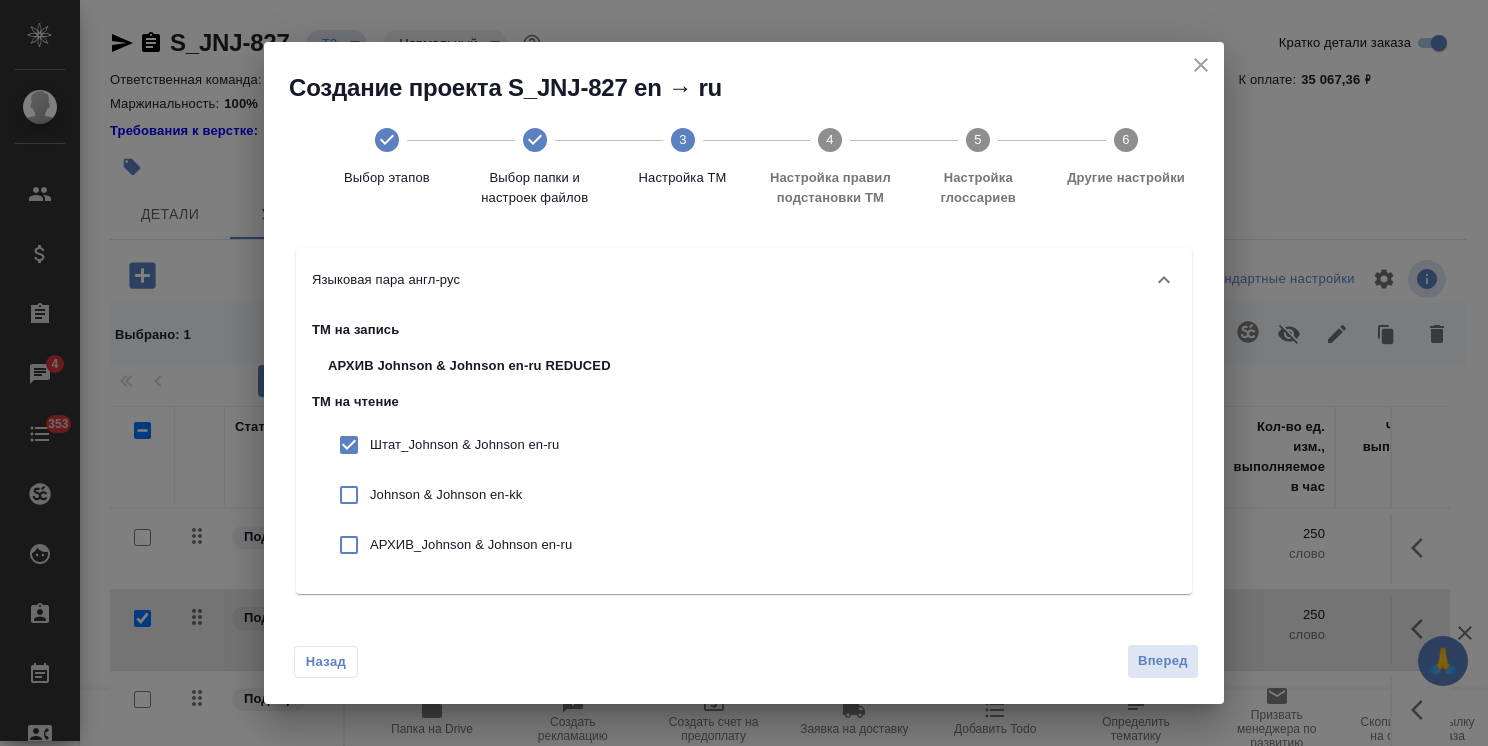 click on "Johnson & Johnson en-kk" at bounding box center [490, 495] 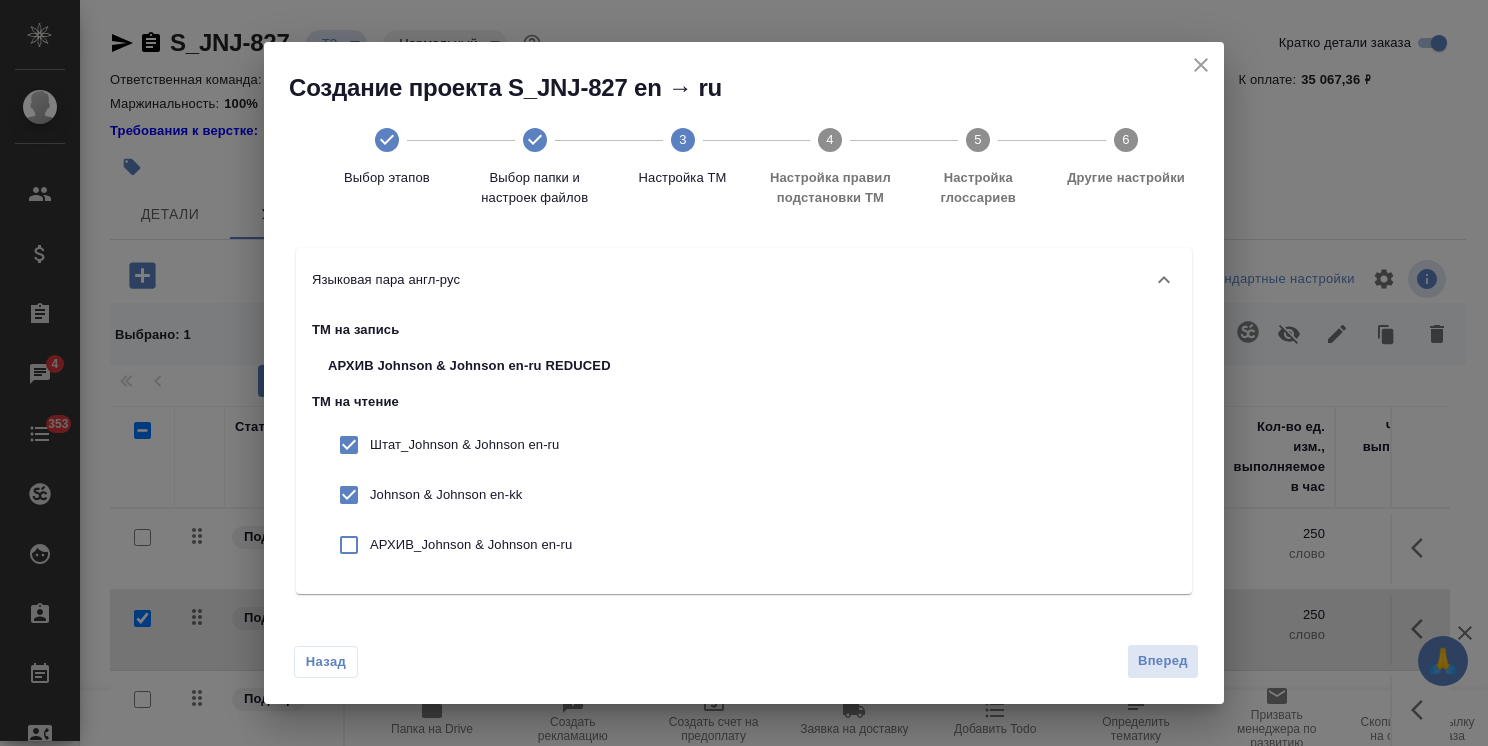 click on "АРХИВ_Johnson & Johnson en-ru" at bounding box center (469, 545) 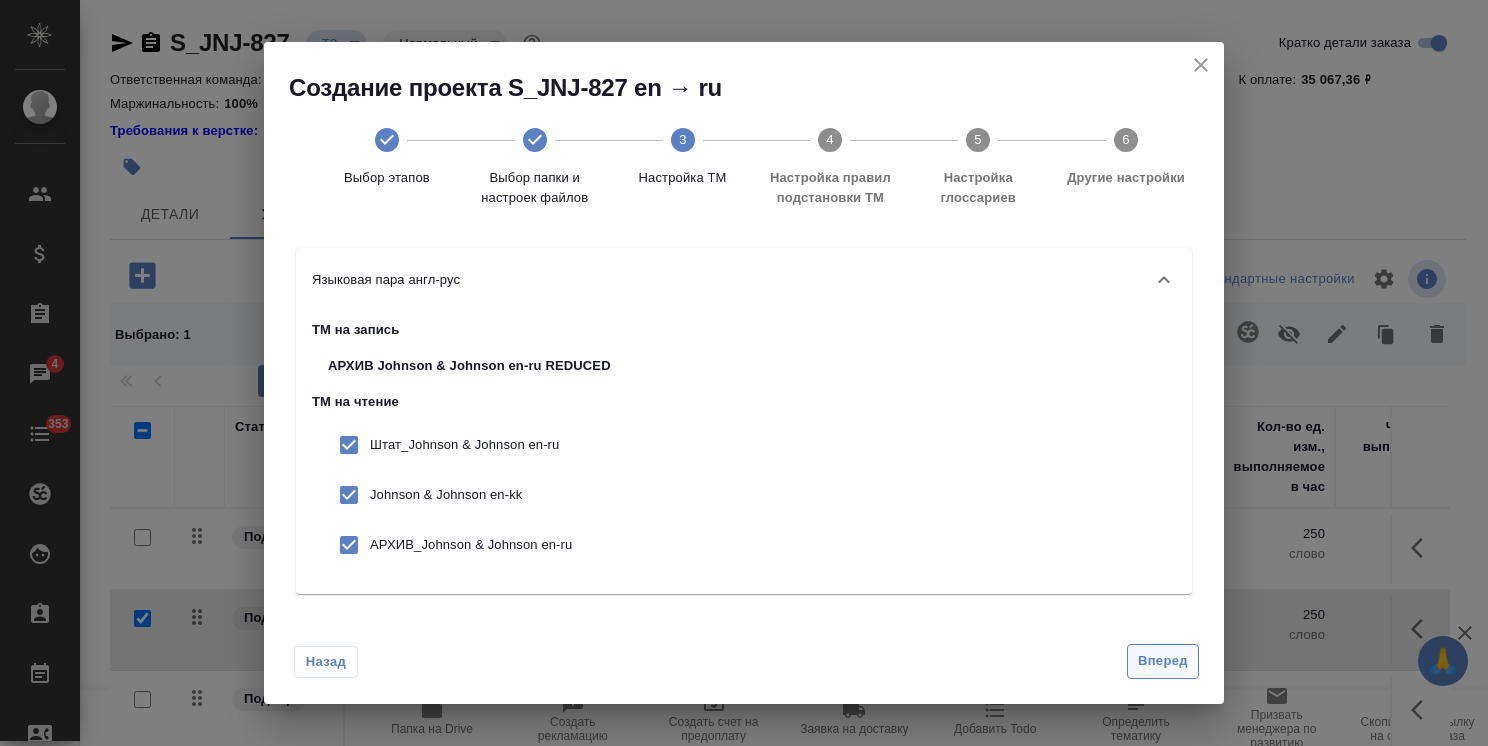 click on "Вперед" at bounding box center (1163, 661) 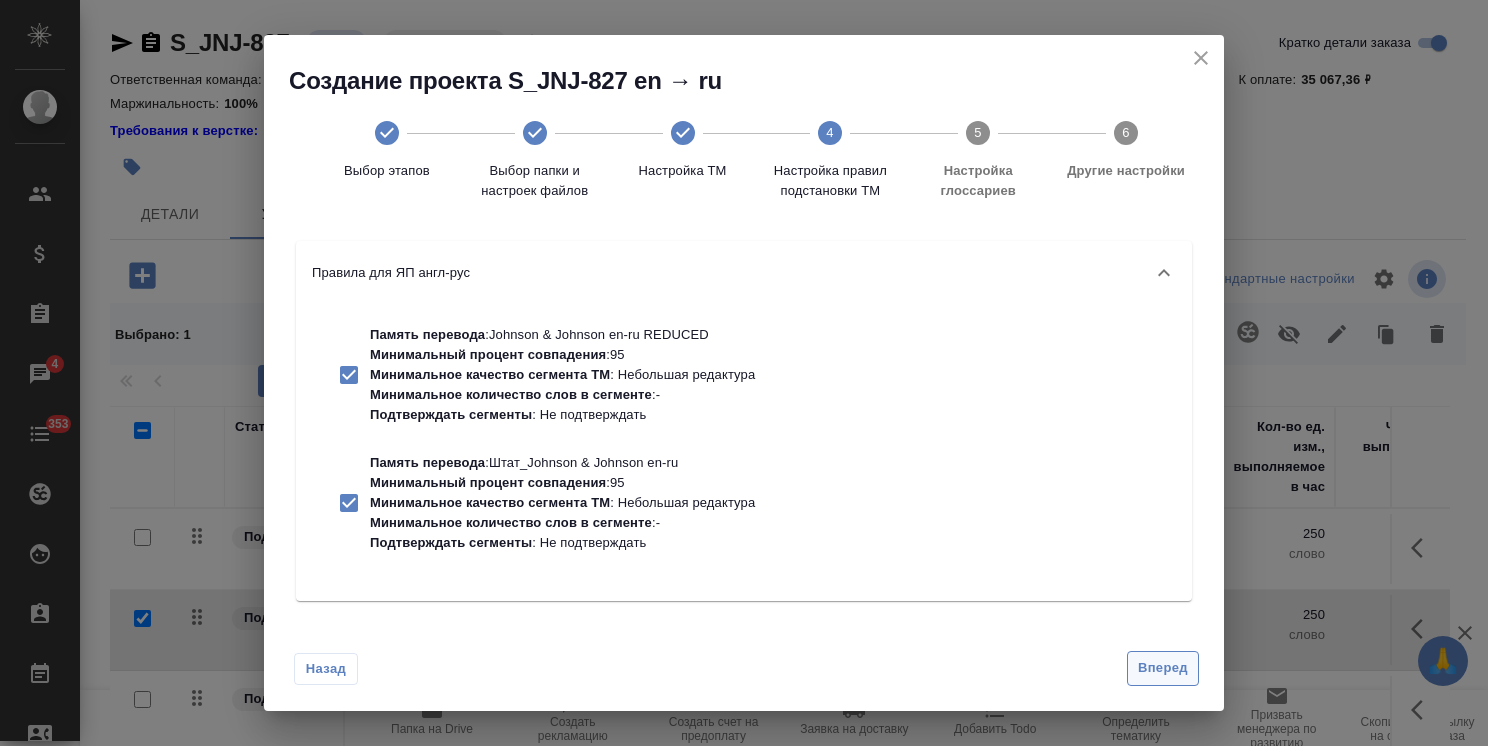 click on "Вперед" at bounding box center [1163, 668] 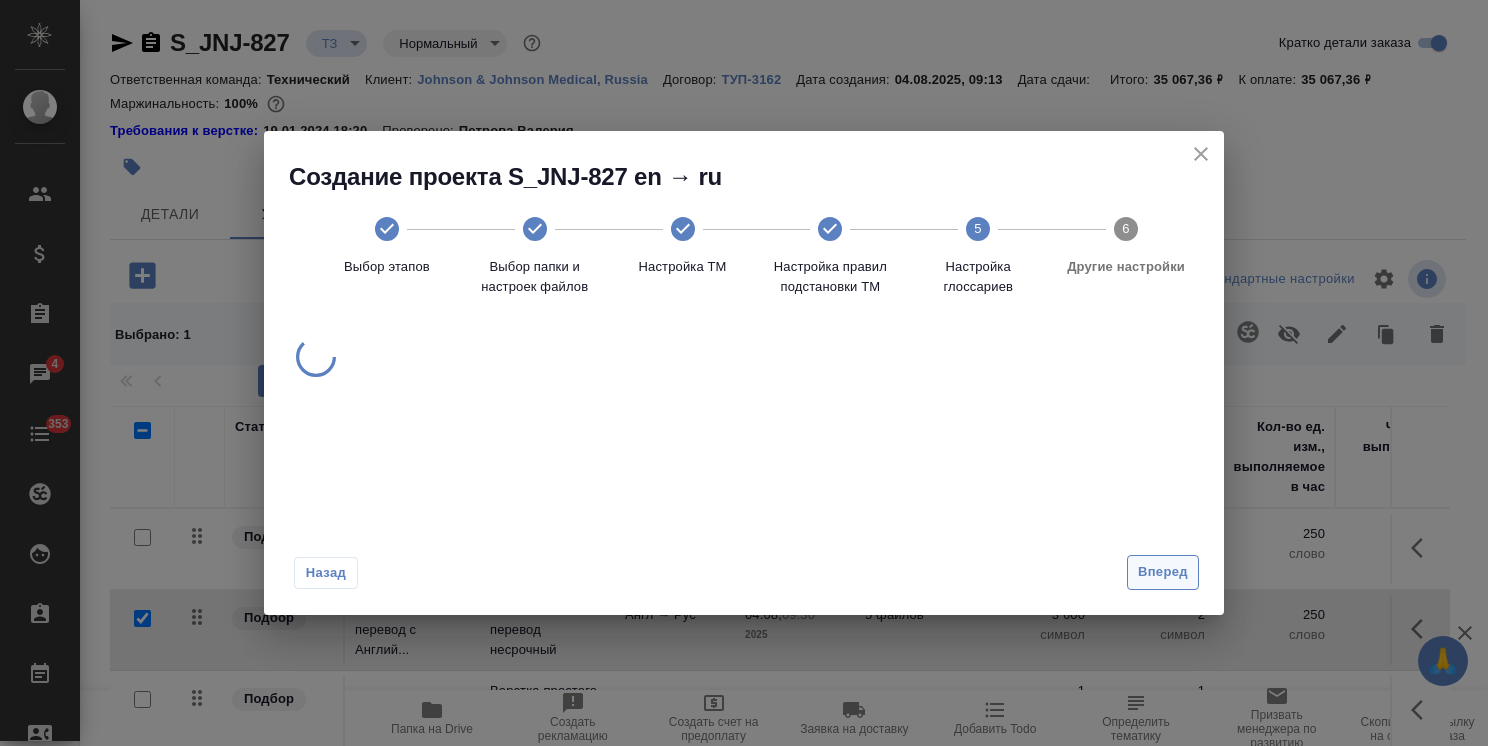 click on "Вперед" at bounding box center [1163, 572] 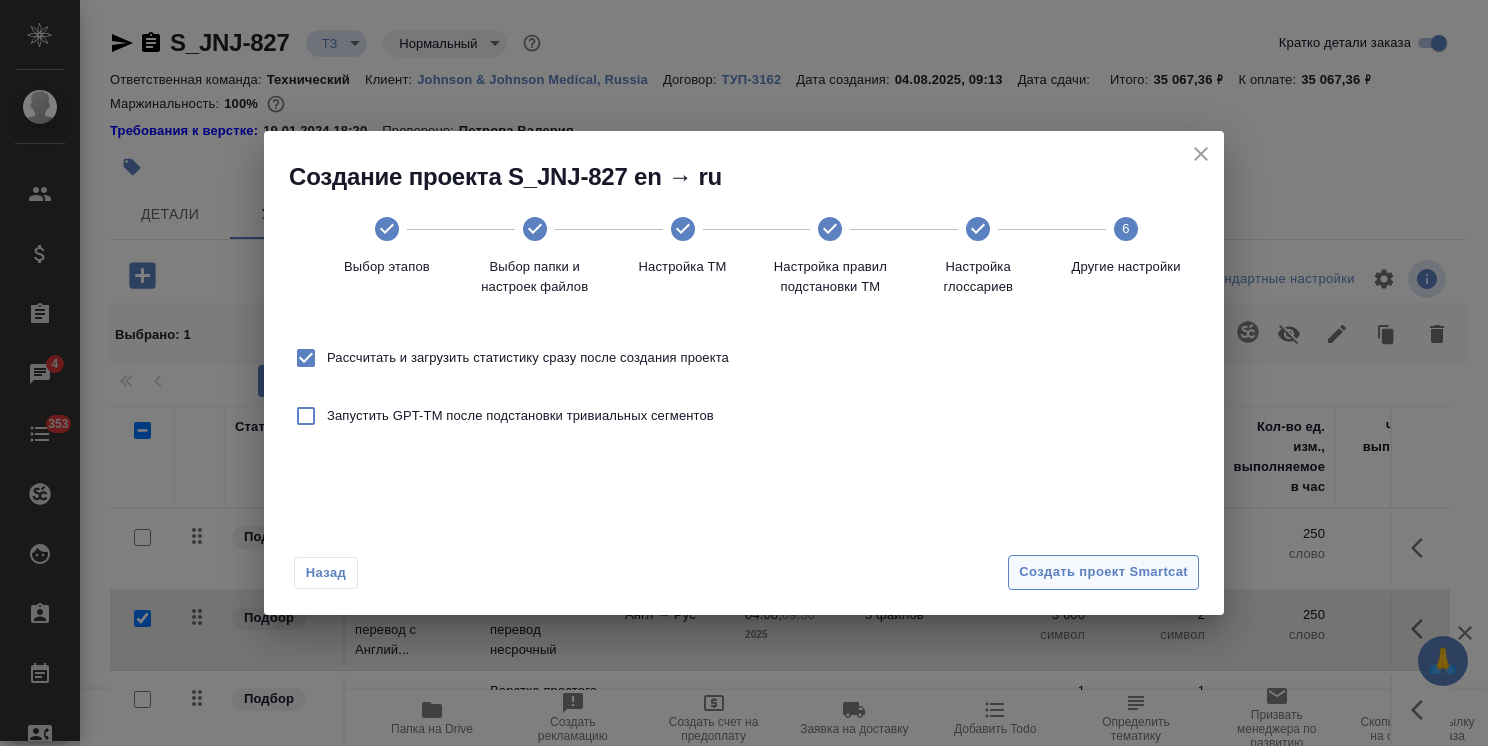 click on "Создать проект Smartcat" at bounding box center [1103, 572] 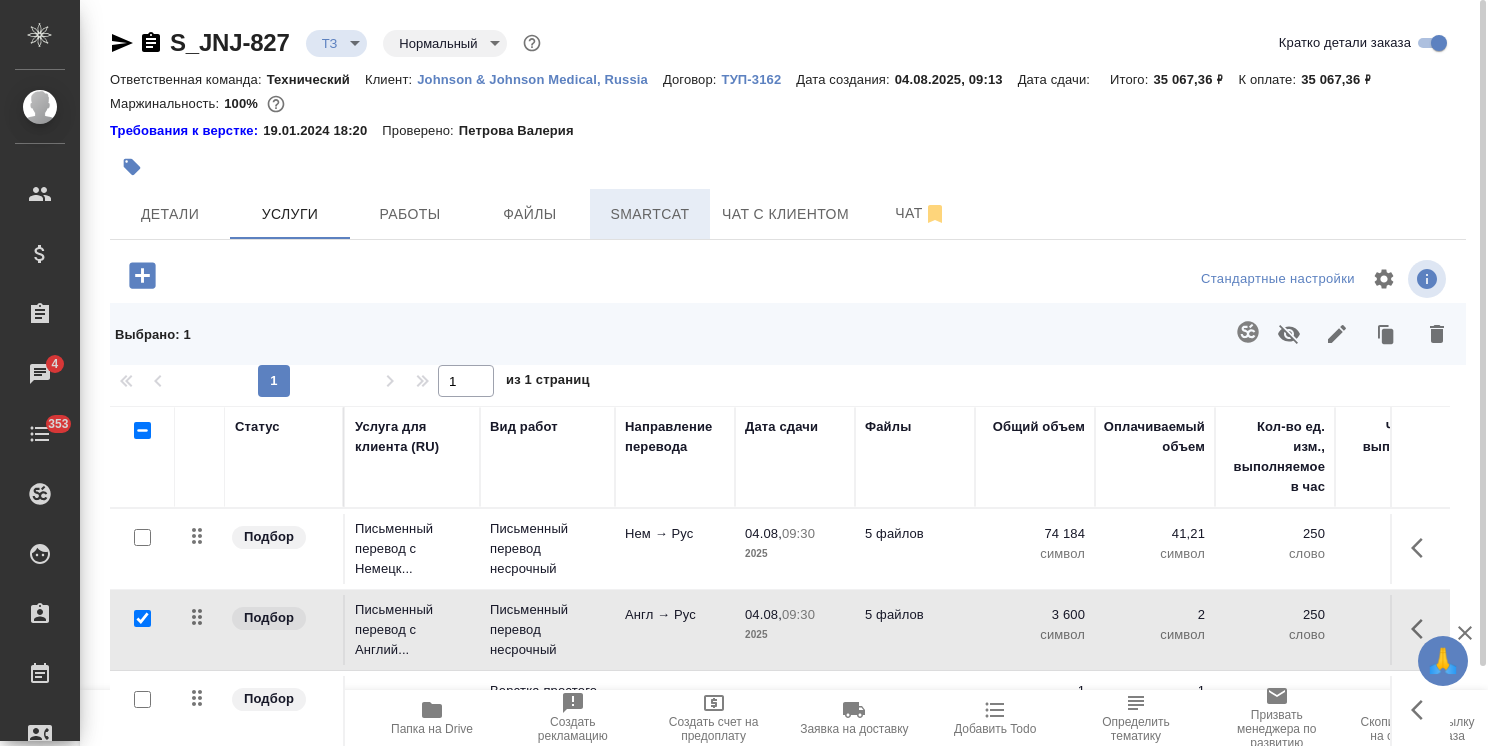 click on "Smartcat" at bounding box center (650, 214) 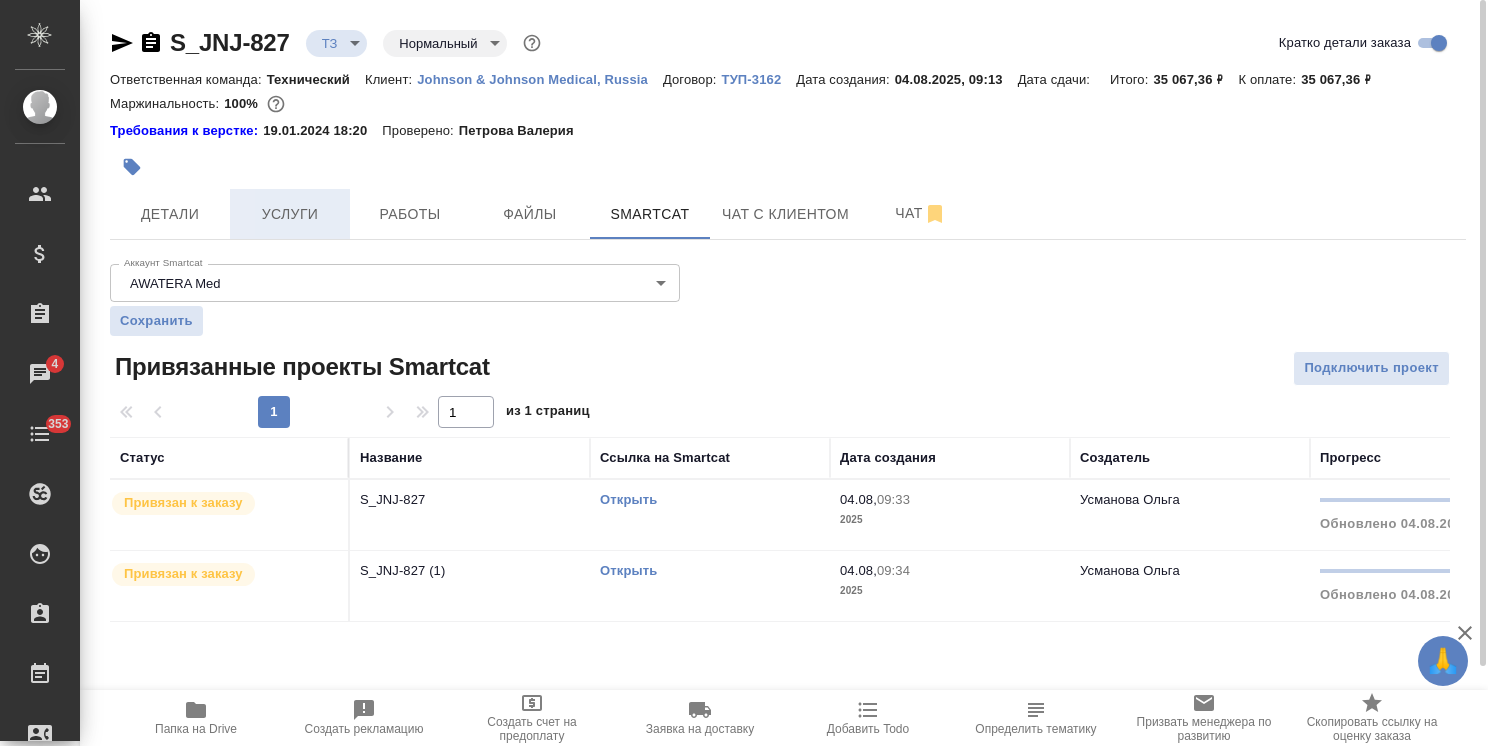 click on "Услуги" at bounding box center (290, 214) 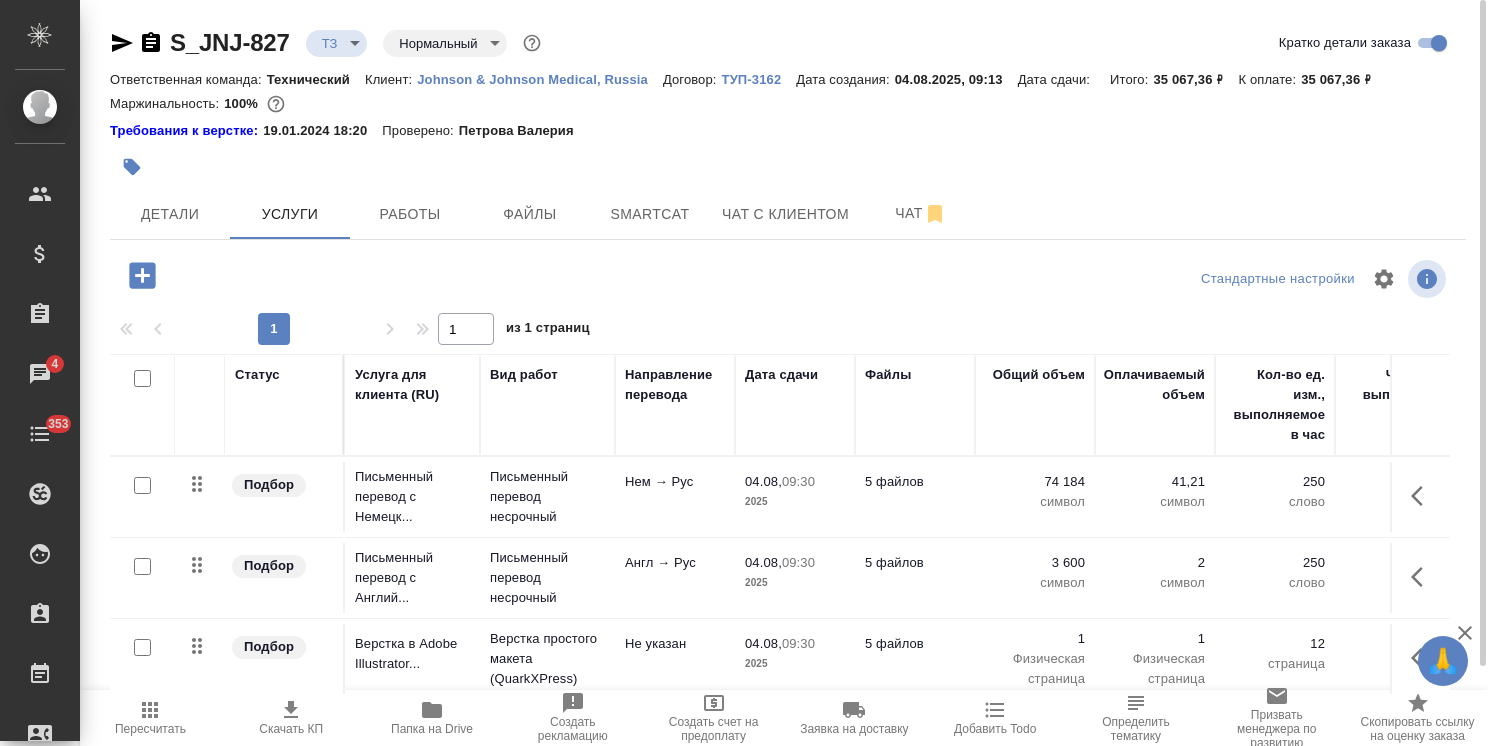 click at bounding box center [1423, 577] 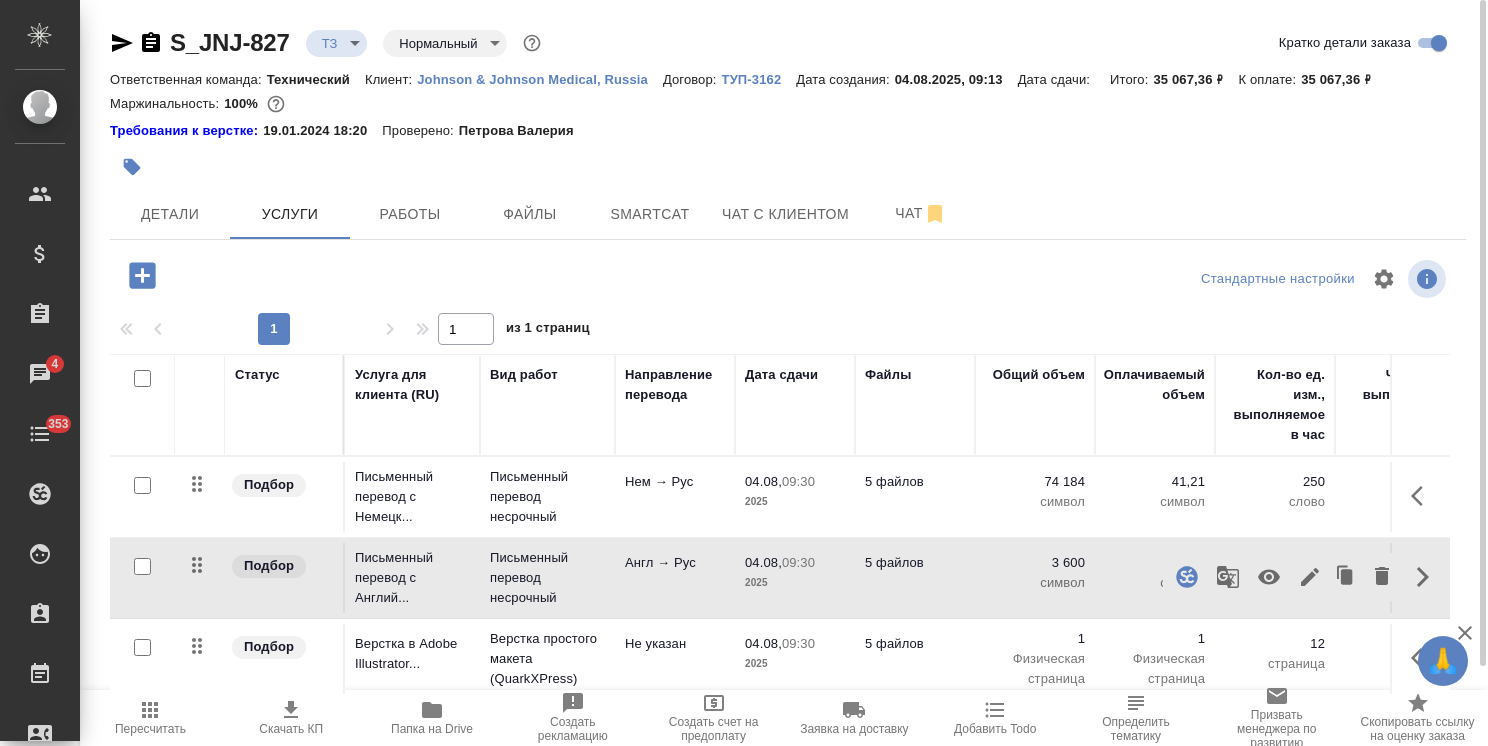 click 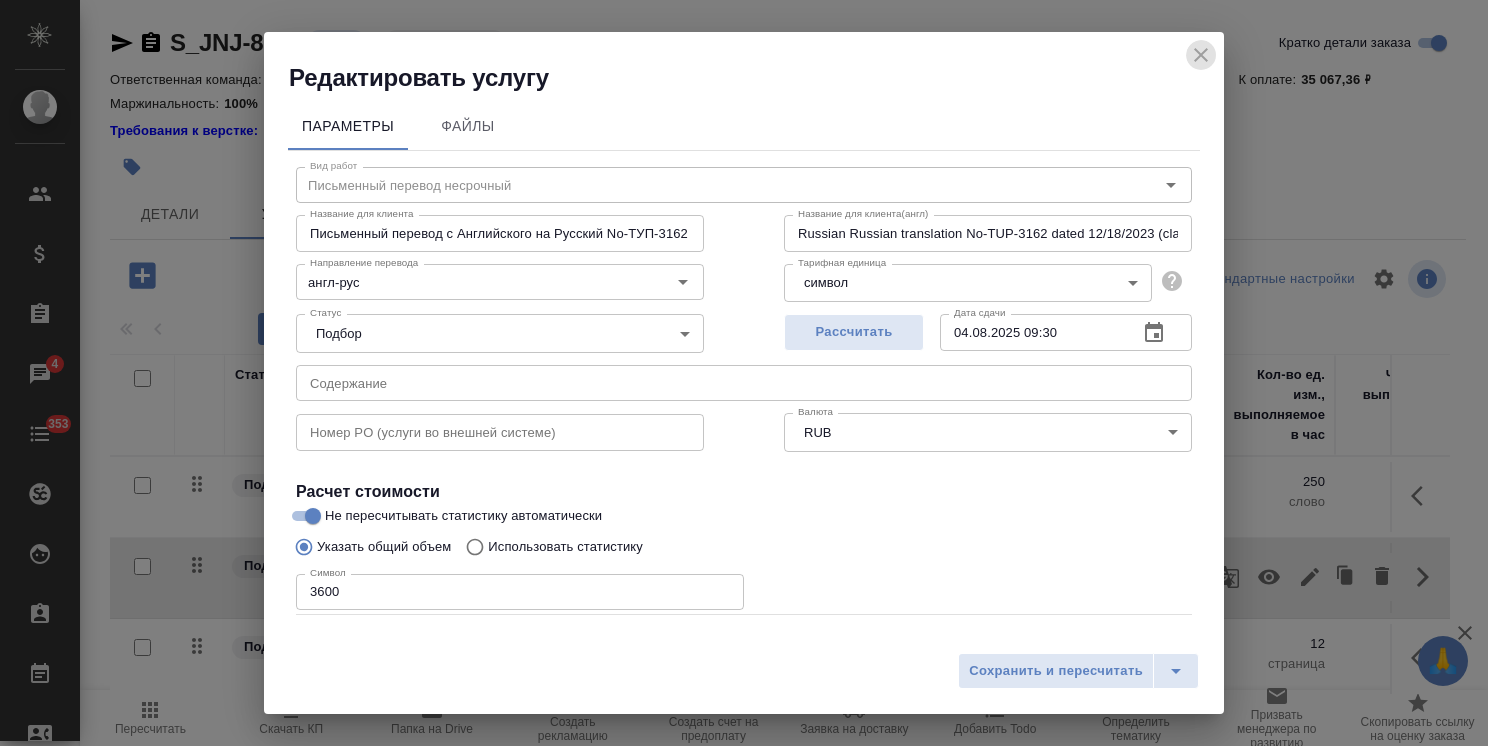 click 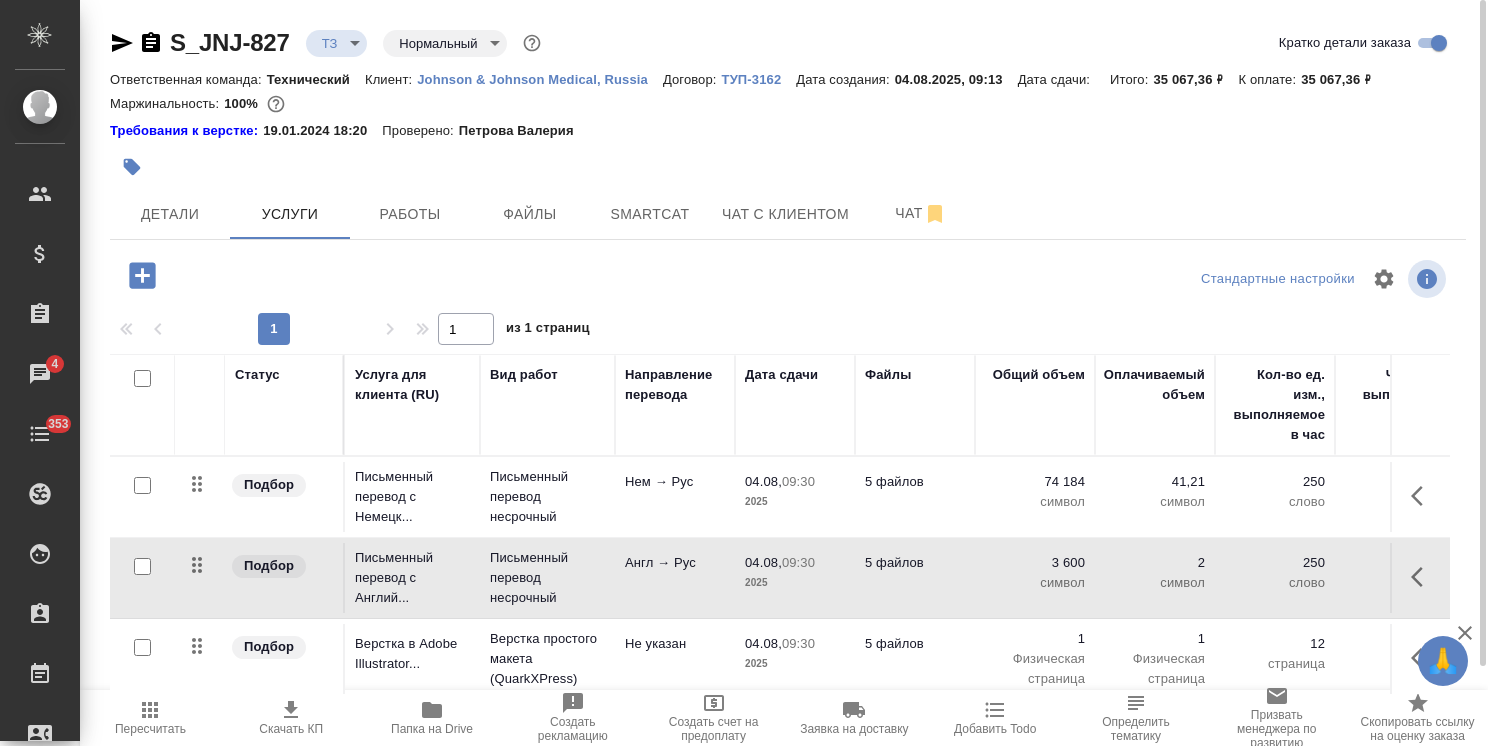 click 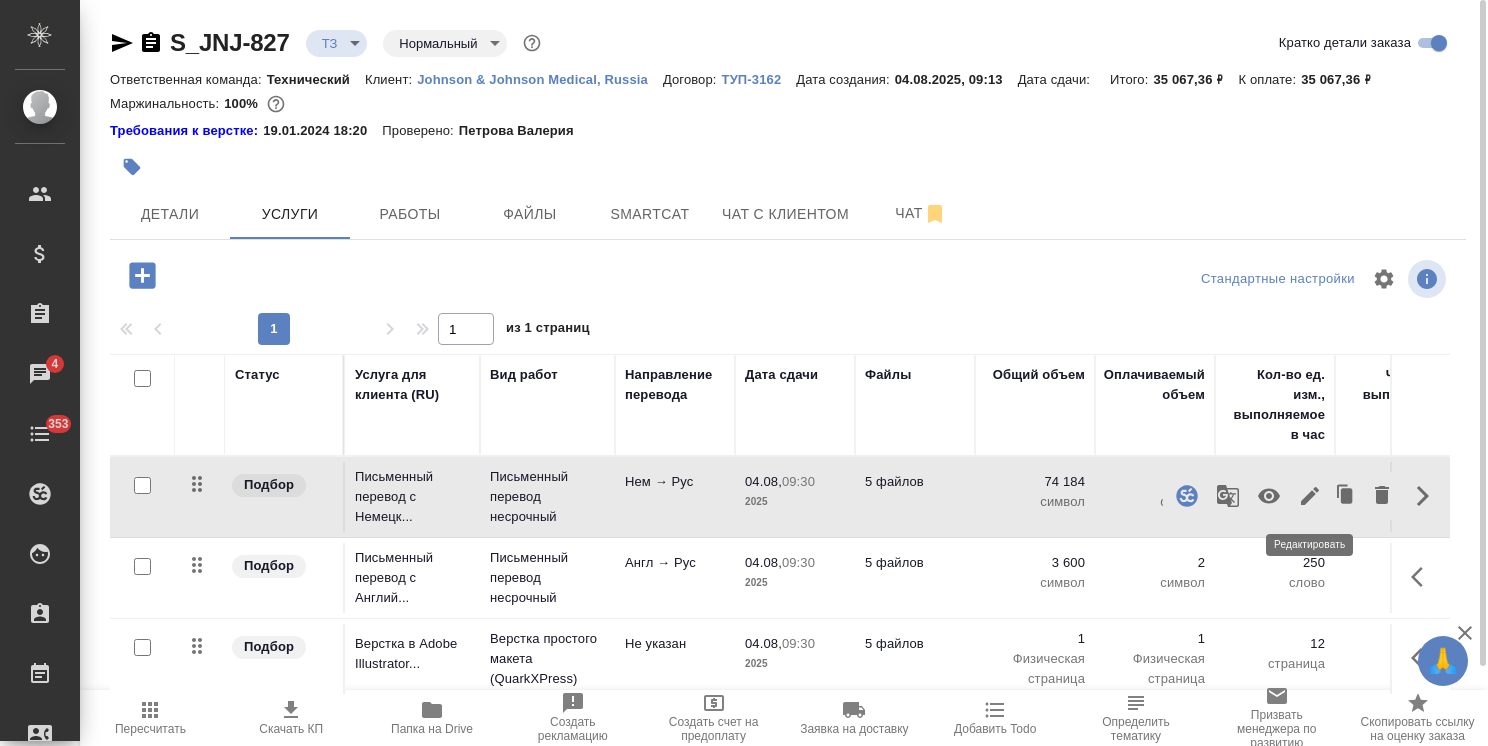 click 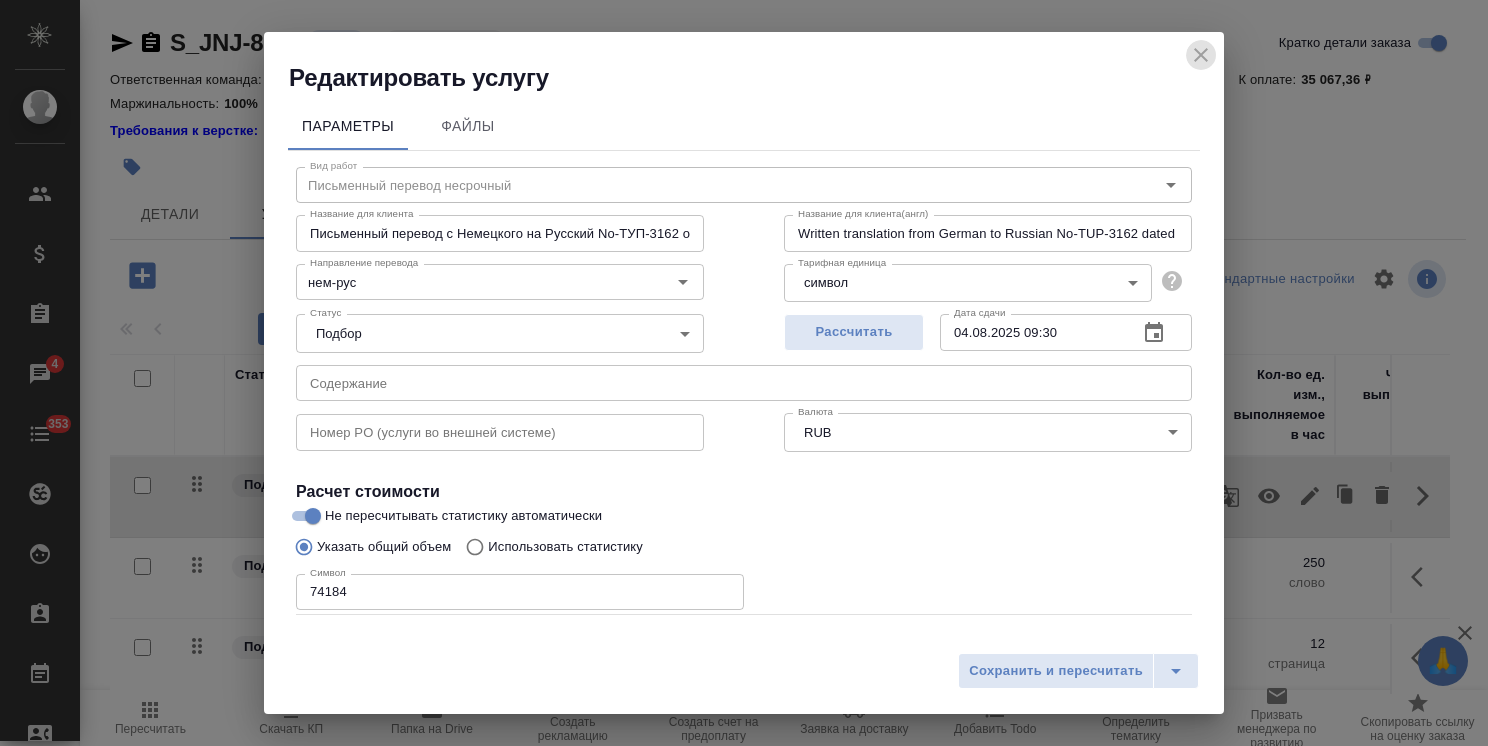 click 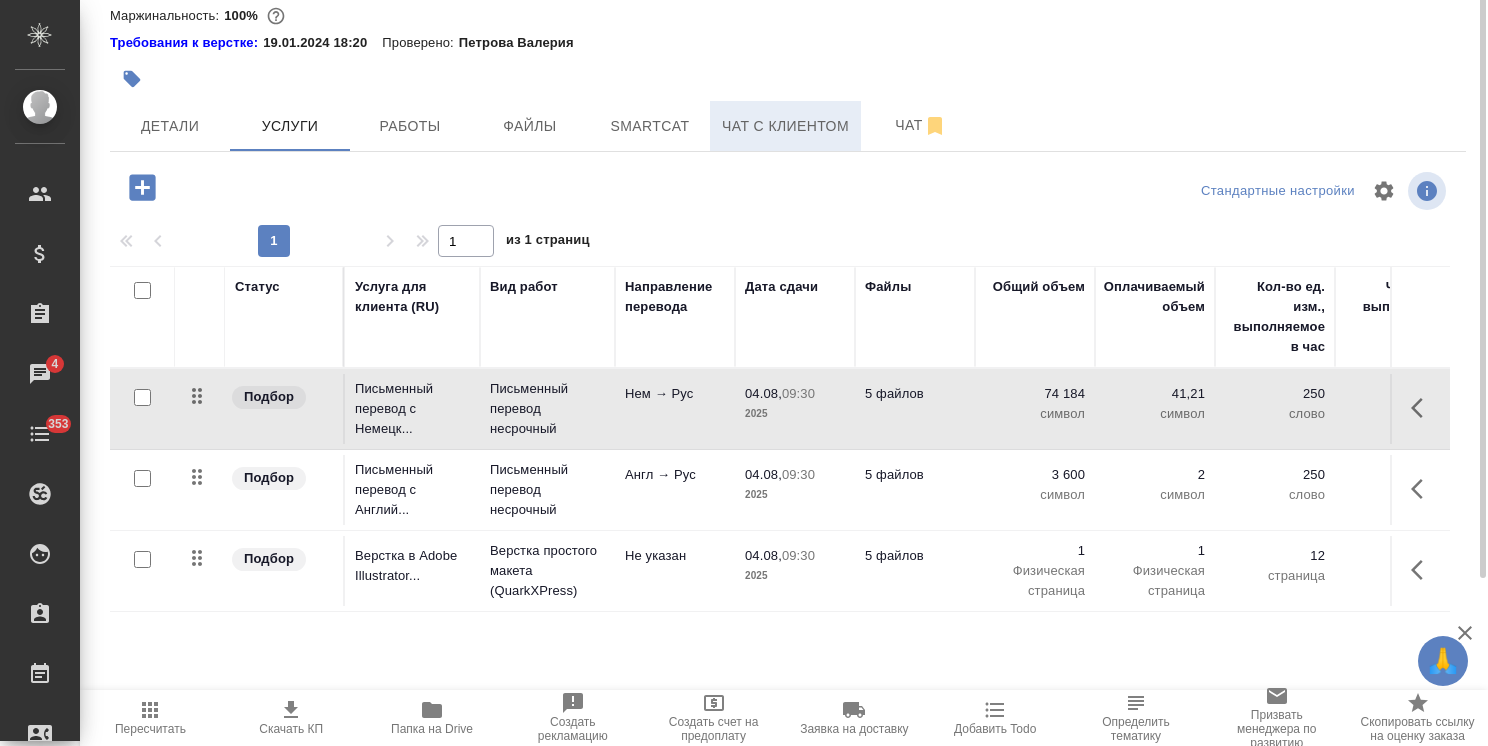 scroll, scrollTop: 0, scrollLeft: 0, axis: both 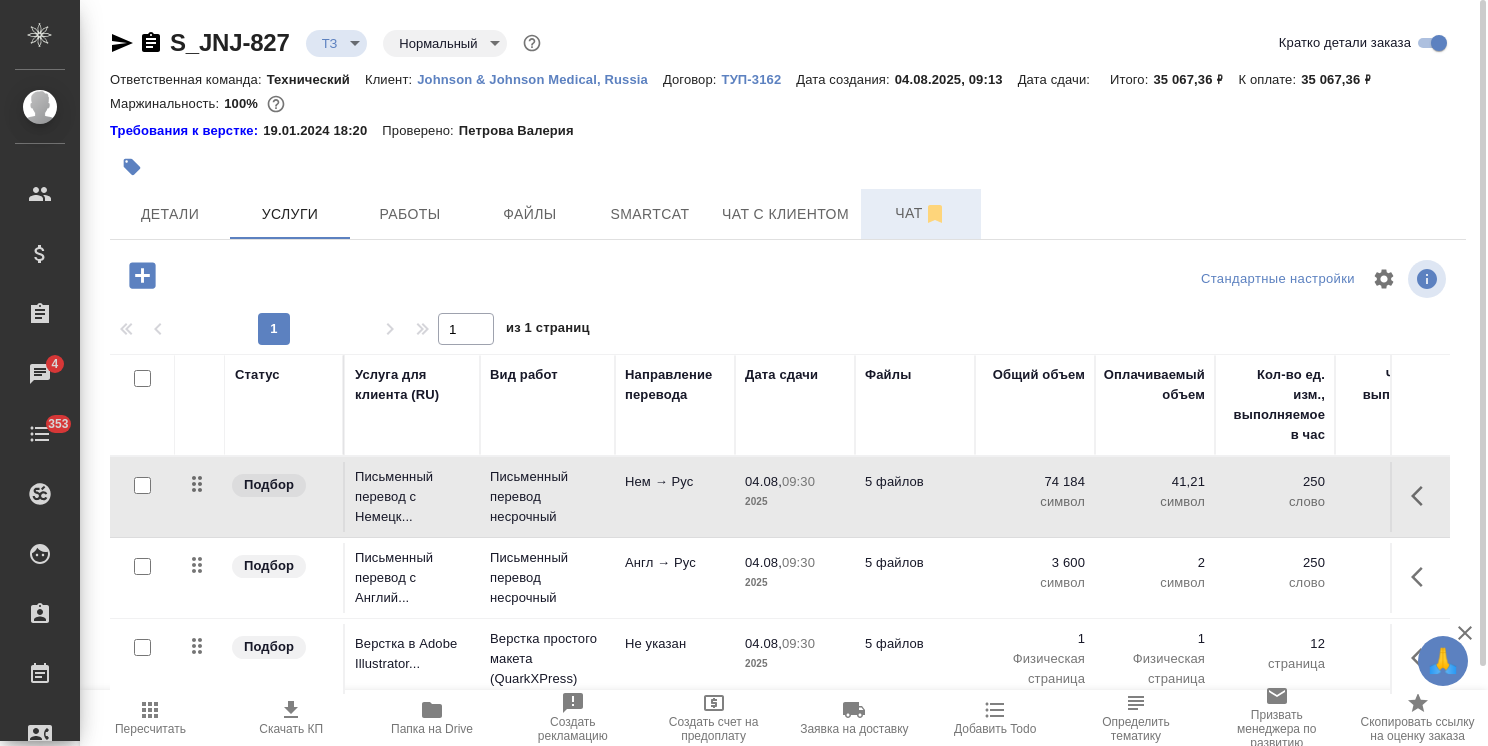click on "Чат" at bounding box center [921, 214] 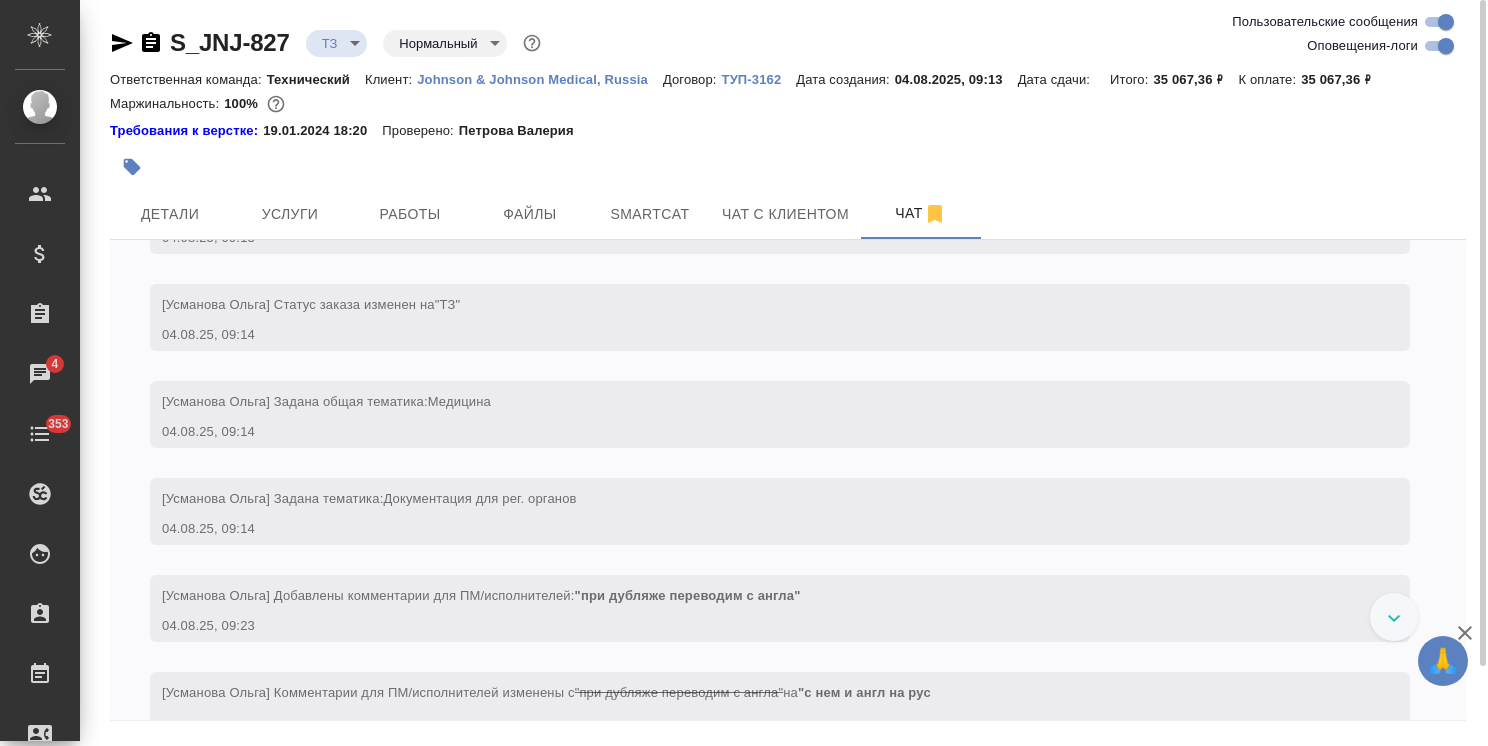 scroll, scrollTop: 486, scrollLeft: 0, axis: vertical 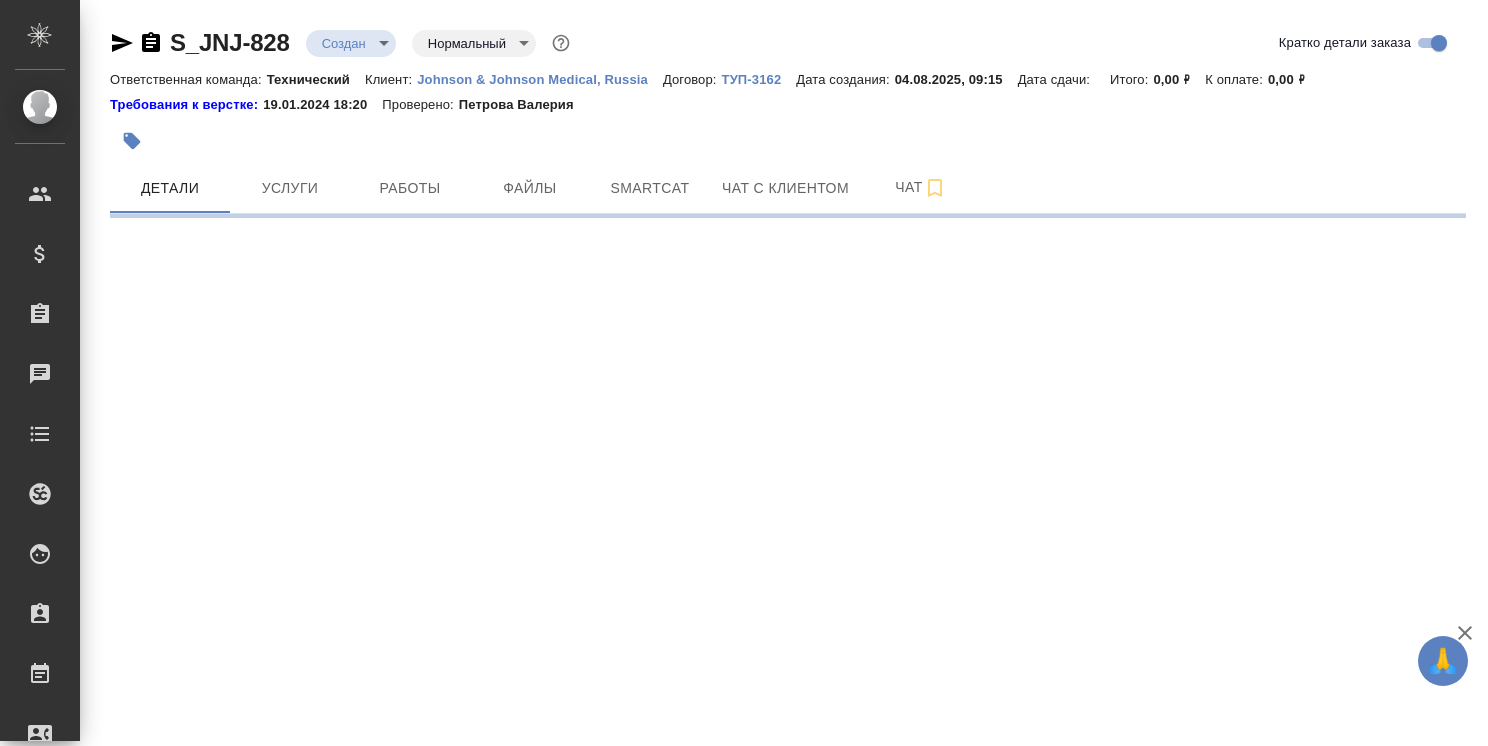 select on "RU" 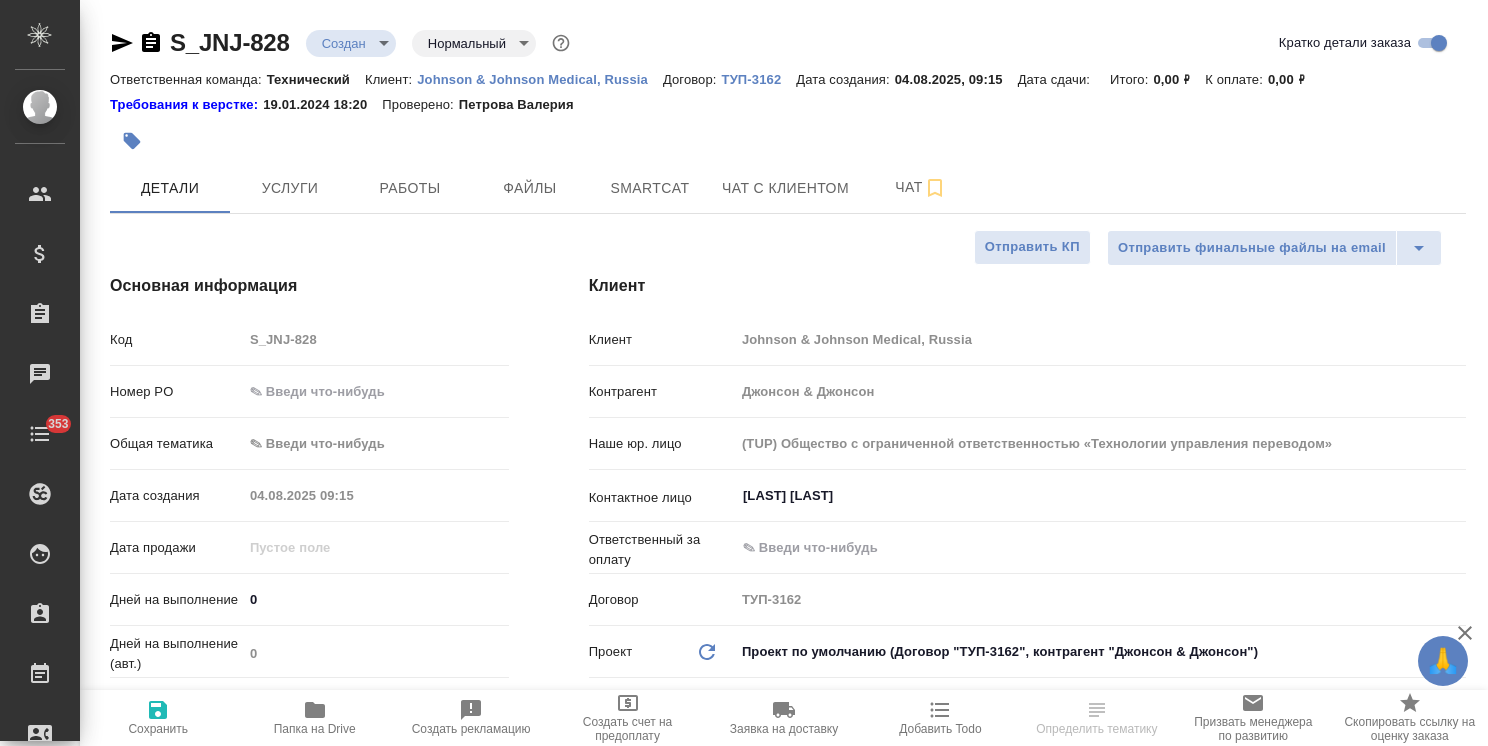 type on "x" 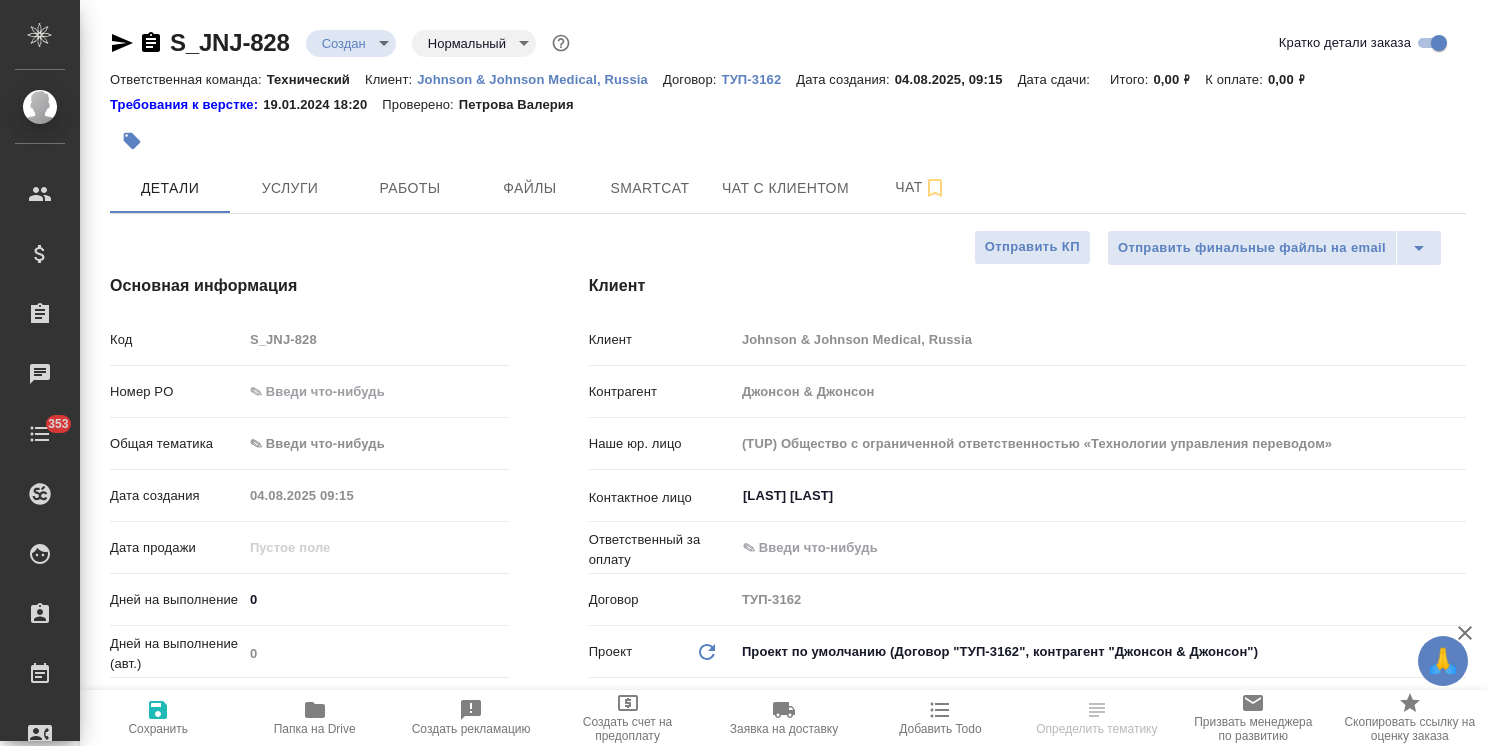 type on "x" 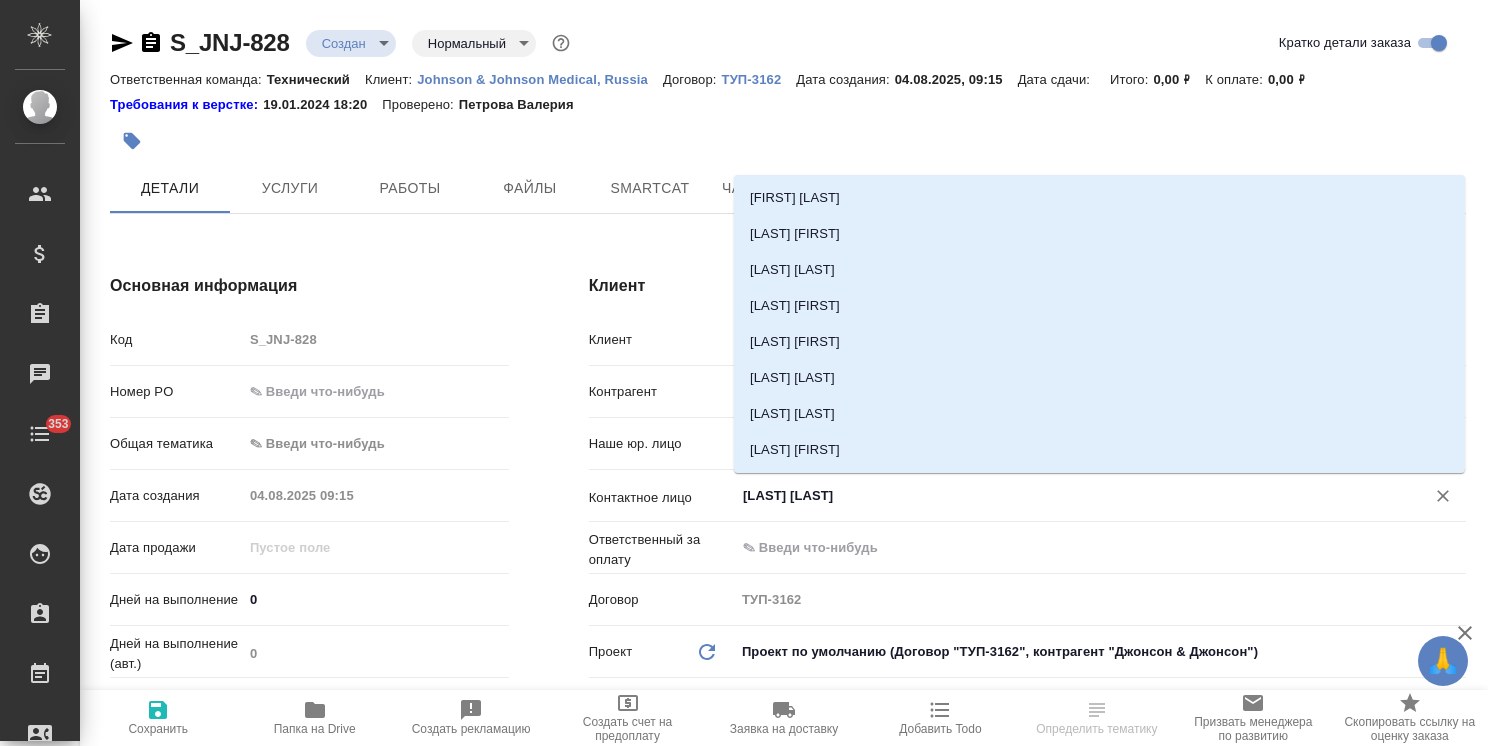 click on "Шакурова Юлия" at bounding box center [1067, 496] 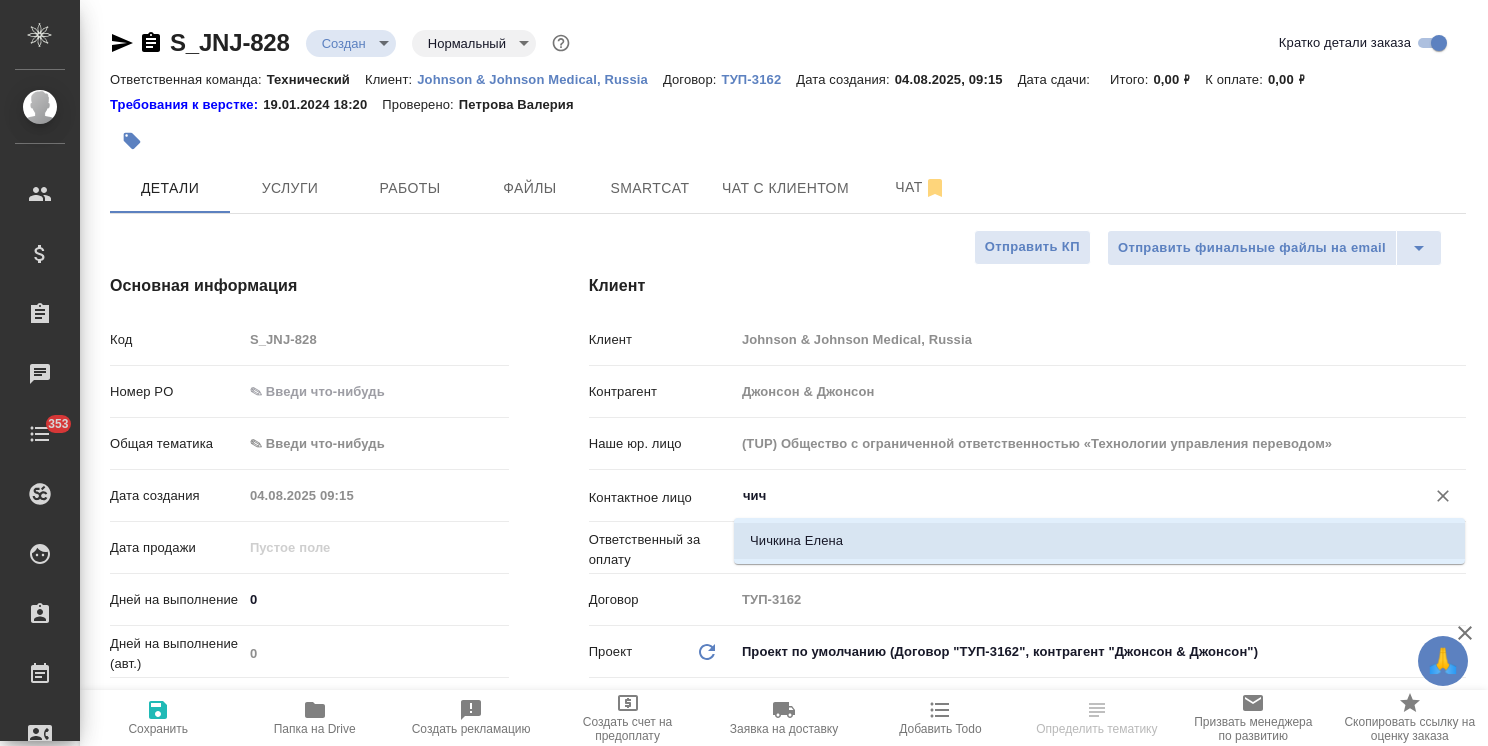 click on "Чичкина Елена" at bounding box center (1099, 541) 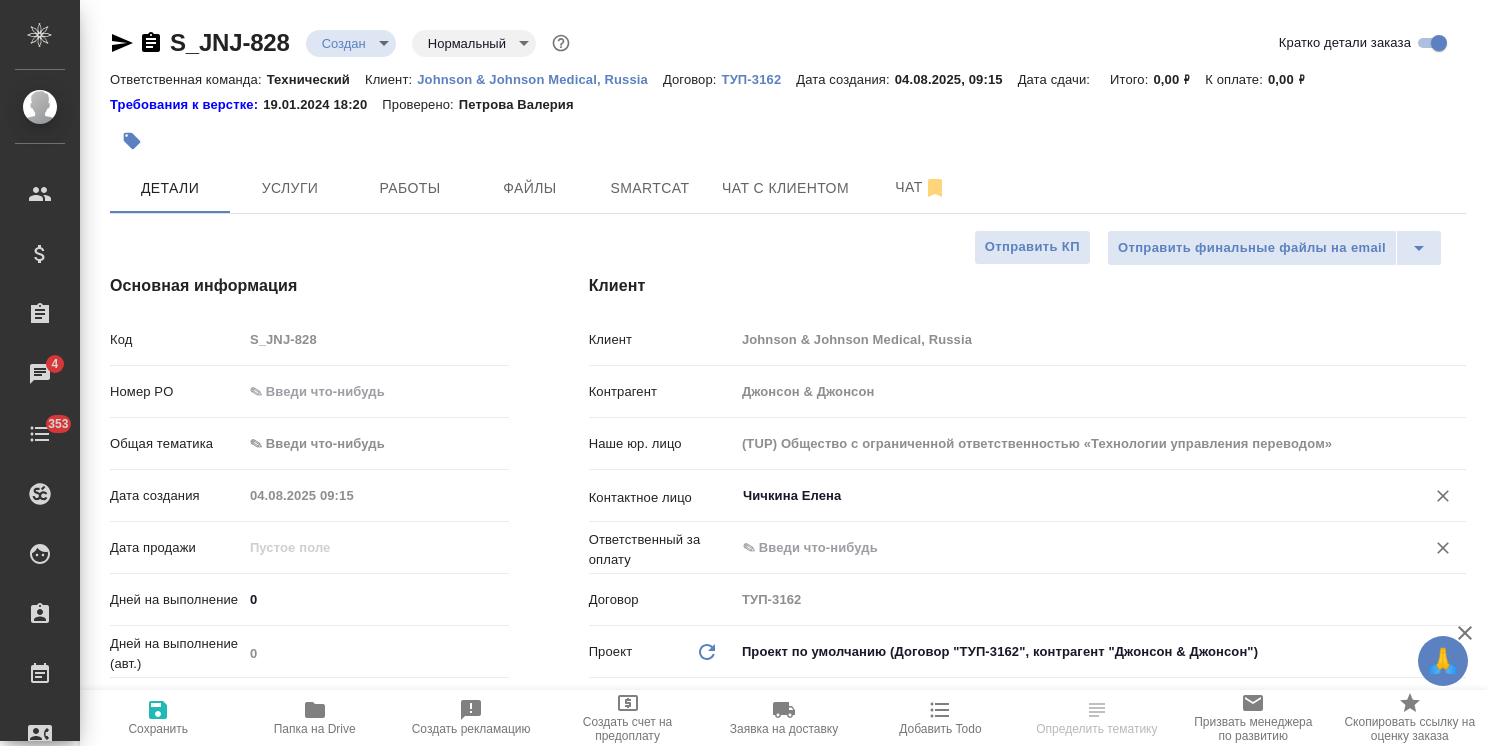 type on "Чичкина Елена" 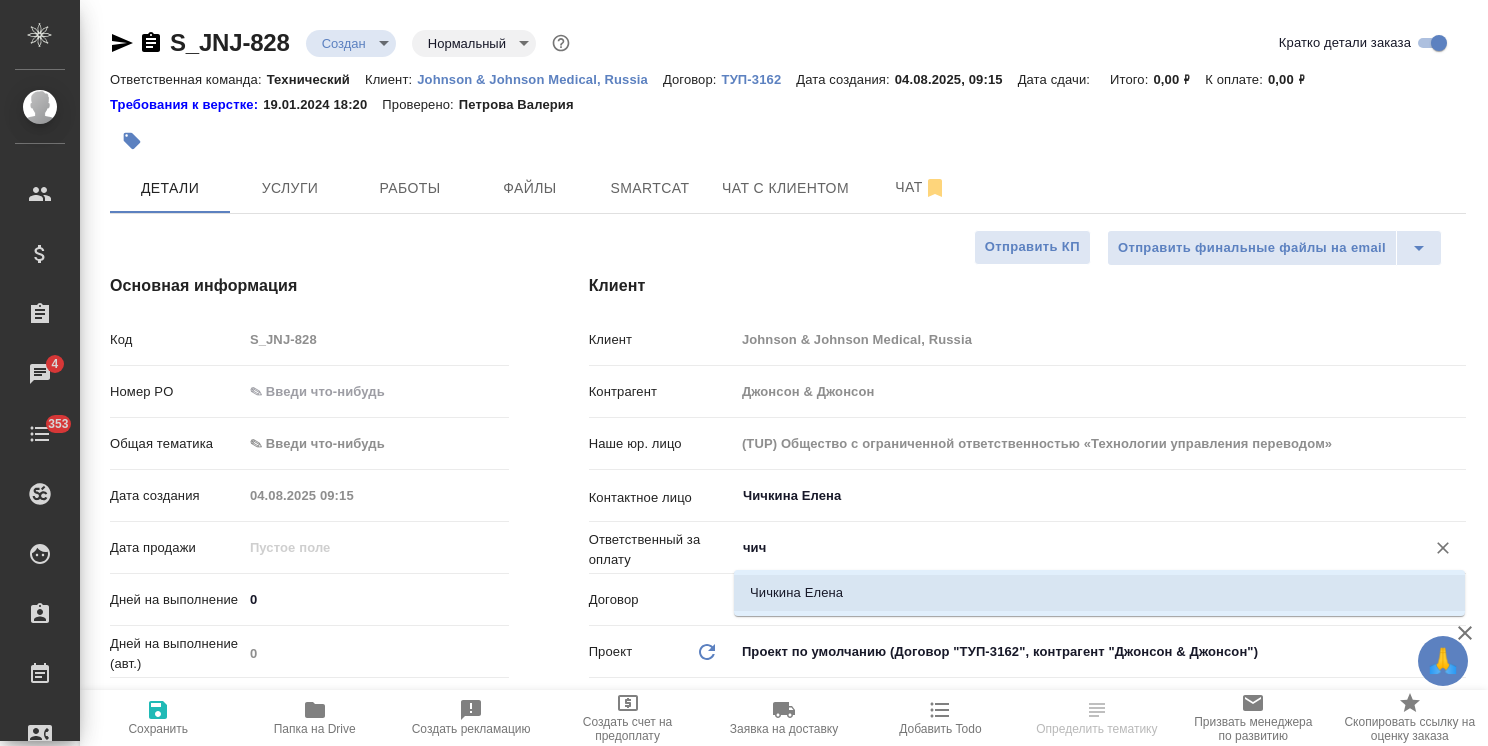 click on "Чичкина Елена" at bounding box center (1099, 593) 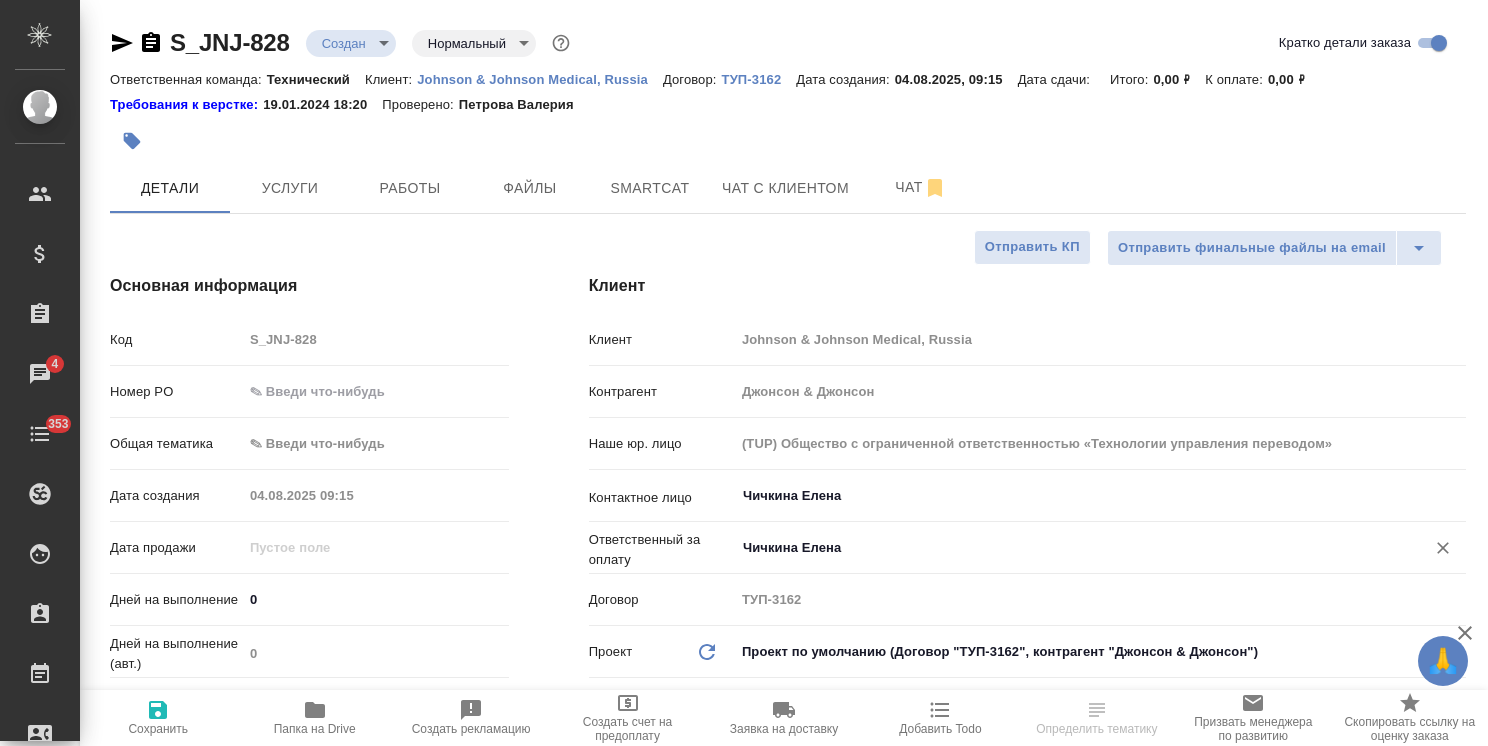 type on "Чичкина Елена" 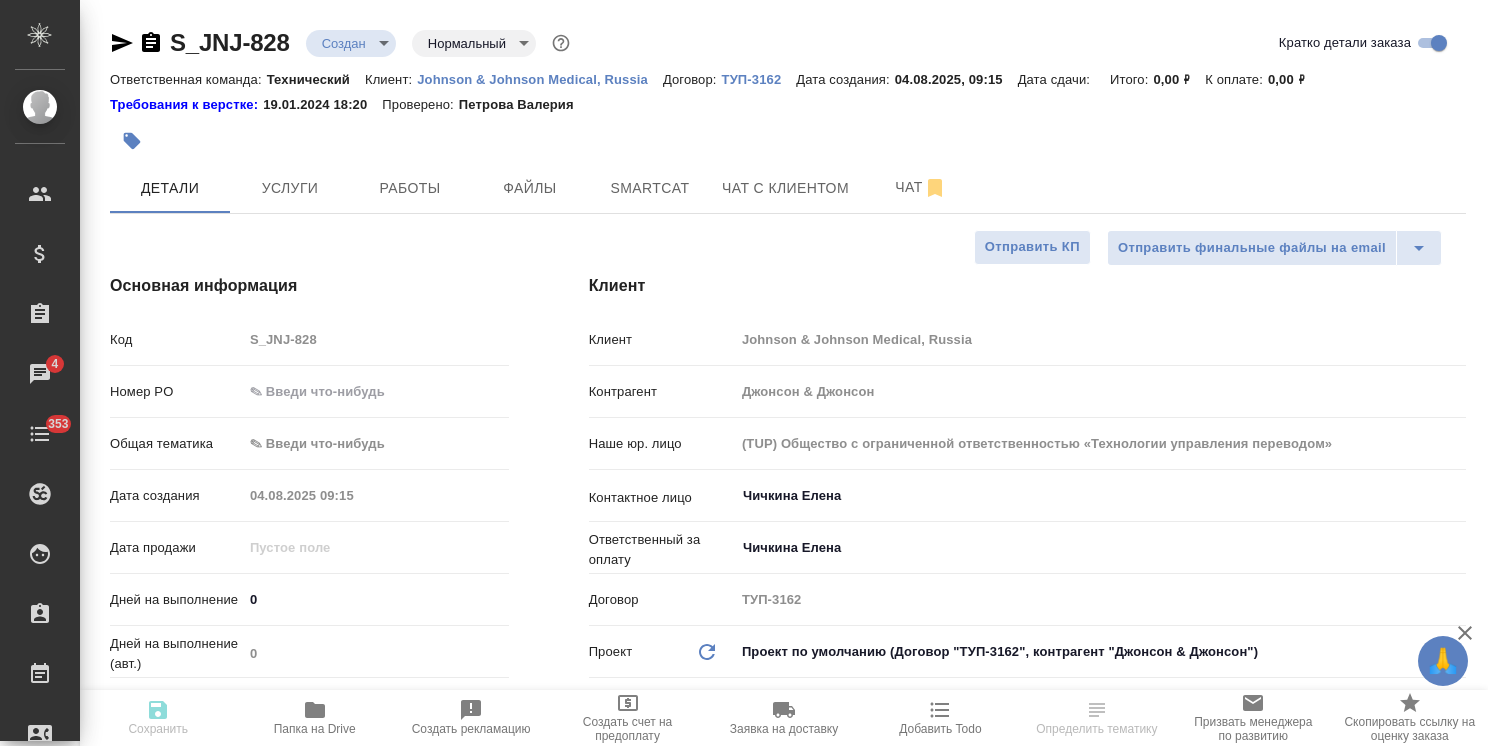 type on "x" 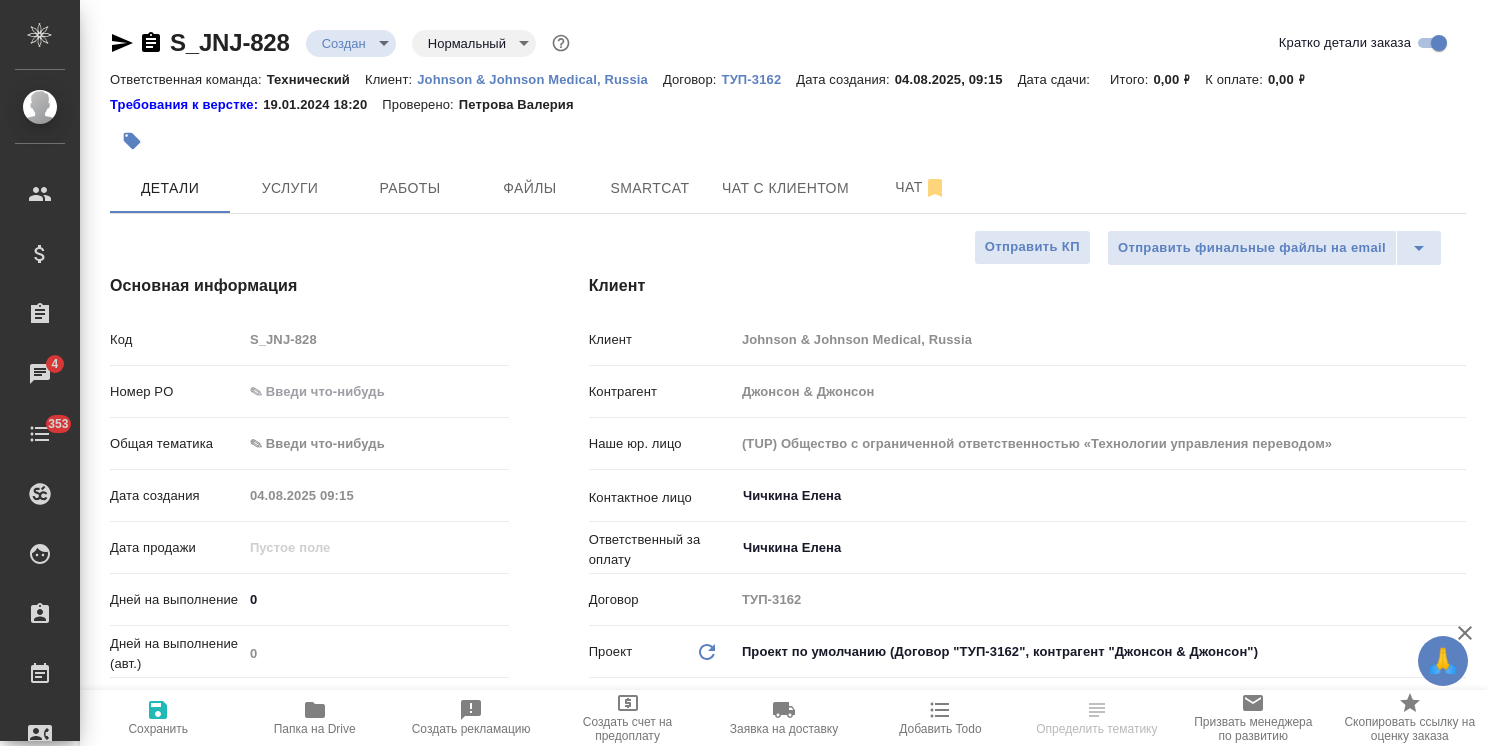 select on "RU" 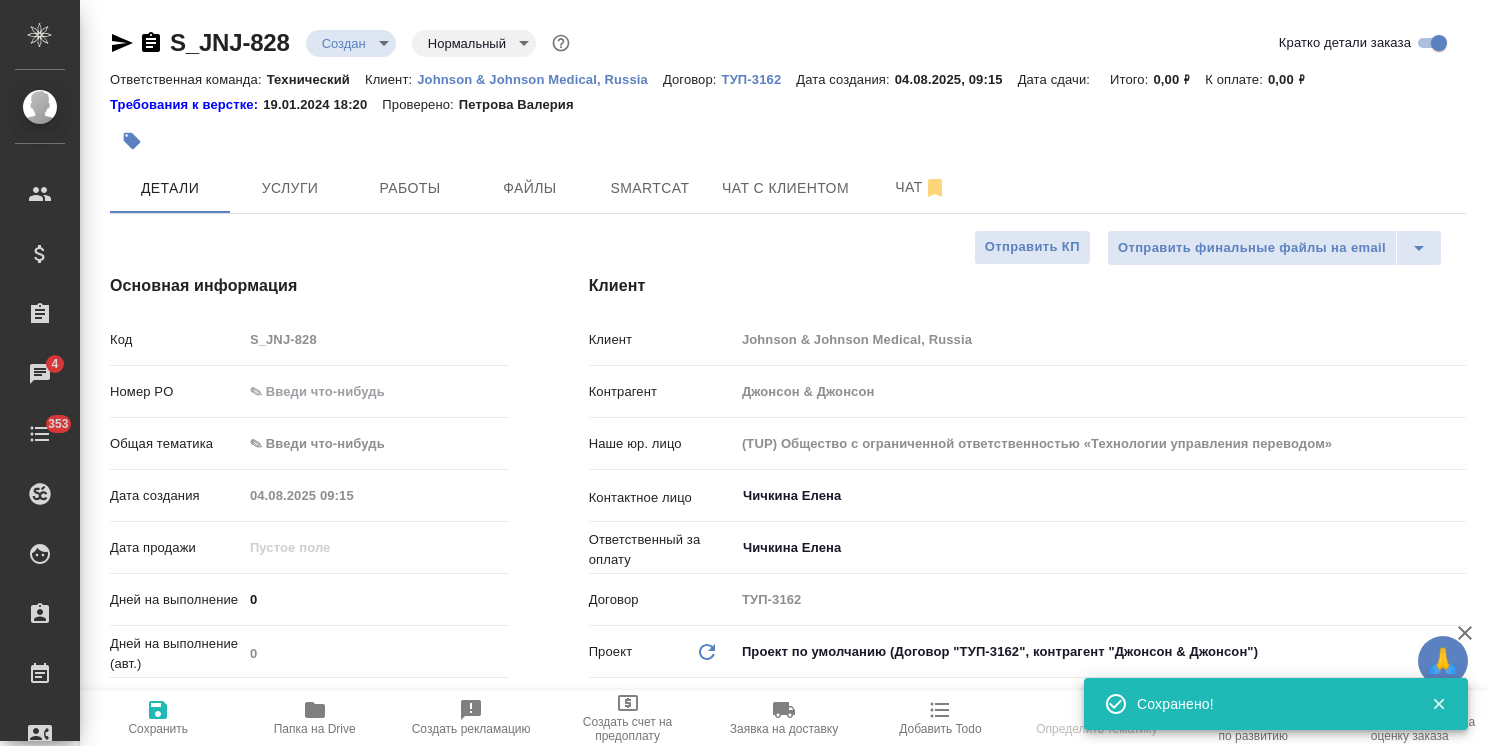 type on "x" 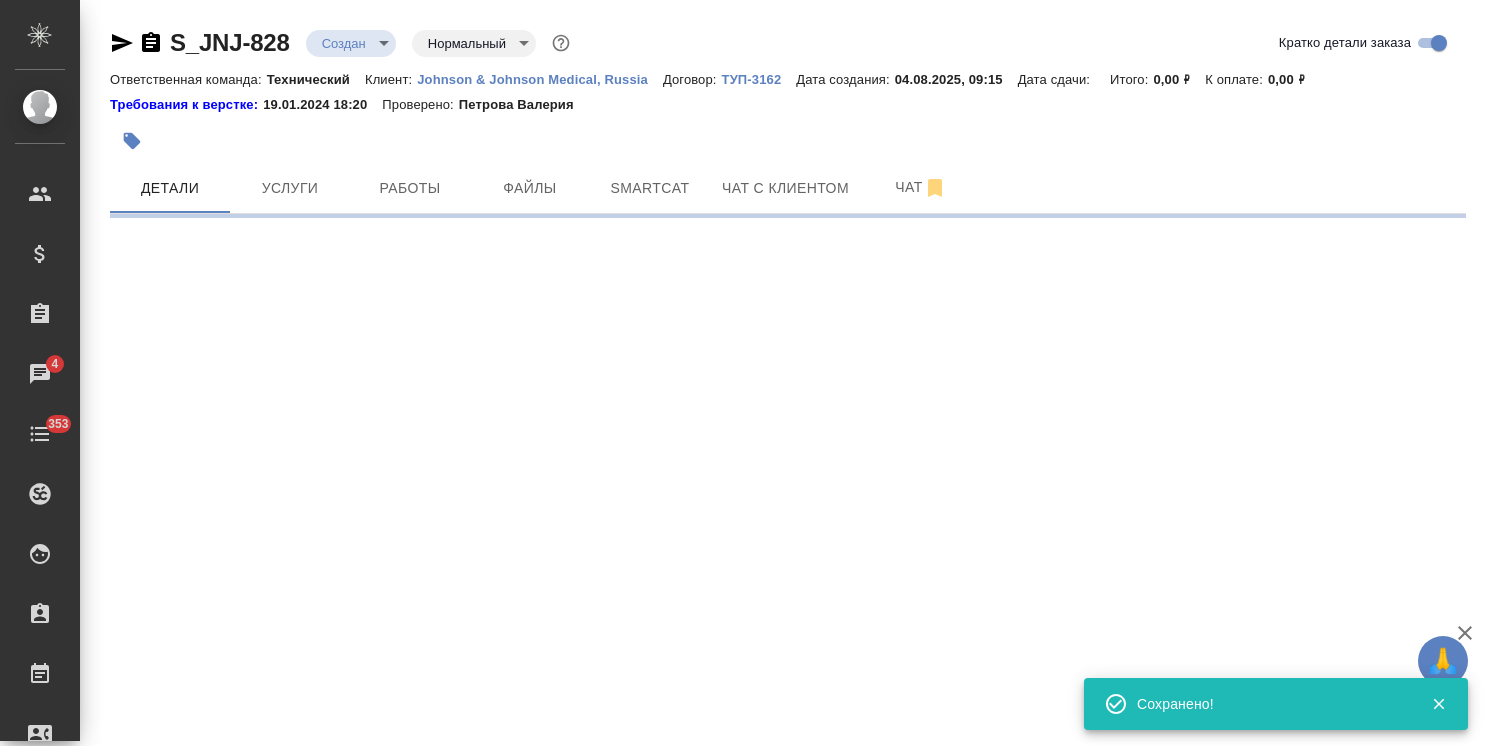 select on "RU" 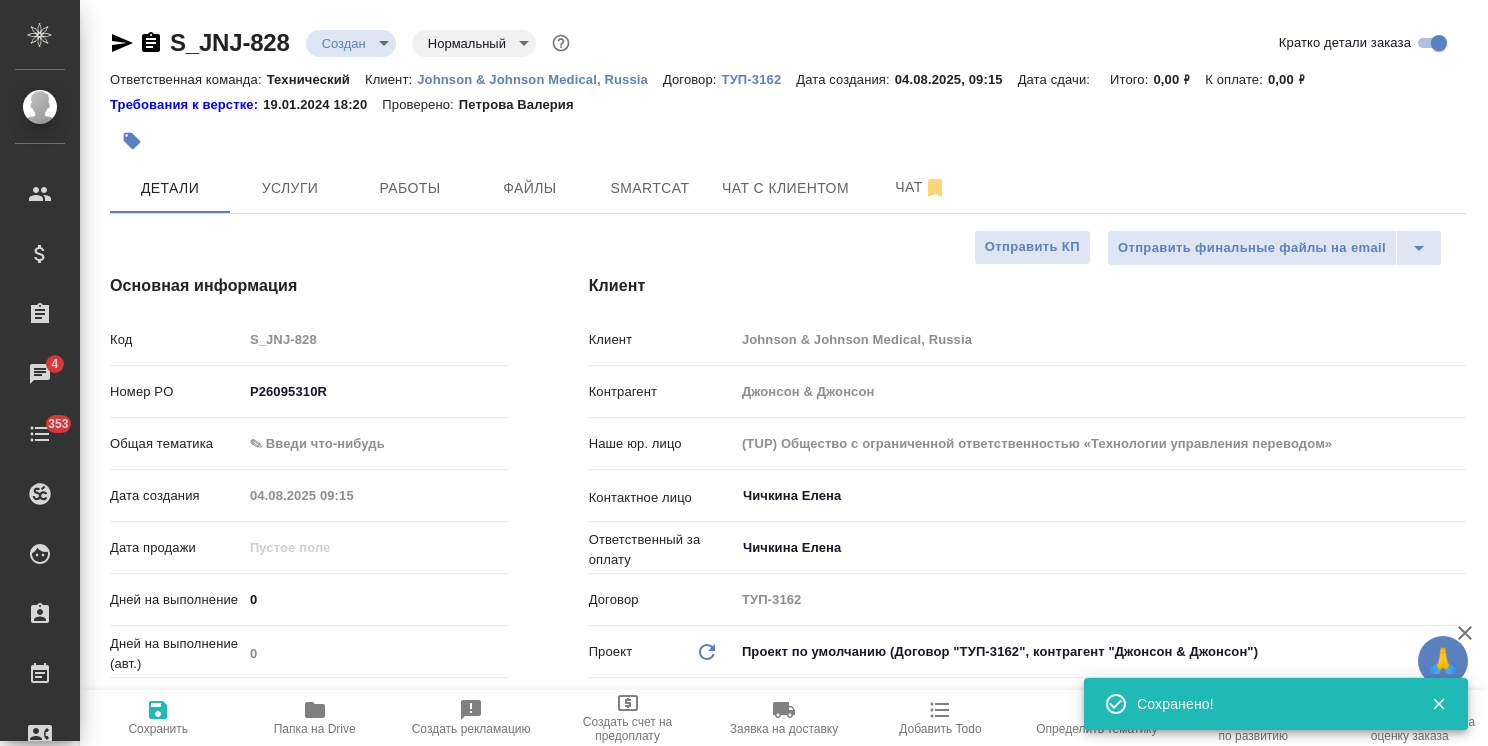 type on "x" 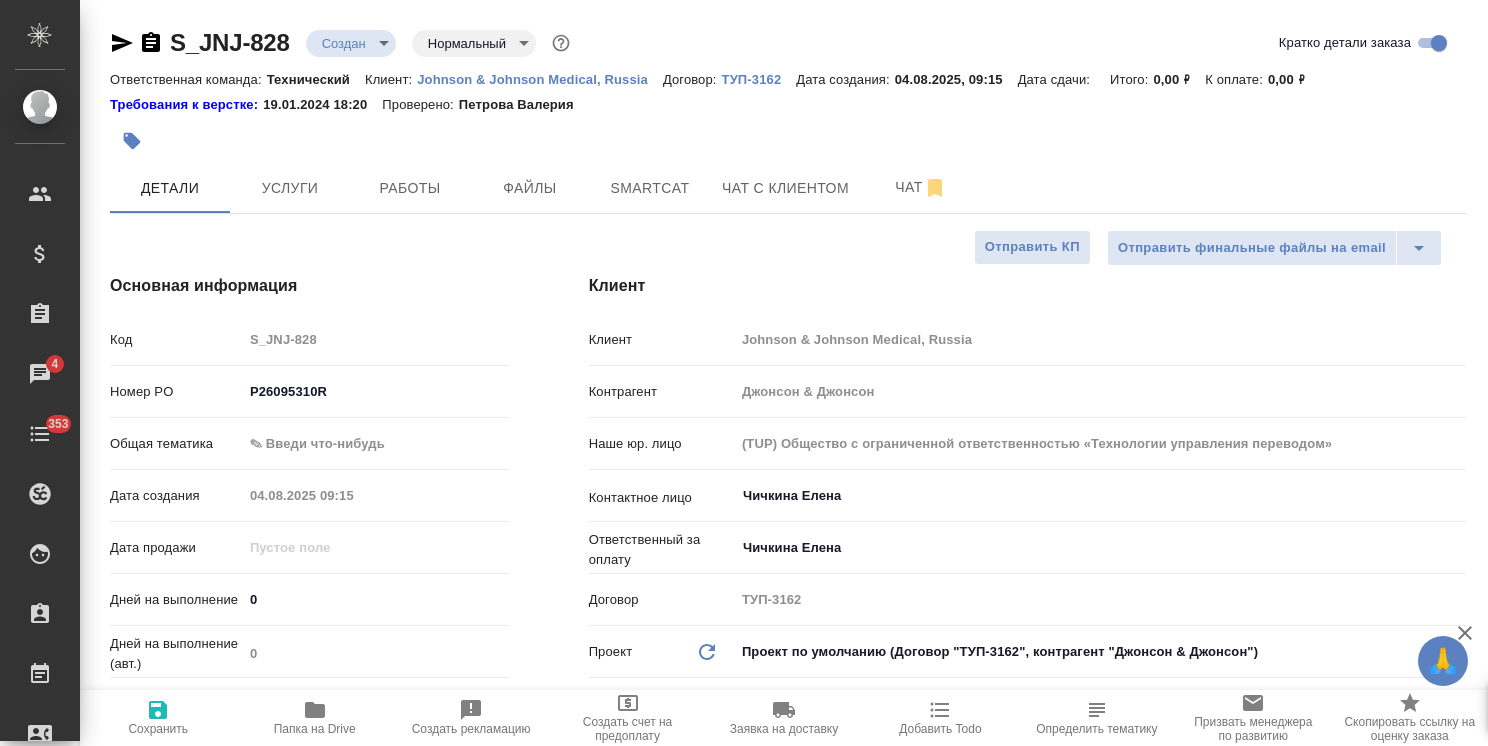 click on "Сохранить" at bounding box center (158, 729) 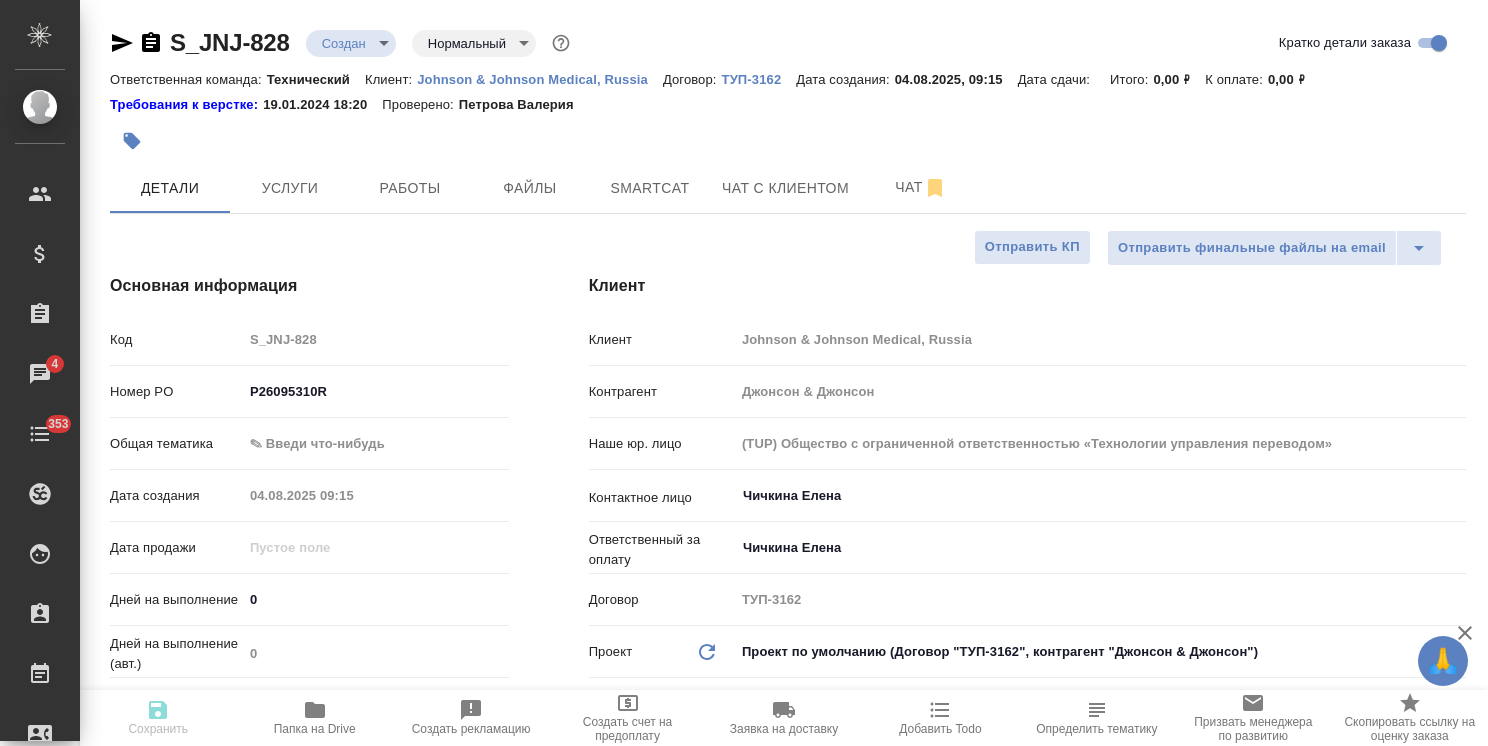 type on "x" 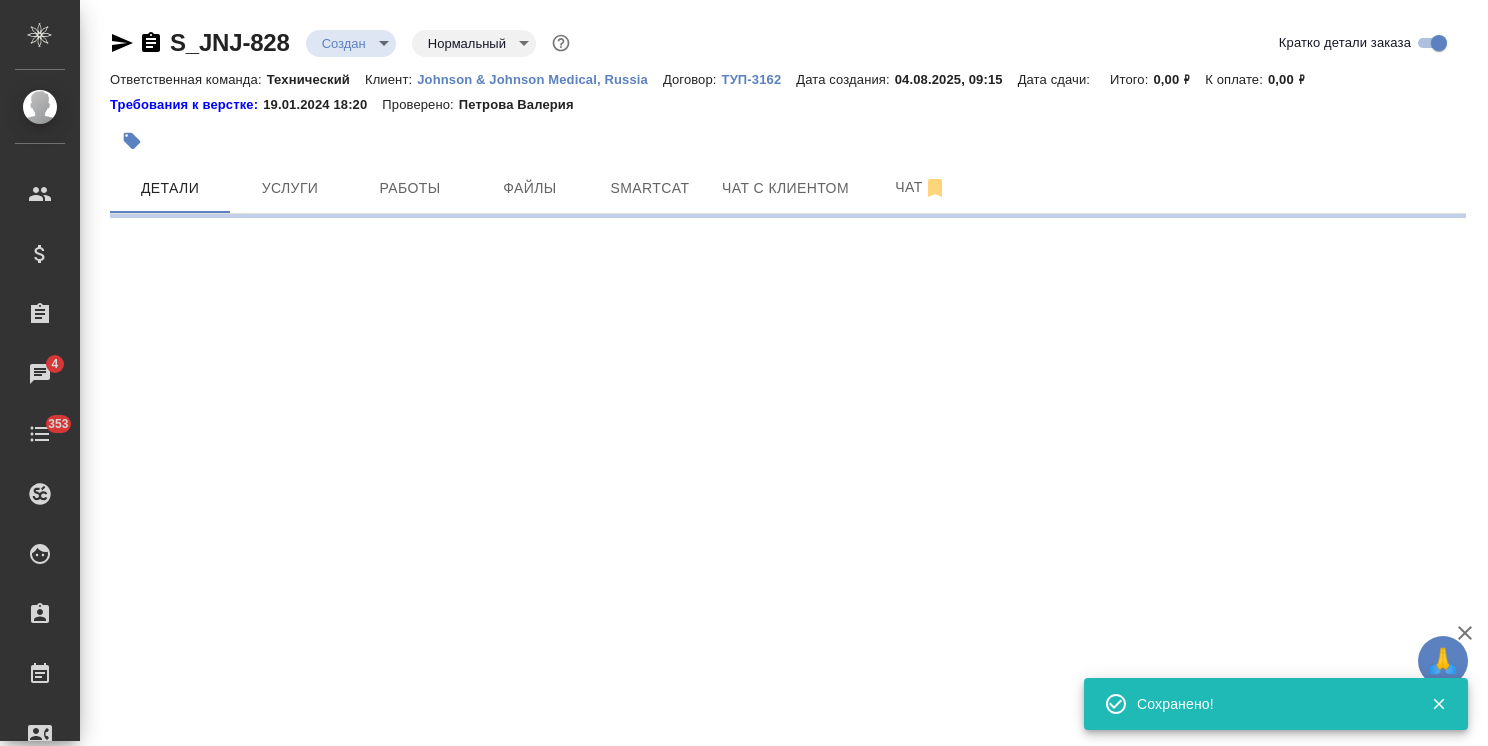 select on "RU" 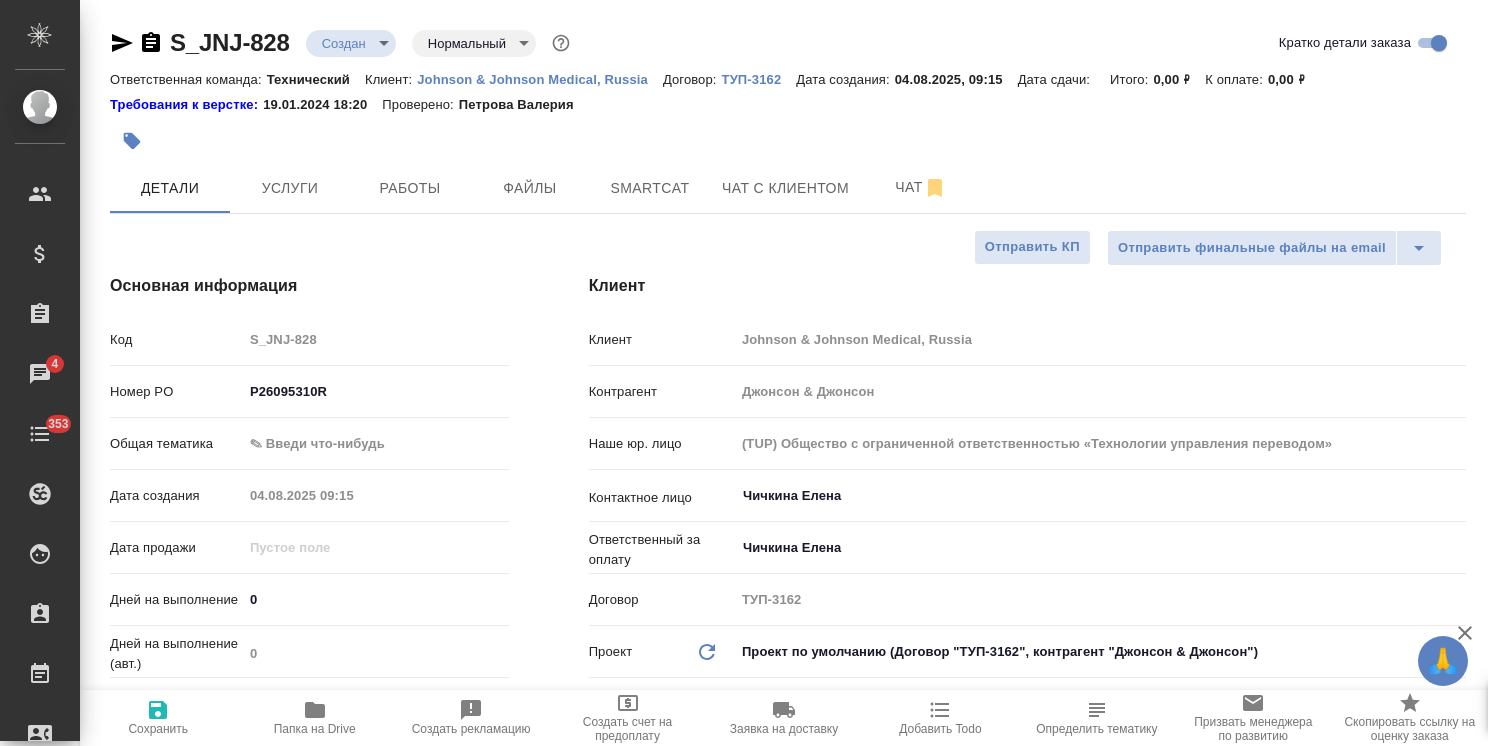 type on "x" 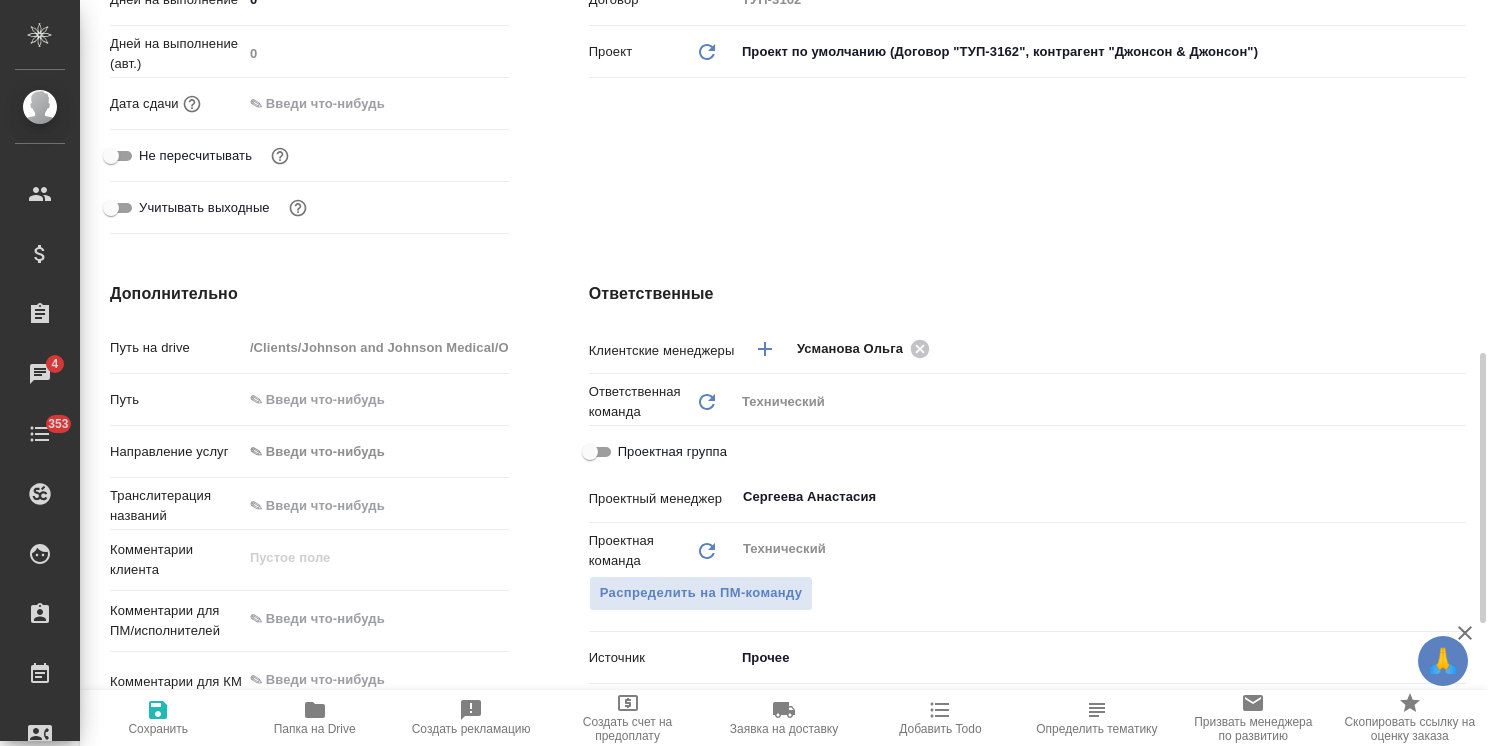 scroll, scrollTop: 900, scrollLeft: 0, axis: vertical 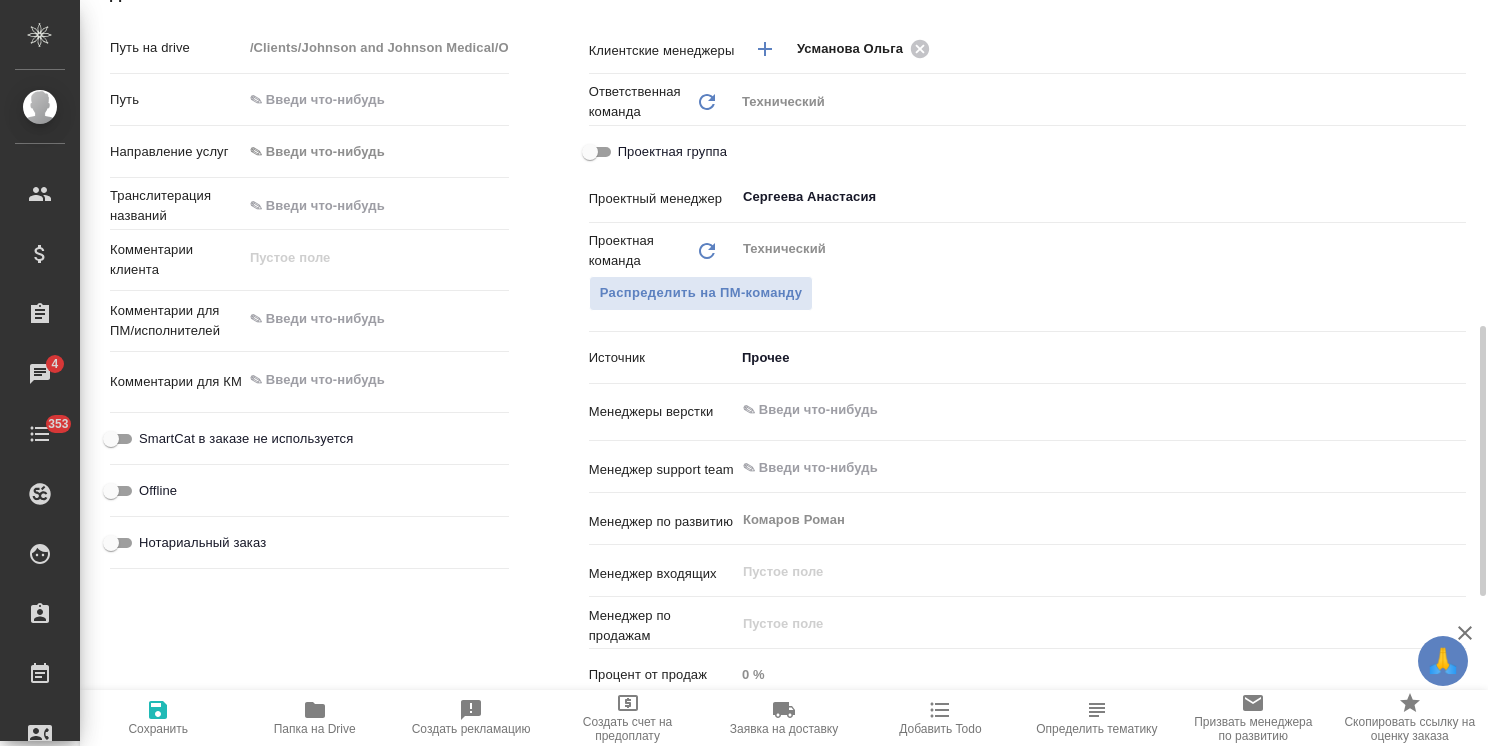type on "x" 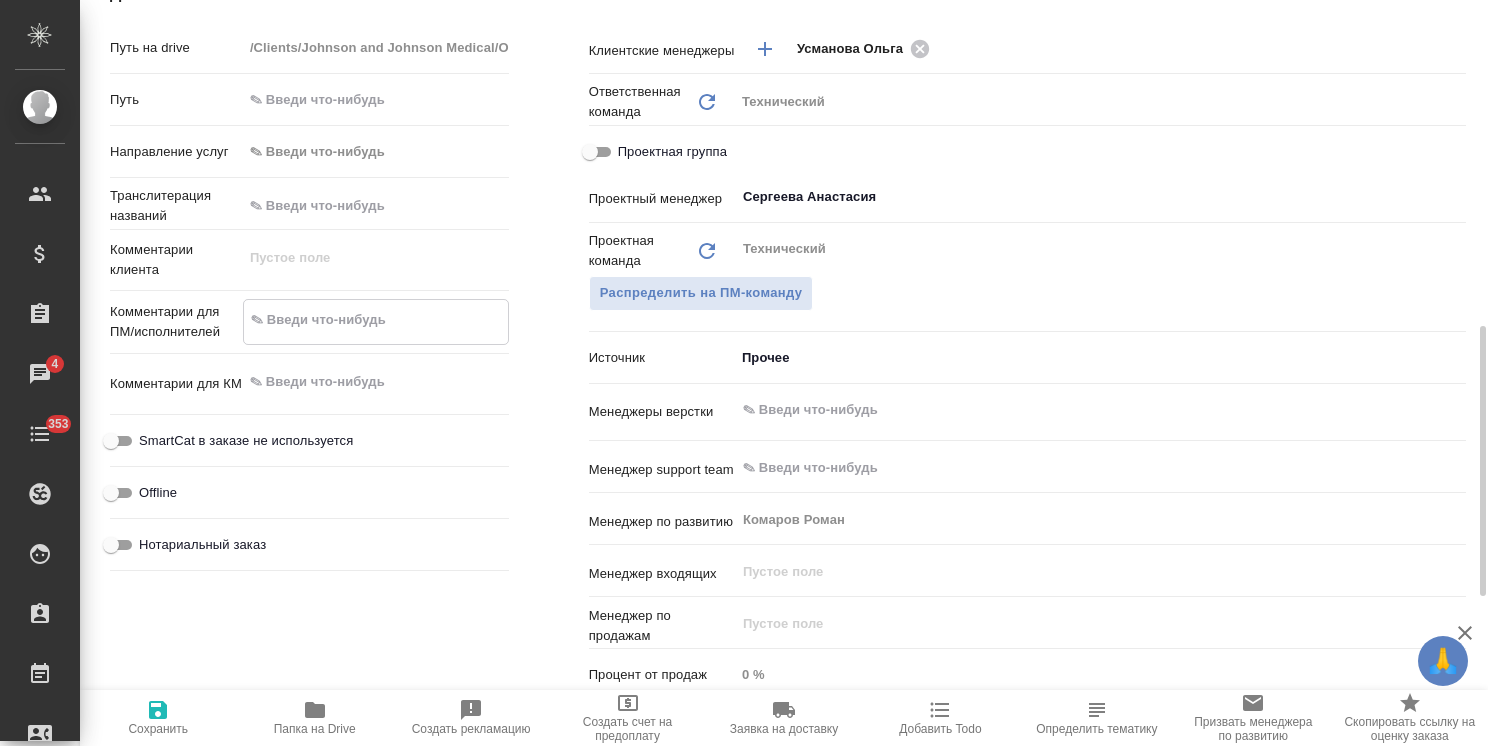 click at bounding box center [376, 320] 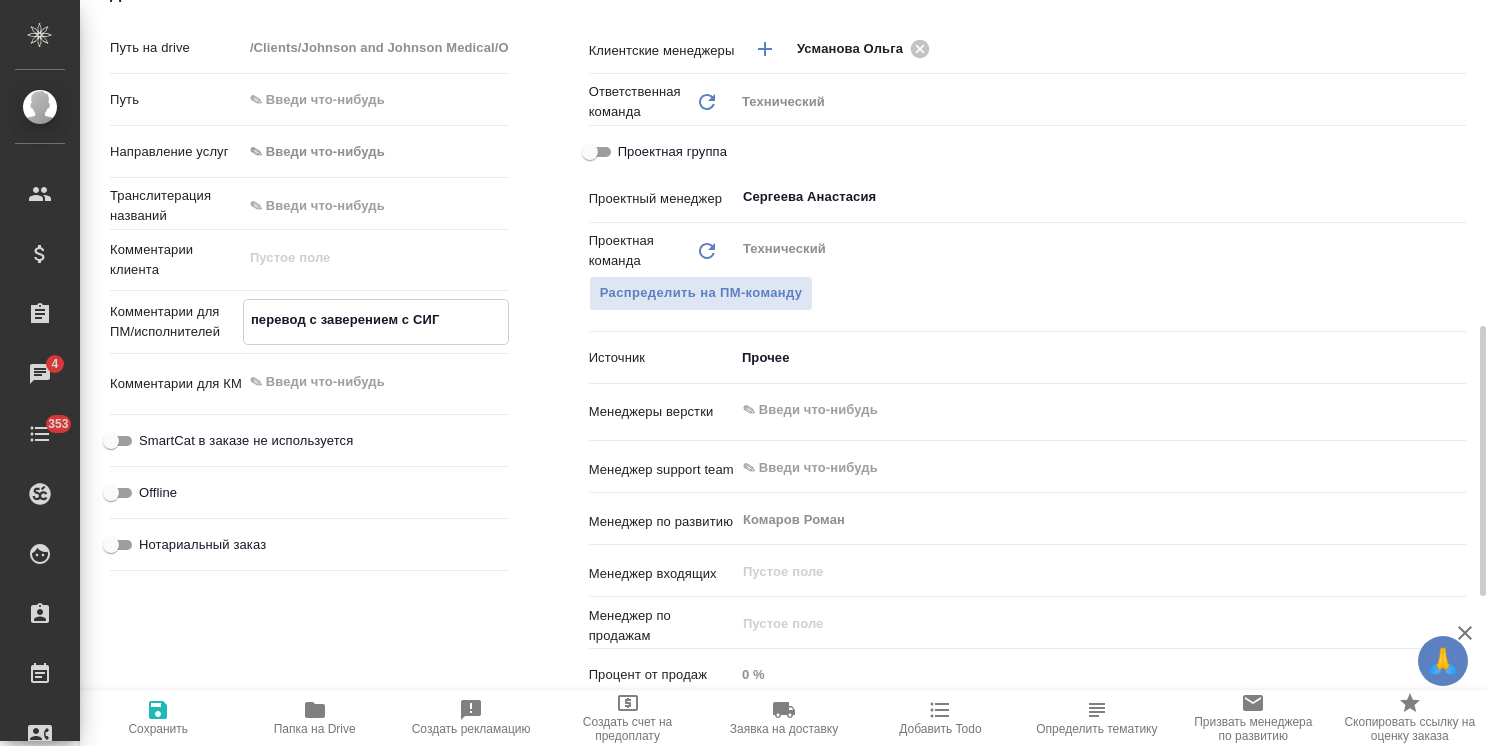 type on "перевод с заверением с СИГ" 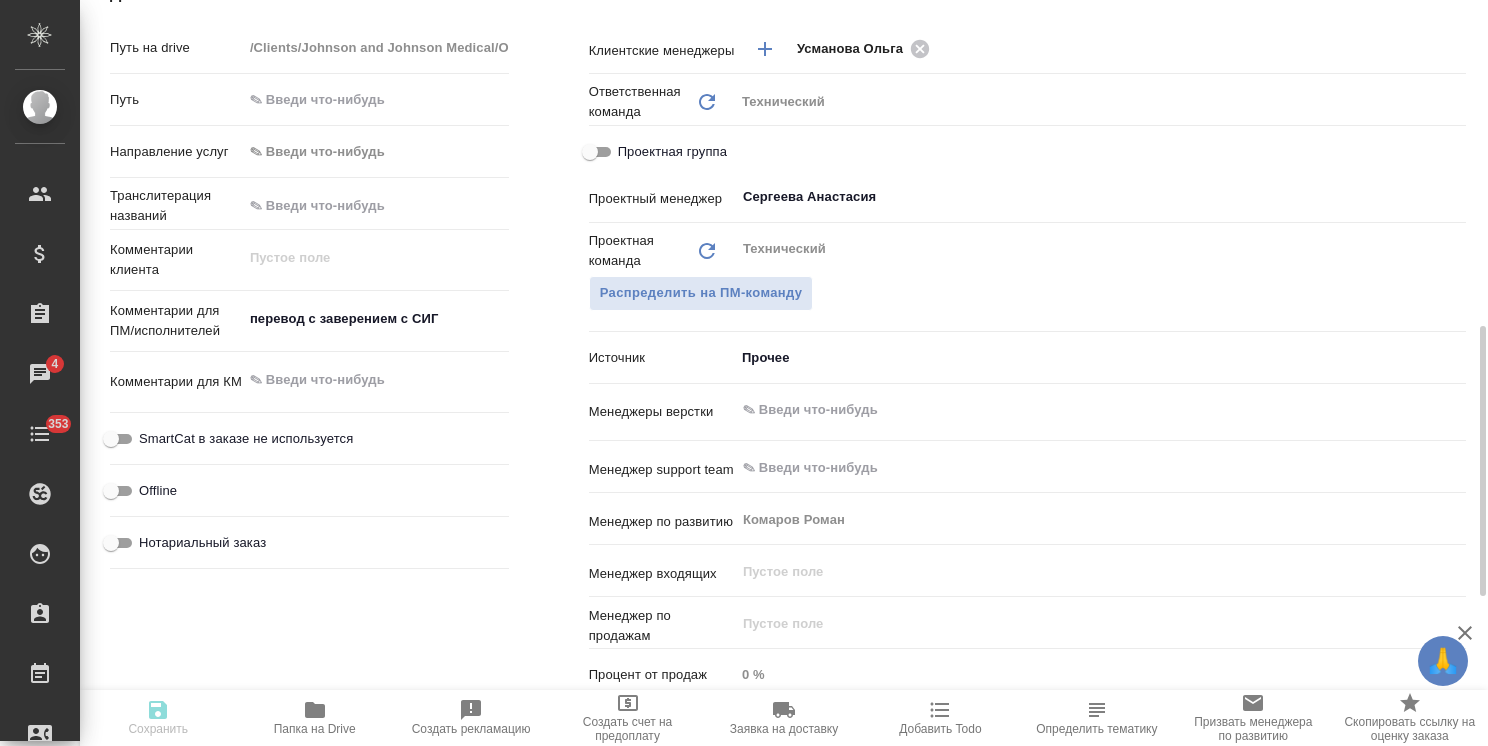 type on "x" 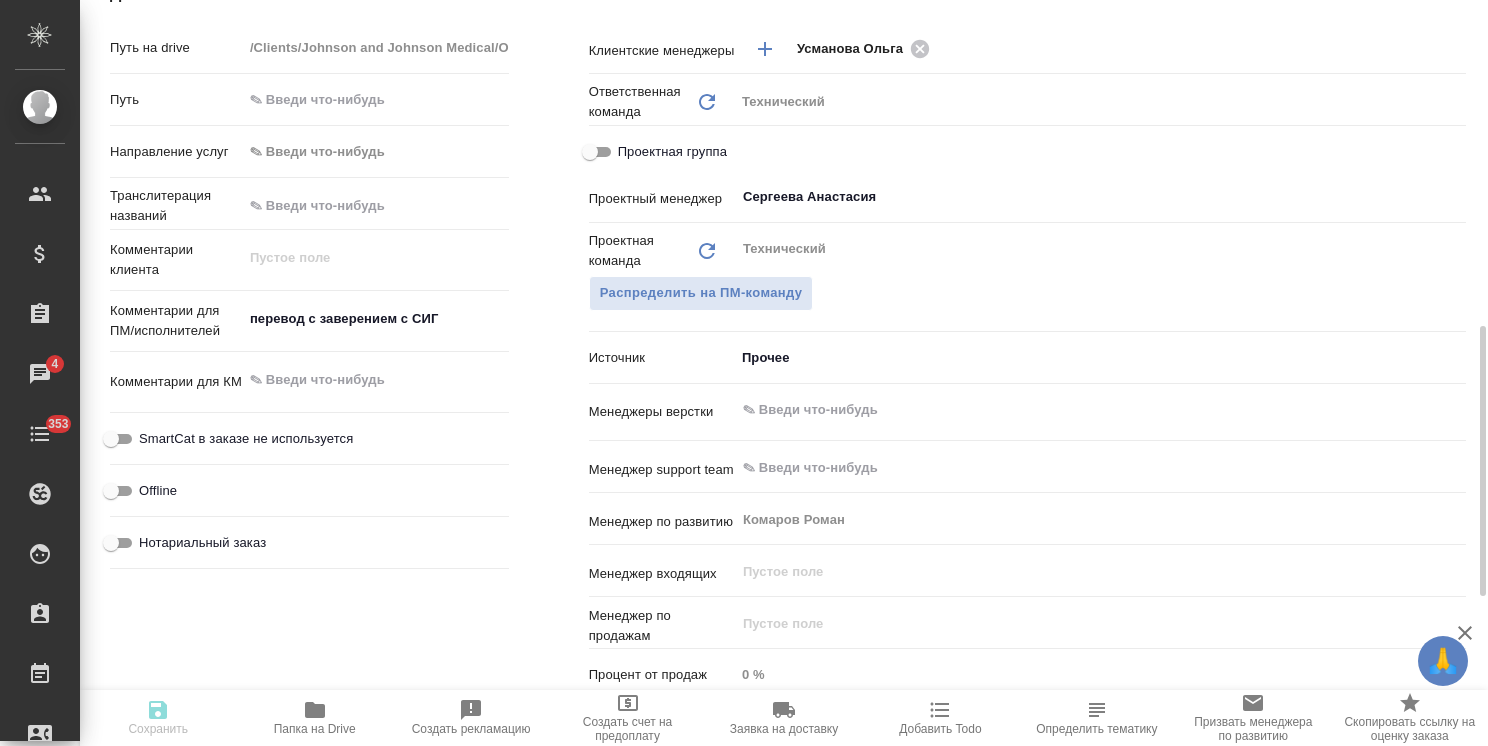 type on "x" 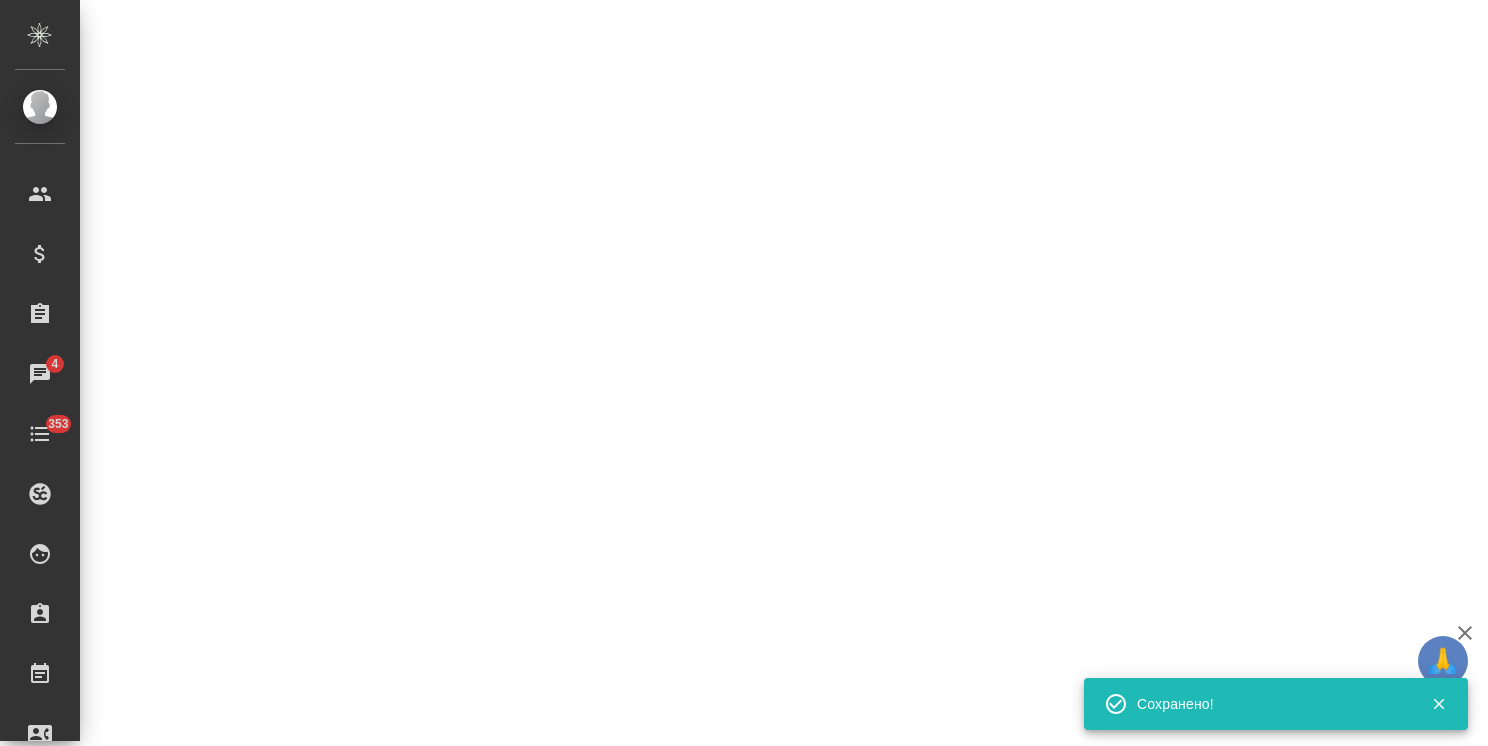 select on "RU" 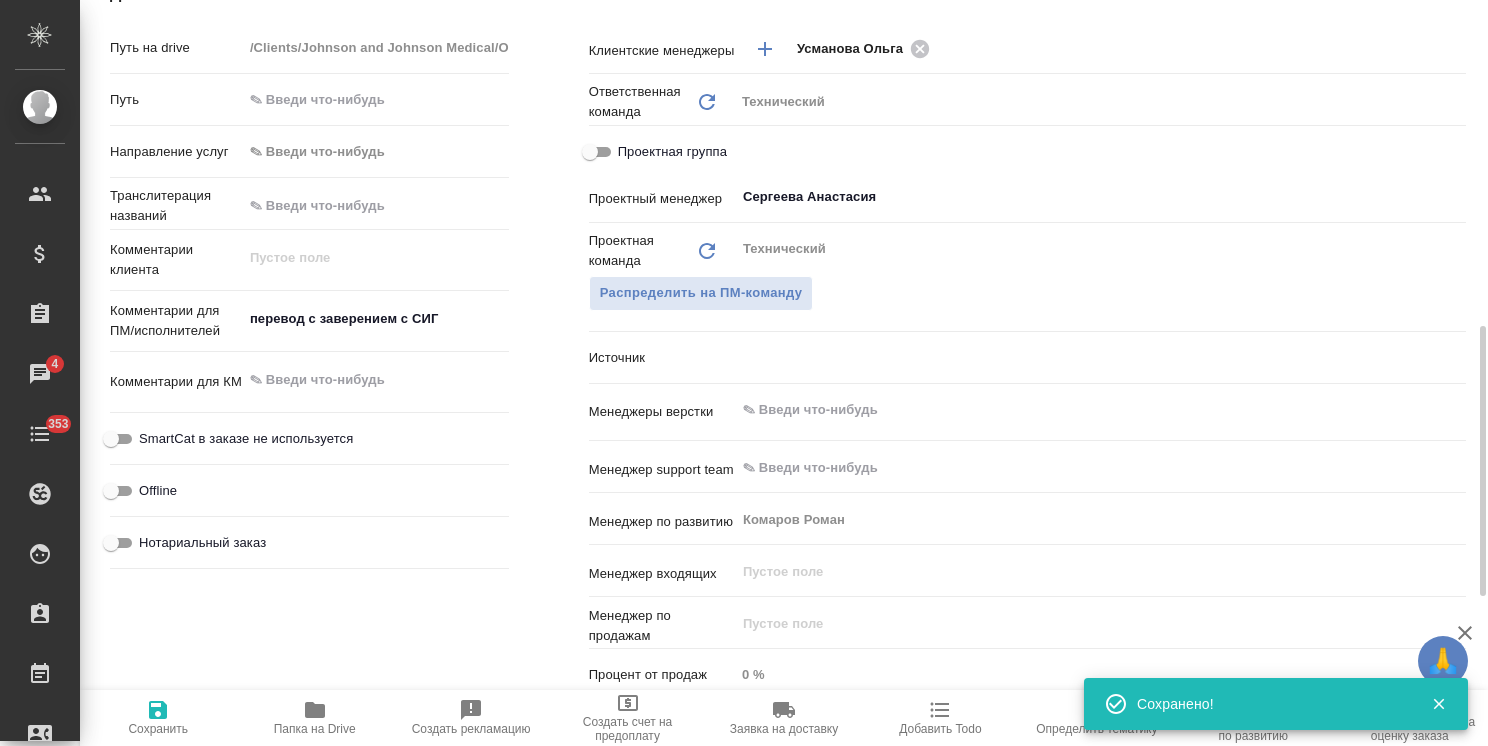 type on "x" 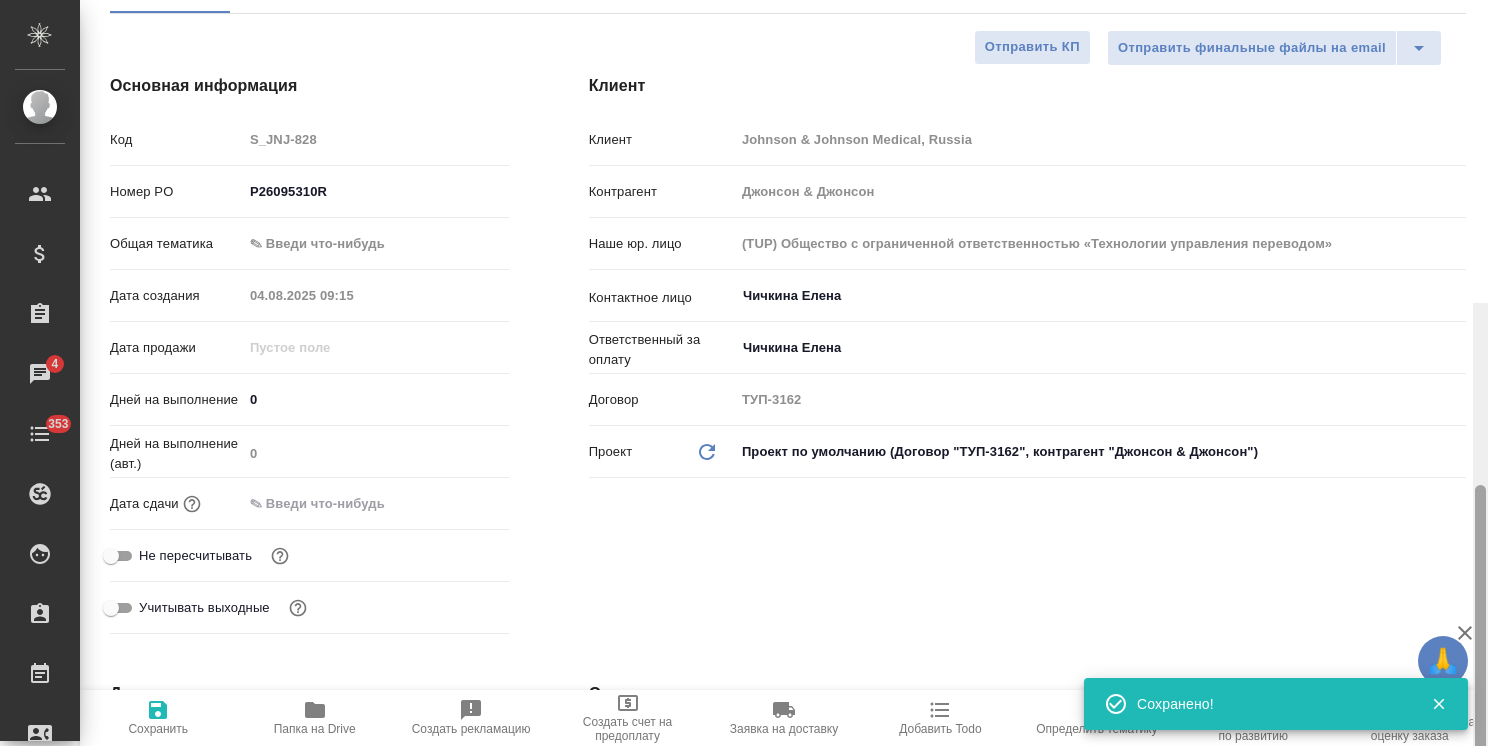 scroll, scrollTop: 0, scrollLeft: 0, axis: both 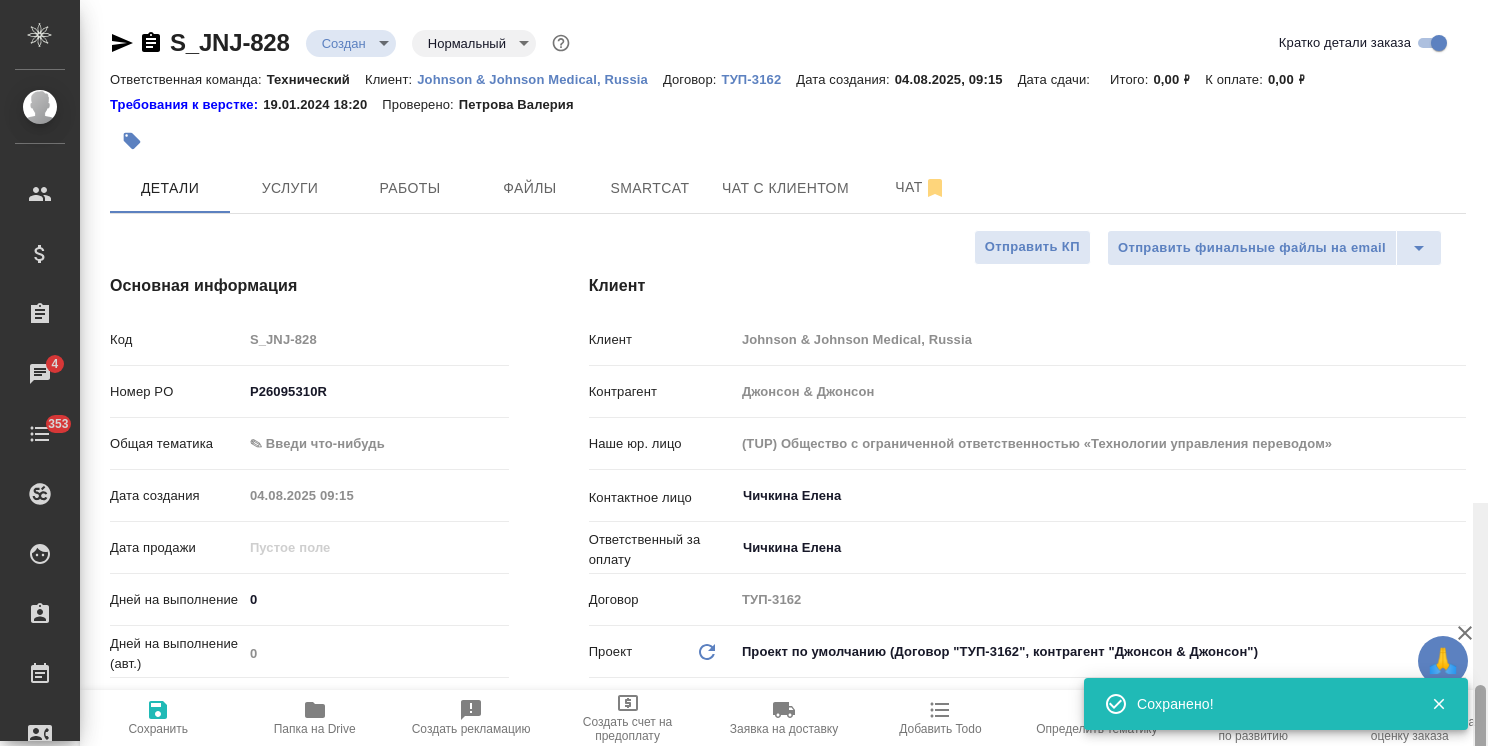 drag, startPoint x: 1478, startPoint y: 443, endPoint x: 1455, endPoint y: 136, distance: 307.86035 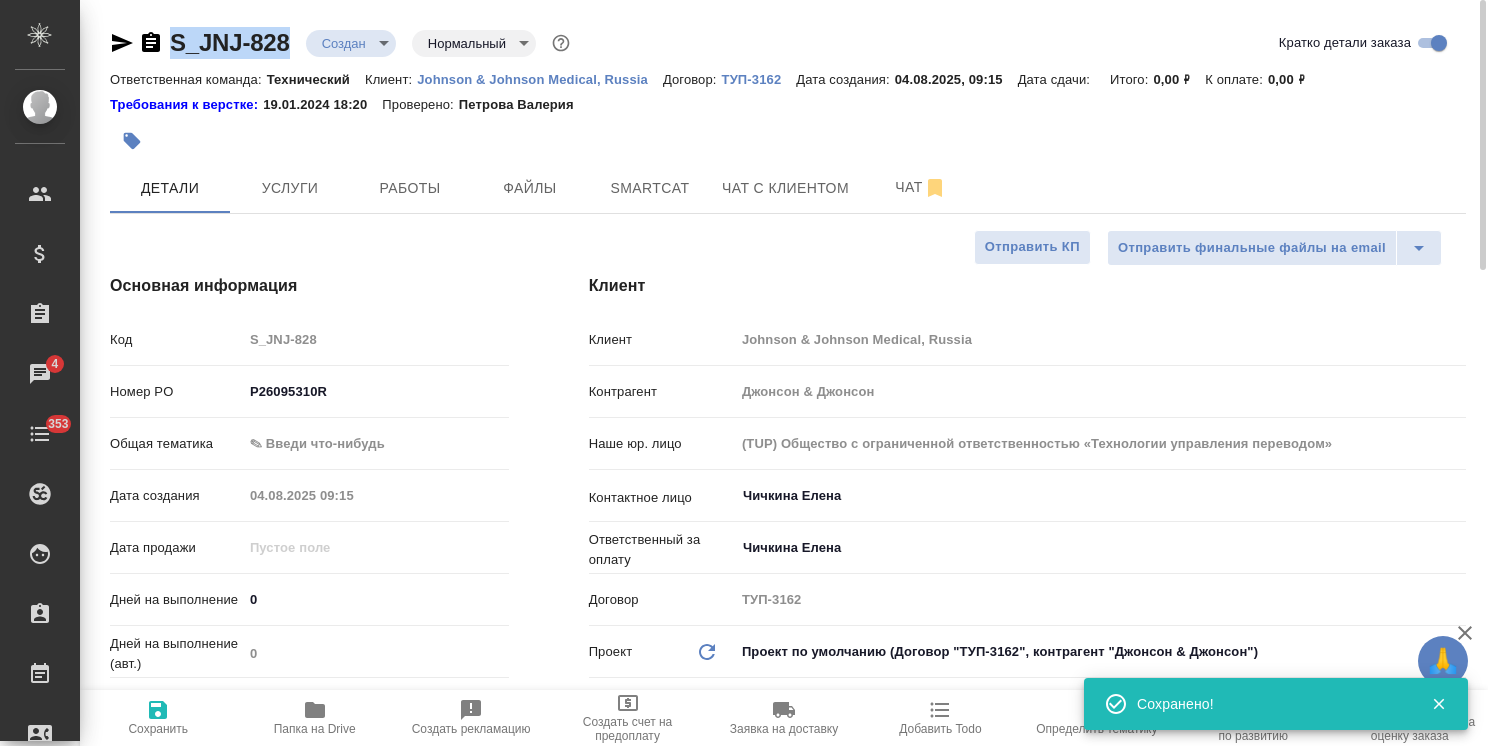 drag, startPoint x: 292, startPoint y: 23, endPoint x: 164, endPoint y: 9, distance: 128.76335 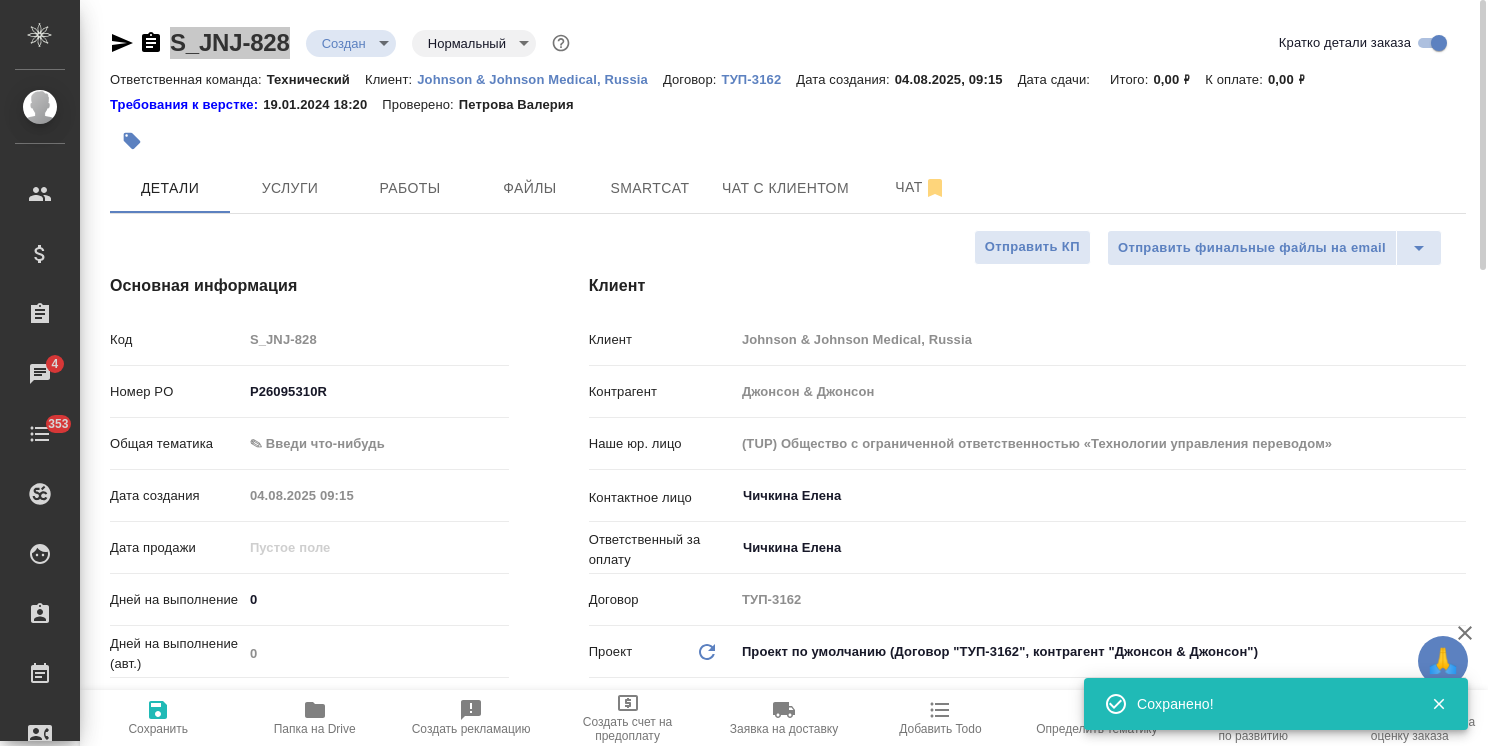 type on "x" 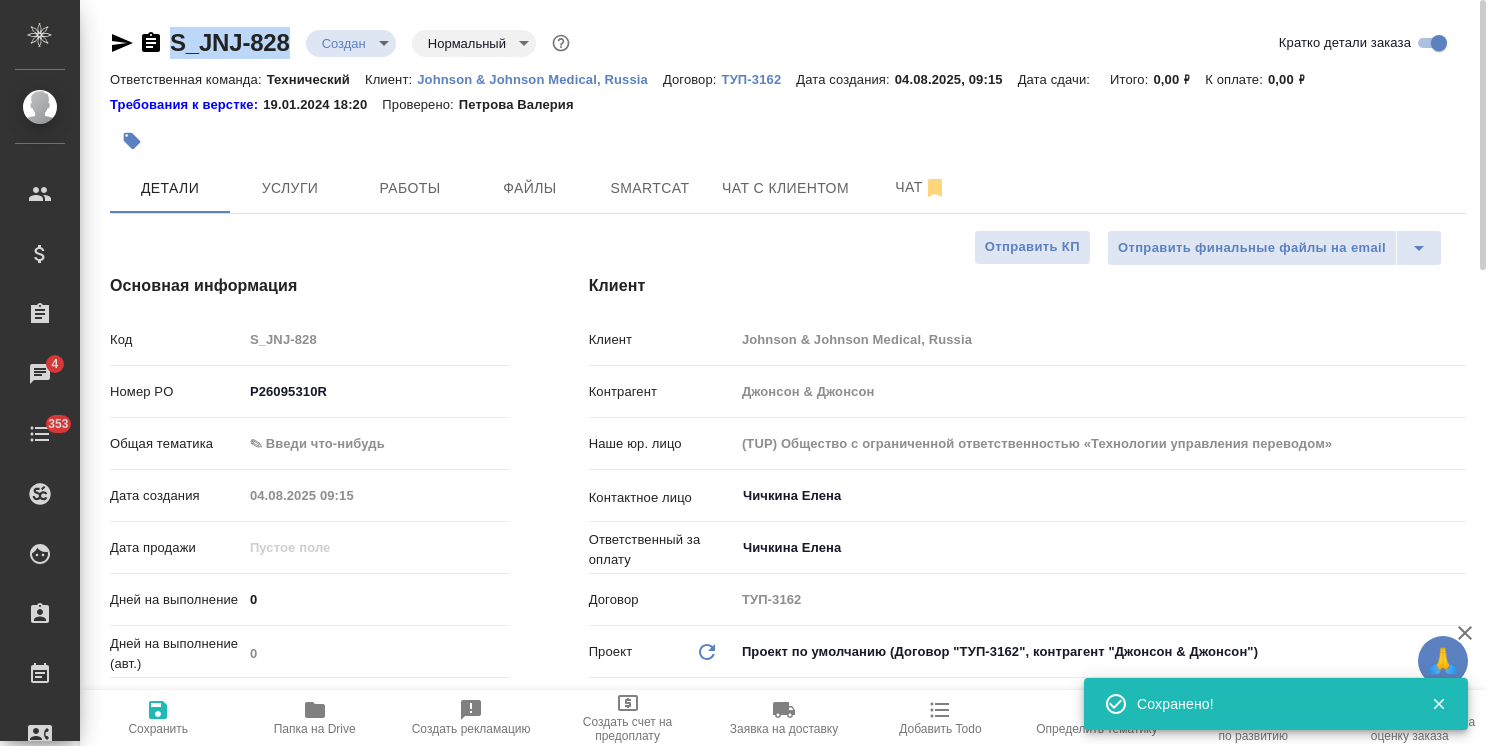 type on "x" 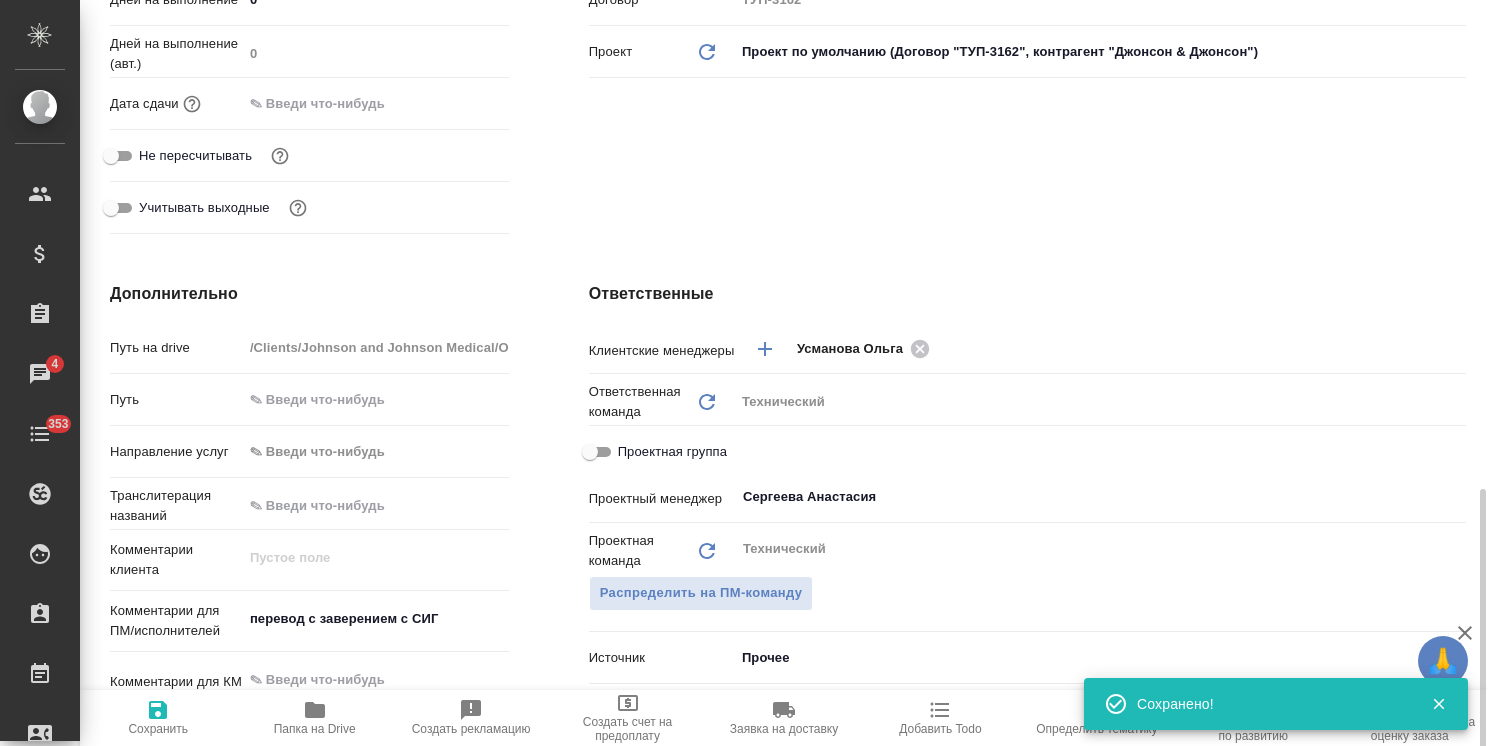 scroll, scrollTop: 900, scrollLeft: 0, axis: vertical 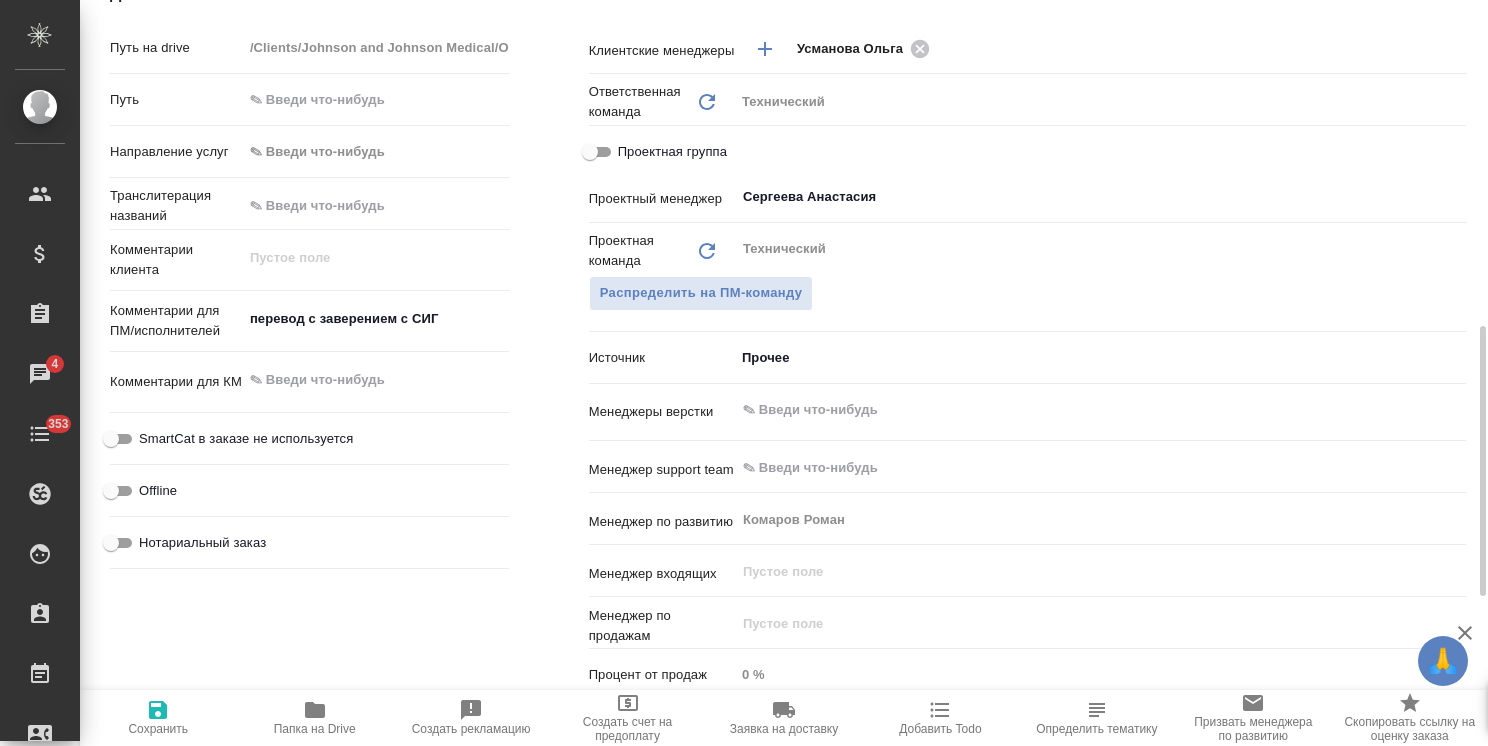 type on "x" 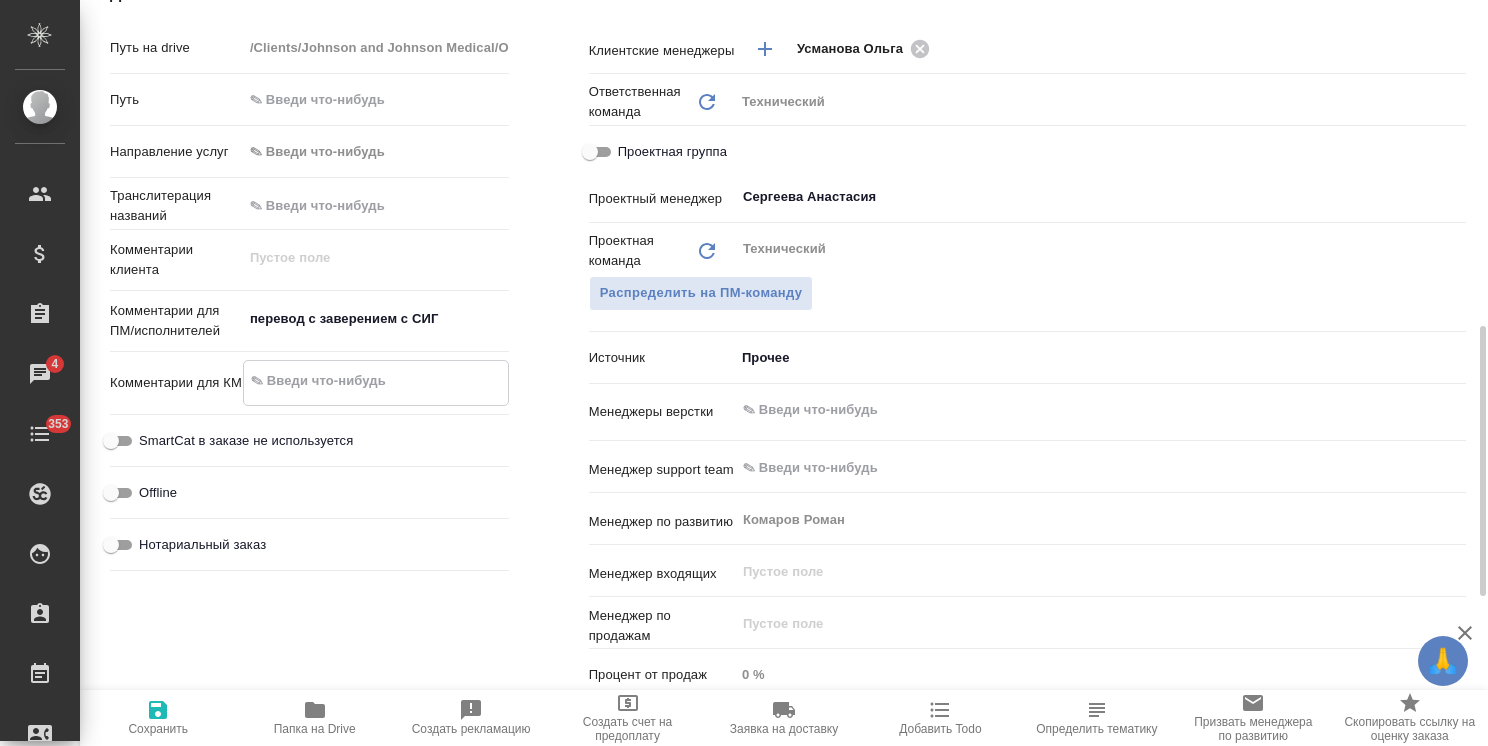 paste on "1 НЗП + 1 НЗК и к ней sig" 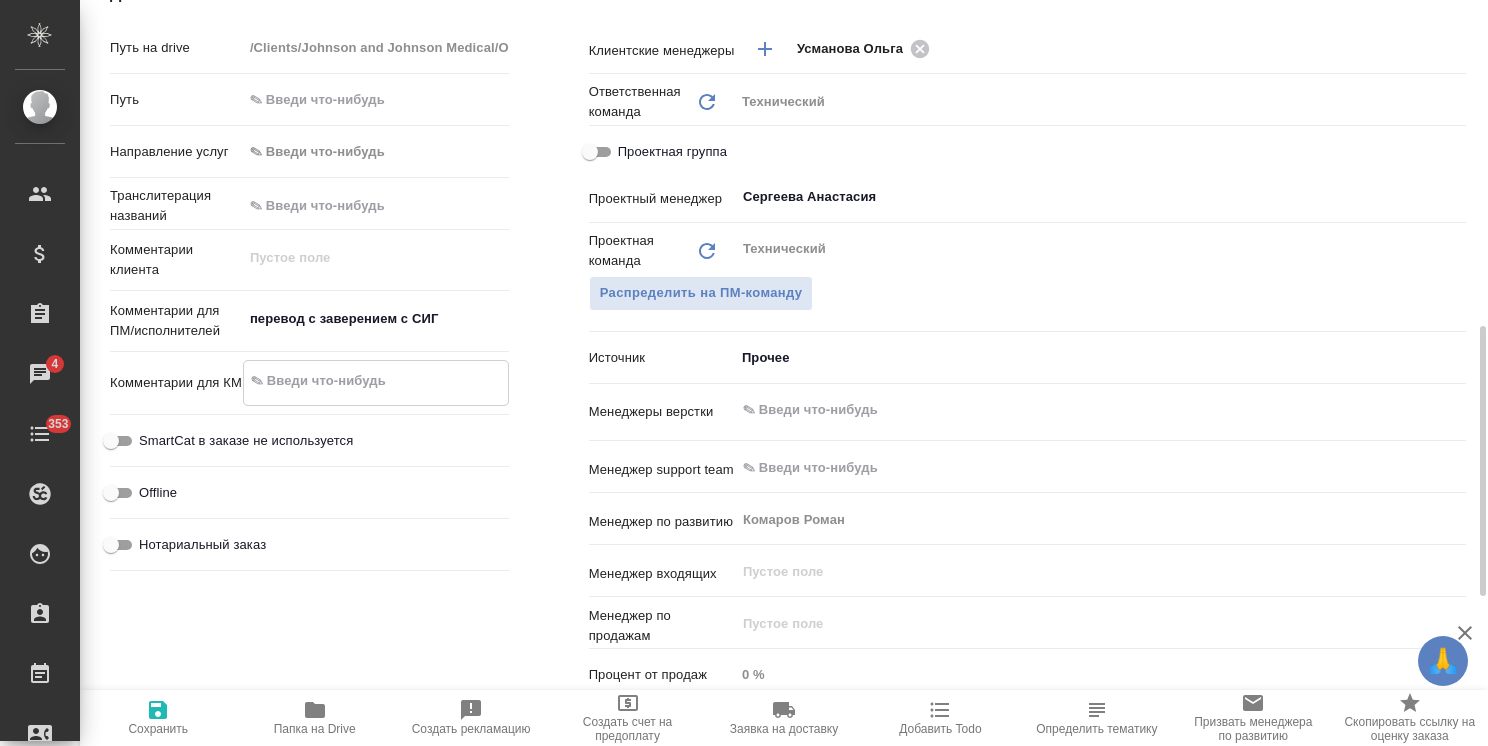 type on "x" 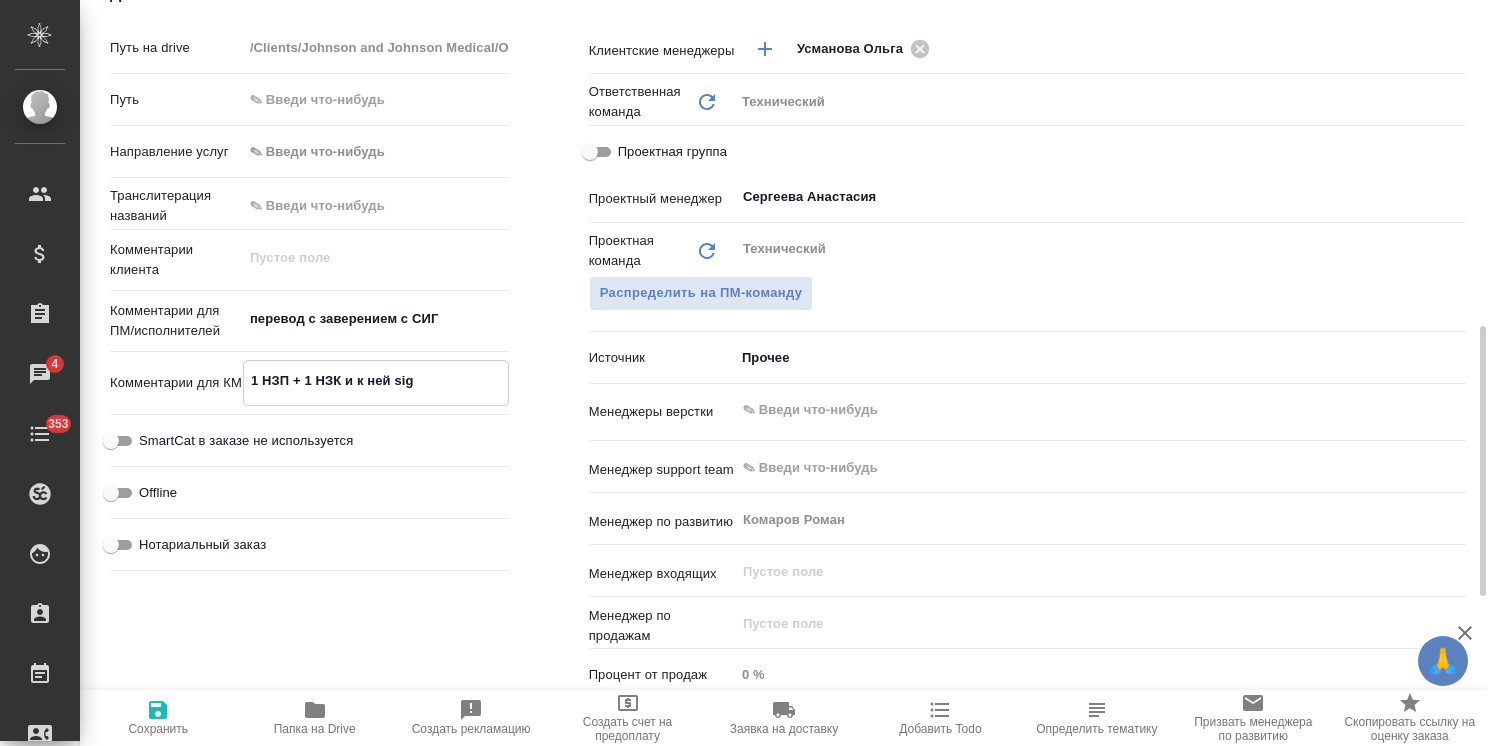 type on "1 НЗП + 1 НЗК и к ней sig" 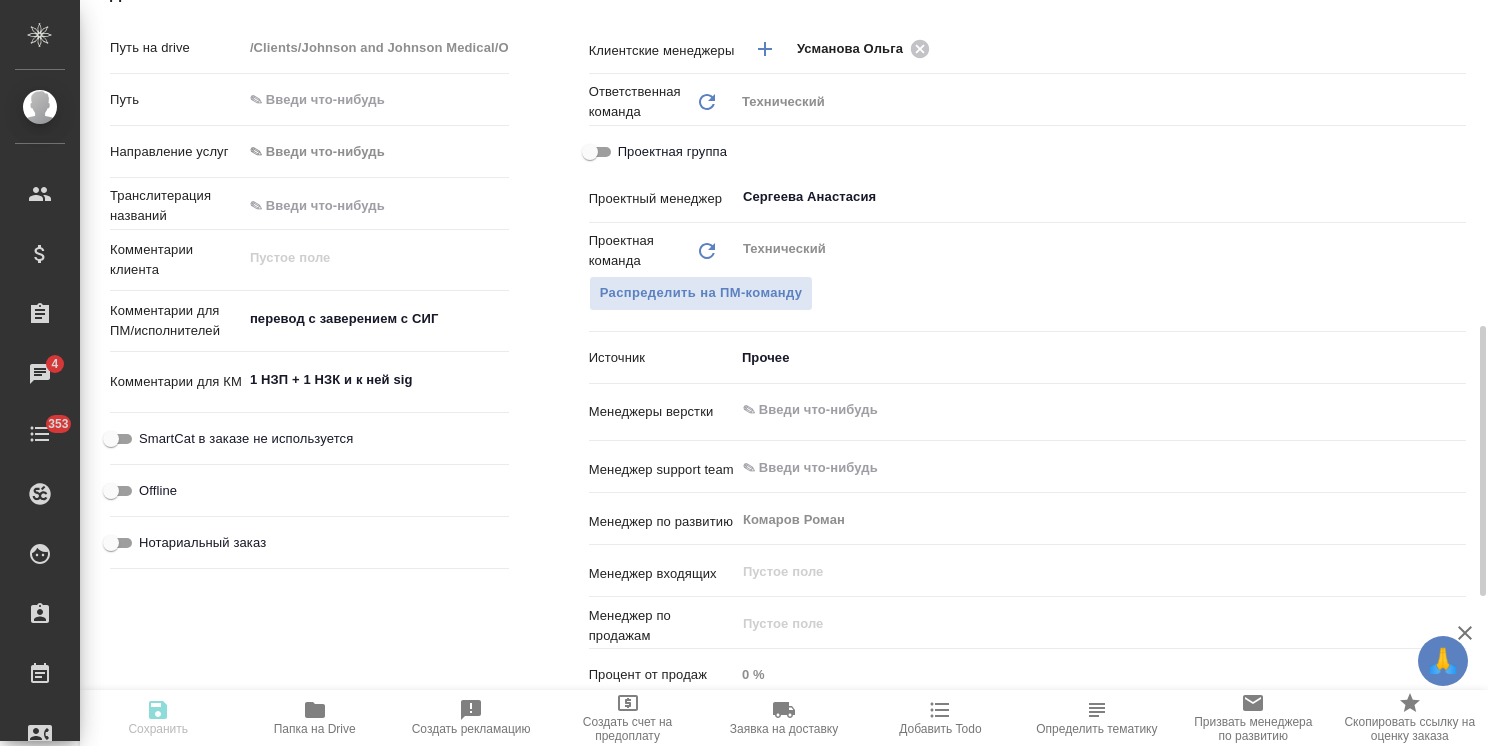 type on "x" 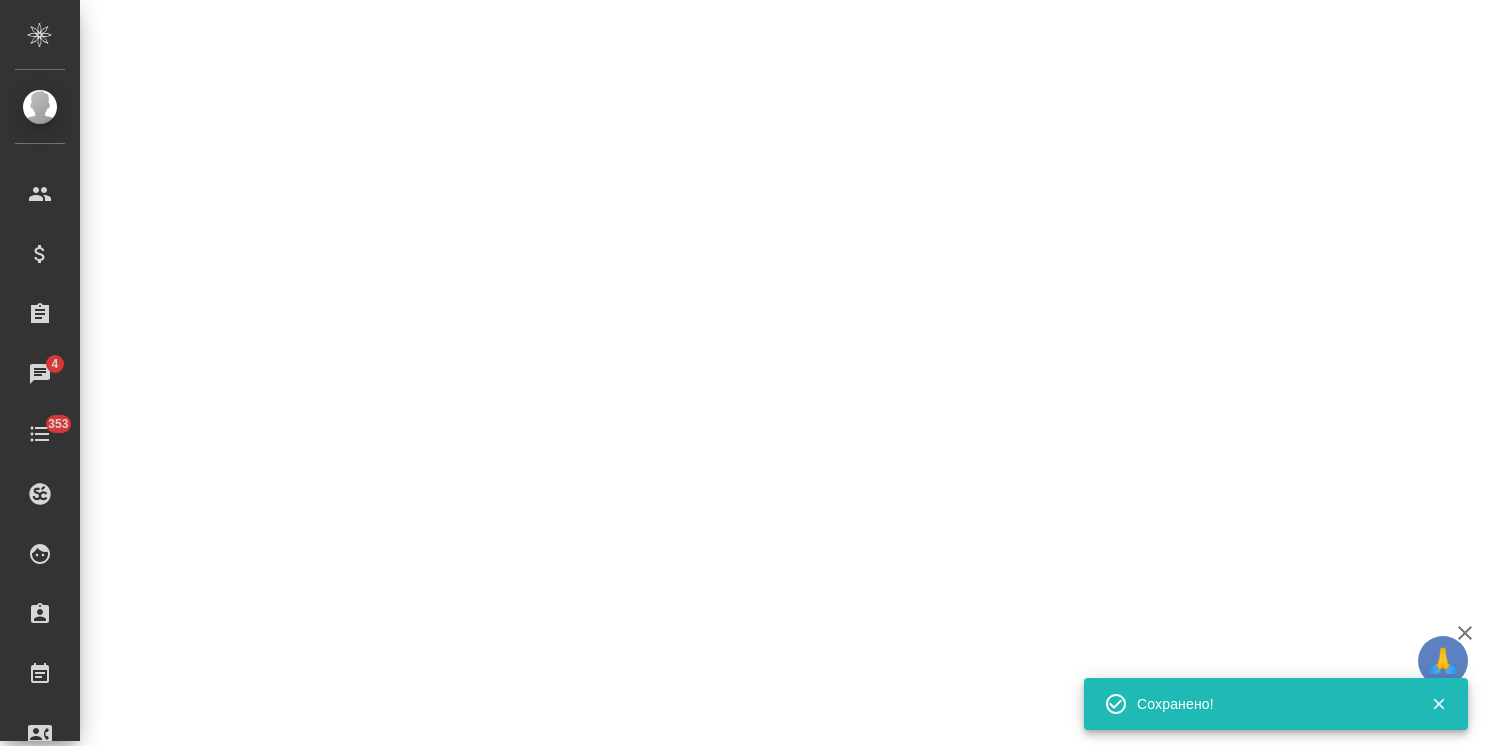 select on "RU" 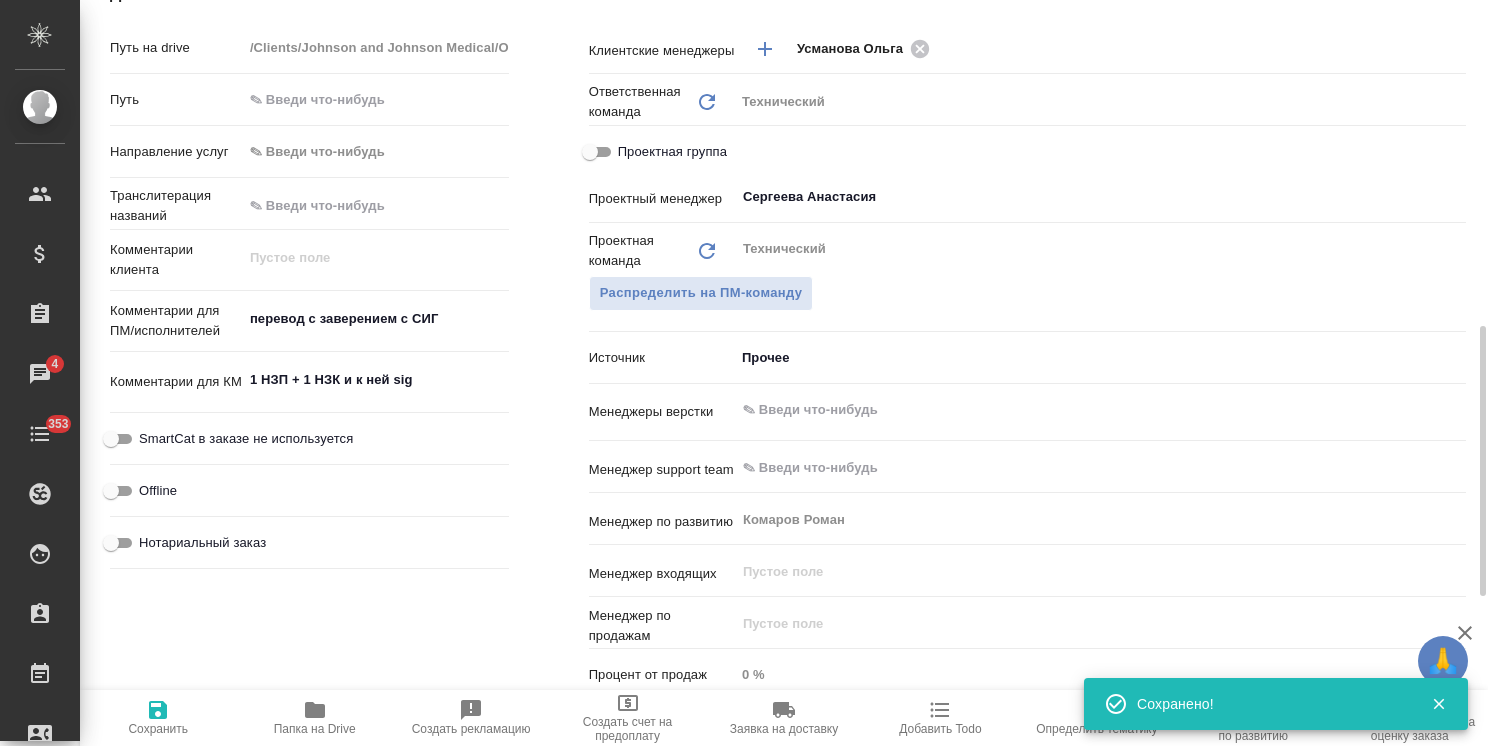 type on "x" 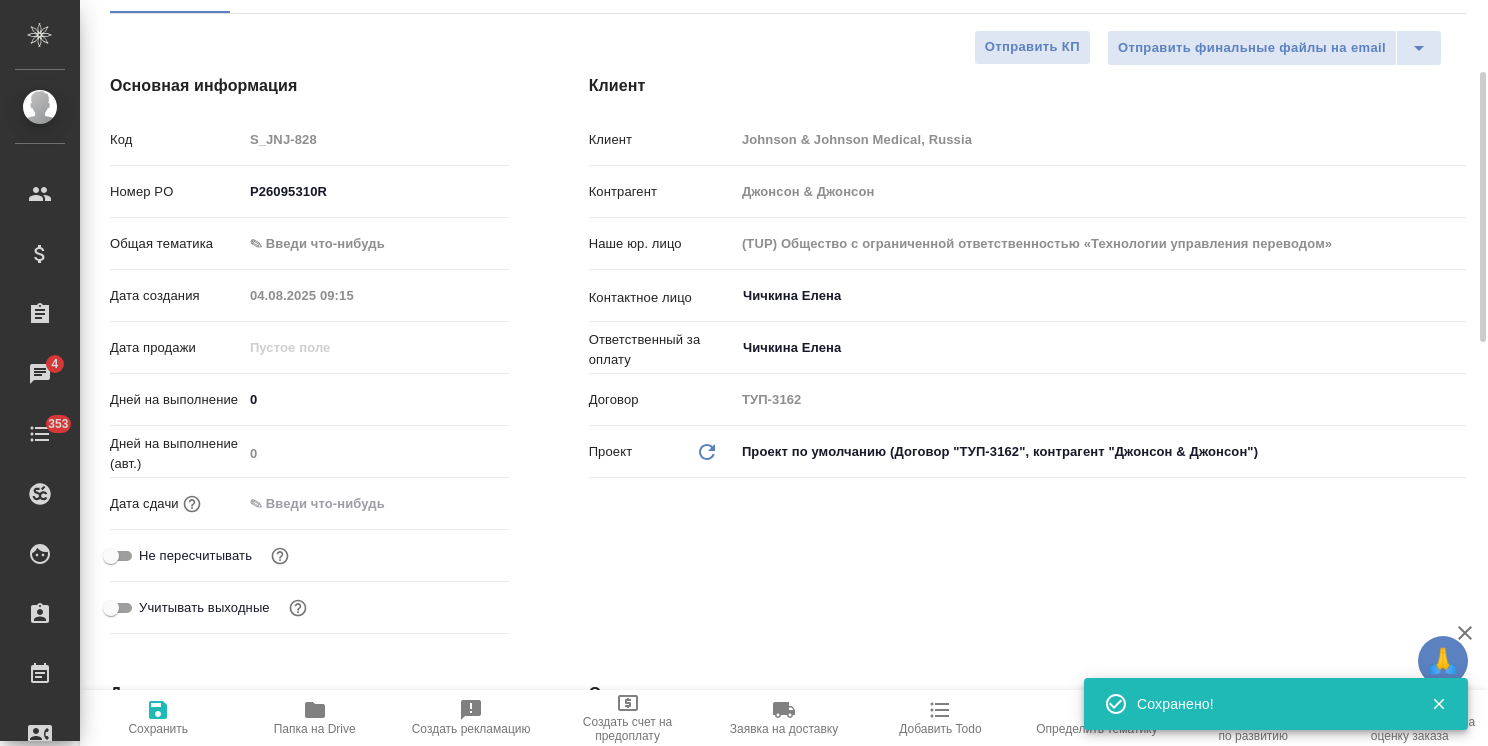 scroll, scrollTop: 100, scrollLeft: 0, axis: vertical 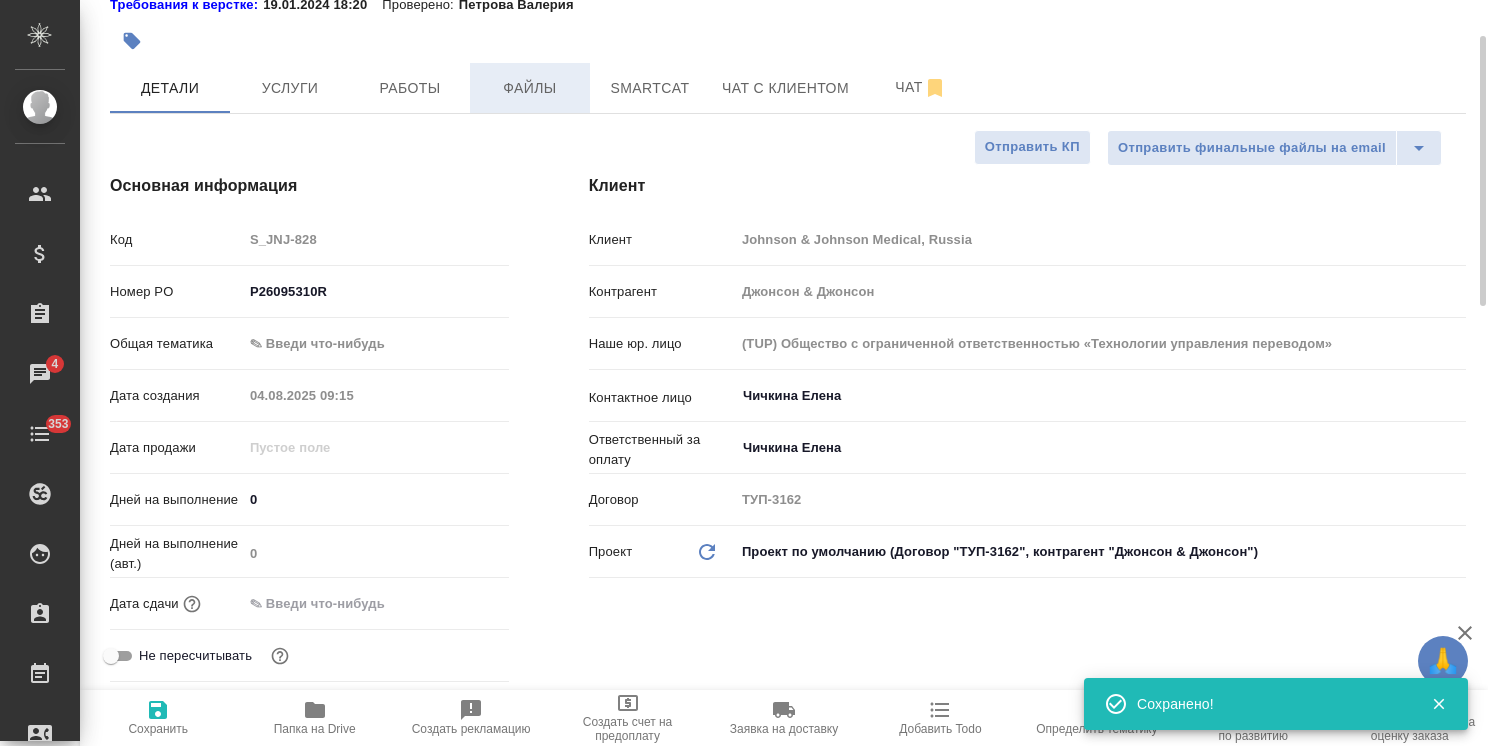 click on "Файлы" at bounding box center [530, 88] 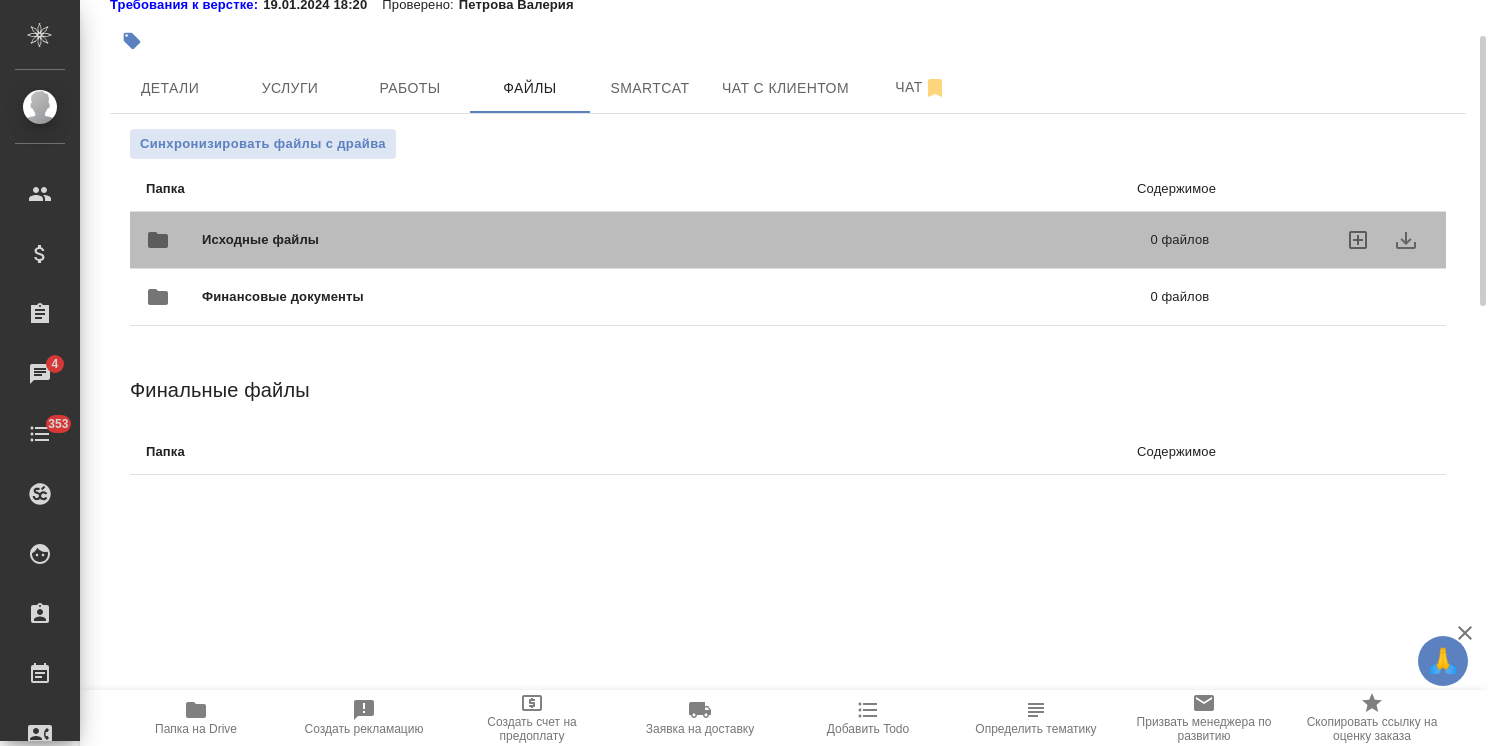 click on "Исходные файлы 0 файлов" at bounding box center (677, 240) 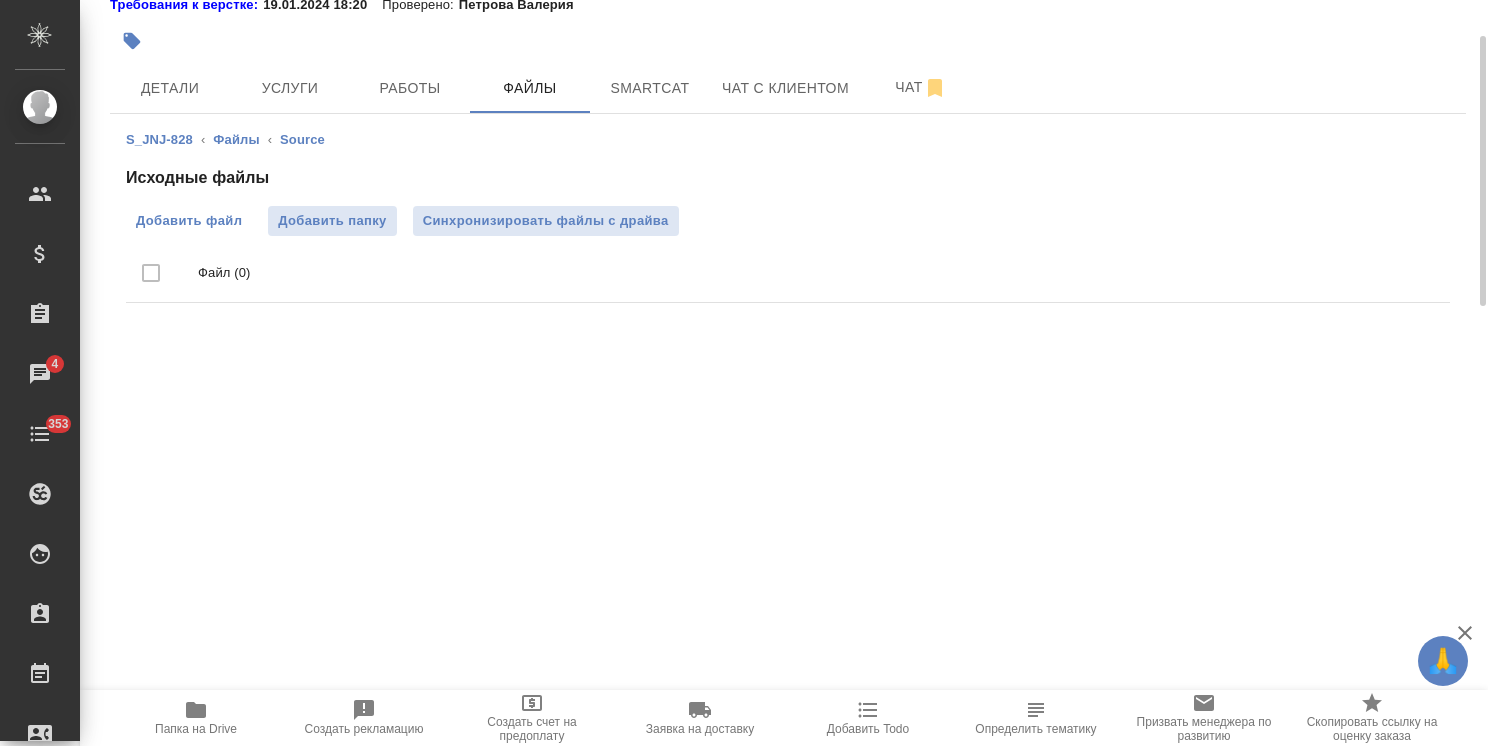 click on "Добавить файл" at bounding box center [189, 221] 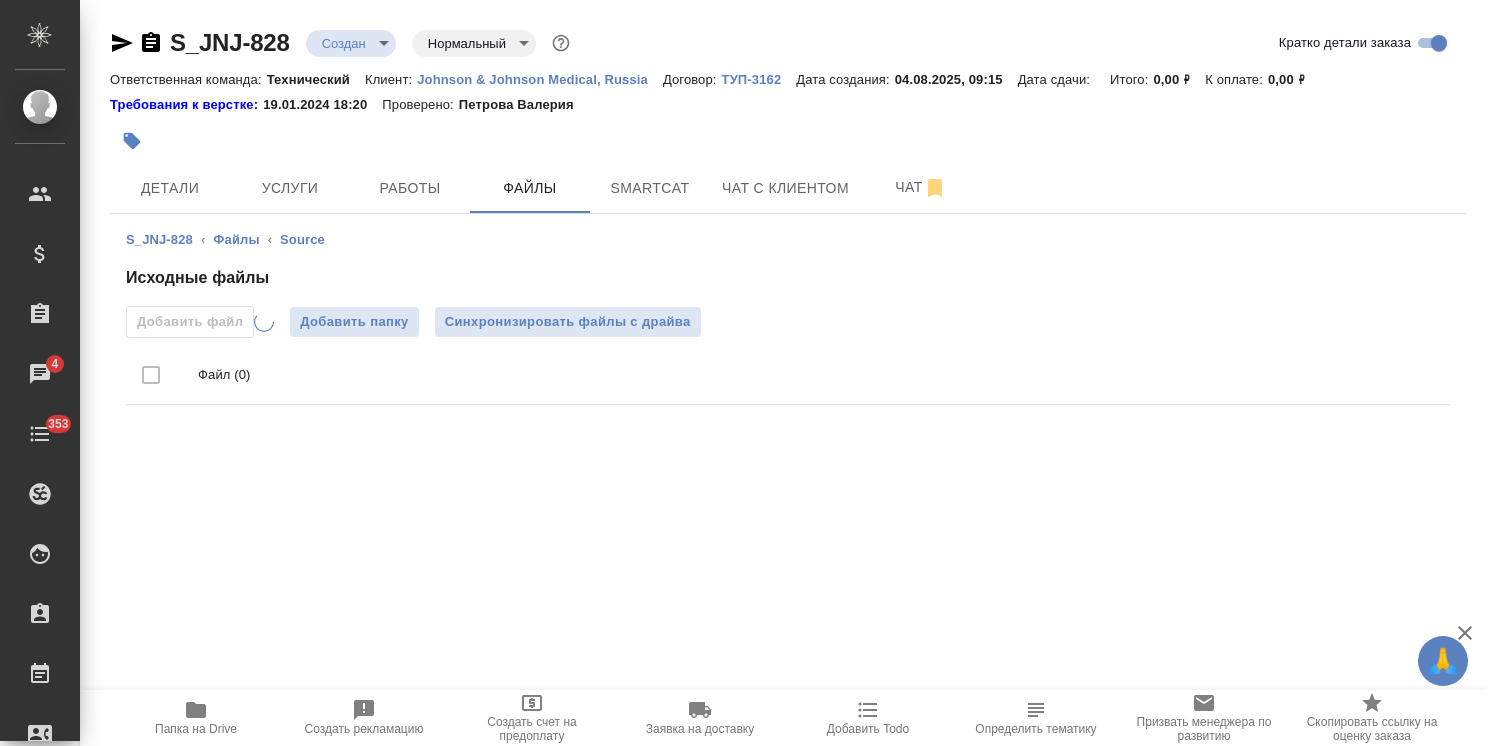 scroll, scrollTop: 0, scrollLeft: 0, axis: both 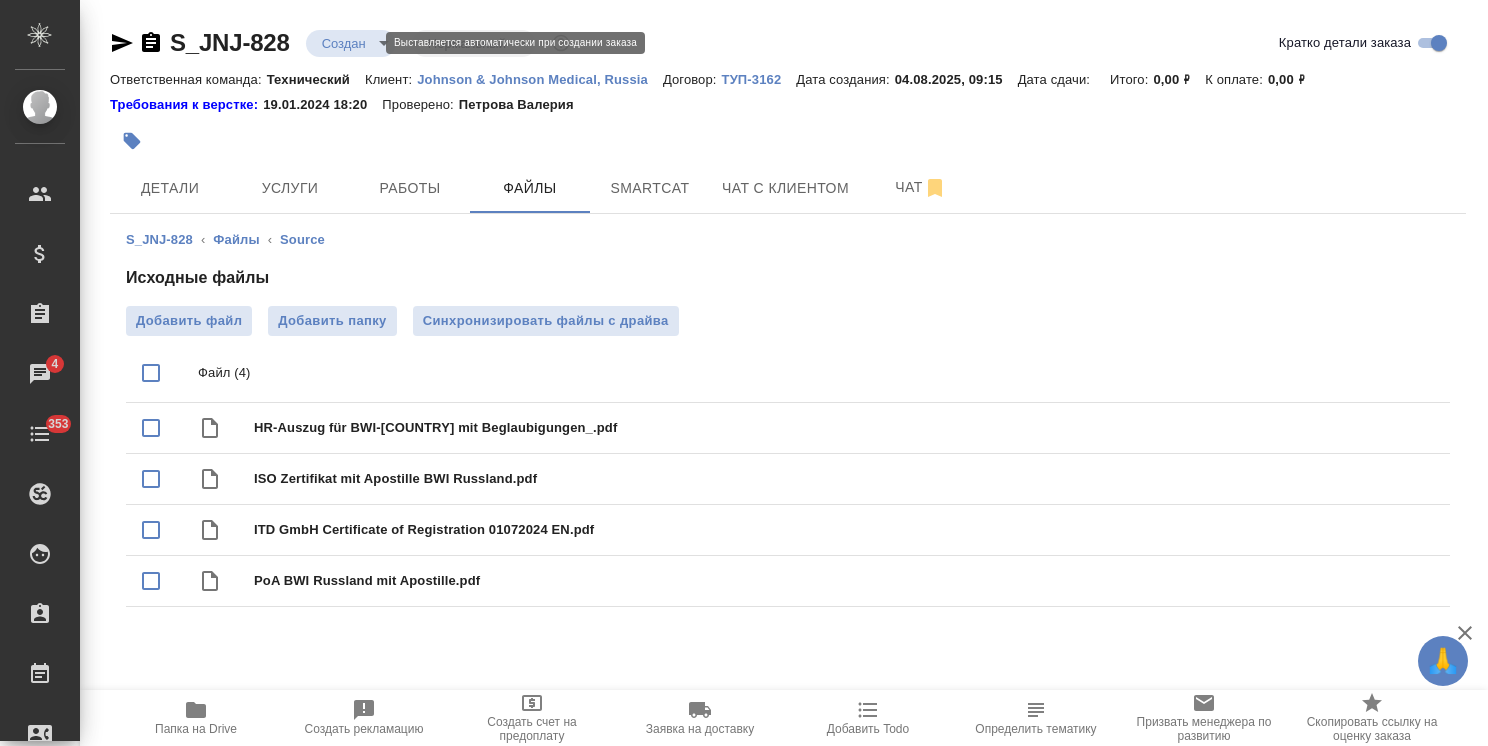 click on "🙏 .cls-1
fill:#fff;
AWATERA Usmanova Olga Клиенты Спецификации Заказы 4 Чаты 353 Todo Проекты SC Исполнители Кандидаты Работы Входящие заявки Заявки на доставку Рекламации Проекты процессинга Конференции Выйти S_JNJ-828 Создан new Нормальный normal Кратко детали заказа Ответственная команда: Технический Клиент: Johnson & Johnson Medical, Russia Договор: ТУП-3162 Дата создания: 04.08.2025, 09:15 Дата сдачи: Итого: 0,00 ₽ К оплате: 0,00 ₽ Требования к верстке: 19.01.2024 18:20 Проверено: Петрова Валерия Детали Услуги Работы Файлы Smartcat Чат с клиентом Чат S_JNJ-828 ‹ Файлы ‹ Source Исходные файлы Добавить файл   353" at bounding box center (744, 373) 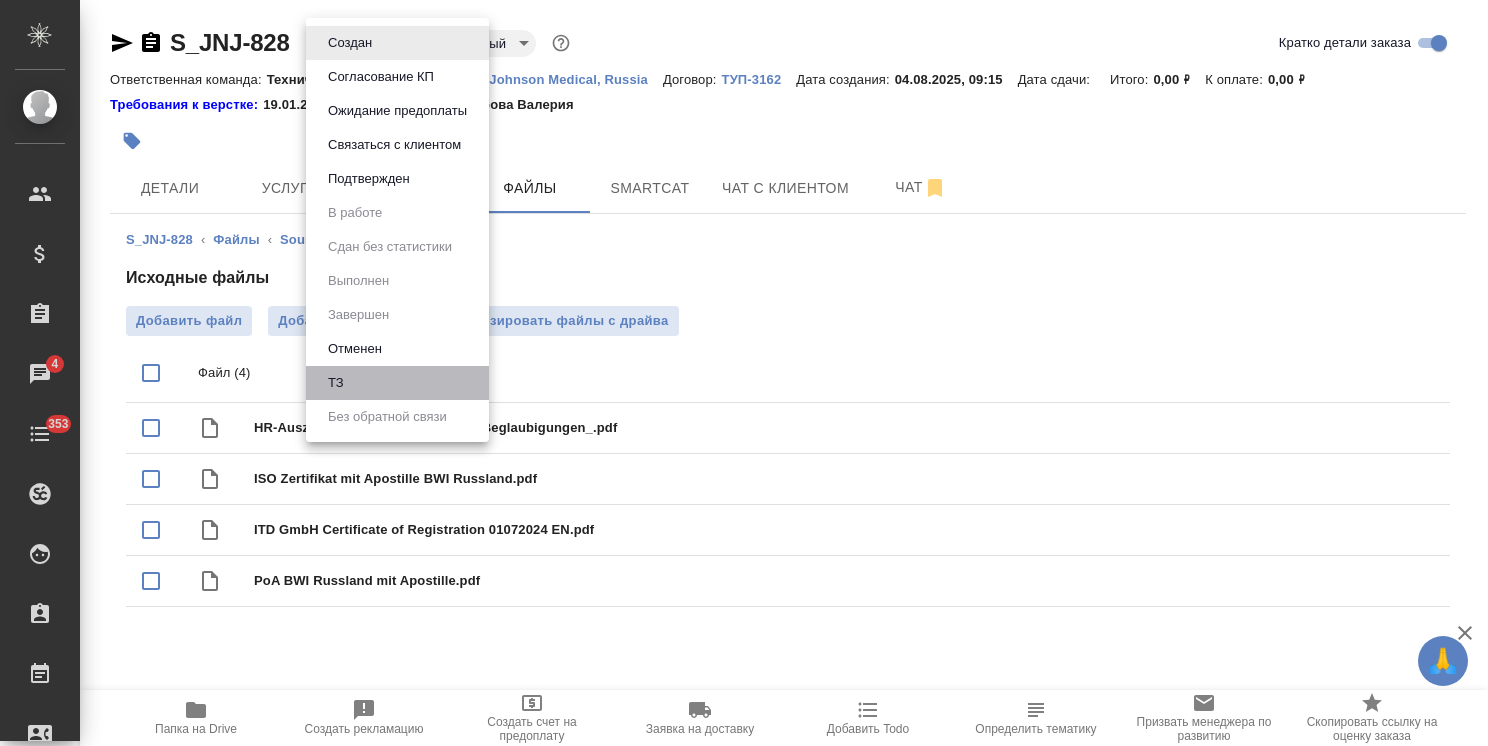 click on "ТЗ" at bounding box center (397, 383) 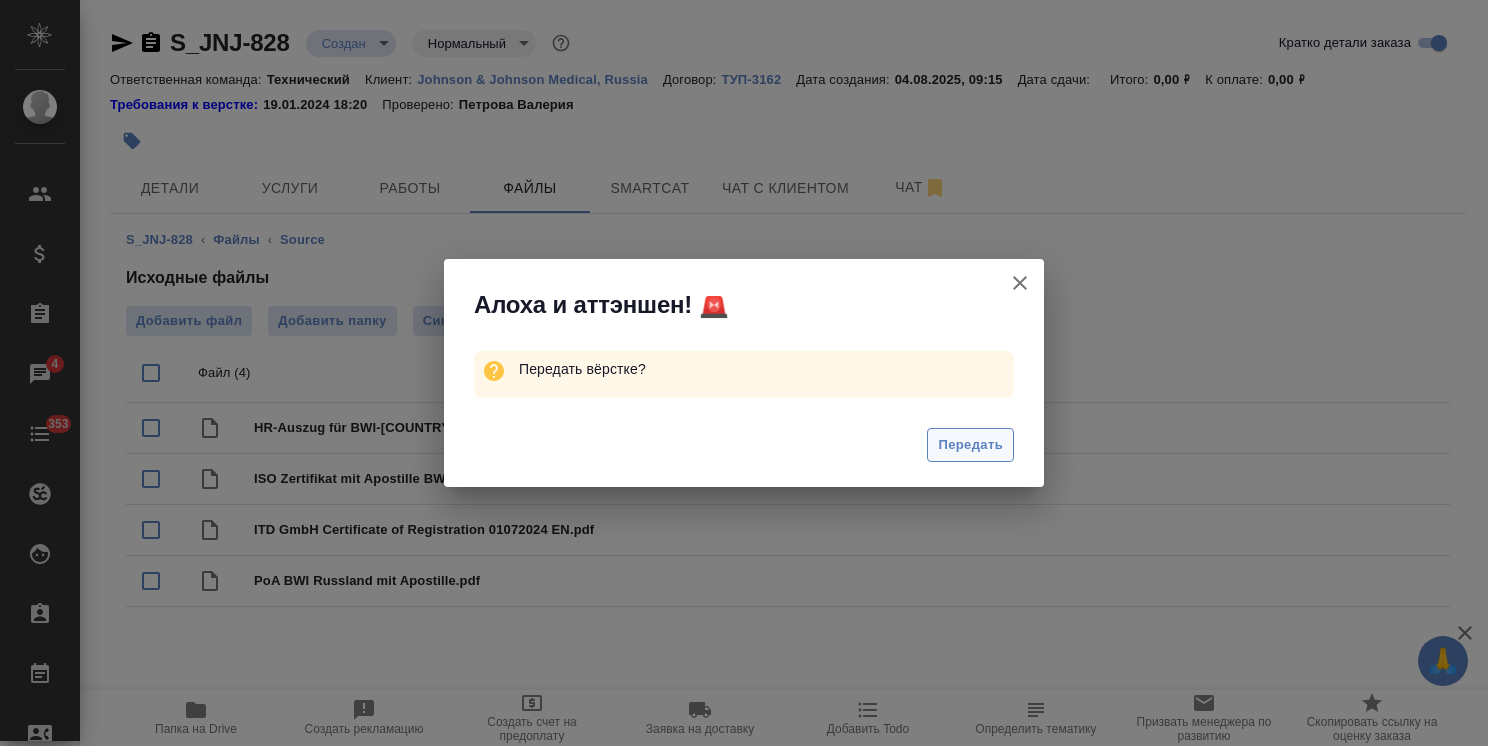 click on "Передать" at bounding box center (970, 445) 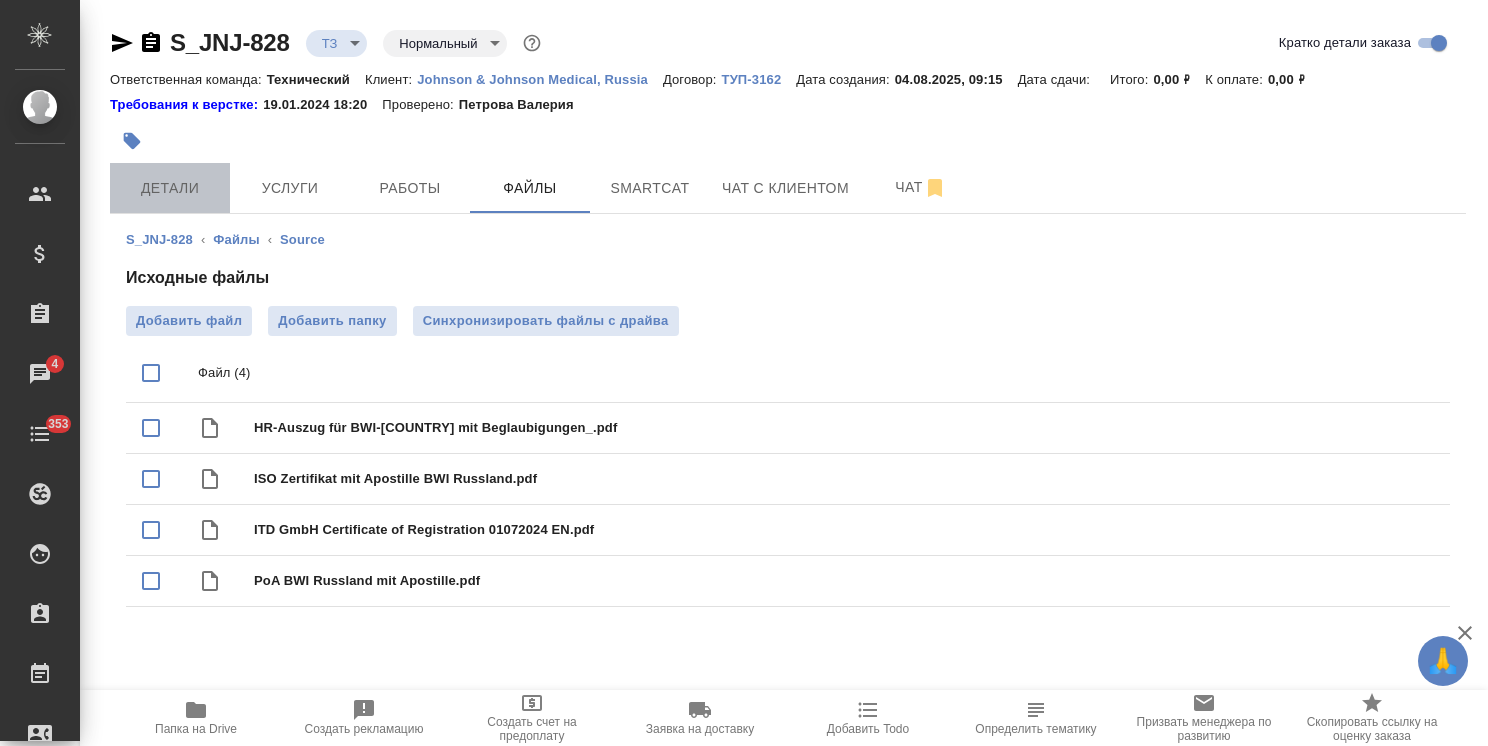 click on "Детали" at bounding box center [170, 188] 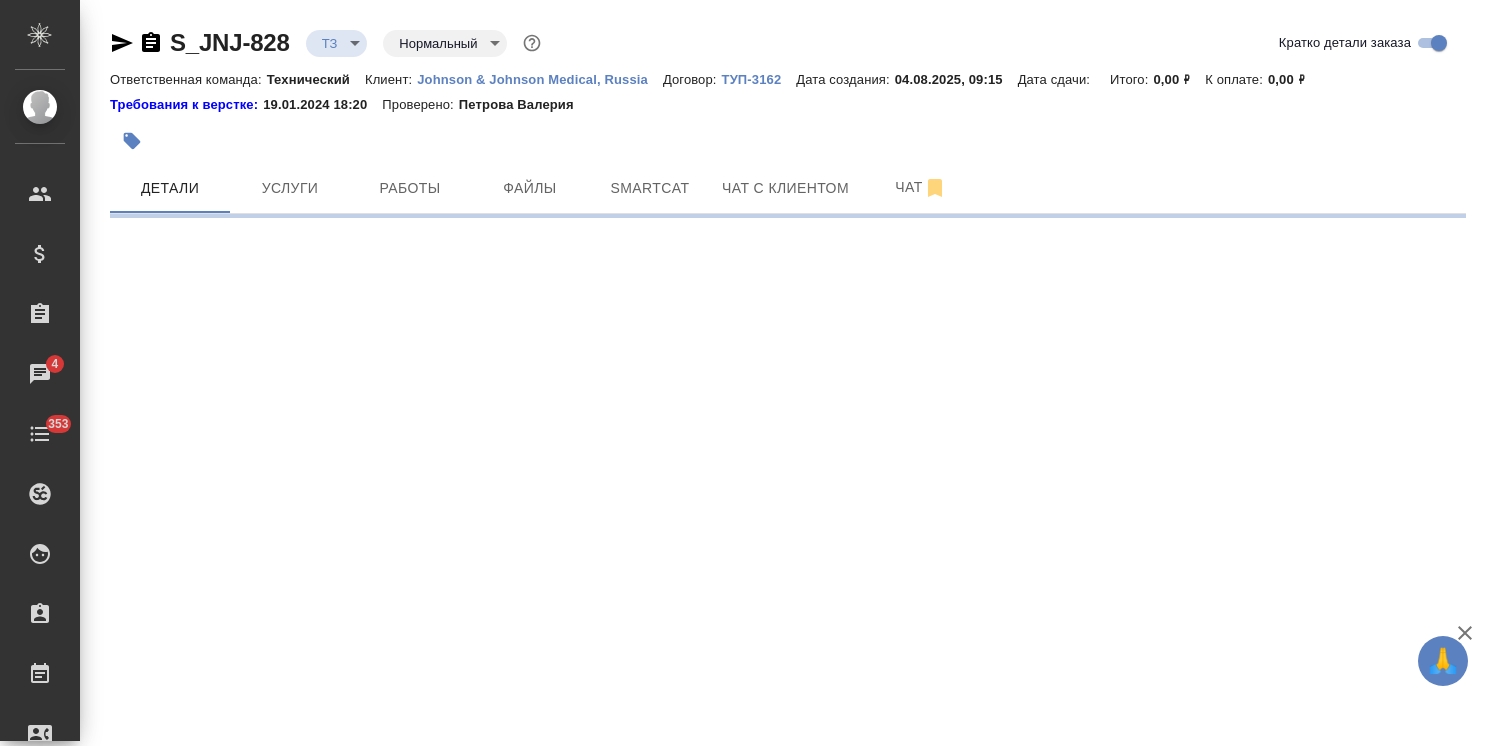 select on "RU" 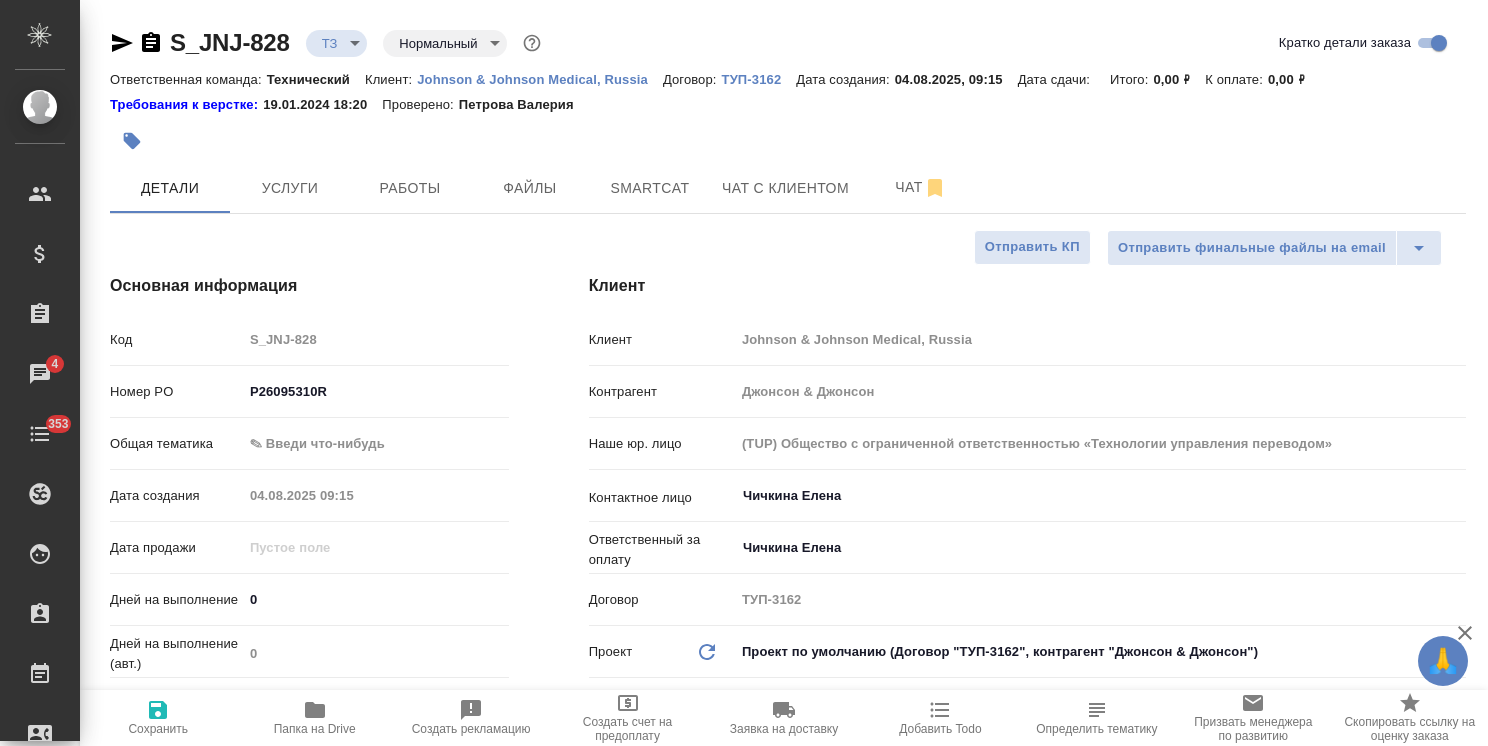 type on "x" 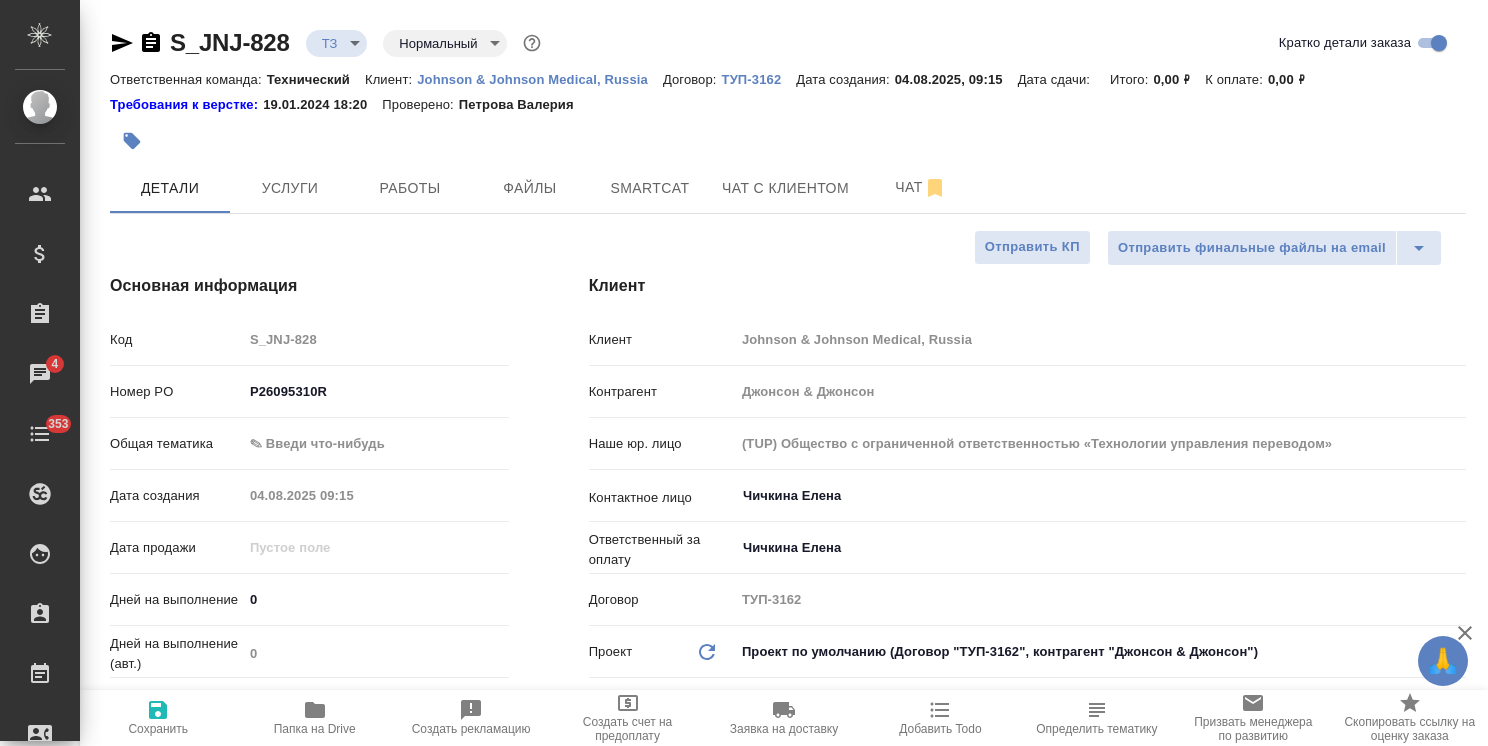 type on "x" 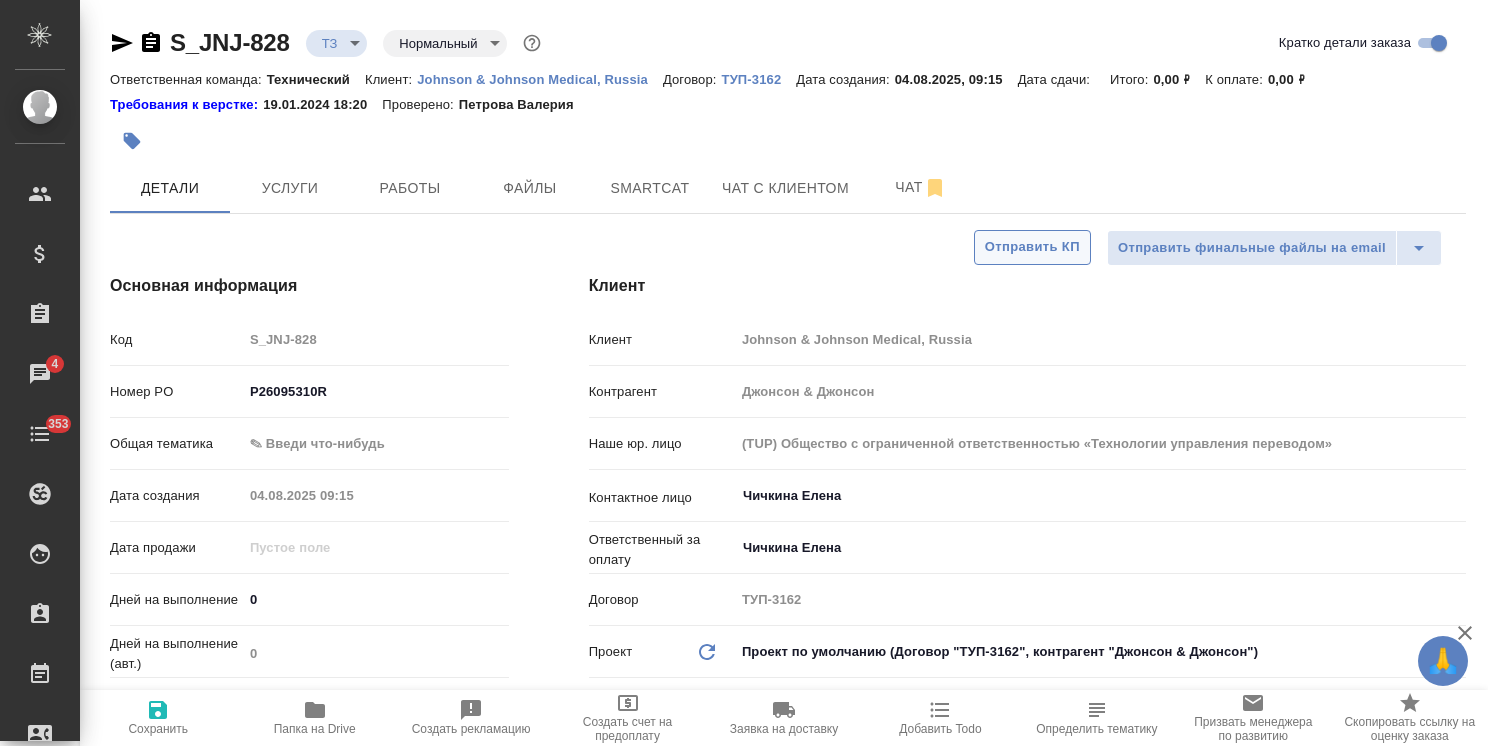 type on "x" 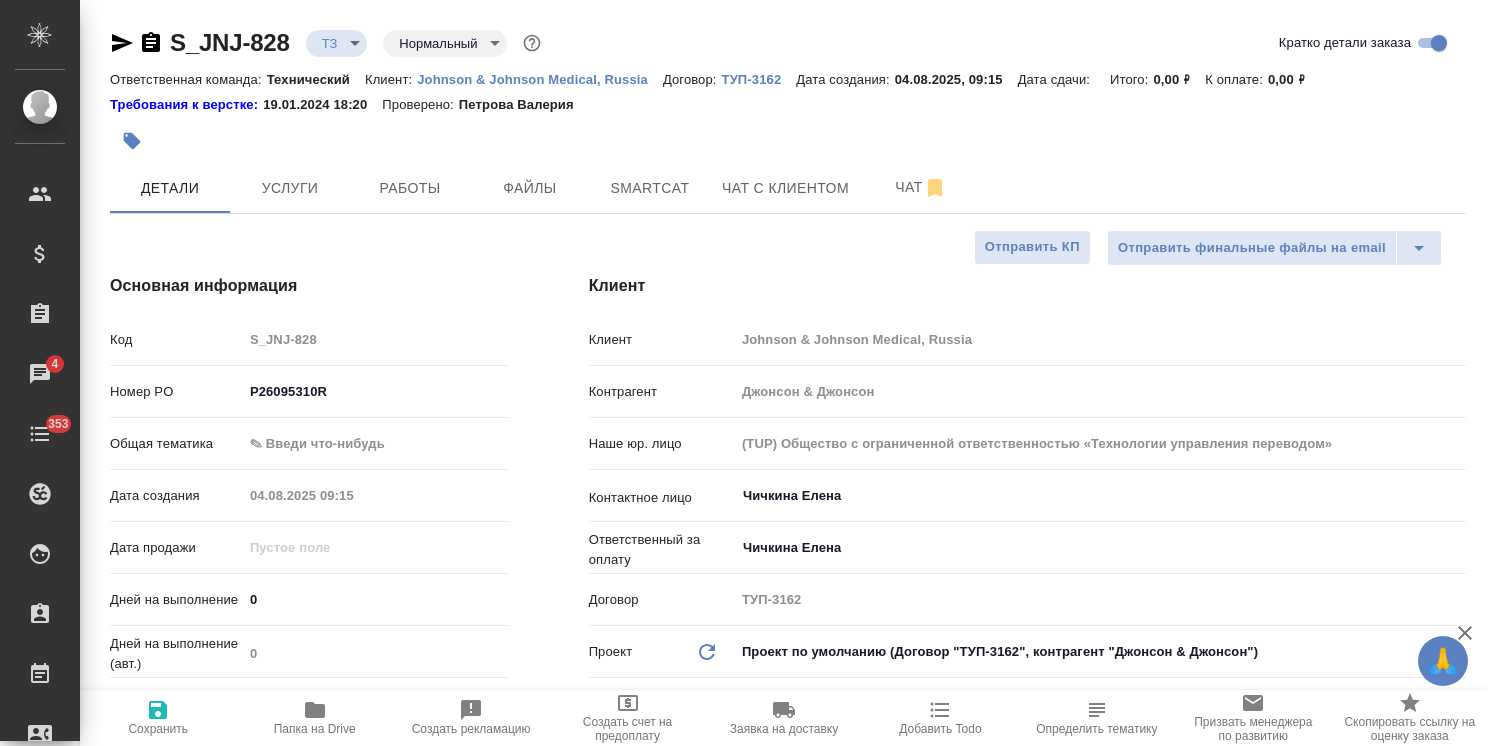 type on "x" 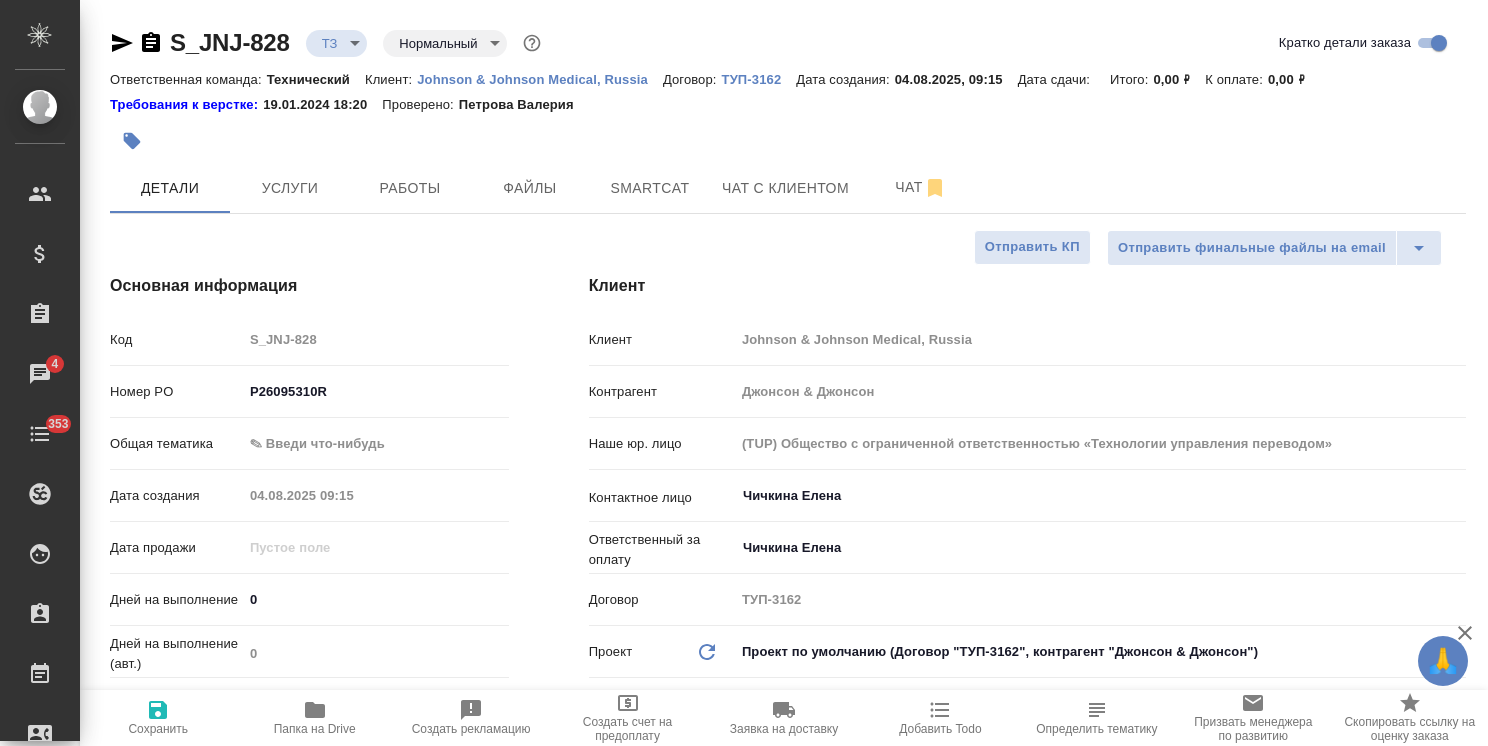 type on "x" 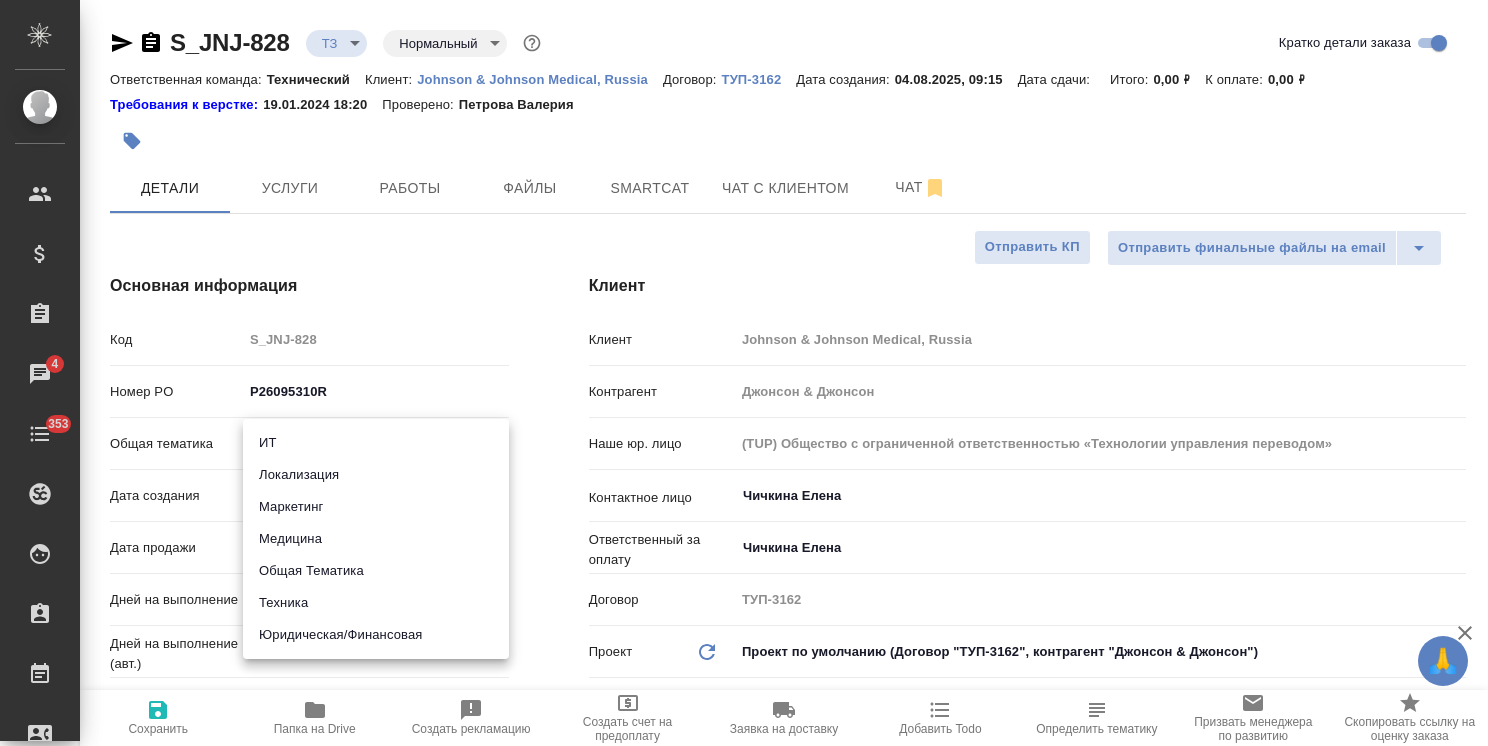 click on "🙏 .cls-1
fill:#fff;
AWATERA Usmanova Olga Клиенты Спецификации Заказы 4 Чаты 353 Todo Проекты SC Исполнители Кандидаты Работы Входящие заявки Заявки на доставку Рекламации Проекты процессинга Конференции Выйти S_JNJ-828 ТЗ tz Нормальный normal Кратко детали заказа Ответственная команда: Технический Клиент: Johnson & Johnson Medical, Russia Договор: ТУП-3162 Дата создания: 04.08.2025, 09:15 Дата сдачи: Итого: 0,00 ₽ К оплате: 0,00 ₽ Требования к верстке: 19.01.2024 18:20 Проверено: Петрова Валерия Детали Услуги Работы Файлы Smartcat Чат с клиентом Чат Отправить финальные файлы на email Отправить КП Код S_JNJ-828 0 0" at bounding box center (744, 373) 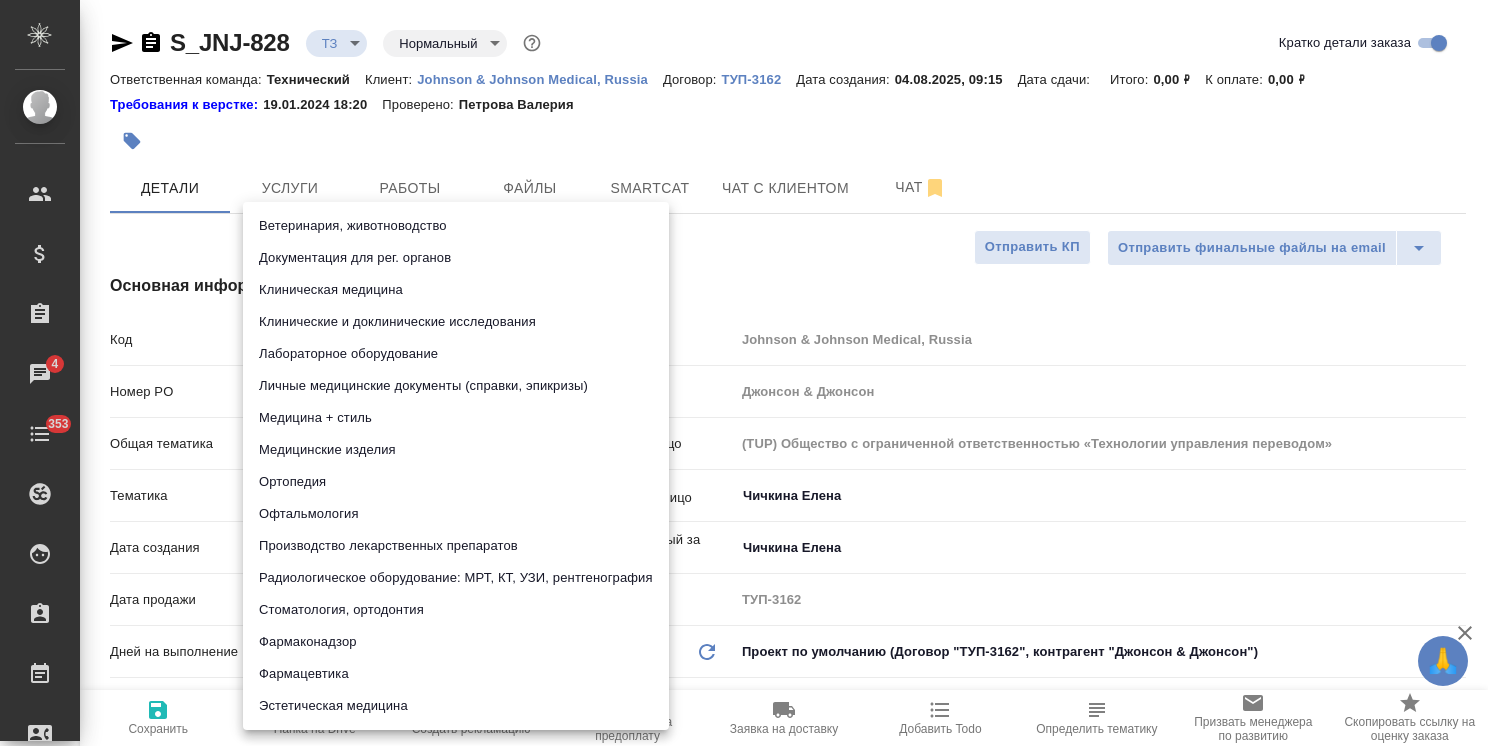 click on "🙏 .cls-1
fill:#fff;
AWATERA Usmanova Olga Клиенты Спецификации Заказы 4 Чаты 353 Todo Проекты SC Исполнители Кандидаты Работы Входящие заявки Заявки на доставку Рекламации Проекты процессинга Конференции Выйти S_JNJ-828 ТЗ tz Нормальный normal Кратко детали заказа Ответственная команда: Технический Клиент: Johnson & Johnson Medical, Russia Договор: ТУП-3162 Дата создания: 04.08.2025, 09:15 Дата сдачи: Итого: 0,00 ₽ К оплате: 0,00 ₽ Требования к верстке: 19.01.2024 18:20 Проверено: Петрова Валерия Детали Услуги Работы Файлы Smartcat Чат с клиентом Чат Отправить финальные файлы на email Отправить КП Код S_JNJ-828 med" at bounding box center (744, 373) 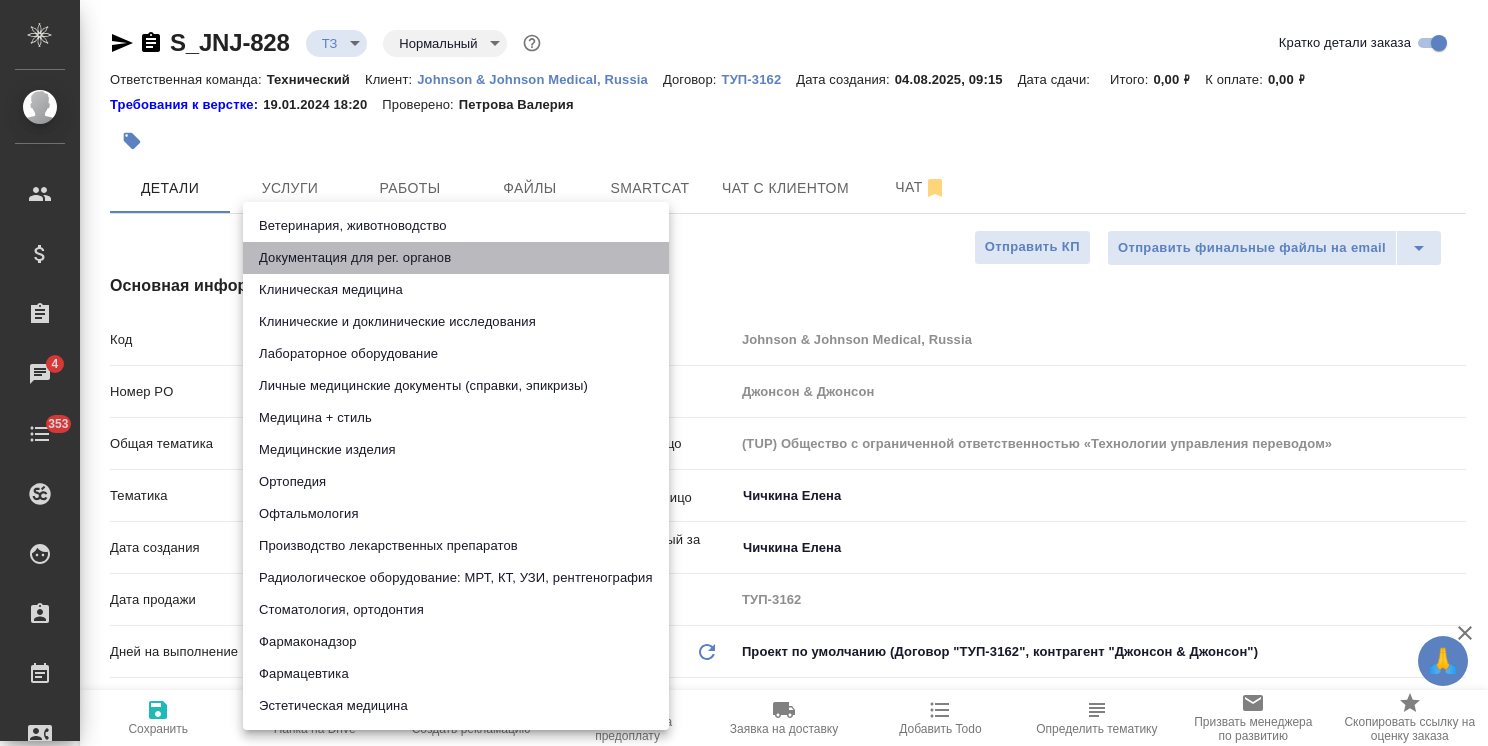 click on "Документация для рег. органов" at bounding box center (456, 258) 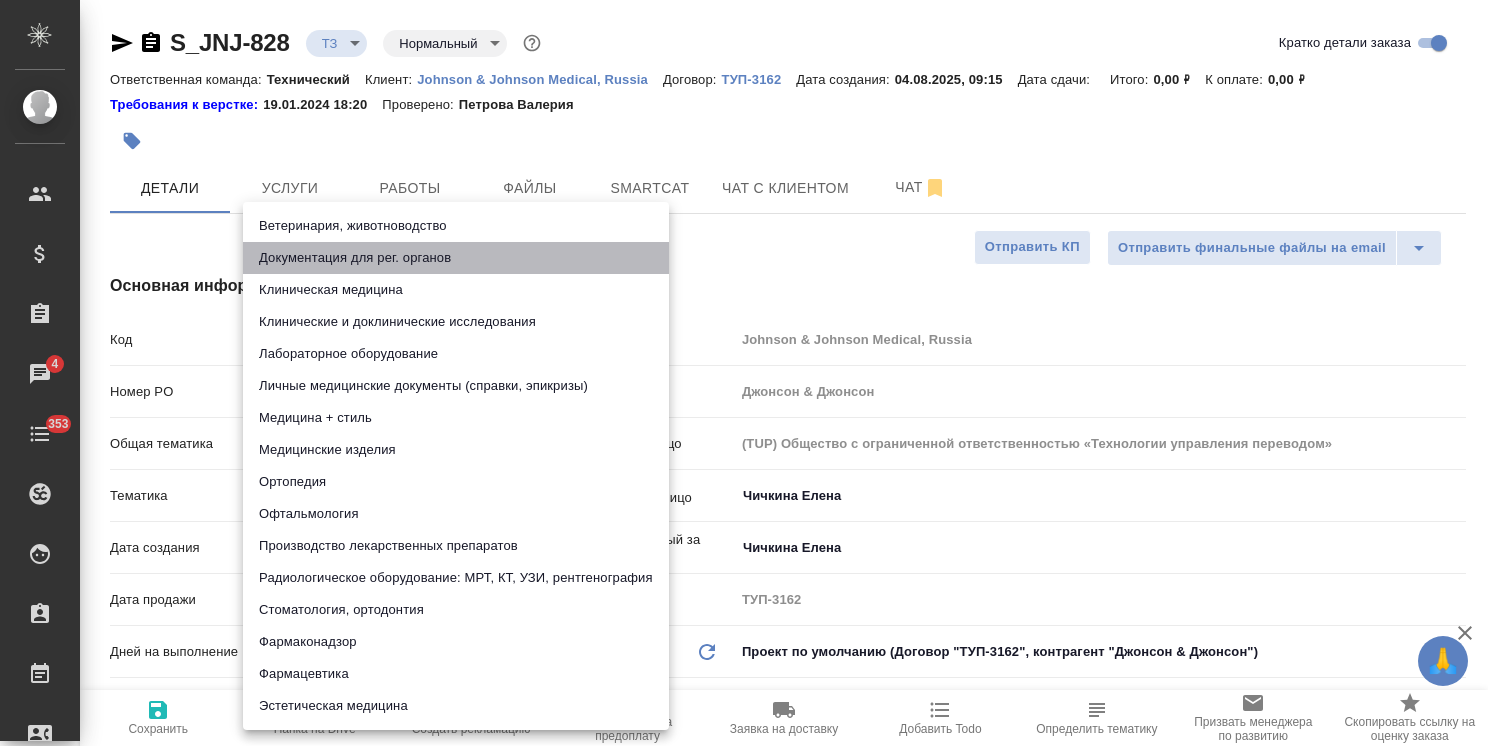 type on "x" 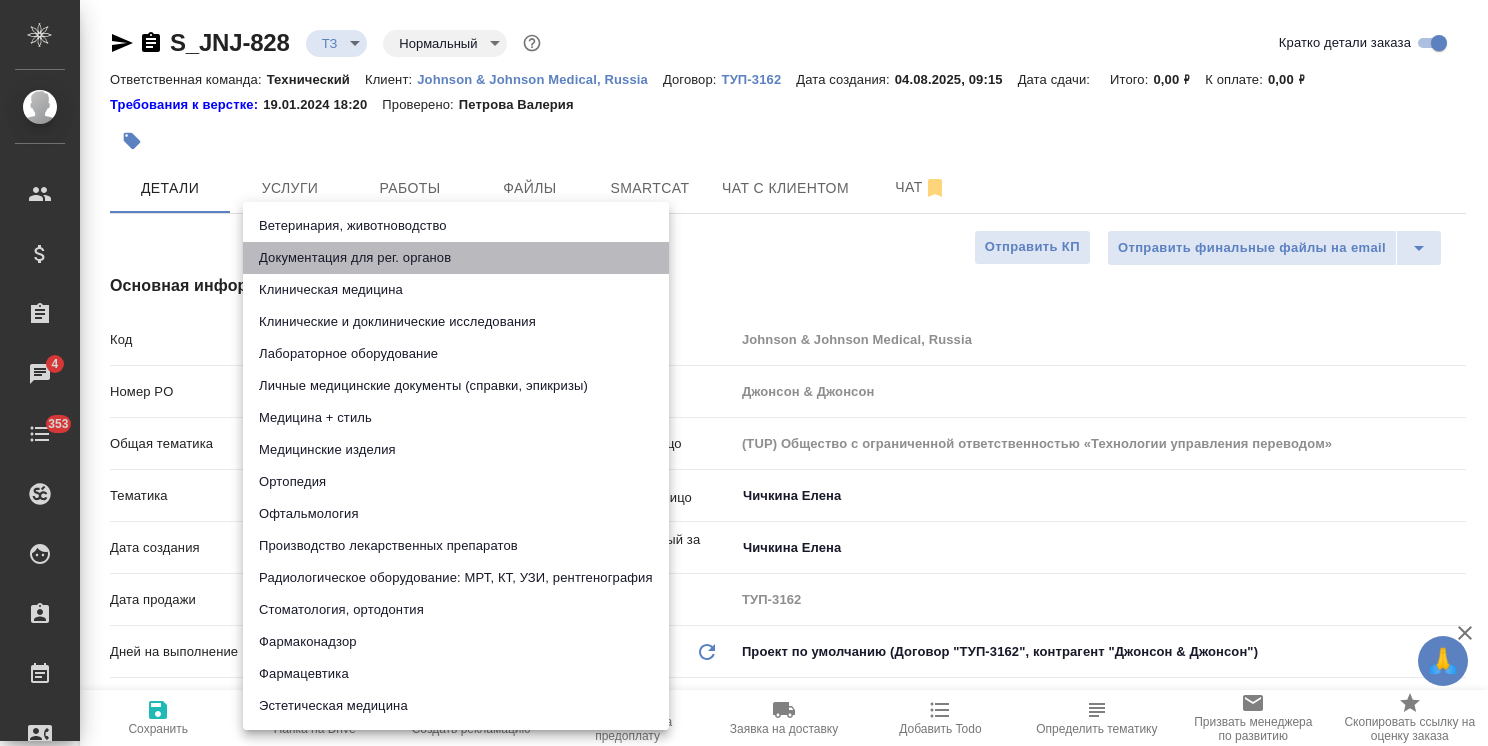 type on "5f647205b73bc97568ca66c6" 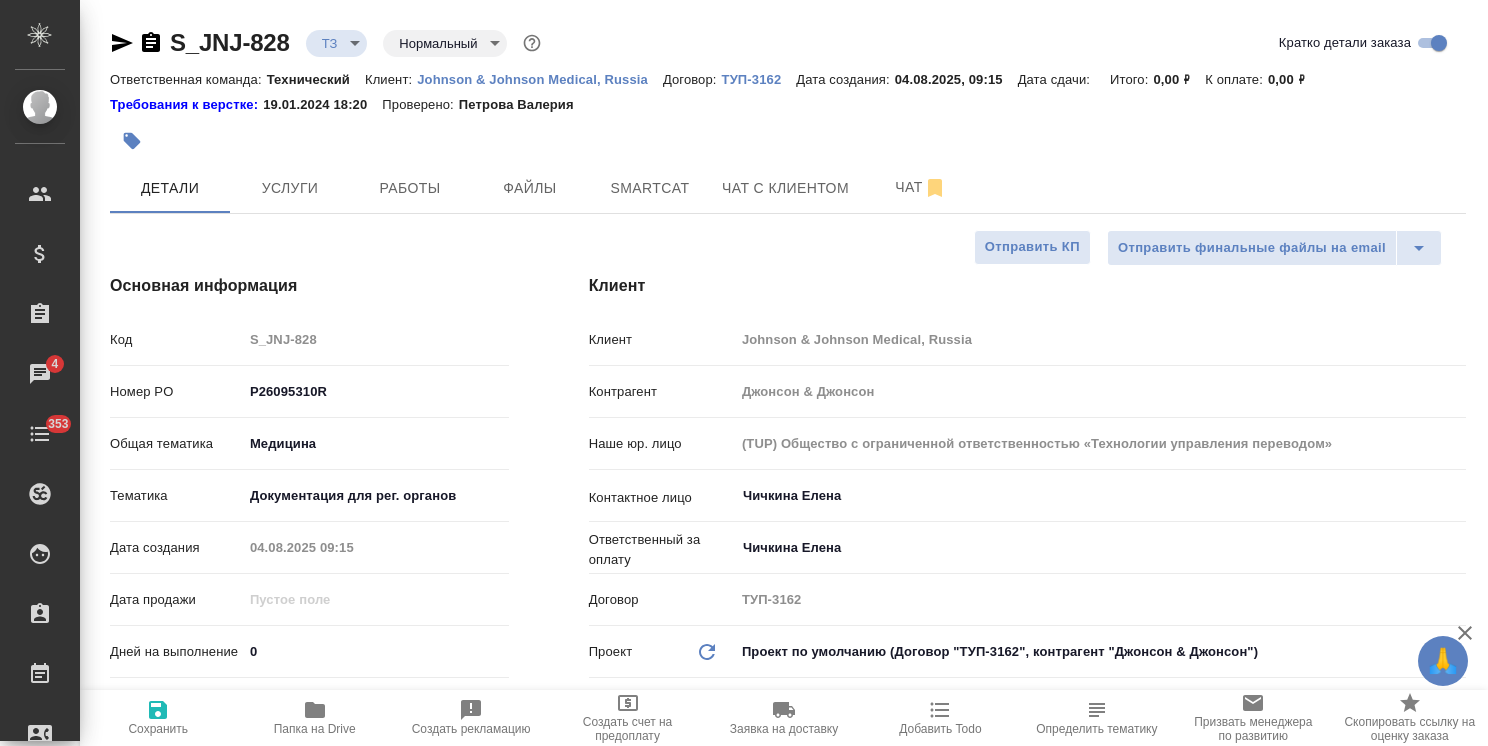 click 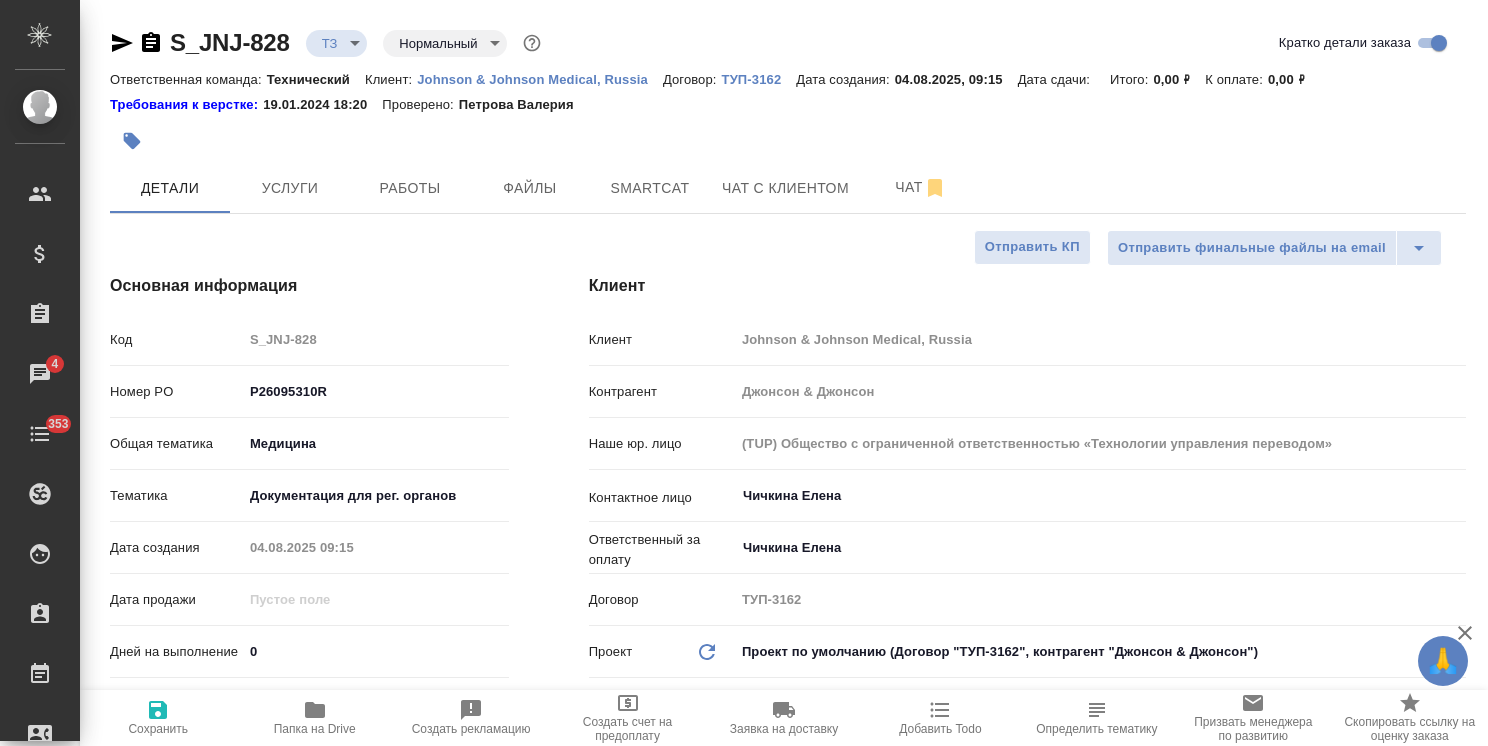 type on "x" 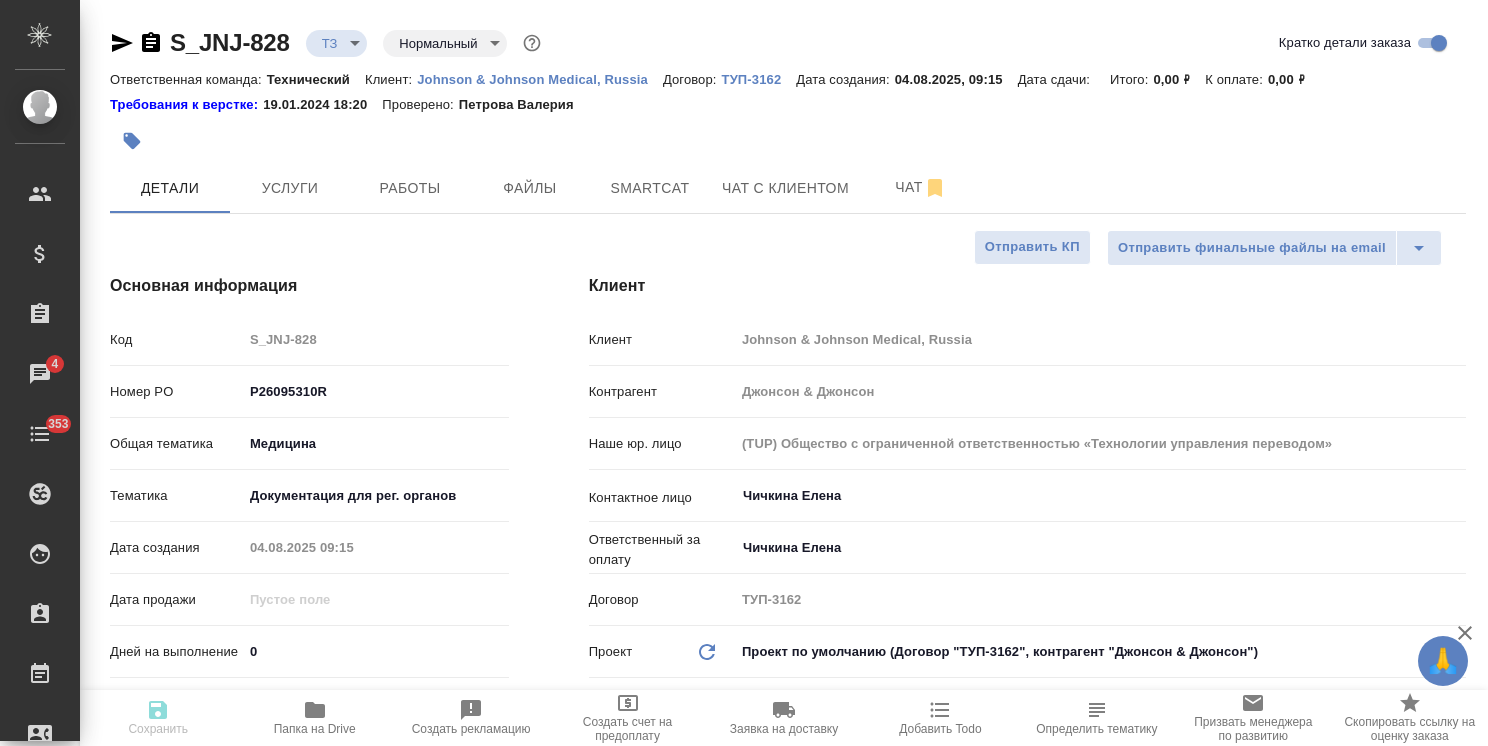 type on "x" 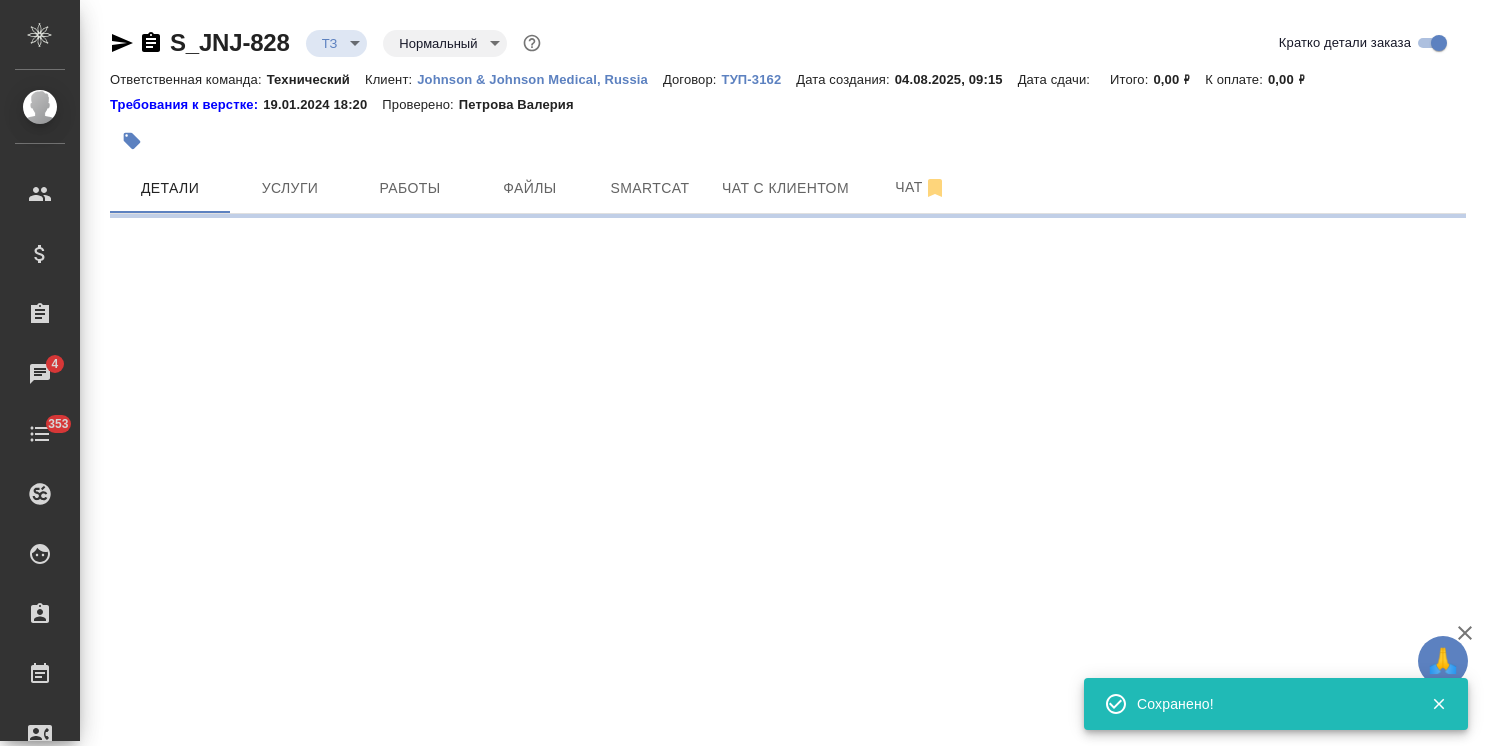 select on "RU" 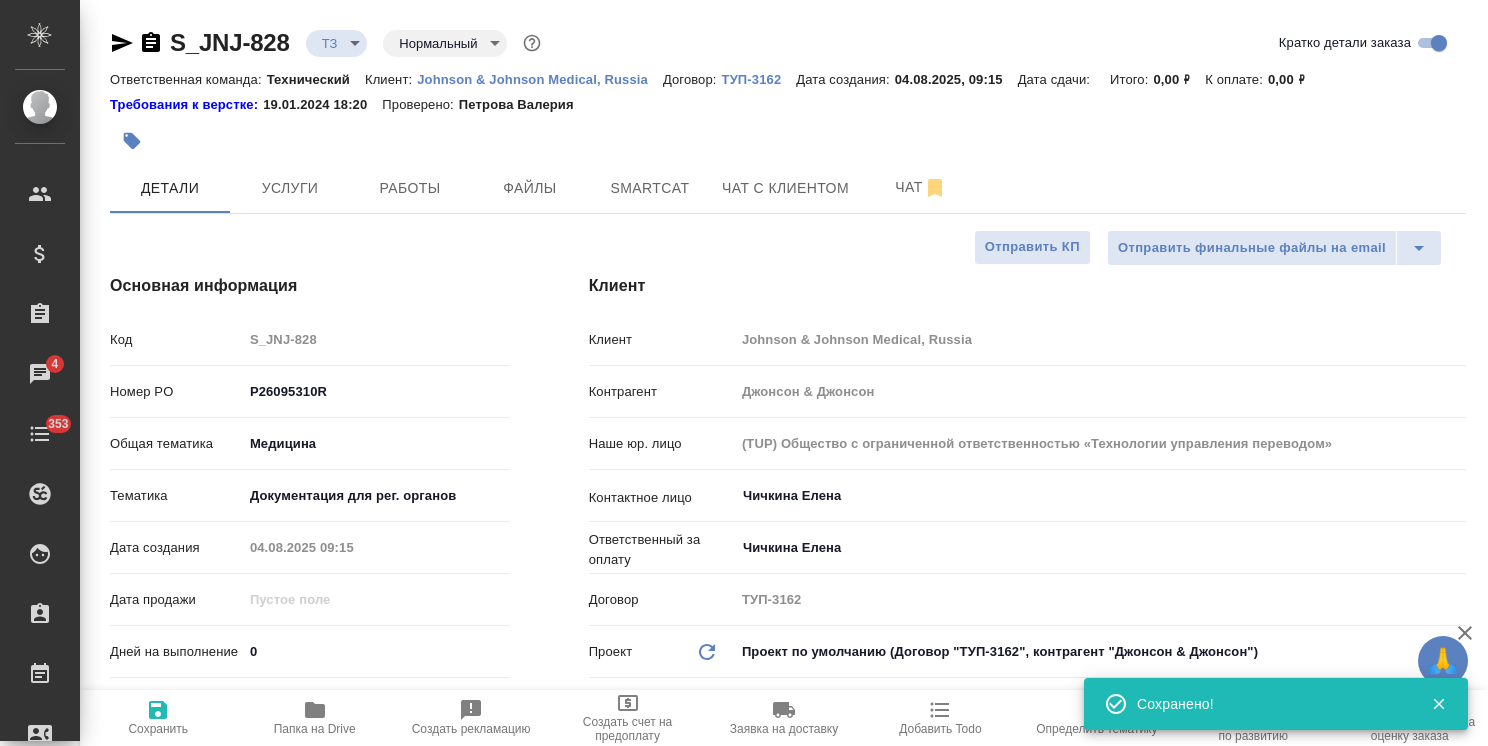 type on "x" 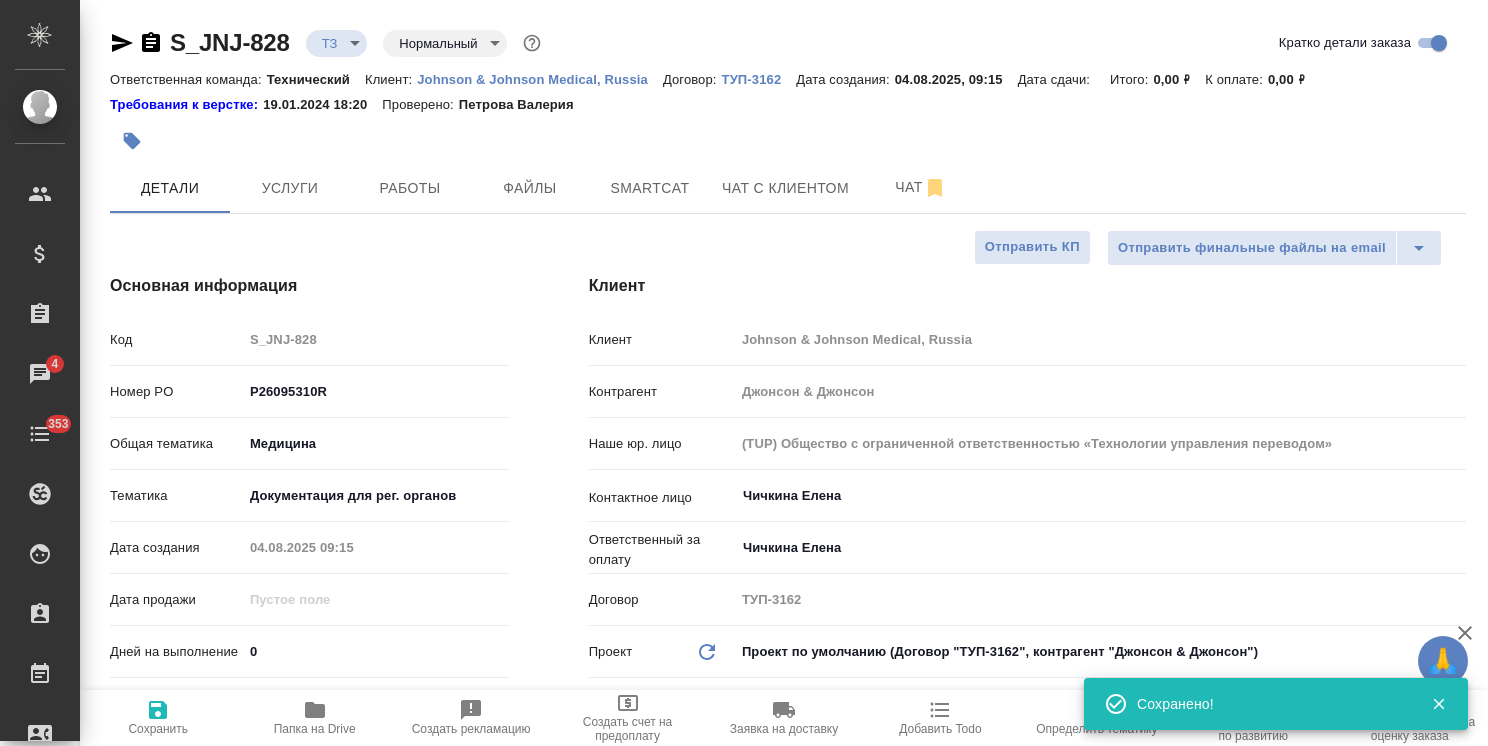 type on "x" 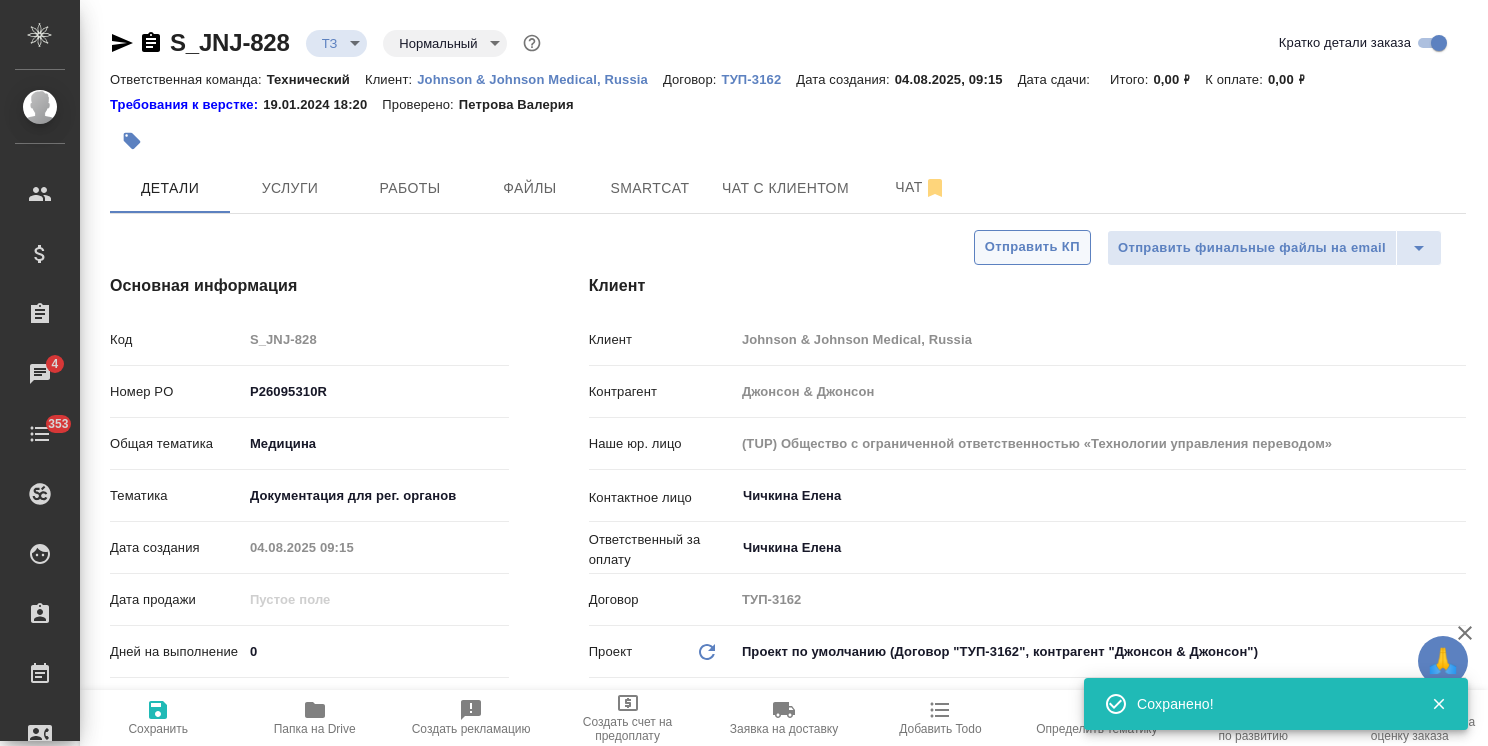 type on "x" 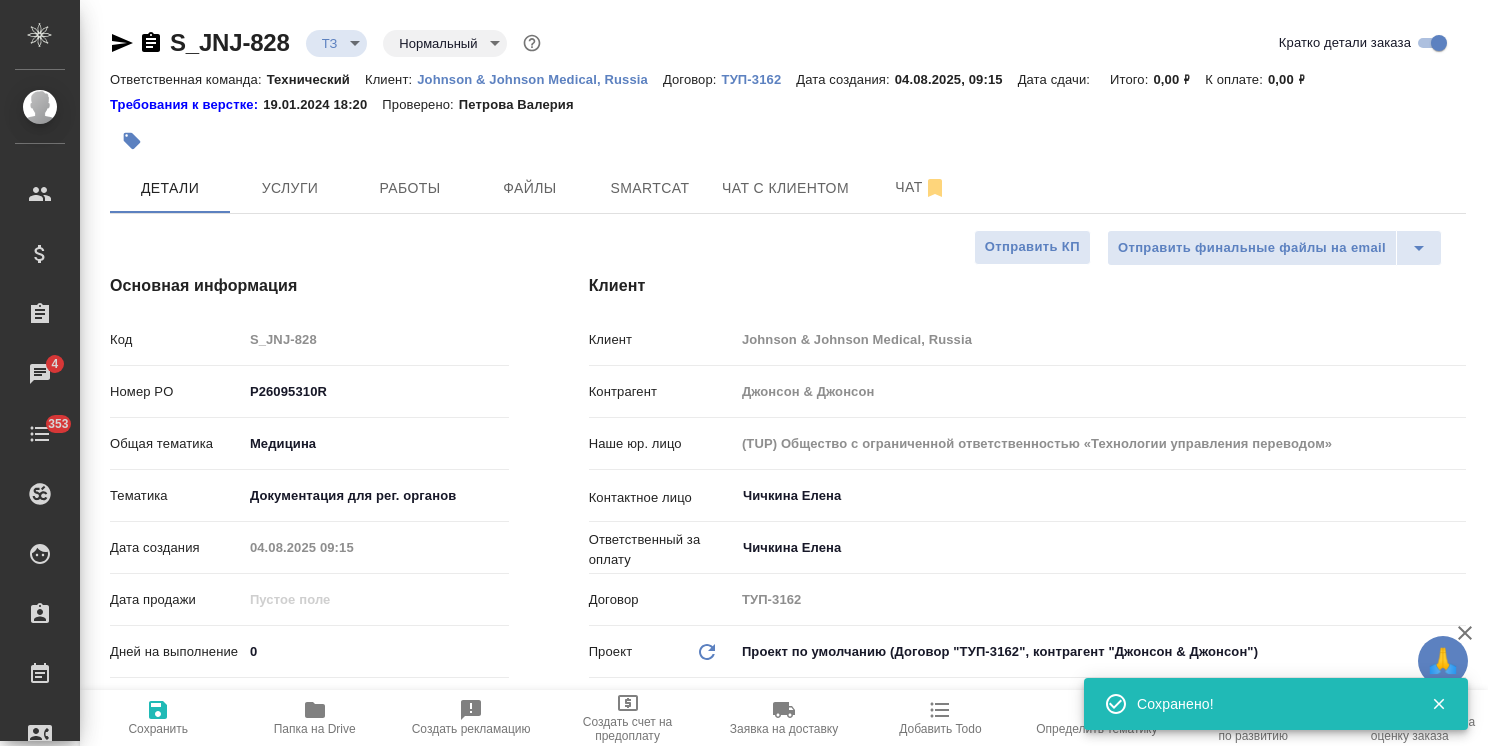 type on "x" 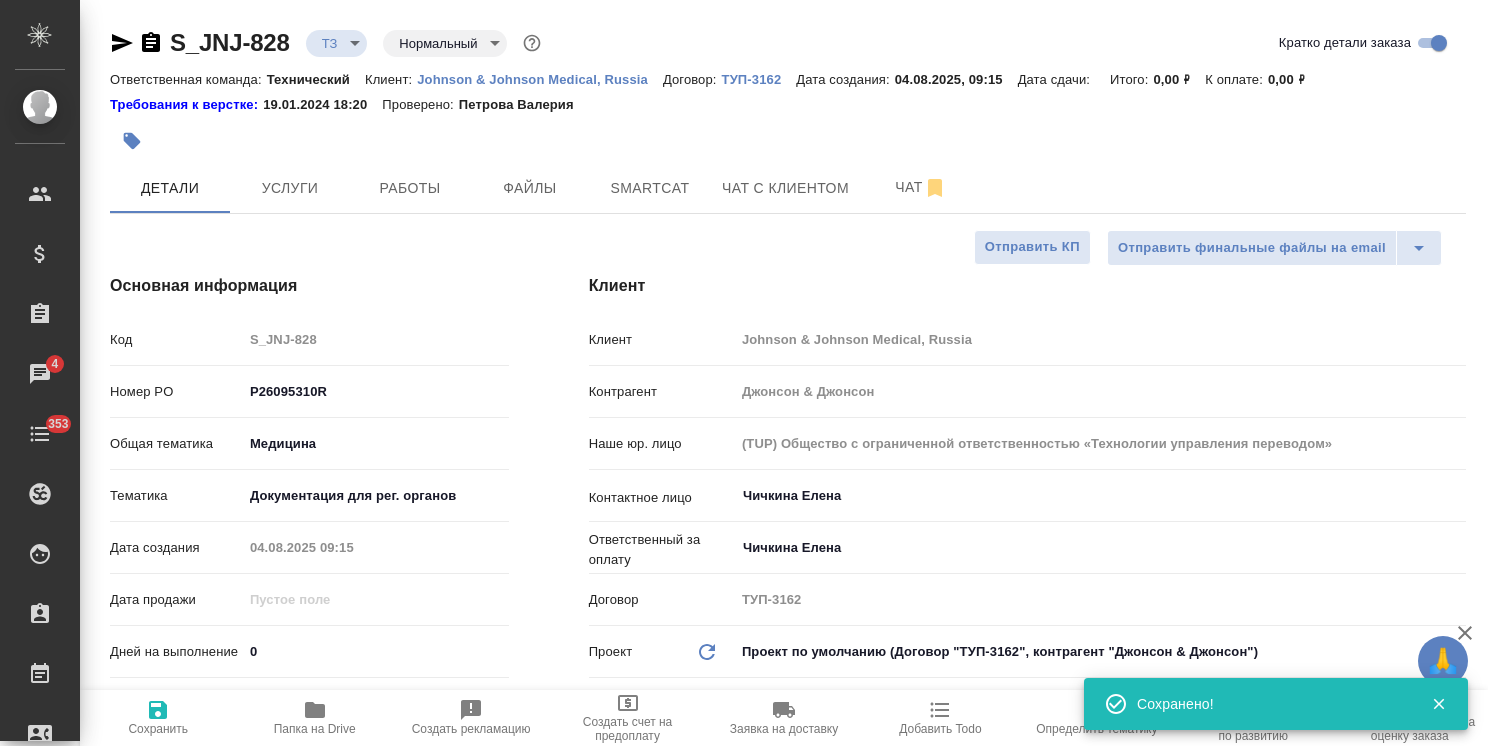 type on "x" 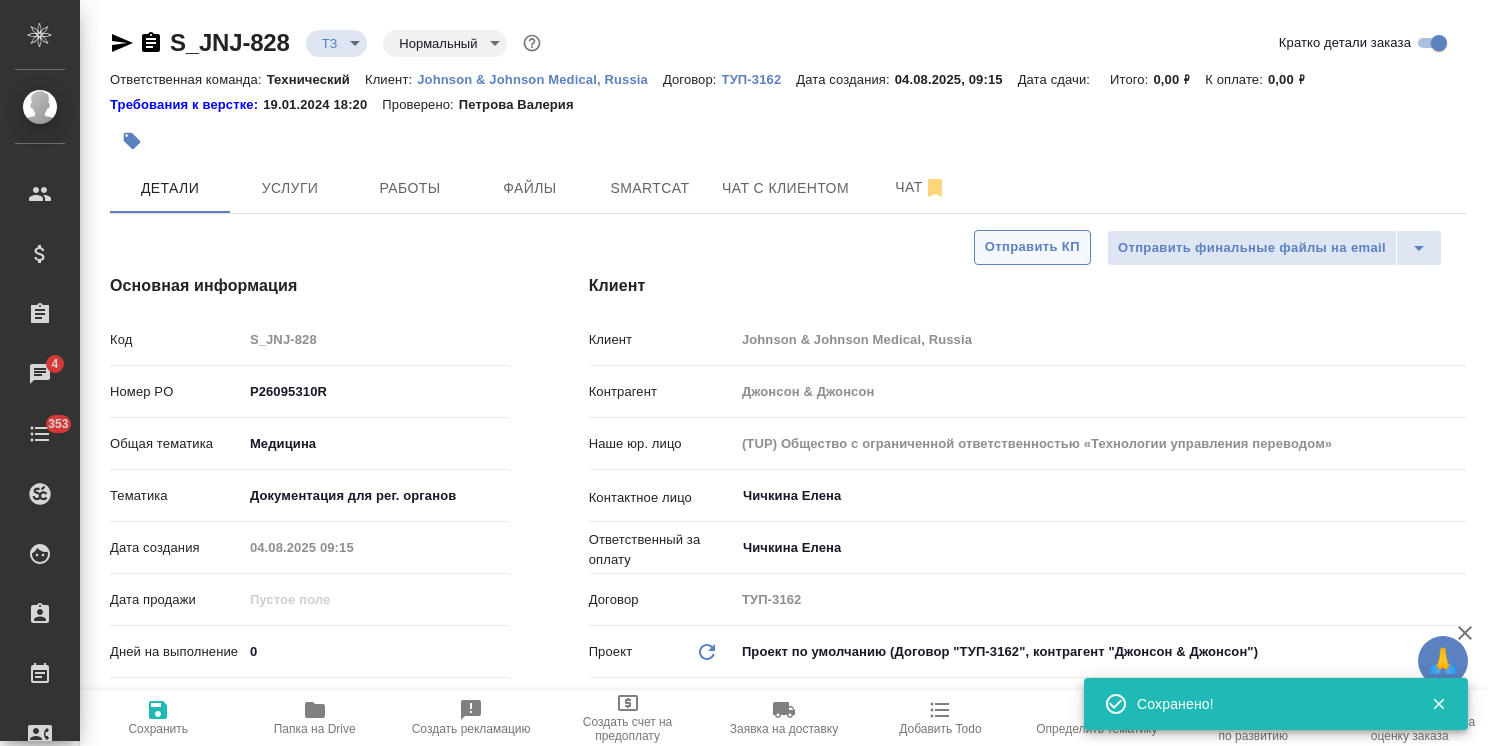 type on "x" 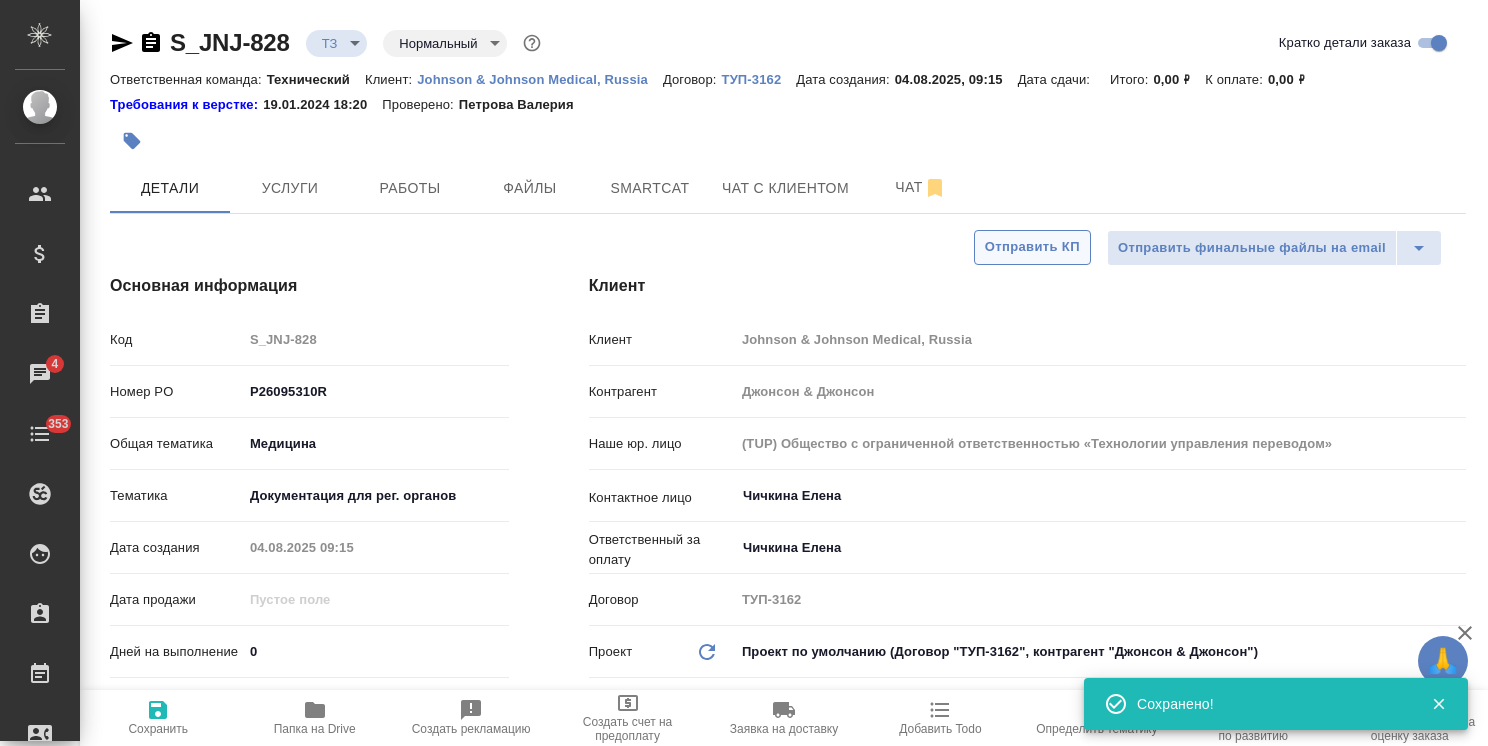 type on "x" 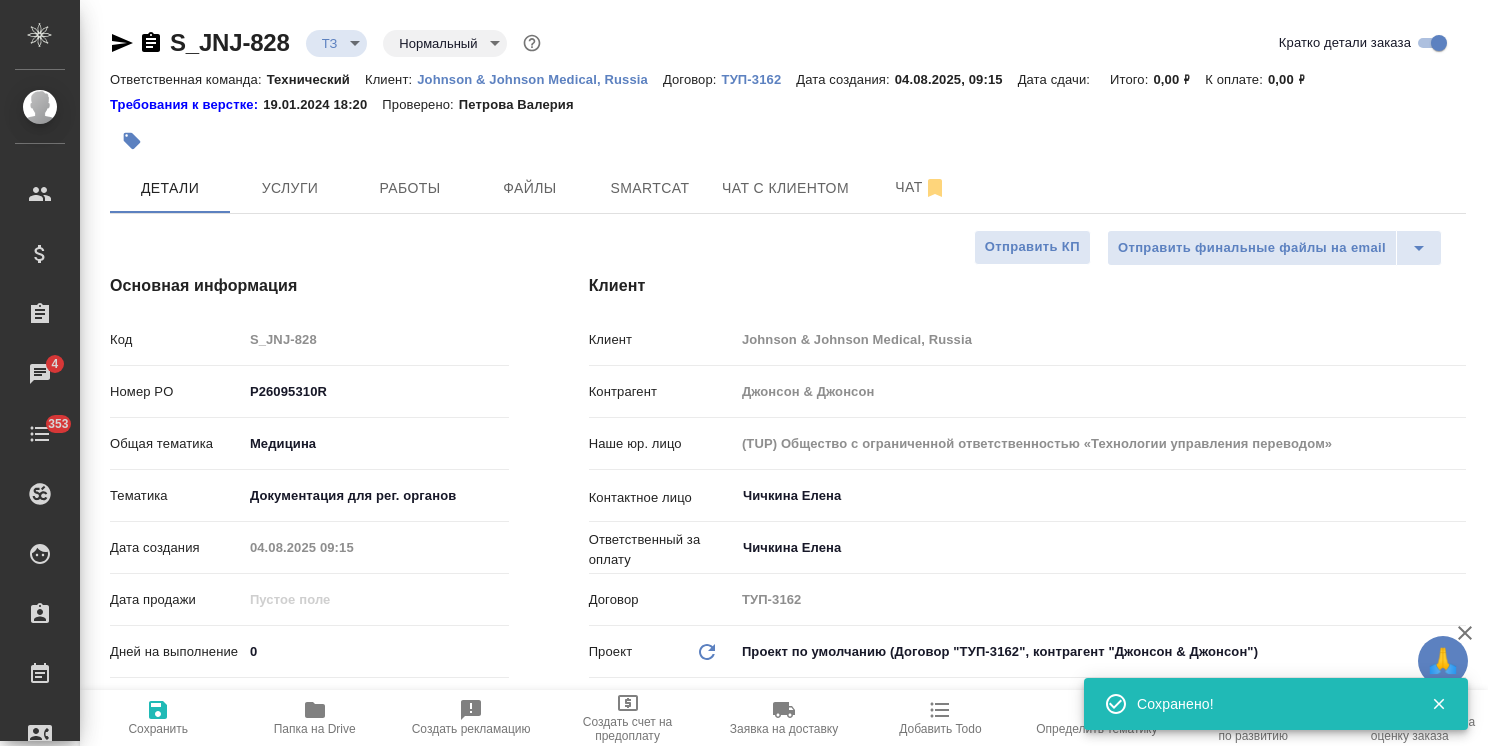 type on "x" 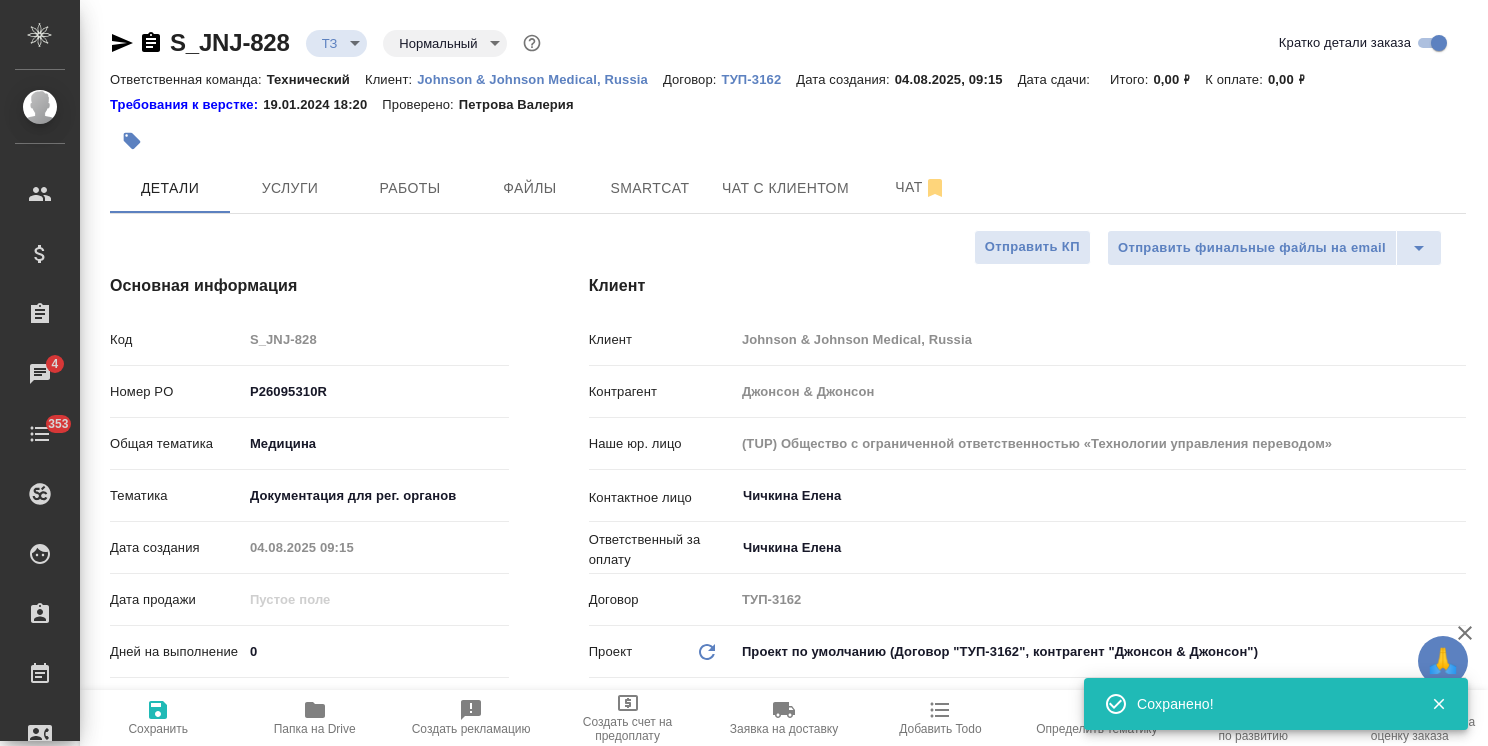 type on "x" 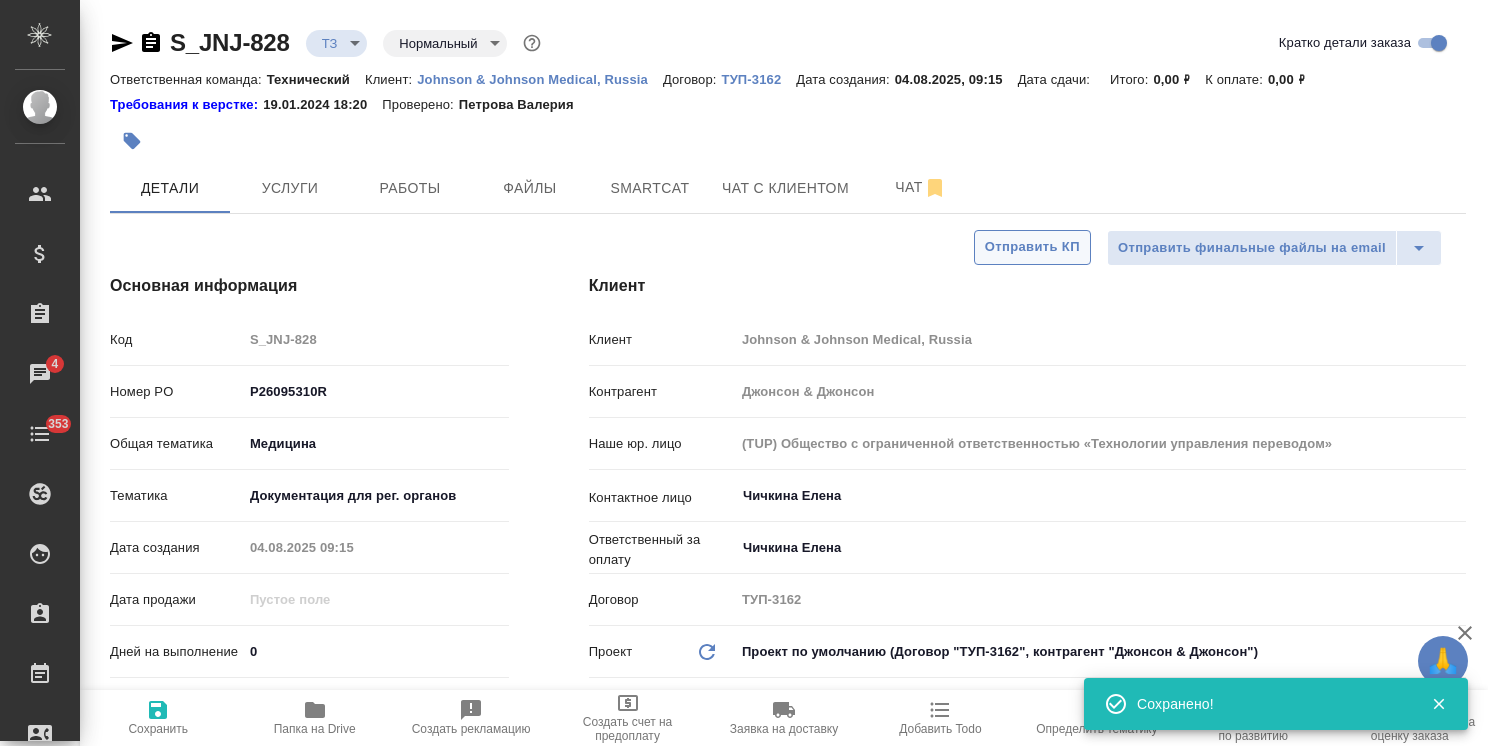 type on "x" 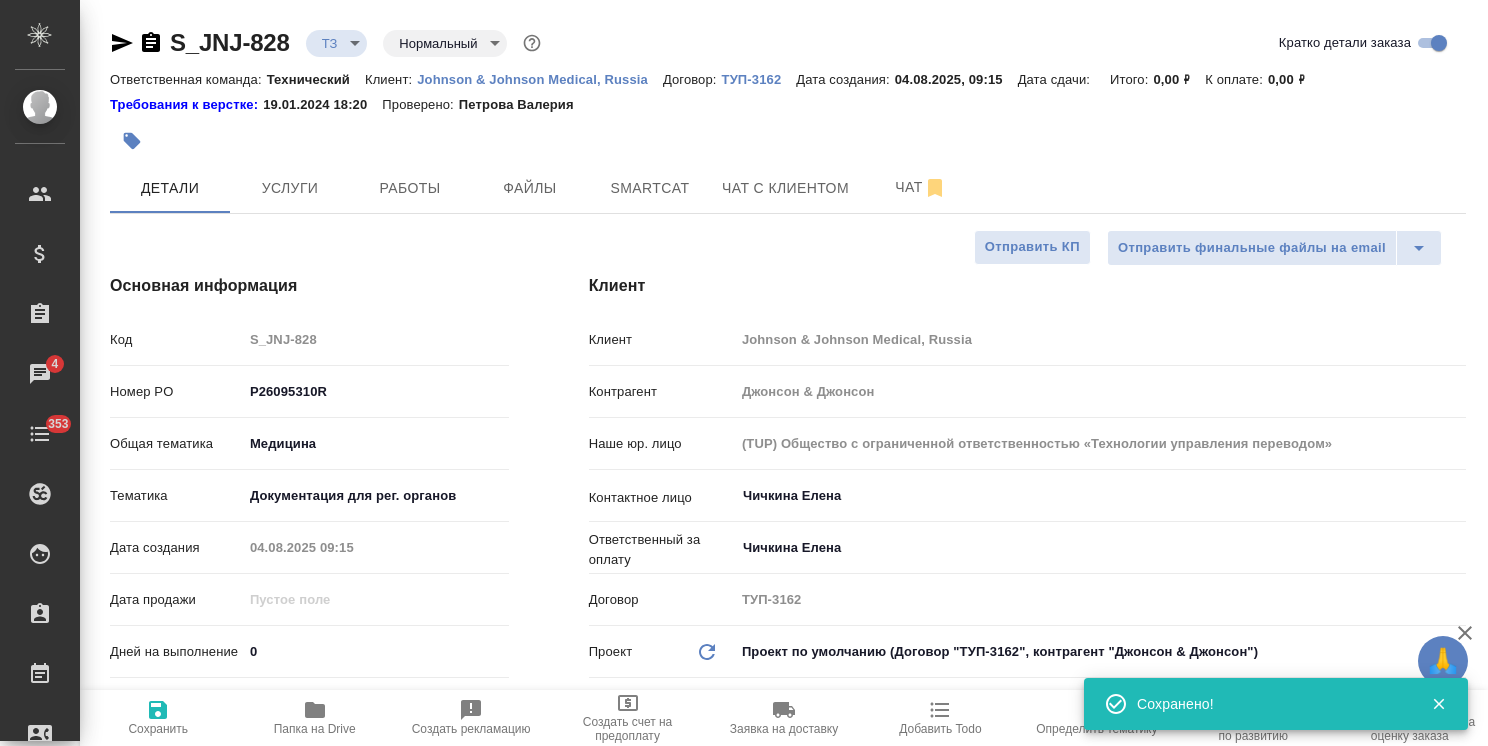 type on "x" 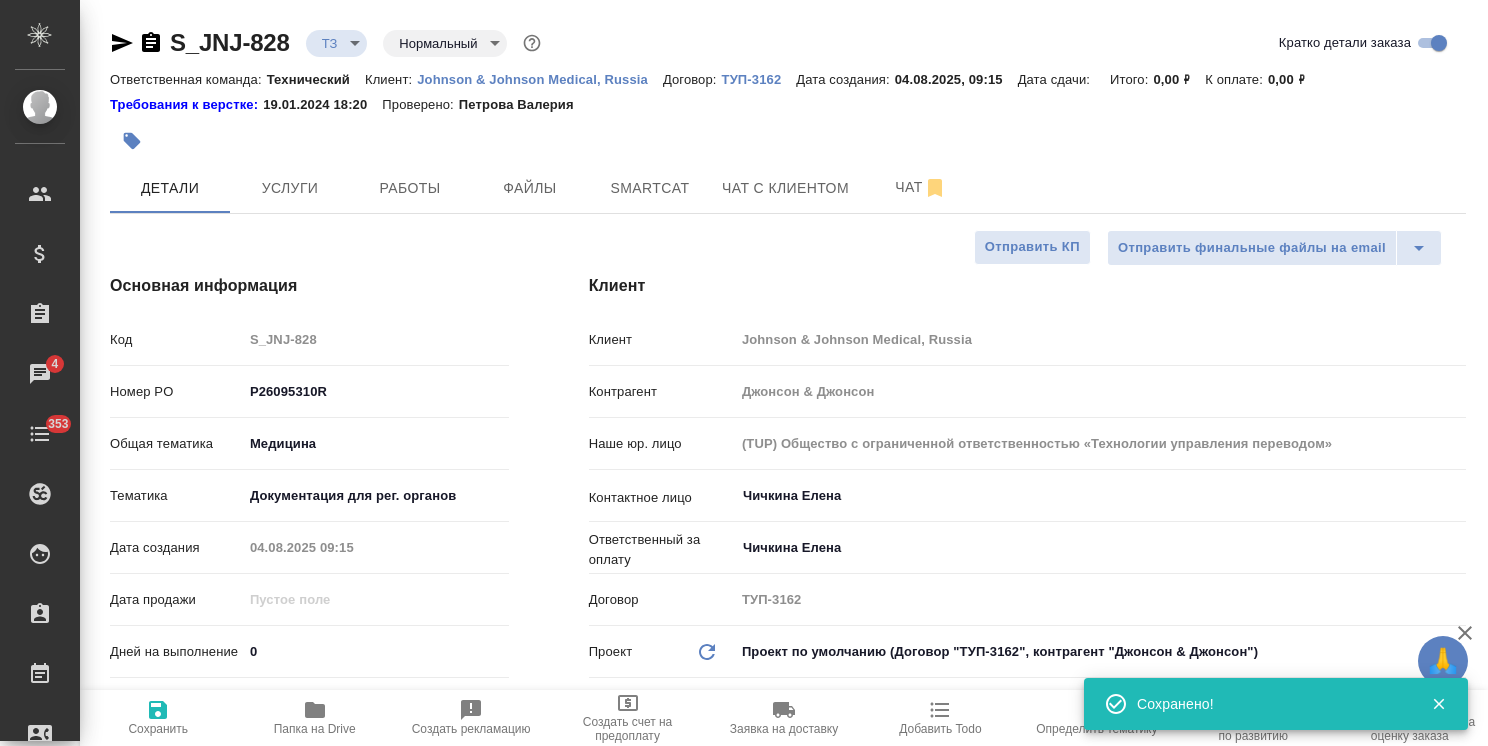 type on "x" 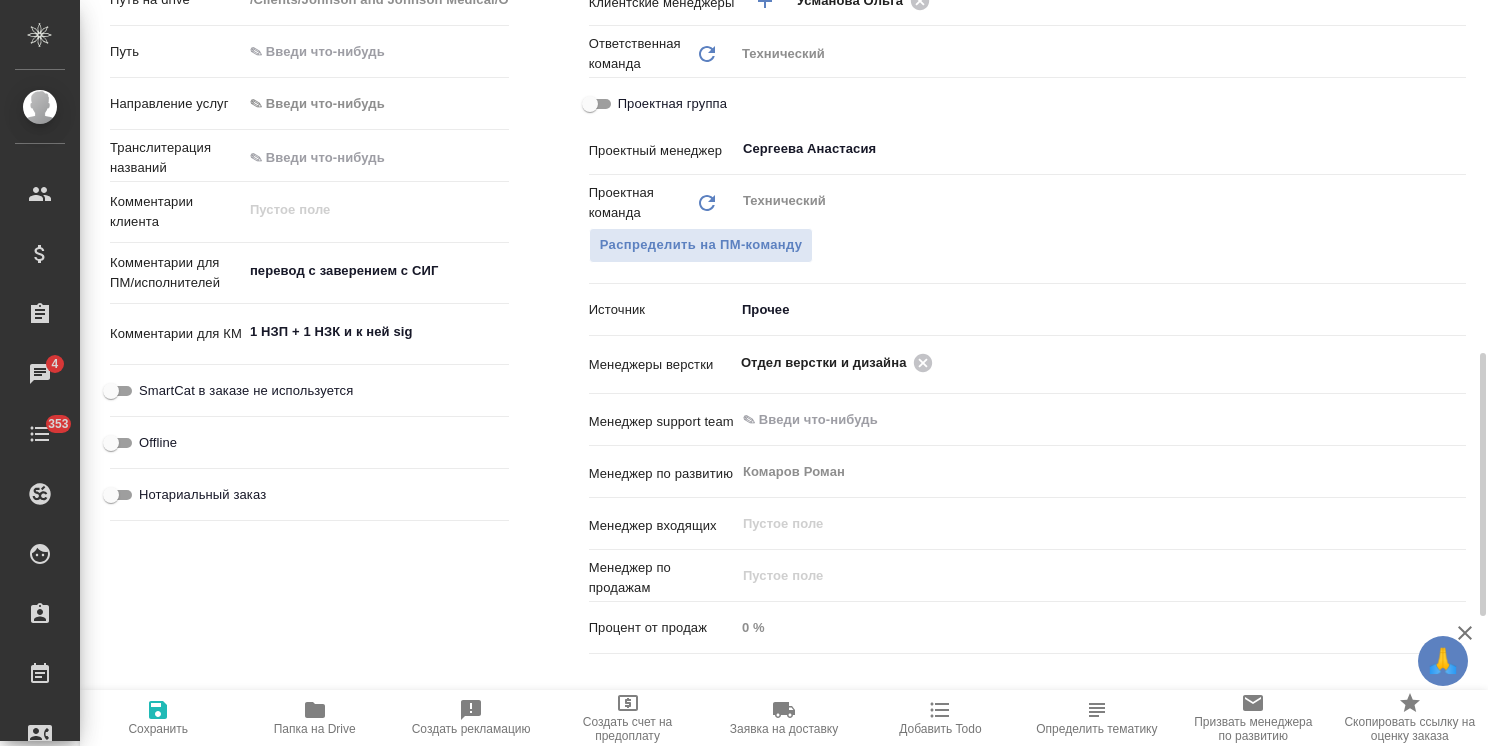 scroll, scrollTop: 1200, scrollLeft: 0, axis: vertical 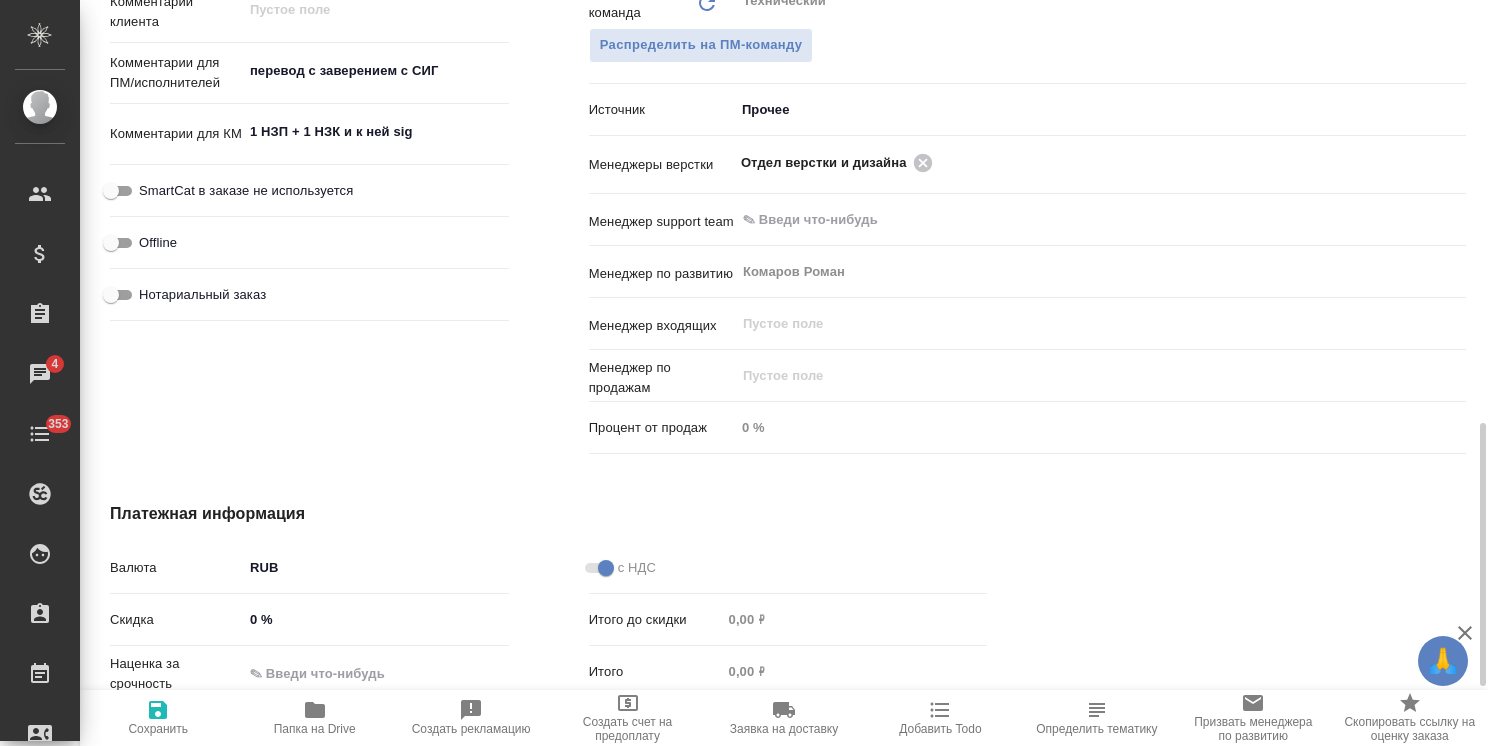 click on "перевод с заверением с СИГ" at bounding box center [376, 71] 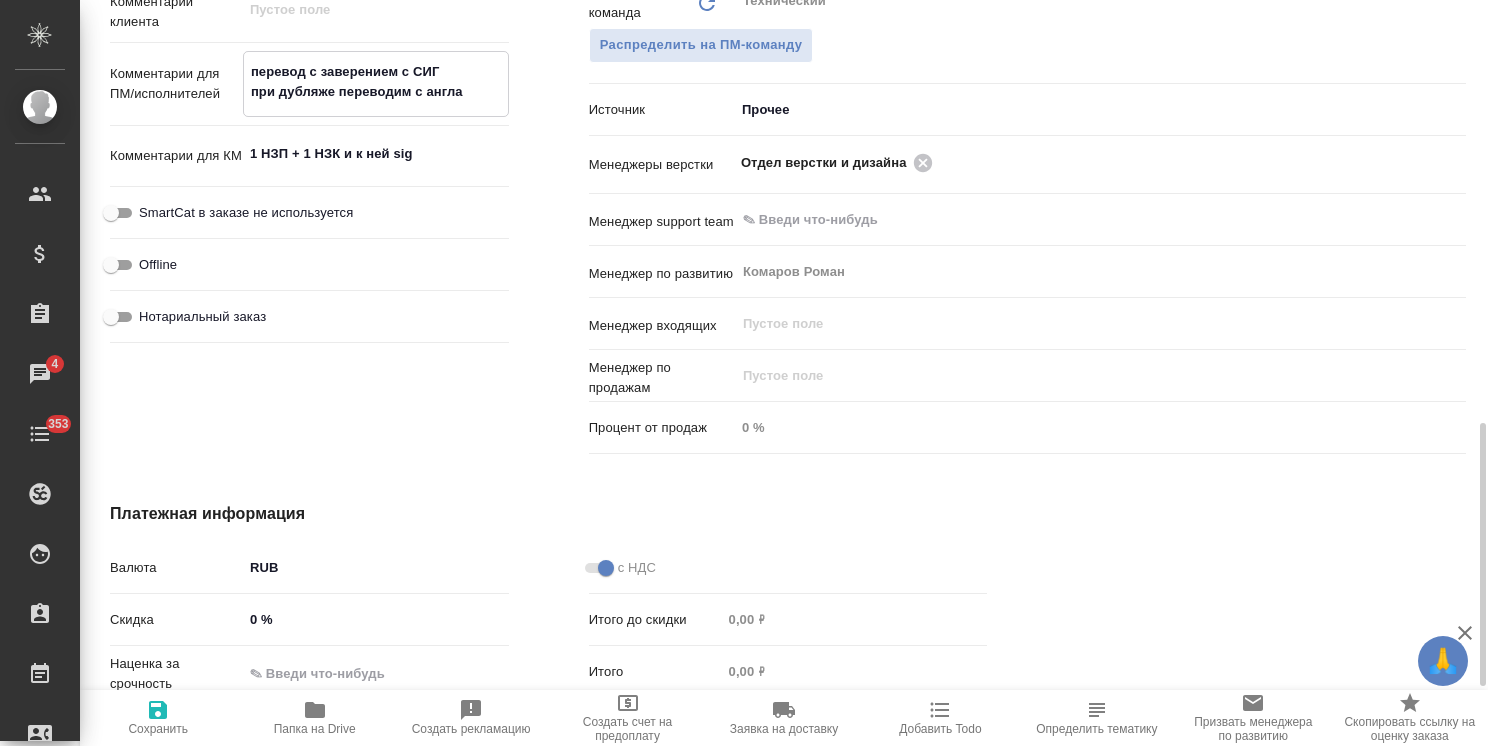 click on "Сохранить" at bounding box center (158, 717) 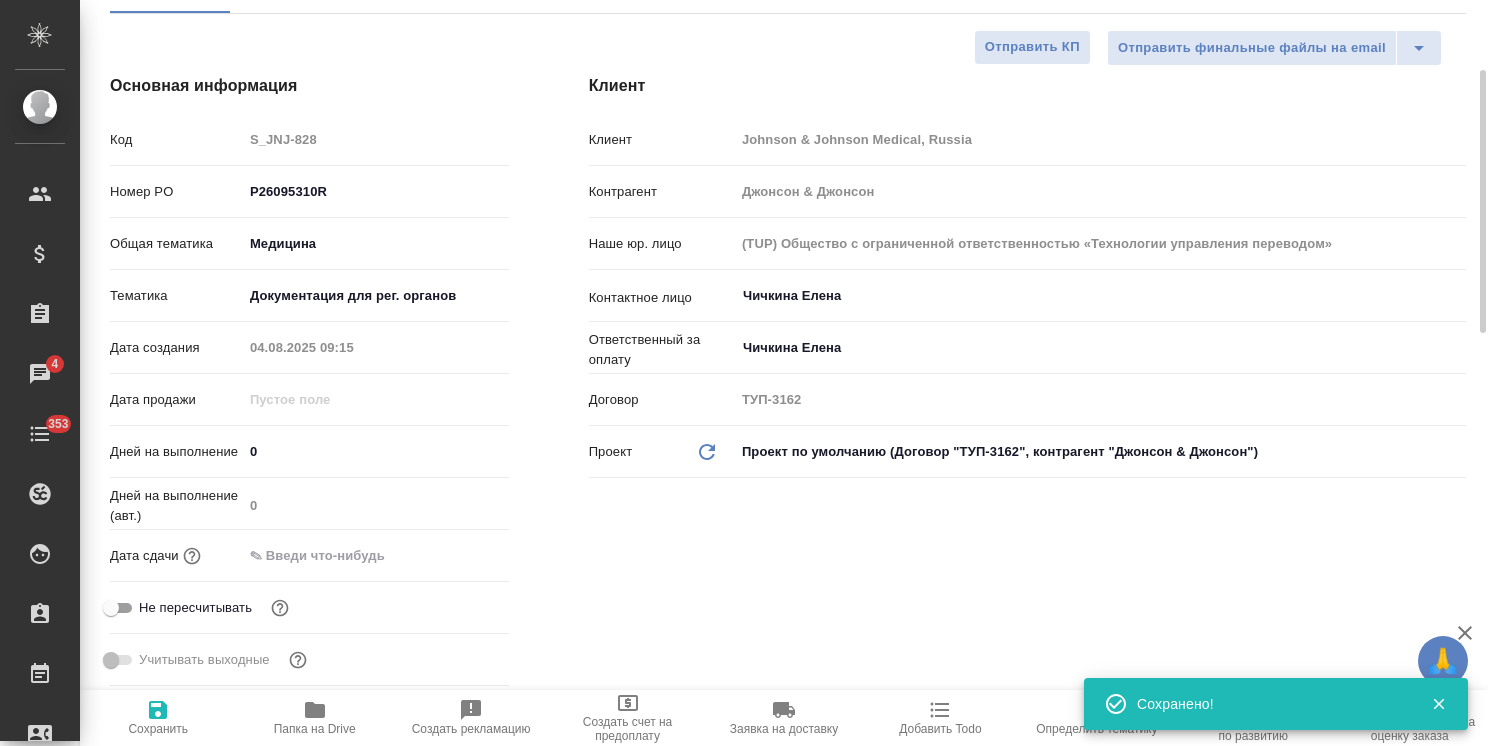 scroll, scrollTop: 0, scrollLeft: 0, axis: both 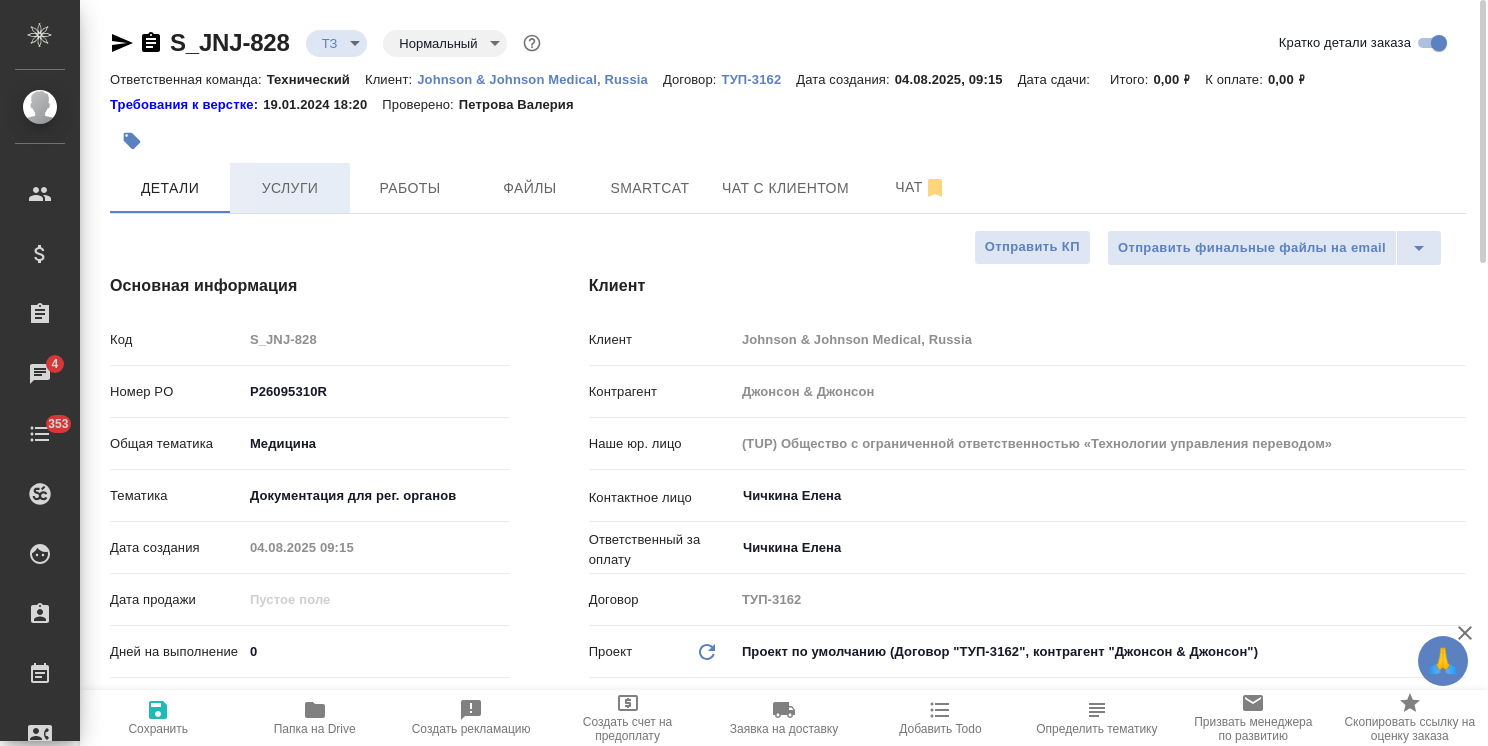 click on "Услуги" at bounding box center (290, 188) 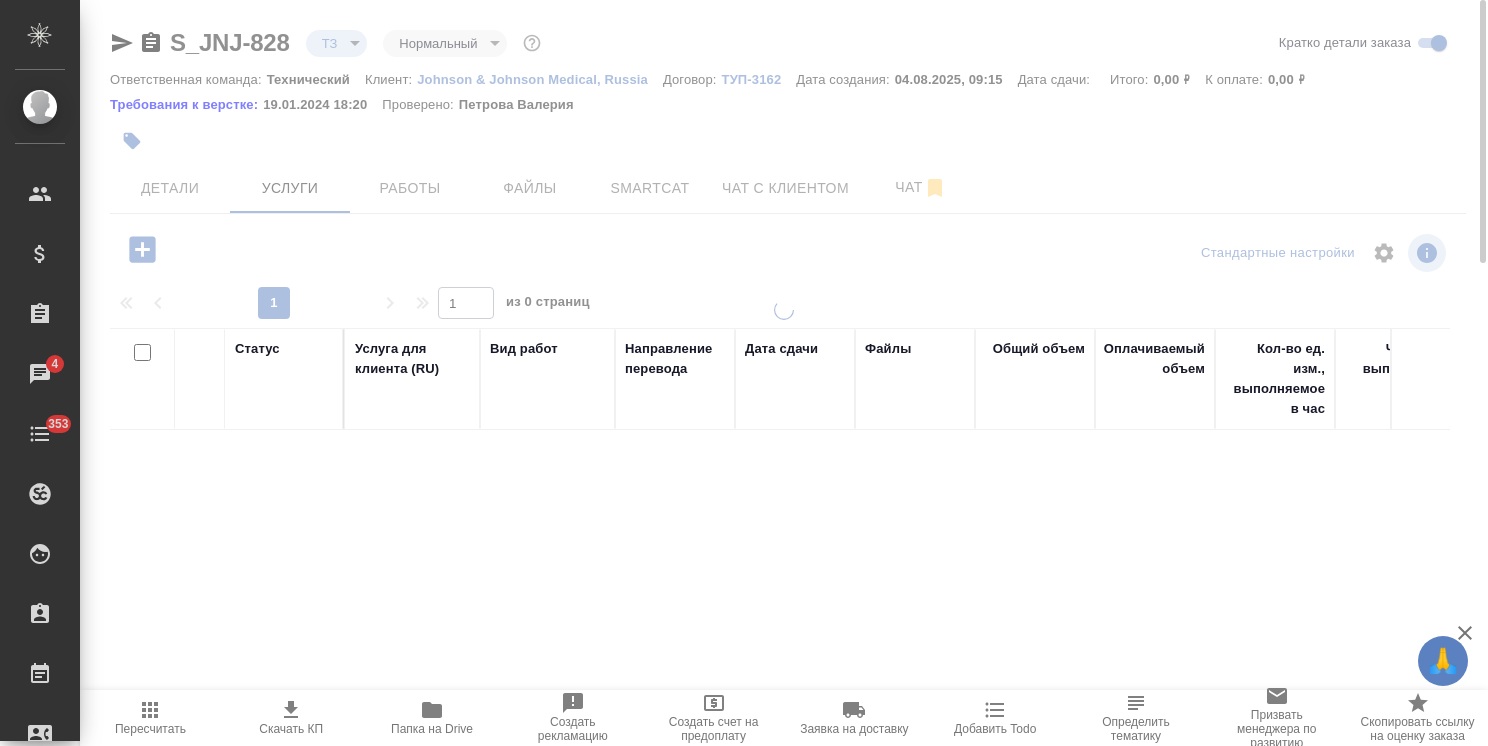click at bounding box center [784, 373] 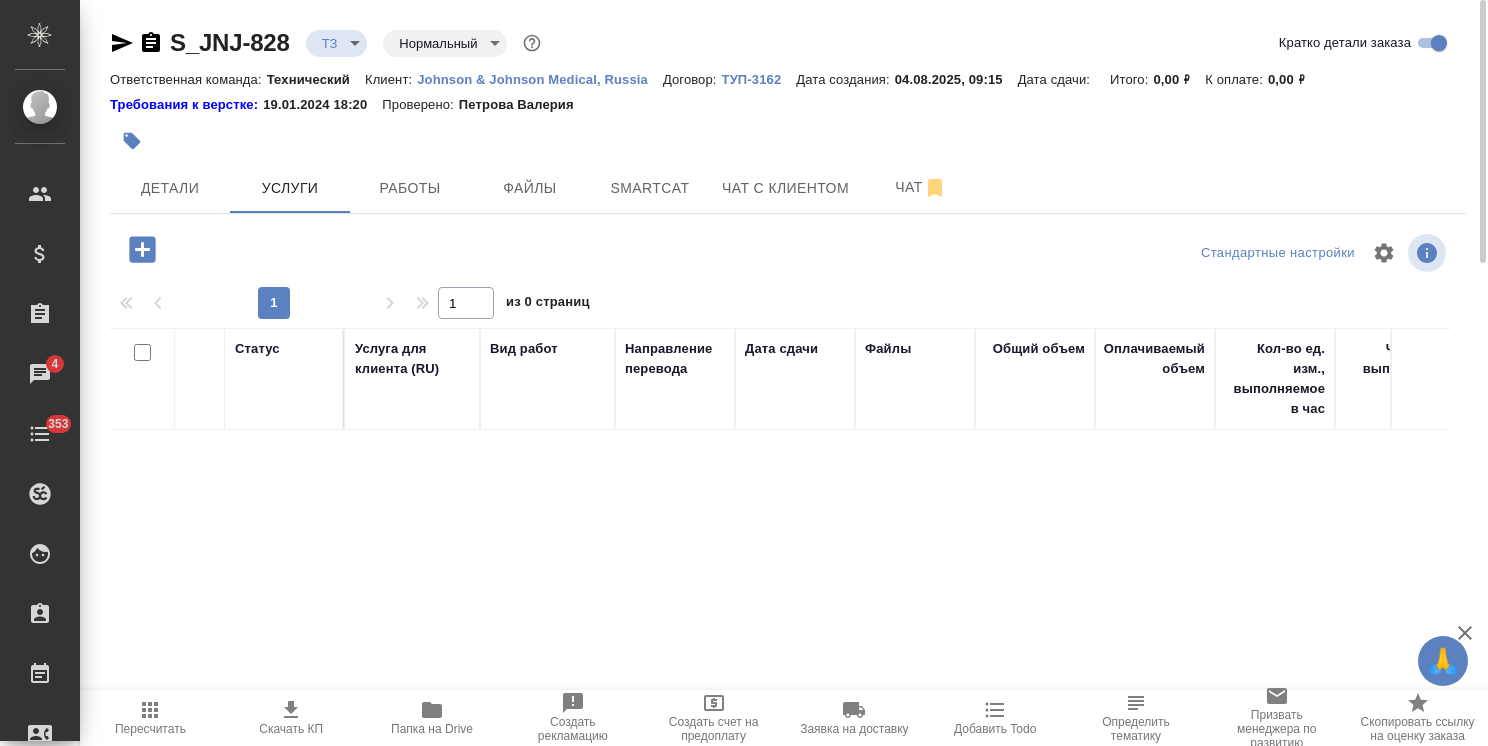 click 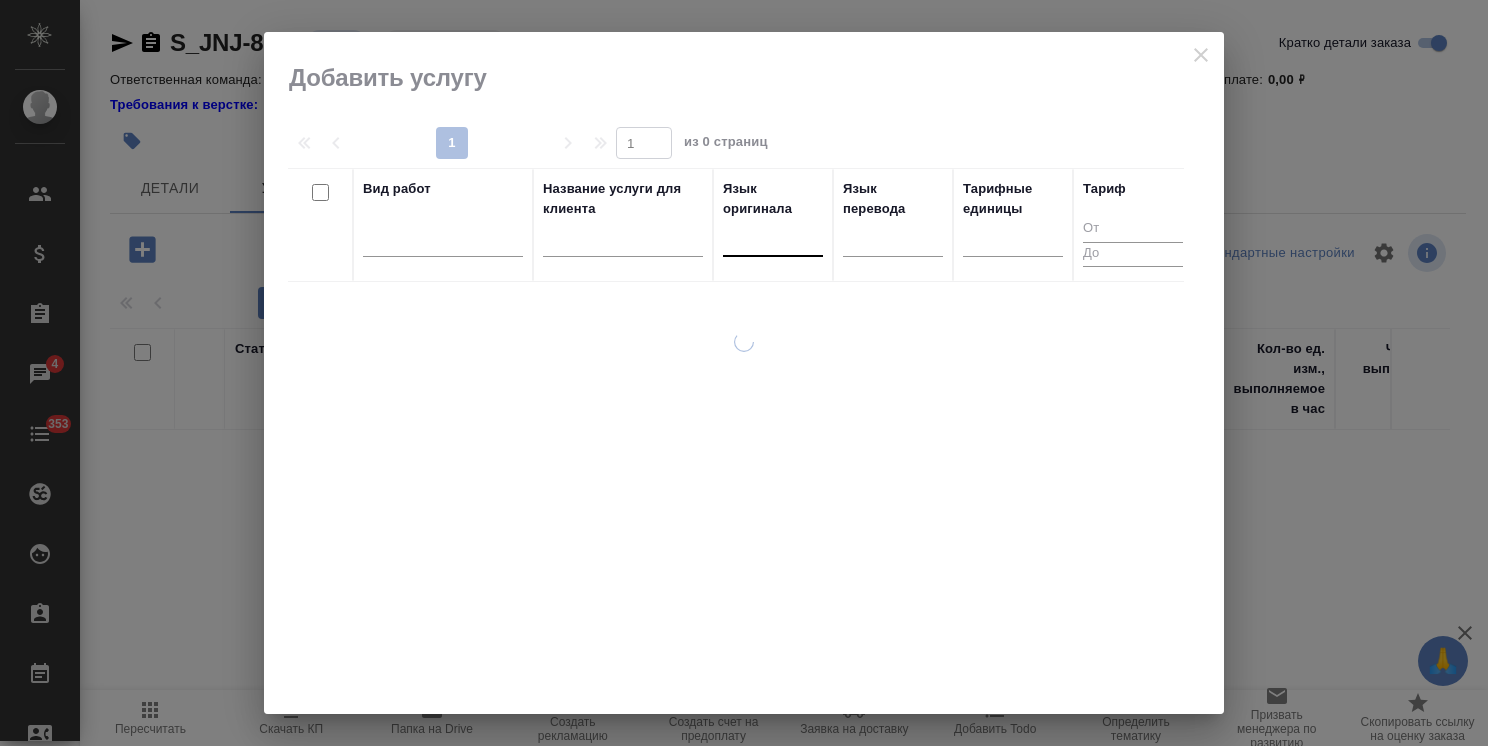 click at bounding box center [773, 238] 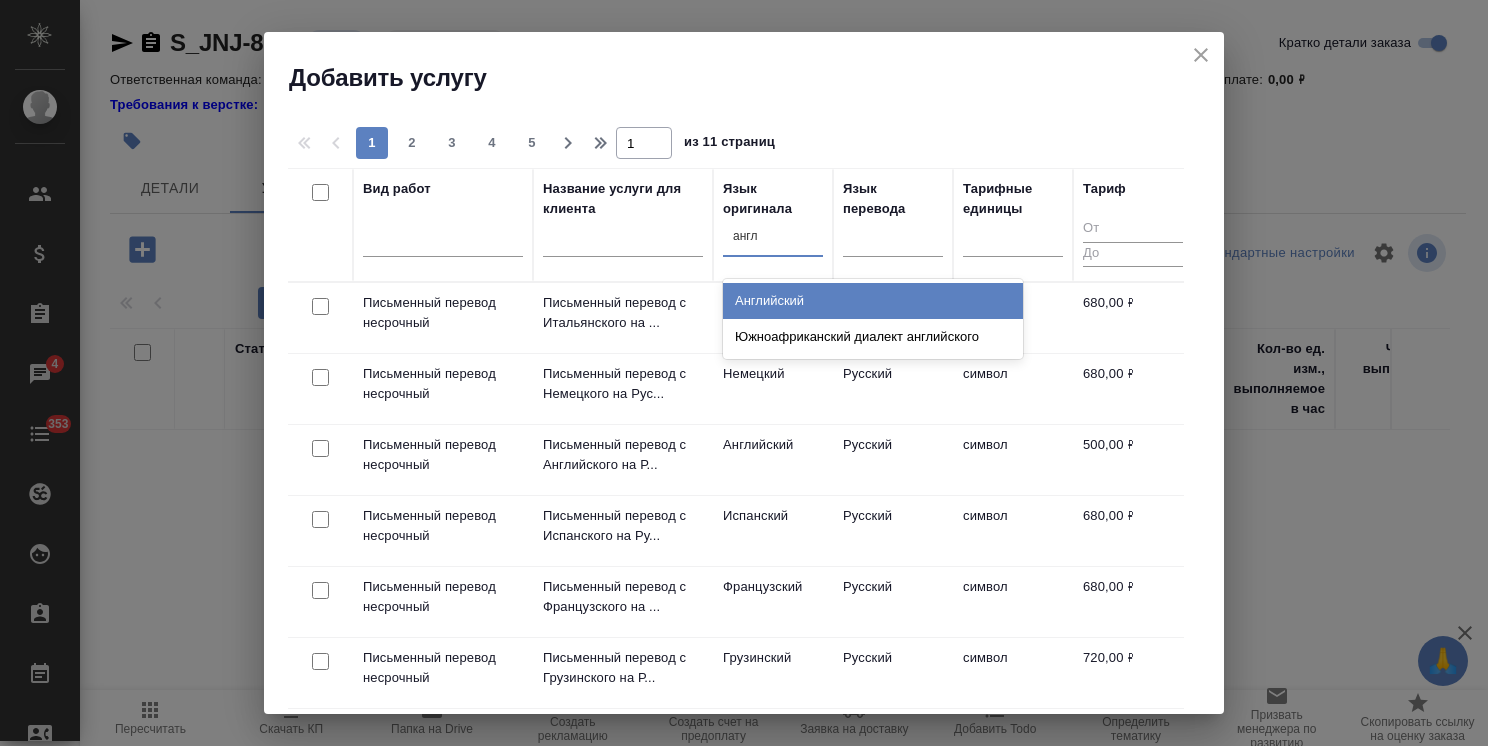 click on "Английский" at bounding box center [873, 301] 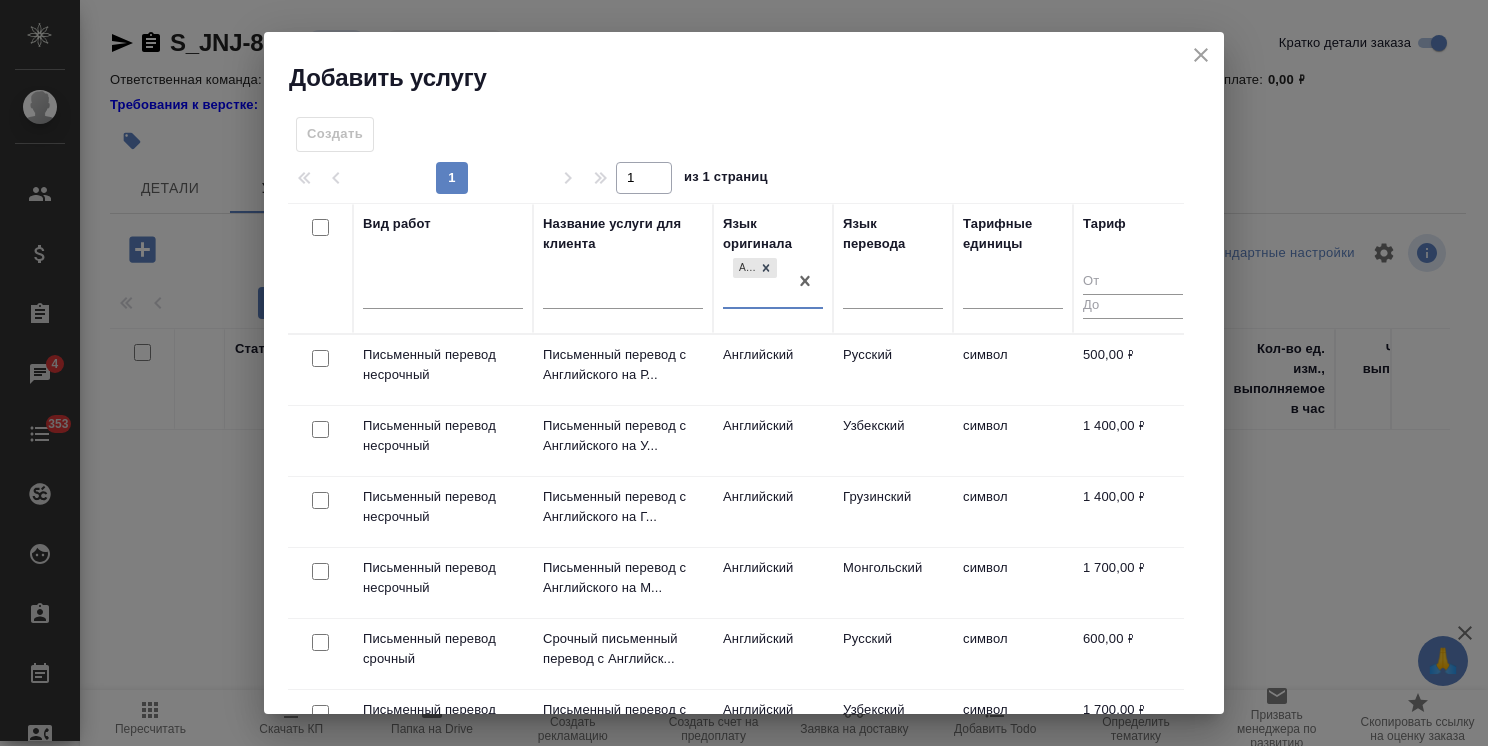 click at bounding box center [320, 358] 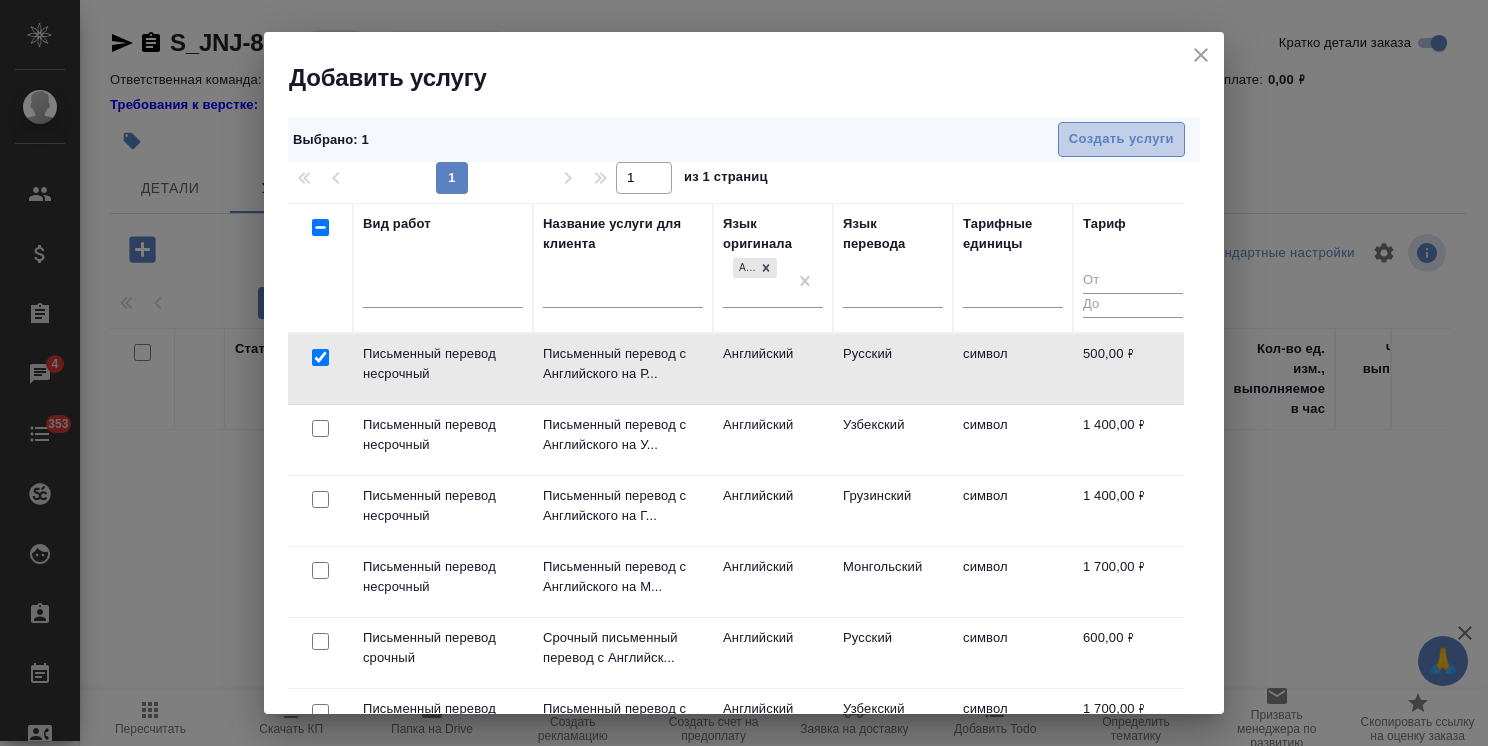 click on "Создать услуги" at bounding box center [1121, 139] 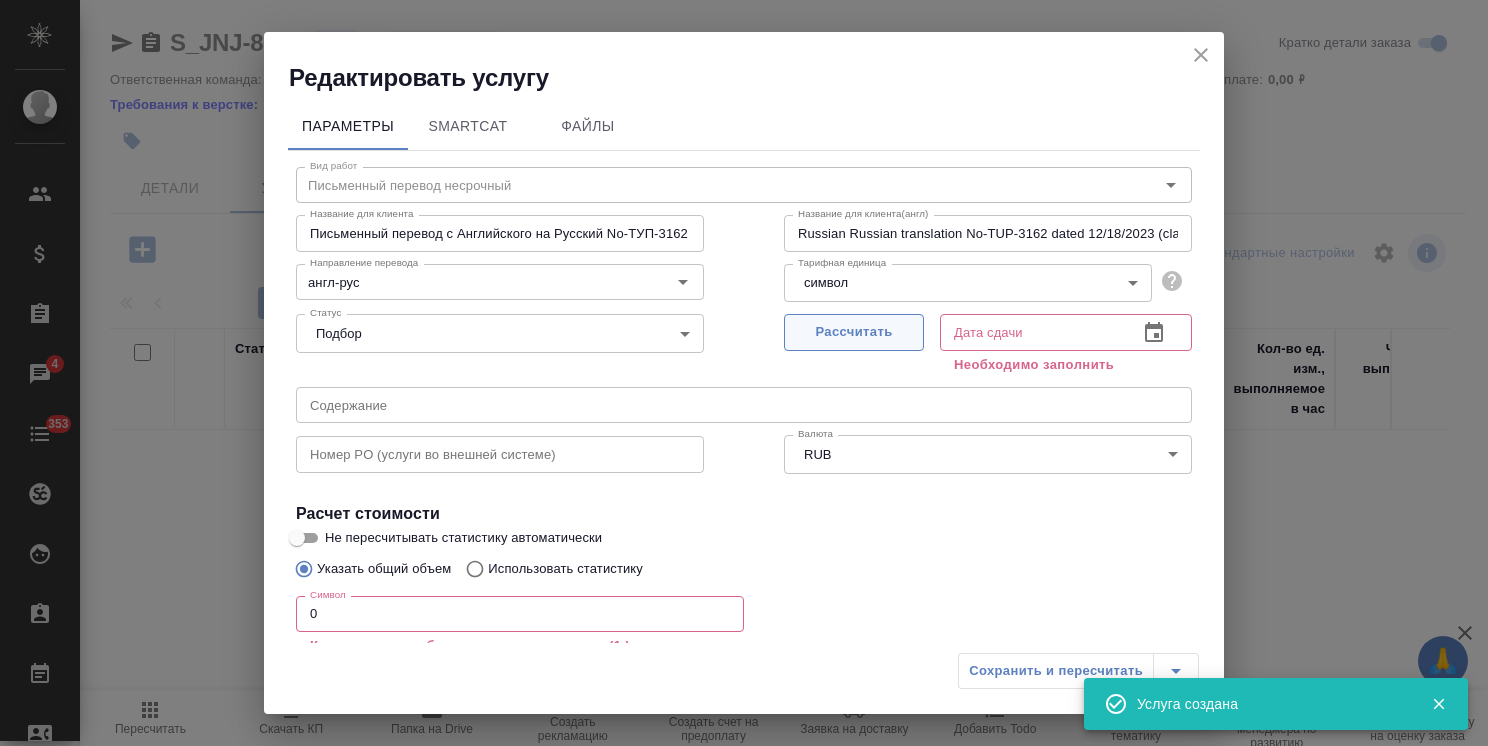 click on "Рассчитать" at bounding box center (854, 332) 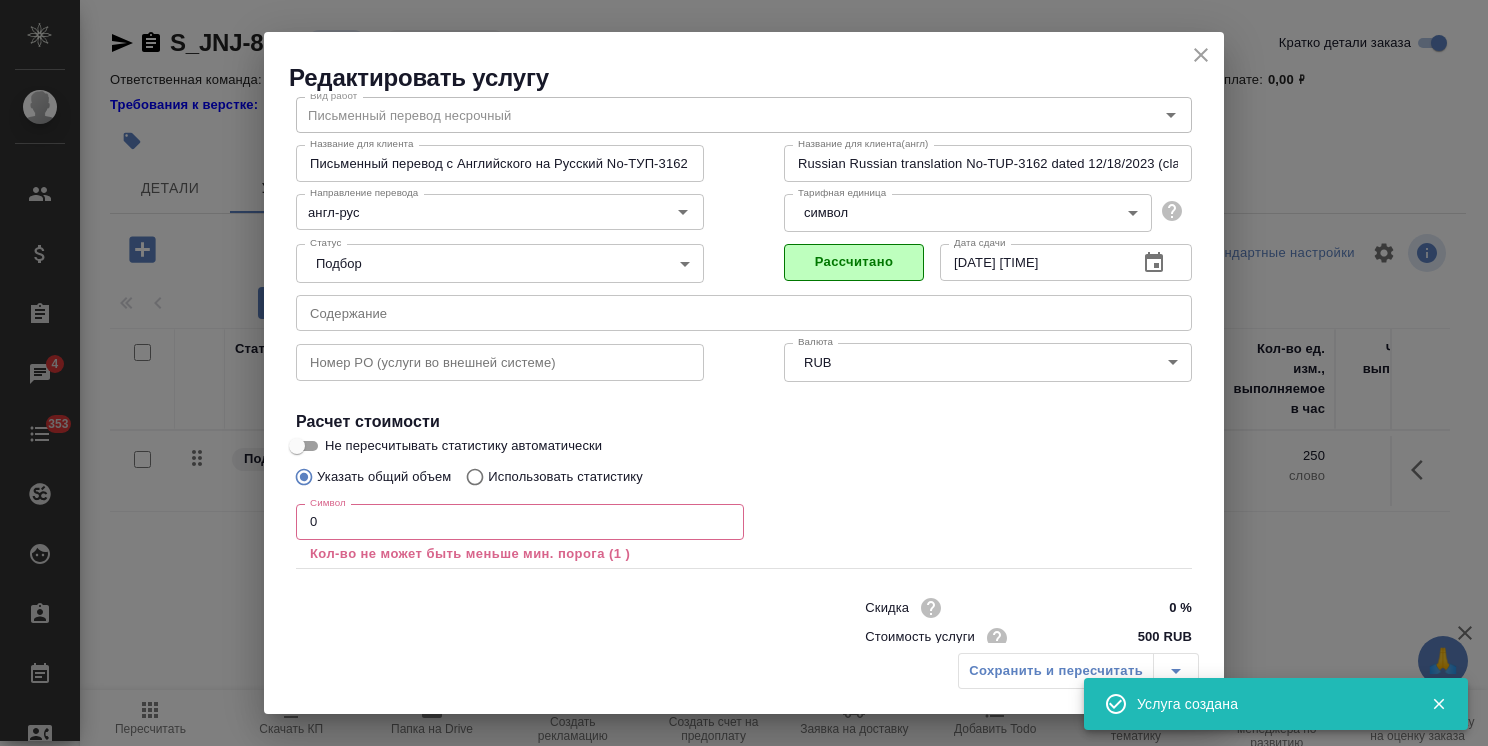 scroll, scrollTop: 121, scrollLeft: 0, axis: vertical 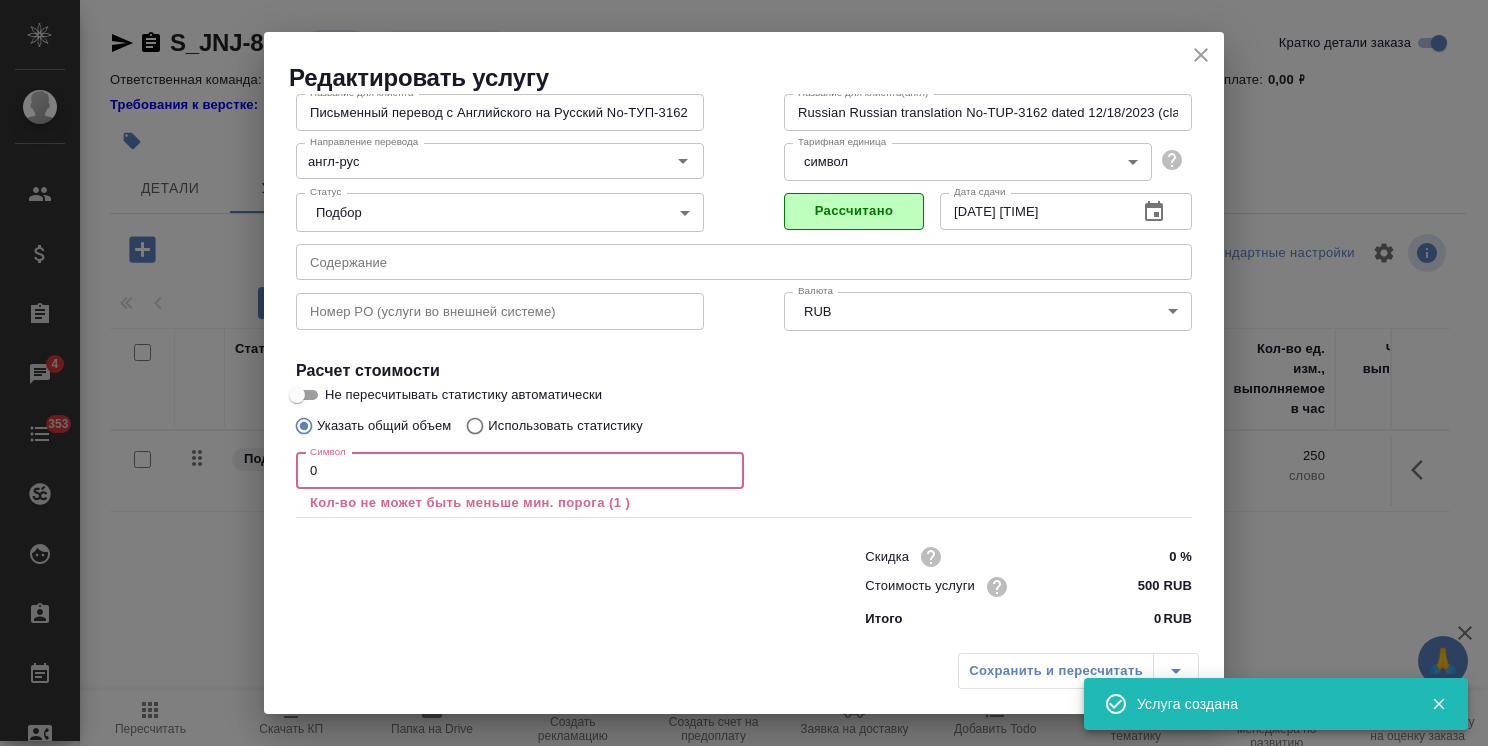 drag, startPoint x: 342, startPoint y: 457, endPoint x: 239, endPoint y: 460, distance: 103.04368 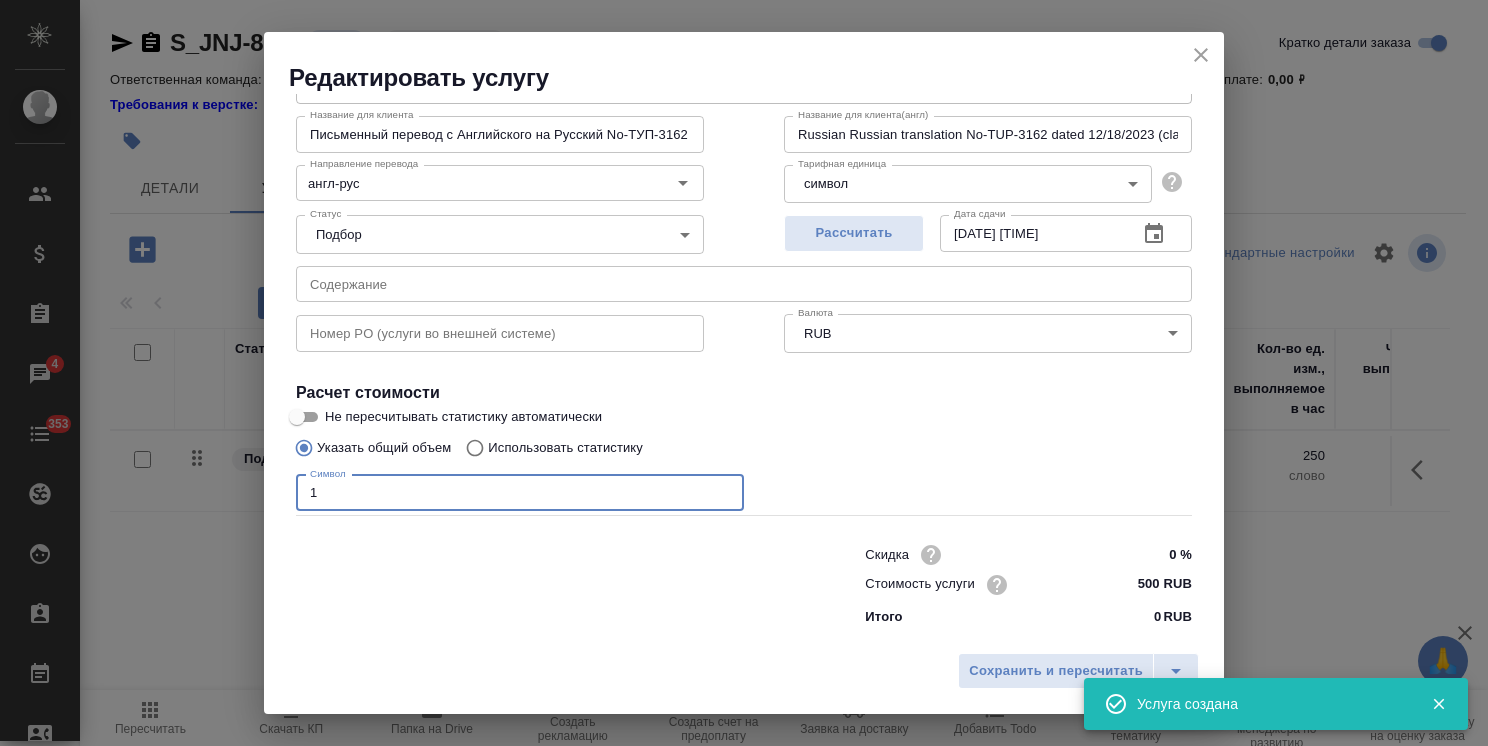 scroll, scrollTop: 98, scrollLeft: 0, axis: vertical 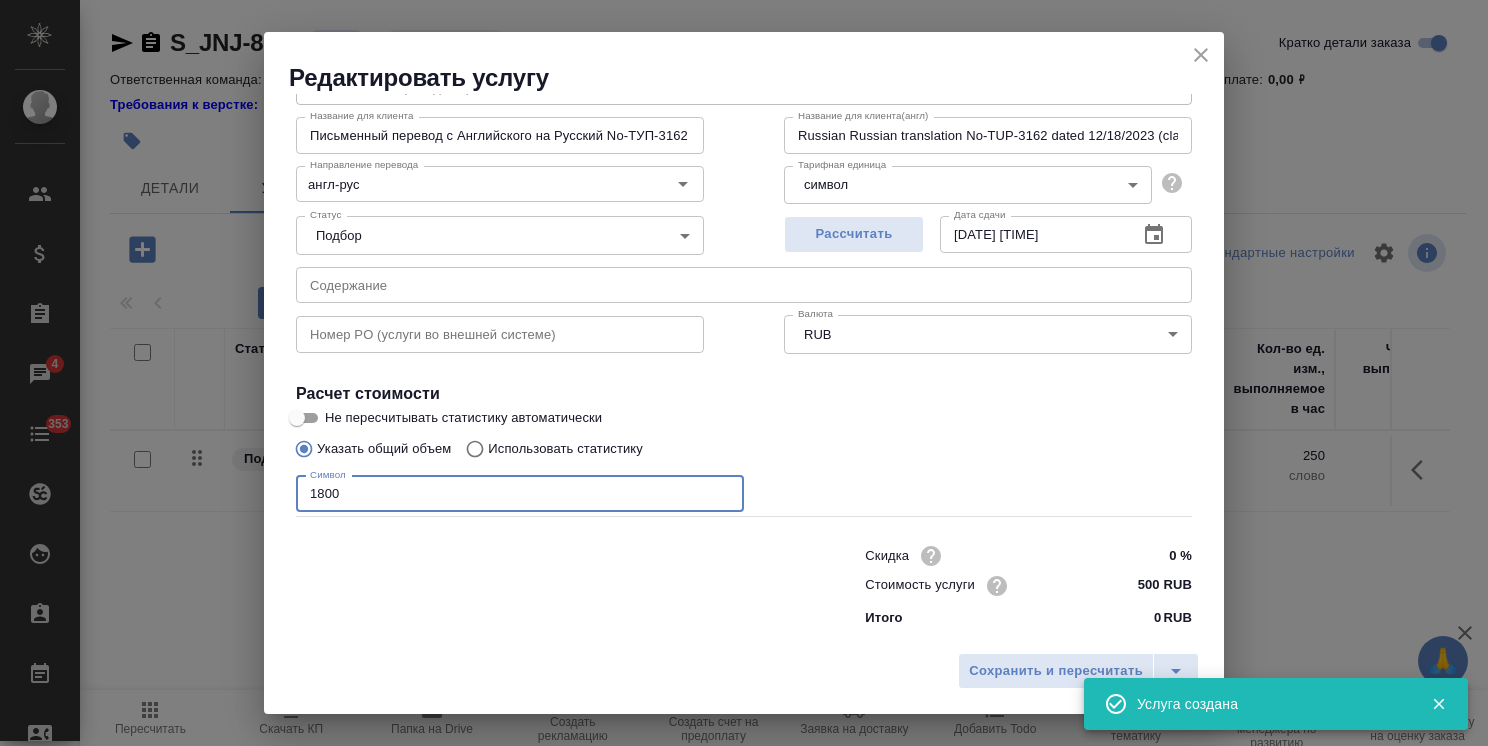 drag, startPoint x: 305, startPoint y: 409, endPoint x: 393, endPoint y: 440, distance: 93.30059 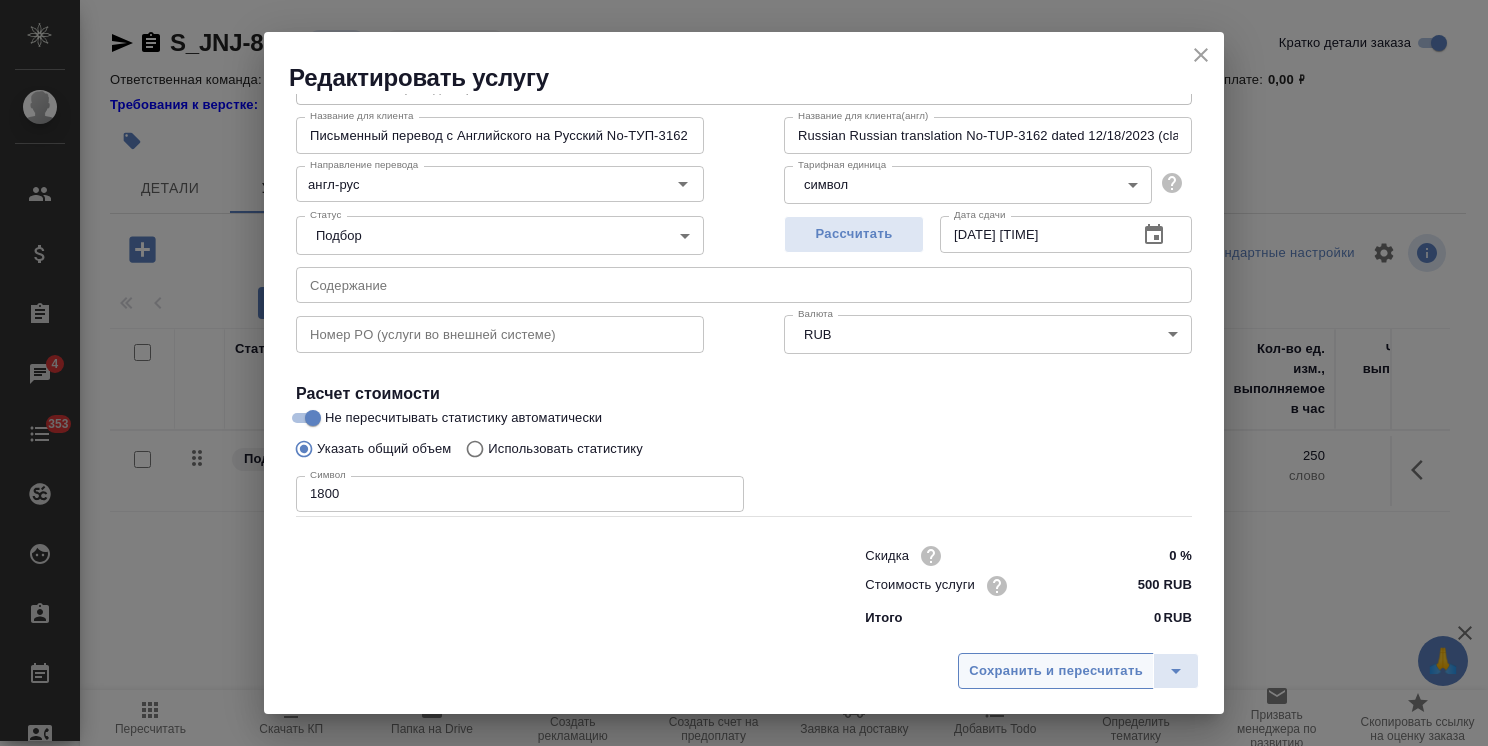 click on "Сохранить и пересчитать" at bounding box center (1056, 671) 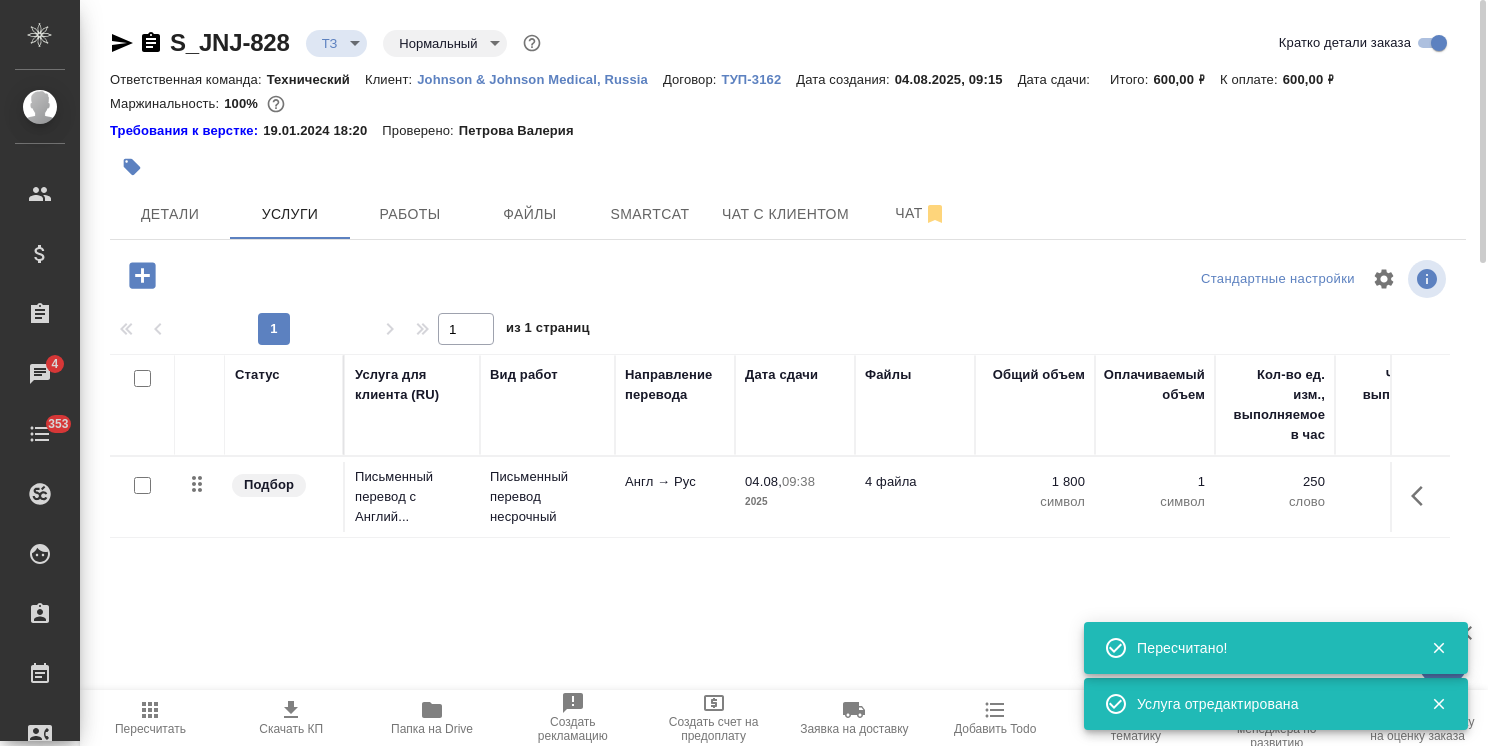 click 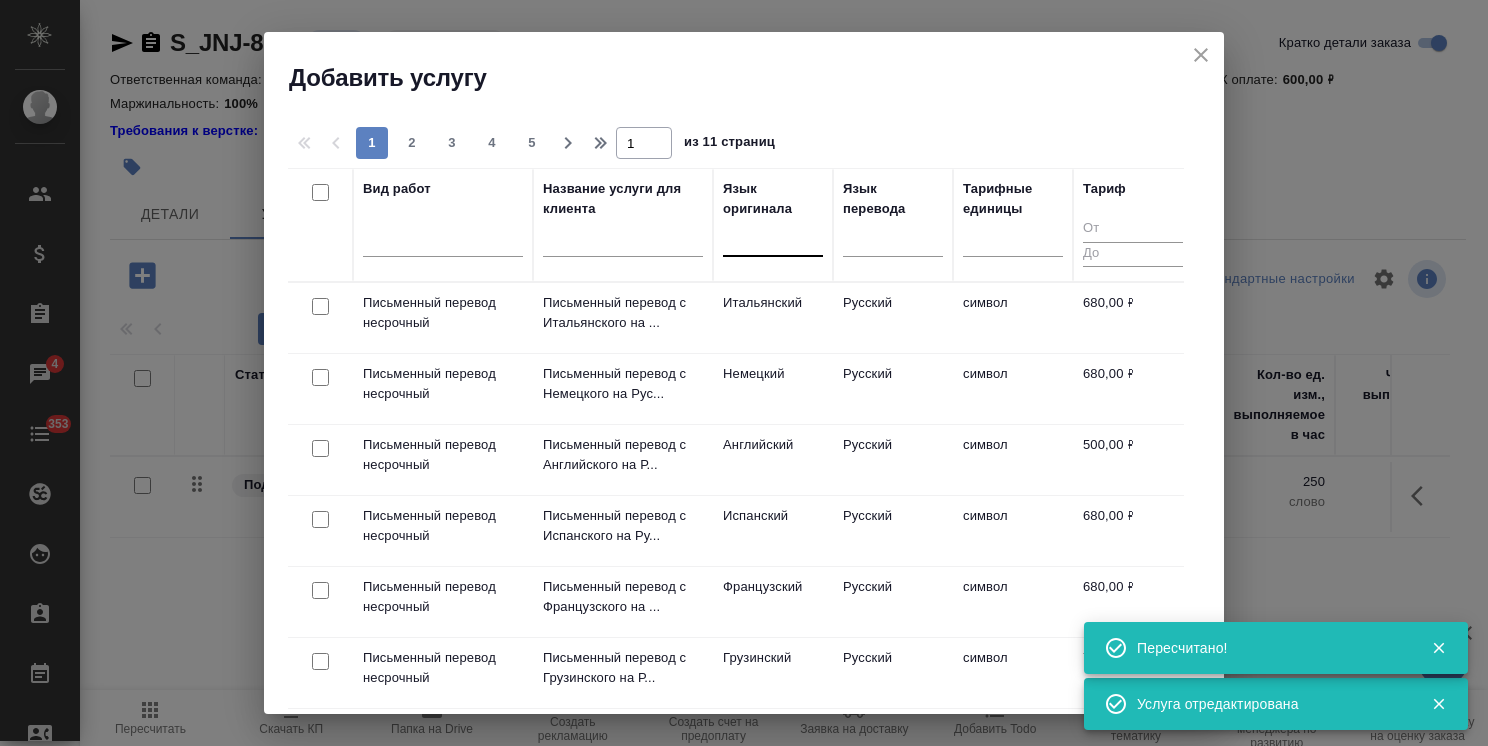 click at bounding box center [773, 236] 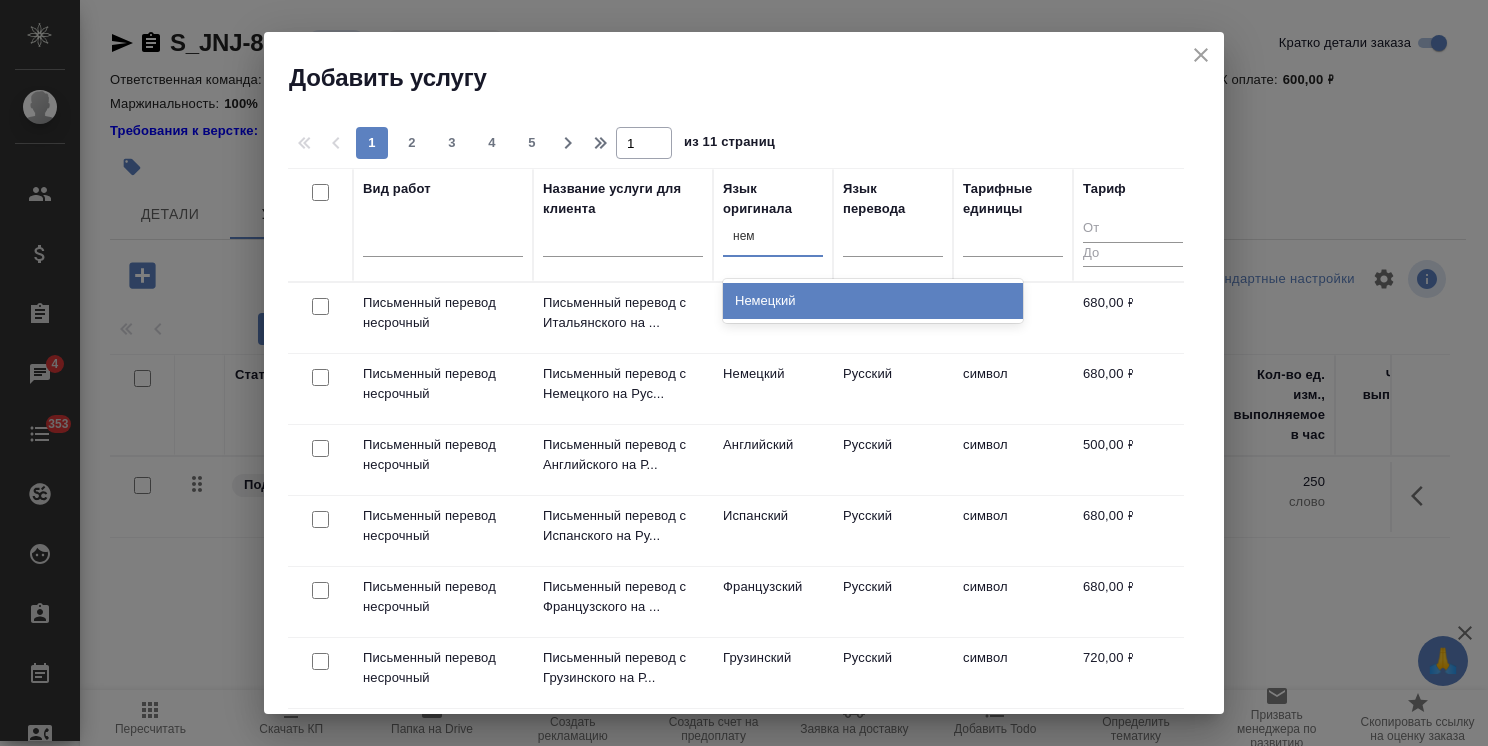click on "Немецкий" at bounding box center [873, 301] 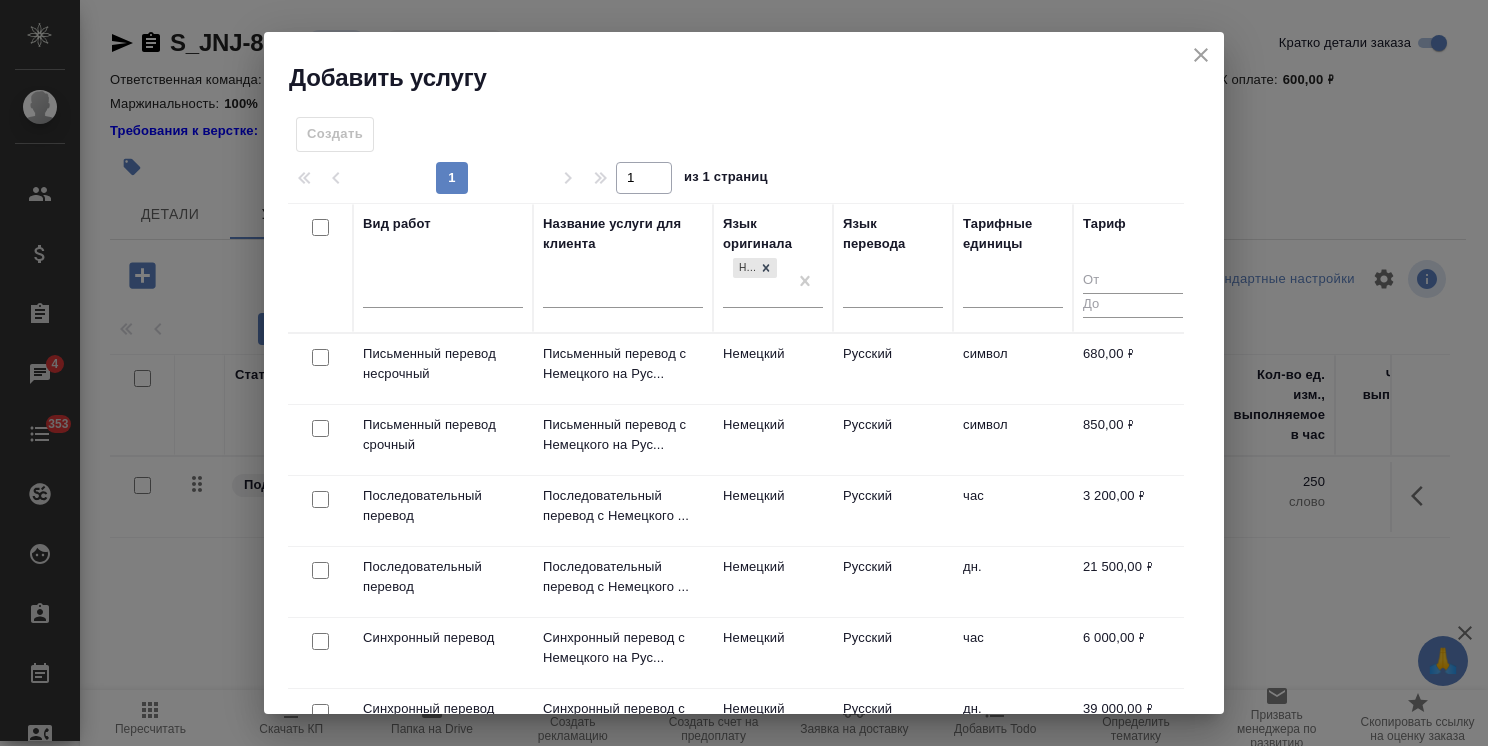 click at bounding box center (320, 357) 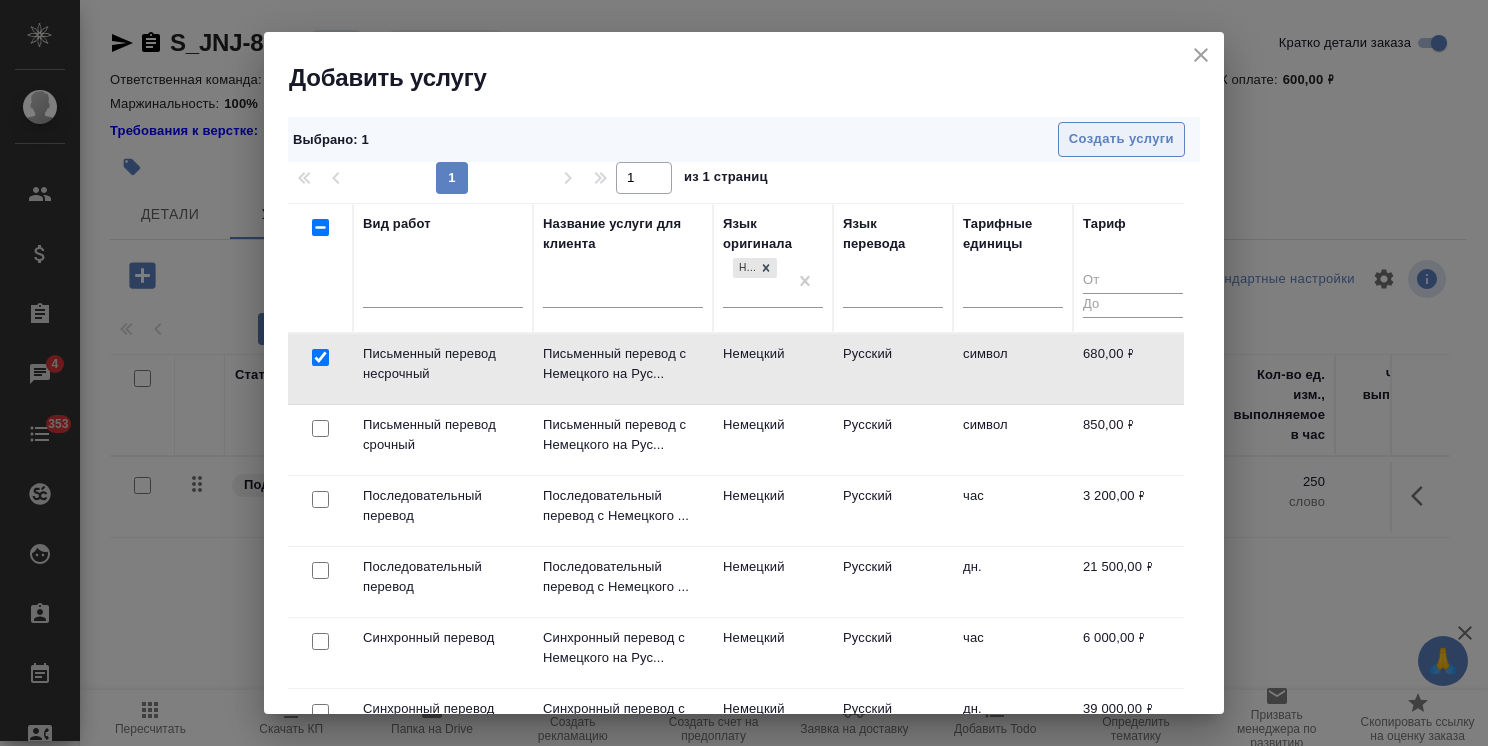 click on "Создать услуги" at bounding box center [1121, 139] 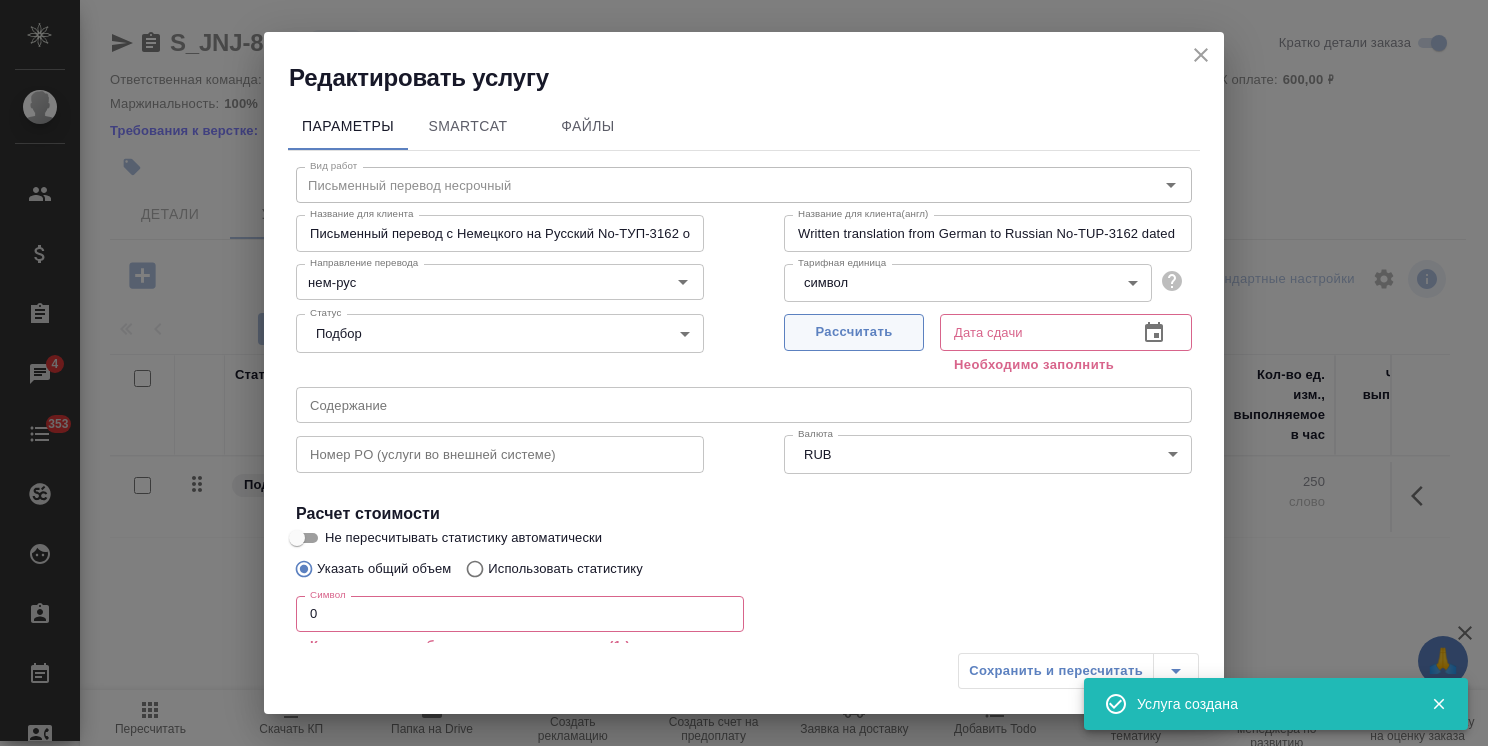 click on "Рассчитать" at bounding box center (854, 332) 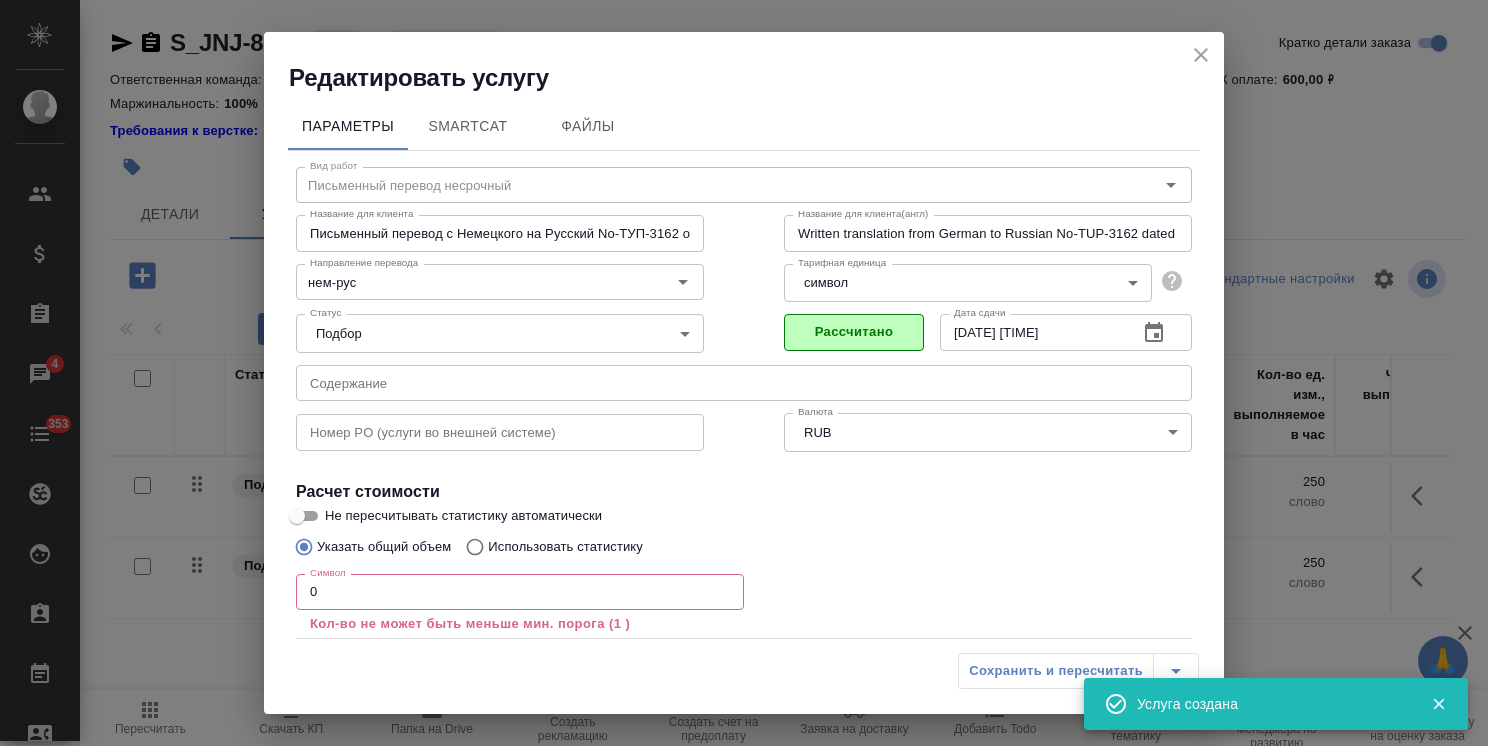 drag, startPoint x: 259, startPoint y: 593, endPoint x: 152, endPoint y: 589, distance: 107.07474 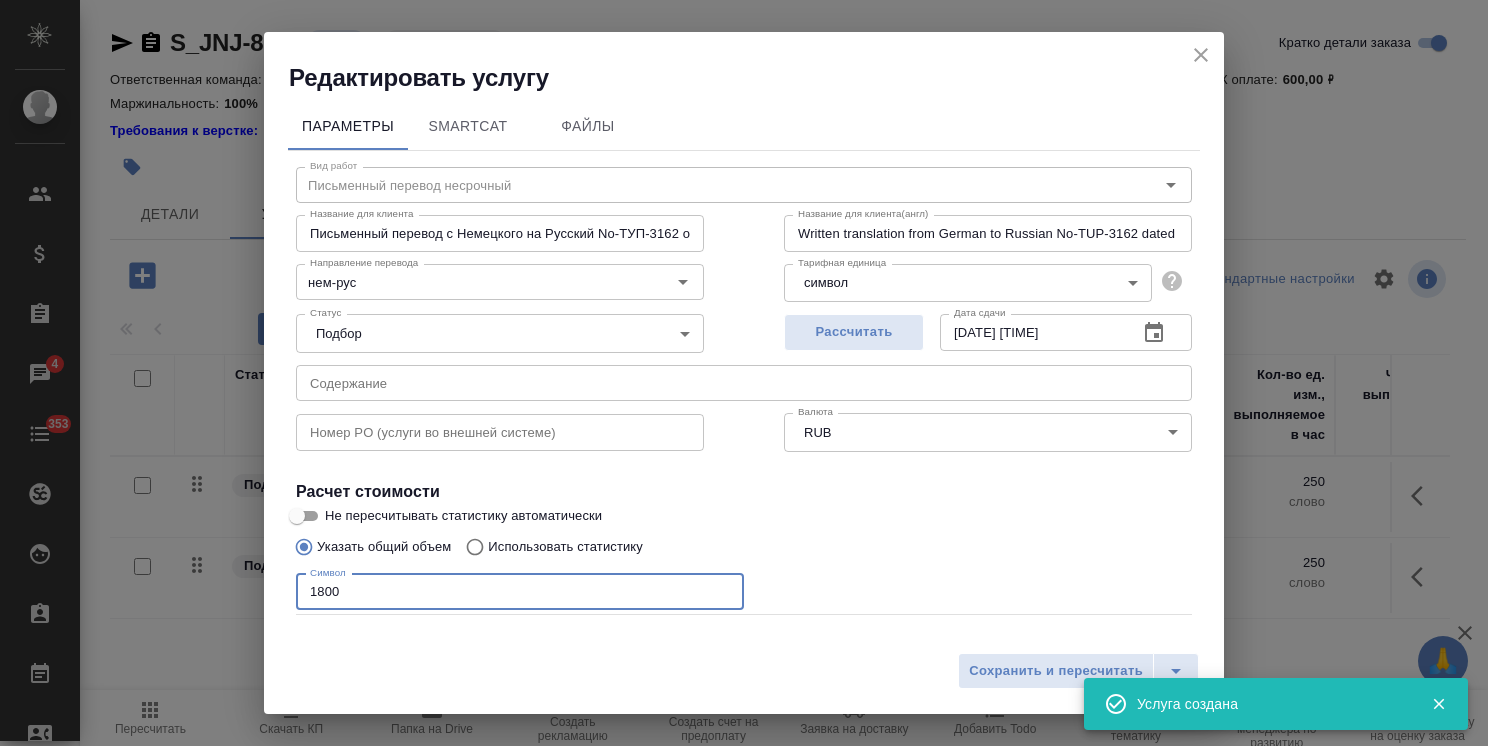 click on "Не пересчитывать статистику автоматически" at bounding box center [297, 516] 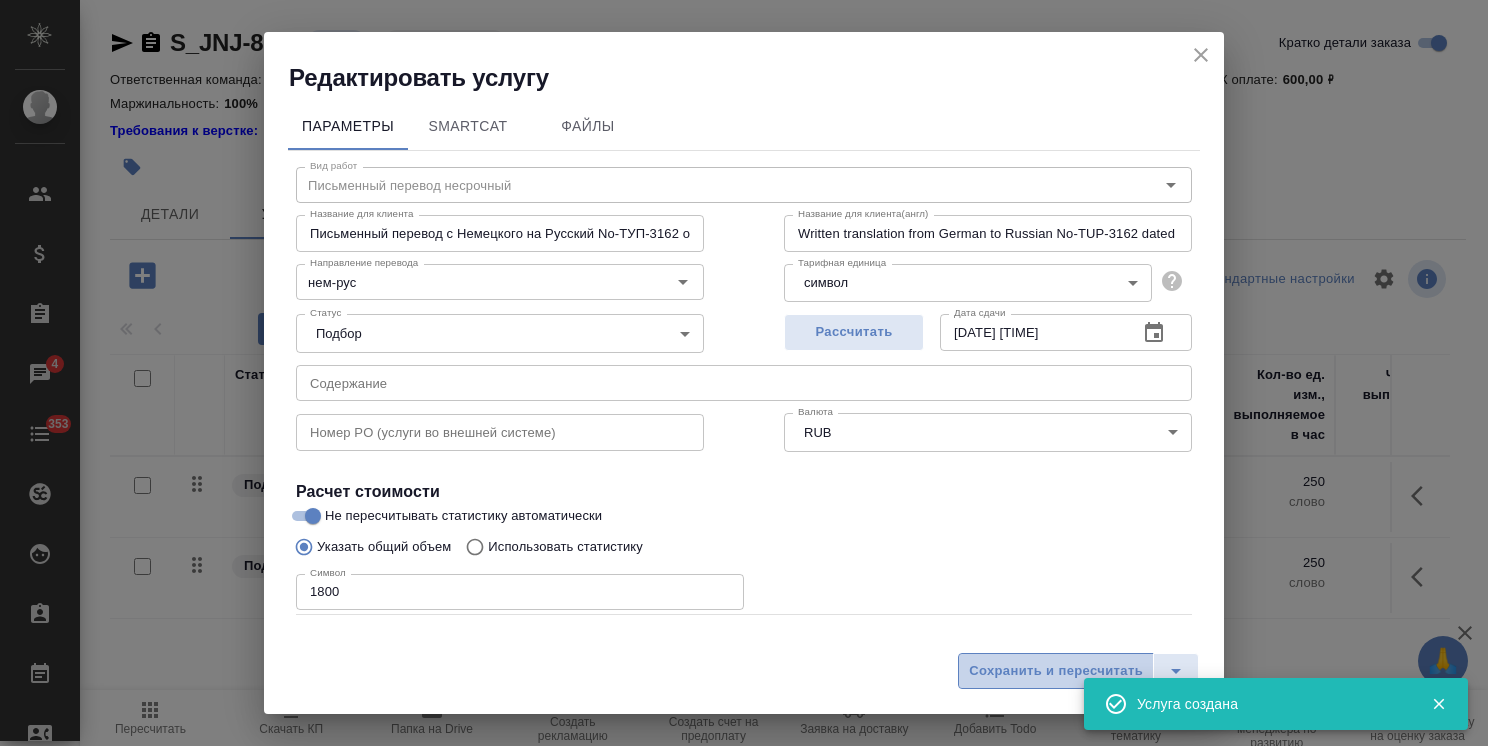 click on "Сохранить и пересчитать" at bounding box center (1056, 671) 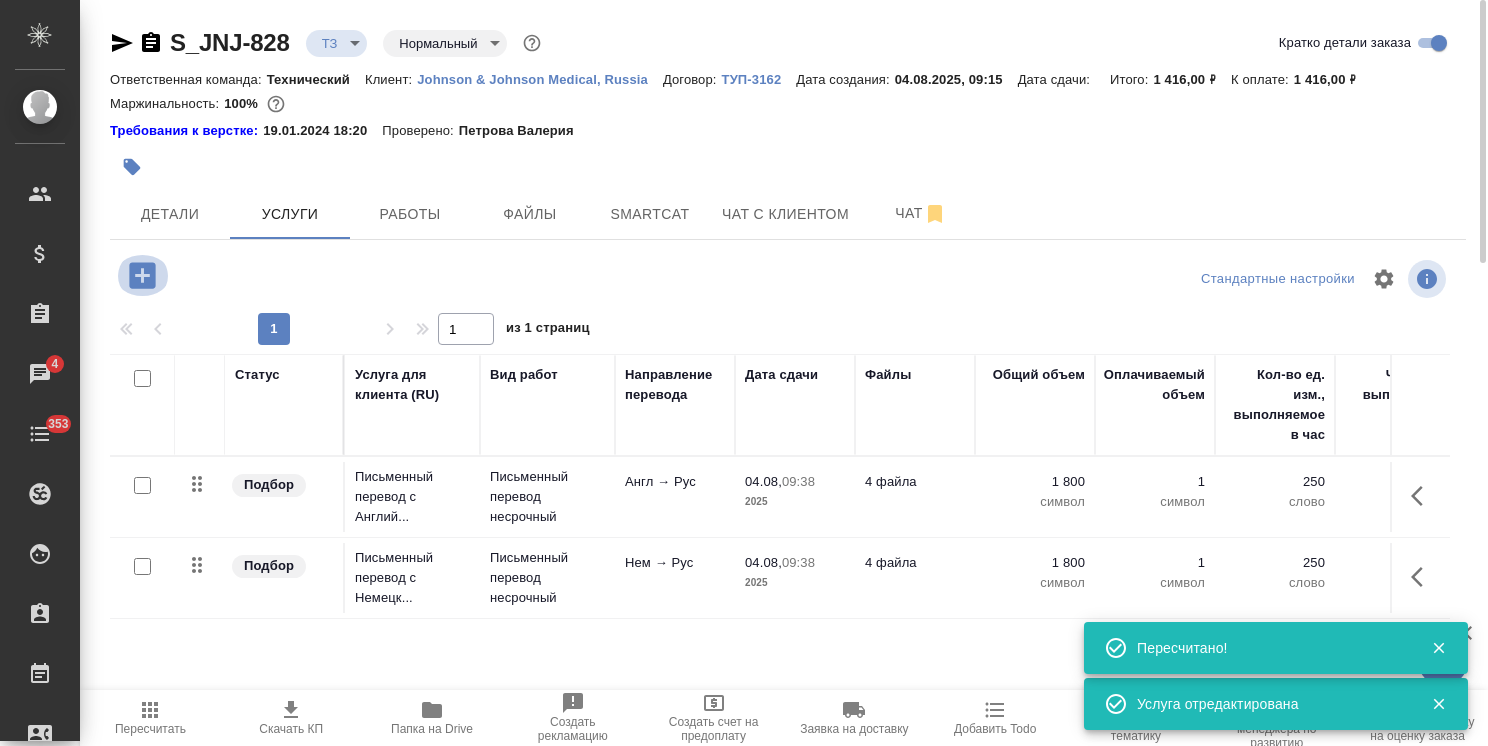 click 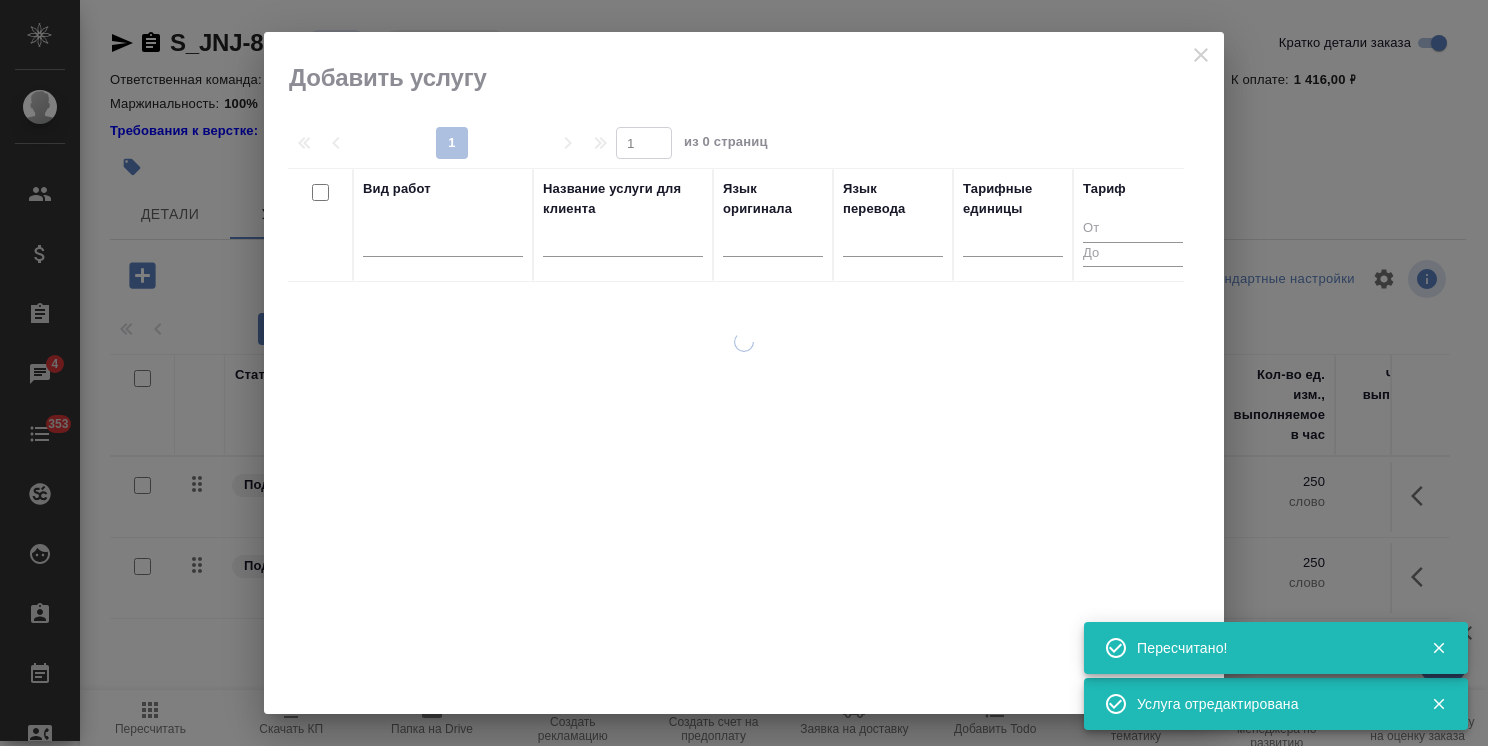 click at bounding box center (623, 244) 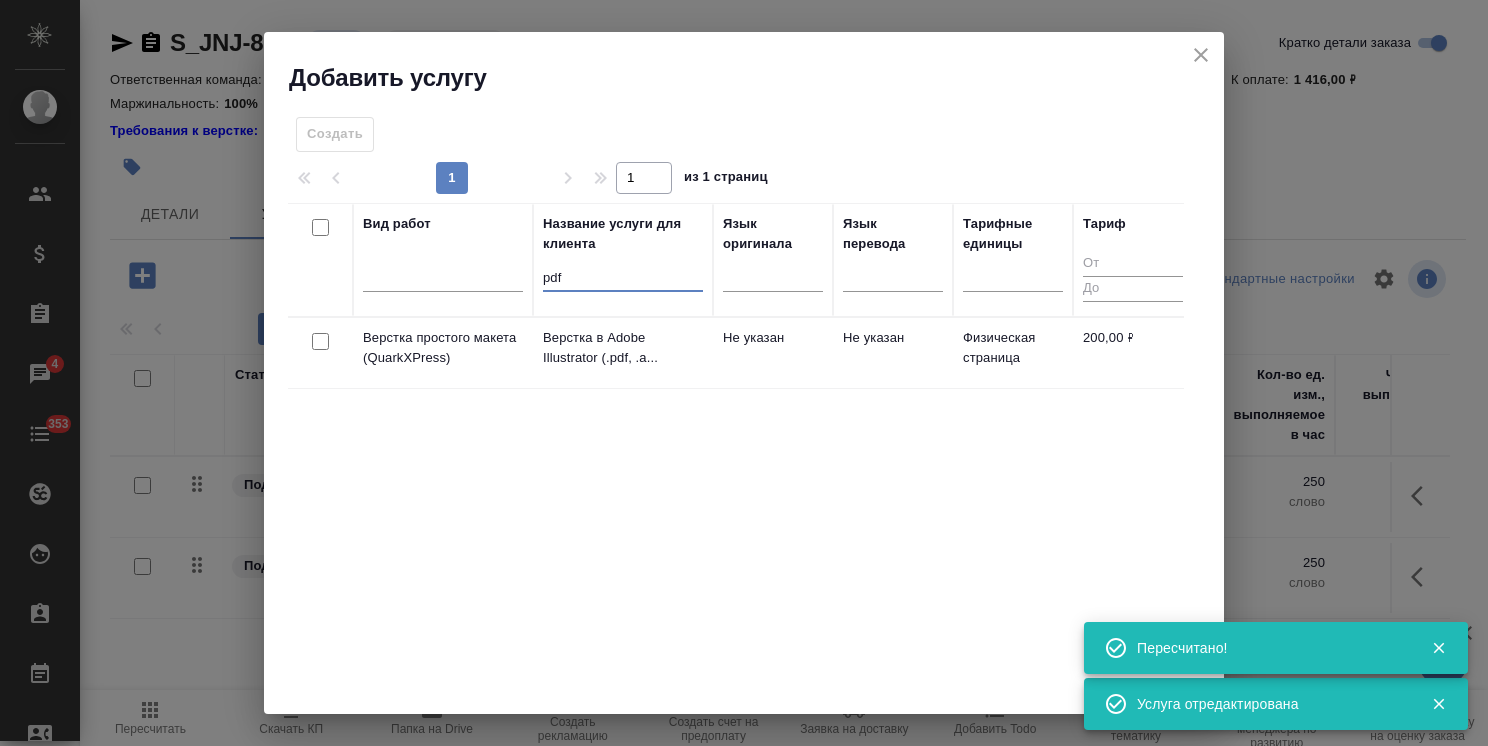 click at bounding box center [320, 341] 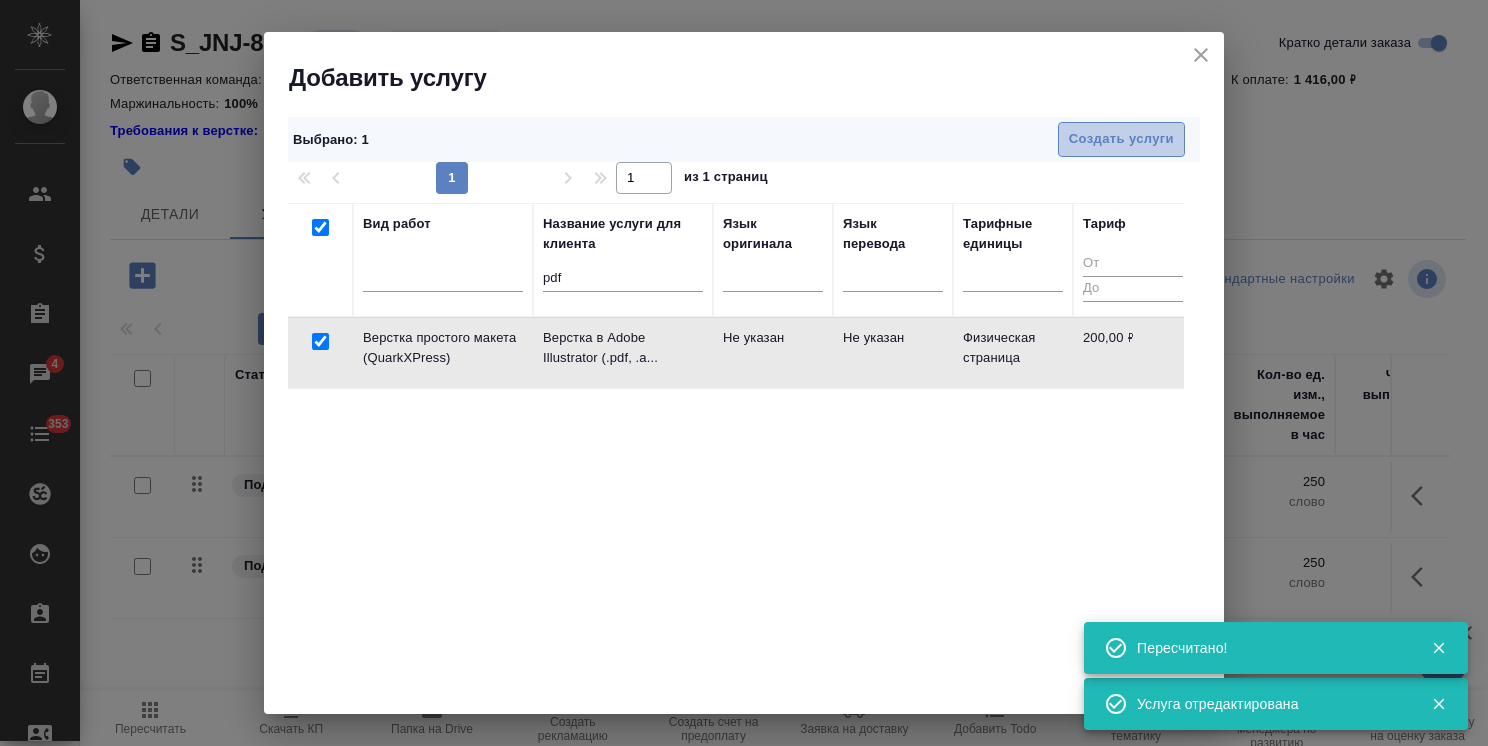 click on "Создать услуги" at bounding box center (1121, 139) 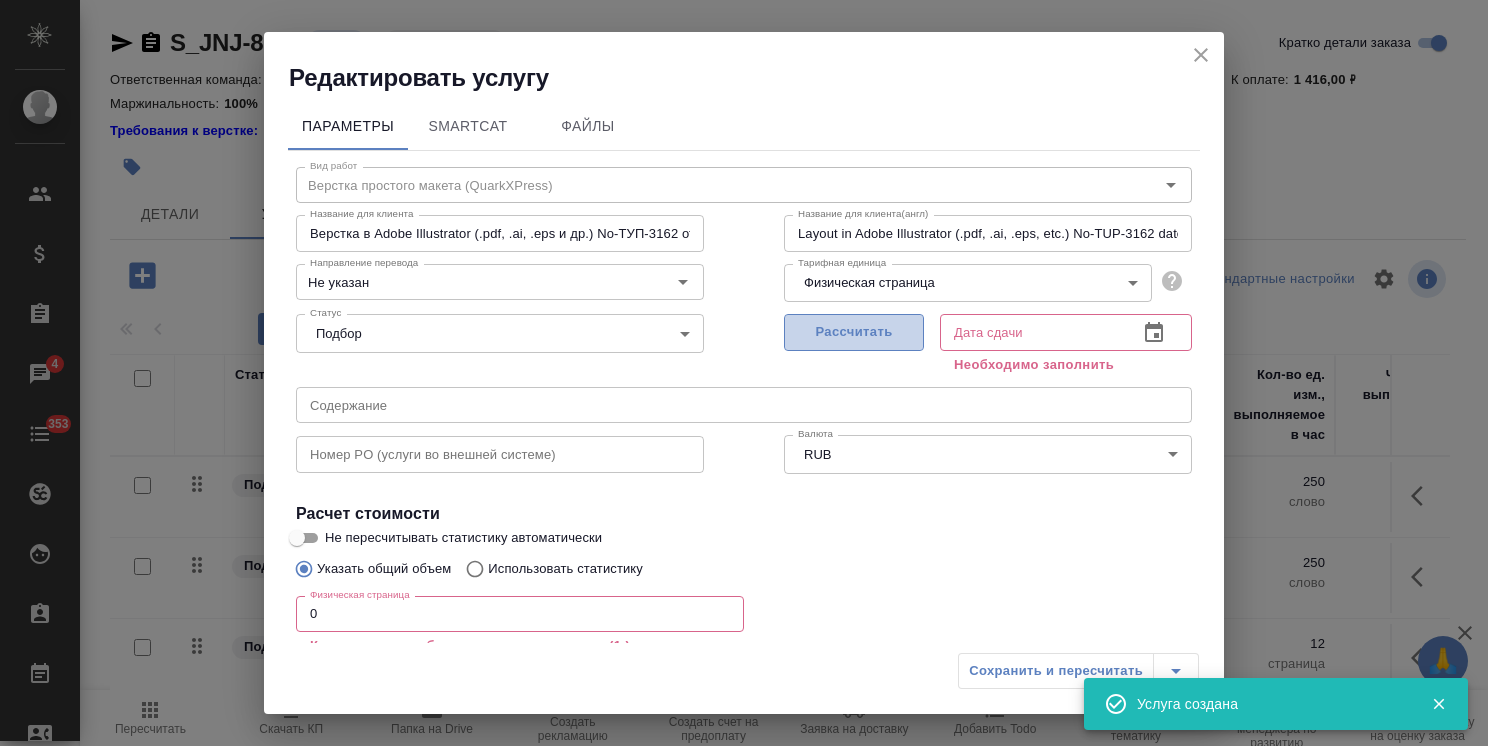 click on "Рассчитать" at bounding box center (854, 332) 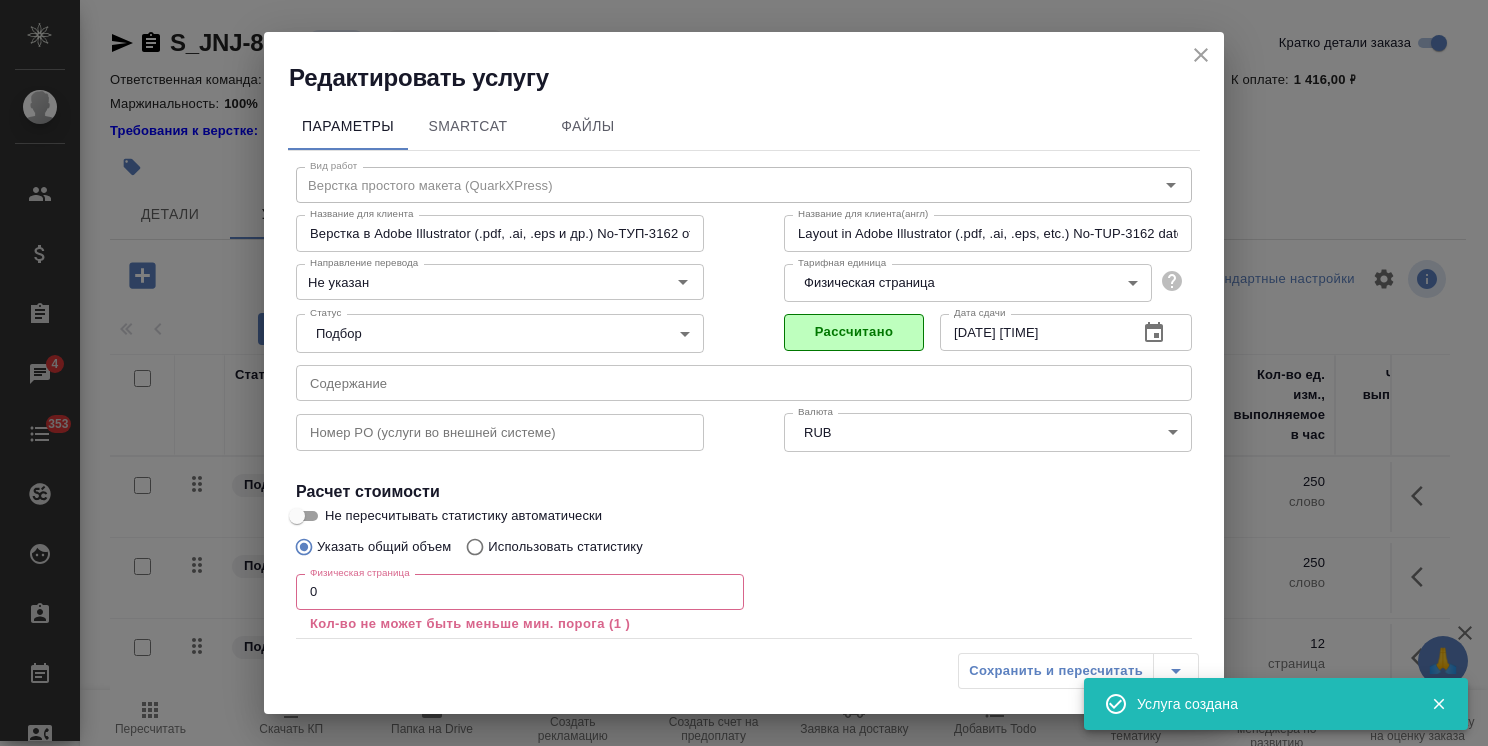 drag, startPoint x: 333, startPoint y: 605, endPoint x: 236, endPoint y: 590, distance: 98.15294 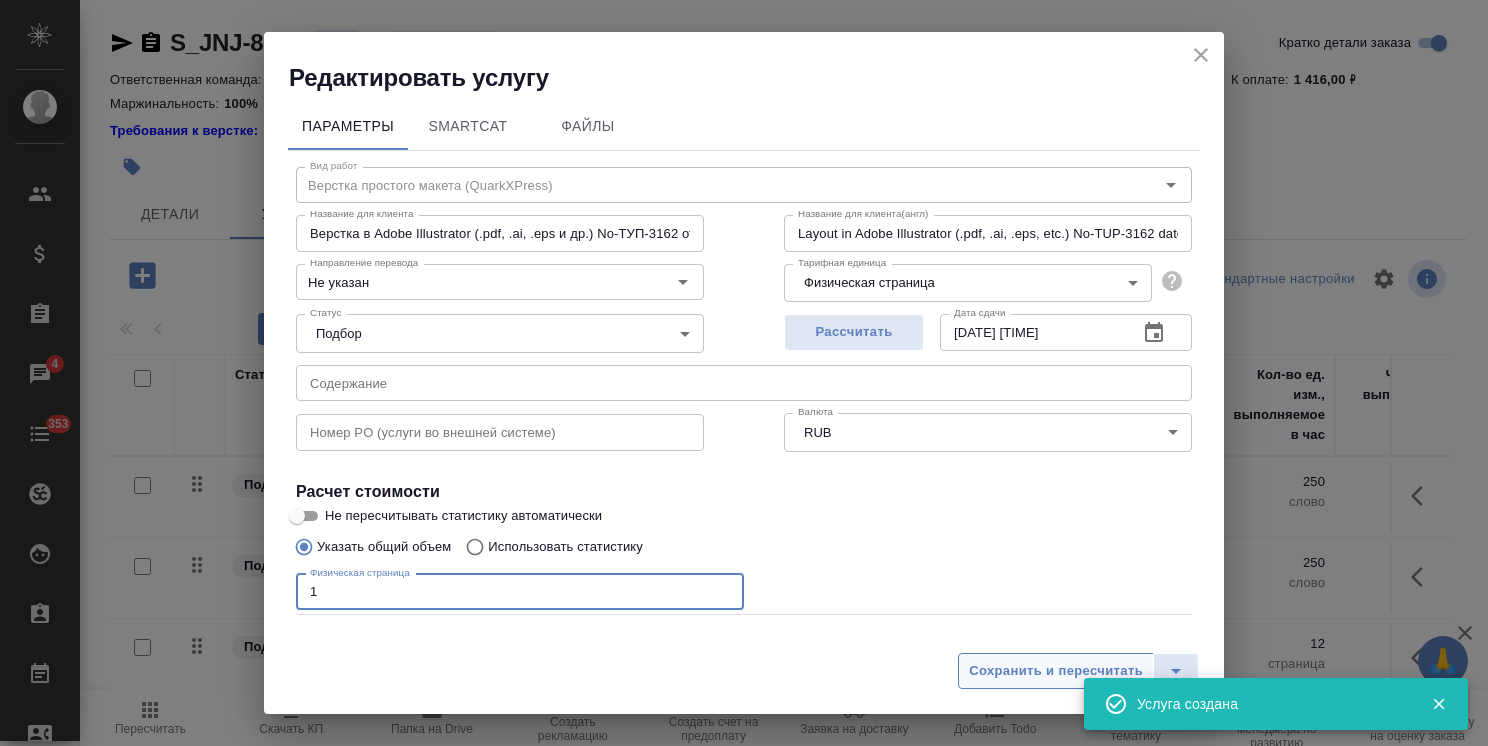 click on "Сохранить и пересчитать" at bounding box center [1056, 671] 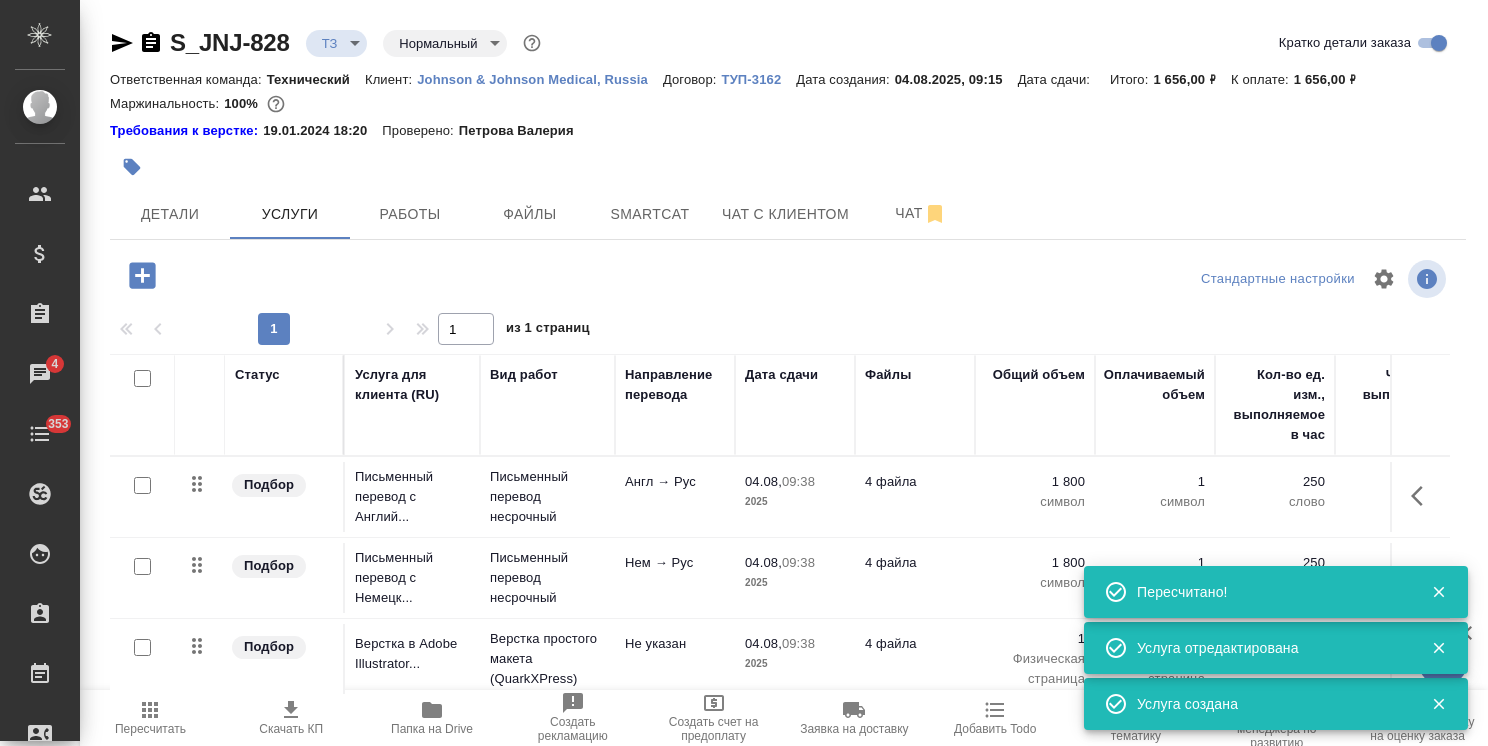 scroll, scrollTop: 88, scrollLeft: 0, axis: vertical 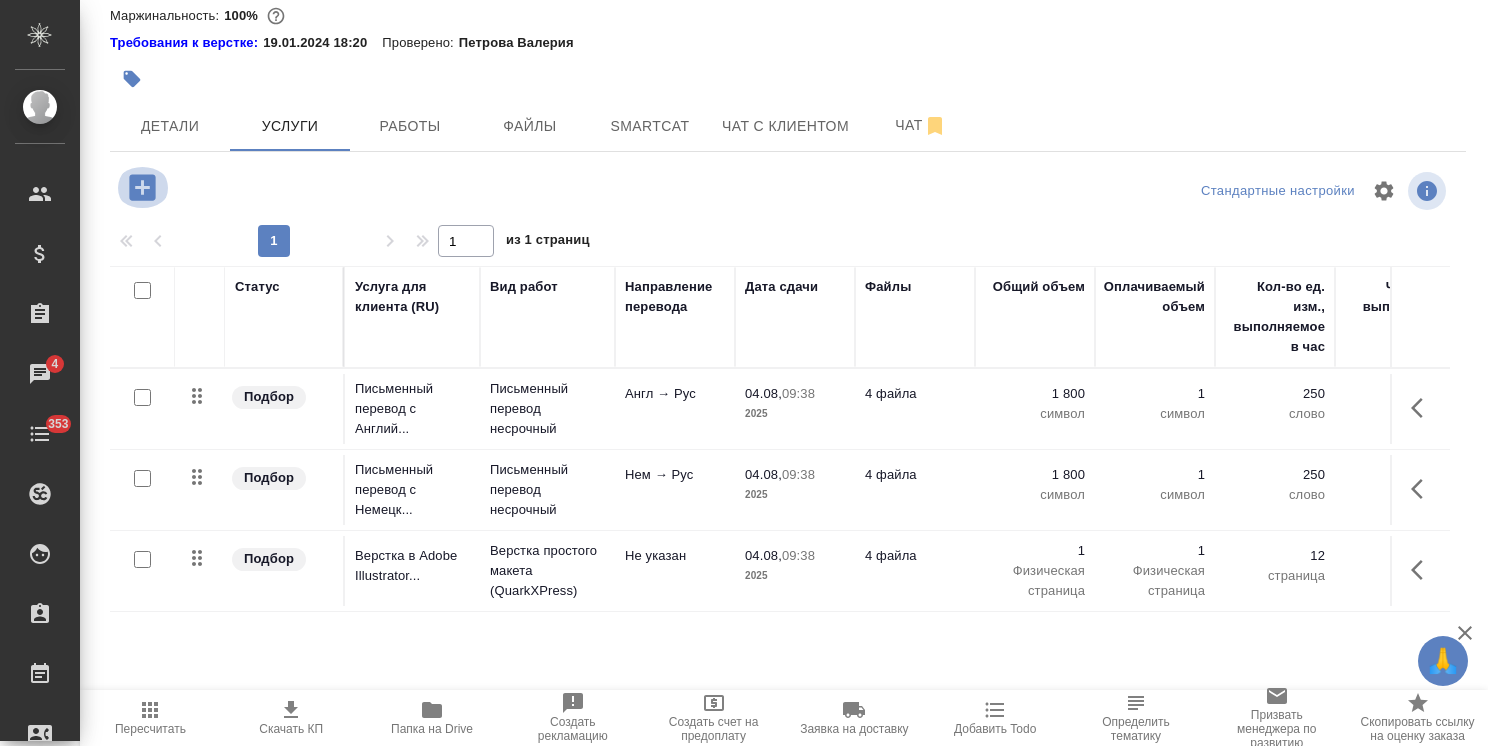 click 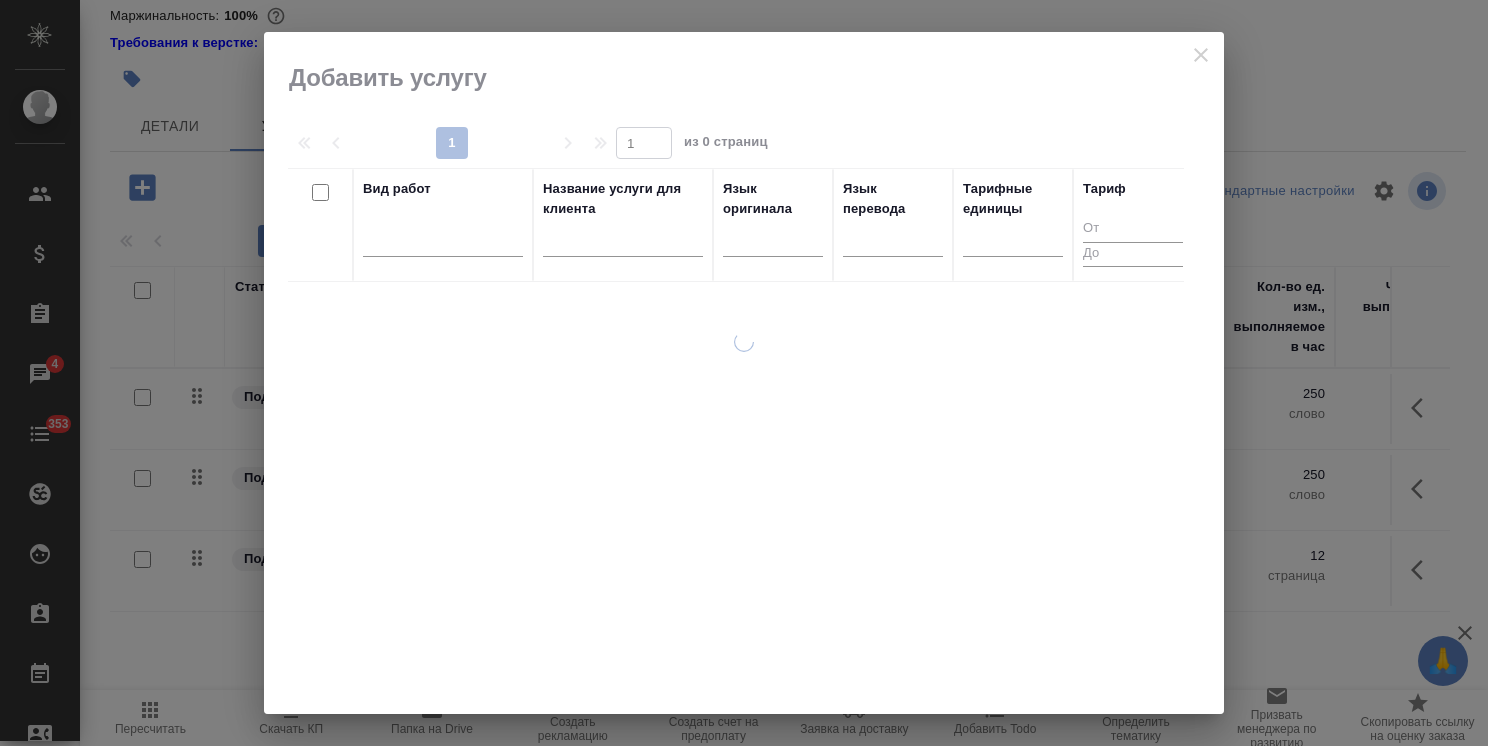 click at bounding box center [623, 244] 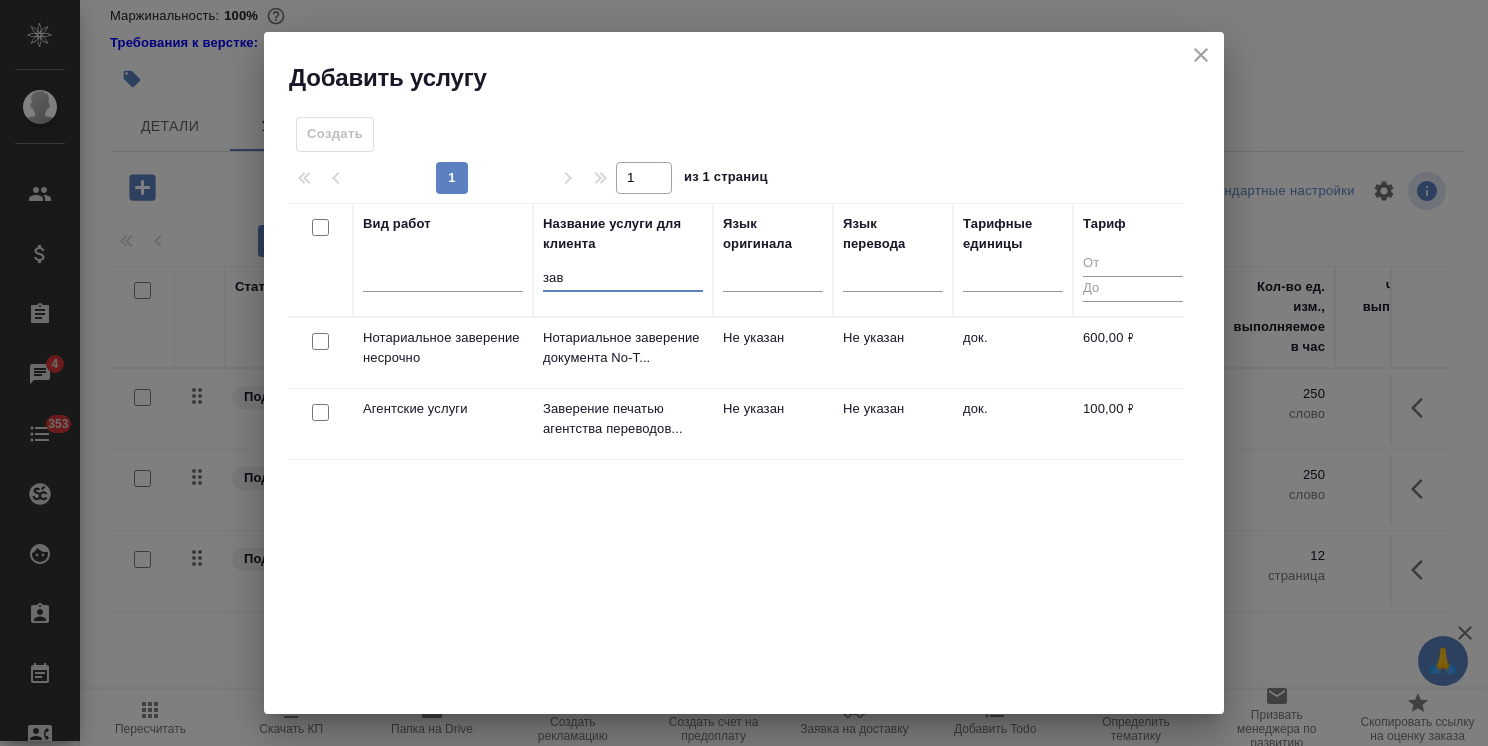 click at bounding box center (320, 342) 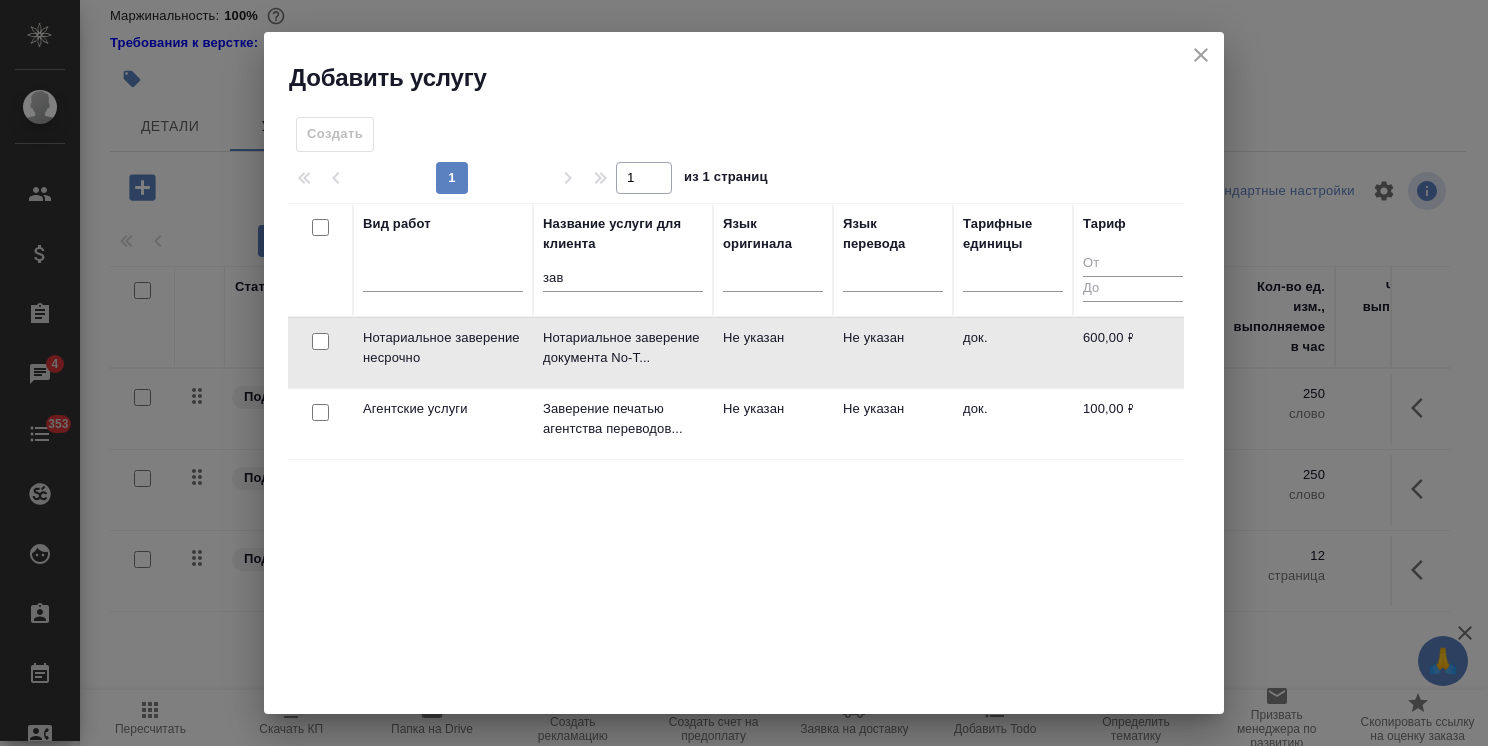 click at bounding box center [320, 341] 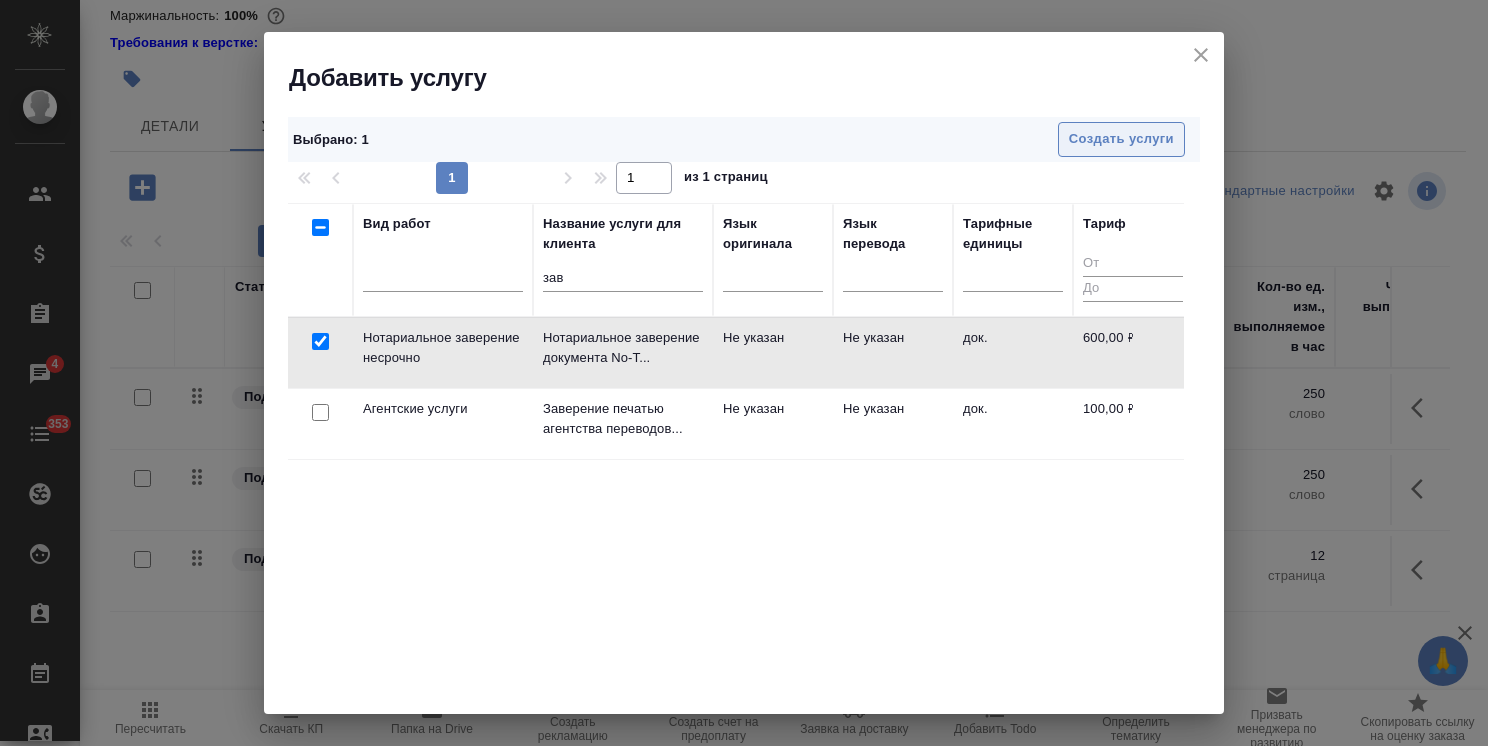 click on "Создать услуги" at bounding box center [1121, 139] 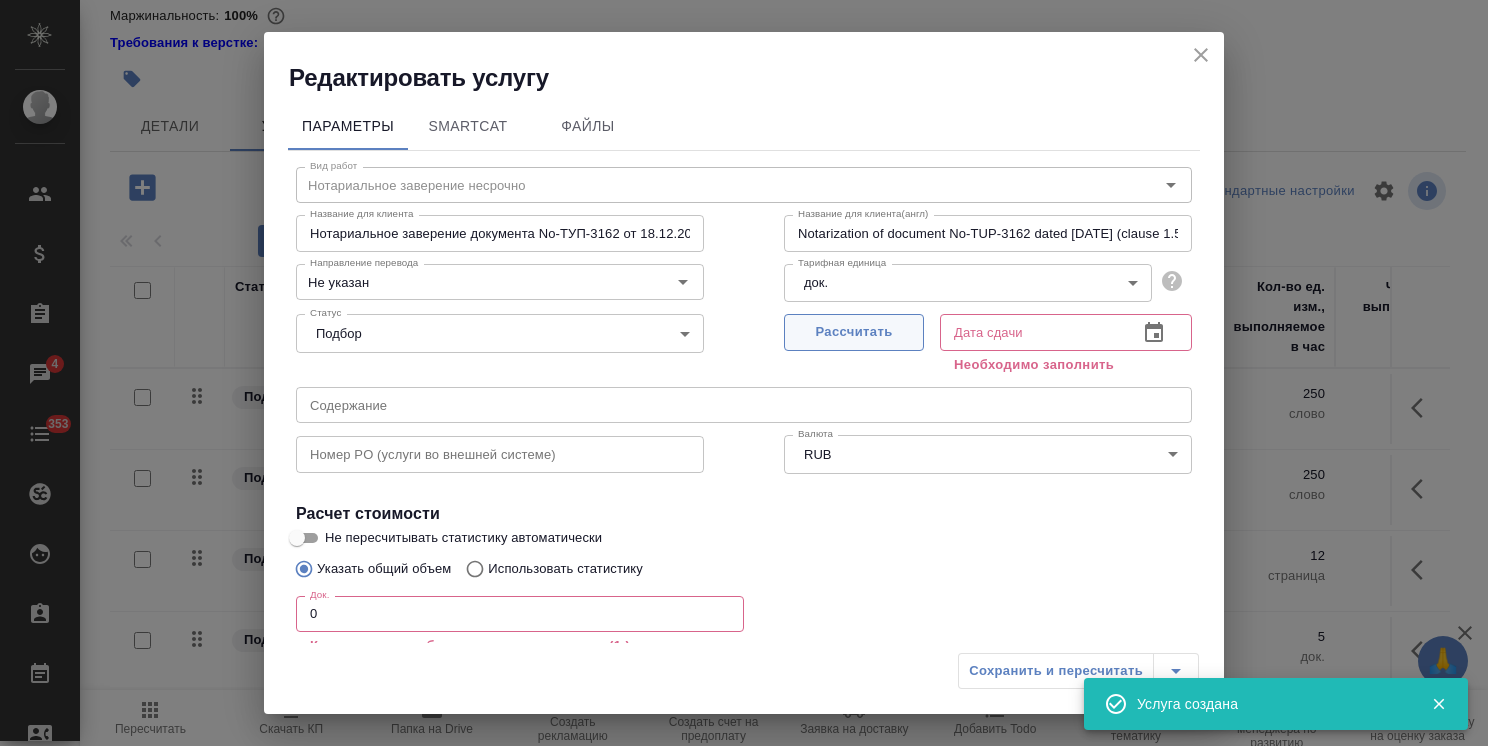 click on "Рассчитать" at bounding box center (854, 332) 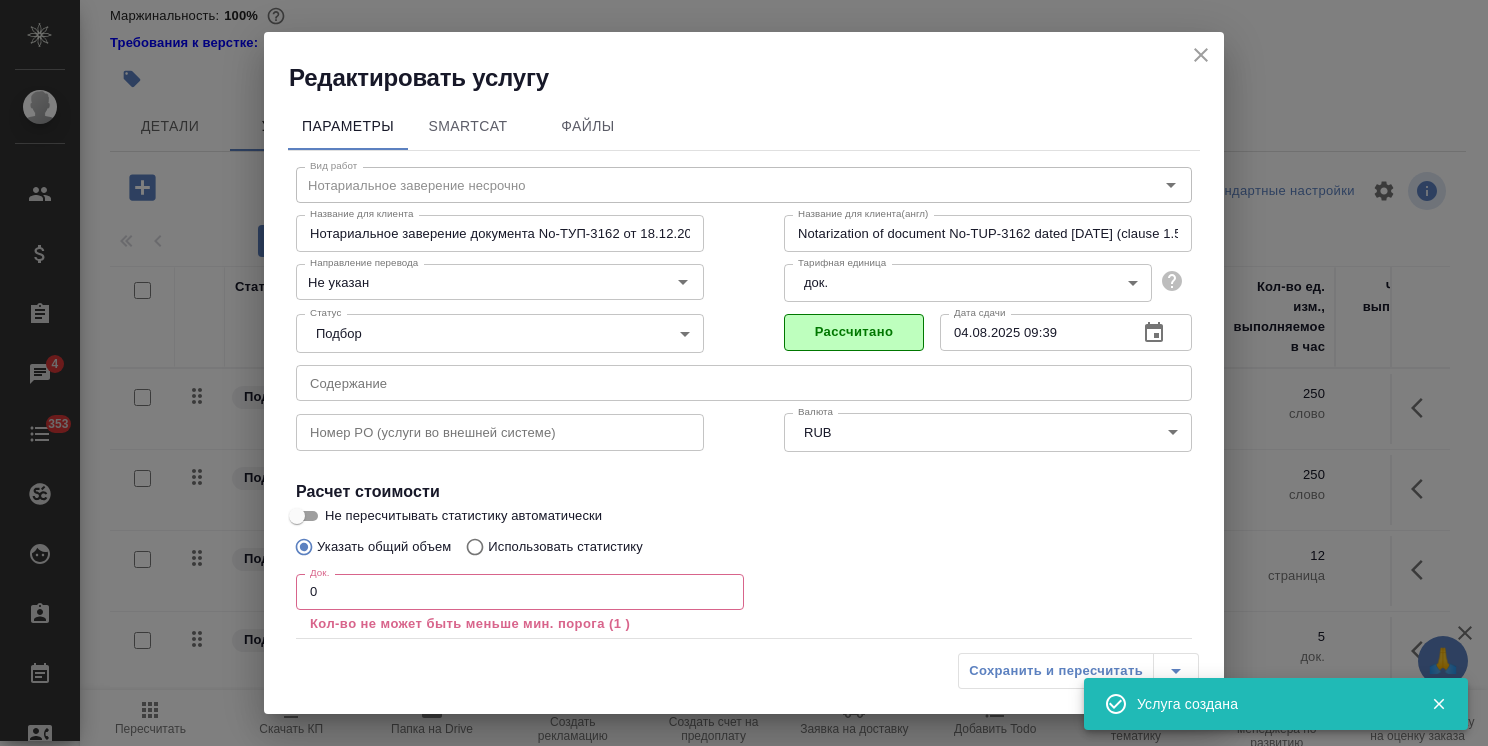 drag, startPoint x: 346, startPoint y: 602, endPoint x: 256, endPoint y: 602, distance: 90 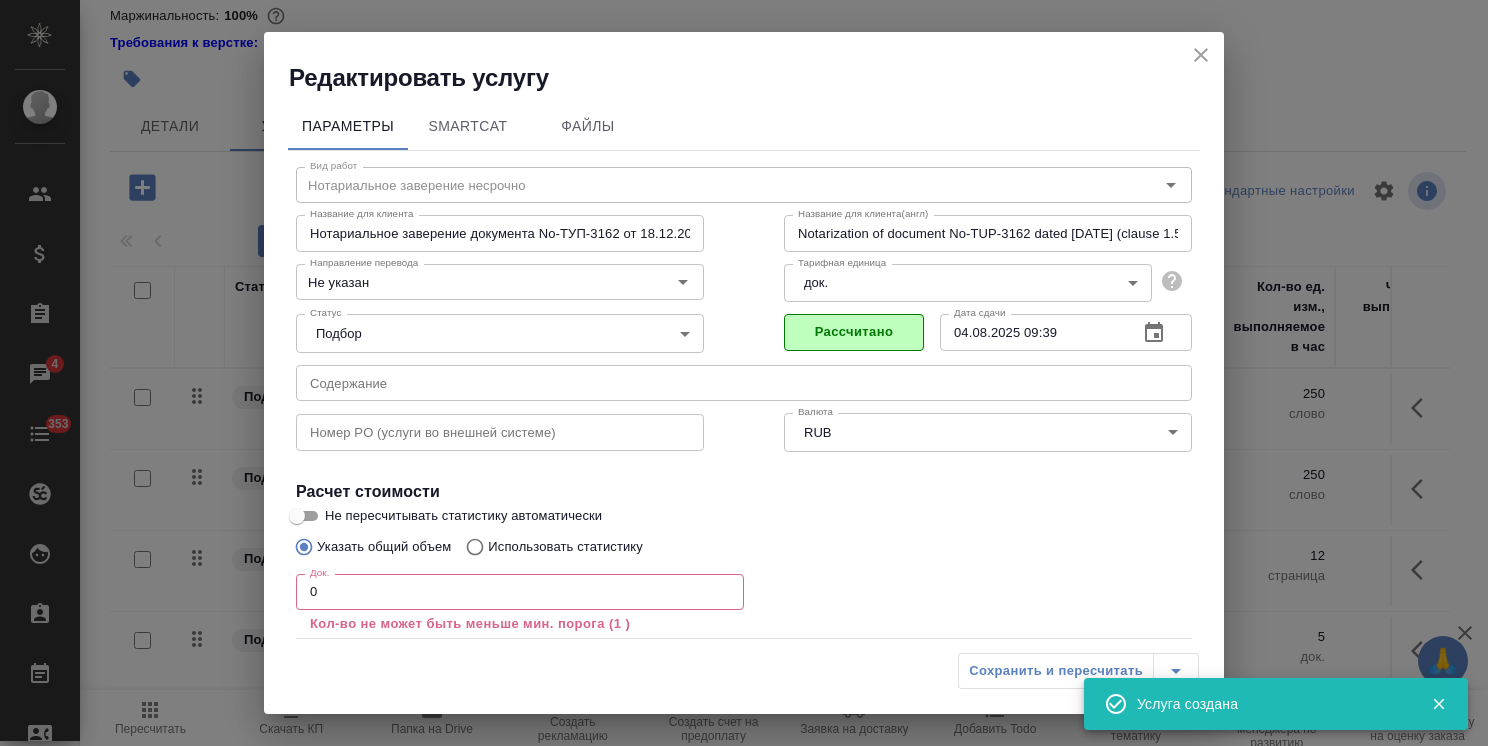 click on "Редактировать услугу Параметры SmartCat Файлы Вид работ Нотариальное заверение несрочно Вид работ Название для клиента Нотариальное заверение документа No-ТУП-3162 от 18.12.2023 г. (п. 1.5.2, строка 20) Название для клиента Название для клиента(англ) Notarization of document No-TUP-3162 dated 12/18/2023 (clause 1.5.2, line 20) Название для клиента(англ) Направление перевода Не указан Направление перевода Тарифная единица док. 5a8b1489cc6b4906c91bfd8b Тарифная единица Статус Подбор none Статус Рассчитано Дата сдачи 04.08.2025 09:39 Дата сдачи Содержание Содержание Номер PO (услуги во внешней системе) Валюта RUB RUB Валюта Док. 0" at bounding box center [744, 373] 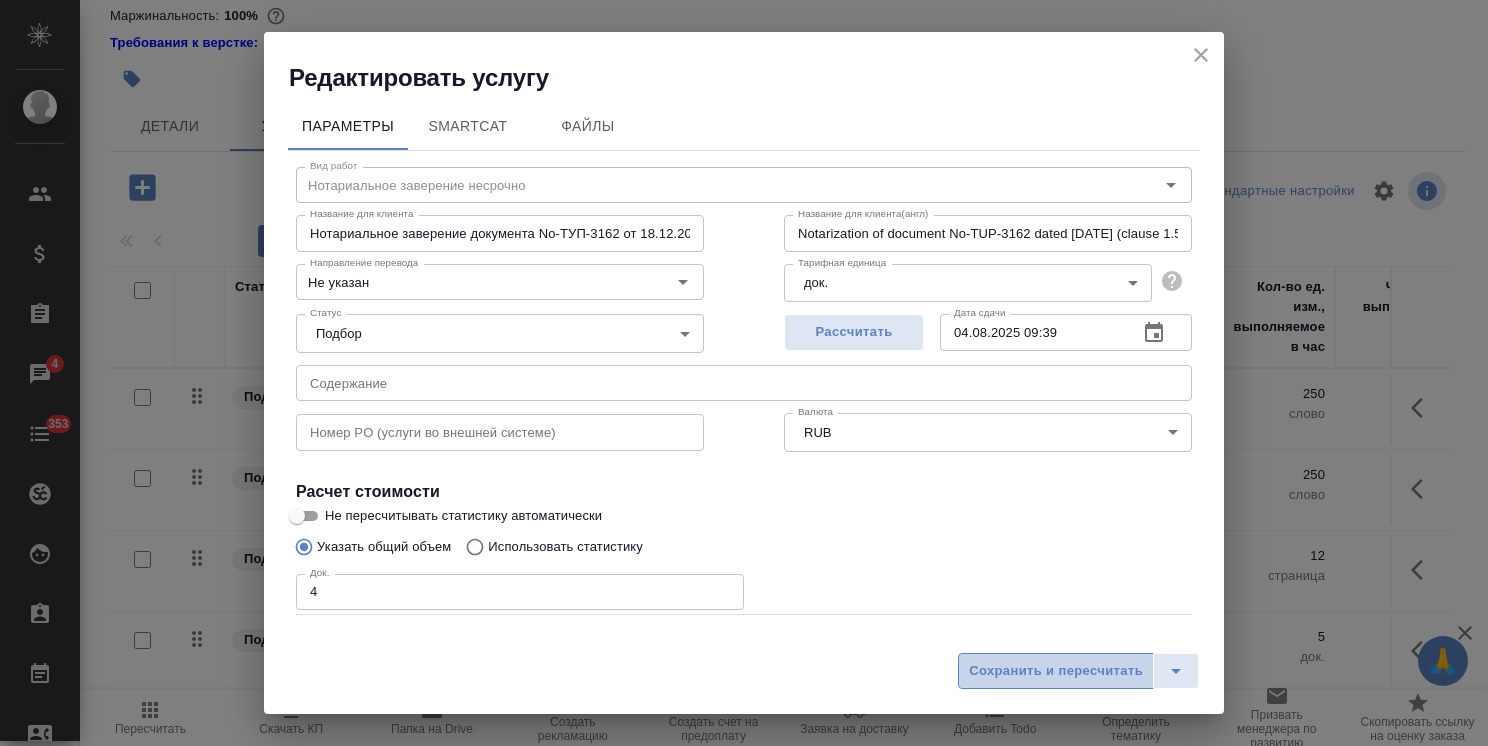 click on "Сохранить и пересчитать" at bounding box center [1056, 671] 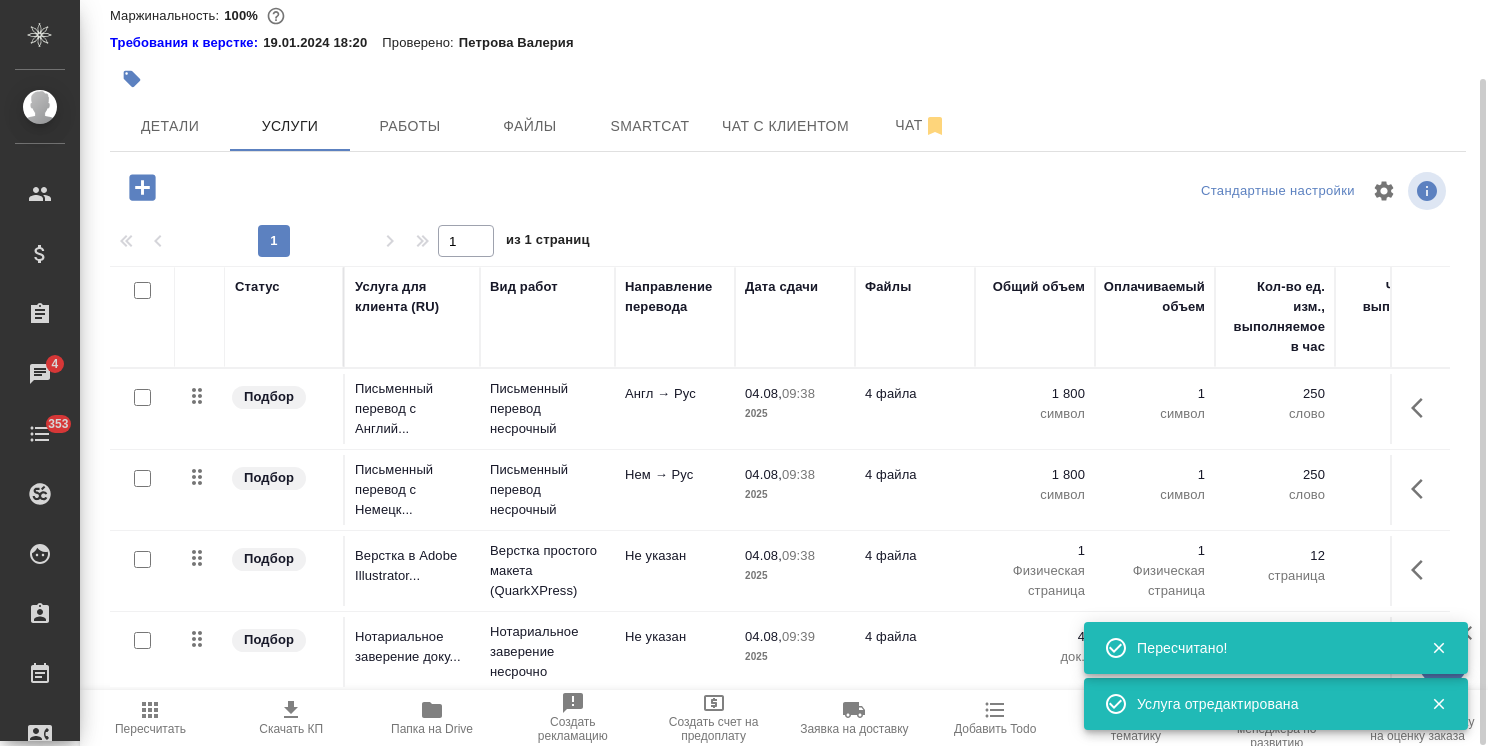 scroll, scrollTop: 10, scrollLeft: 0, axis: vertical 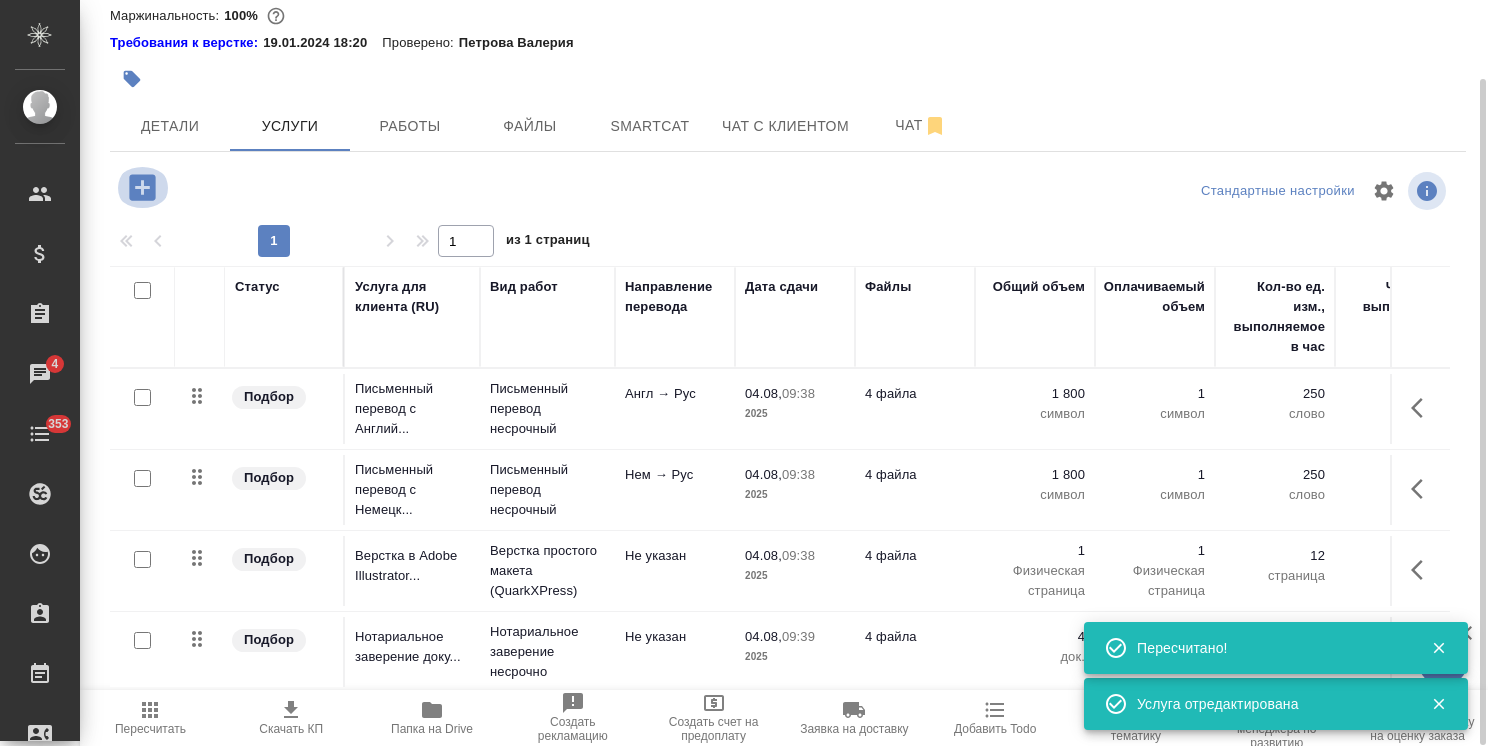 click 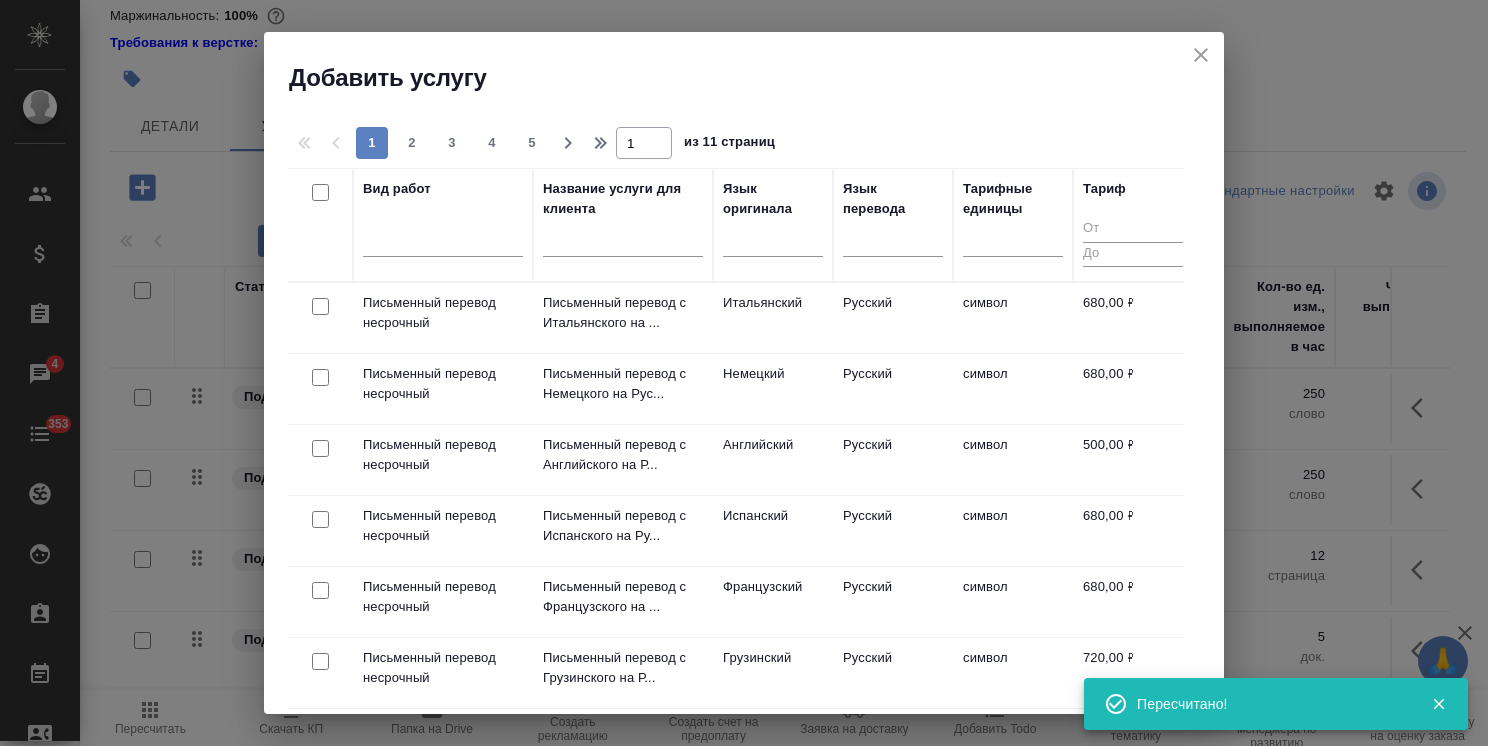 click at bounding box center [623, 244] 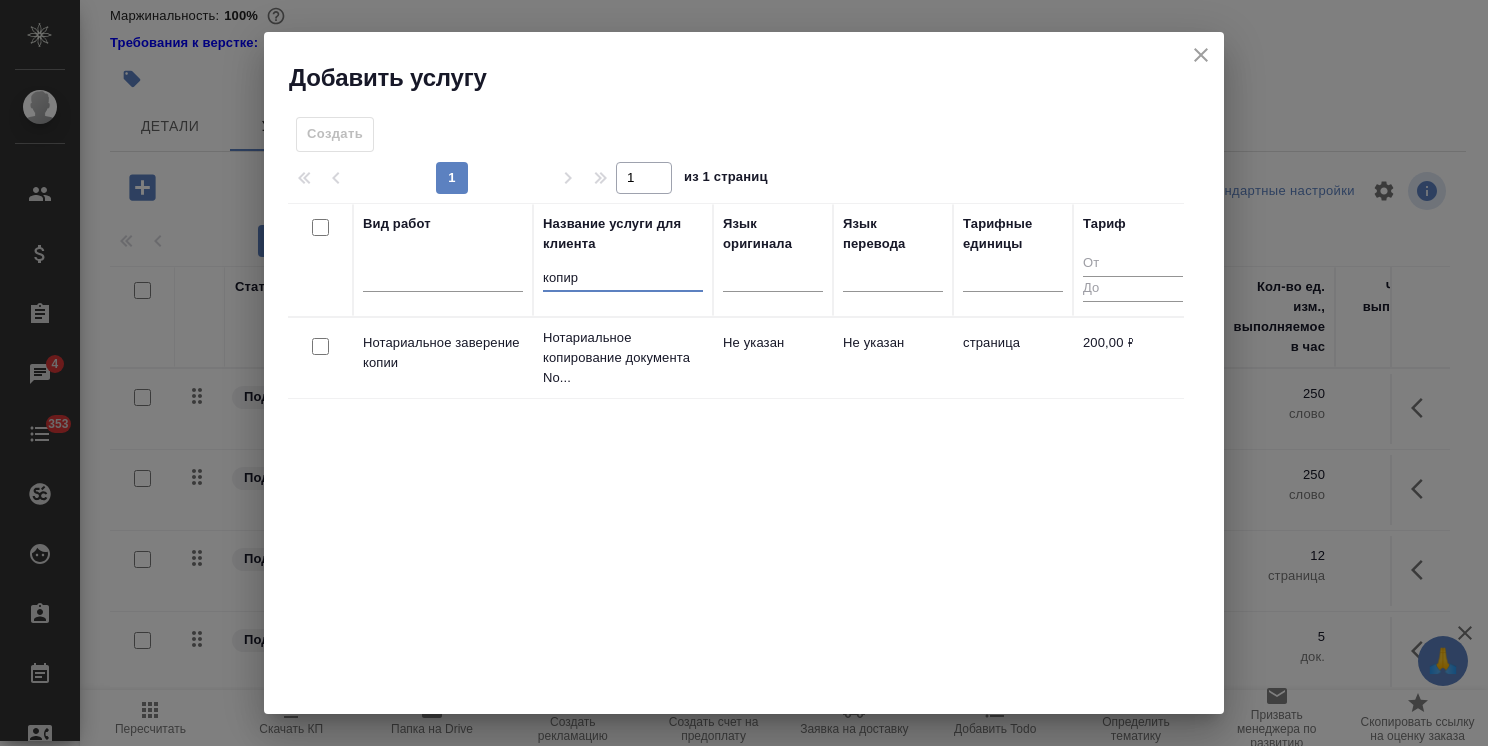 click at bounding box center [320, 346] 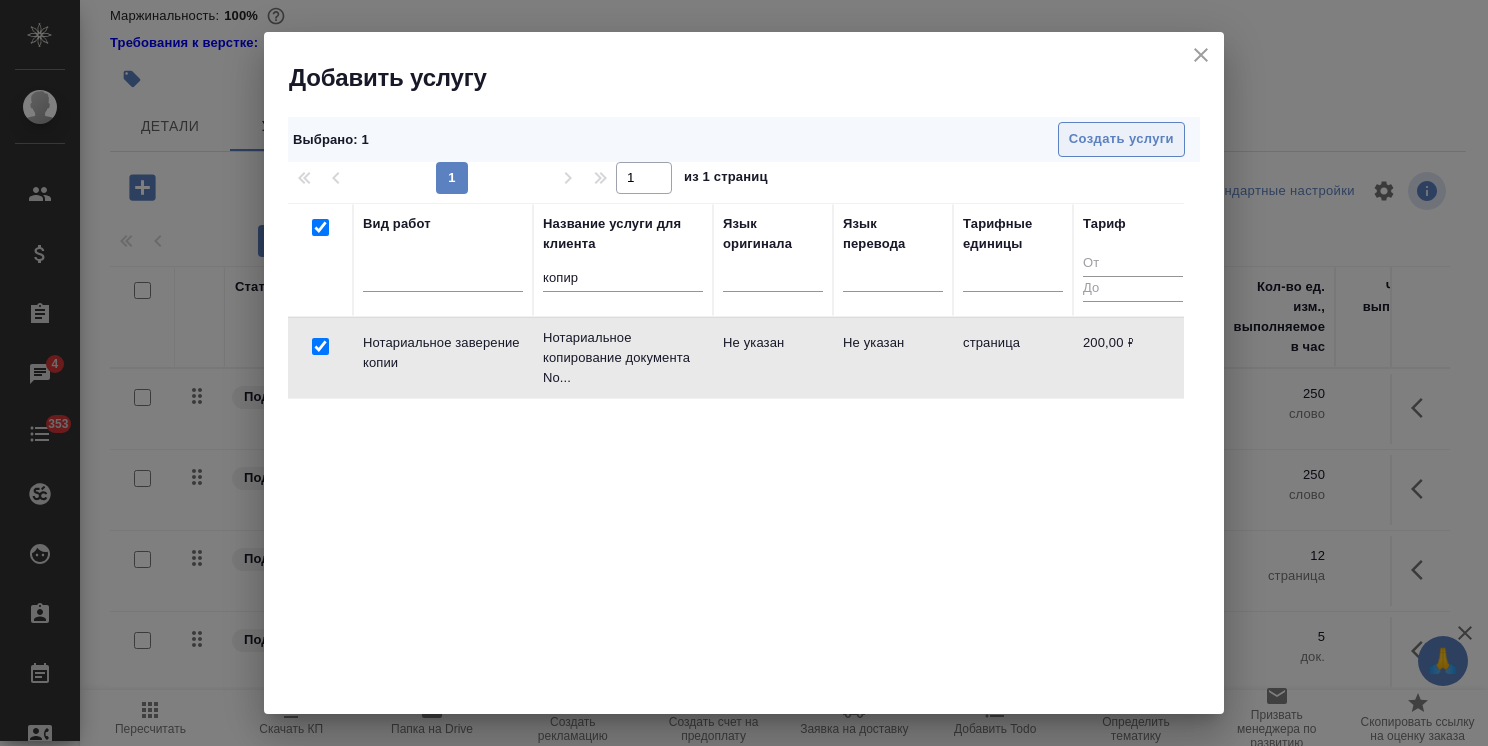 click on "Создать услуги" at bounding box center (1121, 139) 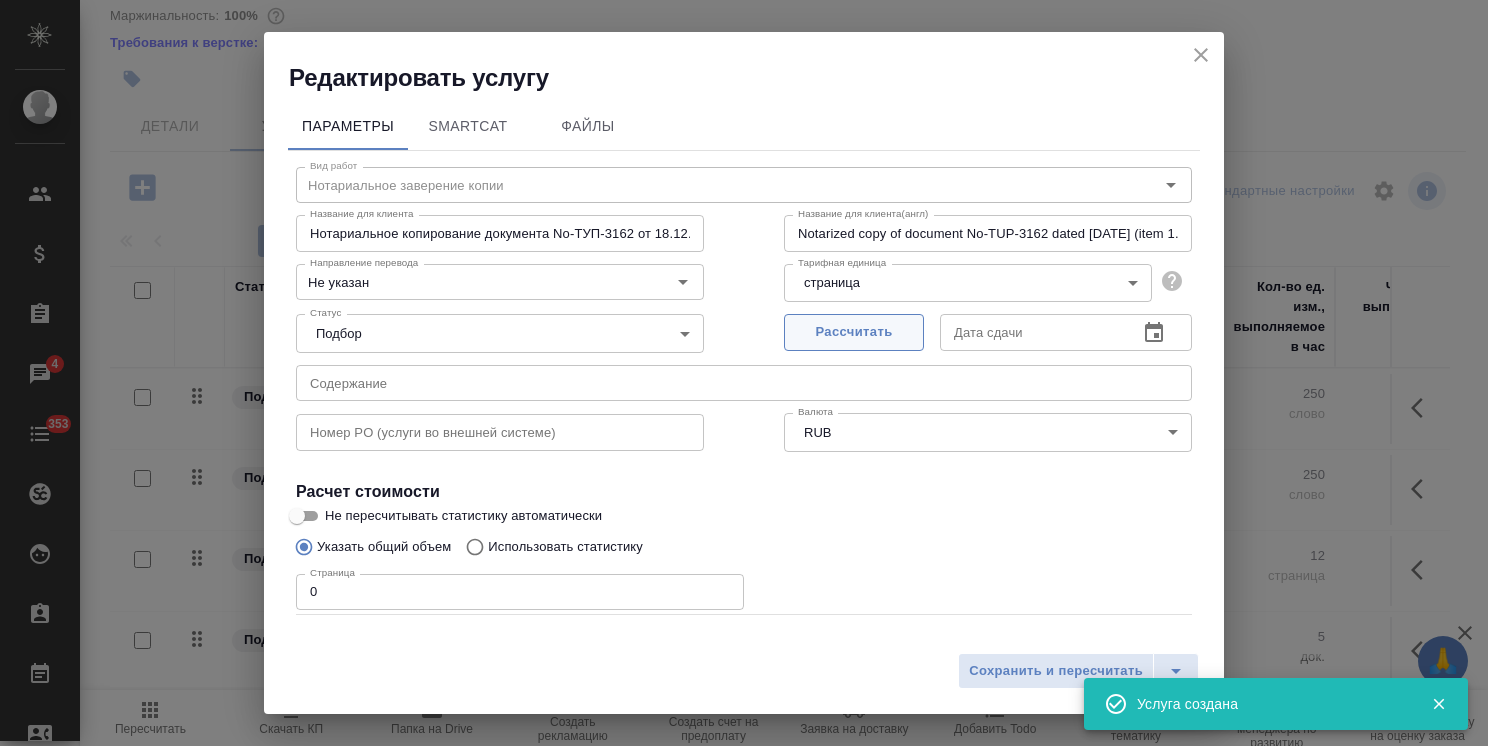 click on "Рассчитать" at bounding box center (854, 332) 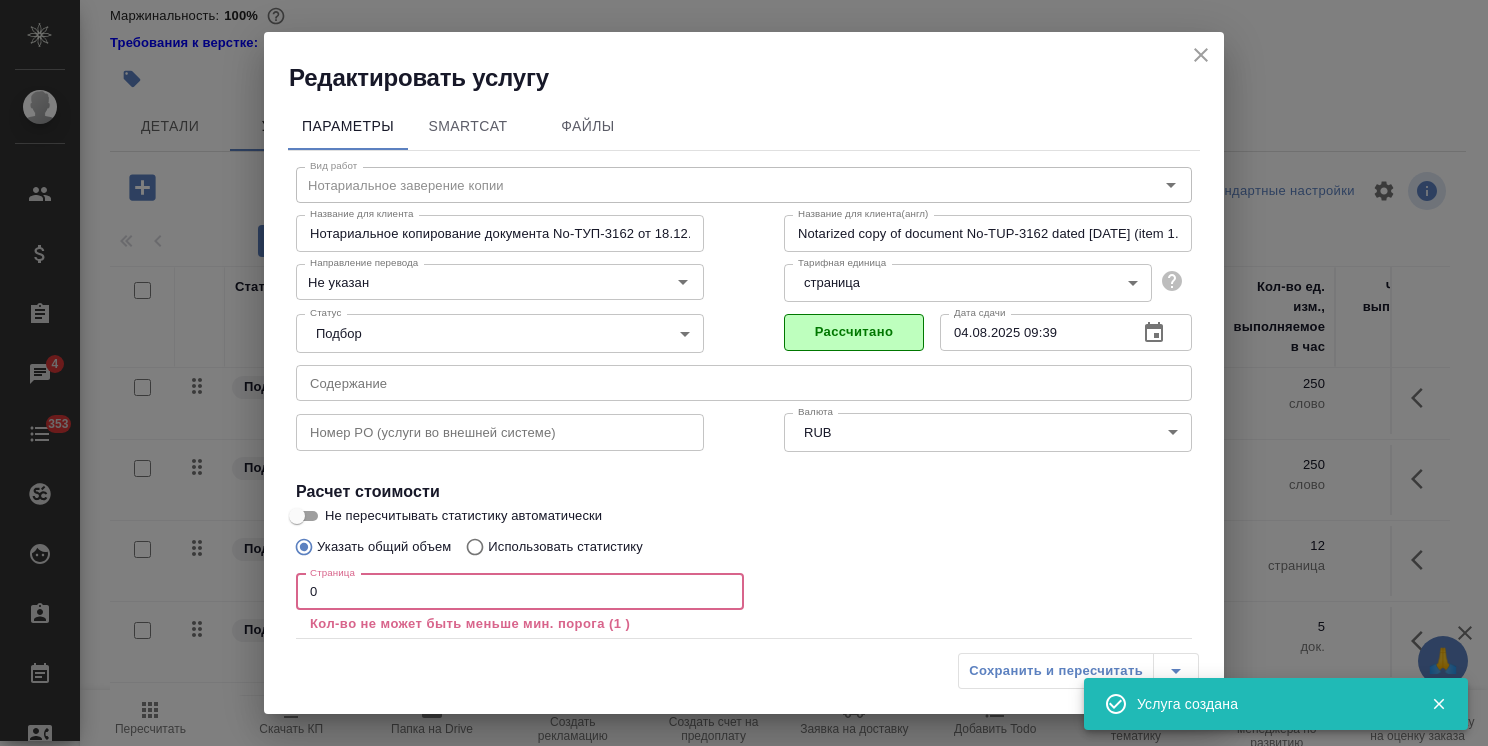 drag, startPoint x: 369, startPoint y: 602, endPoint x: 269, endPoint y: 581, distance: 102.18121 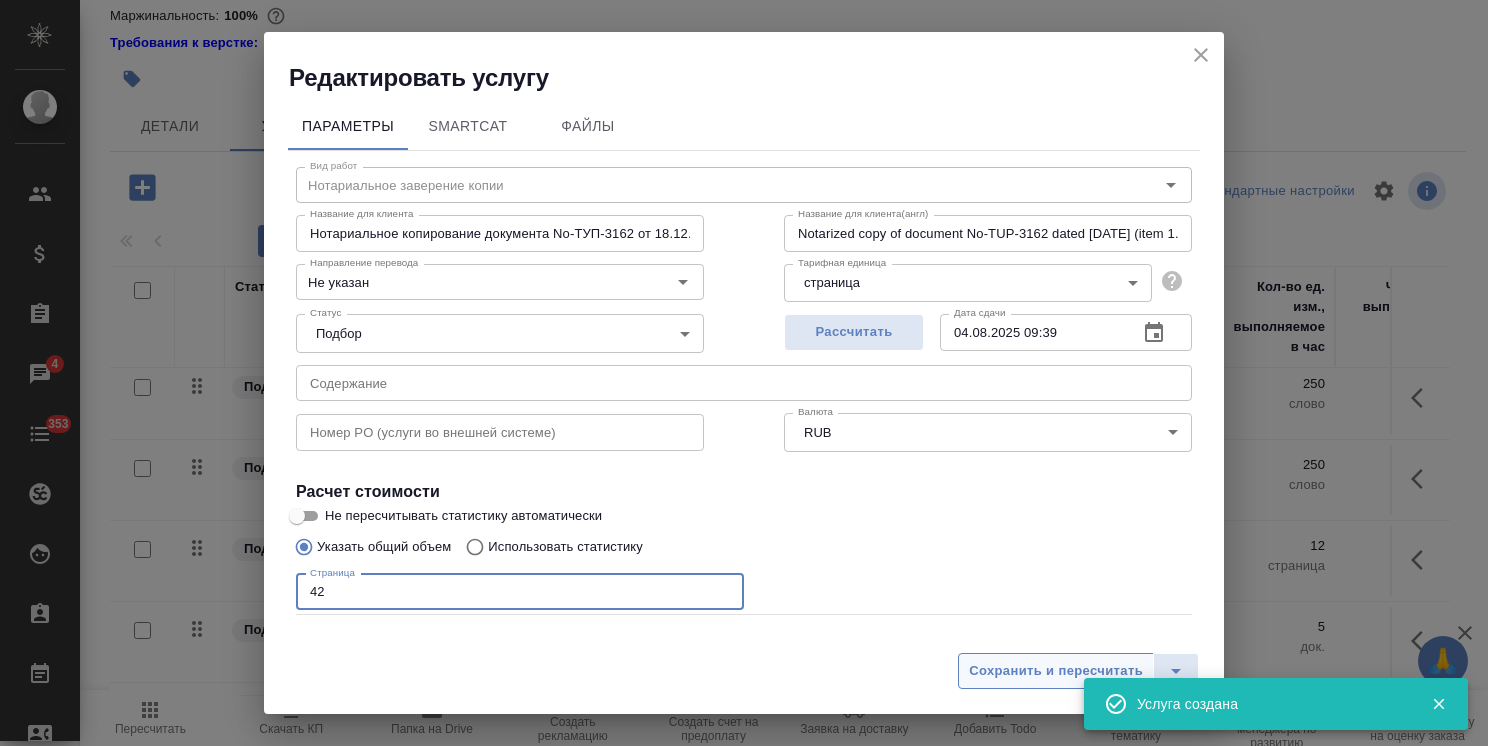 click on "Сохранить и пересчитать" at bounding box center (1056, 671) 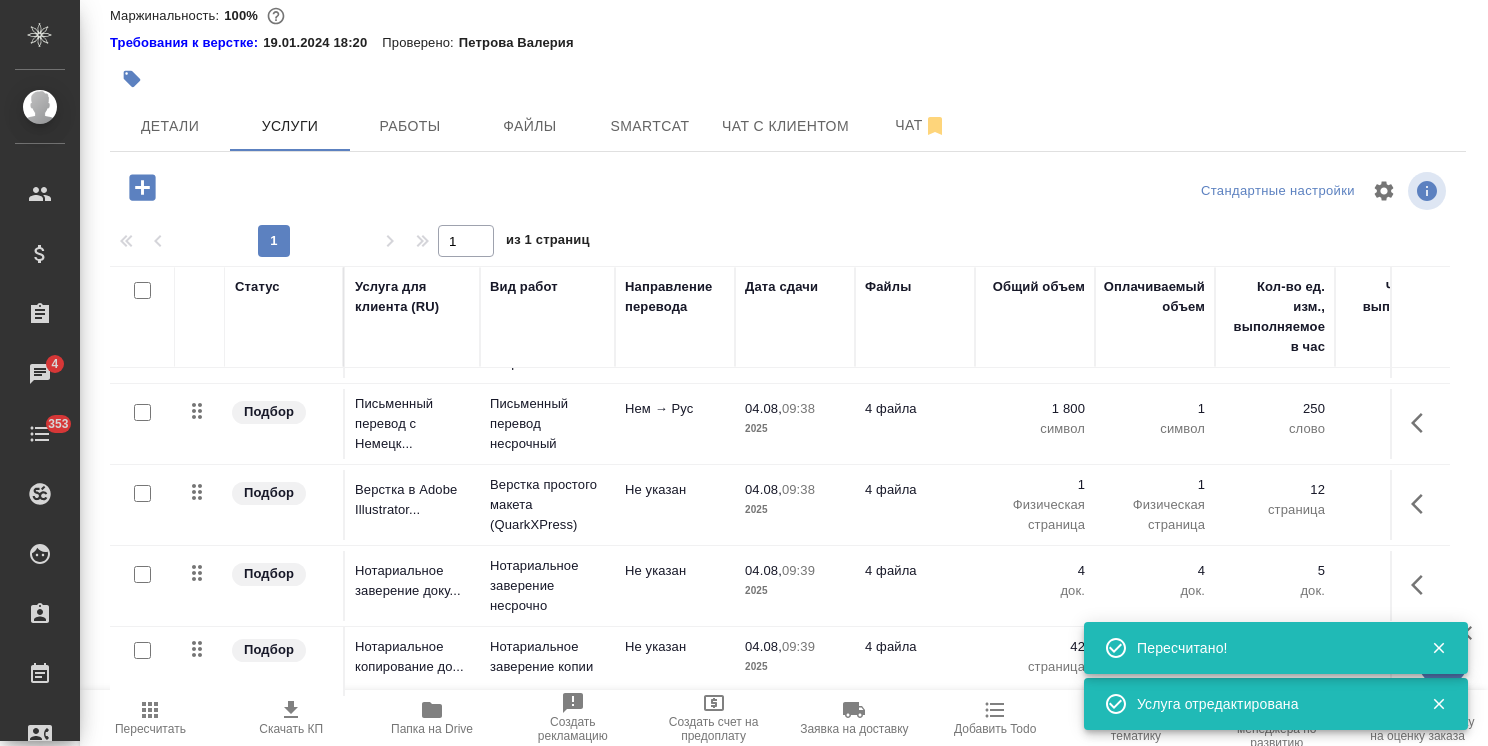 scroll, scrollTop: 81, scrollLeft: 0, axis: vertical 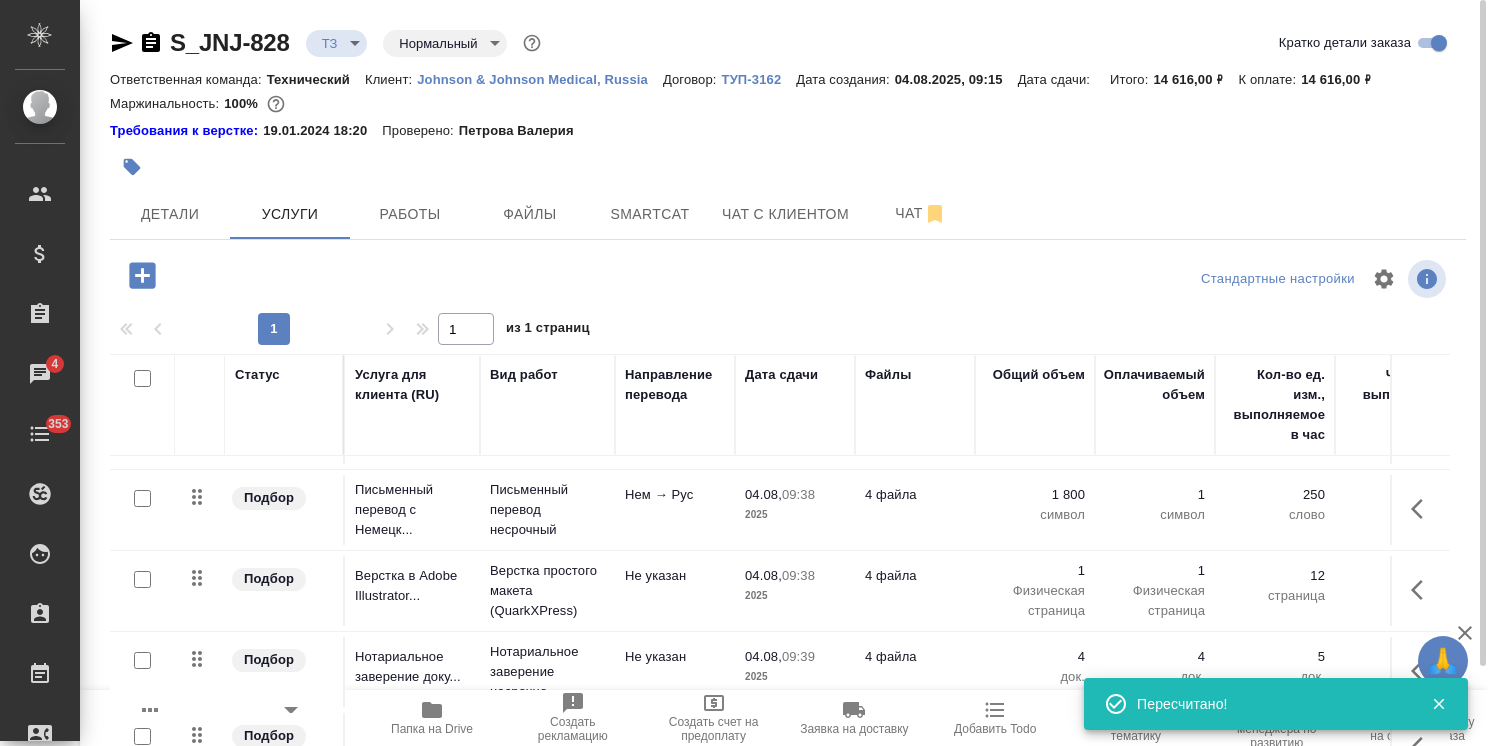 click 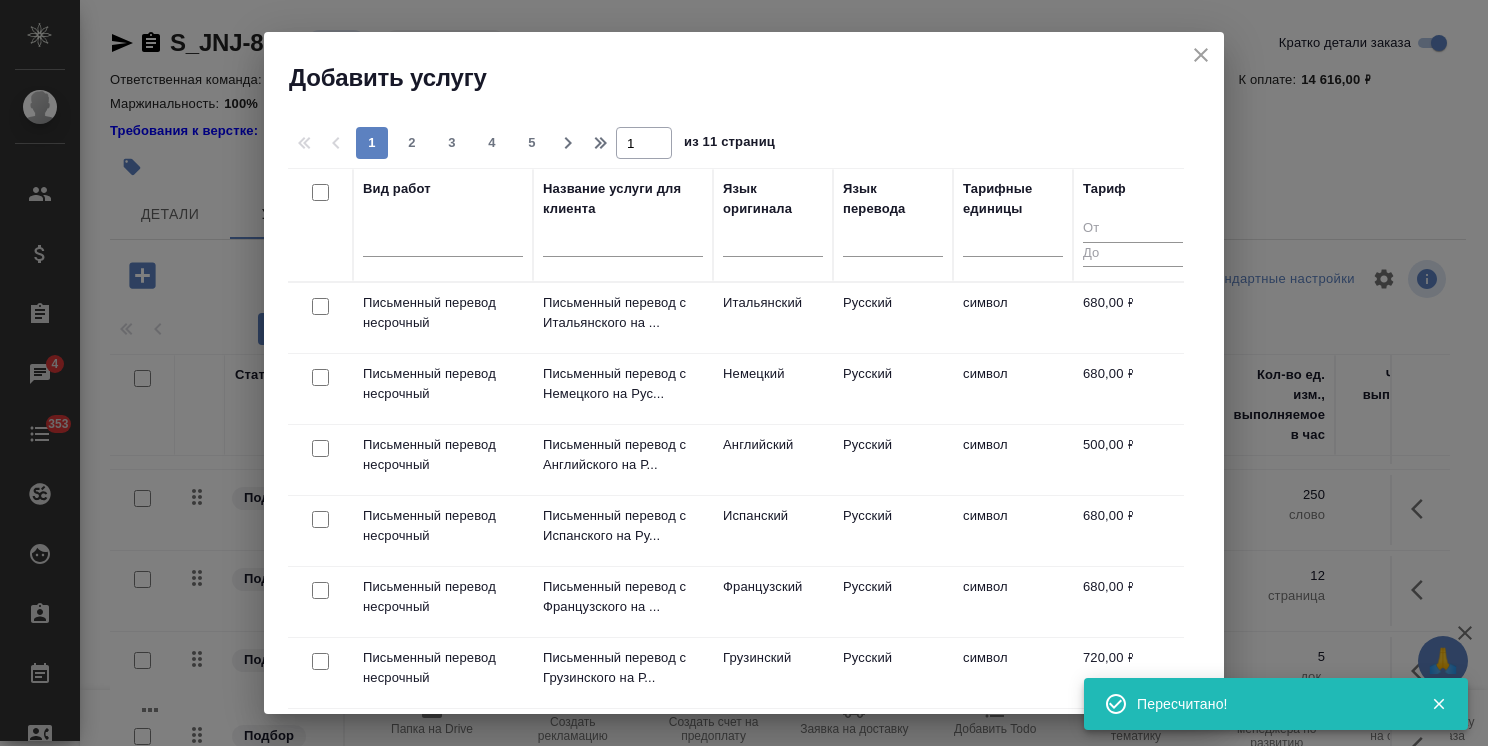 click at bounding box center [623, 246] 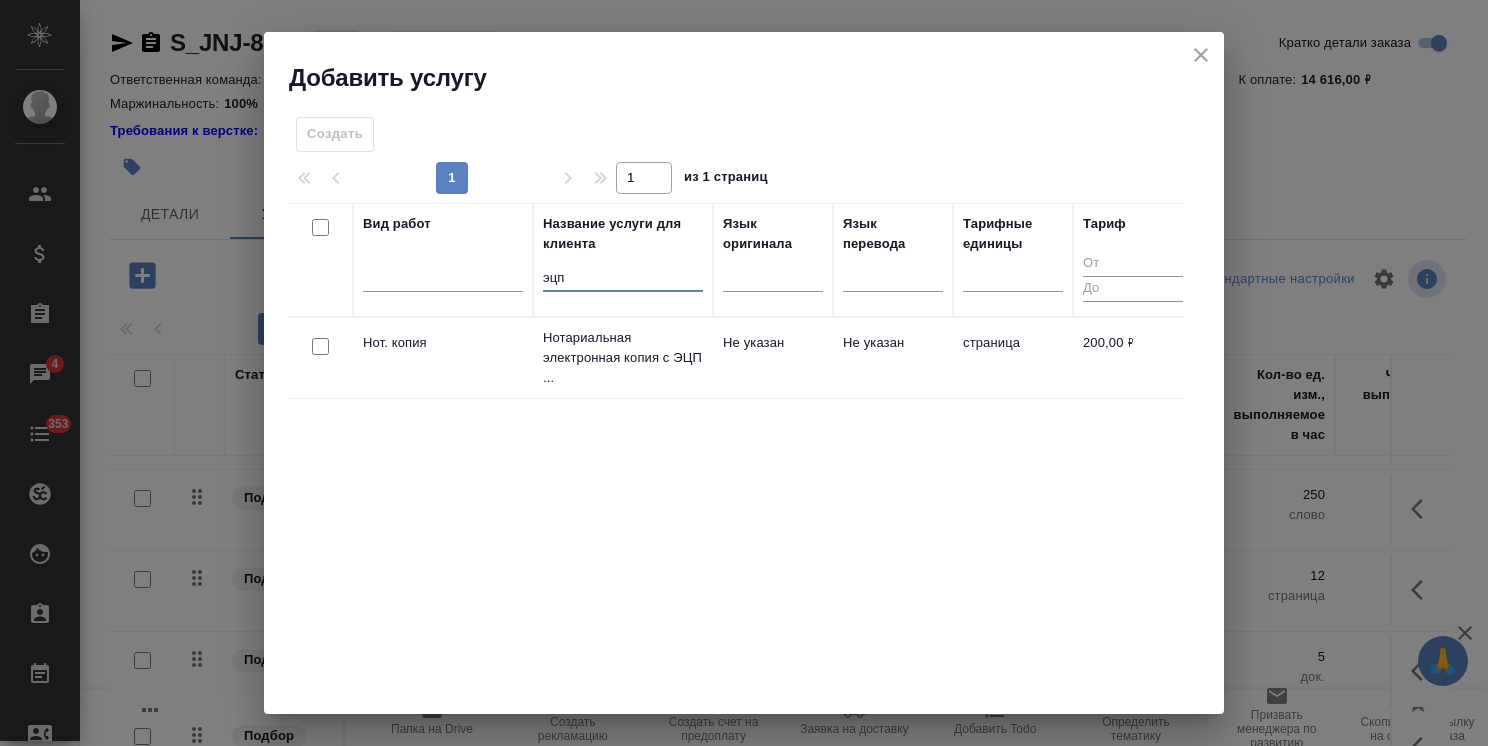 click at bounding box center [320, 346] 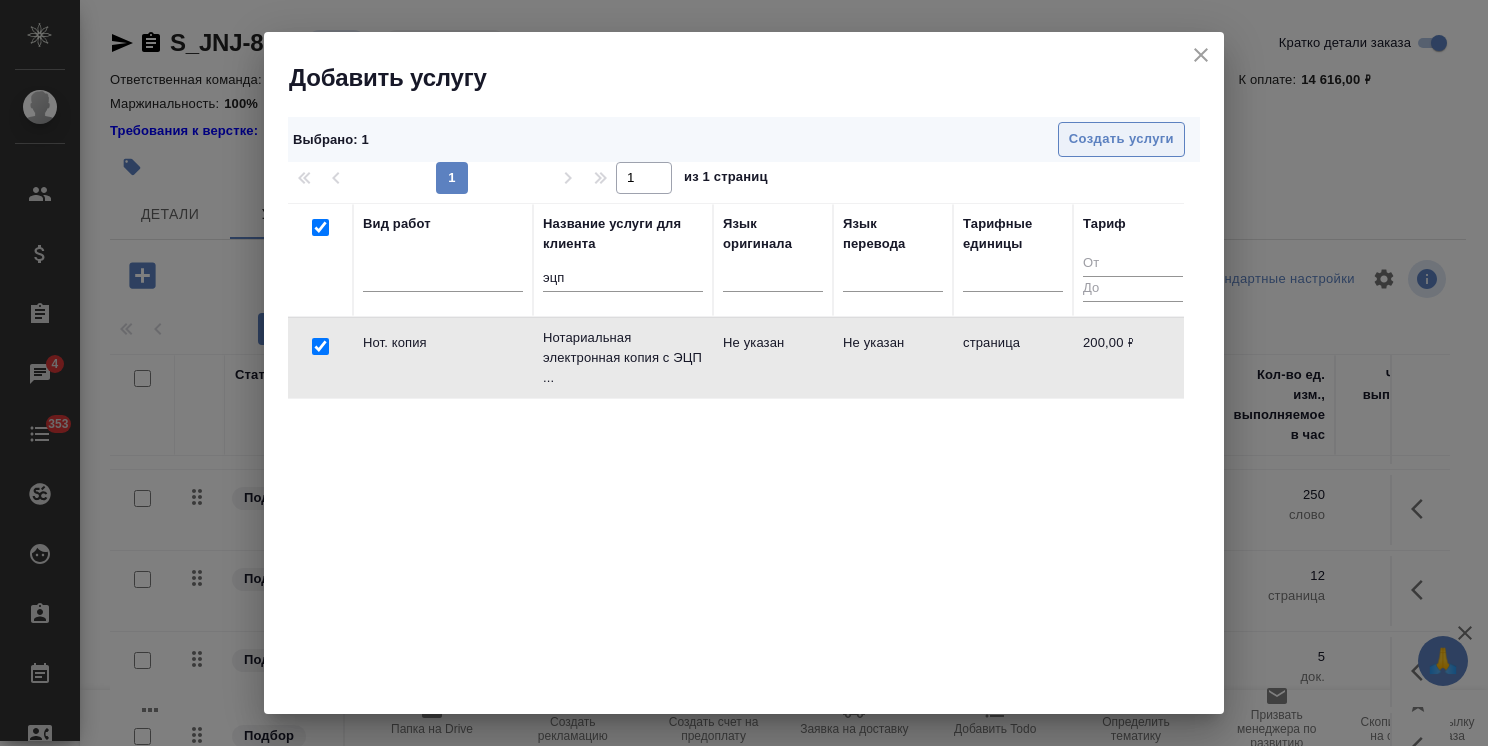 click on "Создать услуги" at bounding box center (1121, 139) 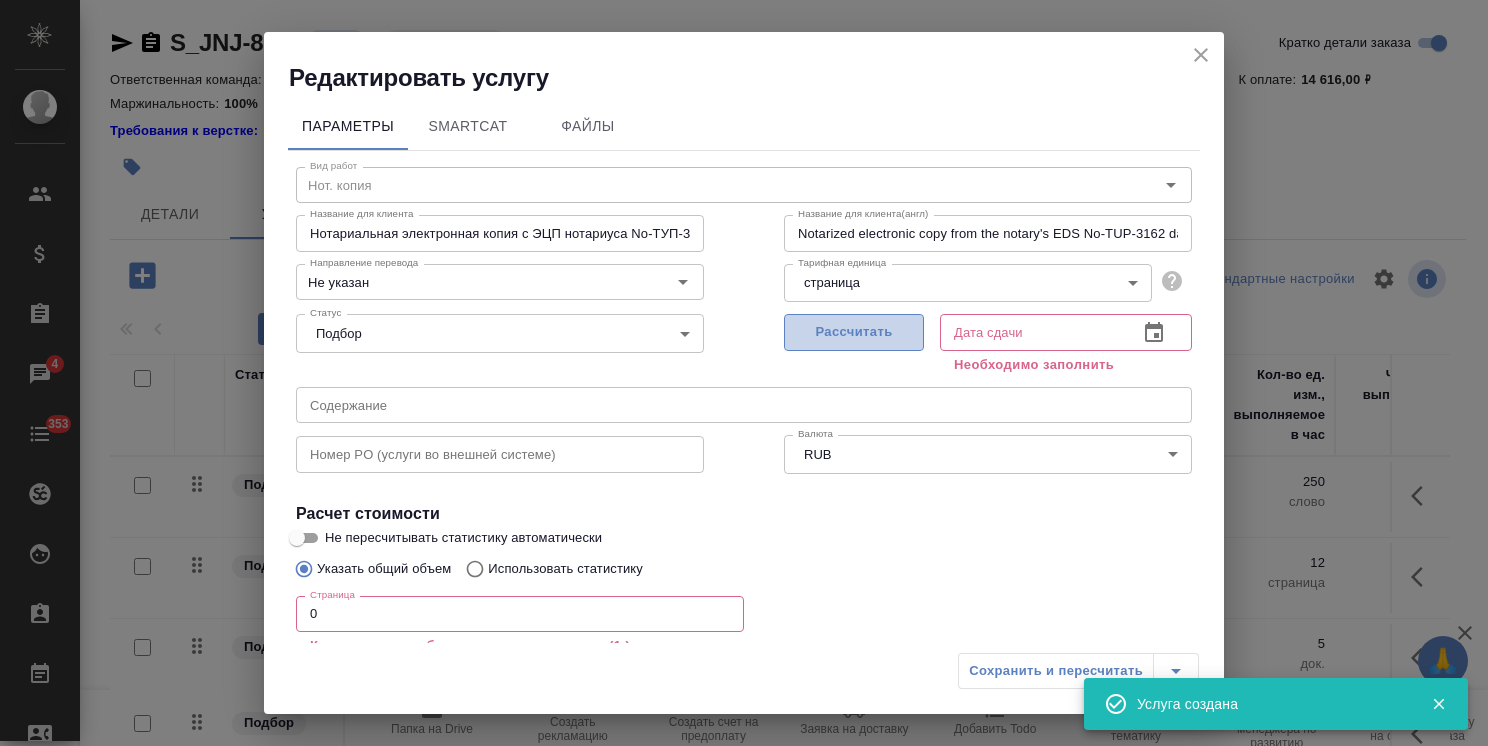 click on "Рассчитать" at bounding box center [854, 332] 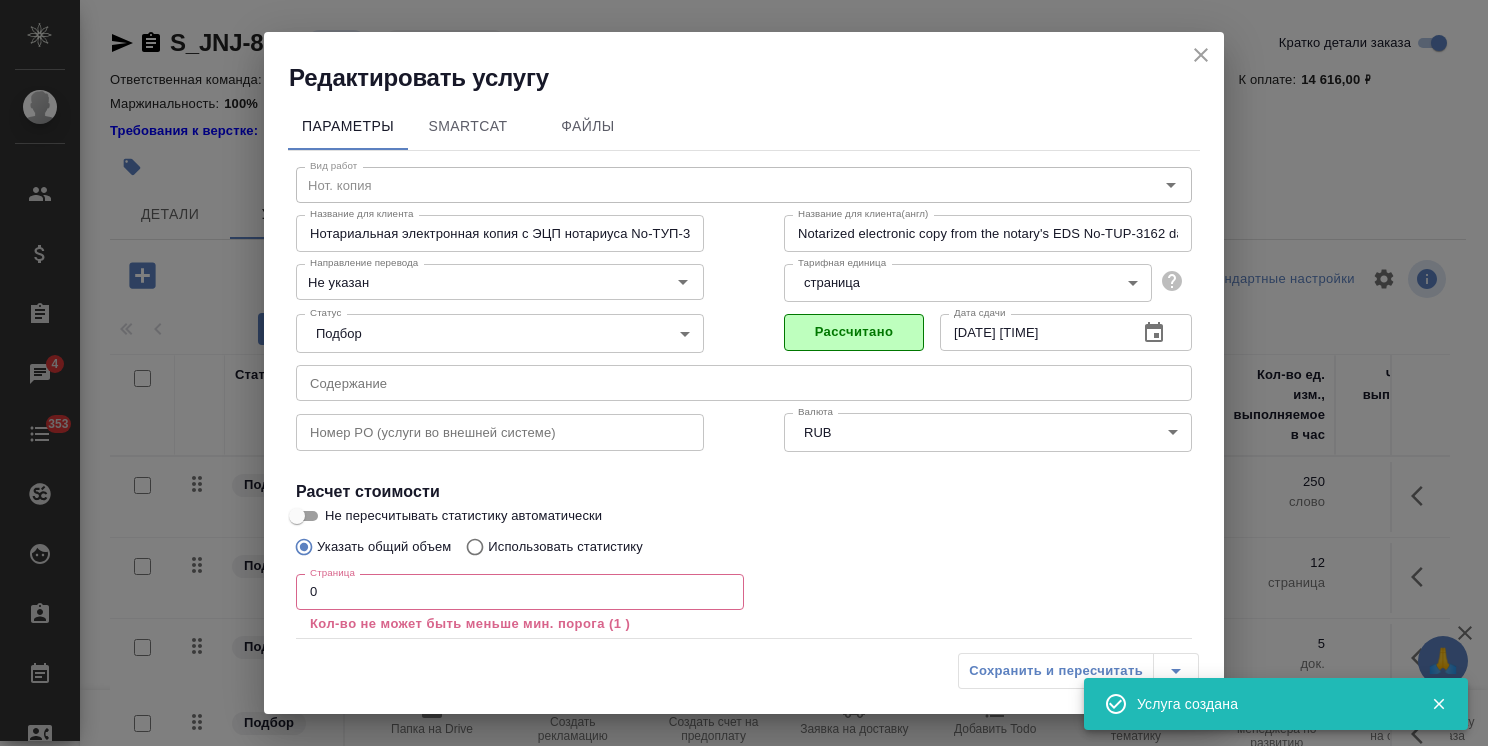 scroll, scrollTop: 121, scrollLeft: 0, axis: vertical 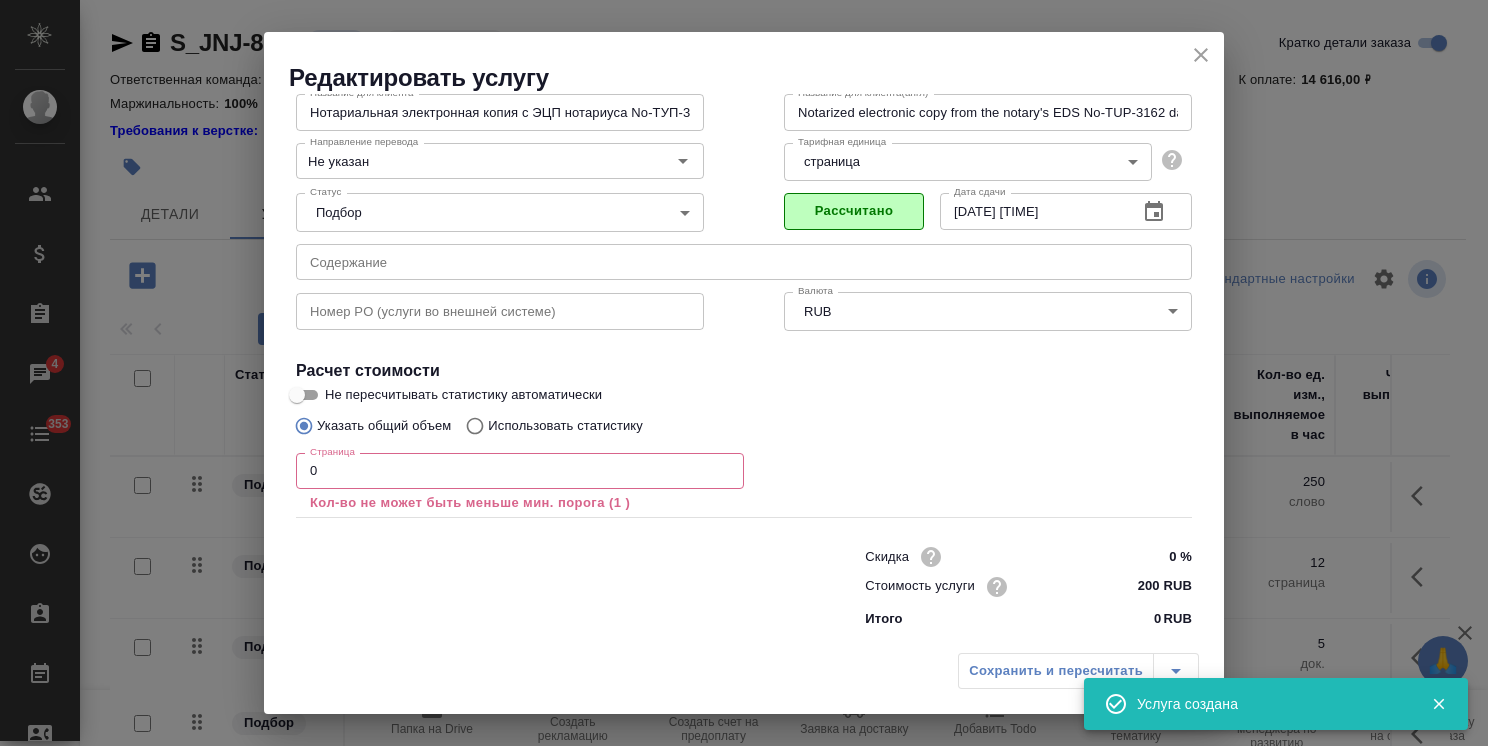 drag, startPoint x: 340, startPoint y: 463, endPoint x: 246, endPoint y: 463, distance: 94 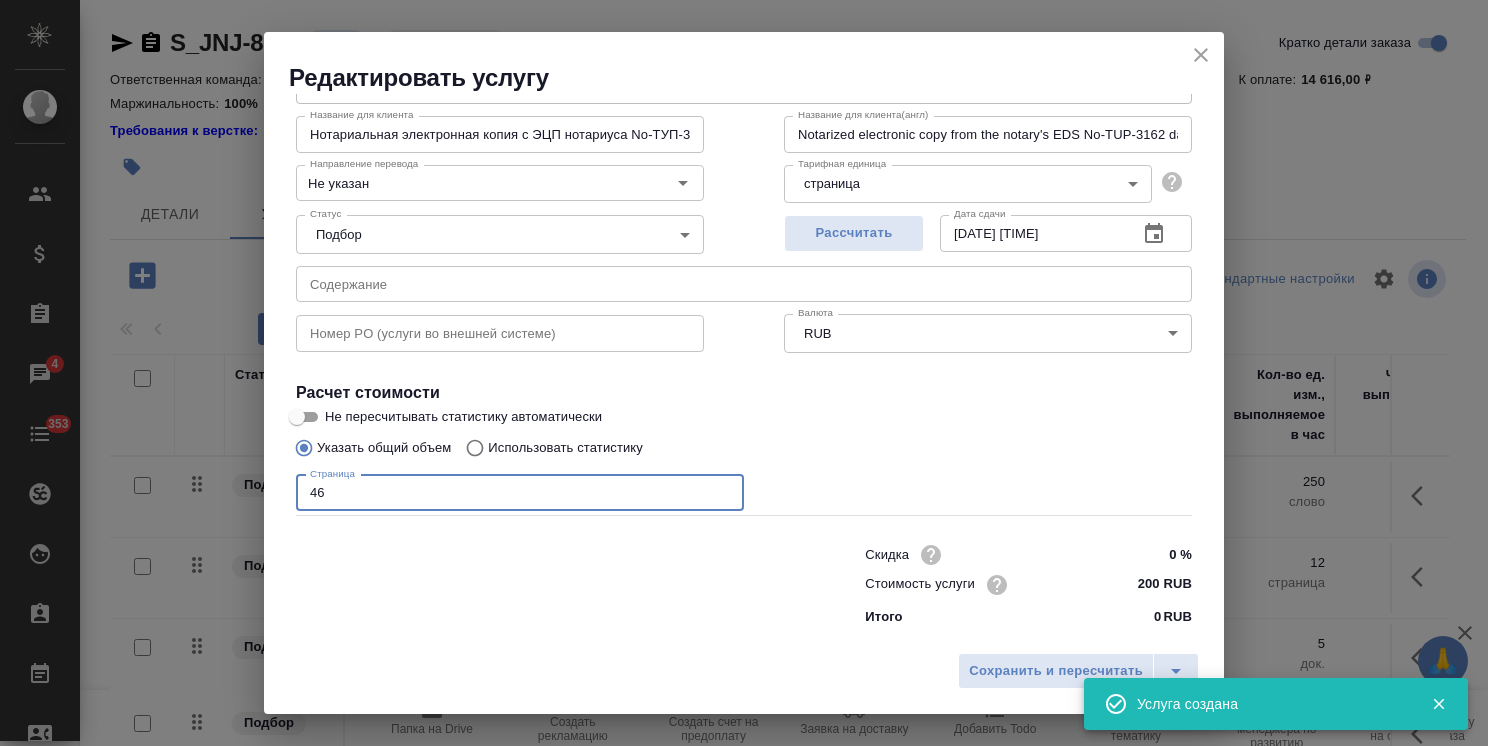 scroll, scrollTop: 98, scrollLeft: 0, axis: vertical 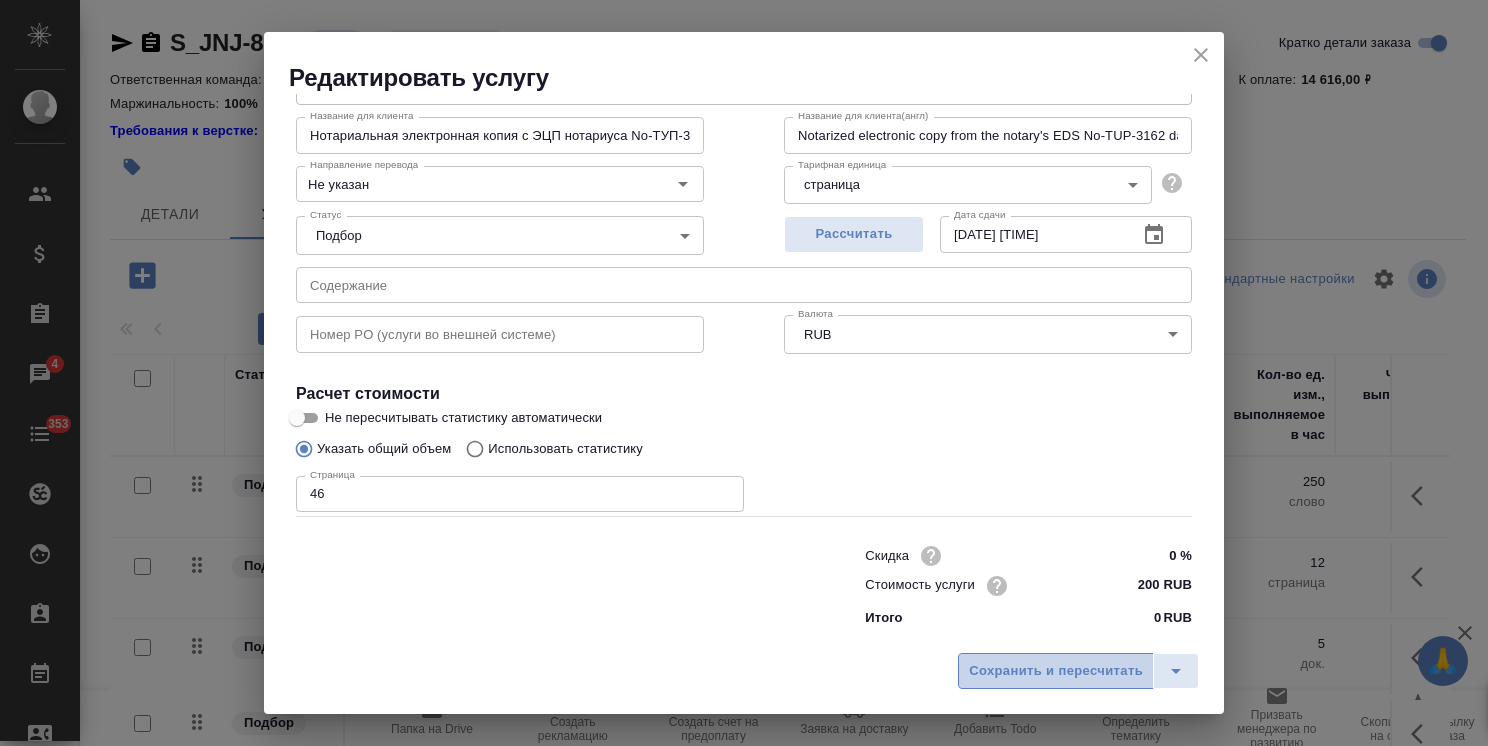 click on "Сохранить и пересчитать" at bounding box center (1056, 671) 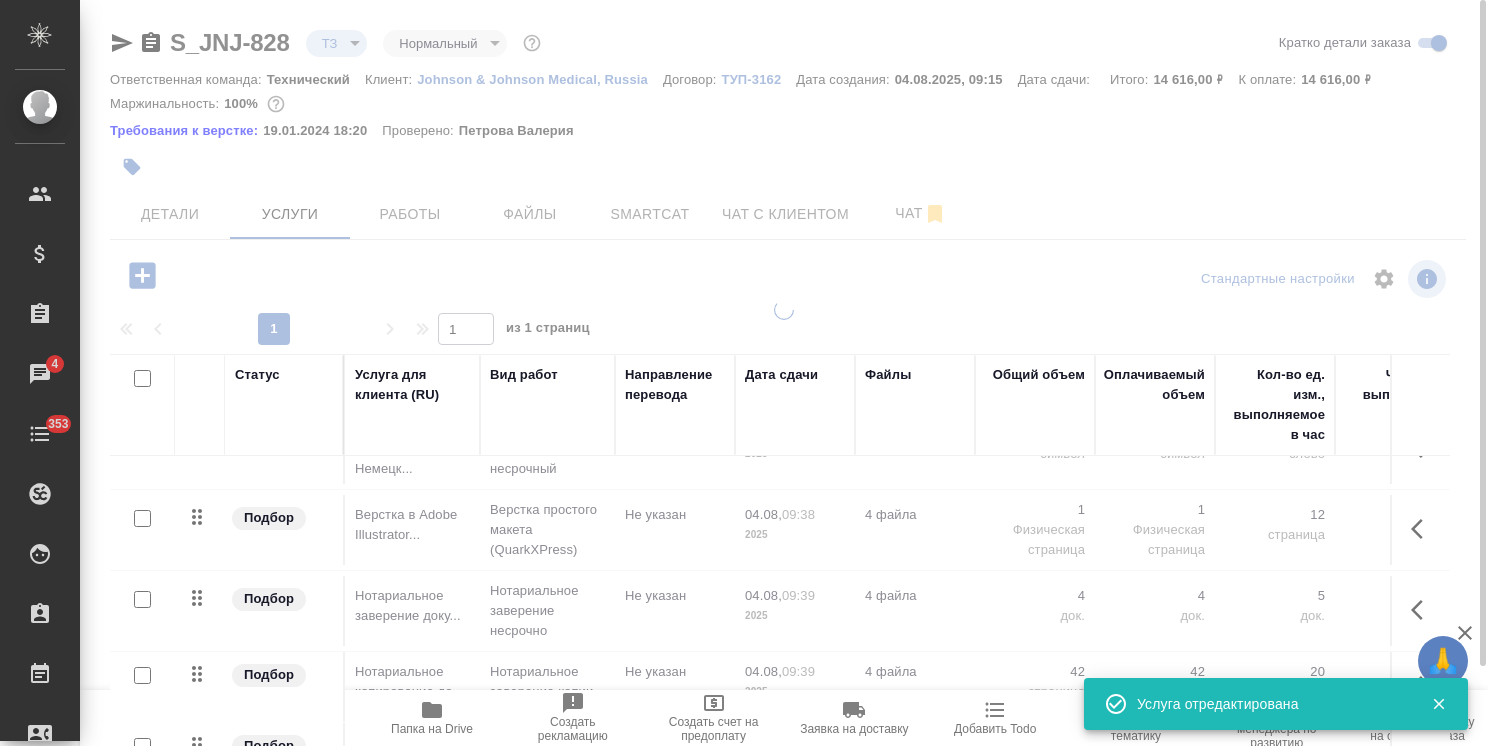 scroll, scrollTop: 152, scrollLeft: 0, axis: vertical 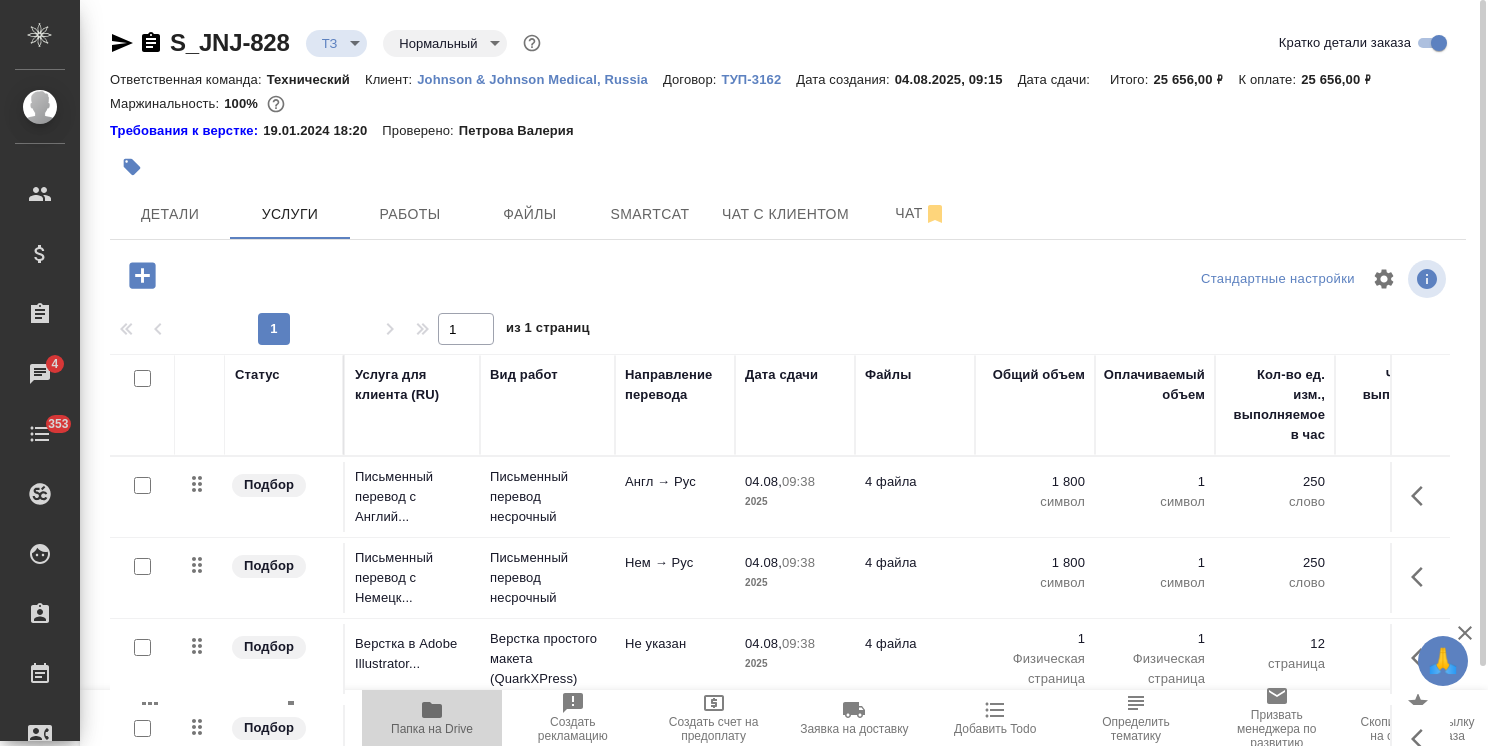 click on "Папка на Drive" at bounding box center [432, 729] 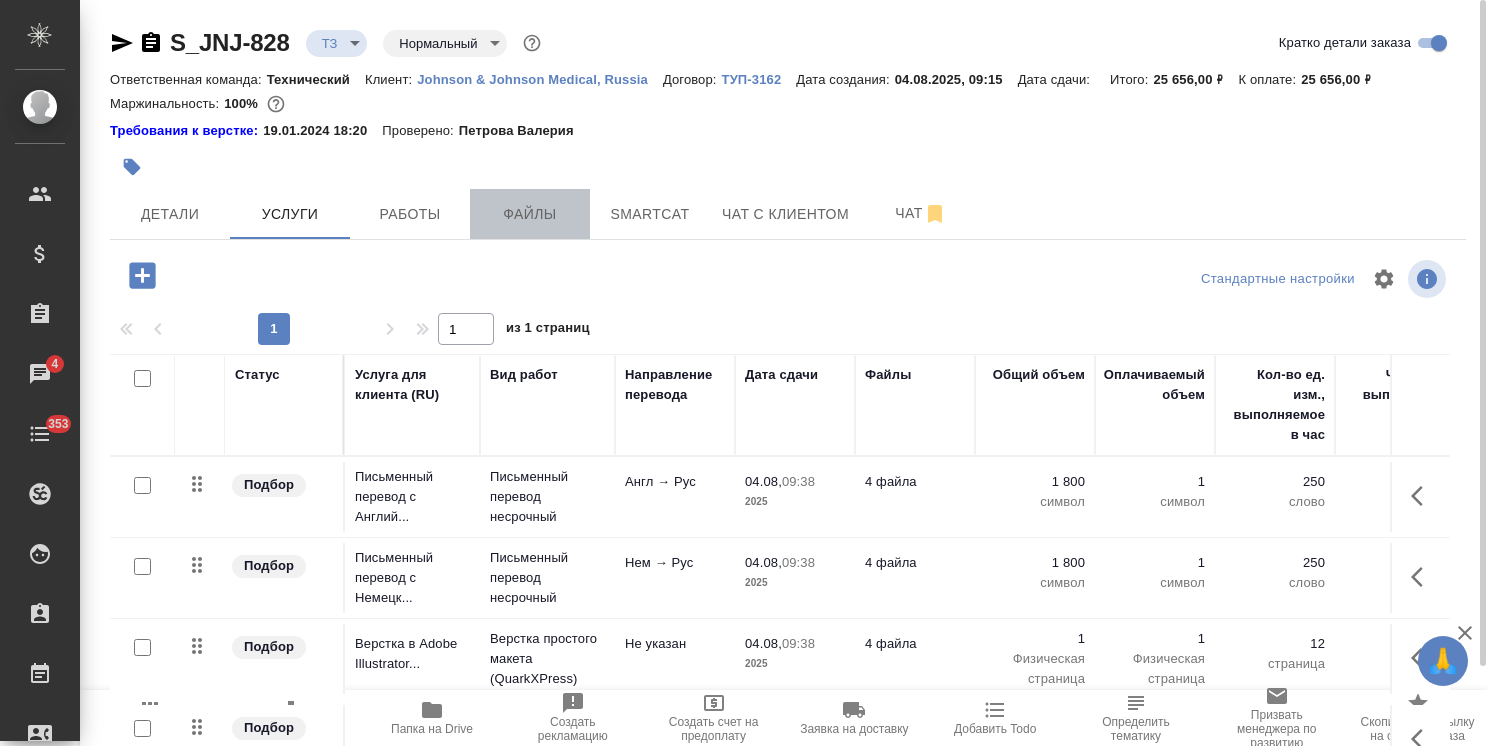 click on "Файлы" at bounding box center (530, 214) 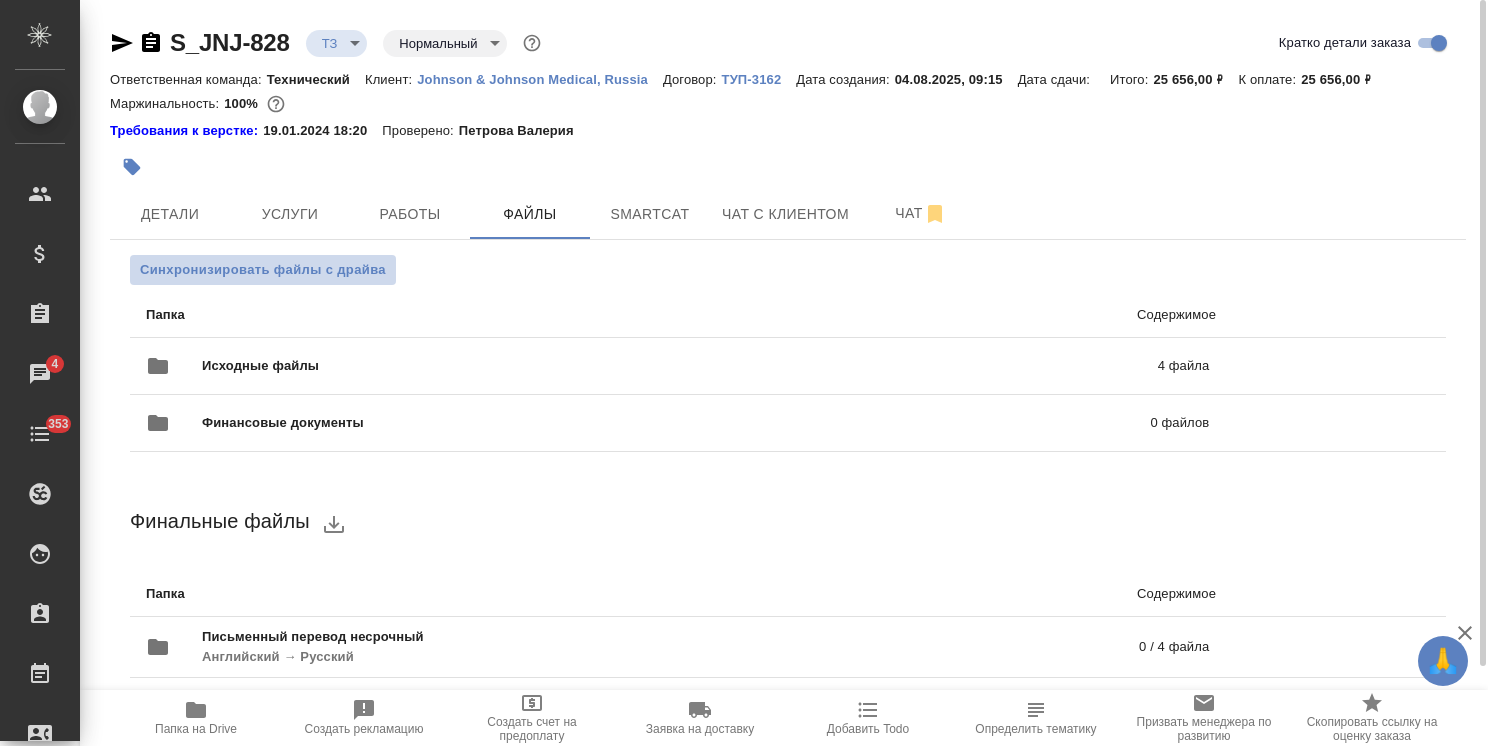 click on "Синхронизировать файлы с драйва" at bounding box center (263, 270) 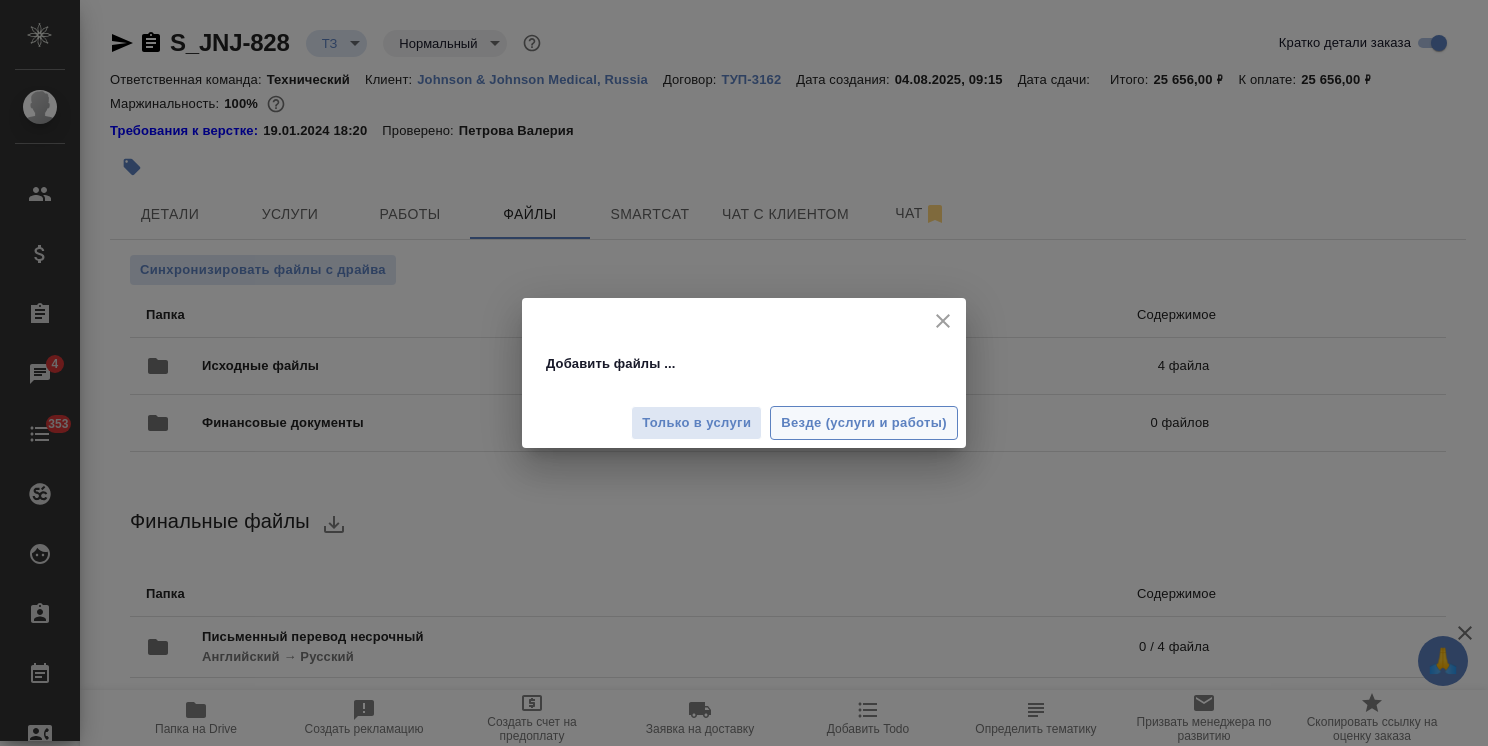 click on "Везде (услуги и работы)" at bounding box center [864, 423] 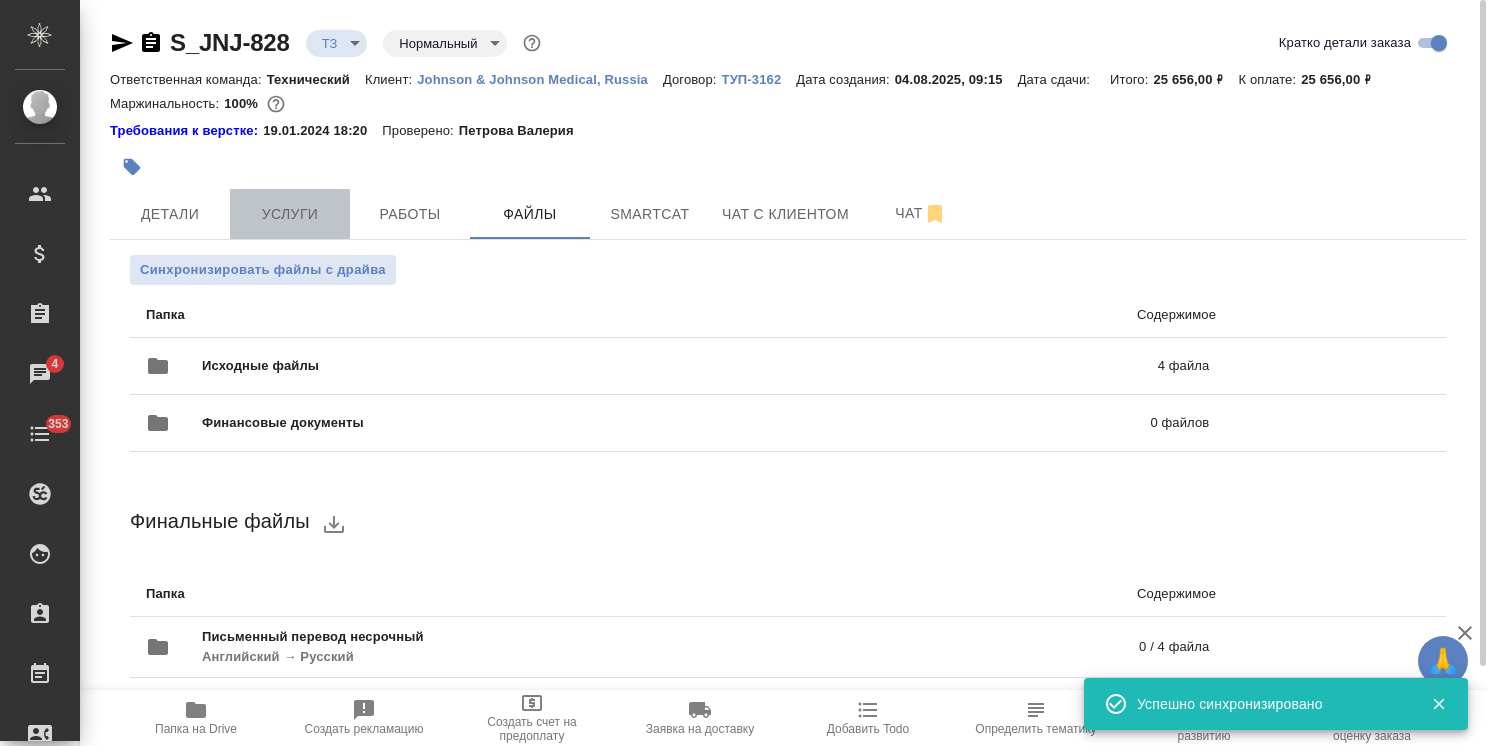 click on "Услуги" at bounding box center (290, 214) 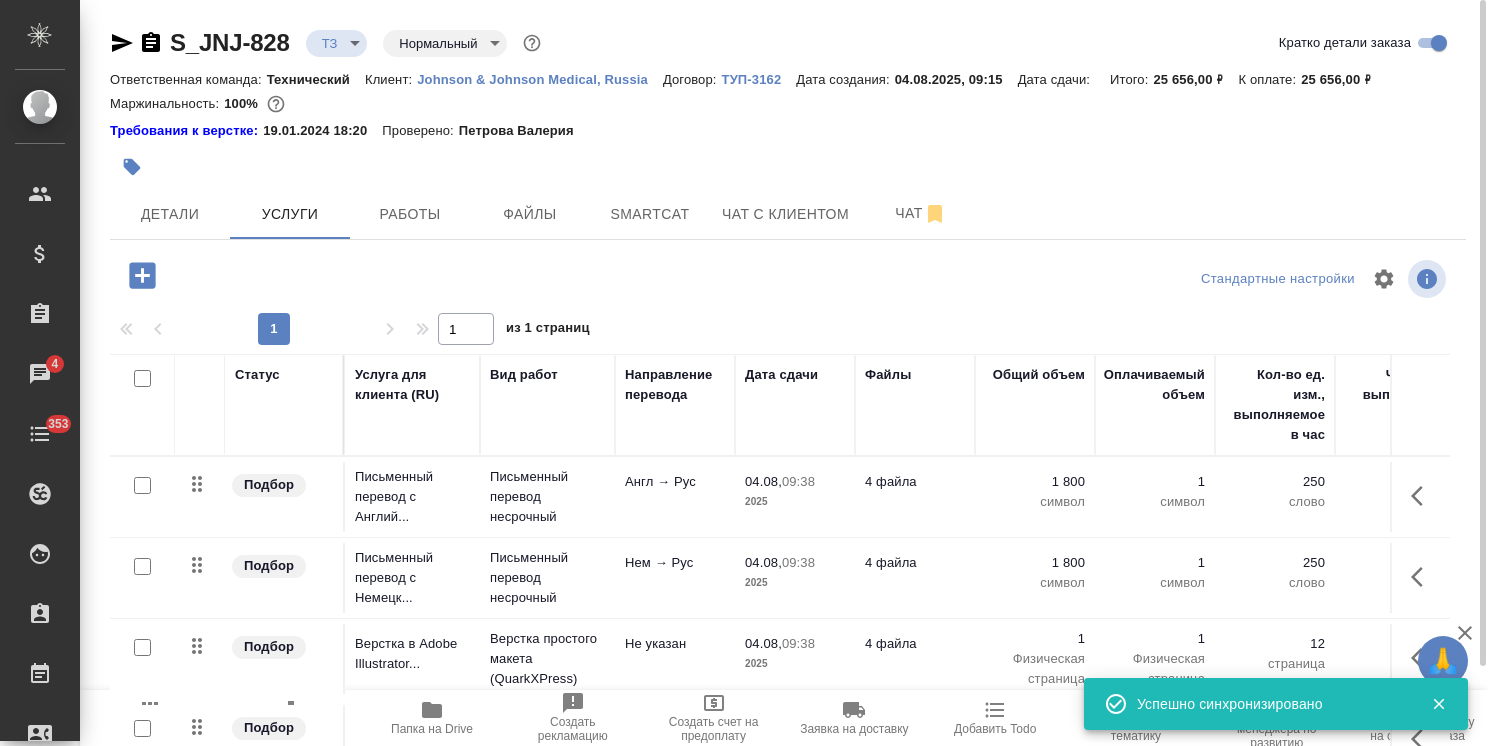 click at bounding box center [142, 485] 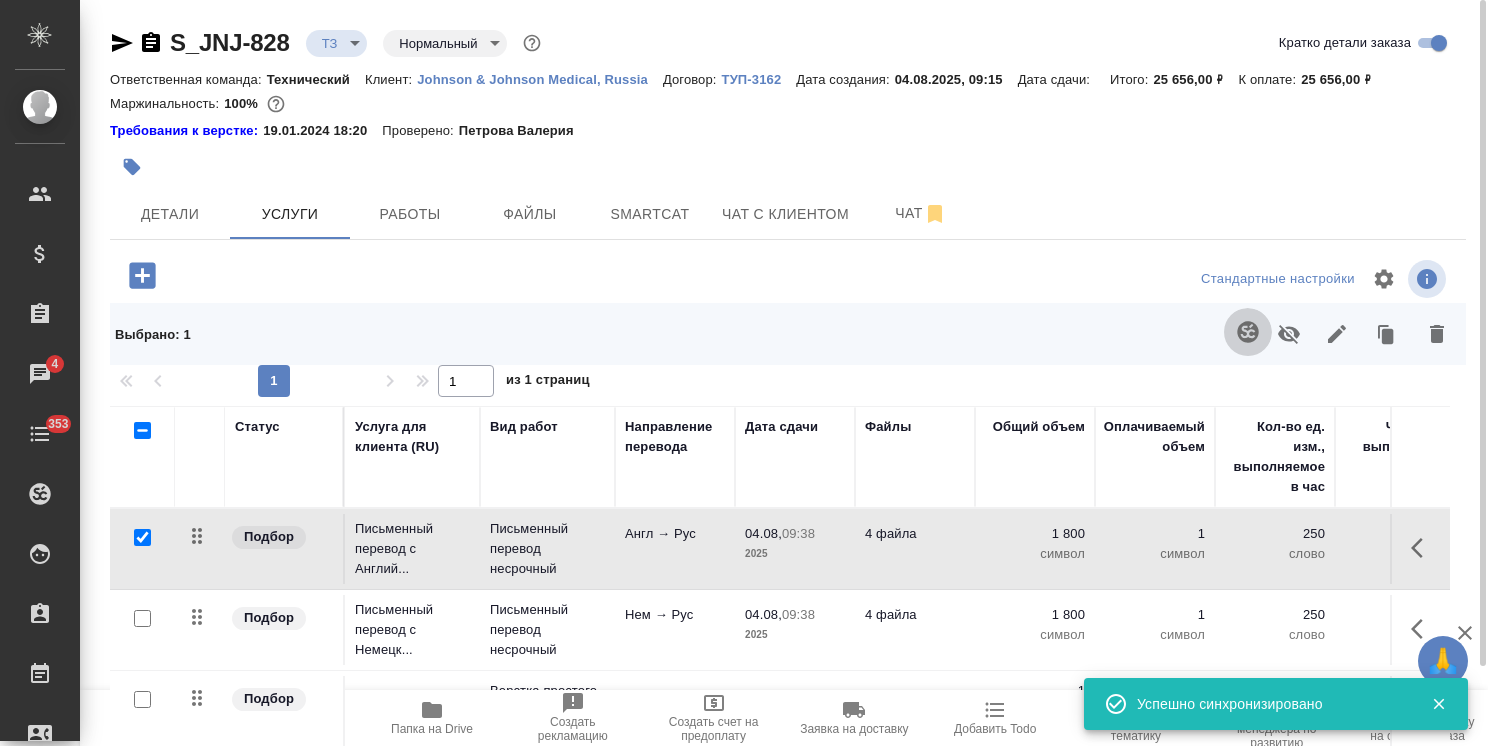 click 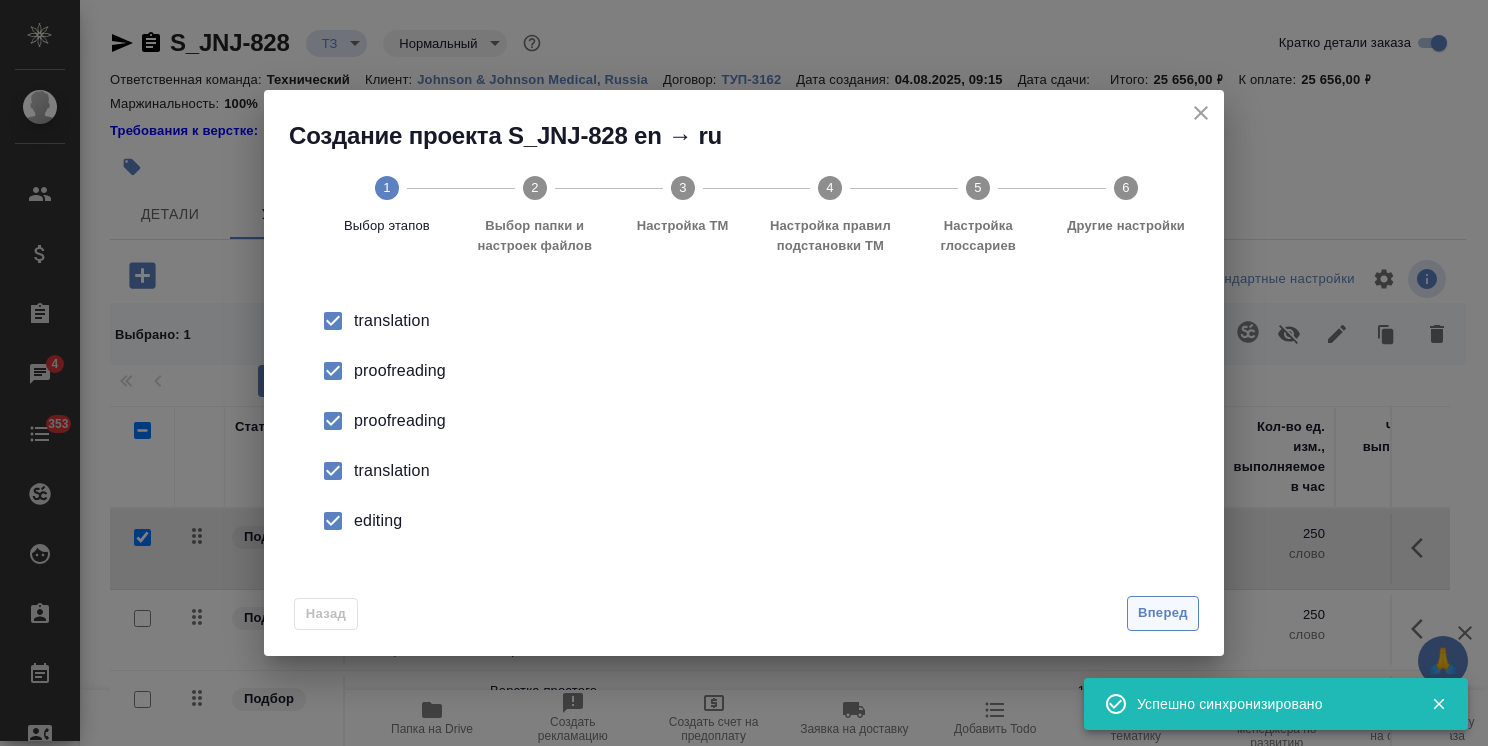 click on "Вперед" at bounding box center (1163, 613) 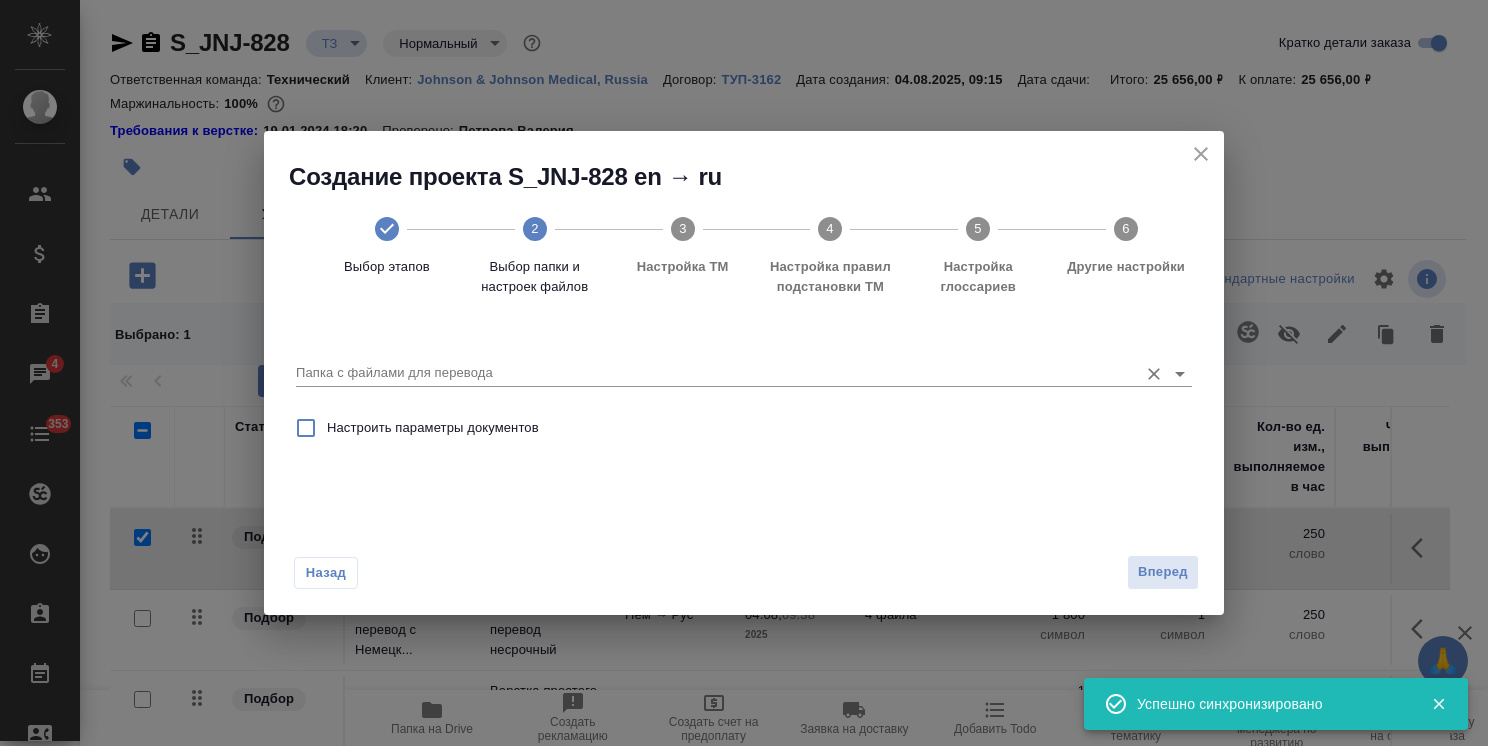 click on "Папка с файлами для перевода" at bounding box center (712, 373) 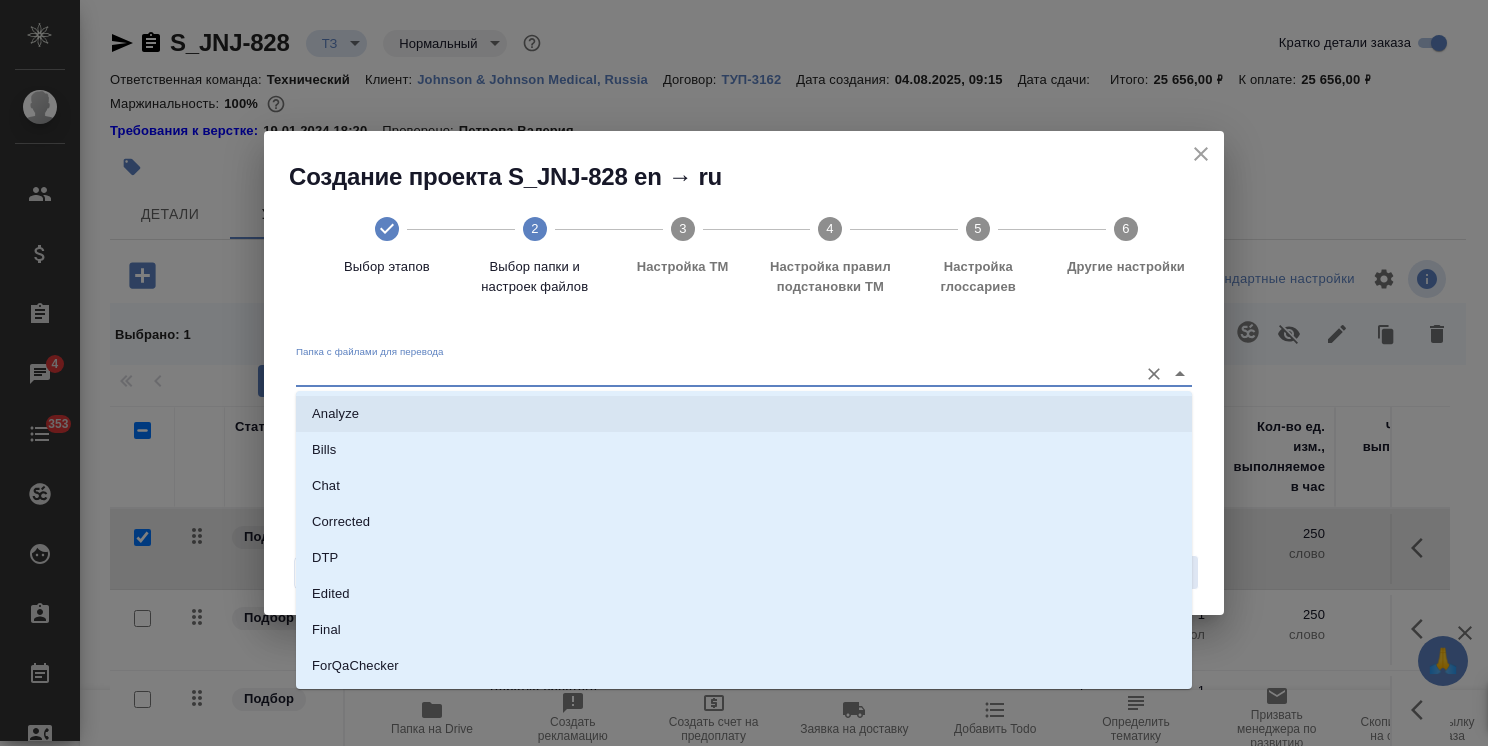 click on "Analyze" at bounding box center (744, 414) 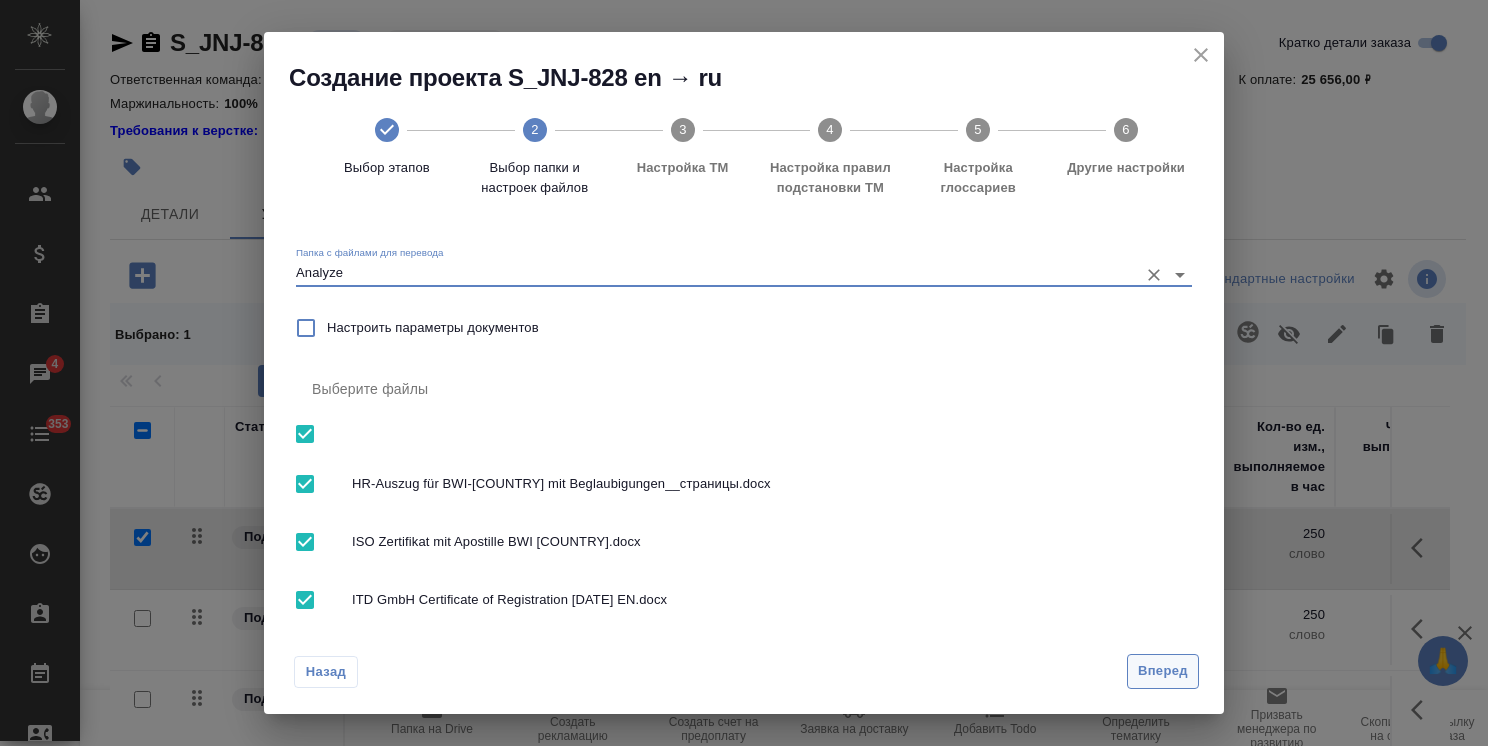 click on "Вперед" at bounding box center [1163, 671] 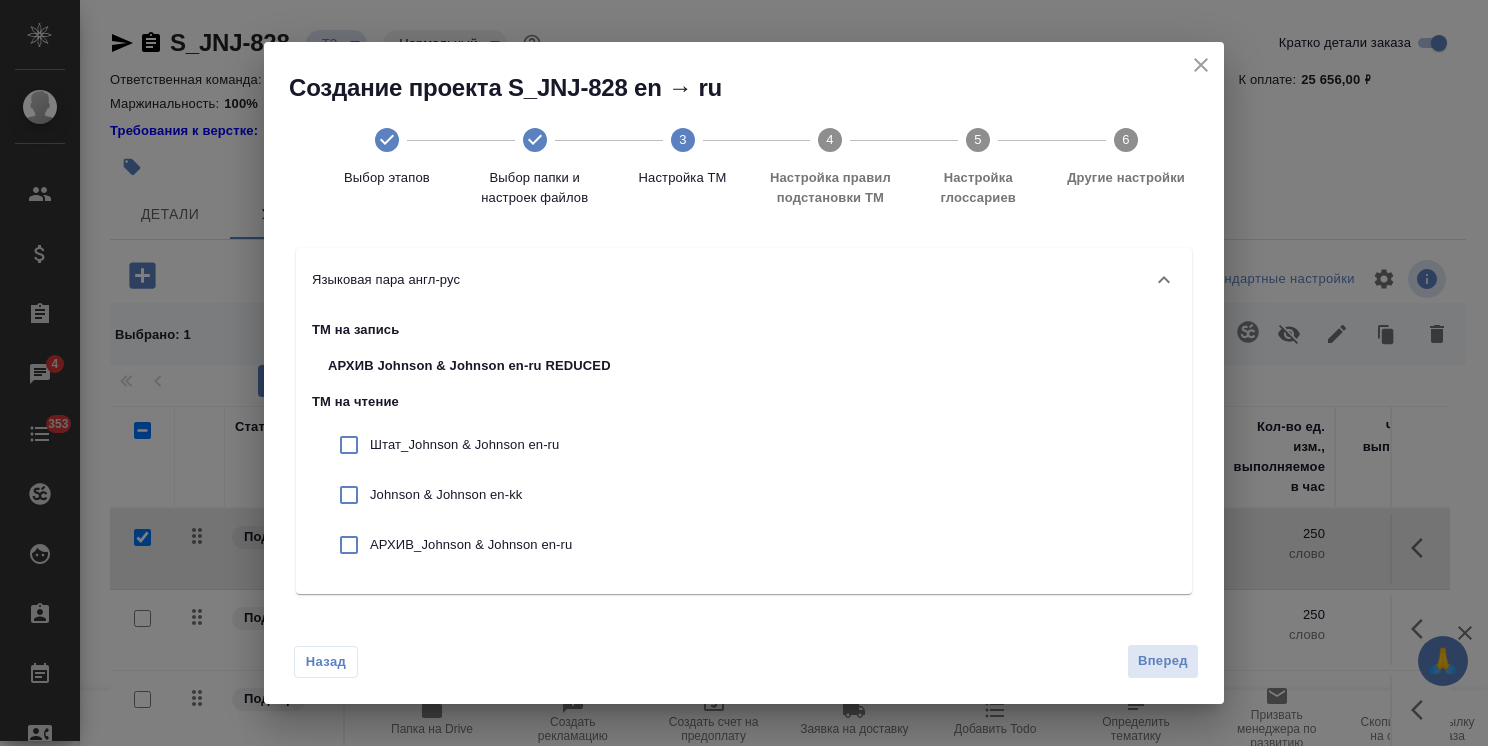 click on "Штат_Johnson & Johnson en-ru" at bounding box center (469, 445) 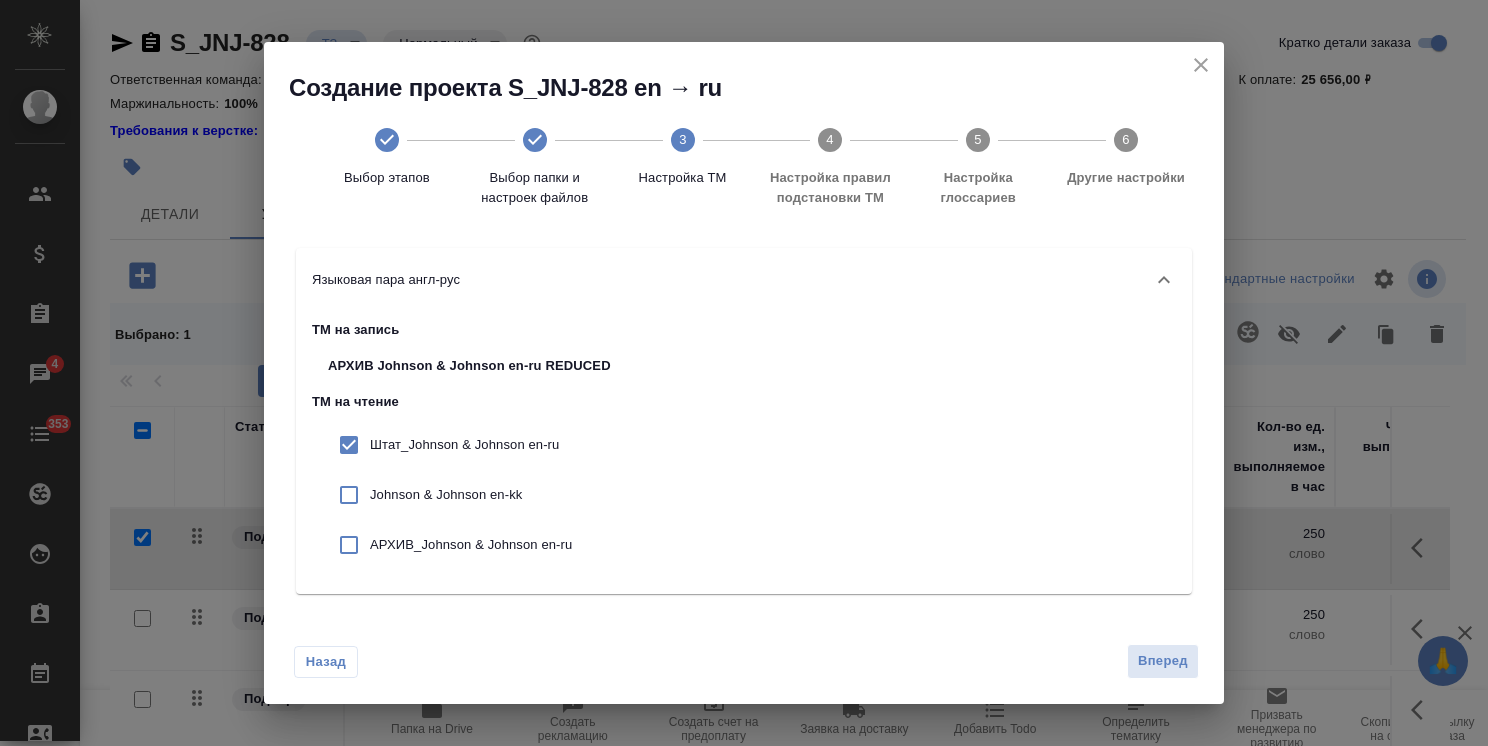 click on "Johnson & Johnson en-kk" at bounding box center [490, 495] 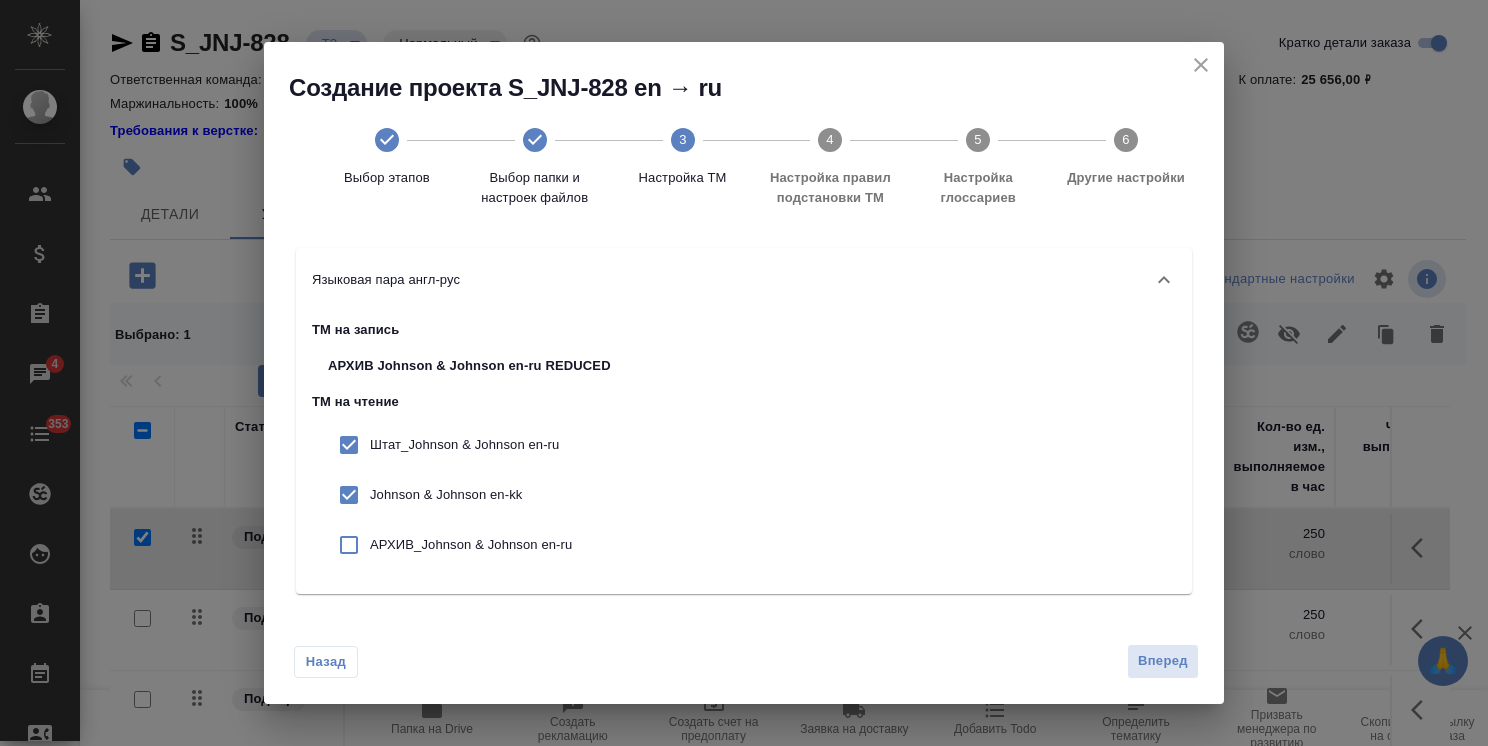 click on "АРХИВ_Johnson & Johnson en-ru" at bounding box center (490, 545) 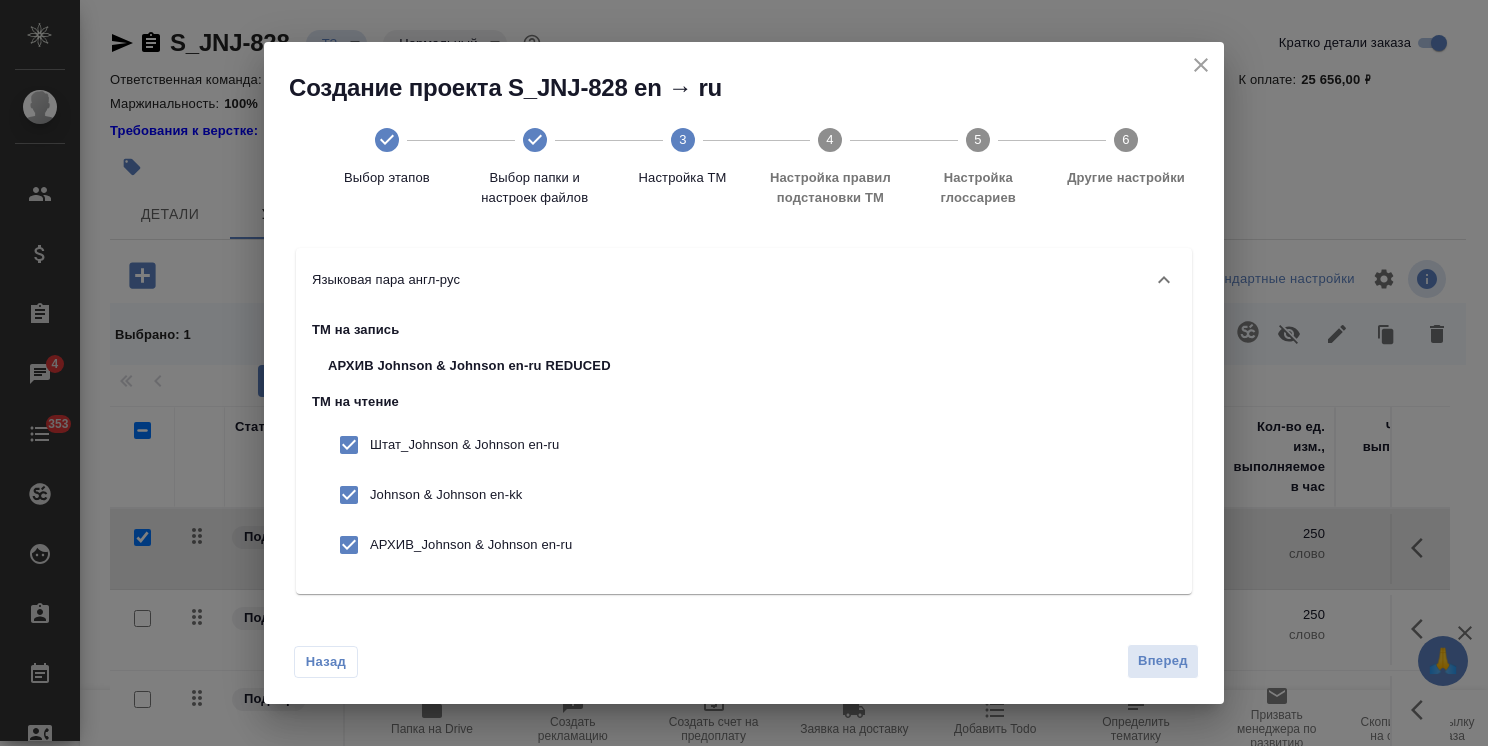 click on "Вперед" at bounding box center (1163, 661) 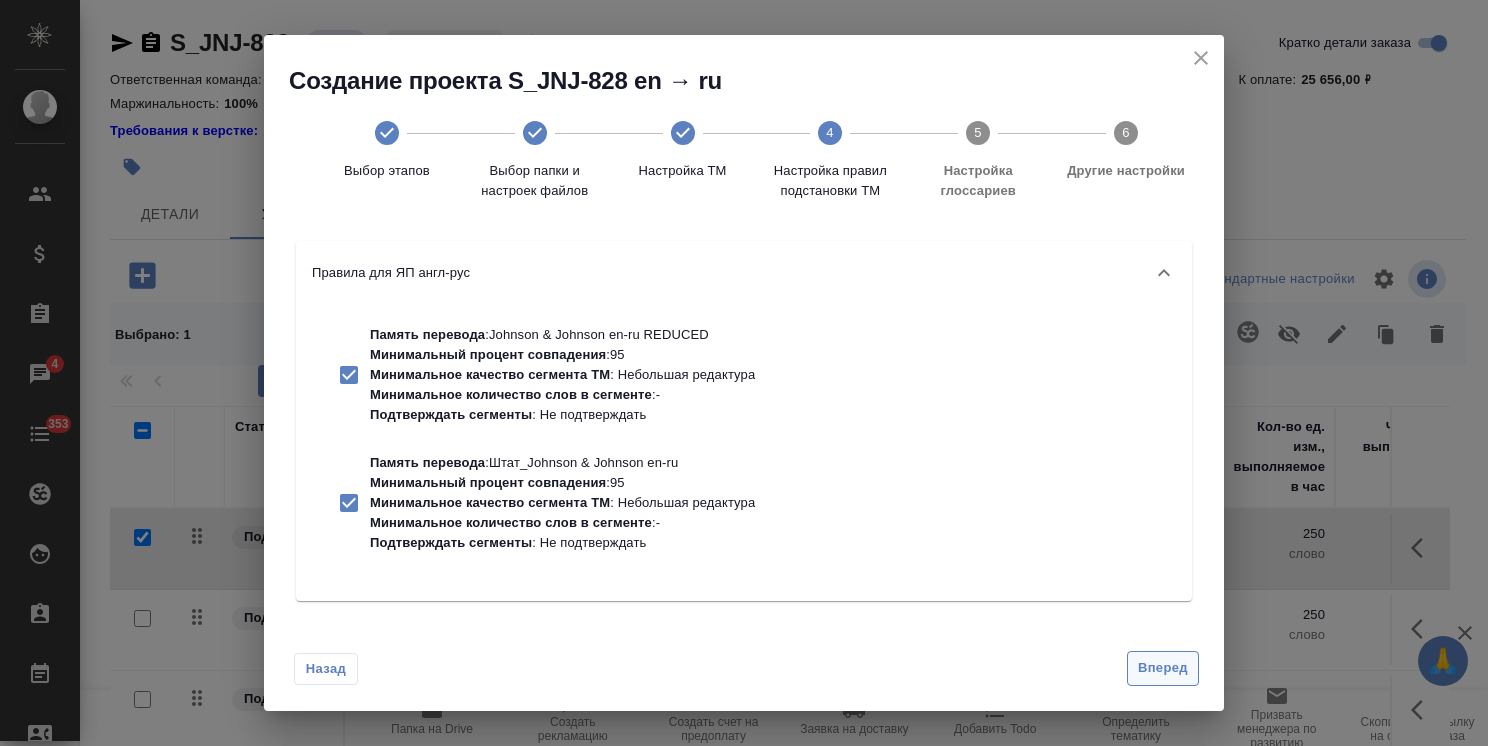 click on "Вперед" at bounding box center (1163, 668) 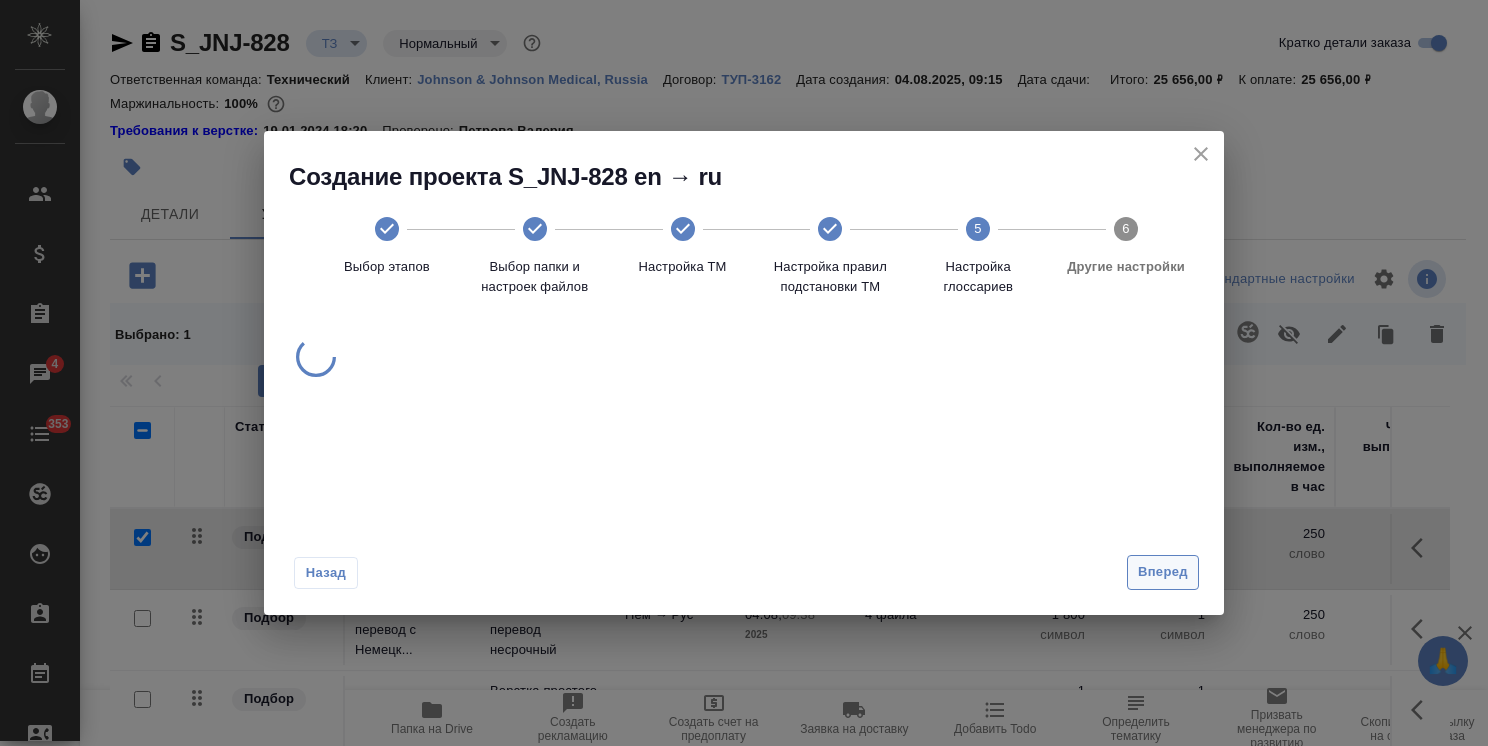 click on "Вперед" at bounding box center (1163, 572) 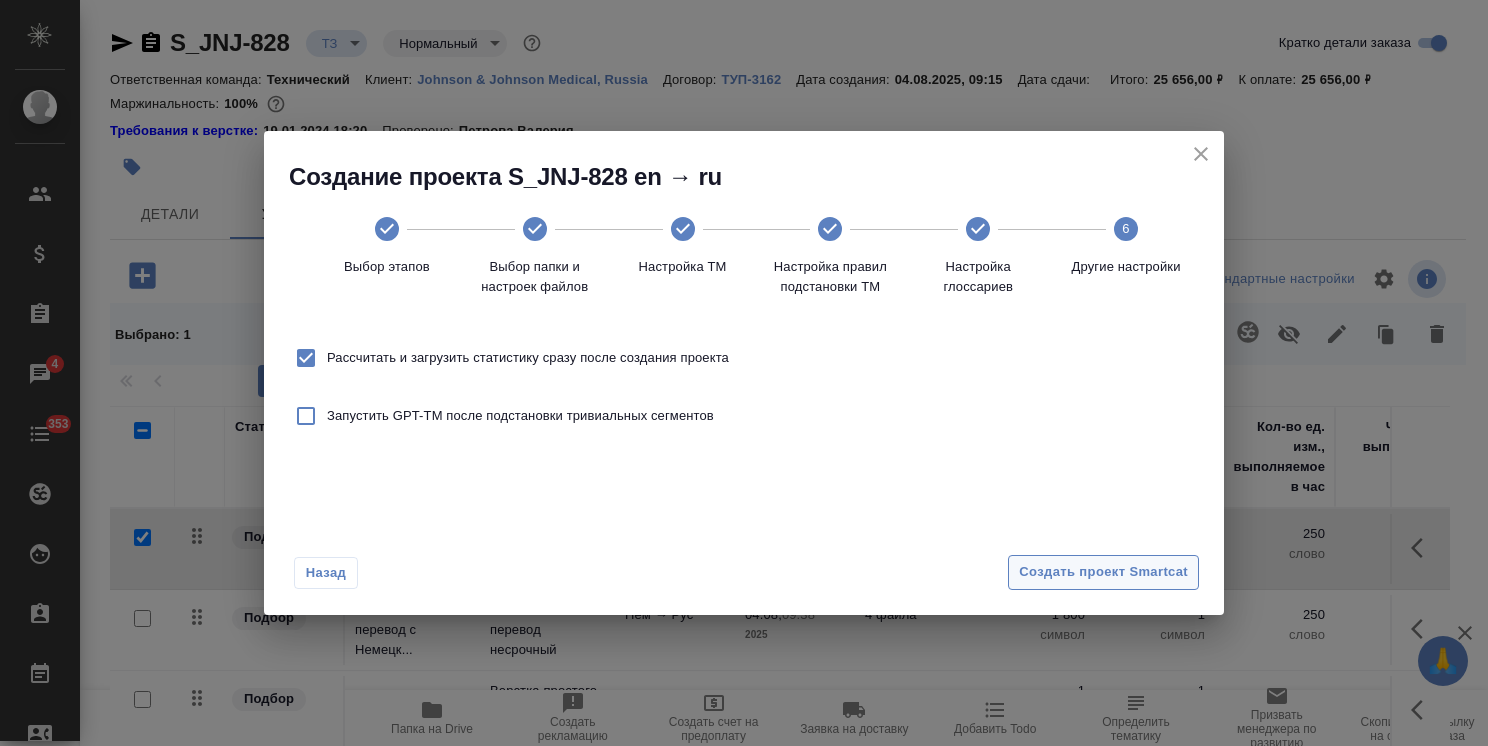 click on "Создать проект Smartcat" at bounding box center [1103, 572] 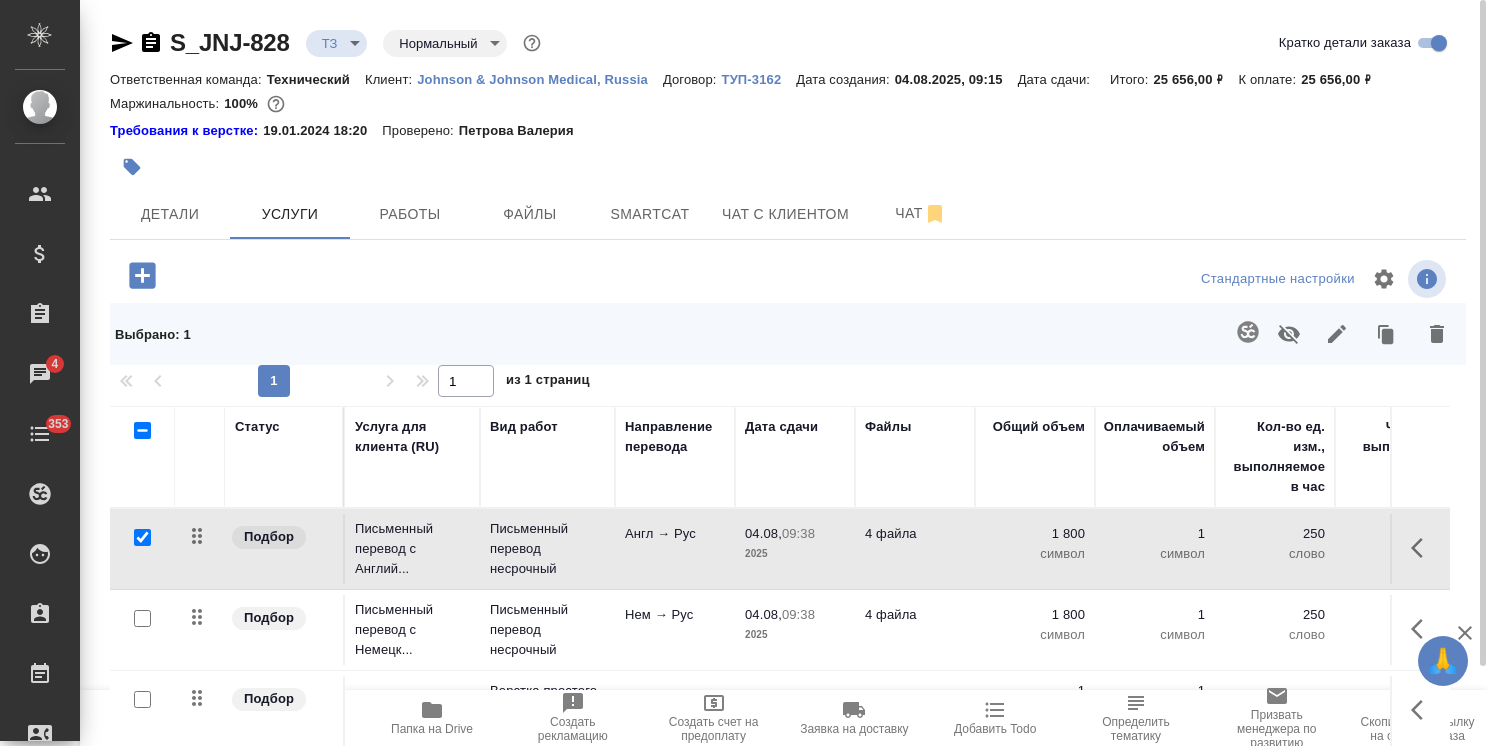 click at bounding box center (142, 537) 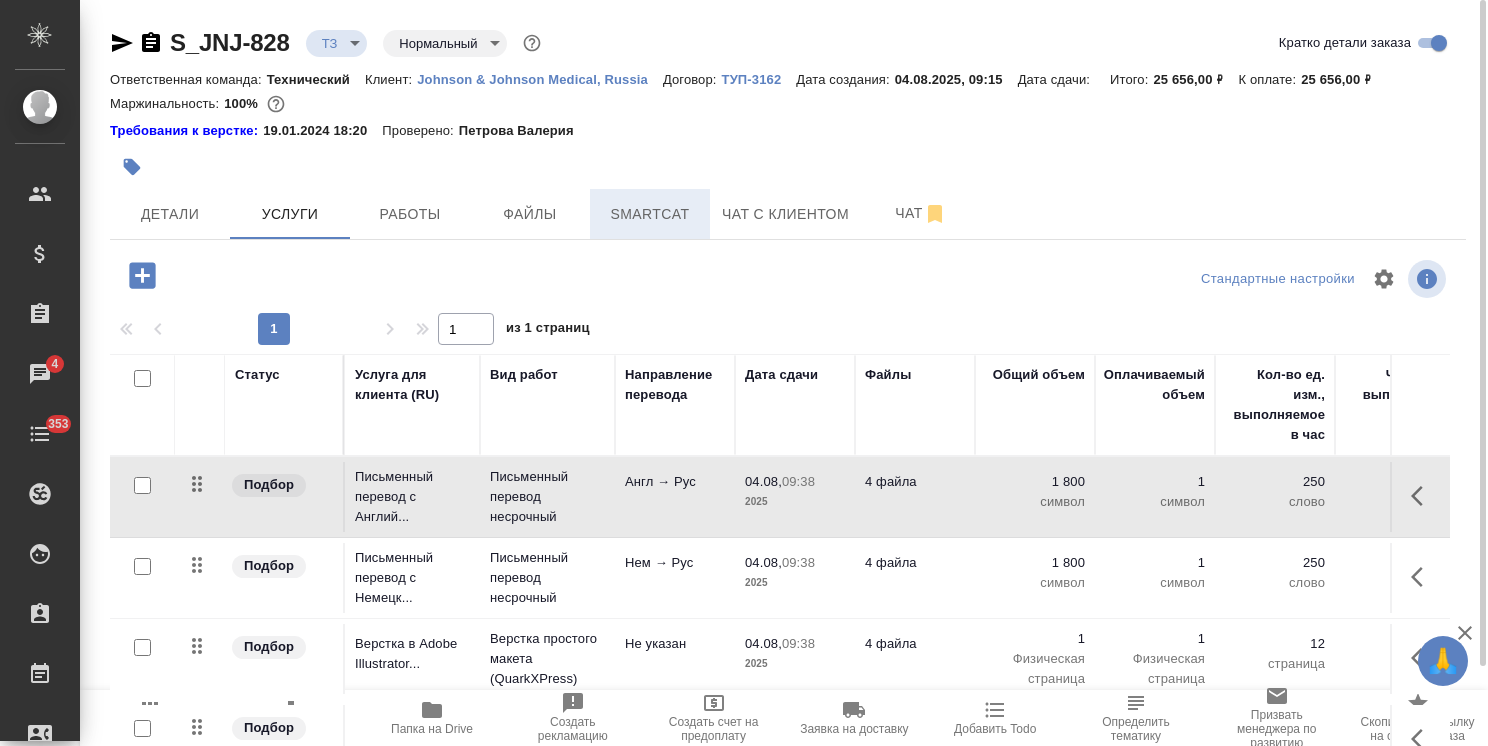 click on "Smartcat" at bounding box center (650, 214) 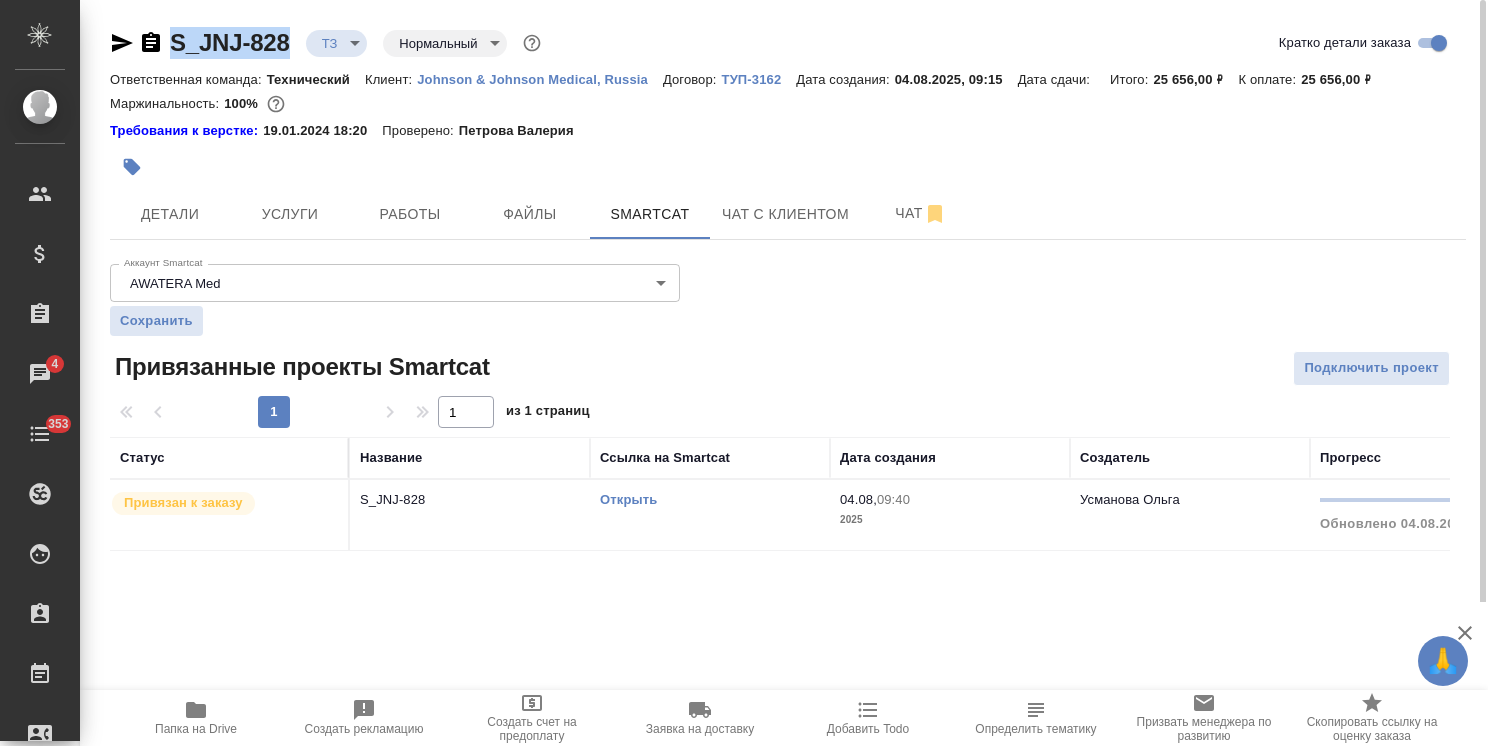 drag, startPoint x: 268, startPoint y: 27, endPoint x: 465, endPoint y: 18, distance: 197.20547 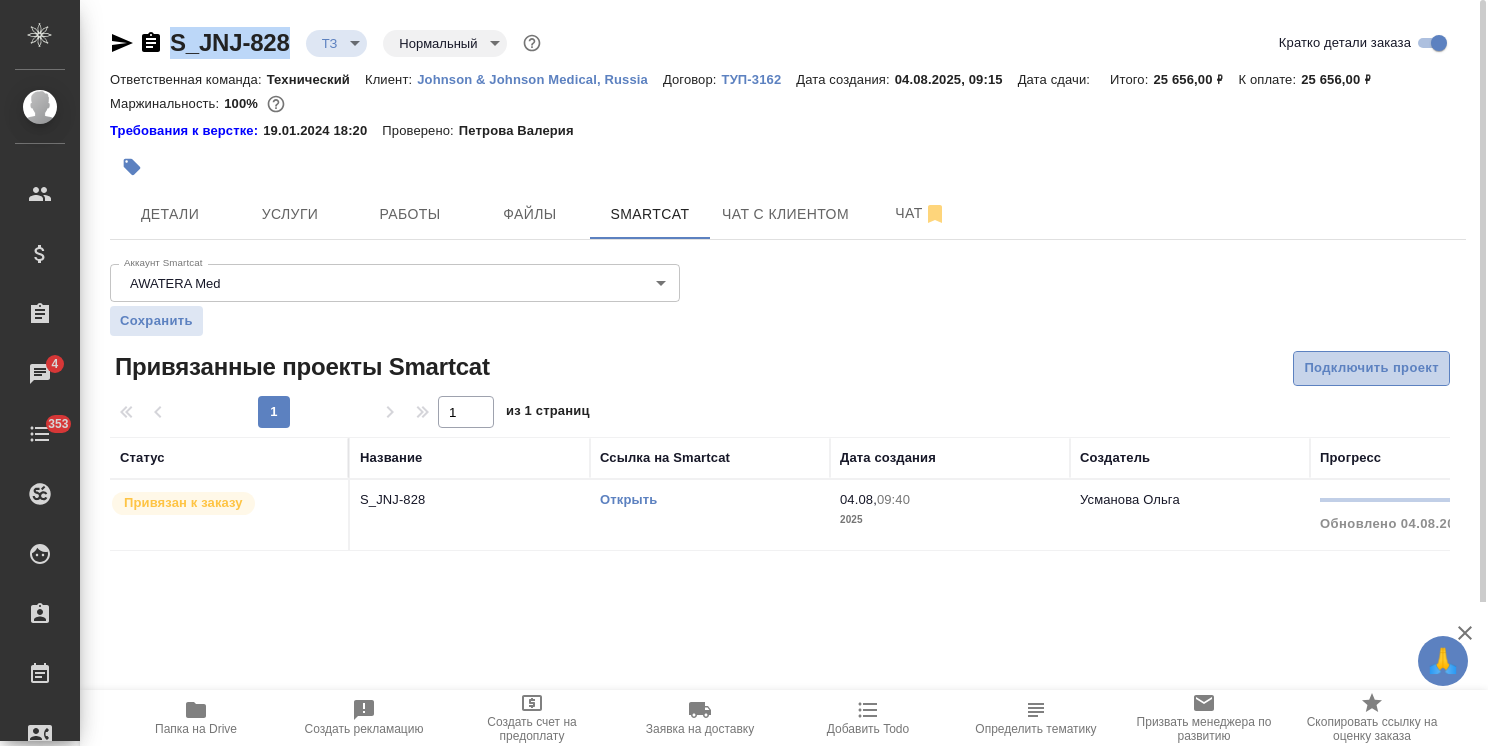 click on "Подключить проект" at bounding box center [1371, 368] 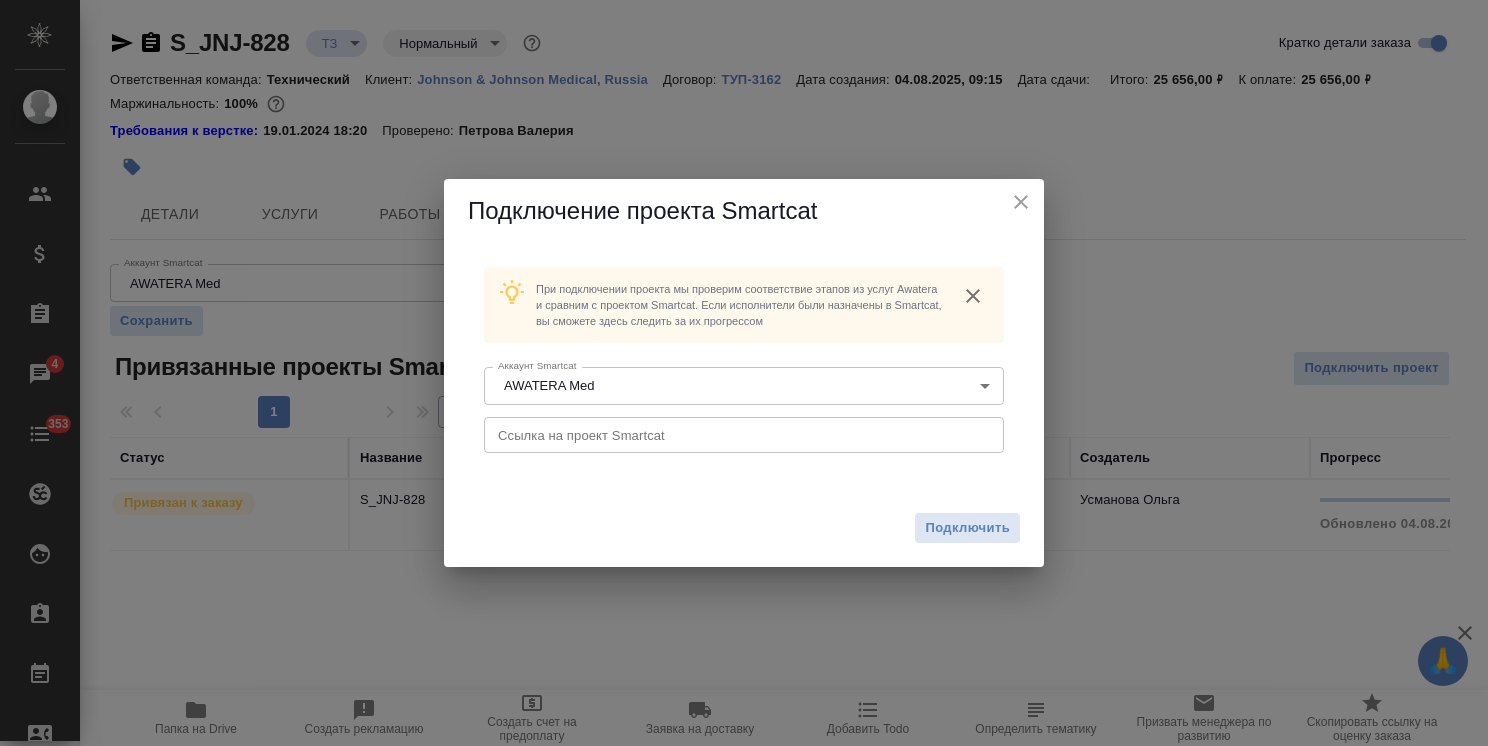 drag, startPoint x: 702, startPoint y: 427, endPoint x: 718, endPoint y: 446, distance: 24.839485 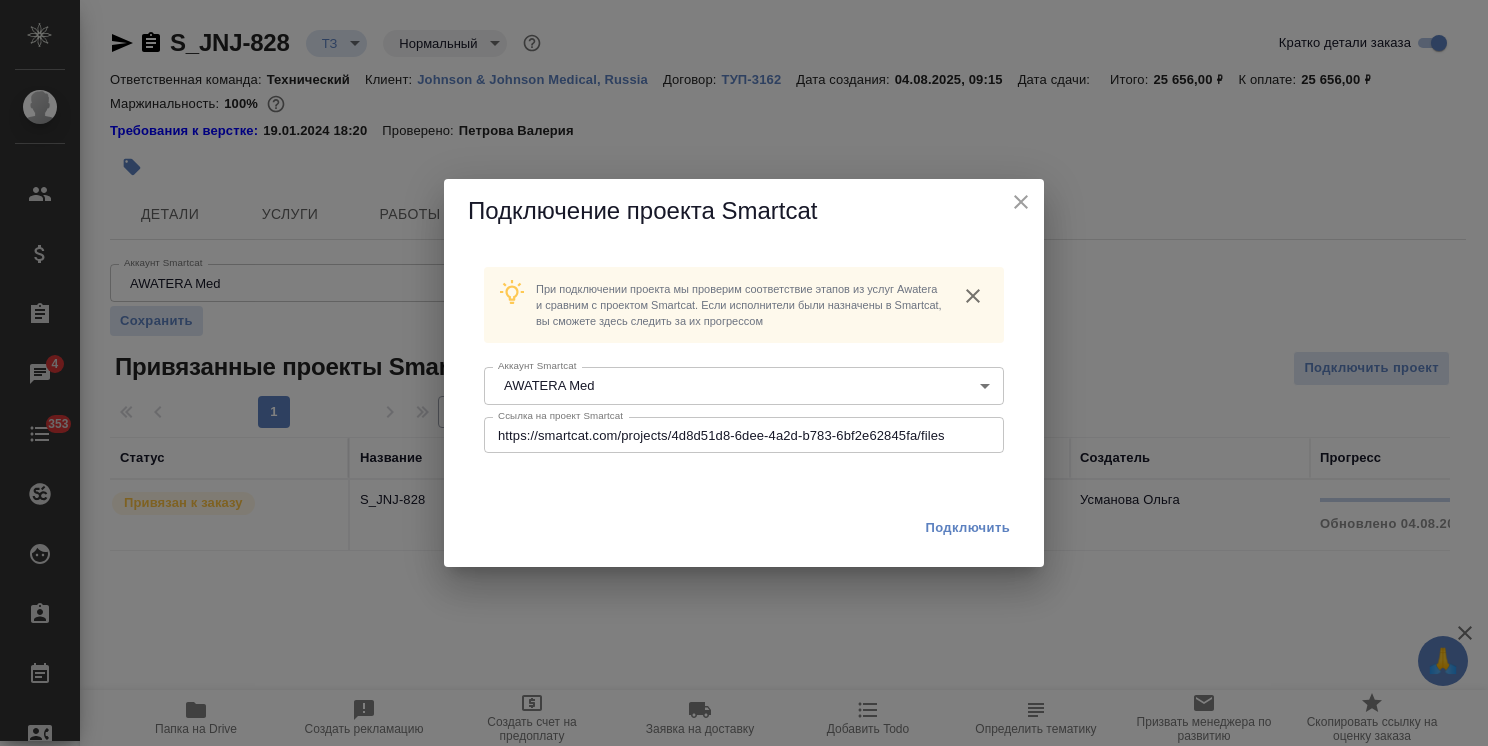 click on "Подключить" at bounding box center (967, 528) 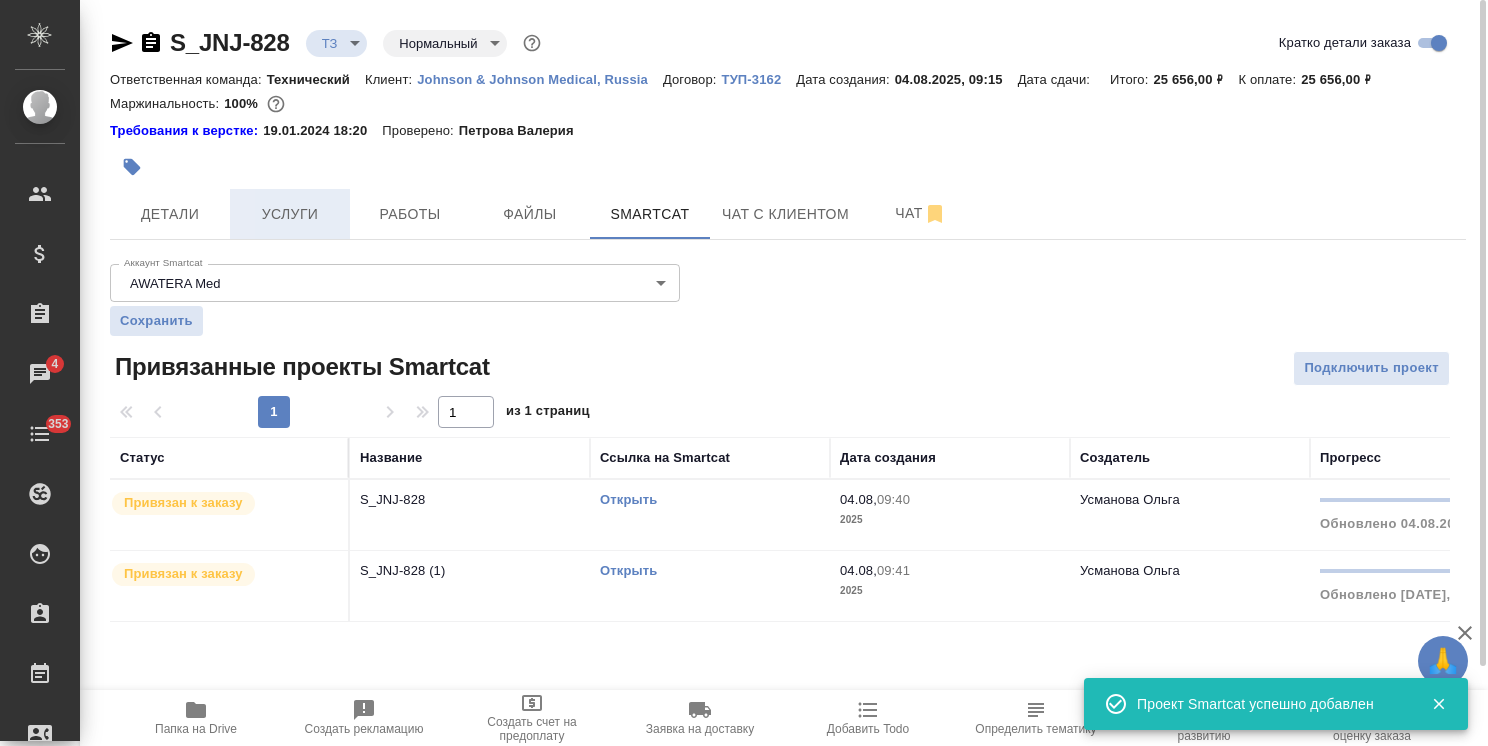 click on "Услуги" at bounding box center (290, 214) 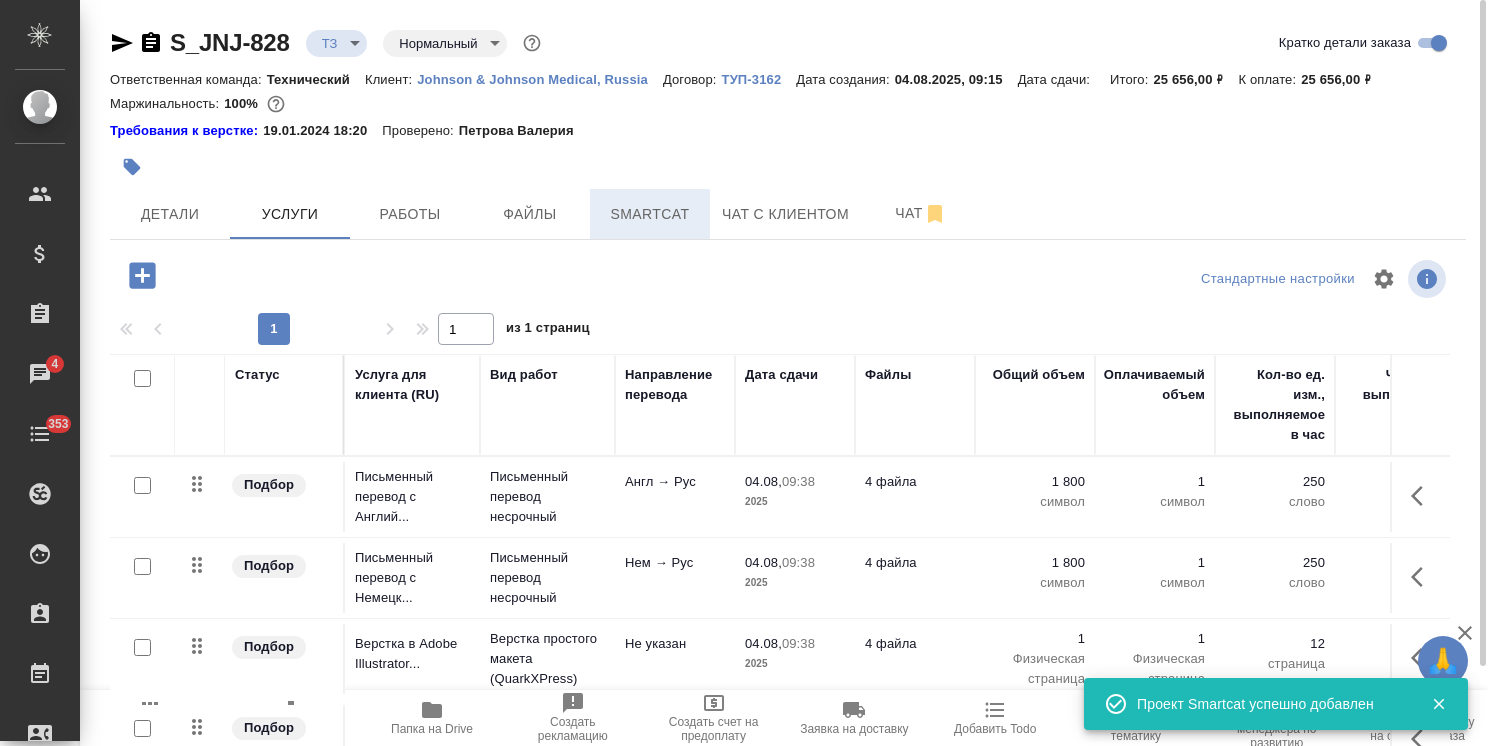 click on "Smartcat" at bounding box center [650, 214] 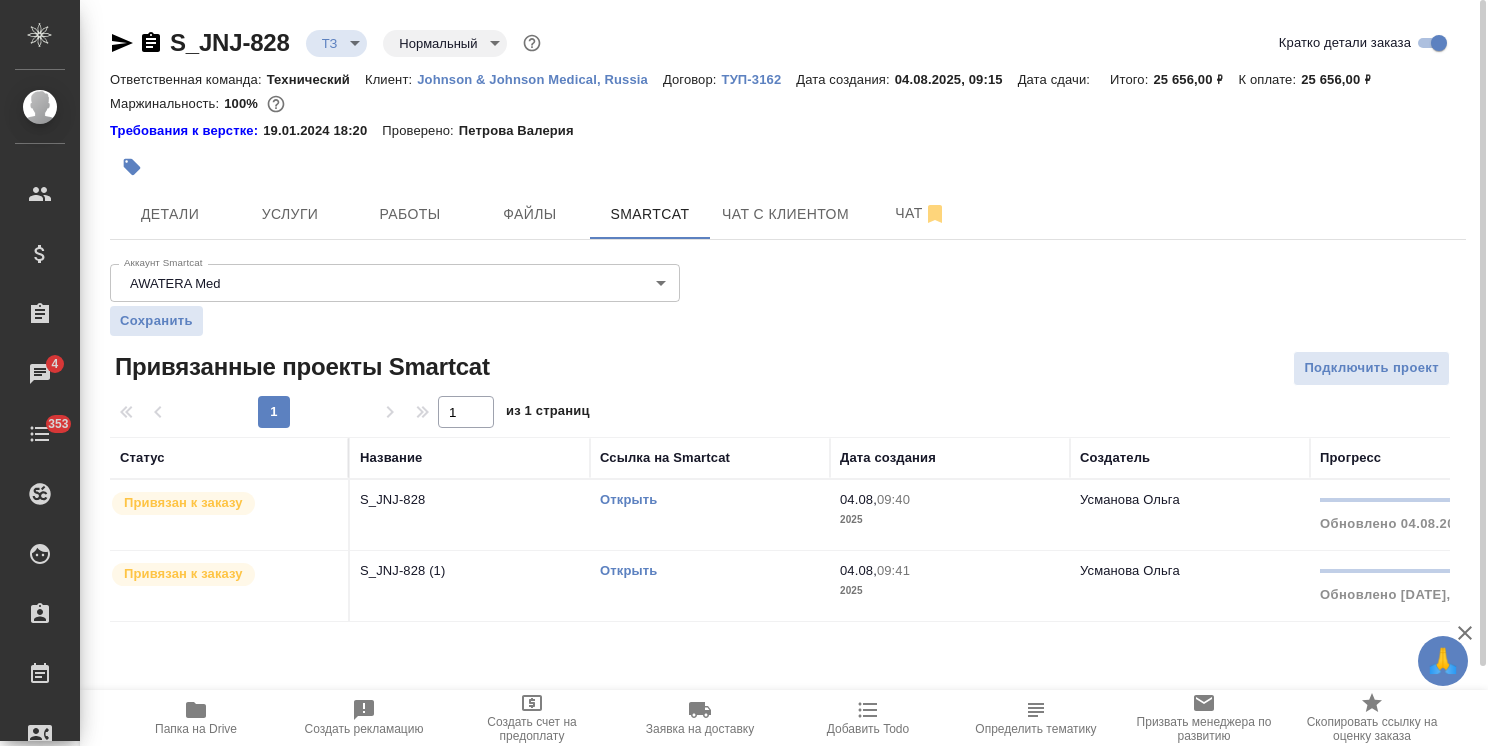 click on "Открыть" at bounding box center [710, 515] 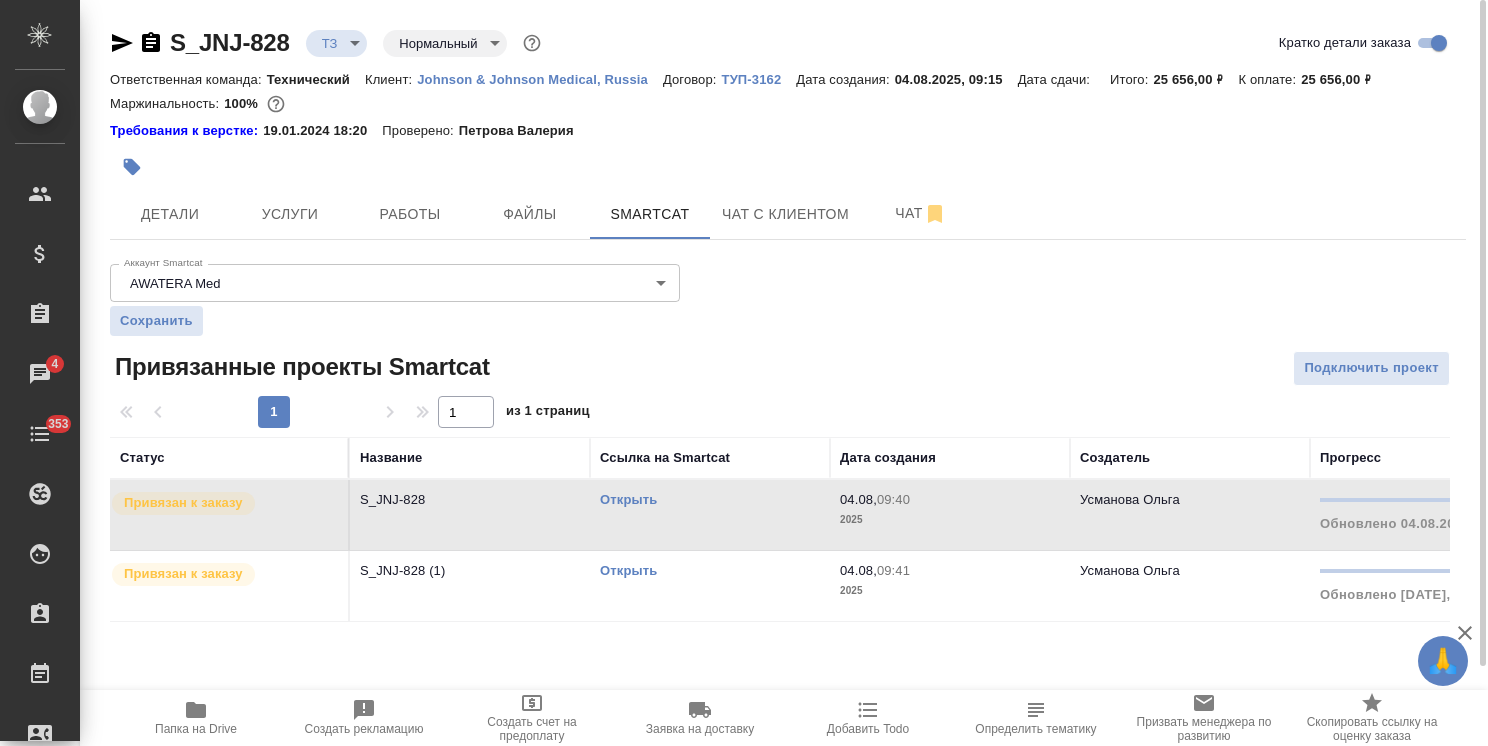 click on "Открыть" at bounding box center [628, 499] 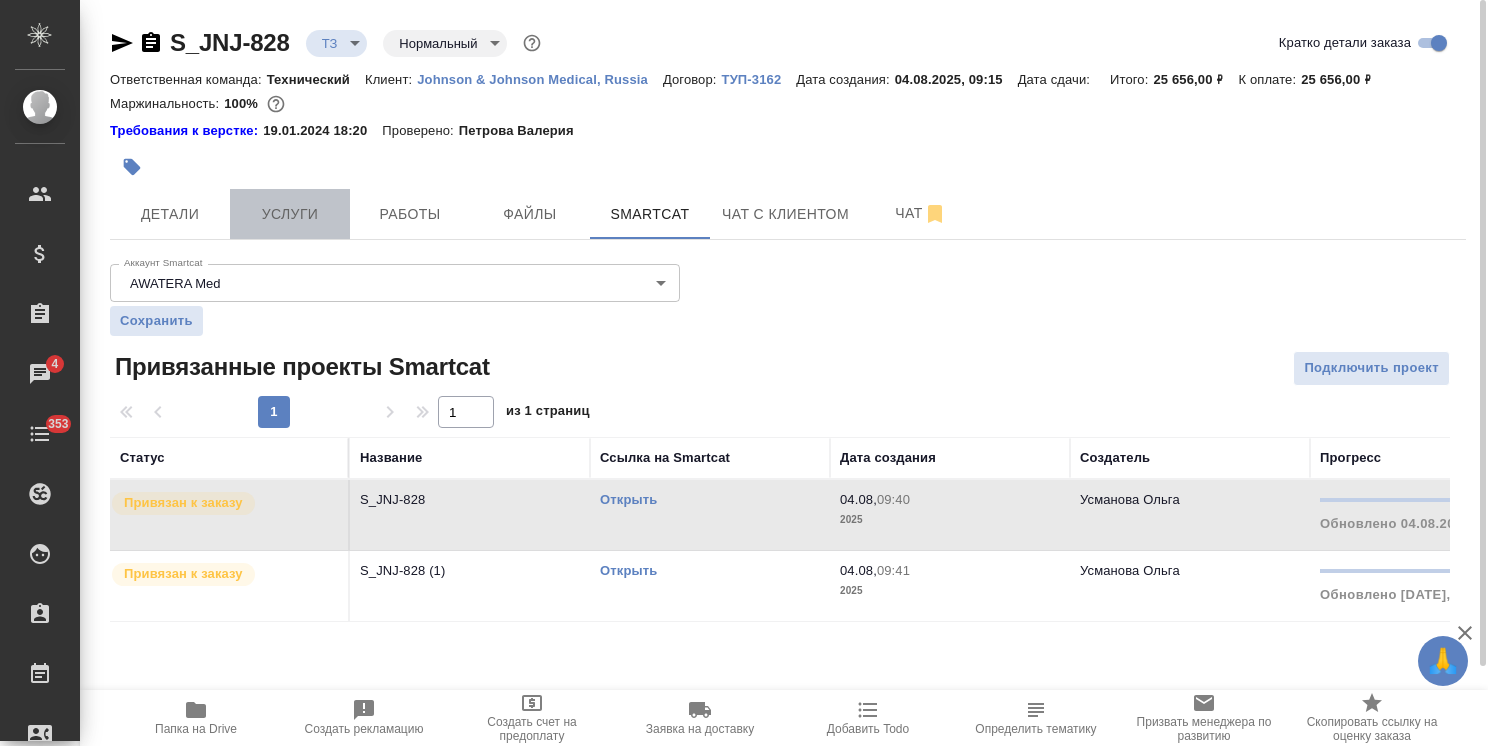 click on "Услуги" at bounding box center [290, 214] 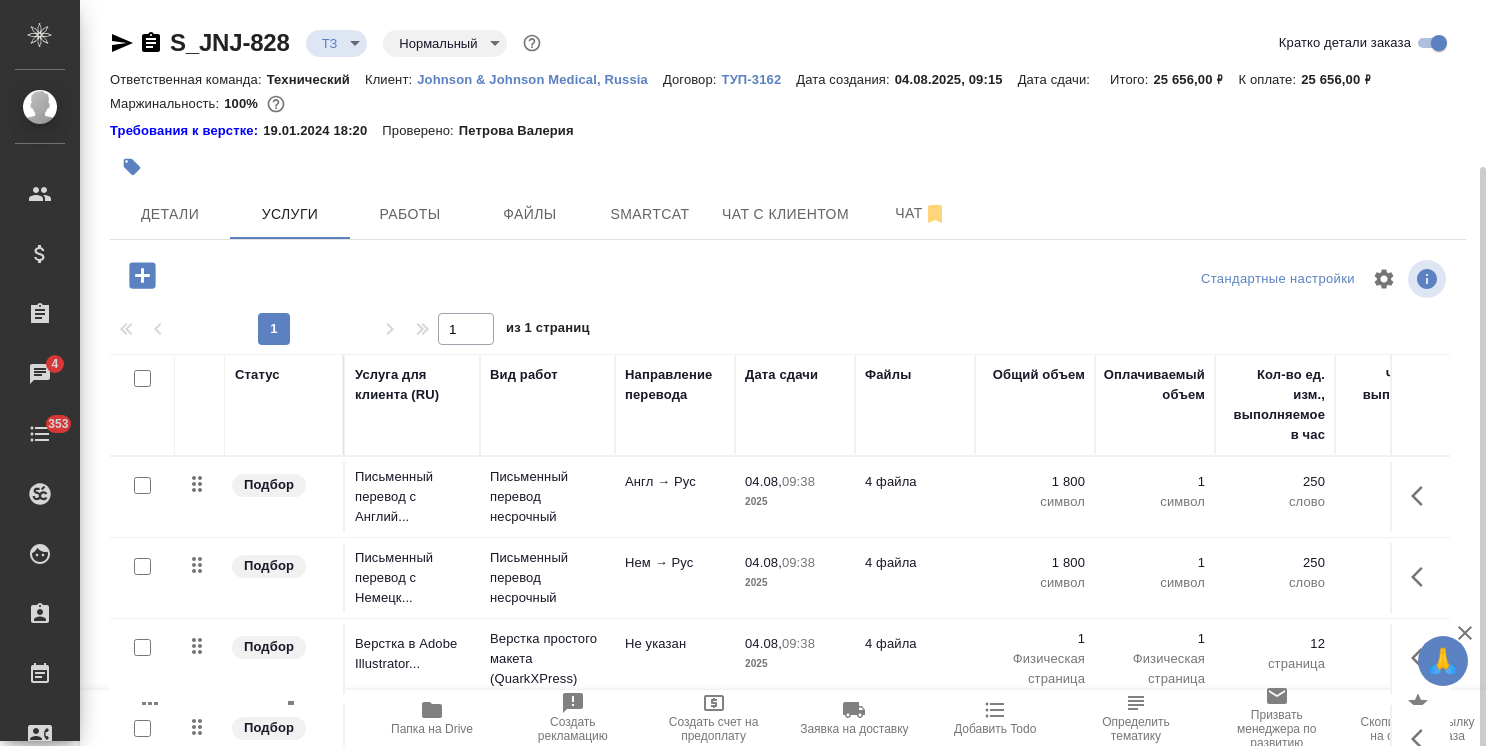 scroll, scrollTop: 88, scrollLeft: 0, axis: vertical 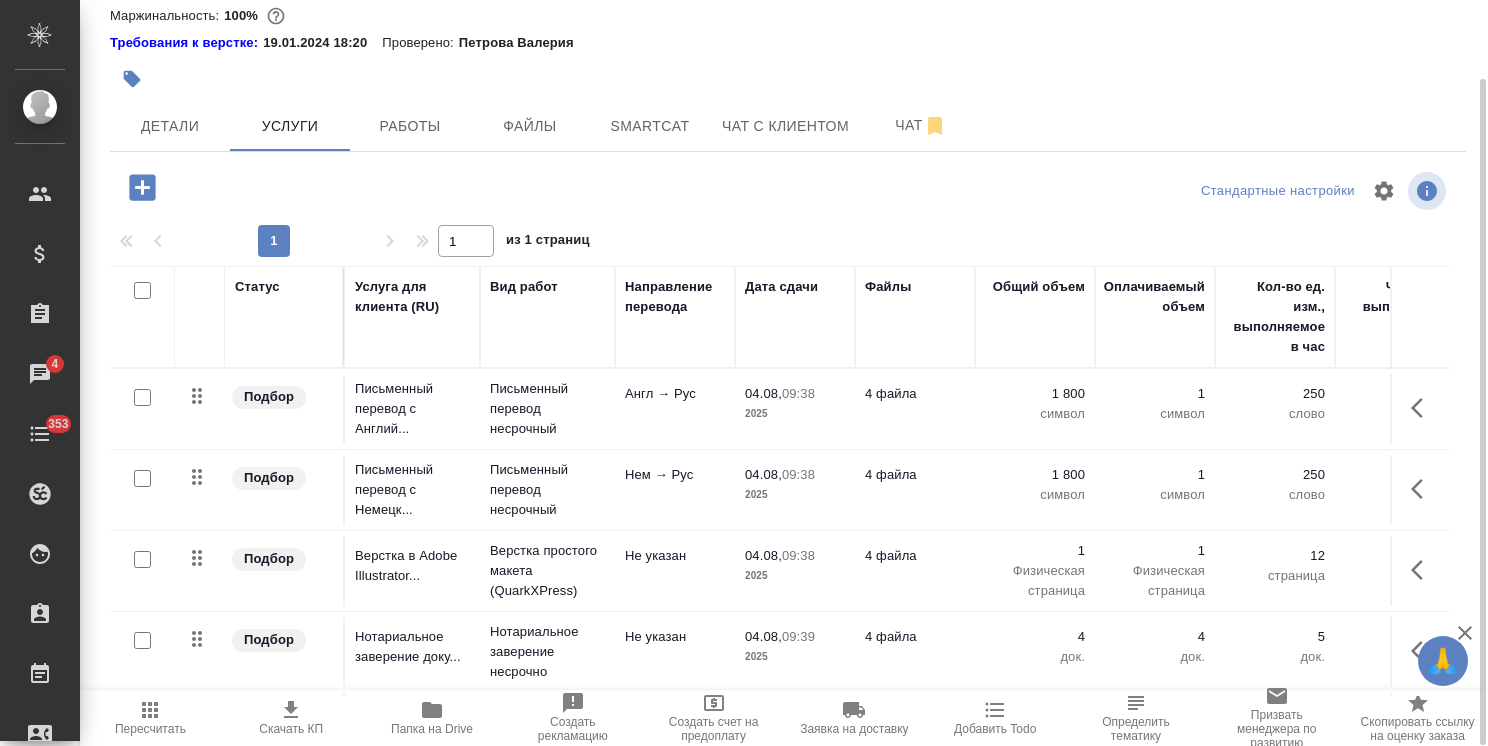 click on "символ" at bounding box center (1035, 414) 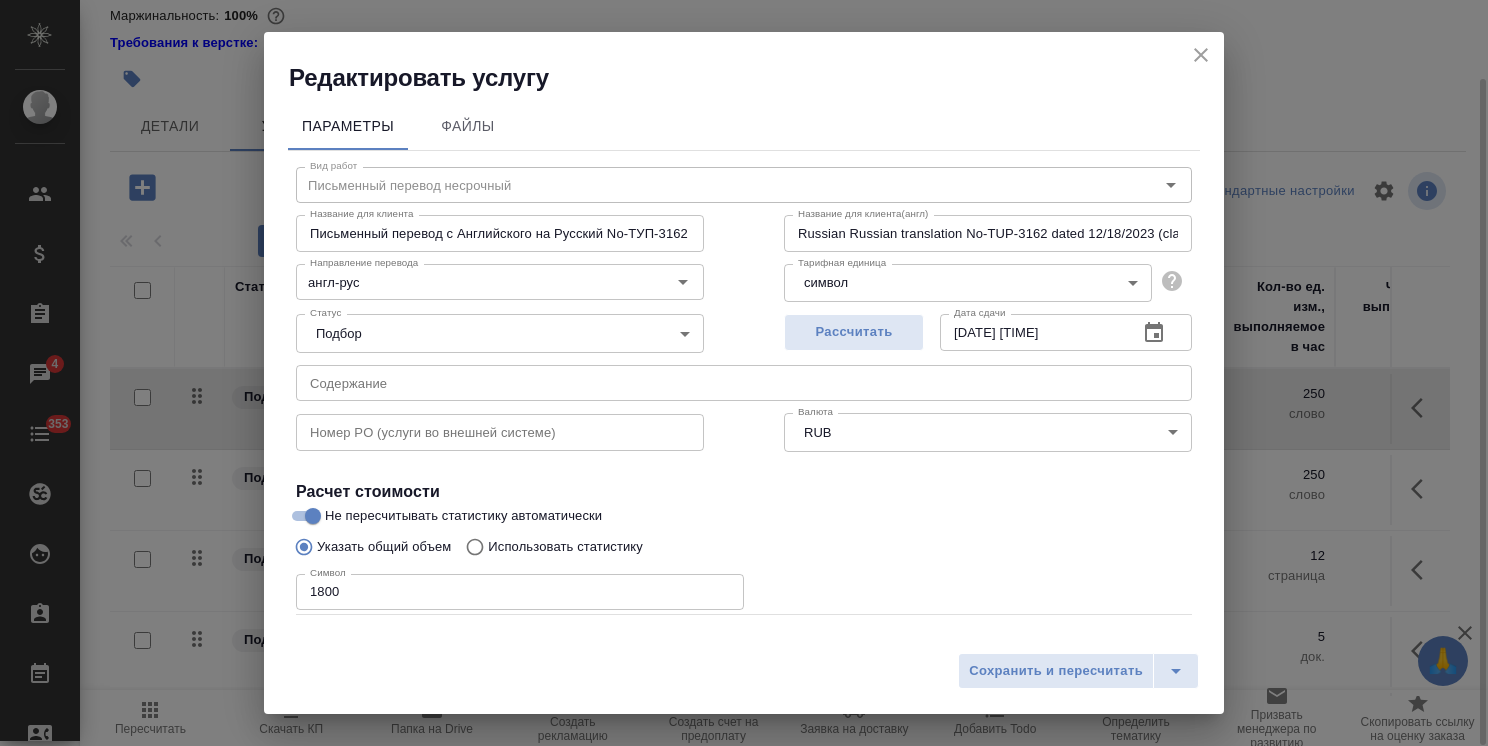 drag, startPoint x: 374, startPoint y: 599, endPoint x: 178, endPoint y: 622, distance: 197.34488 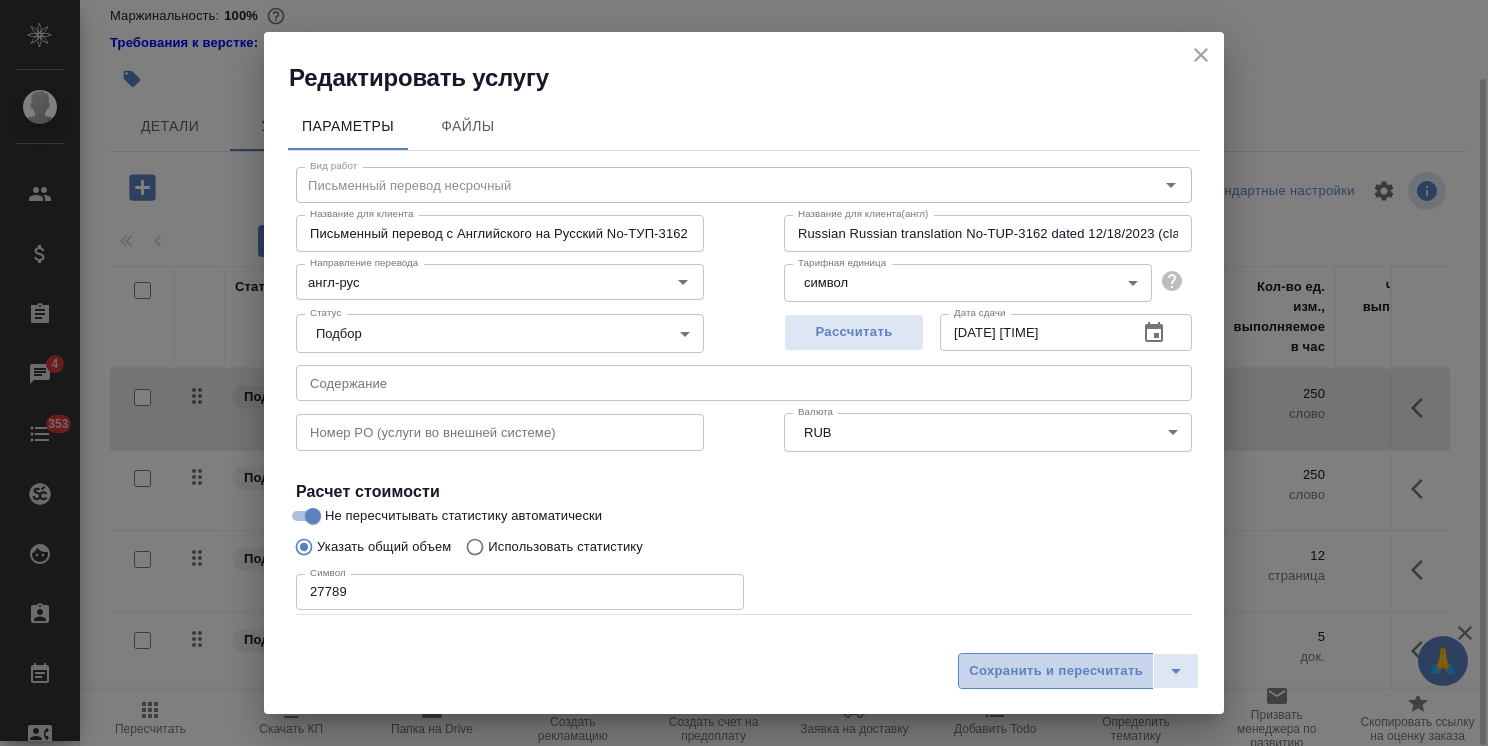 click on "Сохранить и пересчитать" at bounding box center (1056, 671) 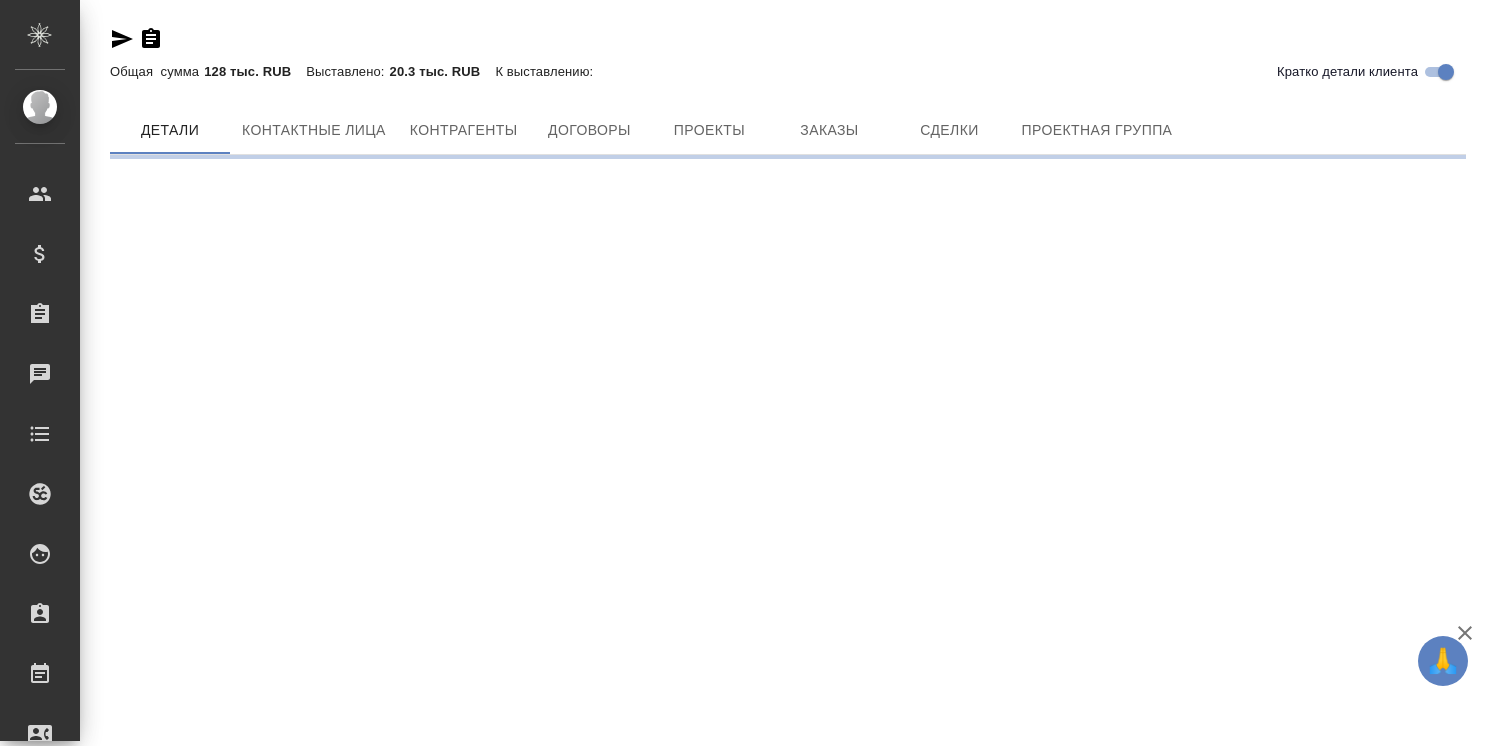scroll, scrollTop: 0, scrollLeft: 0, axis: both 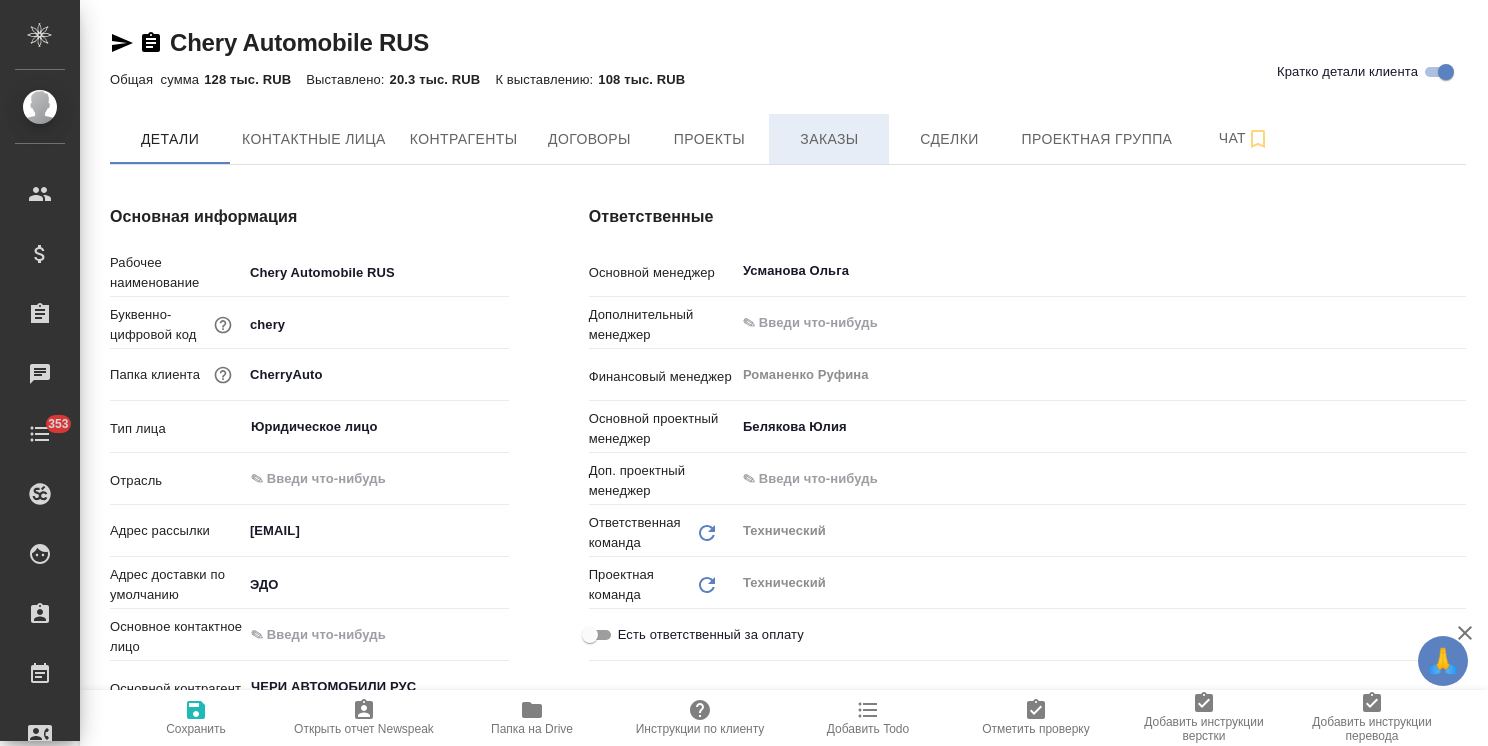 click on "Заказы" at bounding box center [829, 139] 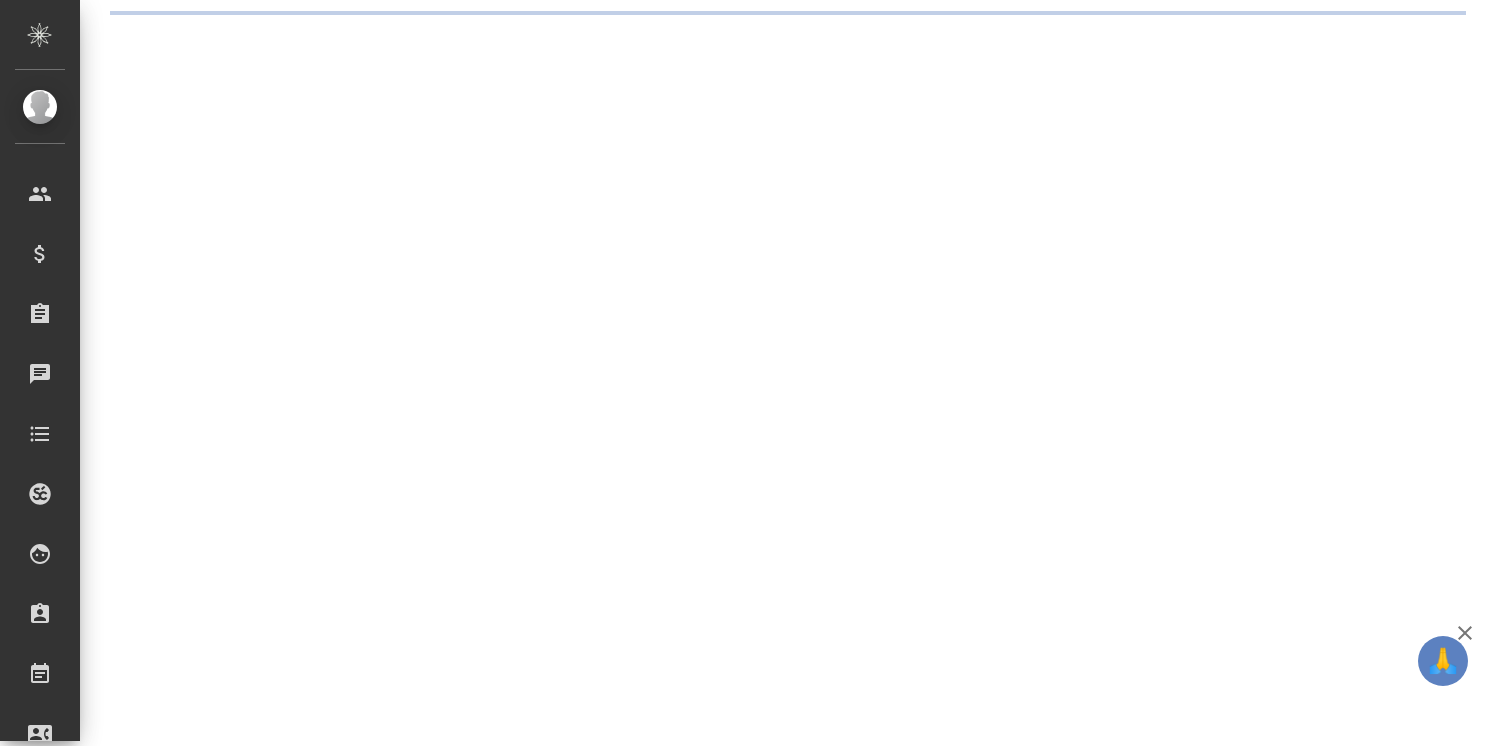 scroll, scrollTop: 0, scrollLeft: 0, axis: both 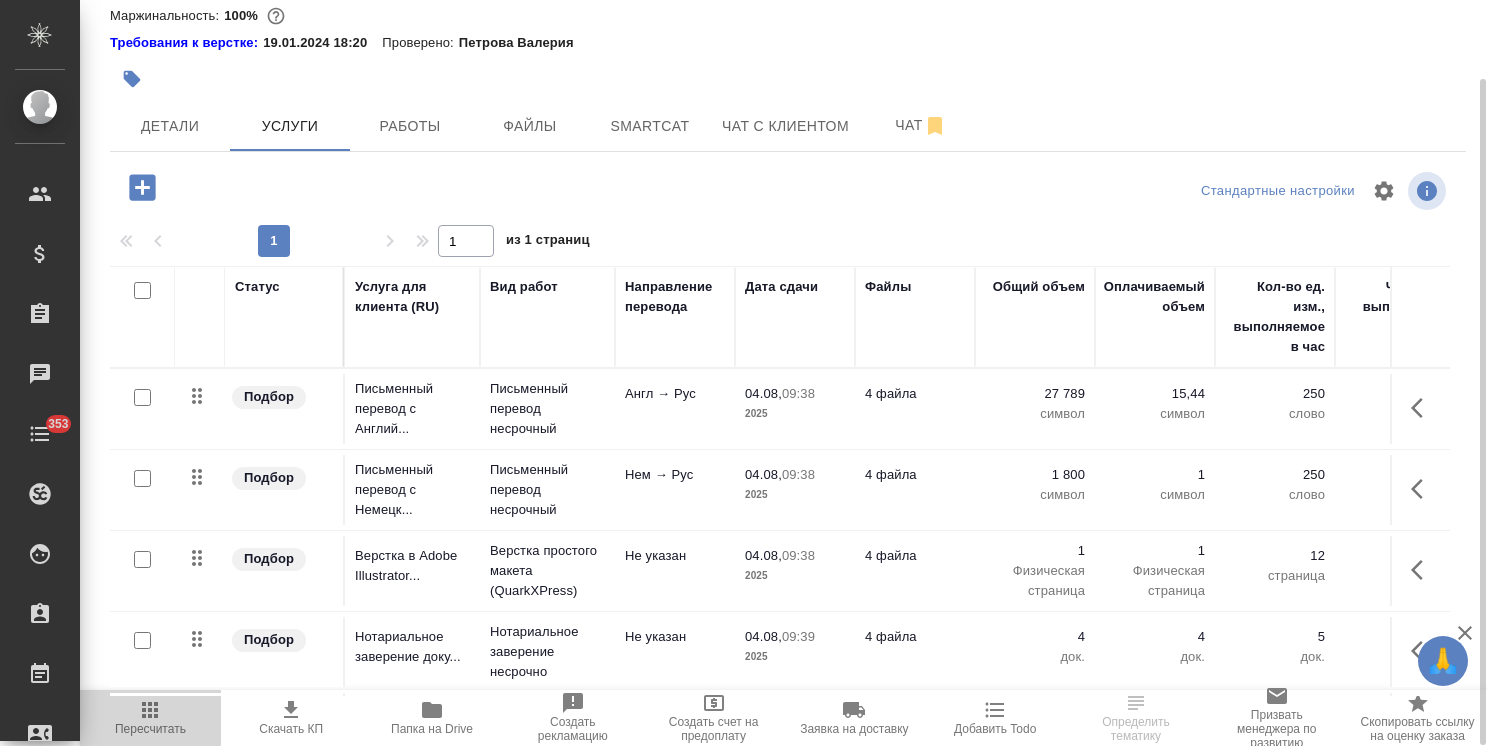 click on "Пересчитать" at bounding box center (150, 717) 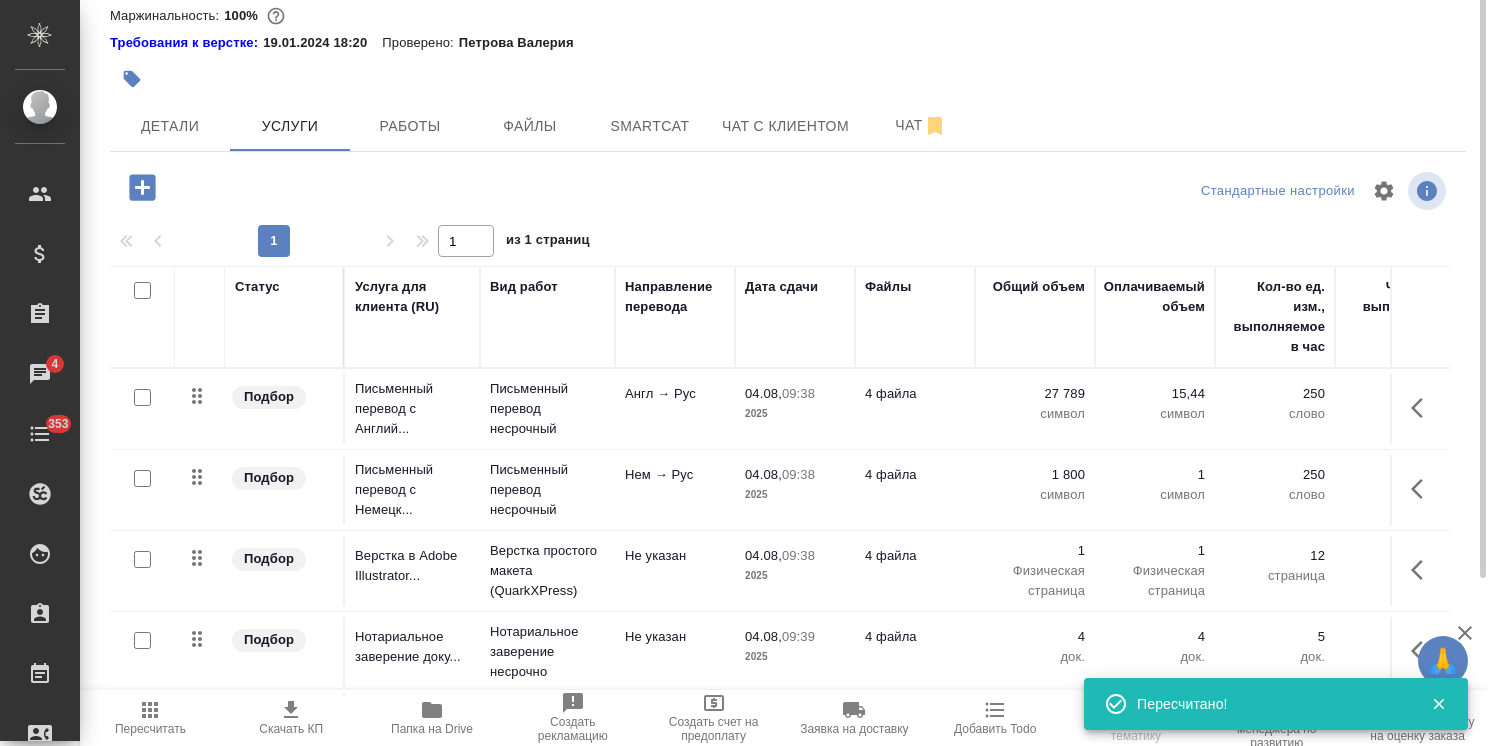 scroll, scrollTop: 0, scrollLeft: 0, axis: both 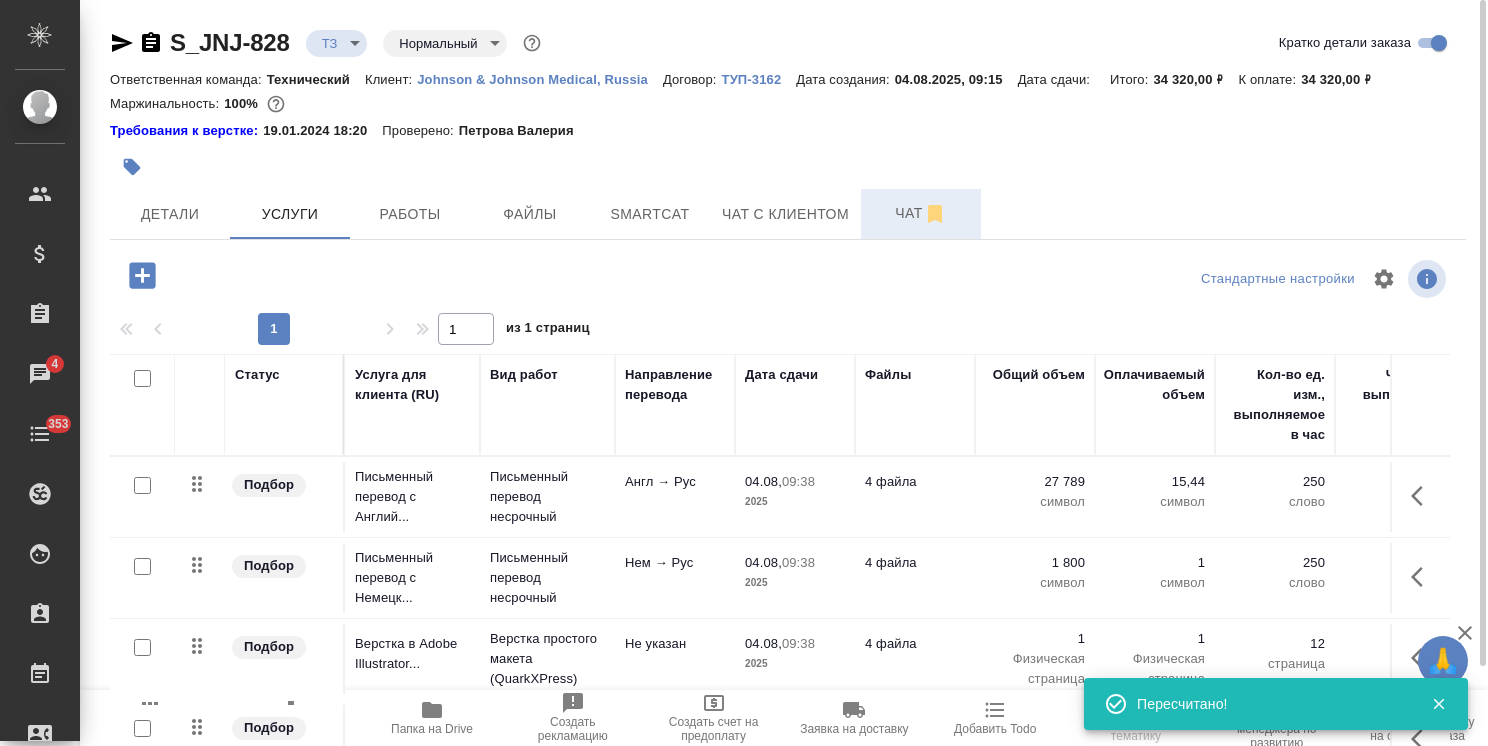 click on "Чат" at bounding box center [921, 214] 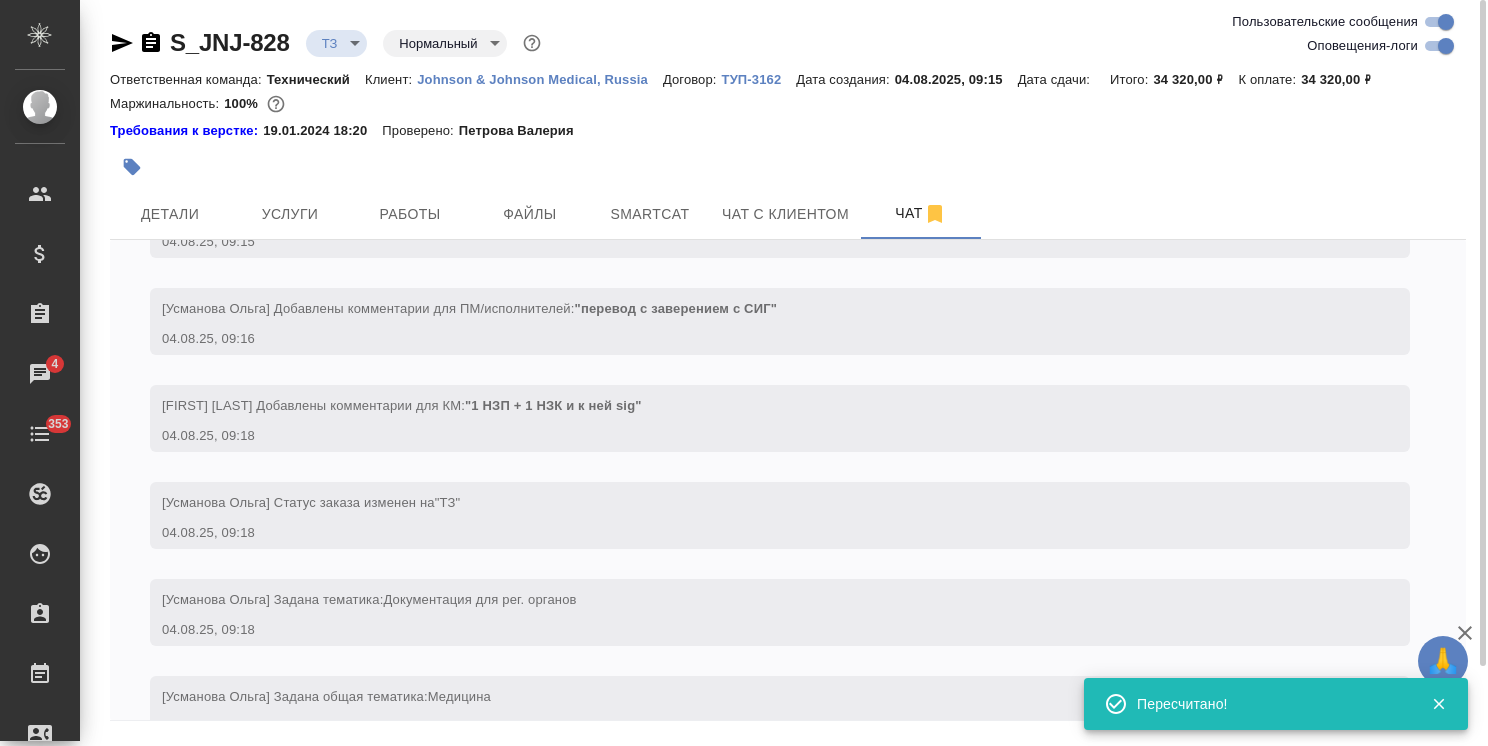scroll, scrollTop: 466, scrollLeft: 0, axis: vertical 